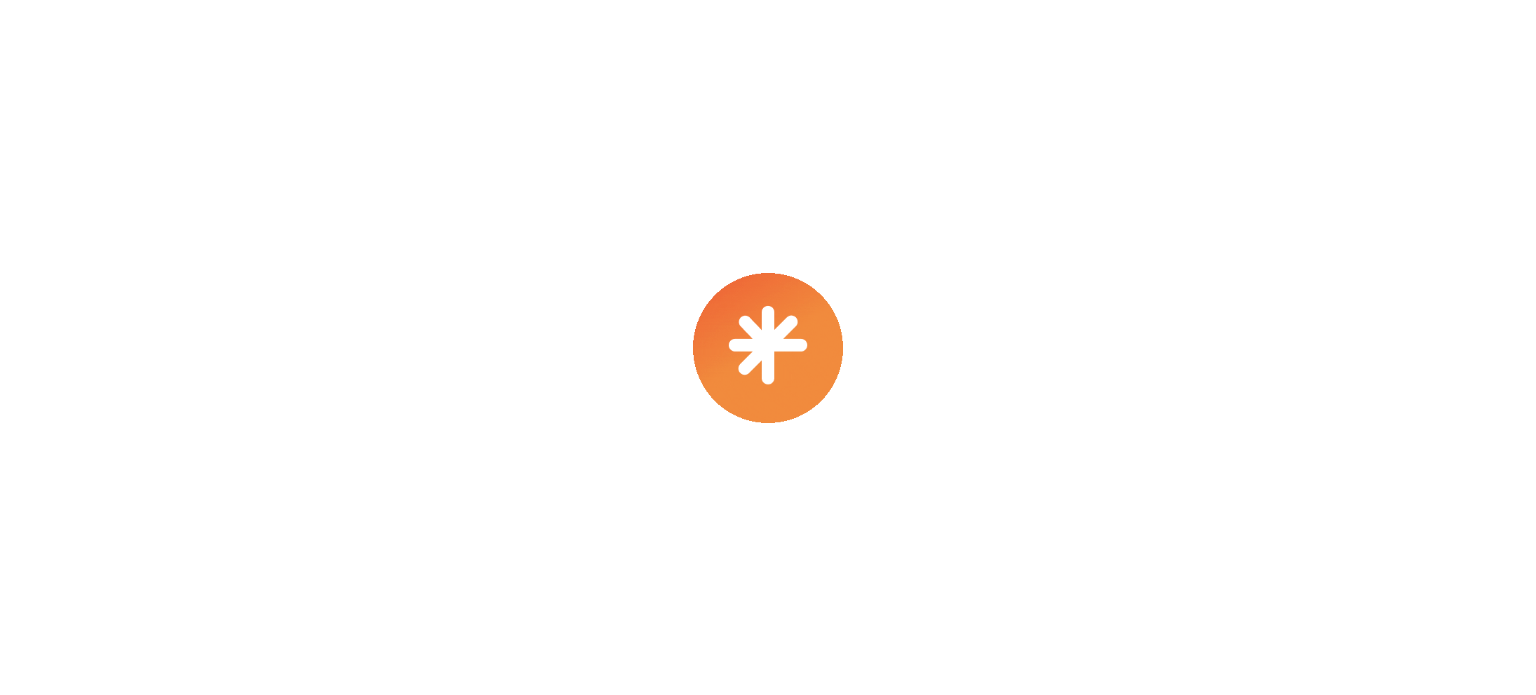 scroll, scrollTop: 0, scrollLeft: 0, axis: both 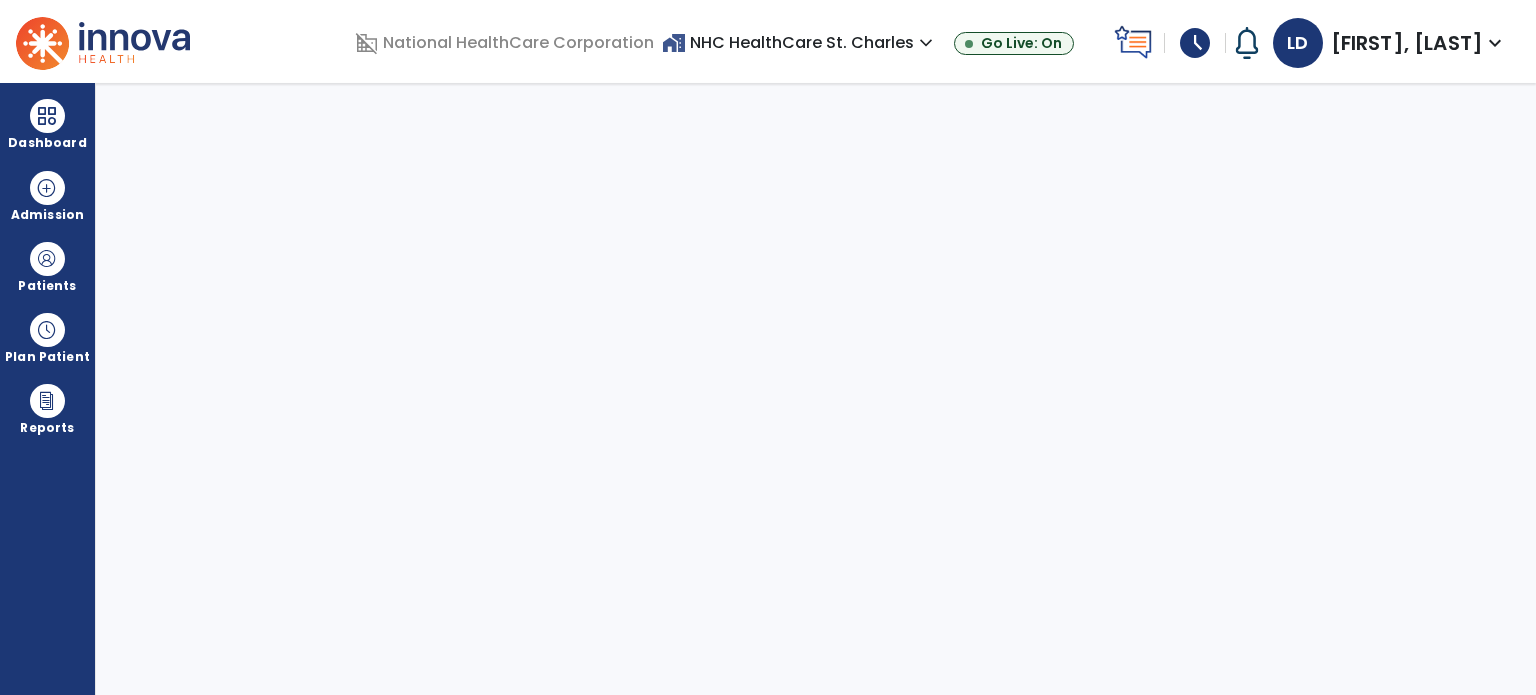 select on "****" 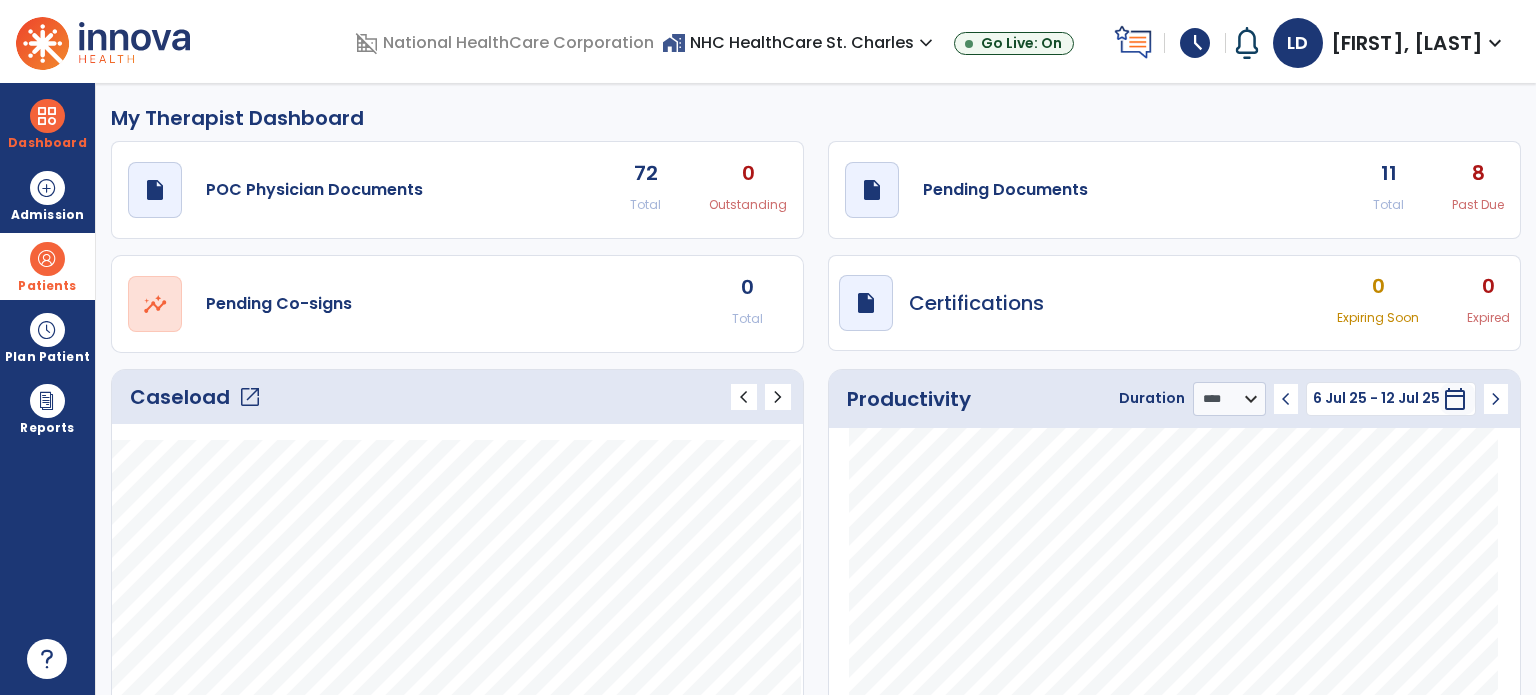 click at bounding box center (47, 259) 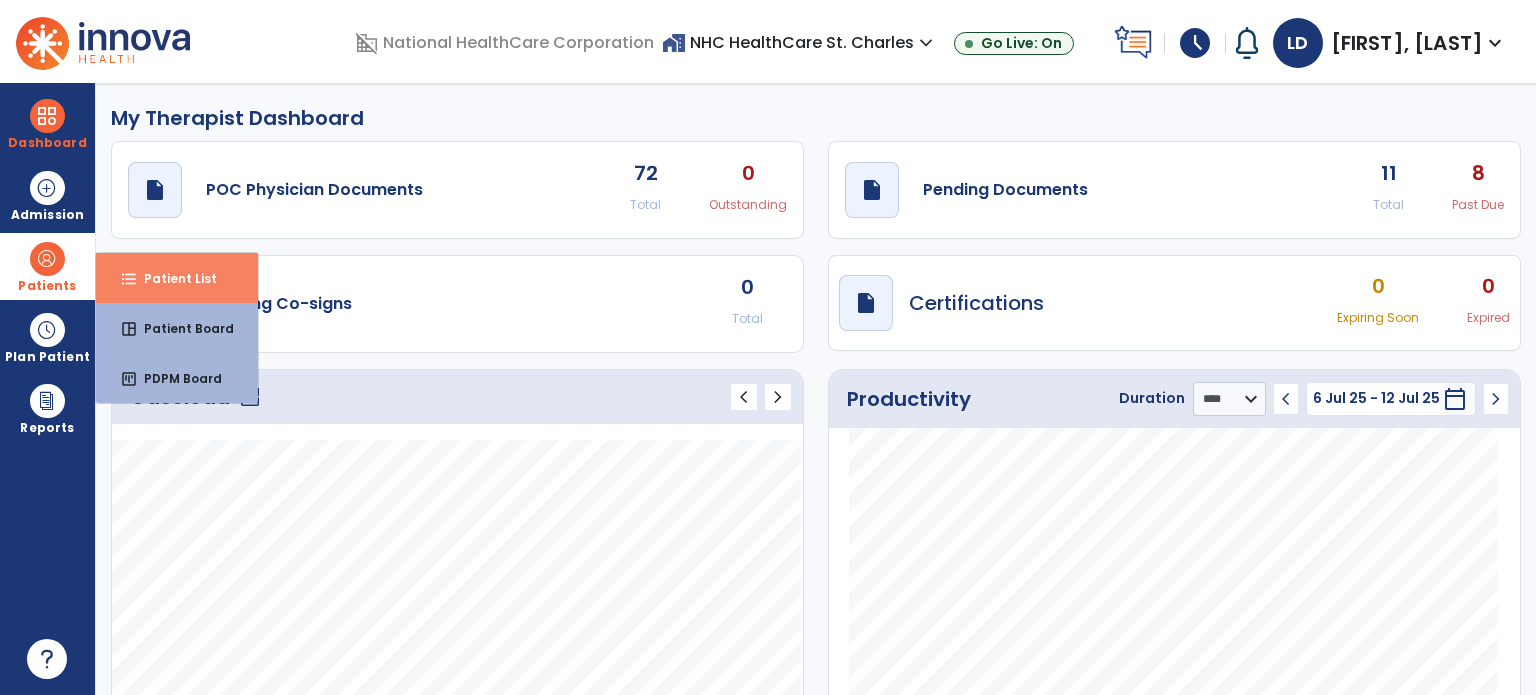 click on "Patient List" at bounding box center [172, 278] 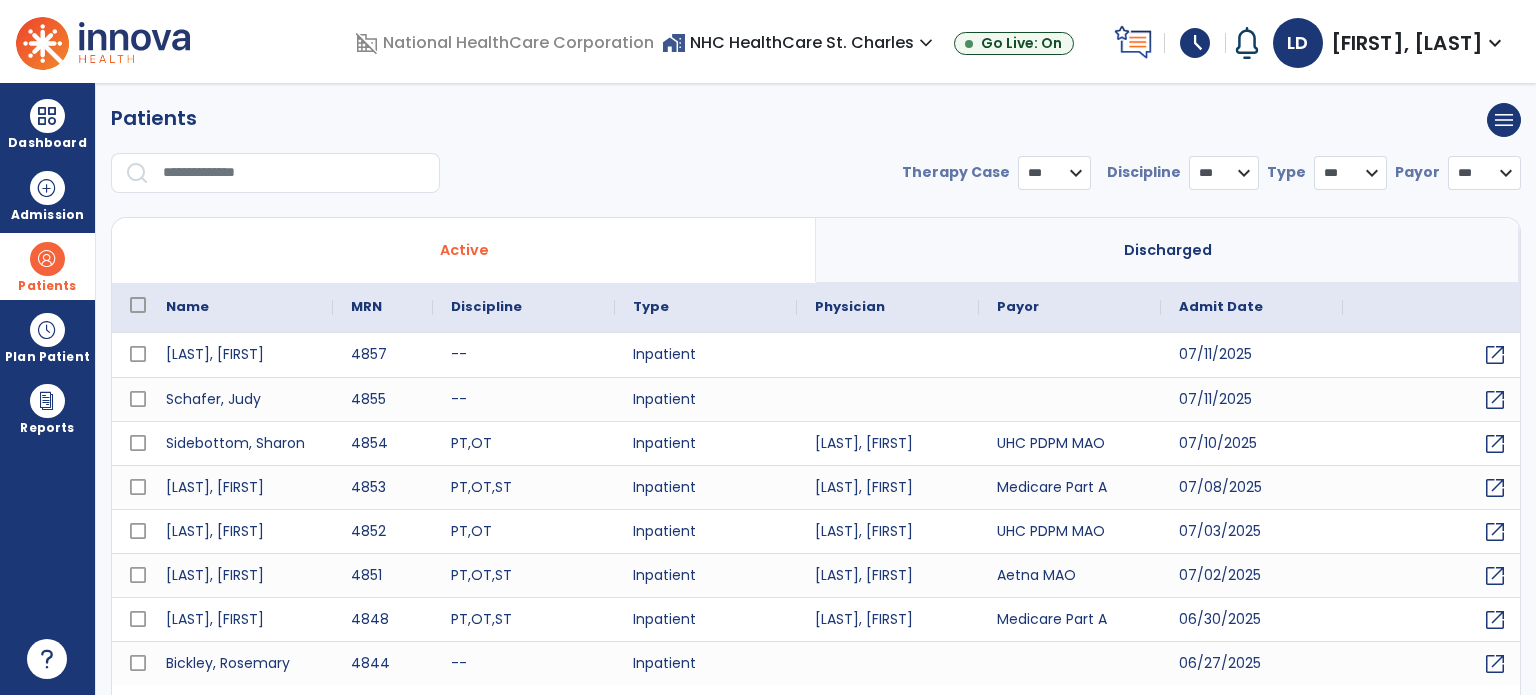 select on "***" 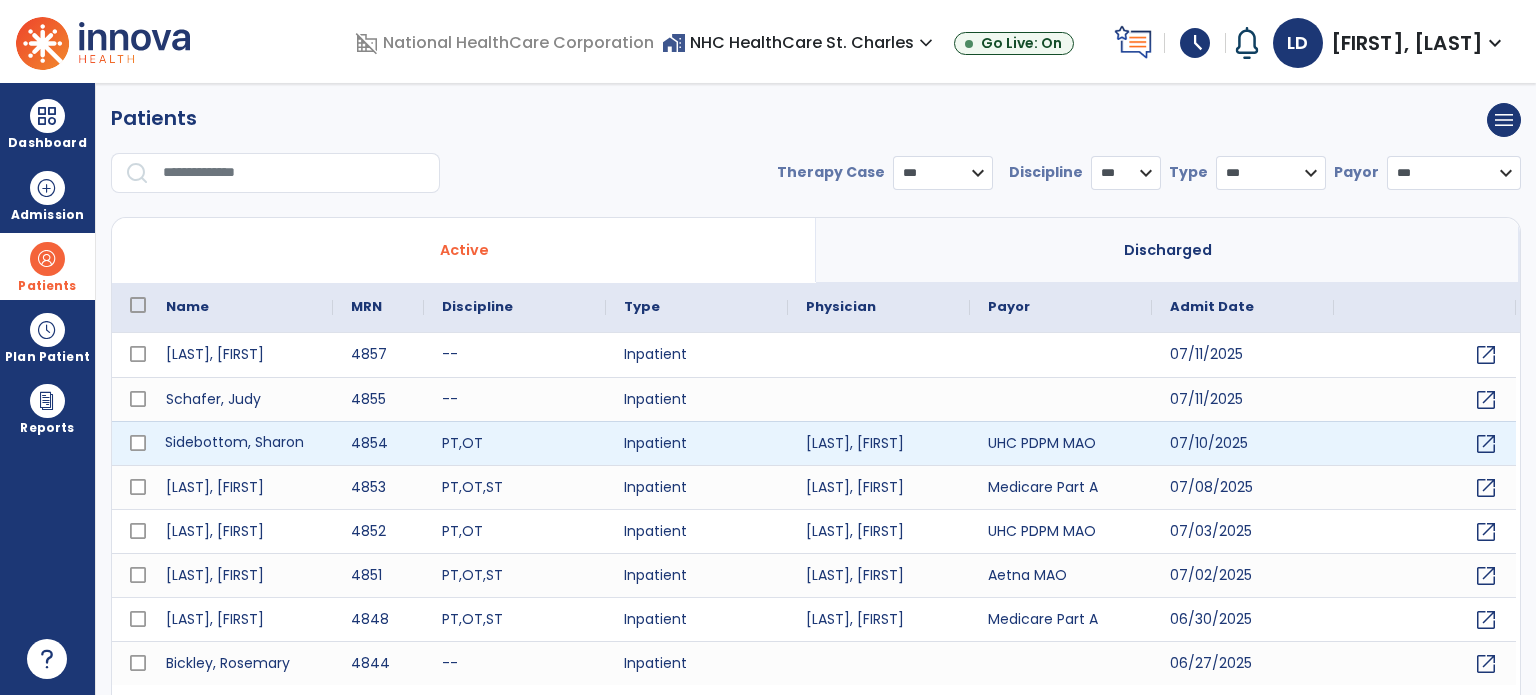 click on "Sidebottom, Sharon" at bounding box center (240, 443) 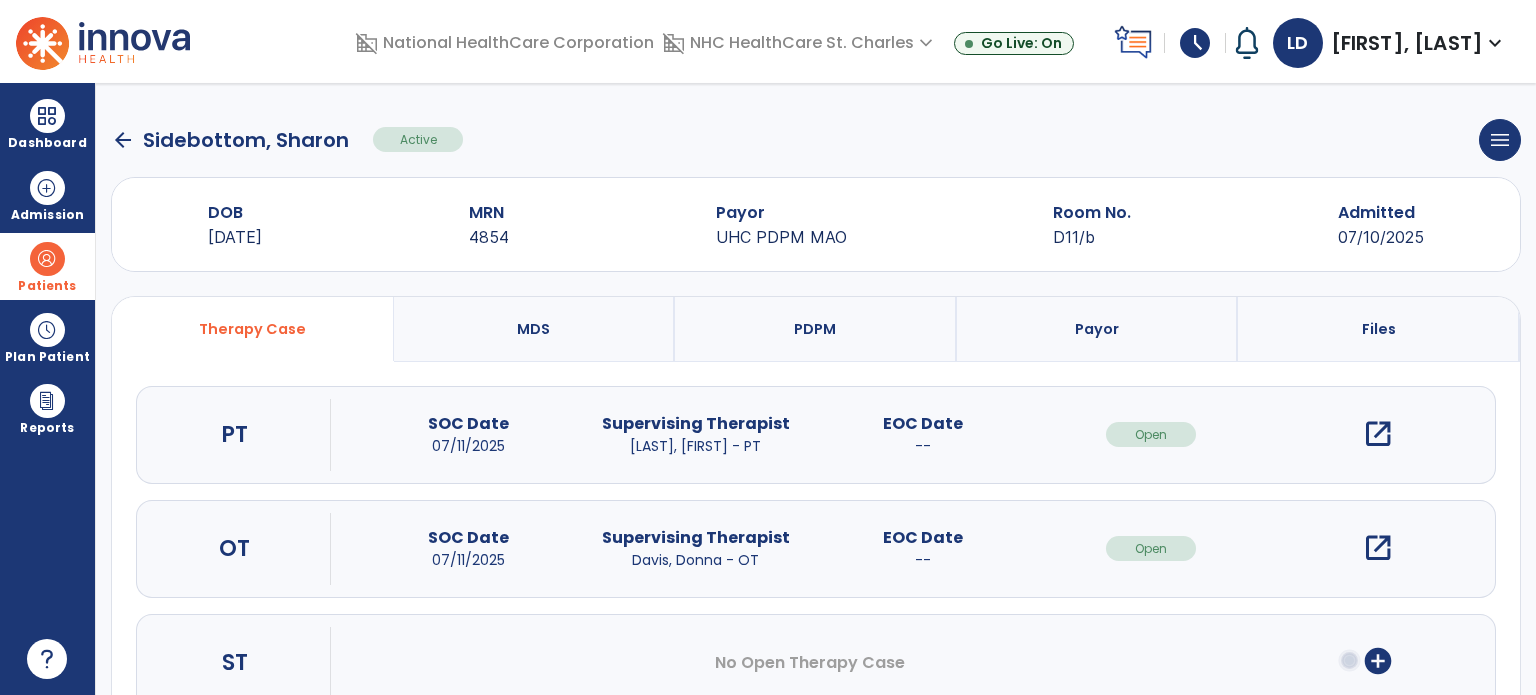 click on "open_in_new" at bounding box center (1378, 548) 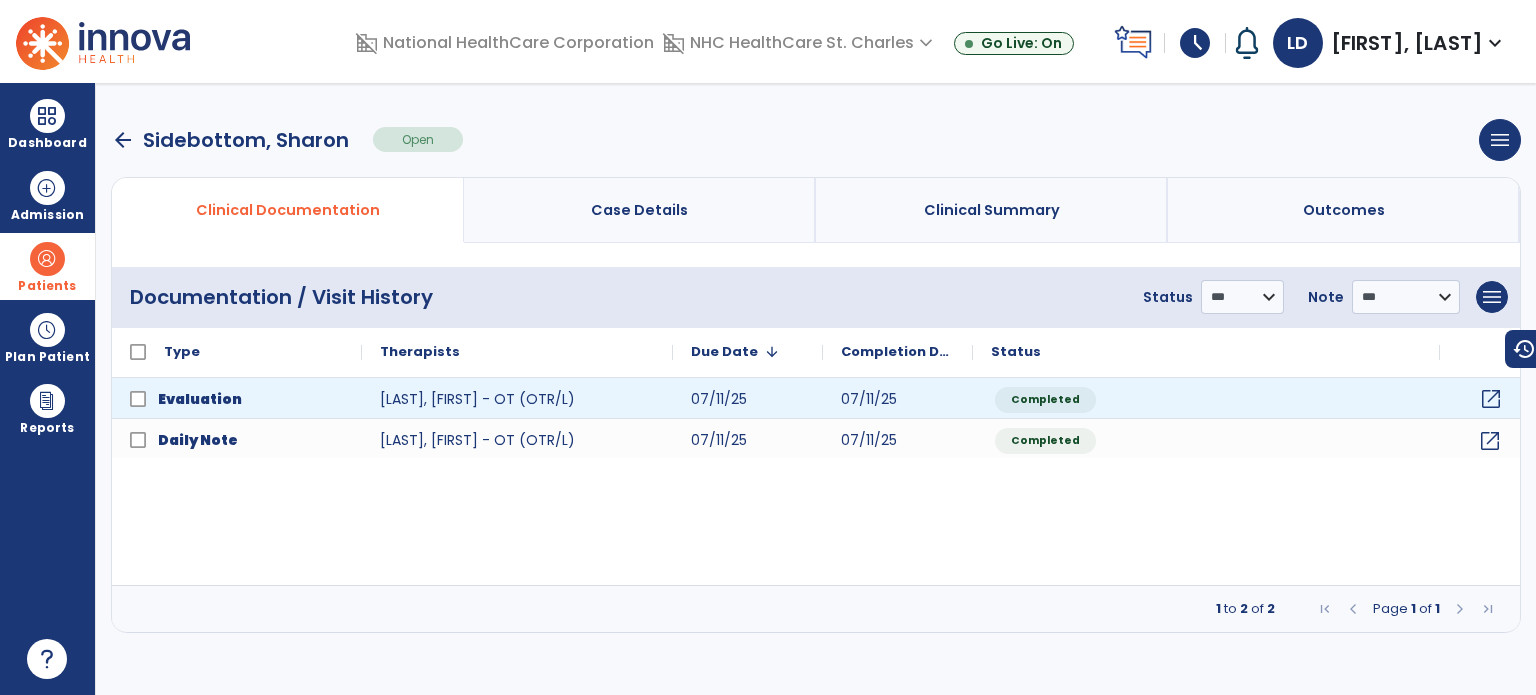 click on "open_in_new" 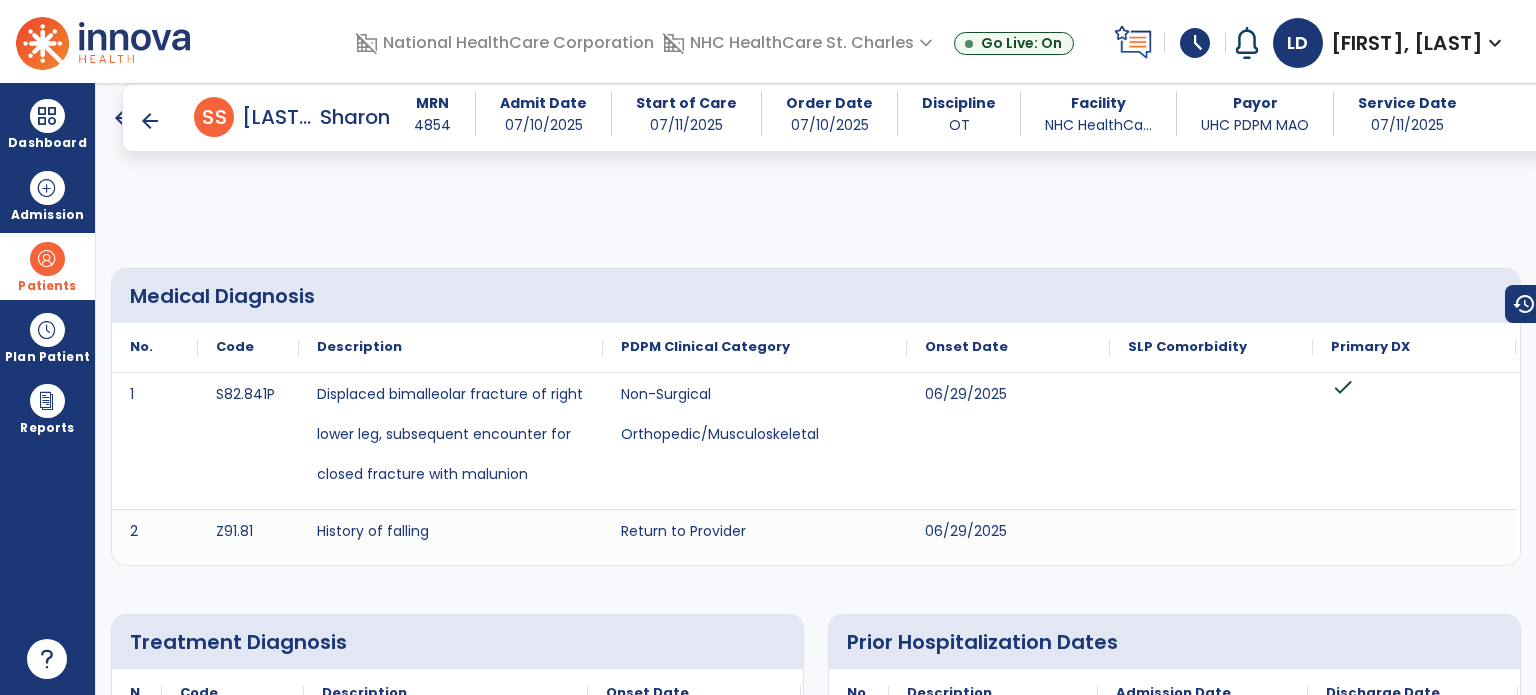 scroll, scrollTop: 572, scrollLeft: 0, axis: vertical 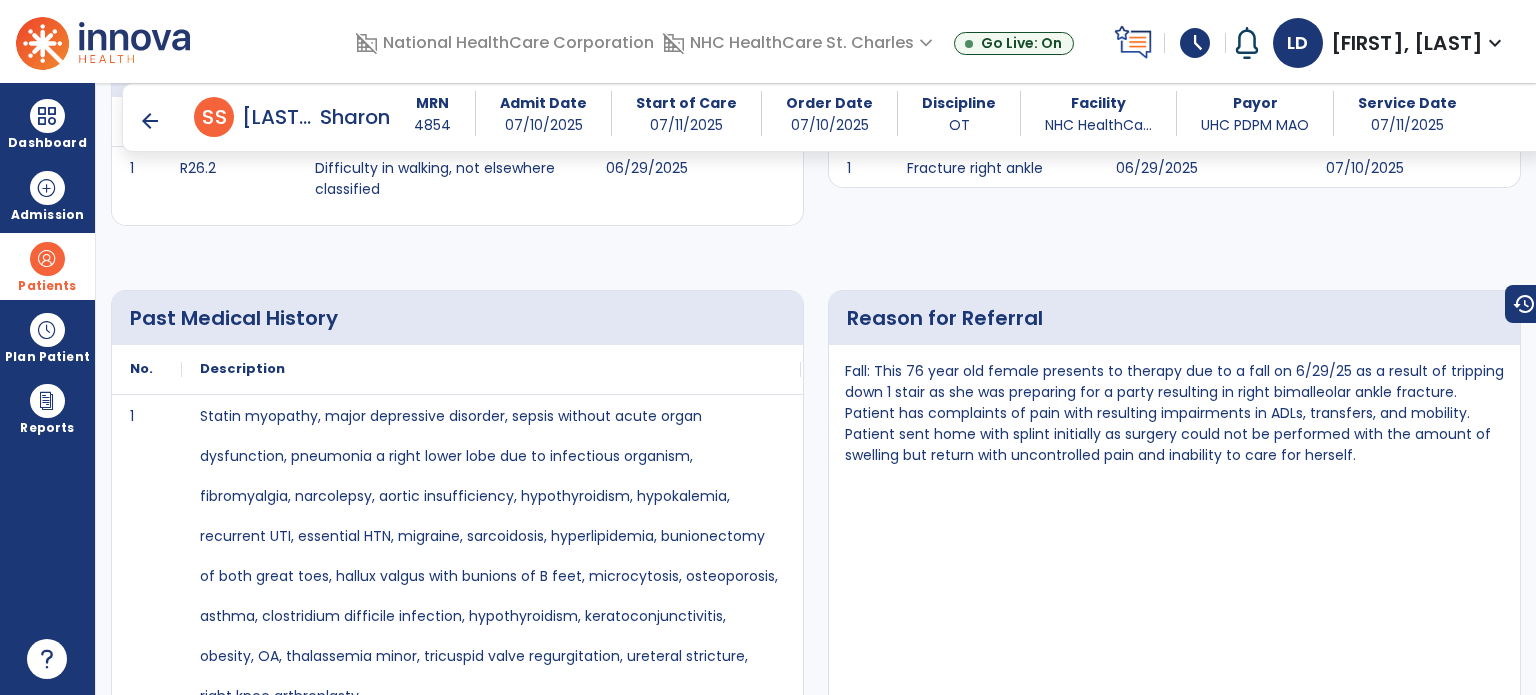 drag, startPoint x: 848, startPoint y: 367, endPoint x: 1500, endPoint y: 491, distance: 663.68665 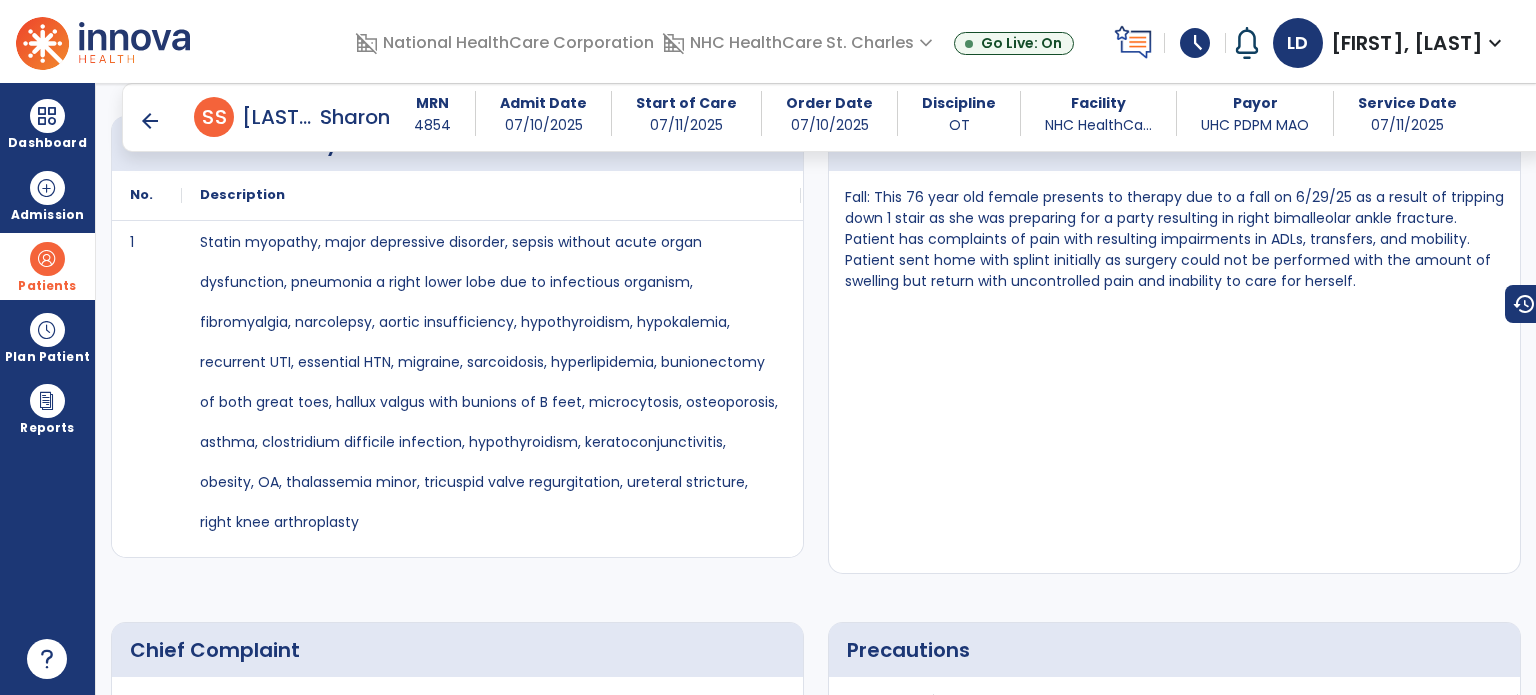 scroll, scrollTop: 779, scrollLeft: 0, axis: vertical 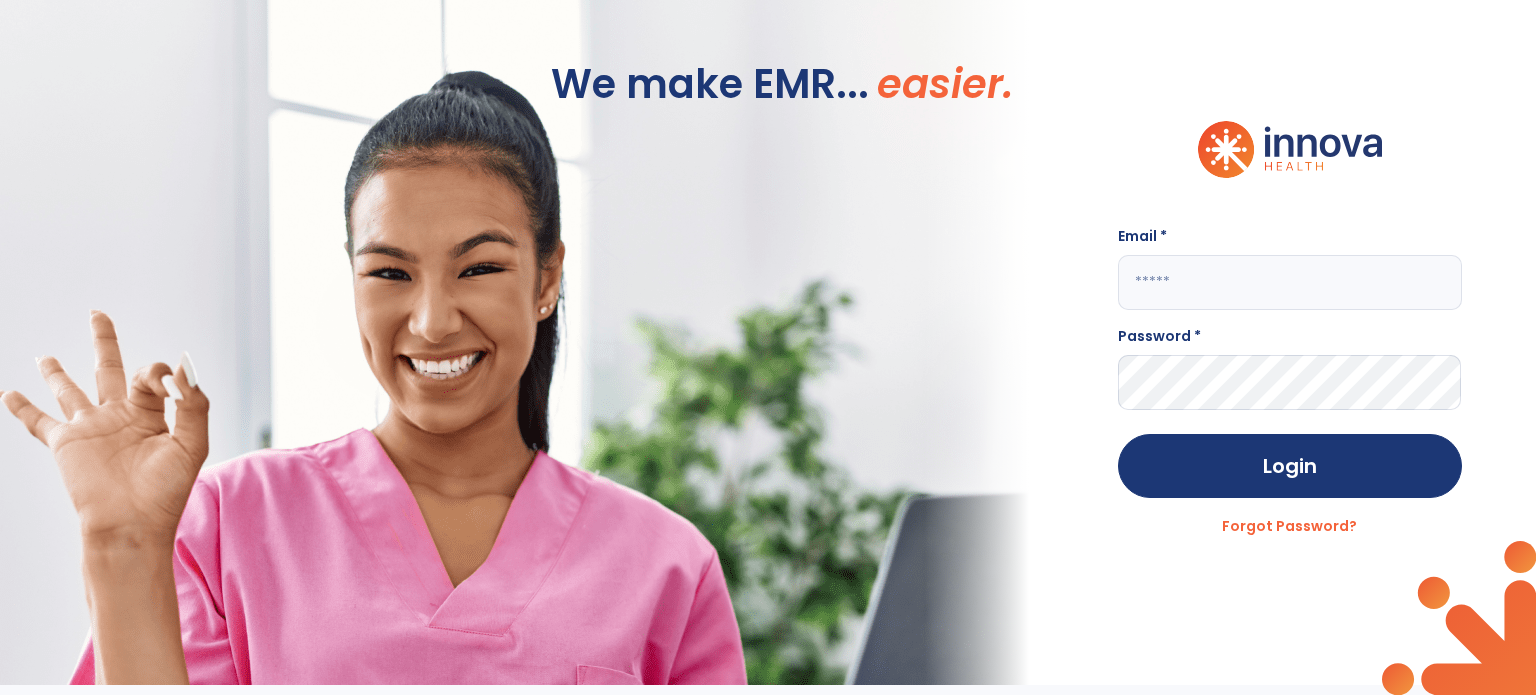 type on "**********" 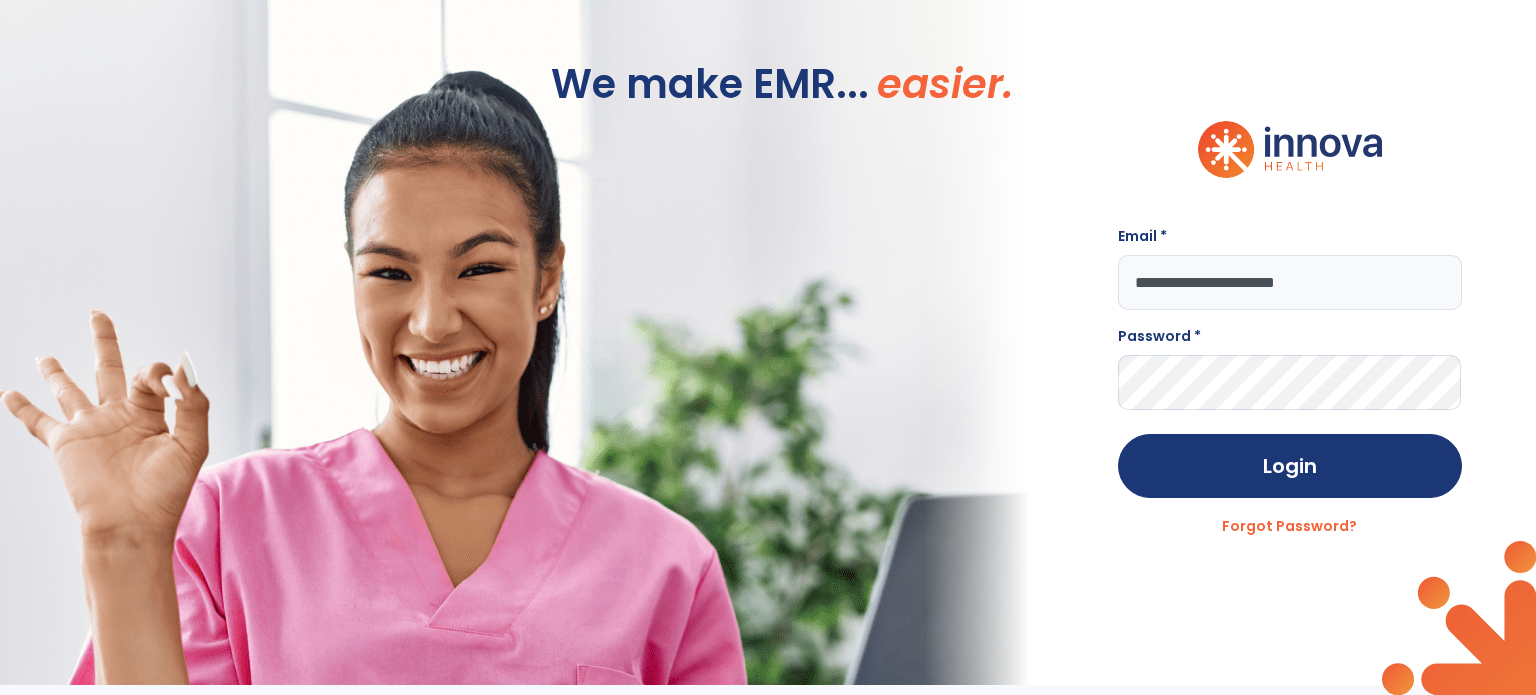 scroll, scrollTop: 0, scrollLeft: 0, axis: both 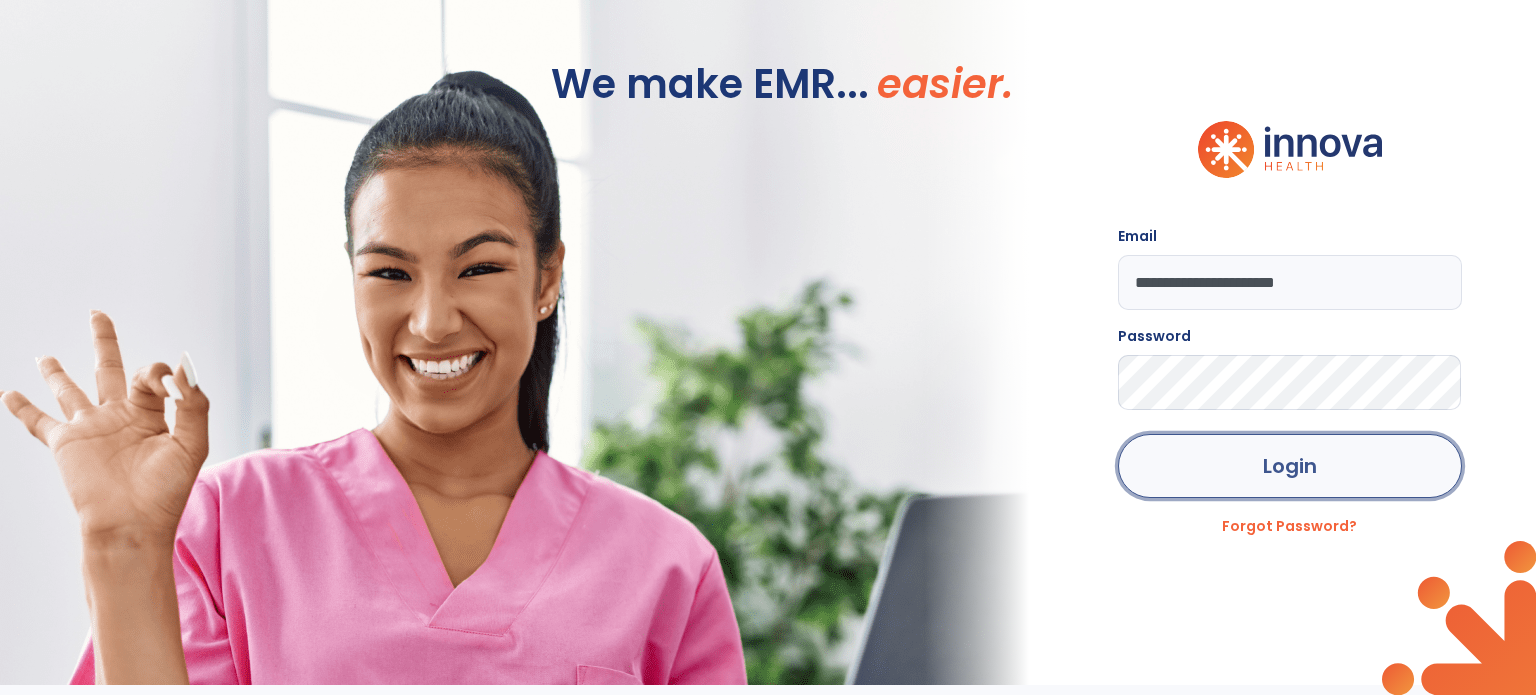 click on "Login" 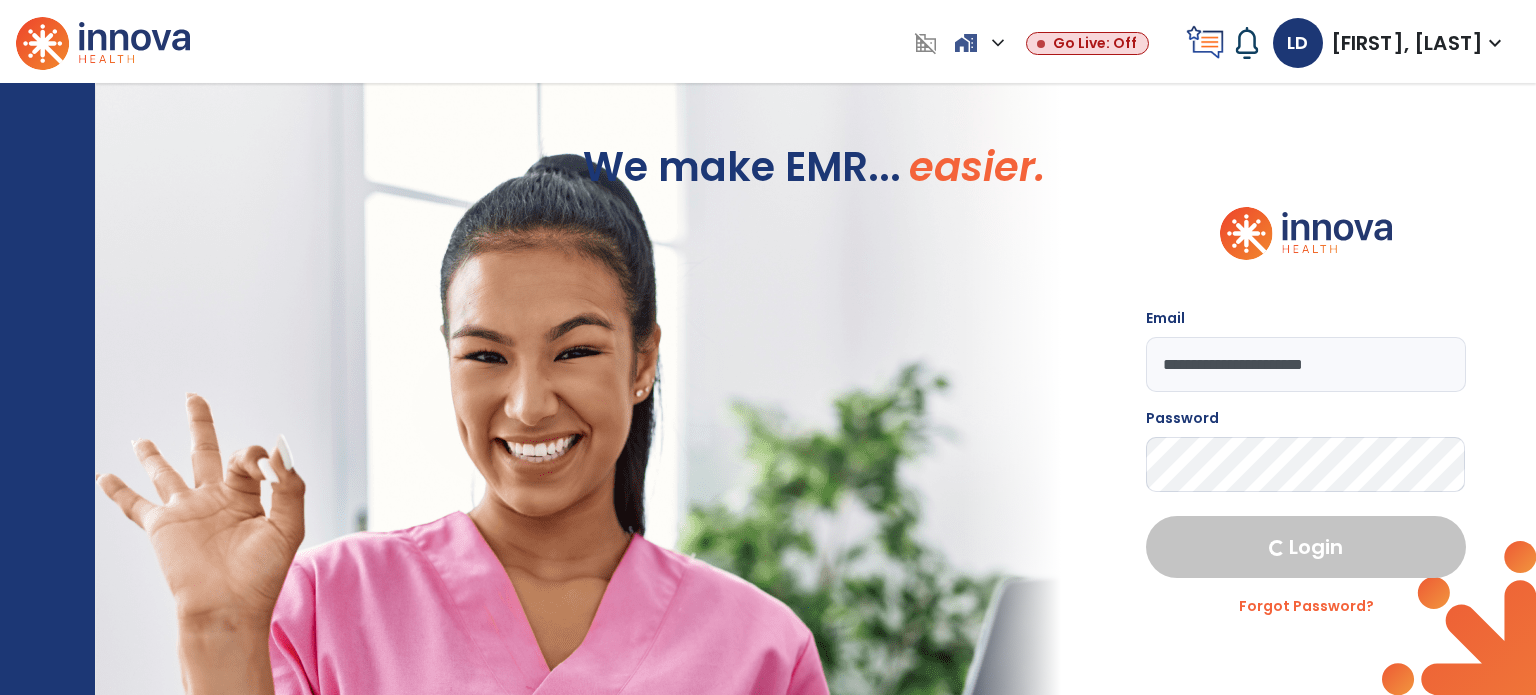 select on "****" 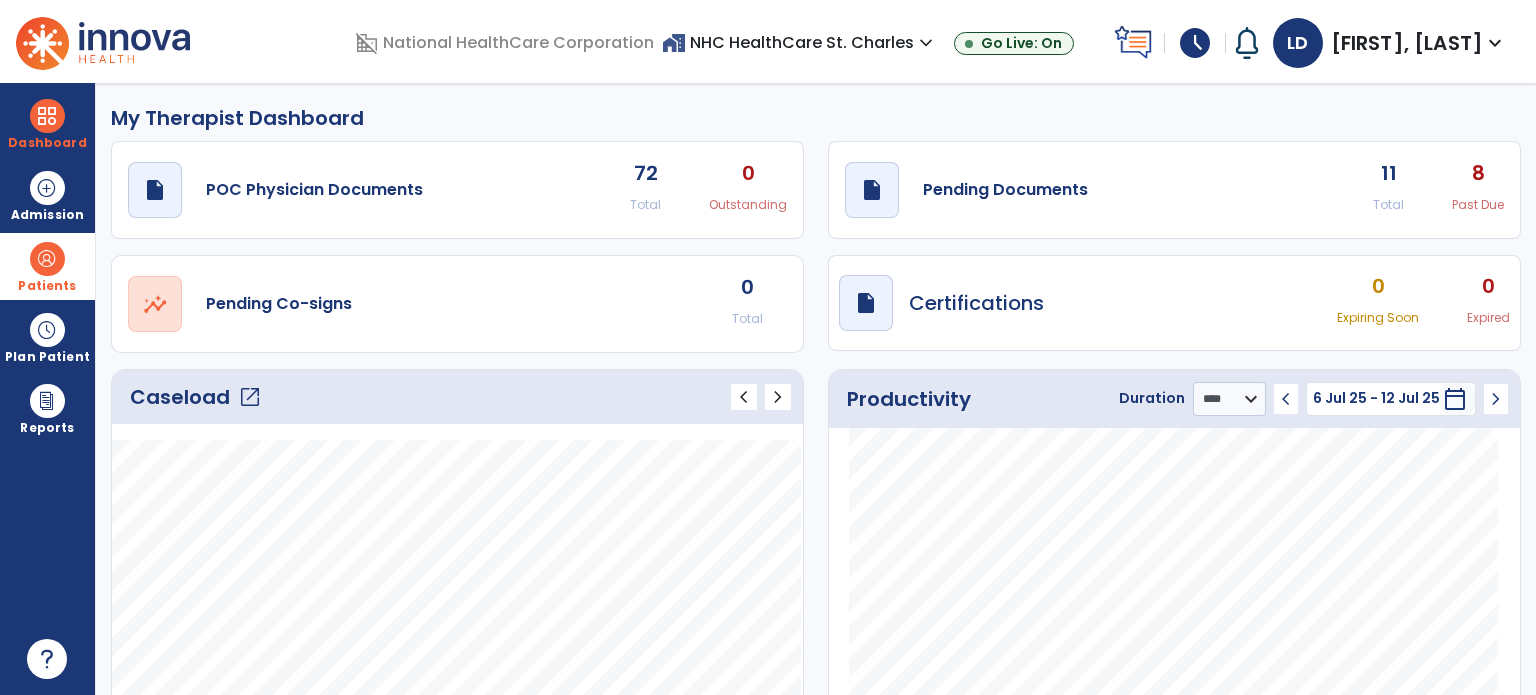 click at bounding box center [47, 259] 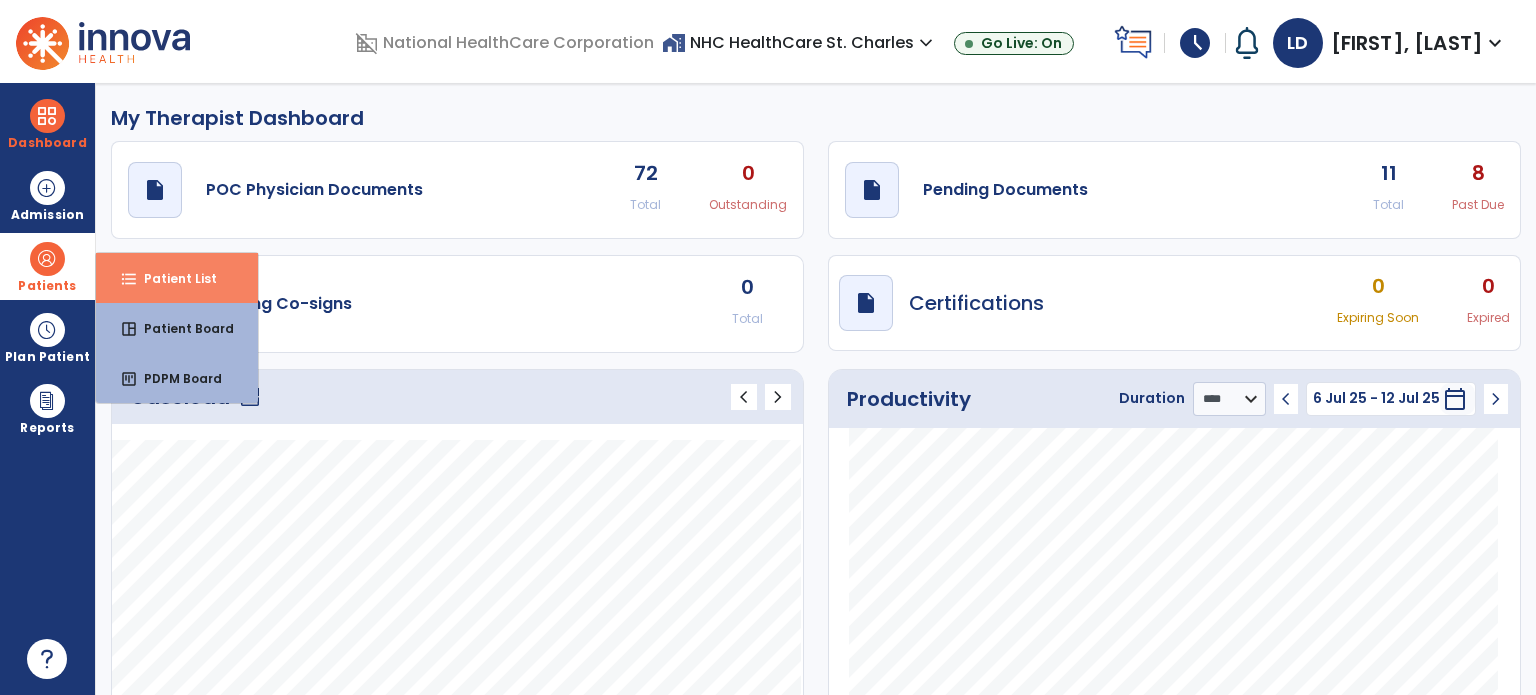 click on "format_list_bulleted  Patient List" at bounding box center (177, 278) 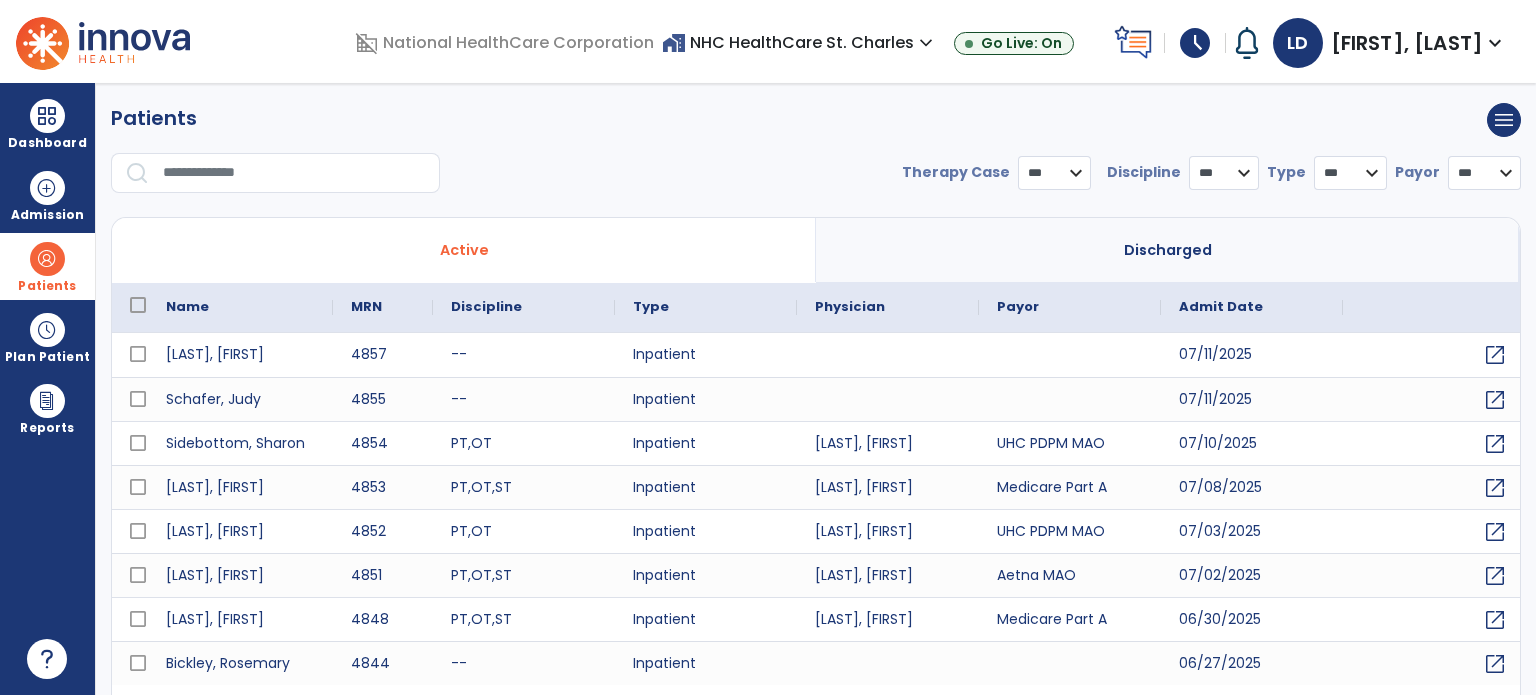 select on "***" 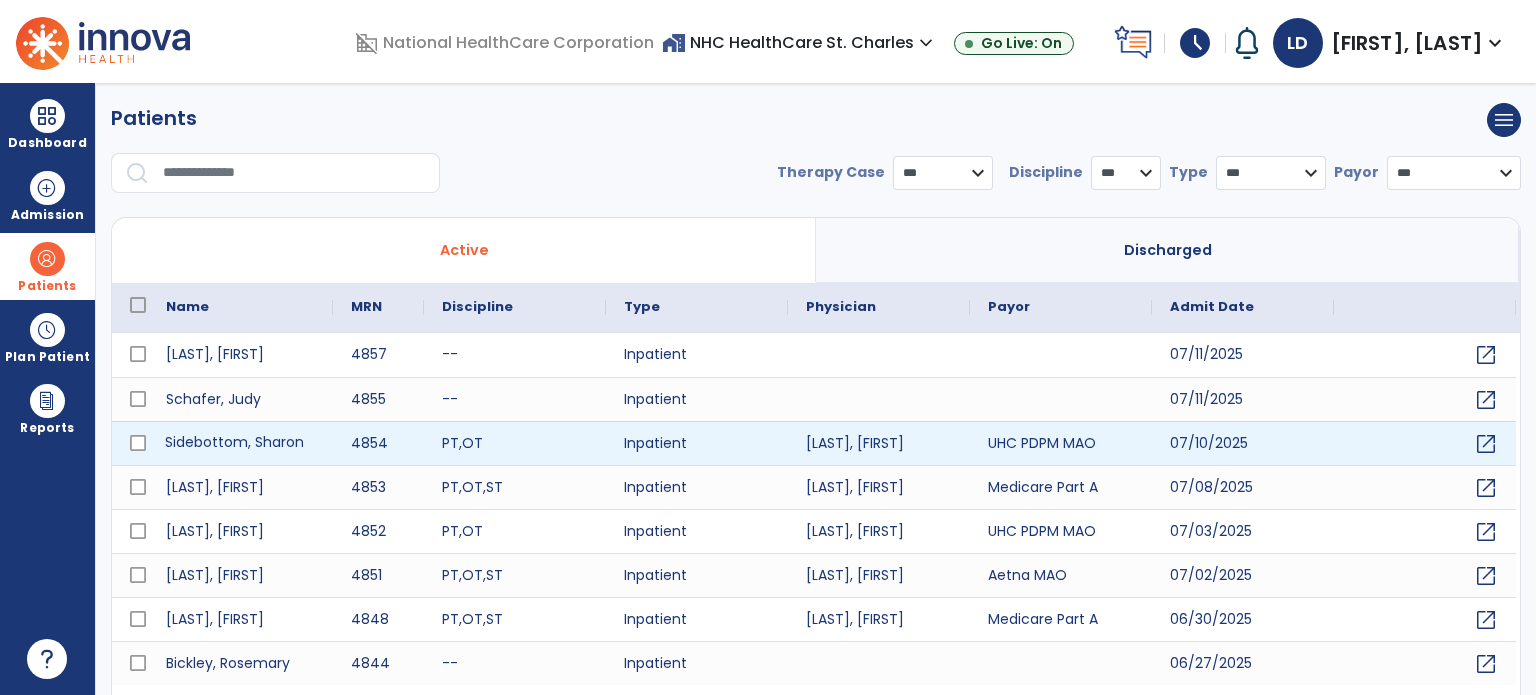 click on "Sidebottom, Sharon" at bounding box center [240, 443] 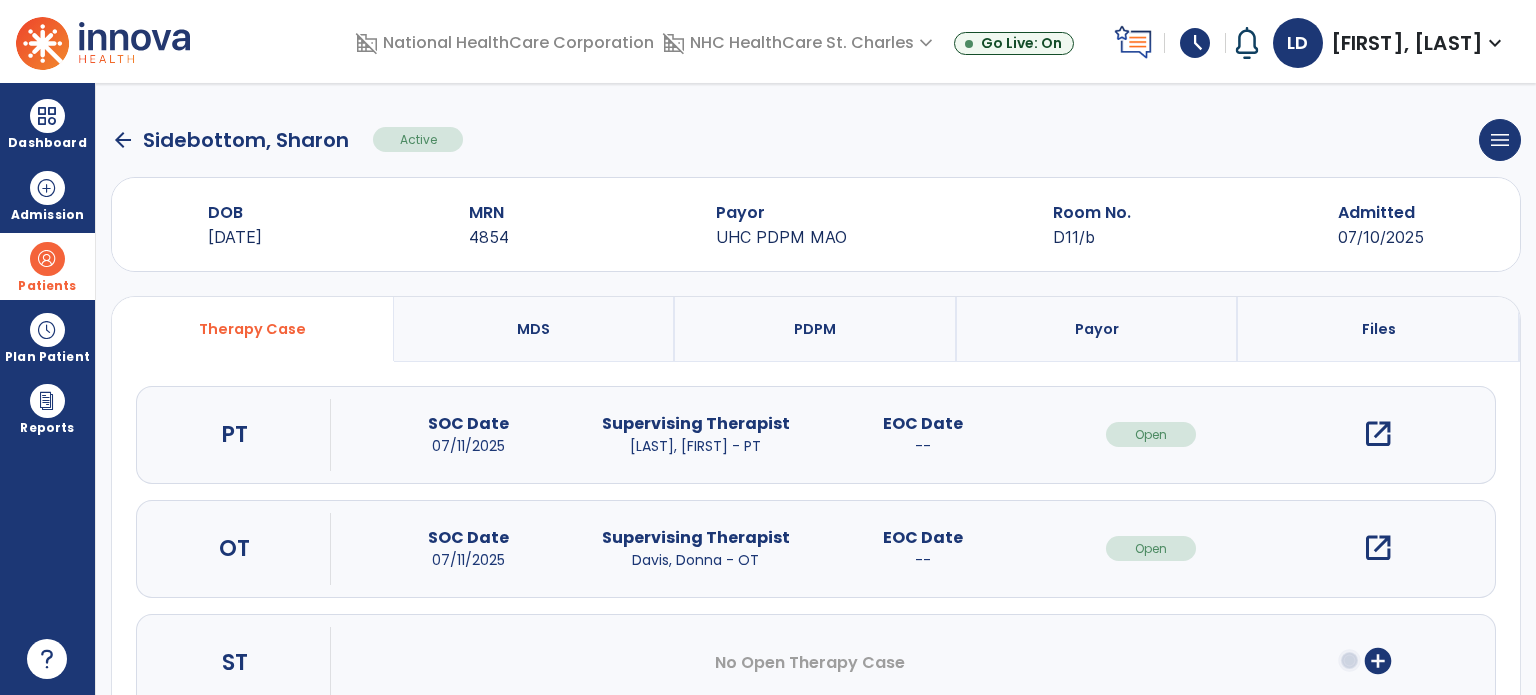 click on "open_in_new" at bounding box center (1378, 434) 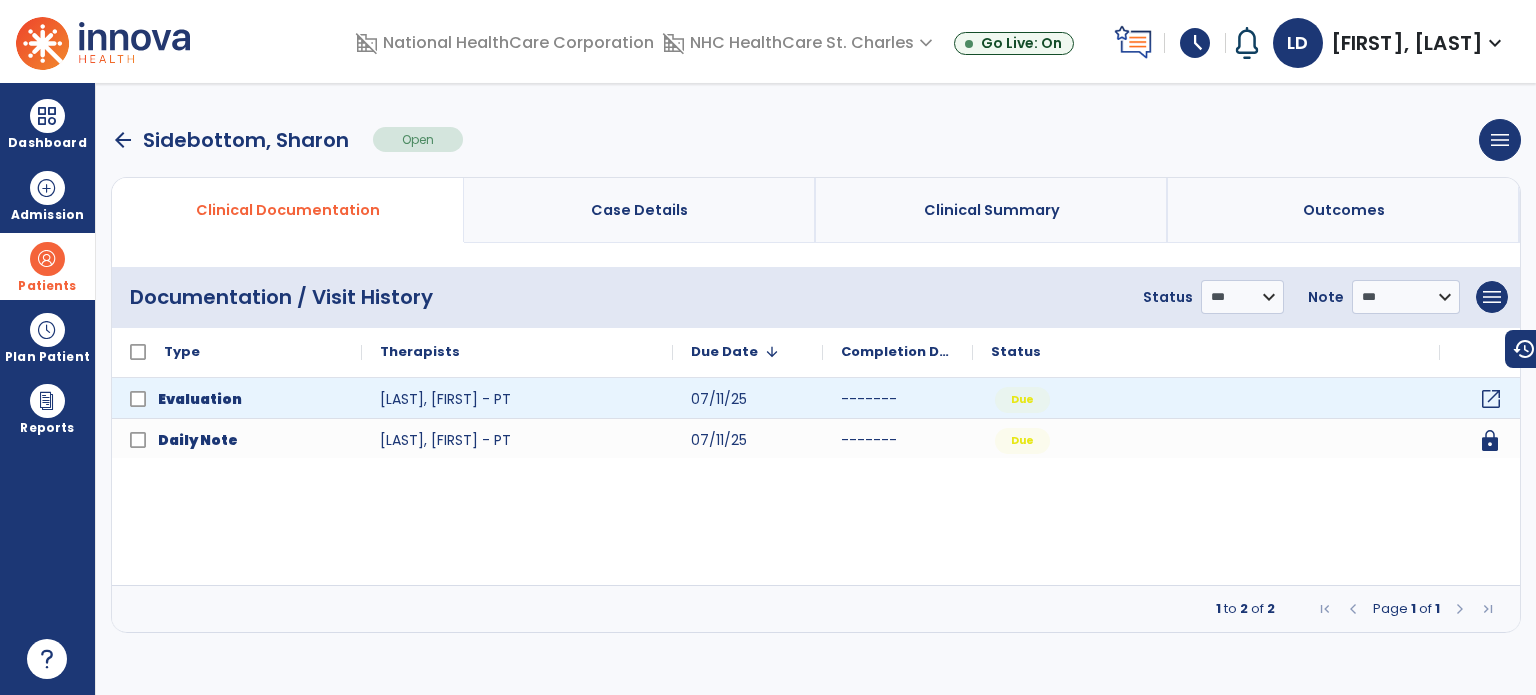 click on "open_in_new" 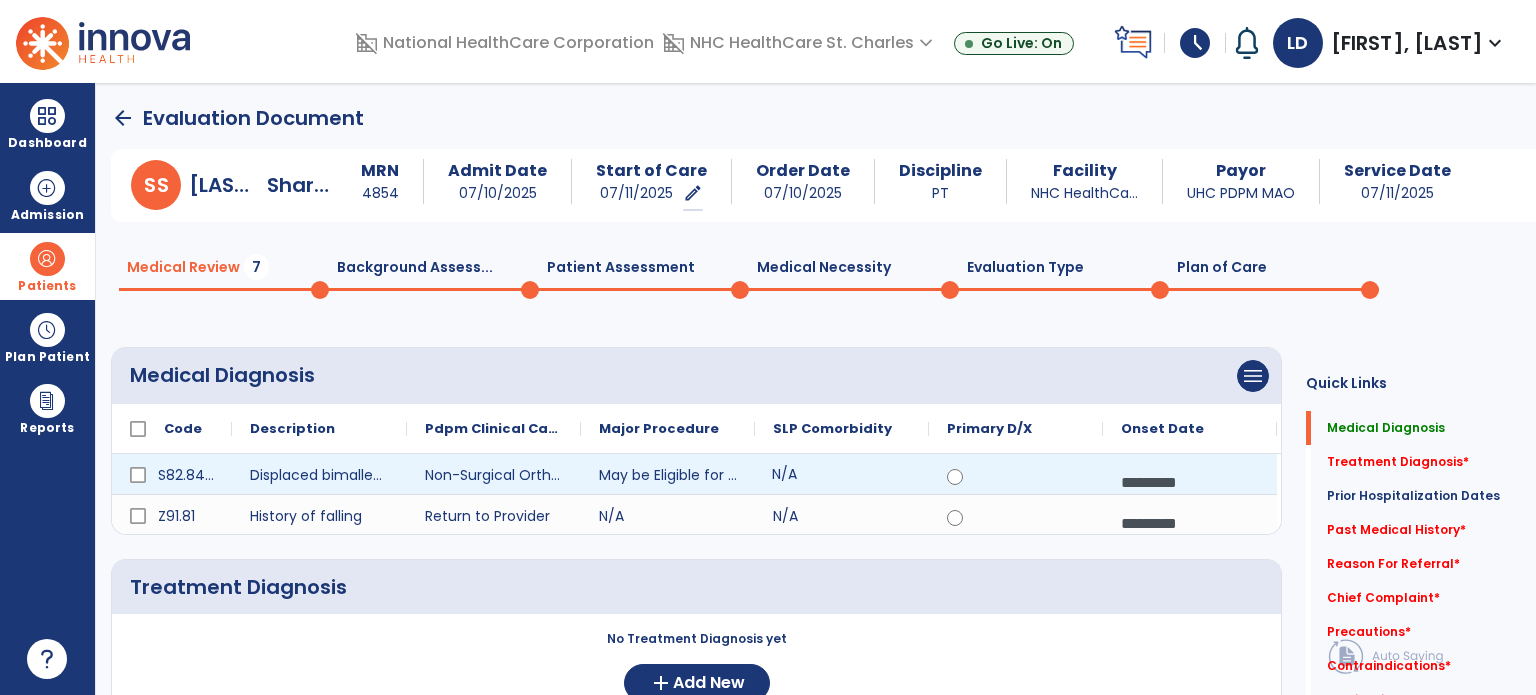 click on "N/A" 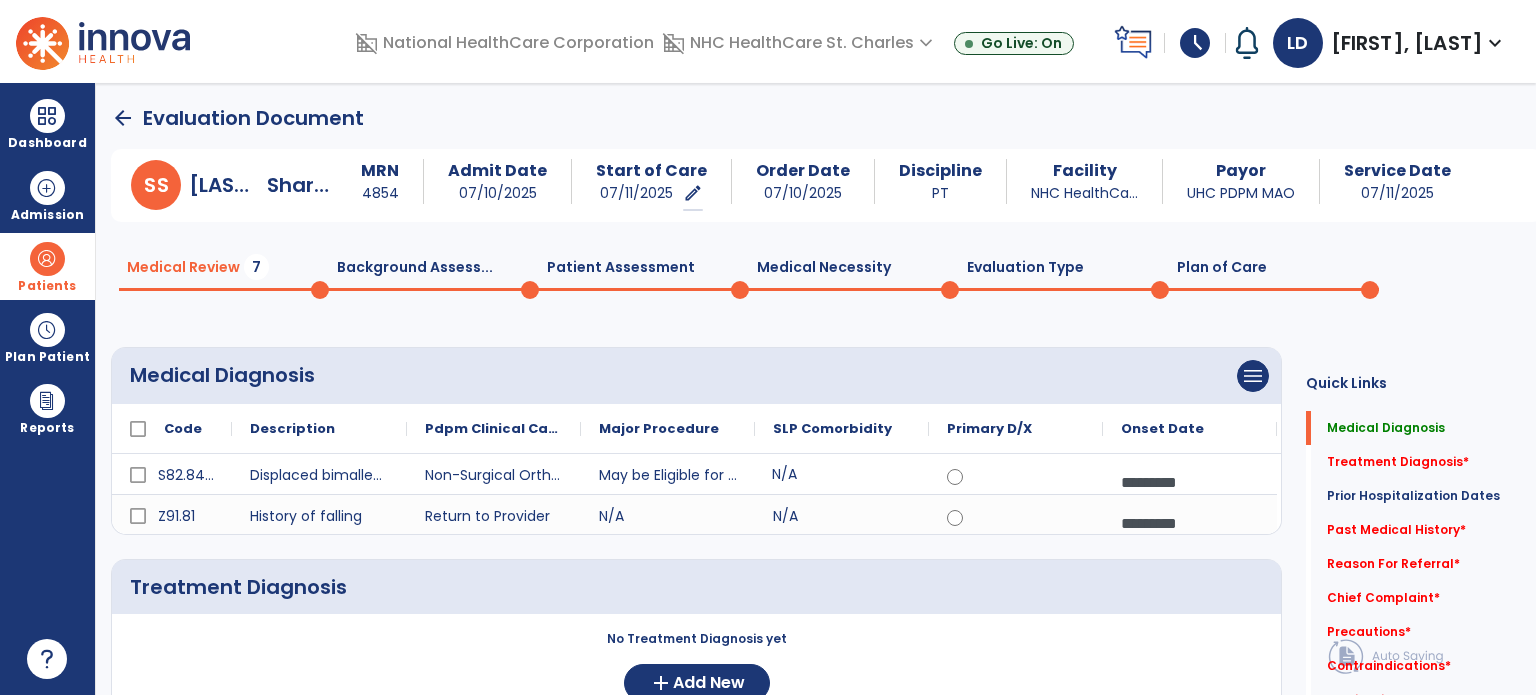 click on "Patients" at bounding box center [47, 266] 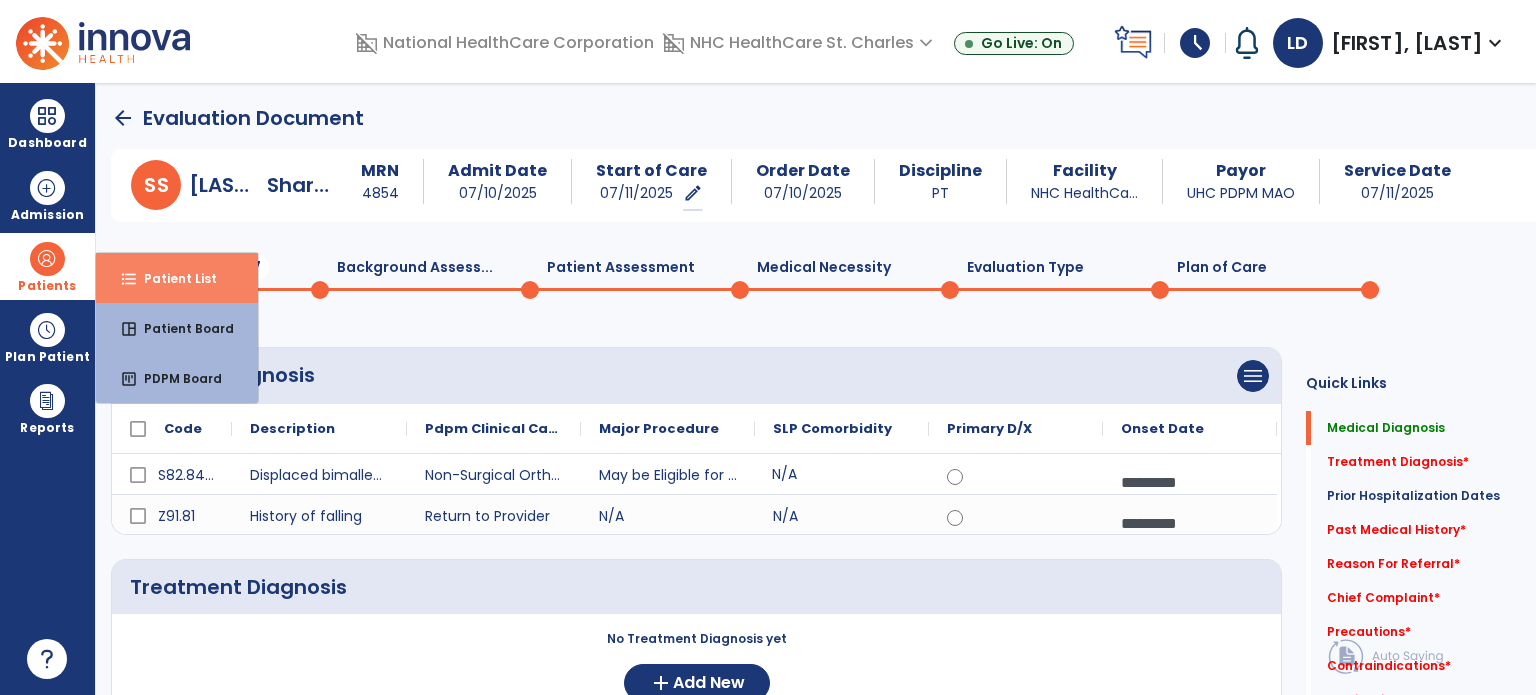 click on "format_list_bulleted  Patient List" at bounding box center [177, 278] 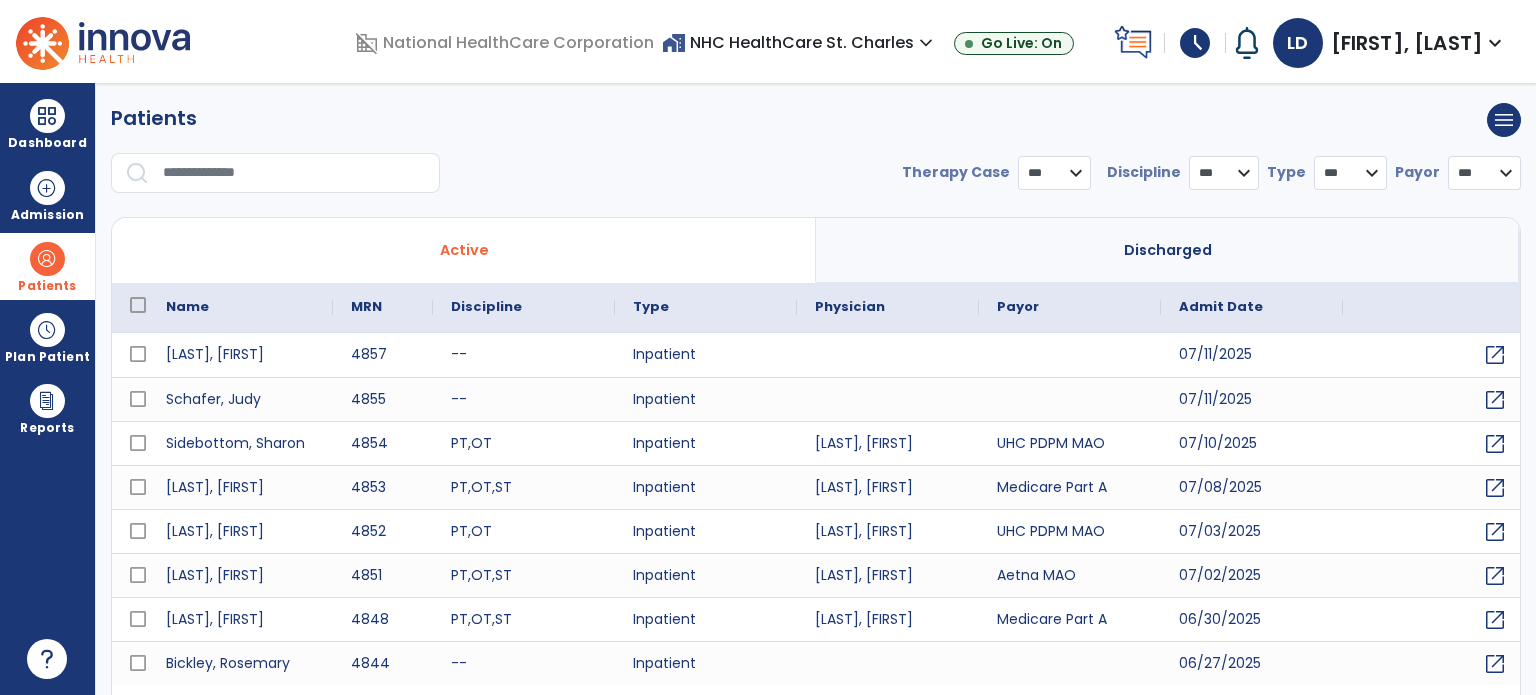select on "***" 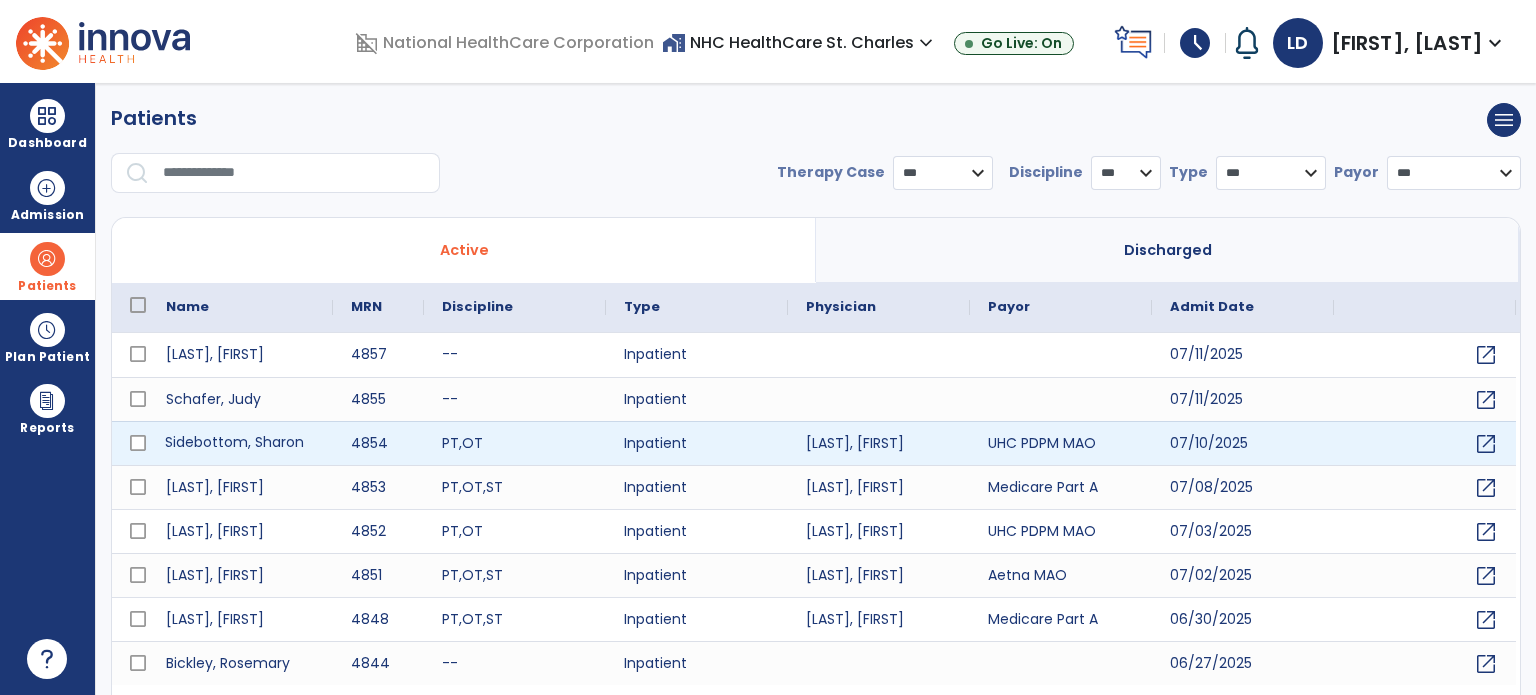click on "Sidebottom, Sharon" at bounding box center (240, 443) 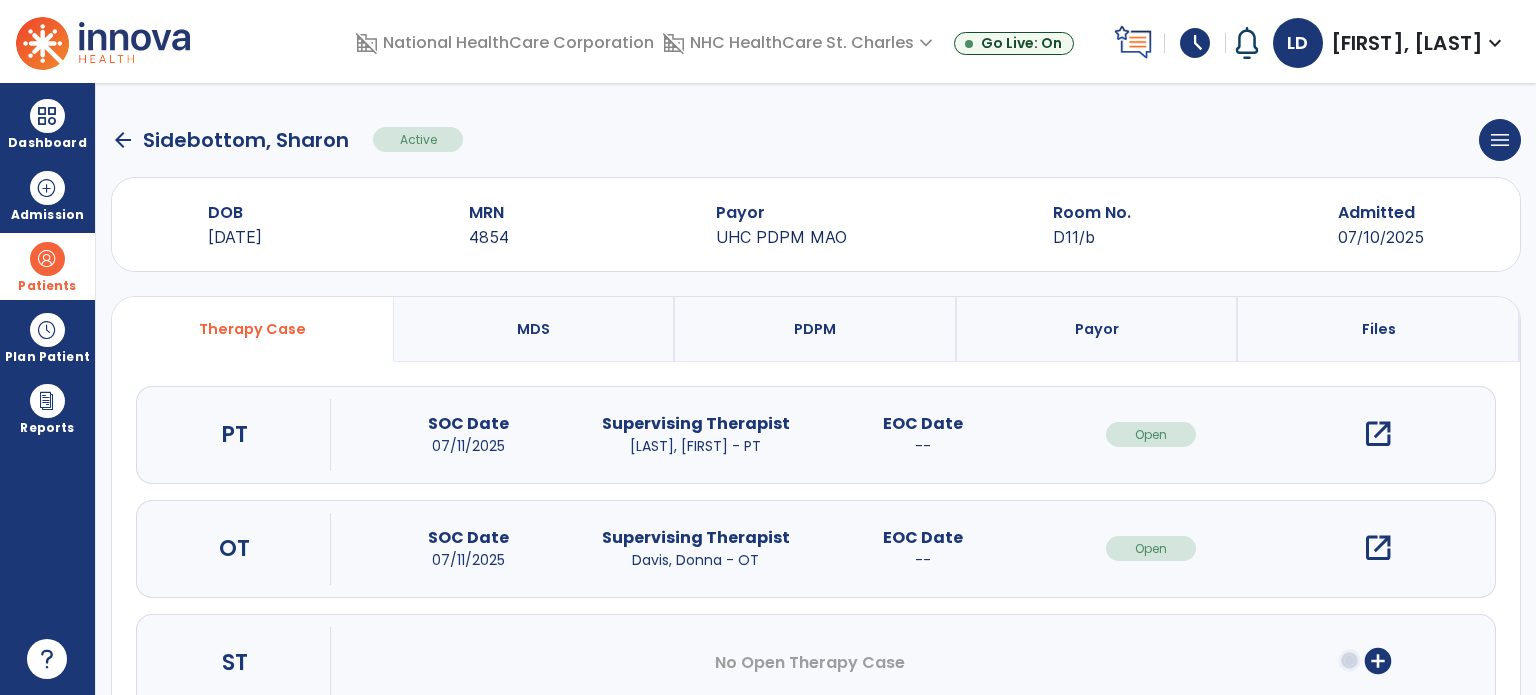 click on "open_in_new" at bounding box center [1378, 548] 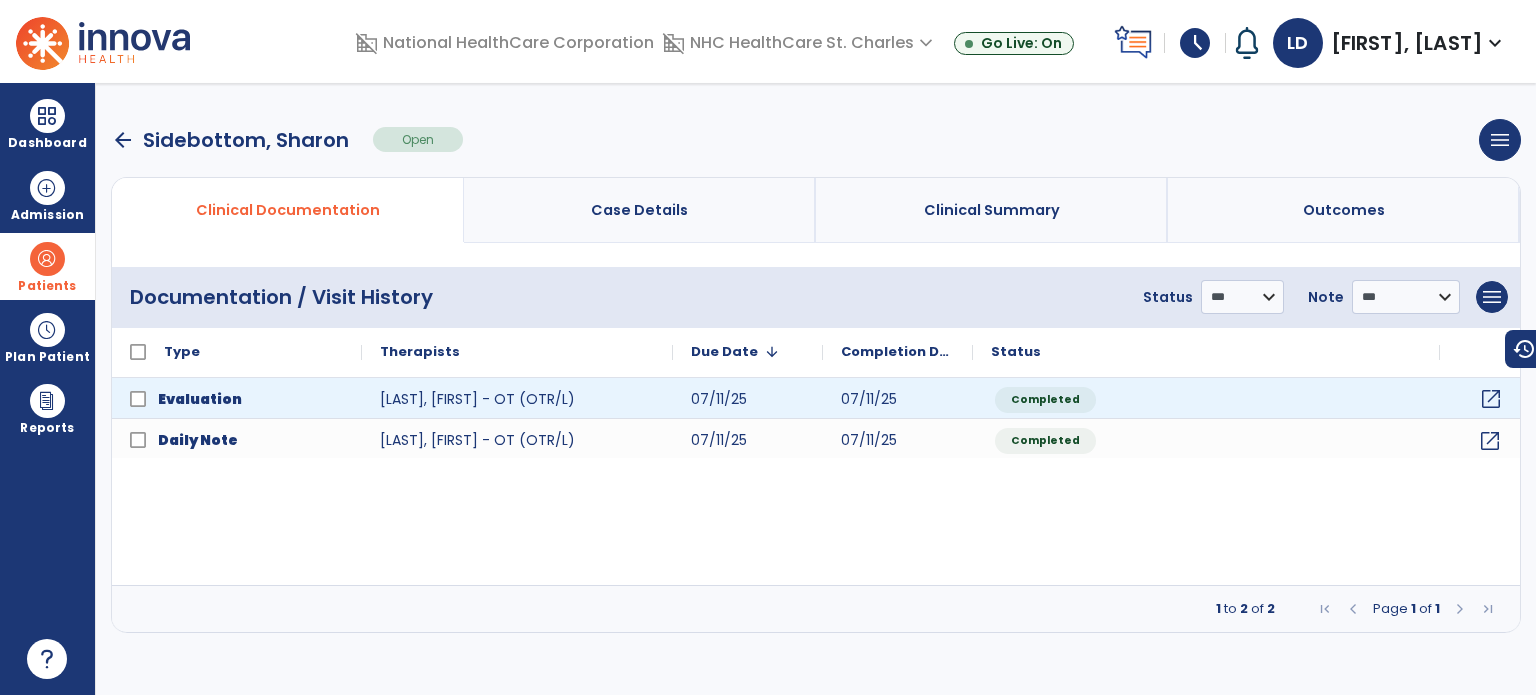 click on "open_in_new" 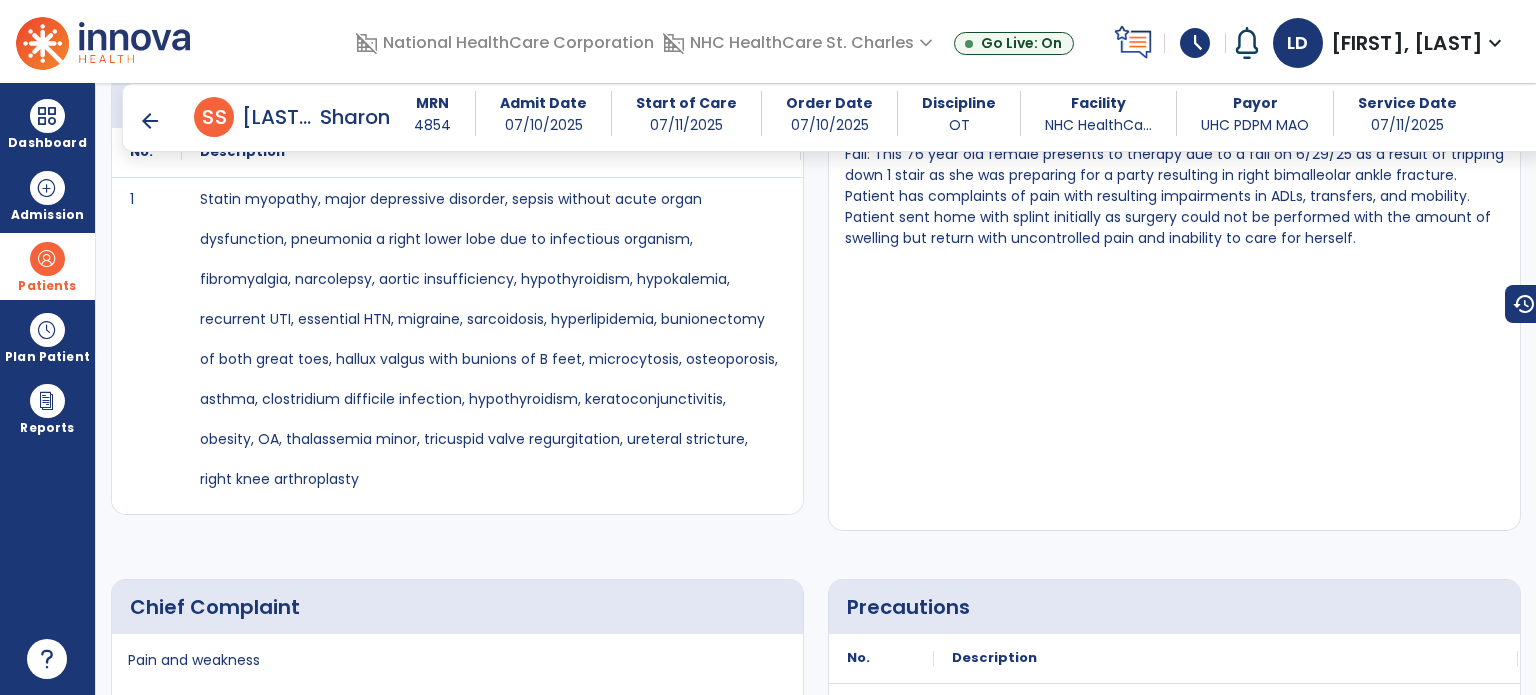scroll, scrollTop: 757, scrollLeft: 0, axis: vertical 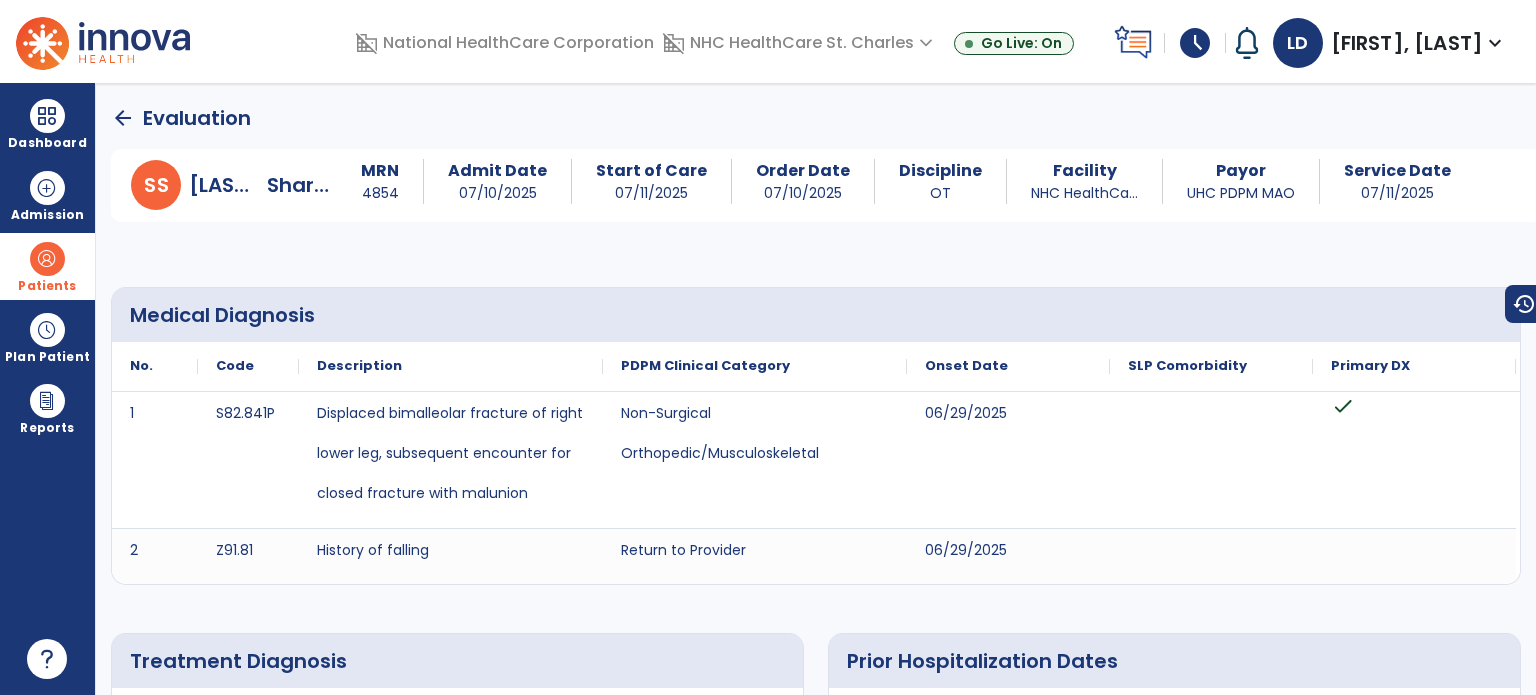 click at bounding box center (47, 259) 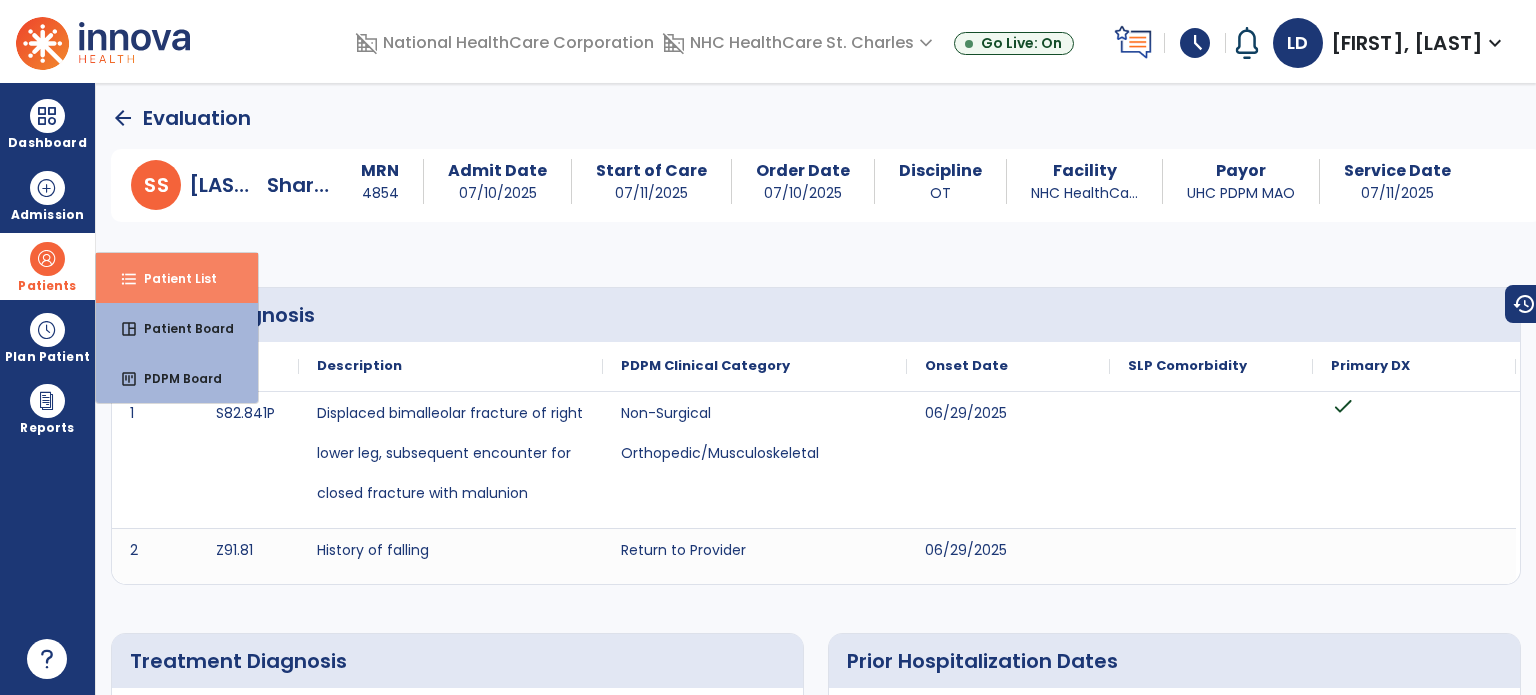 click on "Patient List" at bounding box center [172, 278] 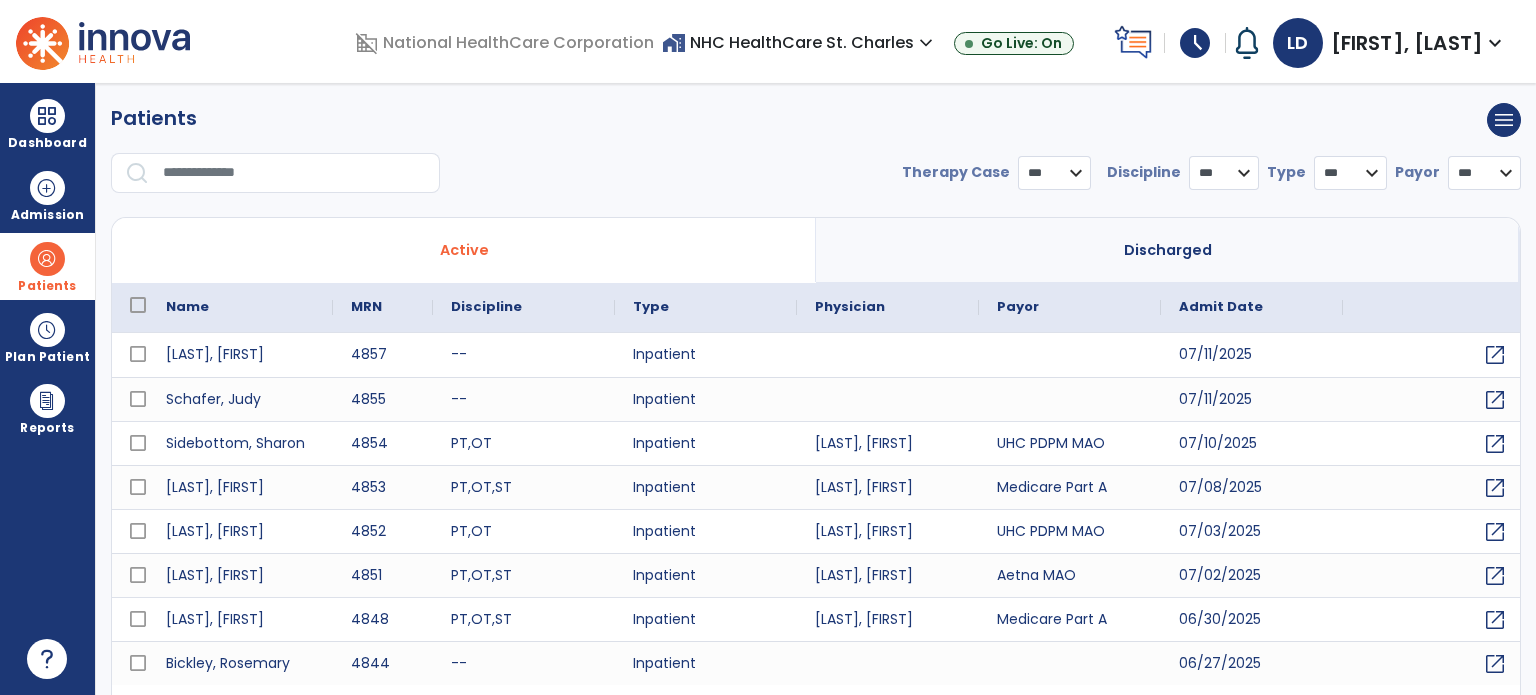 select on "***" 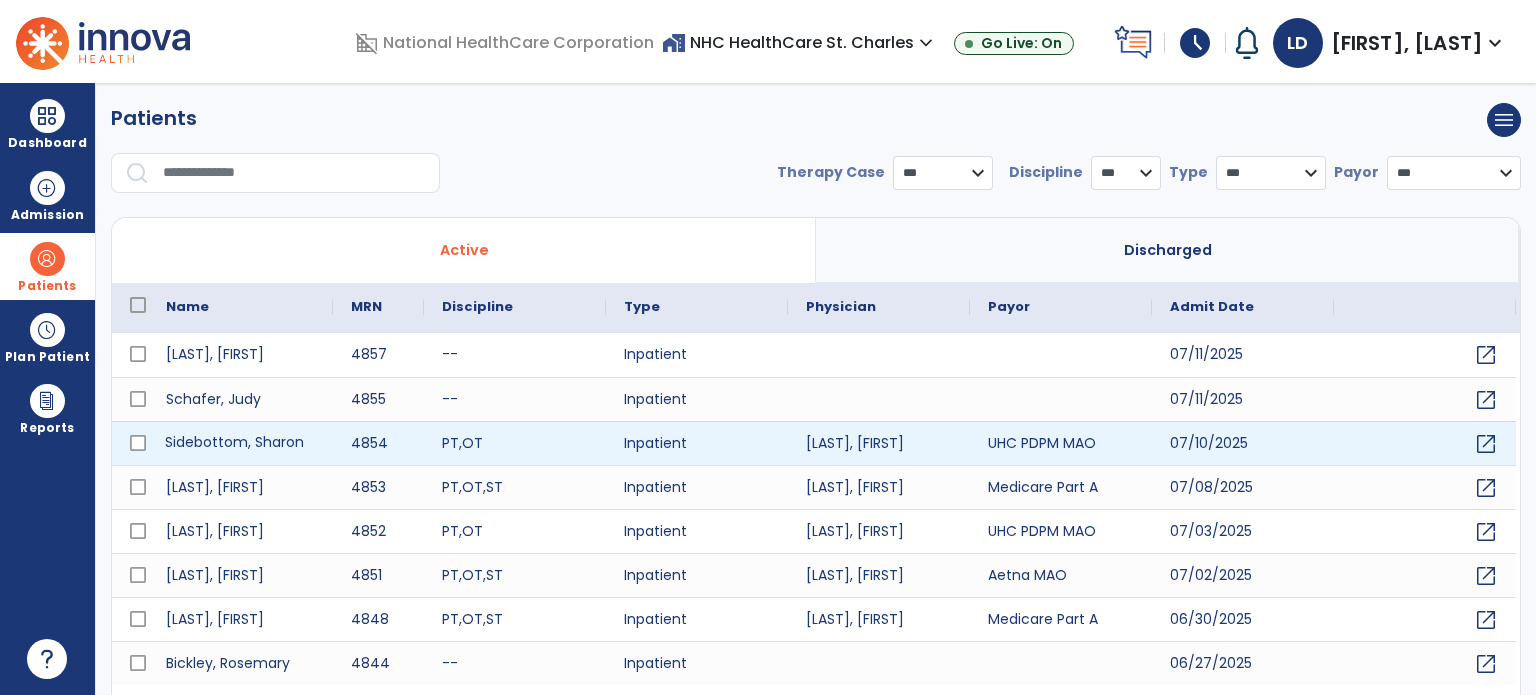 click on "Sidebottom, Sharon" at bounding box center (240, 443) 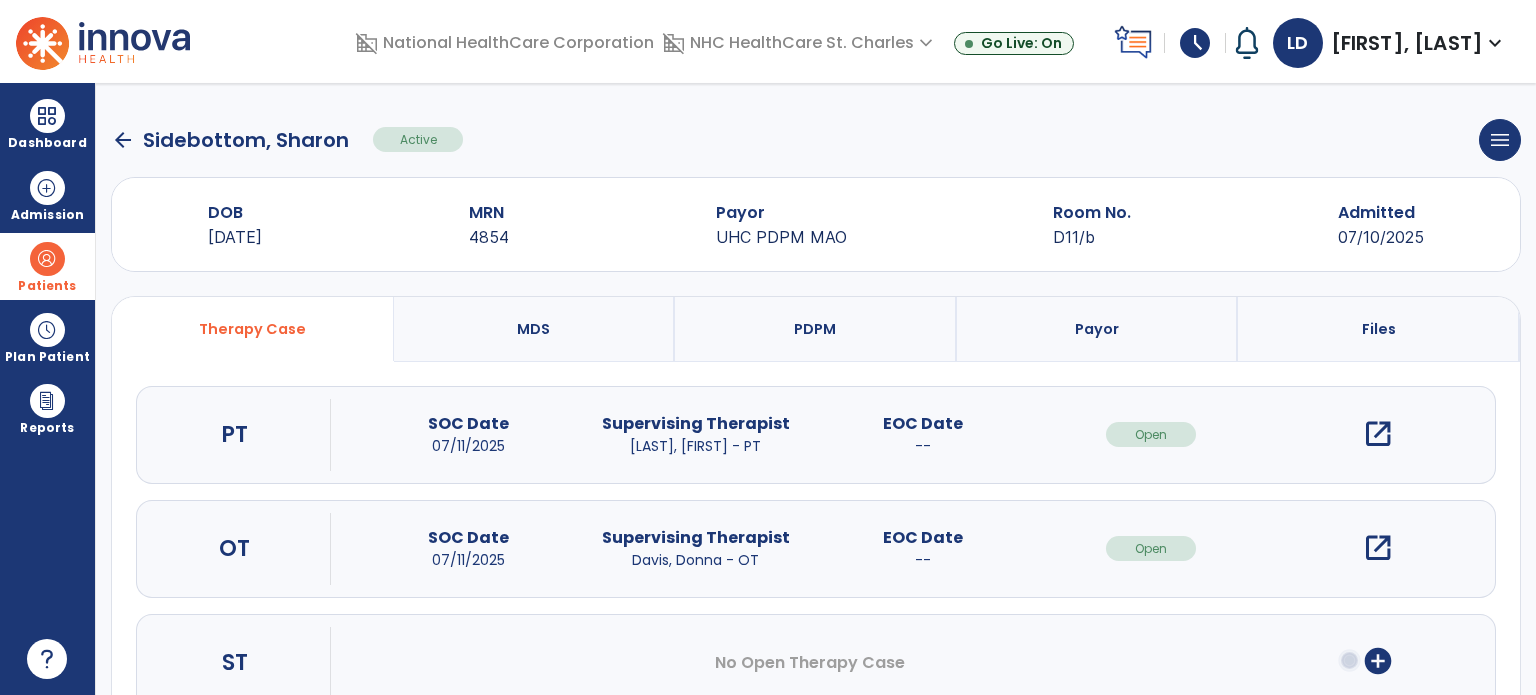 click on "open_in_new" at bounding box center [1378, 434] 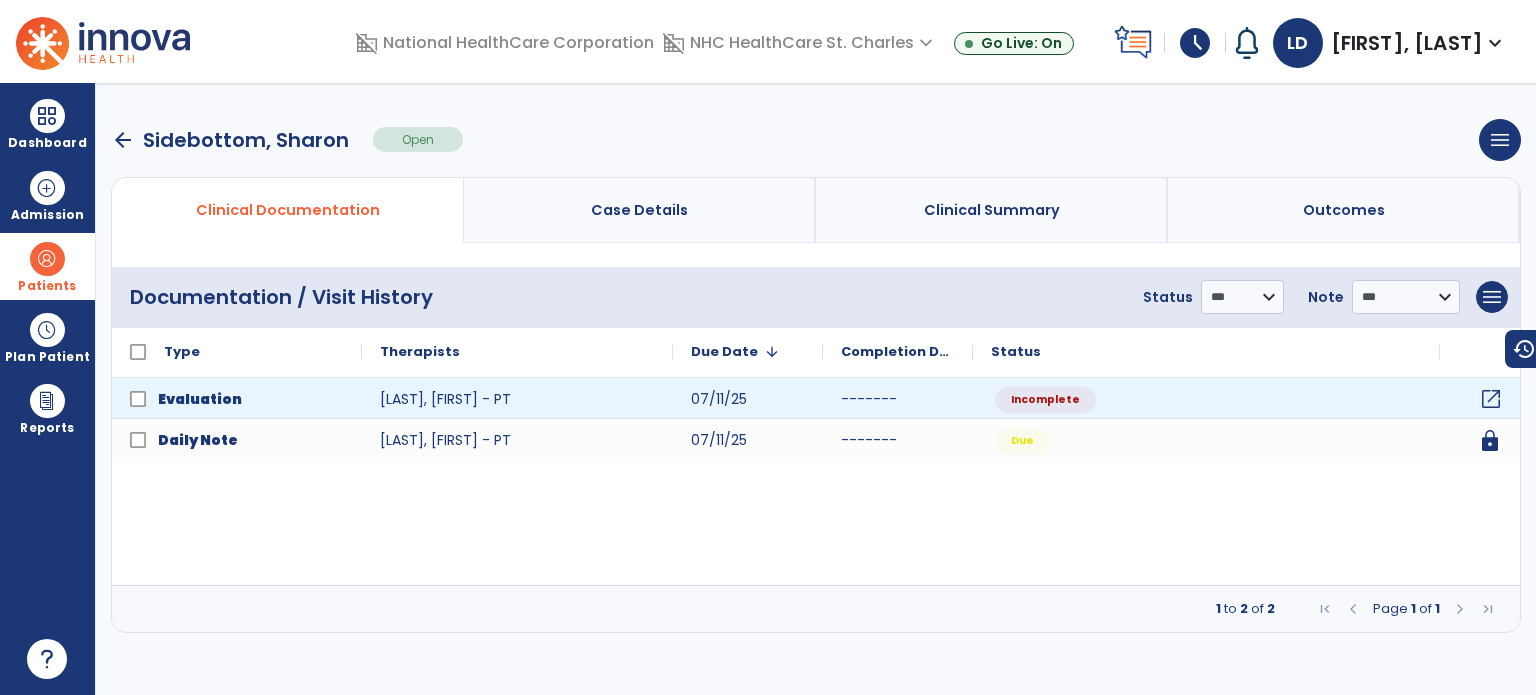 click on "open_in_new" 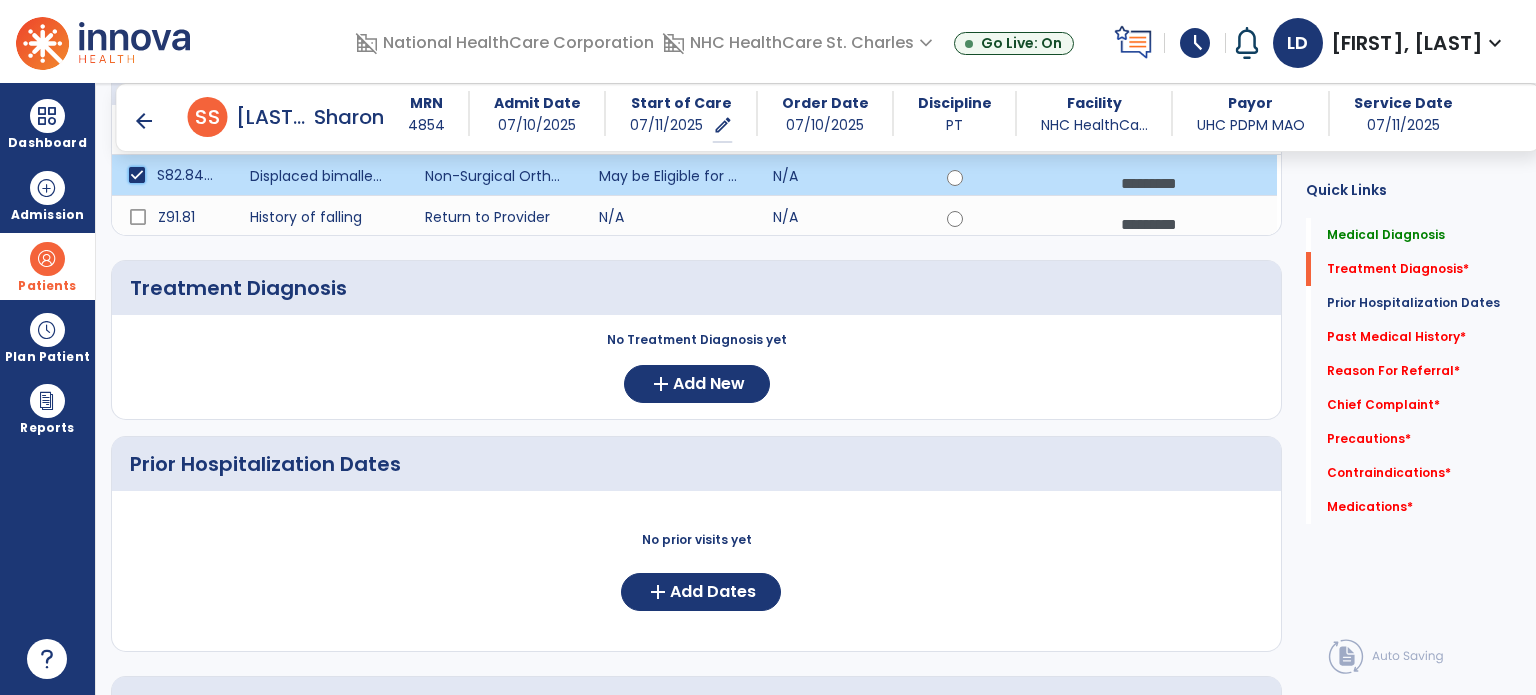 scroll, scrollTop: 286, scrollLeft: 0, axis: vertical 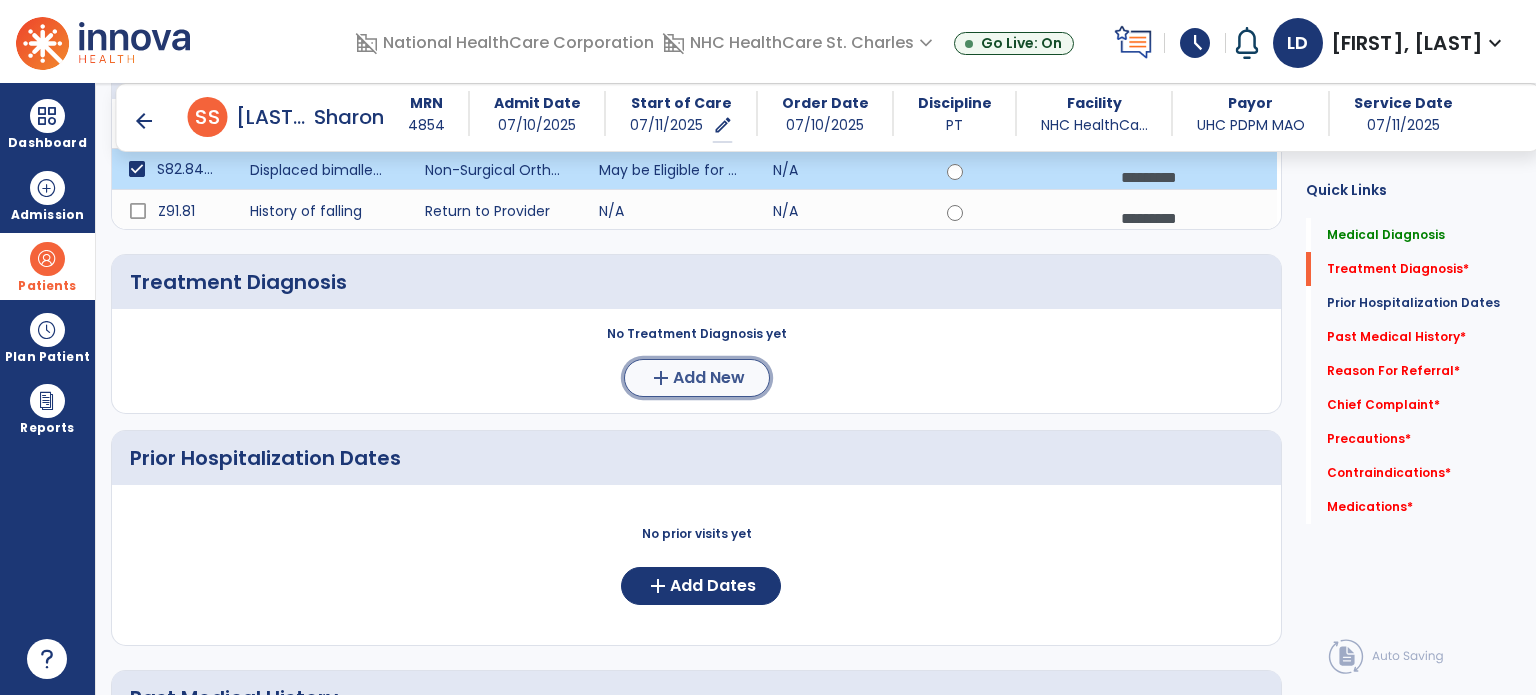 click on "add  Add New" 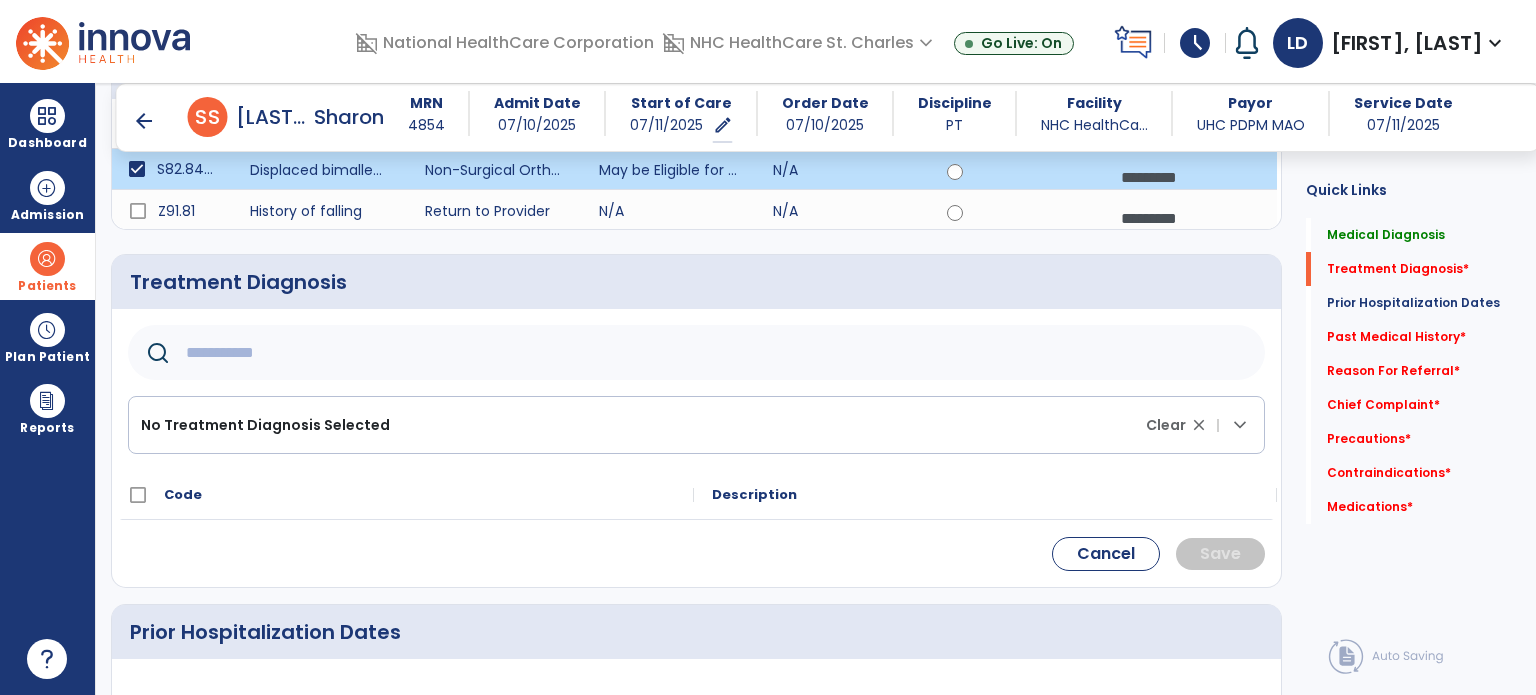 click 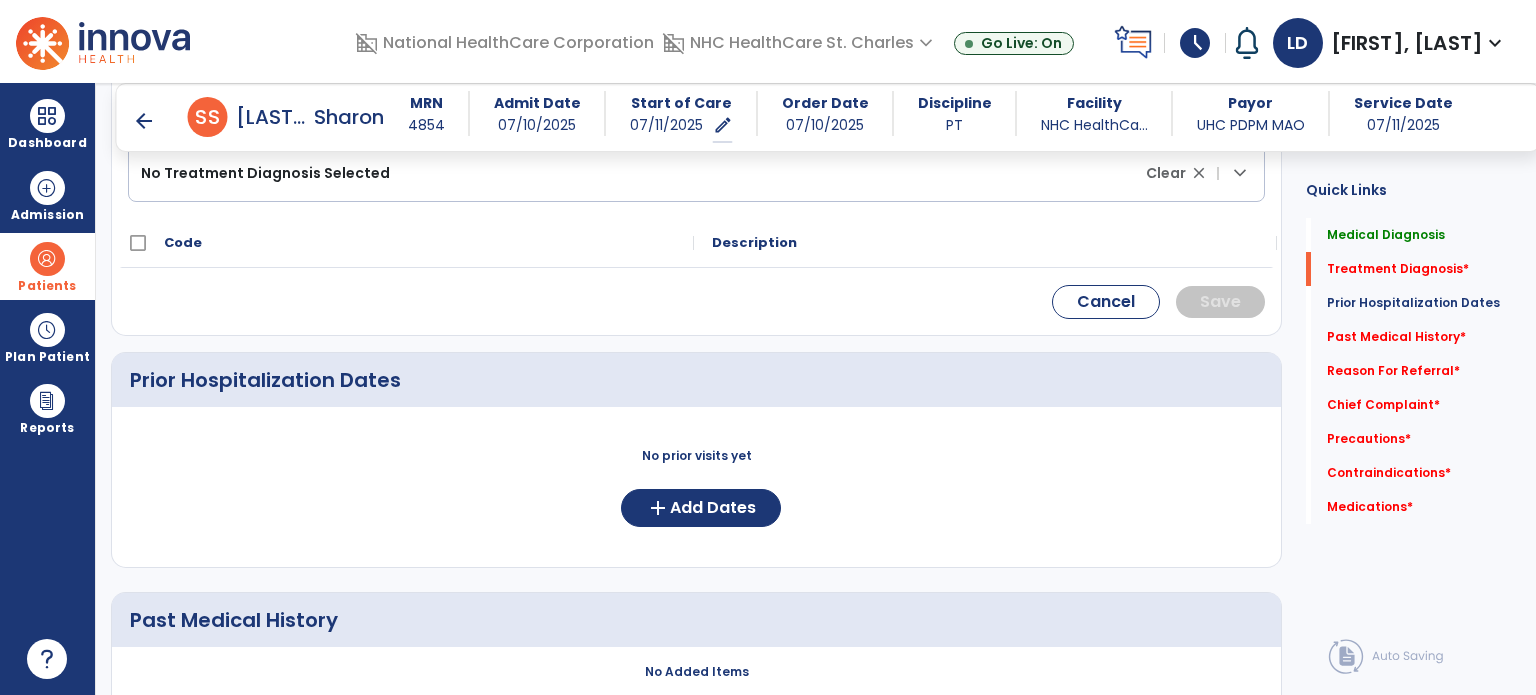scroll, scrollTop: 544, scrollLeft: 0, axis: vertical 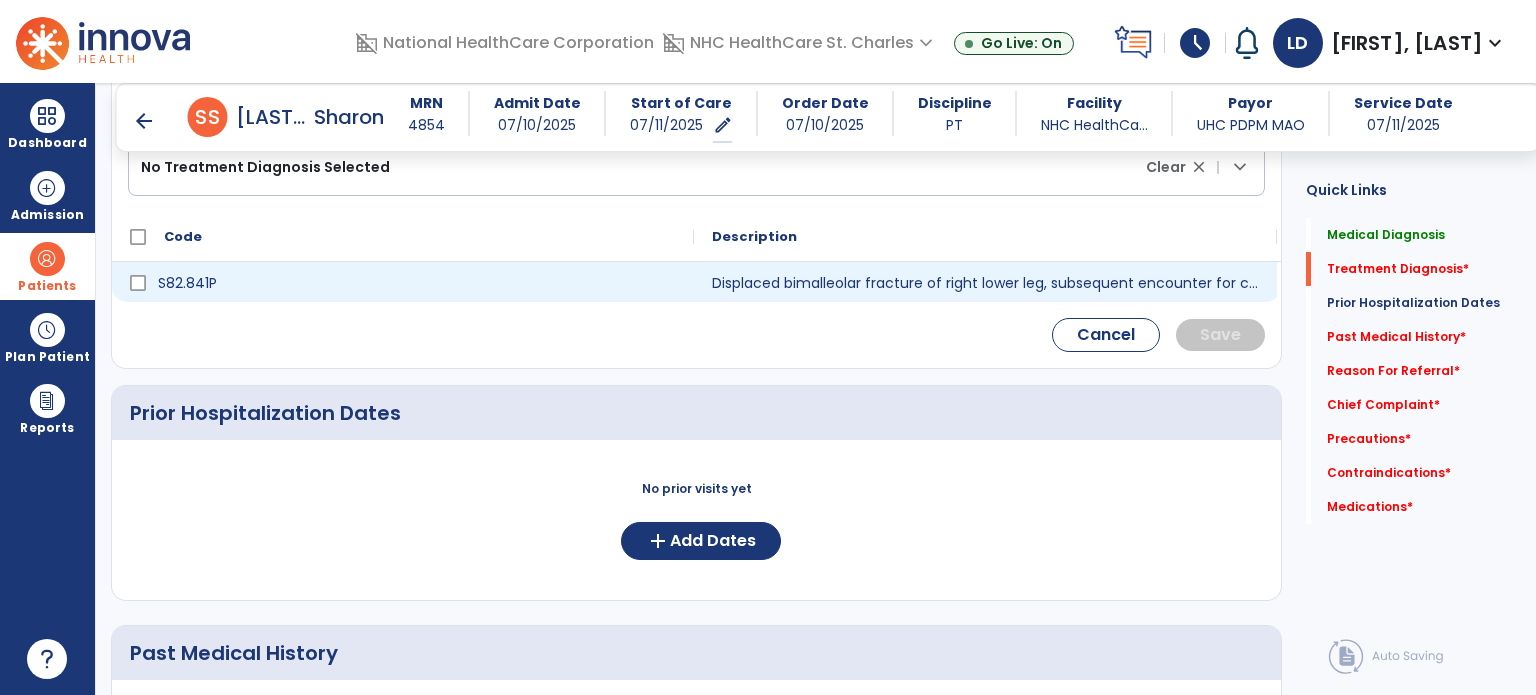type on "********" 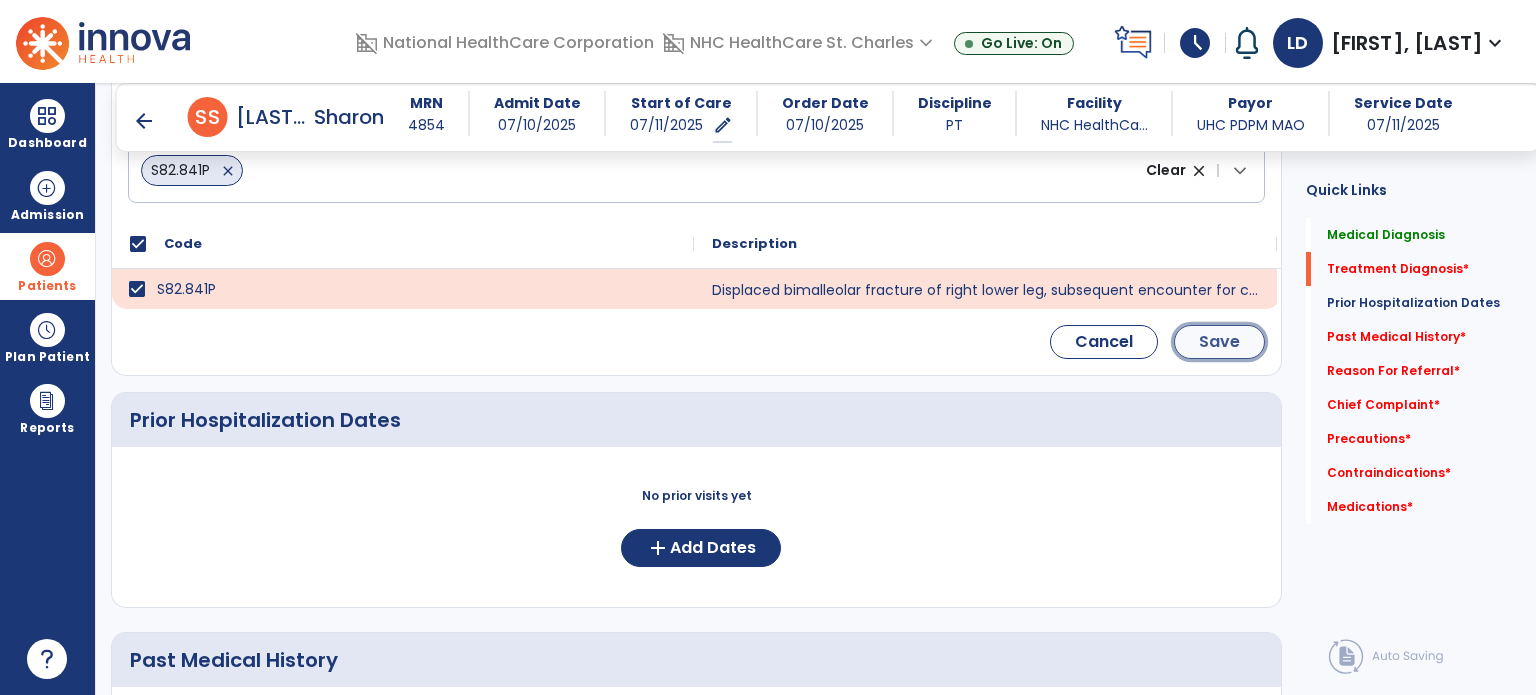 click on "Save" 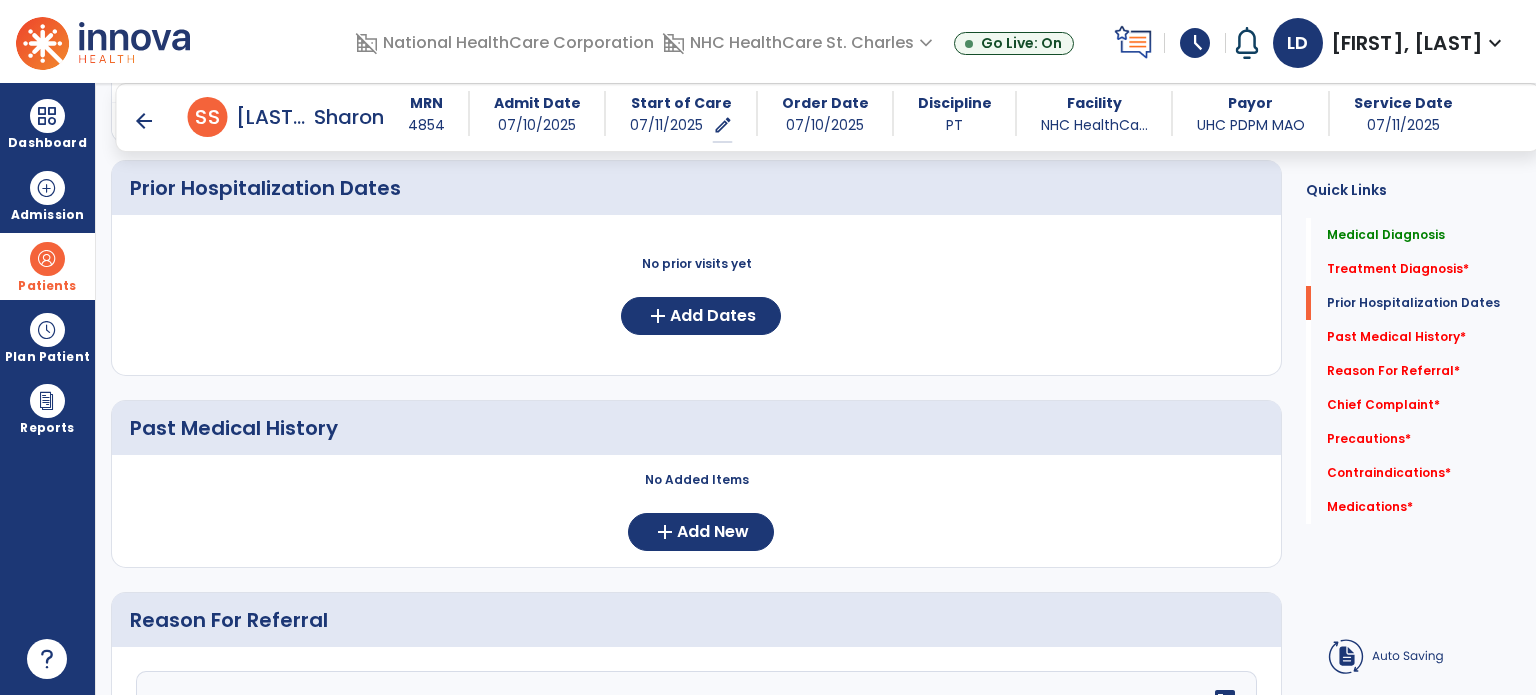 scroll, scrollTop: 379, scrollLeft: 0, axis: vertical 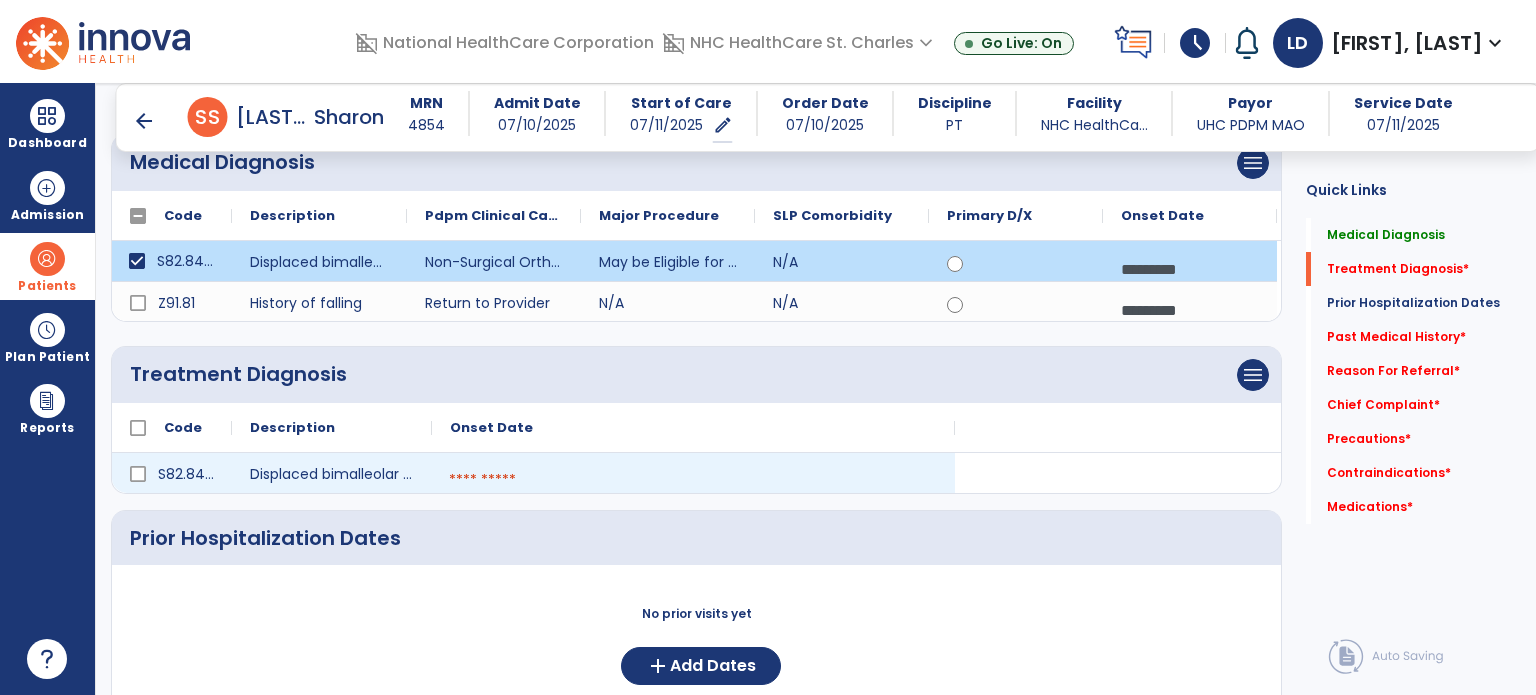 click at bounding box center [693, 480] 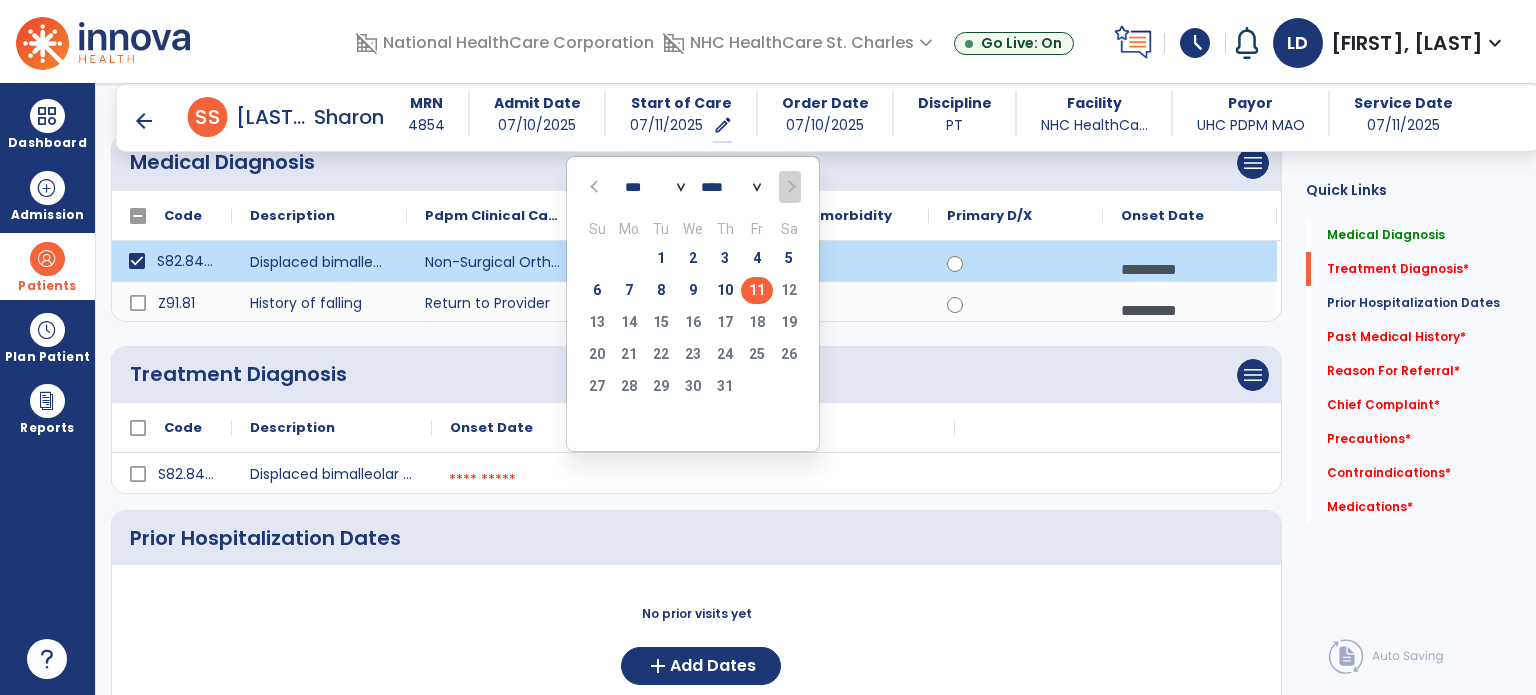 click 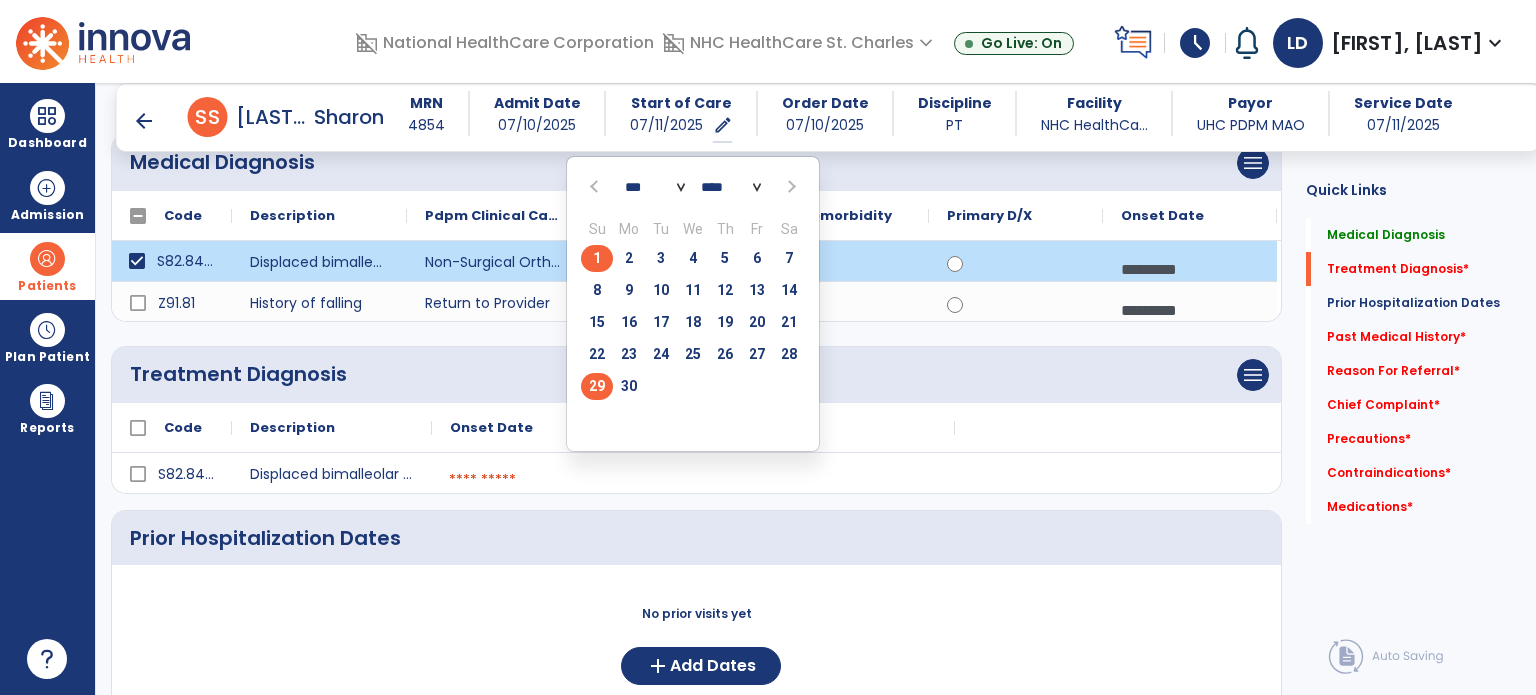 click on "29" 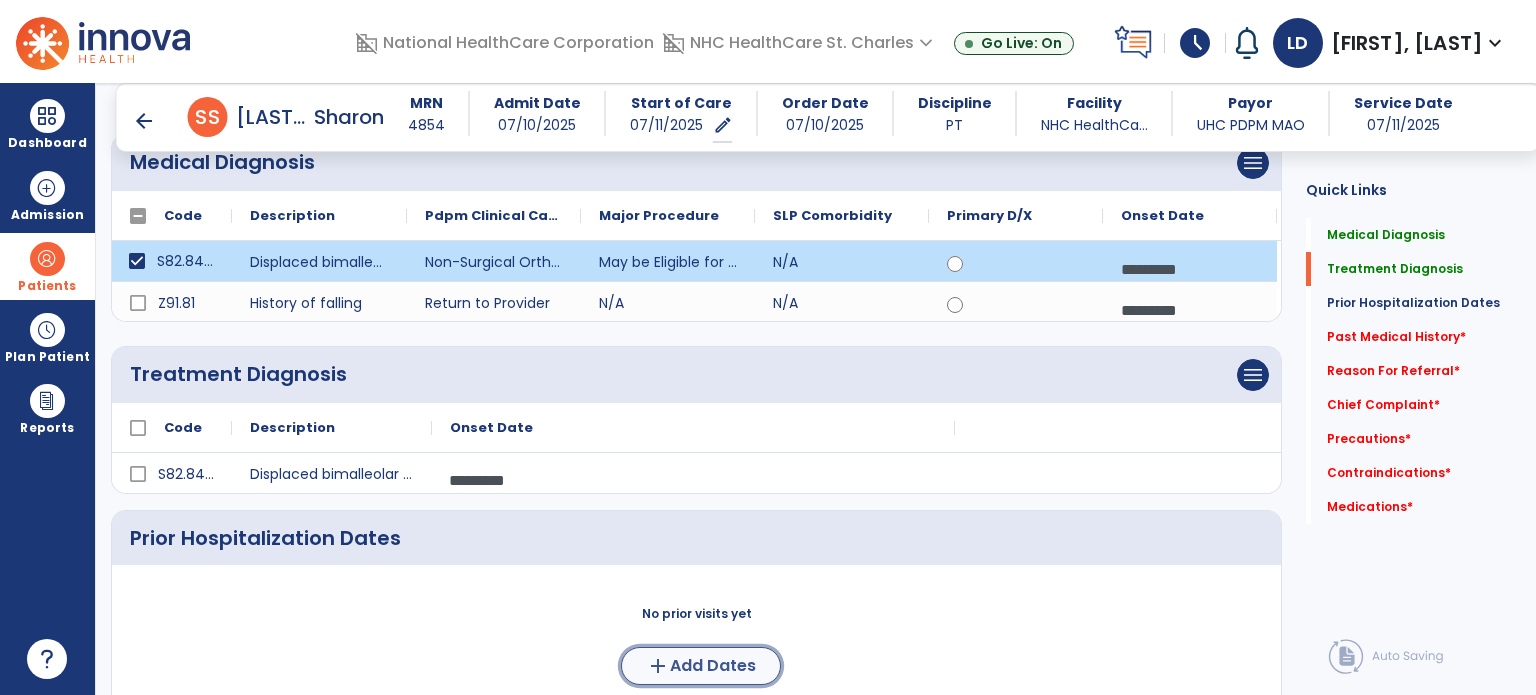 click on "Add Dates" 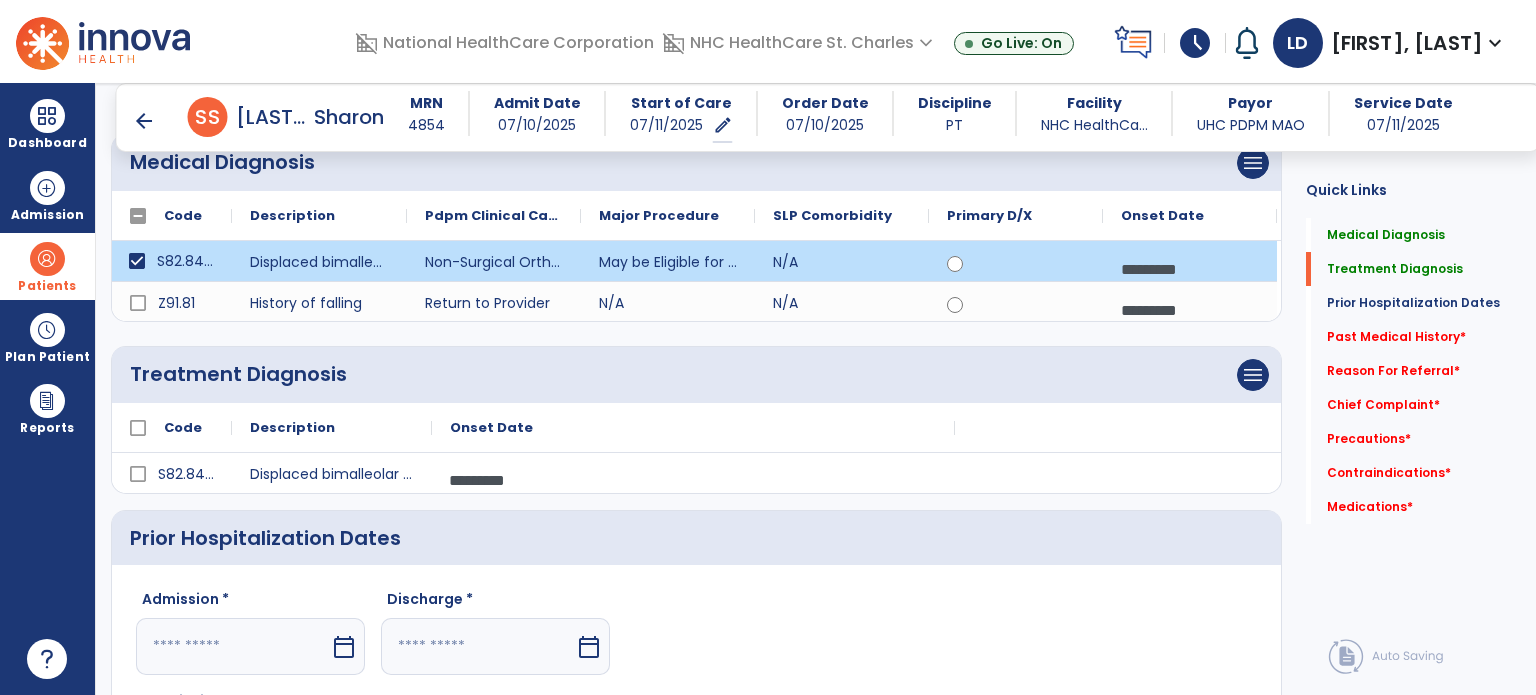 click on "calendar_today" at bounding box center (344, 647) 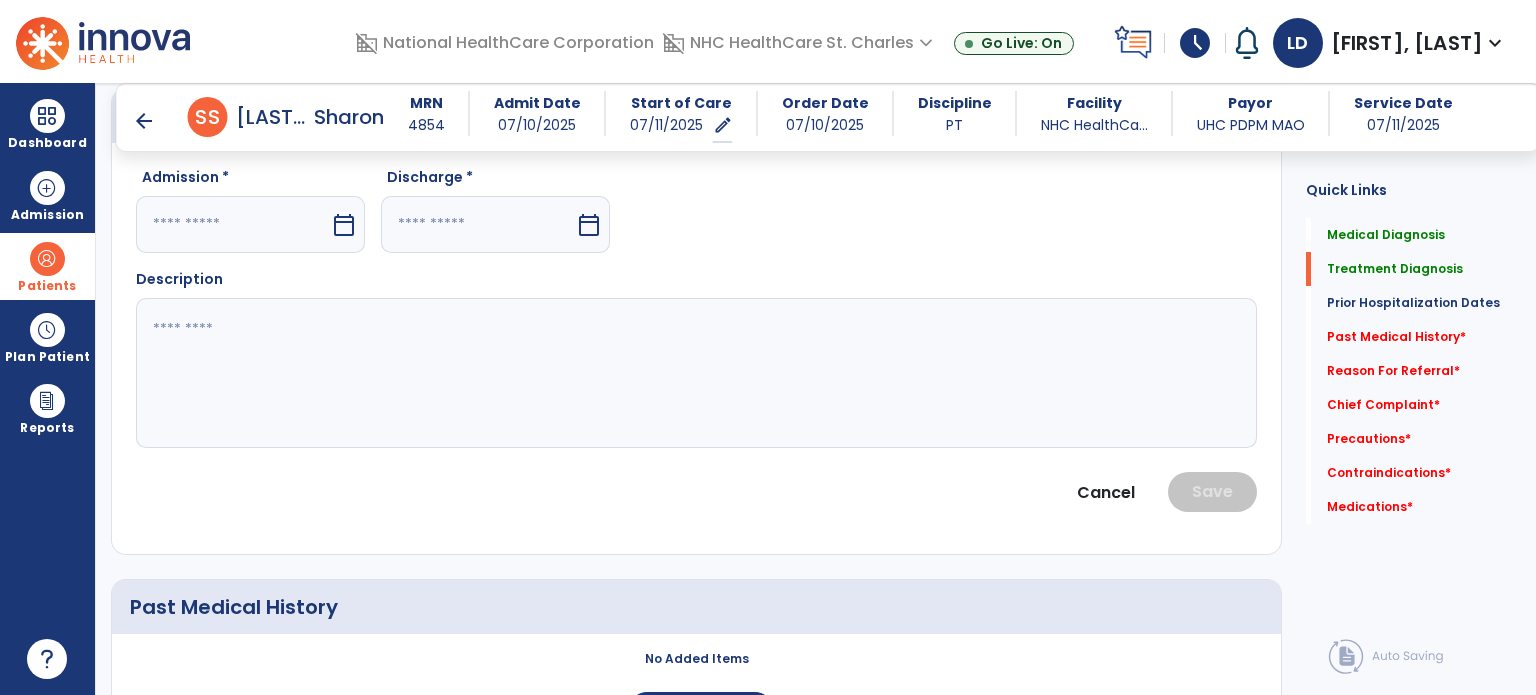 select on "*" 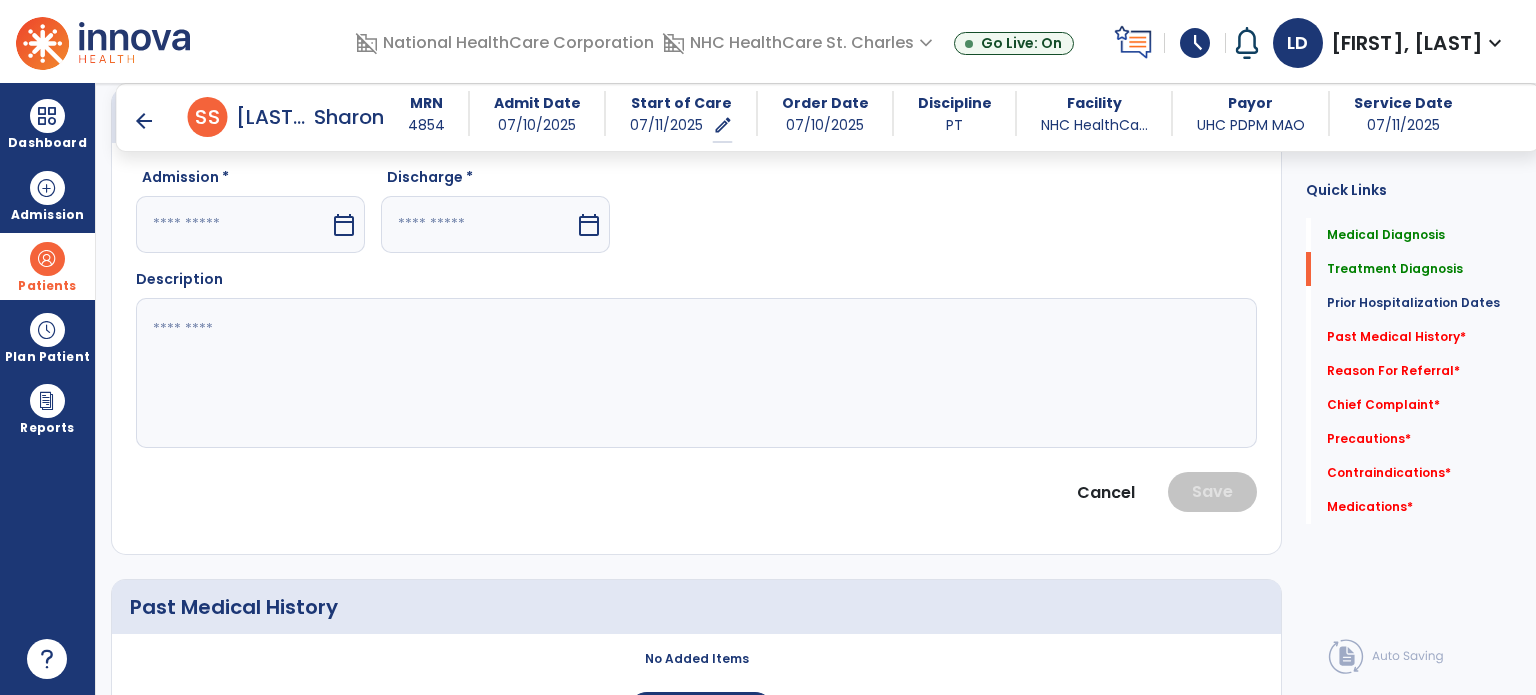 select on "****" 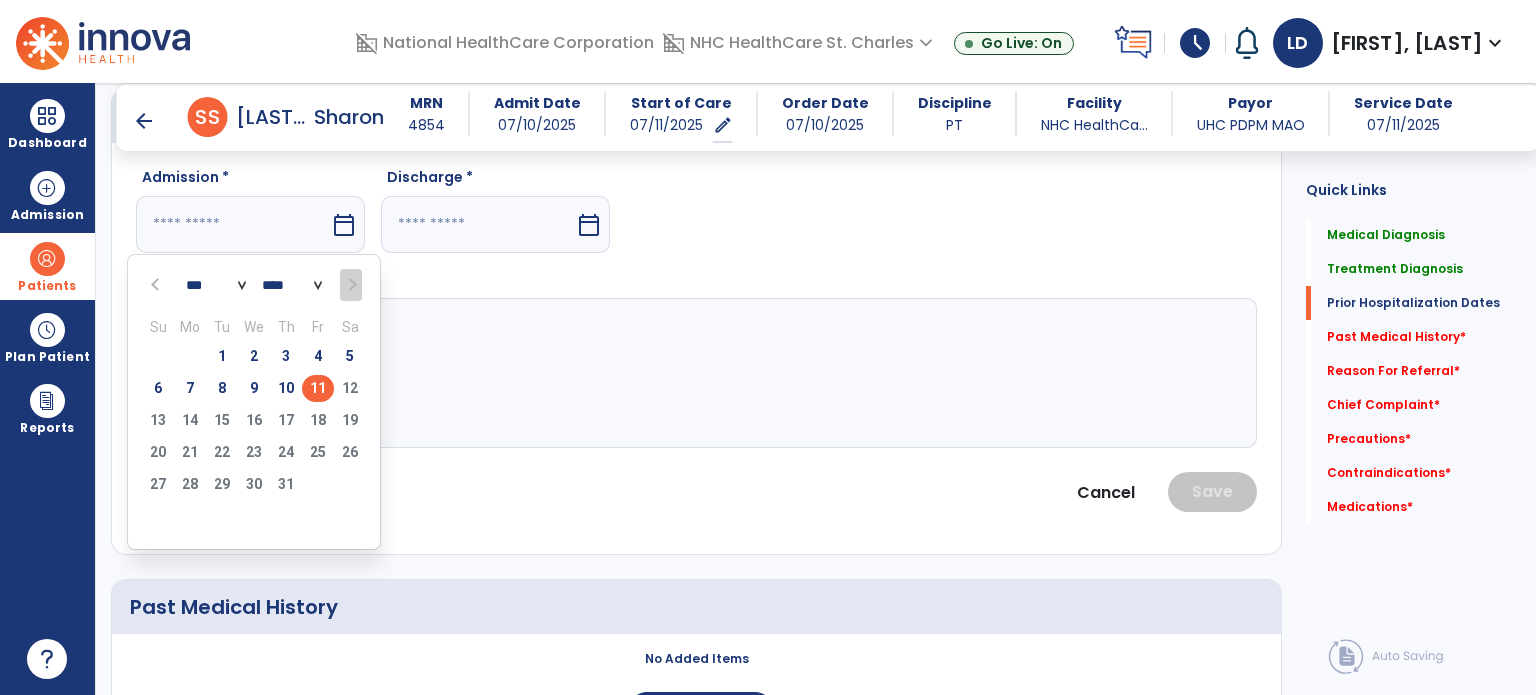 click at bounding box center (157, 285) 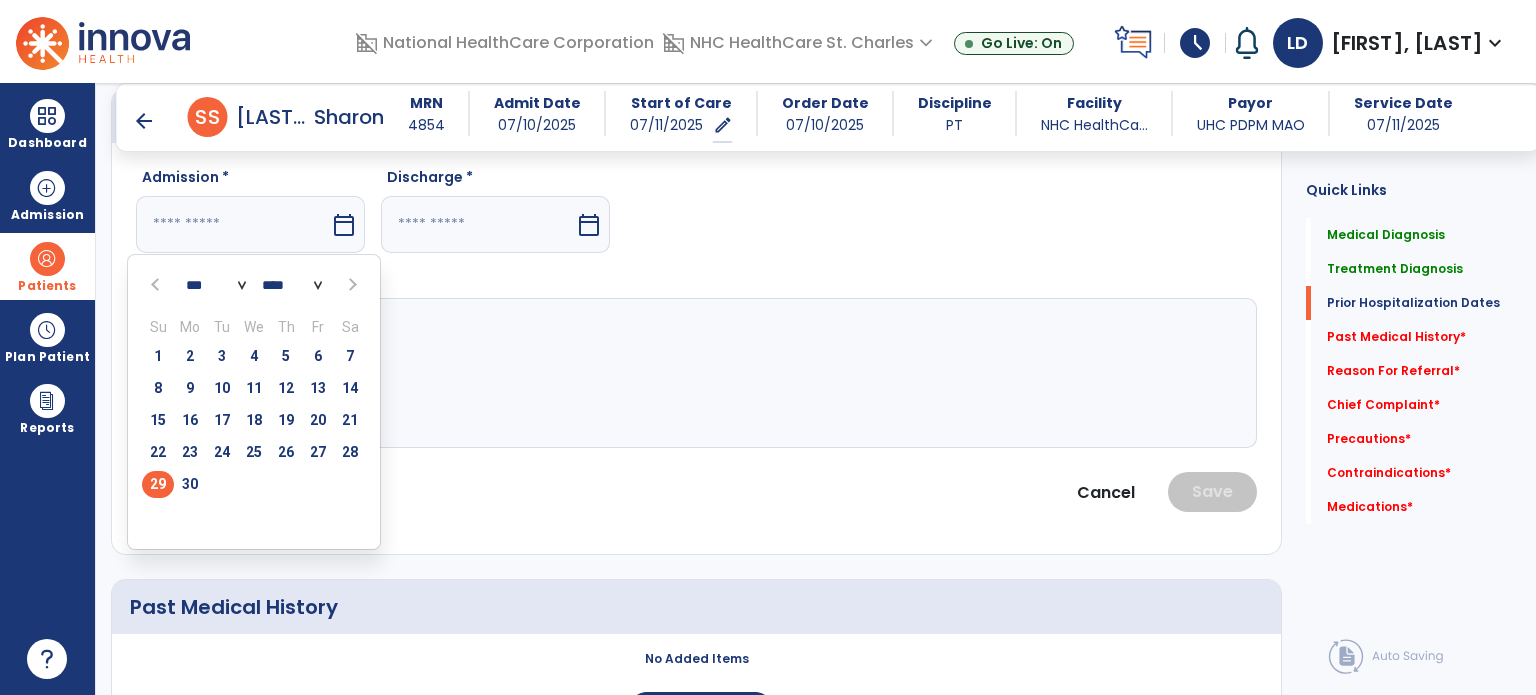 click on "29" at bounding box center [158, 484] 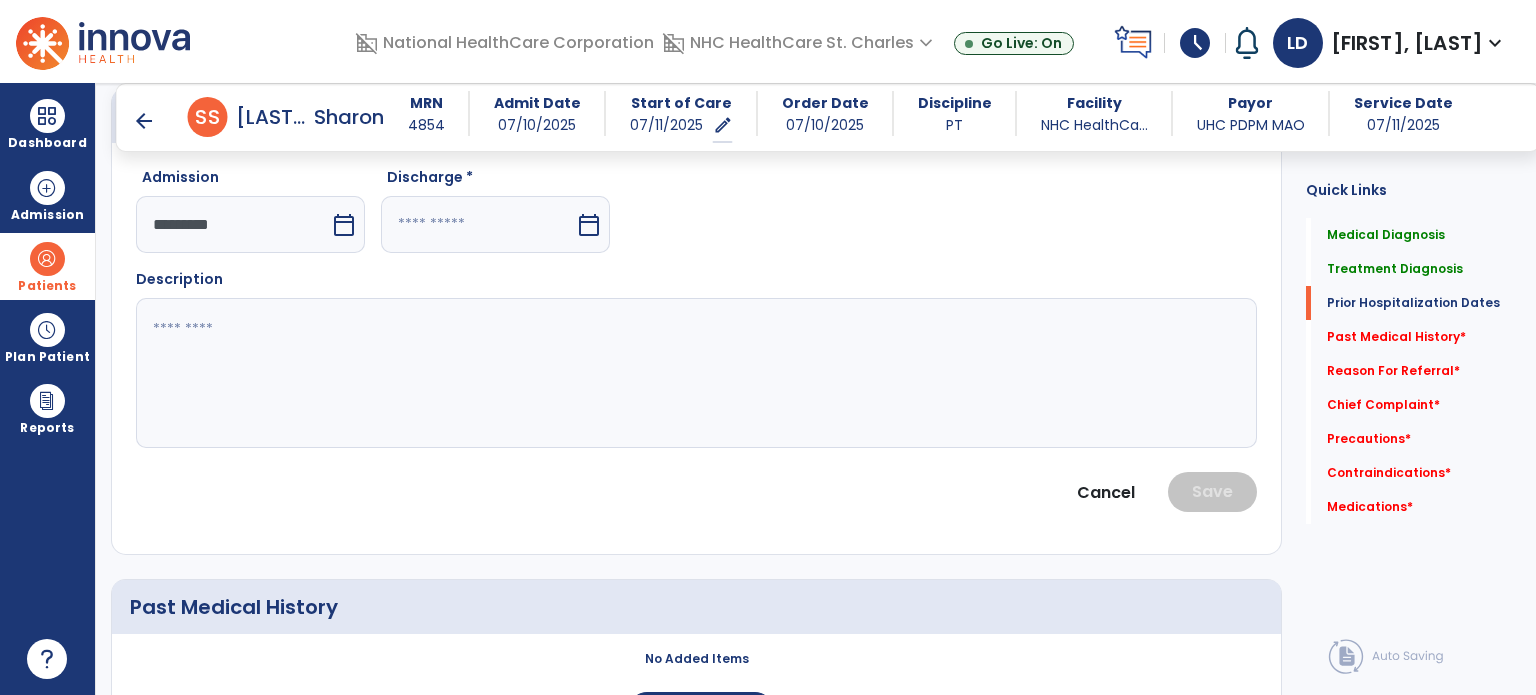 click at bounding box center (478, 224) 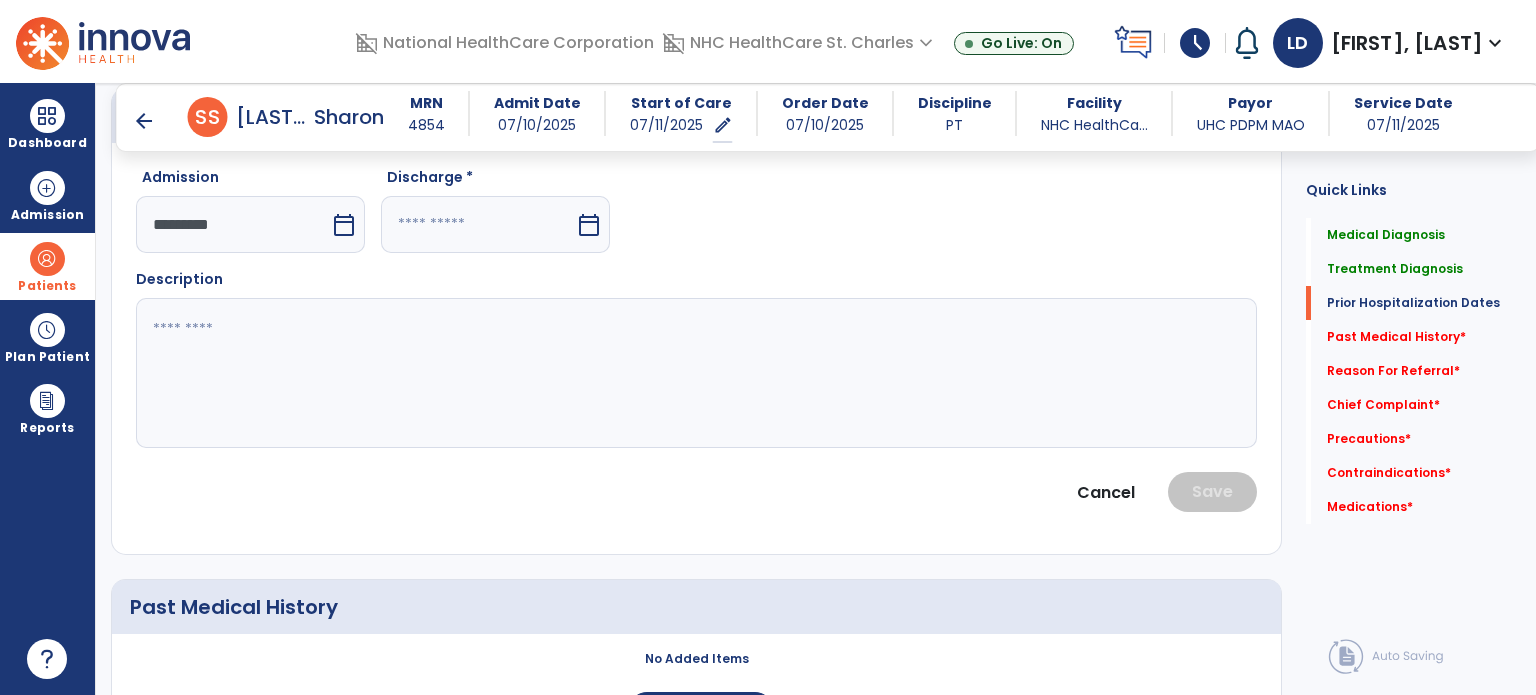 select on "*" 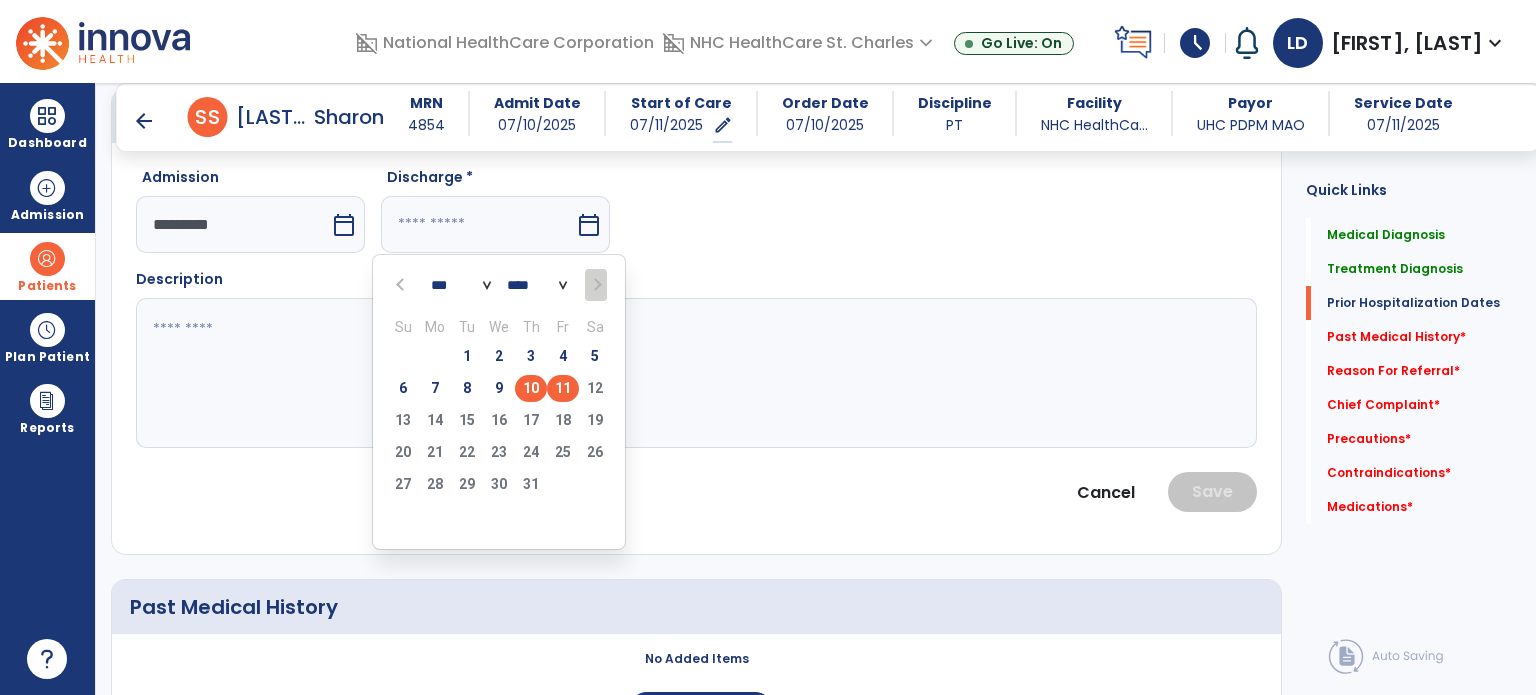 click on "10" at bounding box center [531, 388] 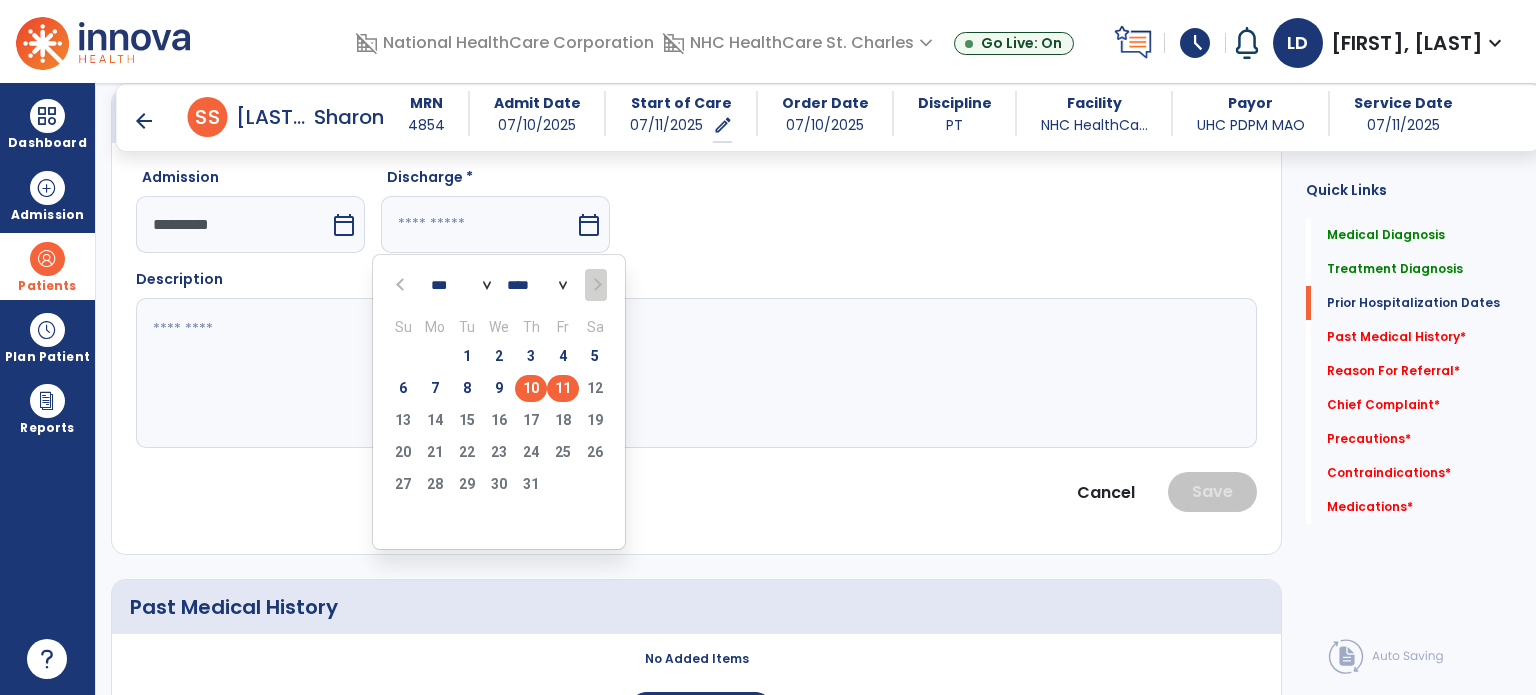 type on "*********" 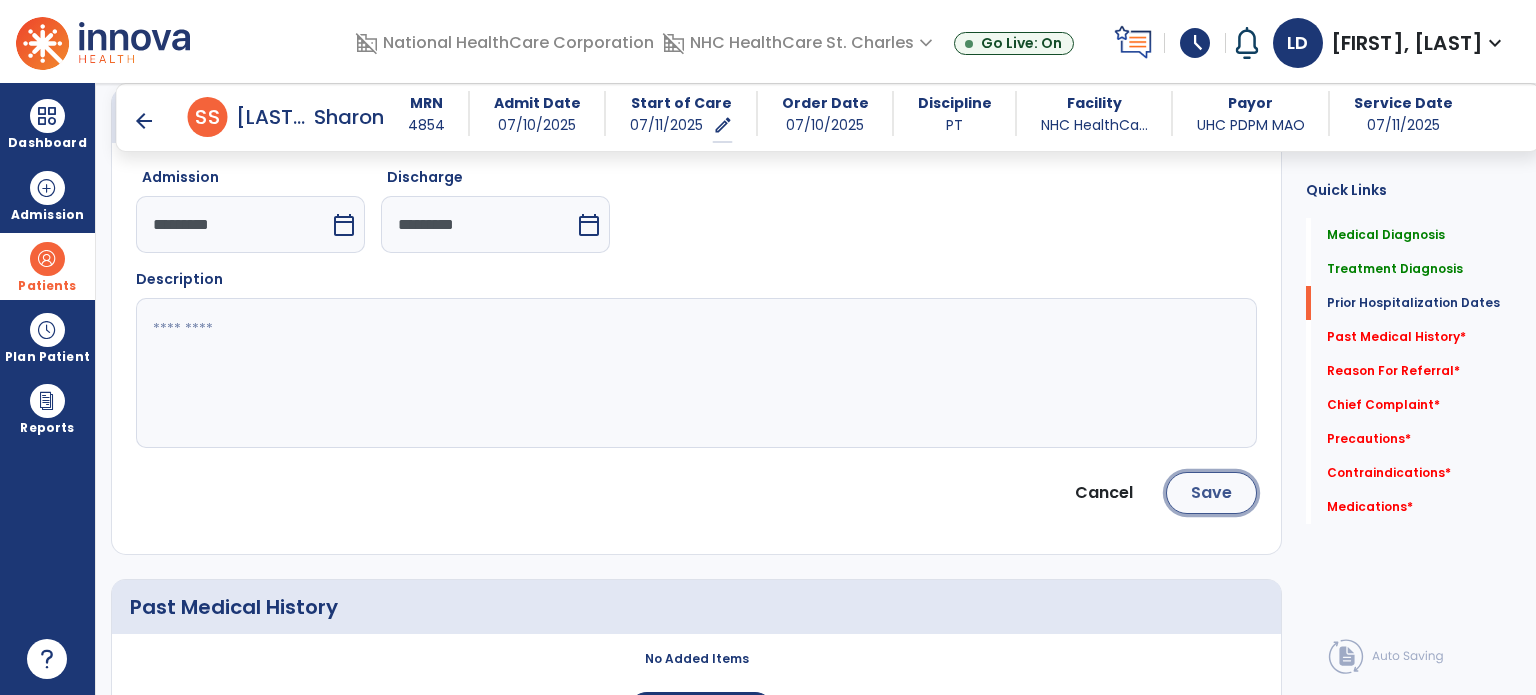 click on "Save" 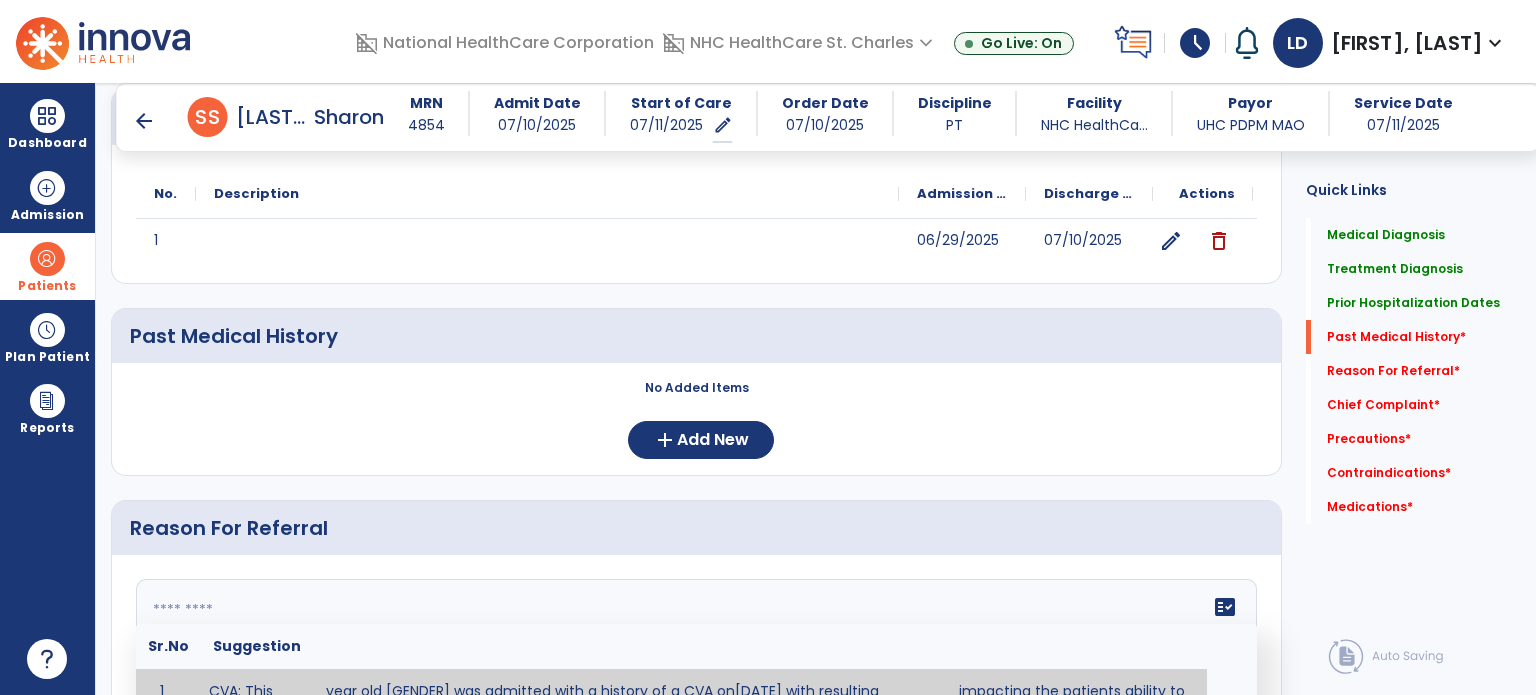 click 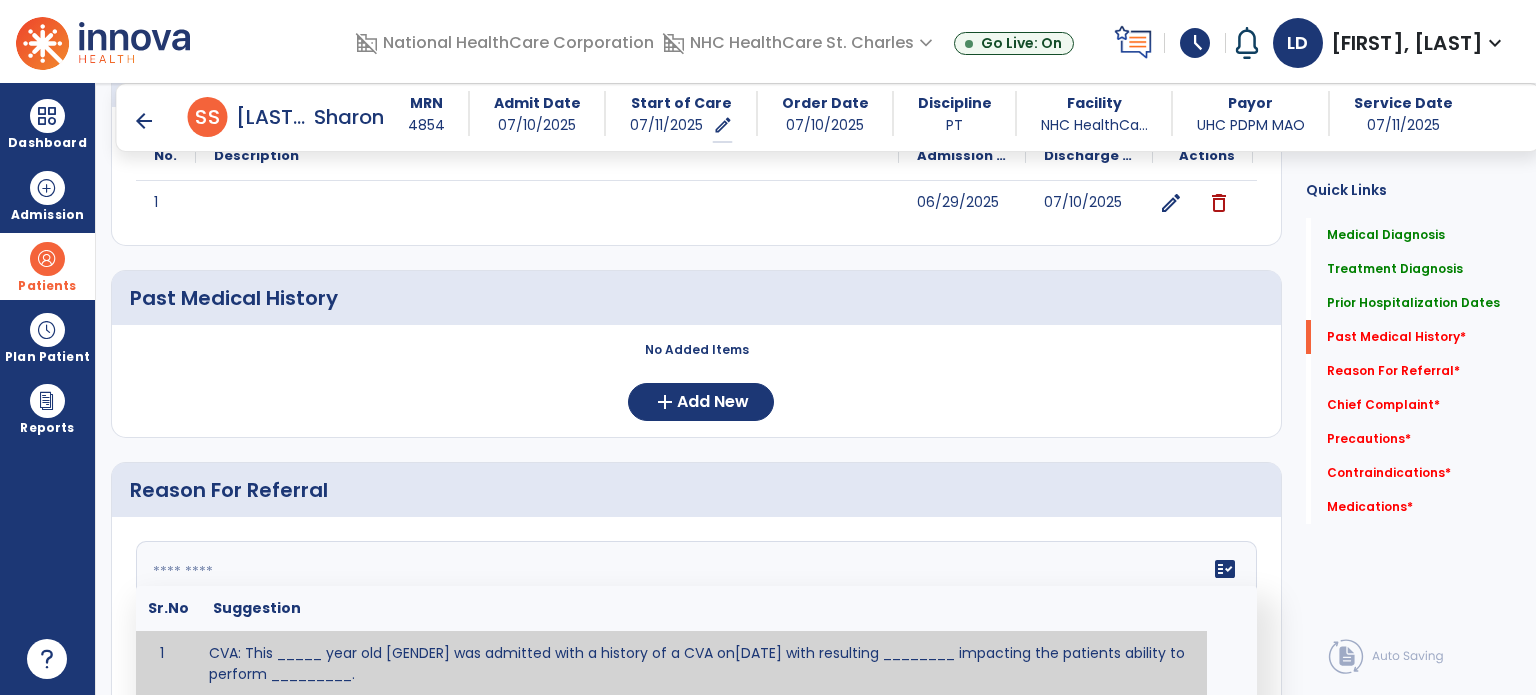 paste on "**********" 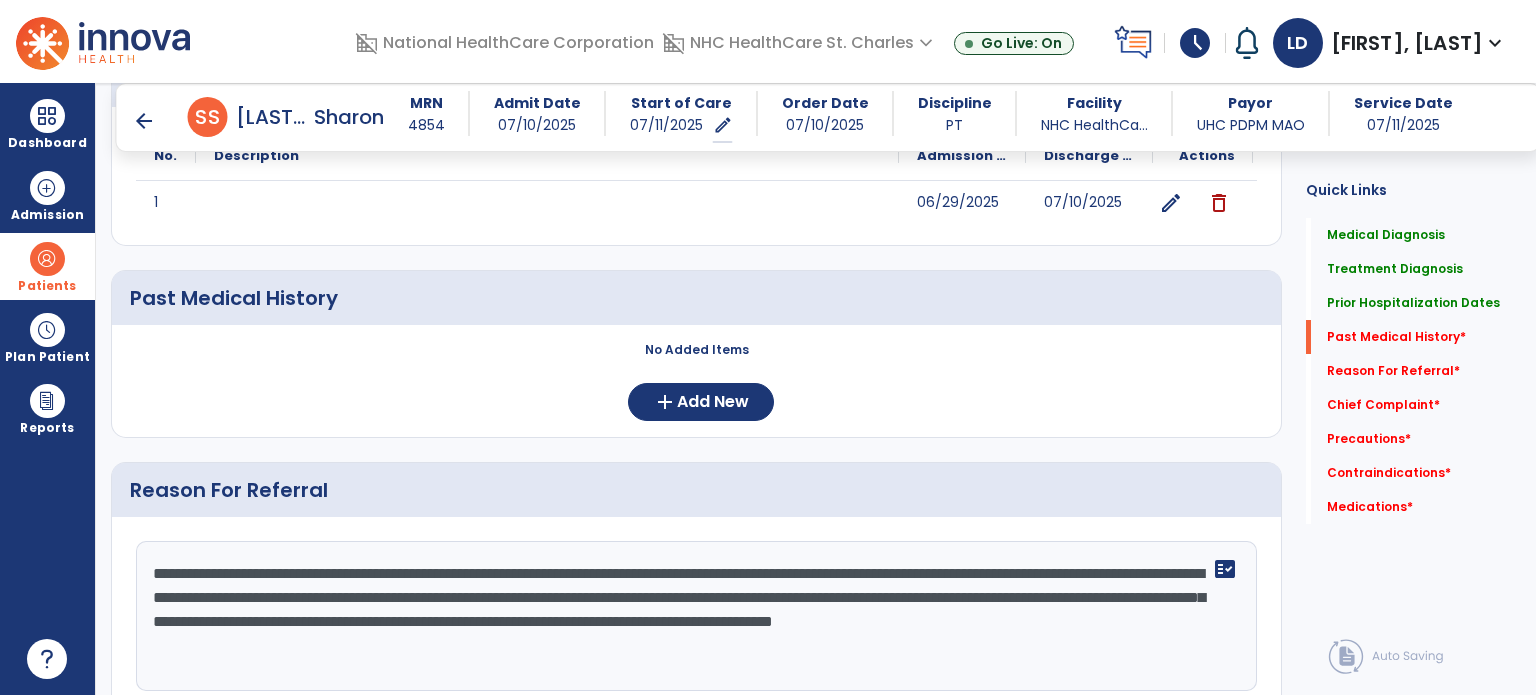 click on "**********" 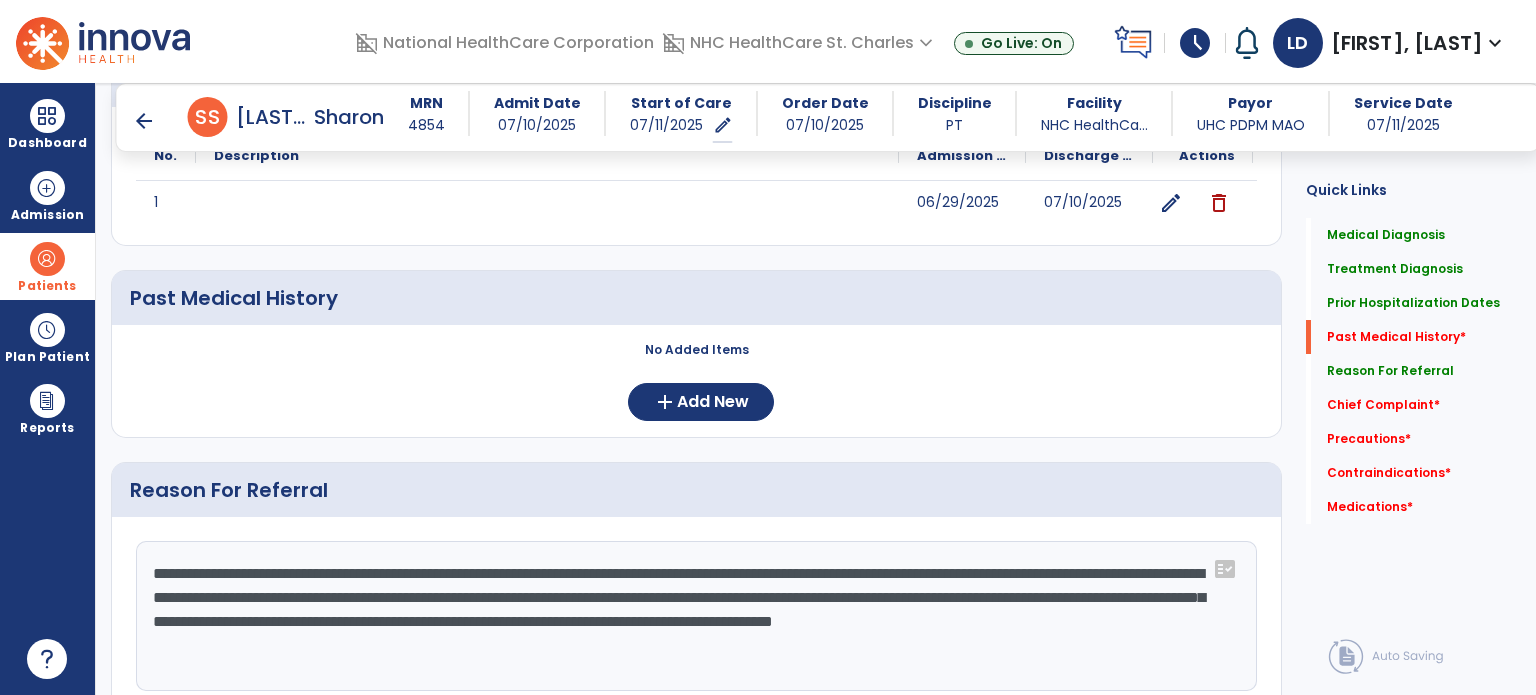 click on "**********" 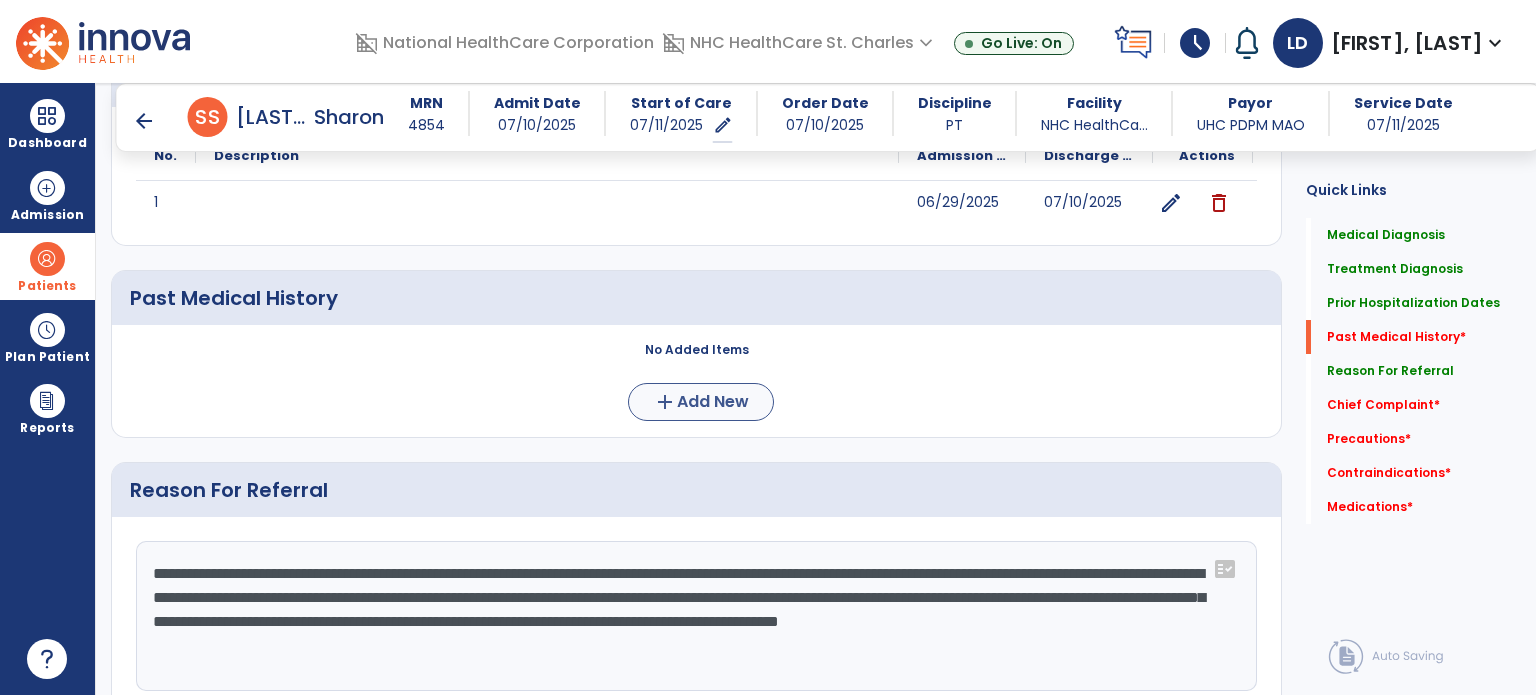 type on "**********" 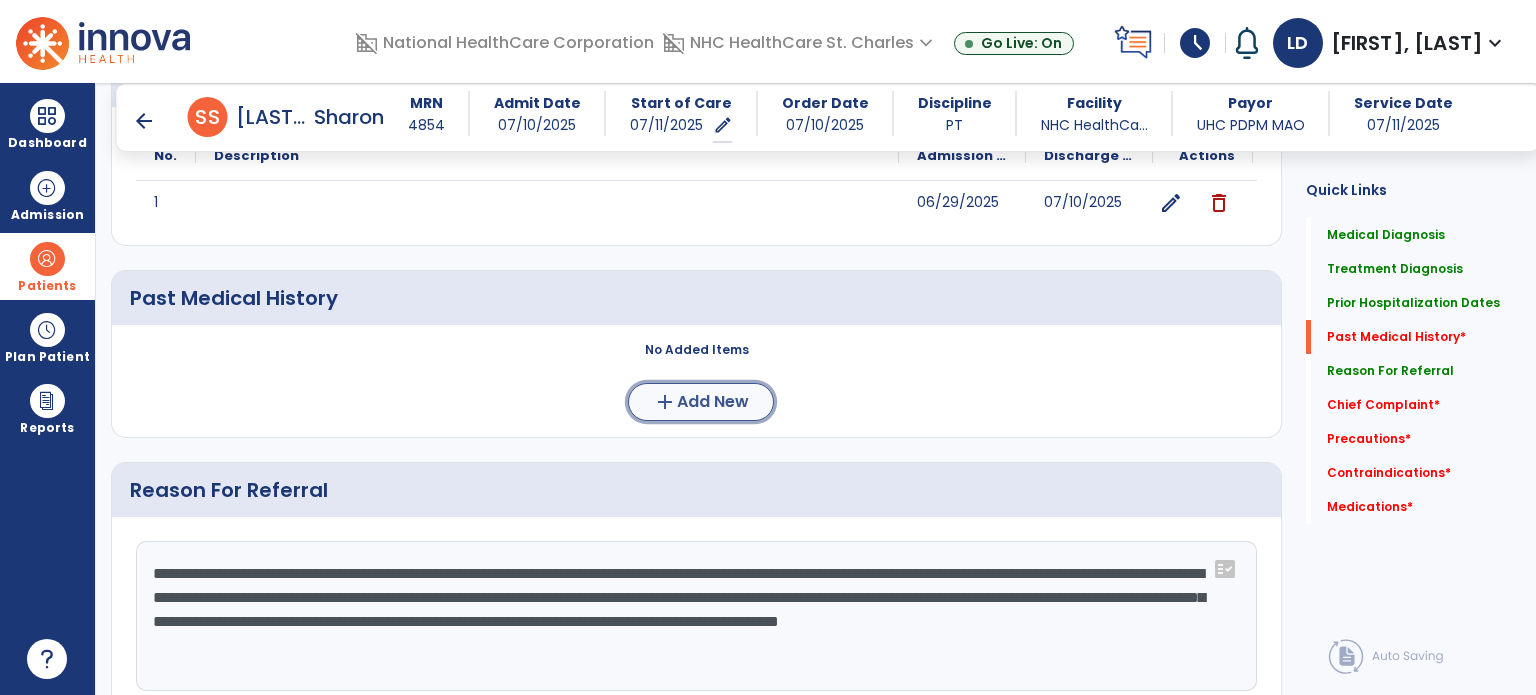 click on "add" 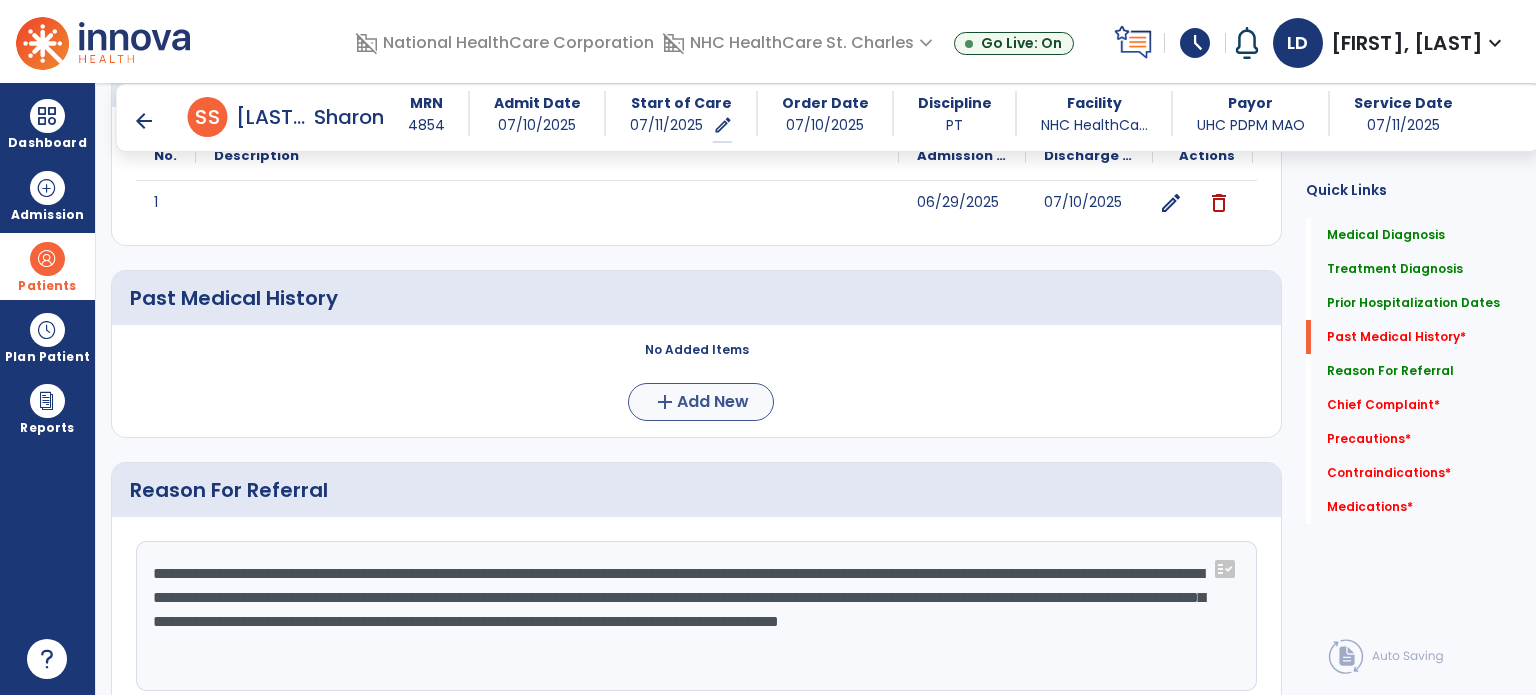 scroll, scrollTop: 838, scrollLeft: 0, axis: vertical 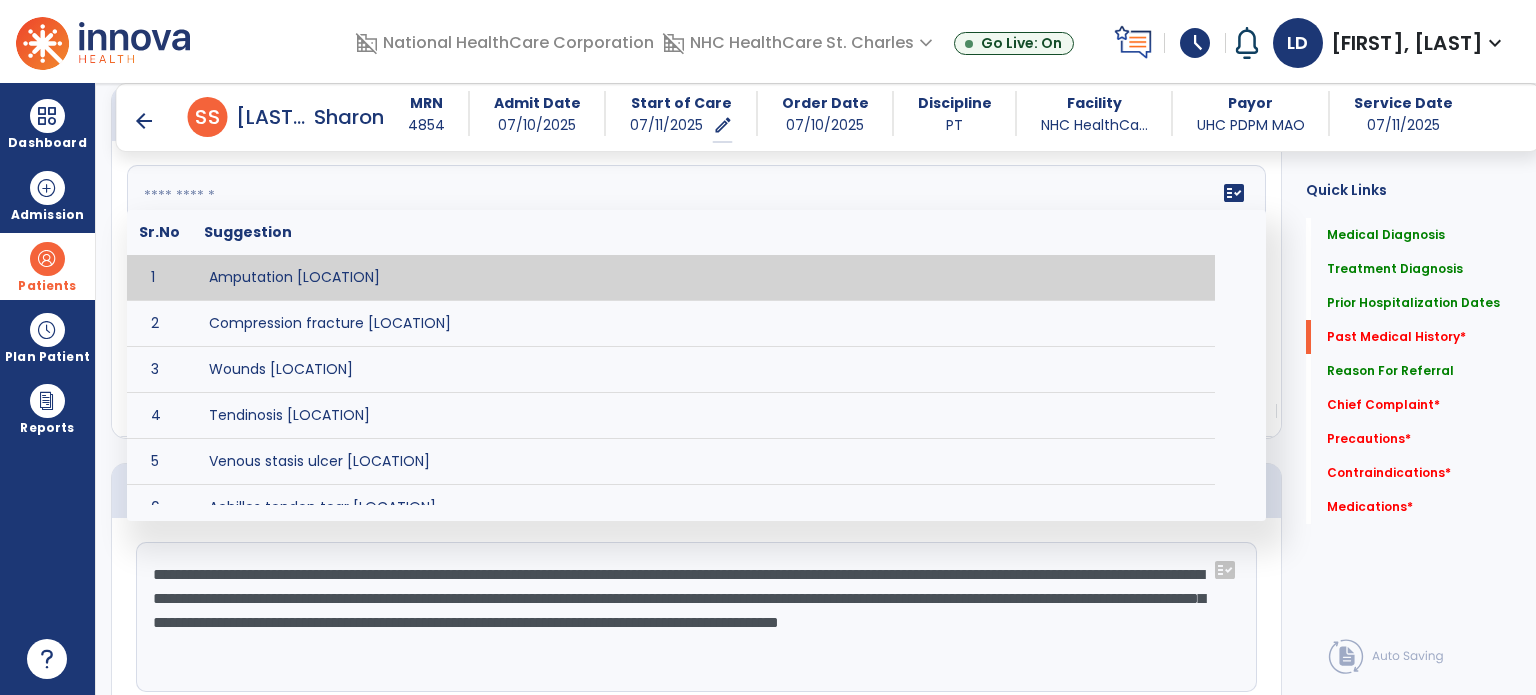 click on "fact_check  Sr.No Suggestion 1 Amputation [LOCATION] 2 Compression fracture [LOCATION] 3 Wounds [LOCATION] 4 Tendinosis [LOCATION] 5 Venous stasis ulcer [LOCATION] 6 Achilles tendon tear [LOCATION] 7 ACL tear surgically repaired [LOCATION] 8 Above knee amputation (AKA) [LOCATION] 9 Below knee amputation (BKE) [LOCATION] 10 Cancer (SITE/TYPE) 11 Surgery (TYPE) 12 AAA (Abdominal Aortic Aneurysm) 13 Achilles tendon tear [LOCATION] 14 Acute Renal Failure 15 AIDS (Acquired Immune Deficiency Syndrome) 16 Alzheimer's Disease 17 Anemia 18 Angina 19 Anxiety 20 ASHD (Arteriosclerotic Heart Disease) 21 Atrial Fibrillation 22 Bipolar Disorder 23 Bowel Obstruction 24 C-Diff 25 Coronary Artery Bypass Graft (CABG) 26 CAD (Coronary Artery Disease) 27 Carpal tunnel syndrome 28 Chronic bronchitis 29 Chronic renal failure 30 Colostomy 31 COPD (Chronic Obstructive Pulmonary Disease) 32 CRPS (Complex Regional Pain Syndrome) 33 CVA (Cerebrovascular Accident) 34 CVI (Chronic Venous Insufficiency) 35 DDD (Degenerative Disc Disease)" 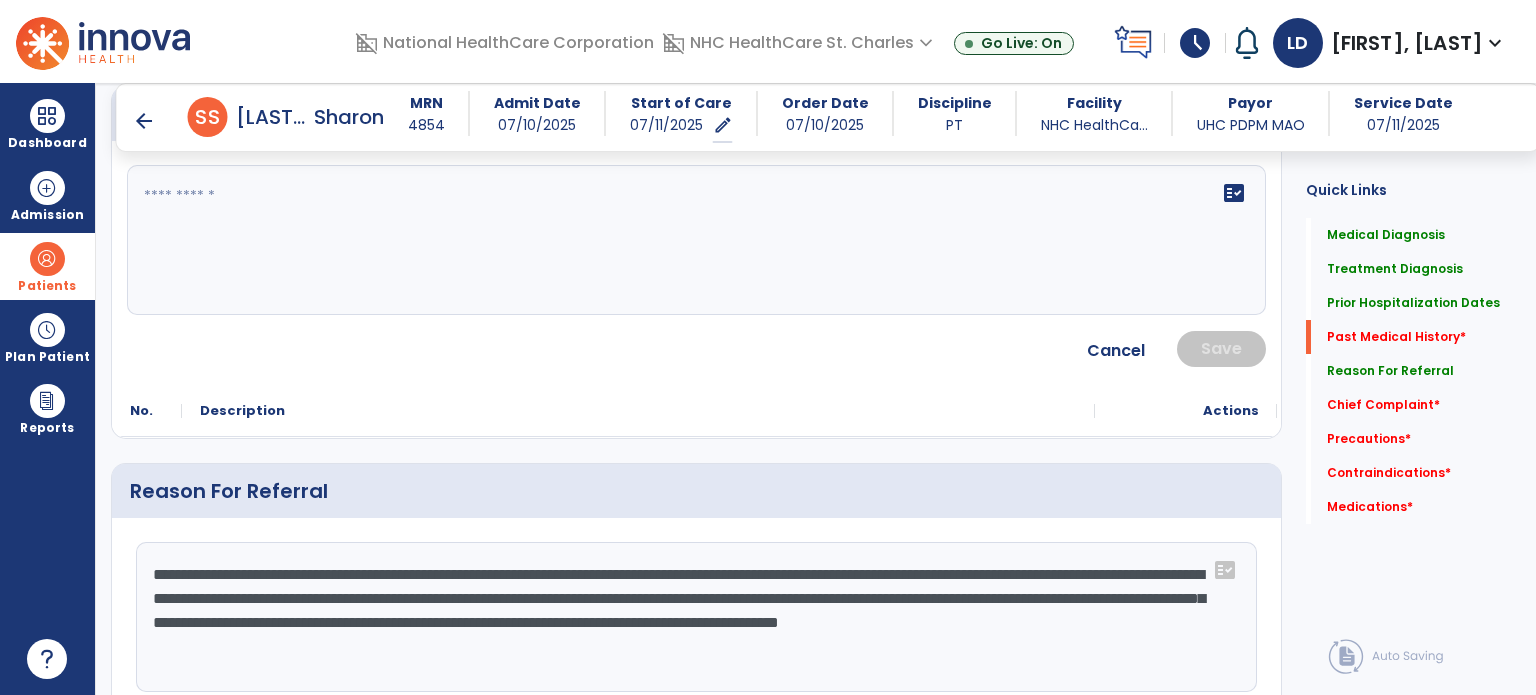 click on "fact_check" 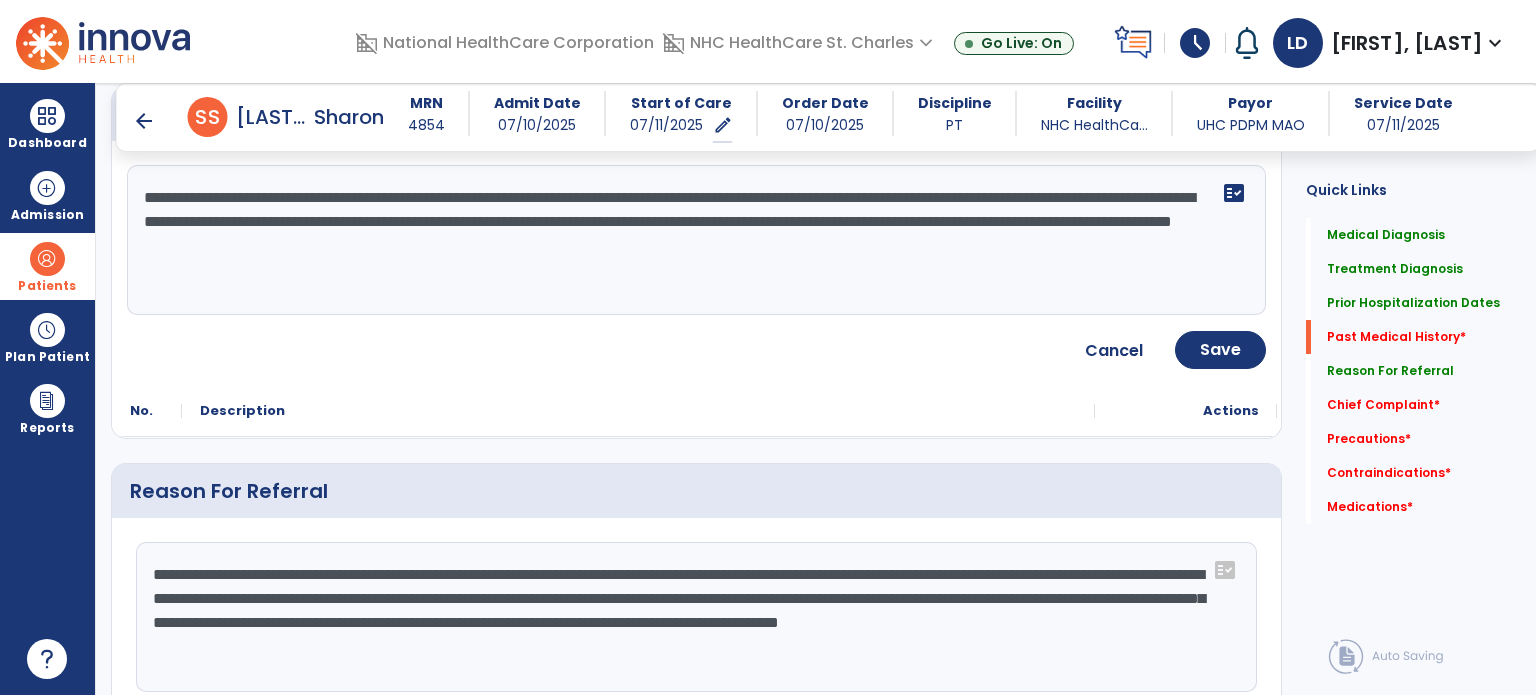 click on "**********" 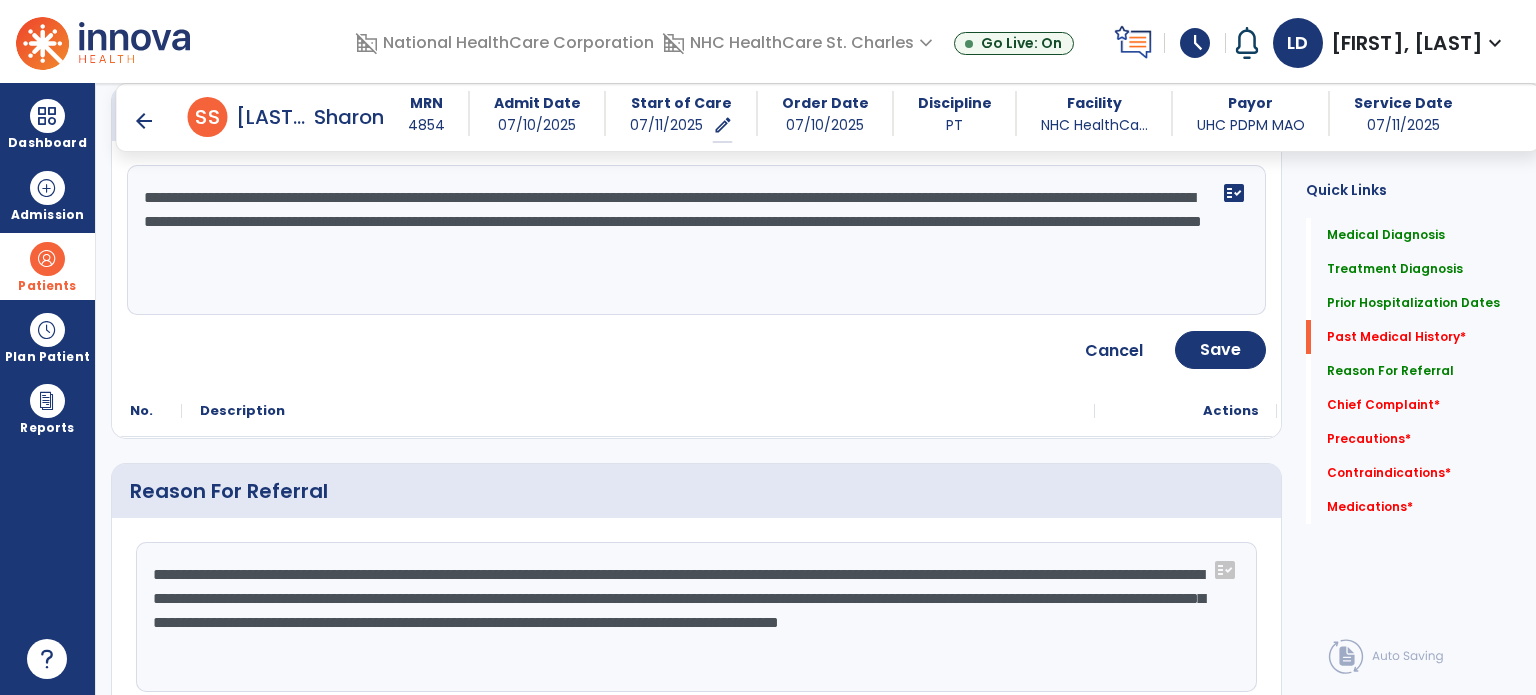 click on "**********" 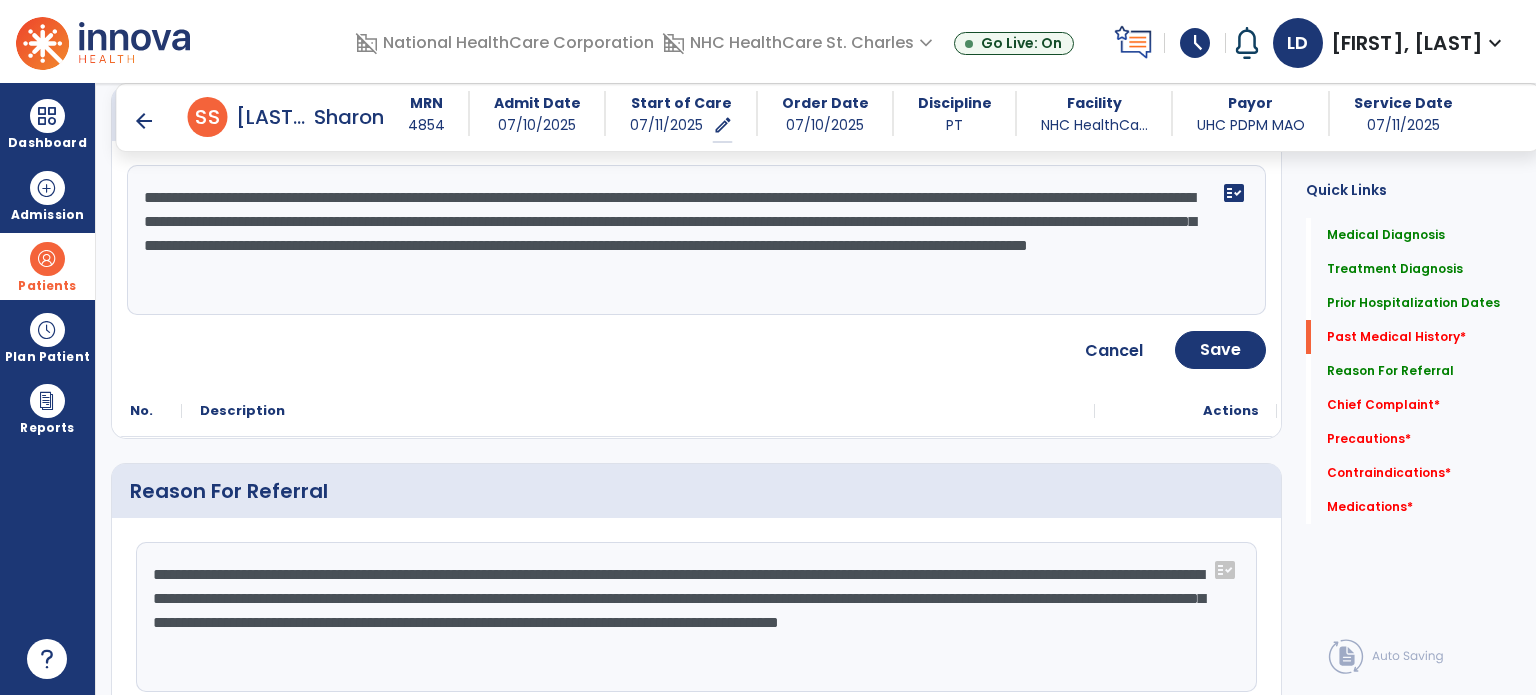 click on "**********" 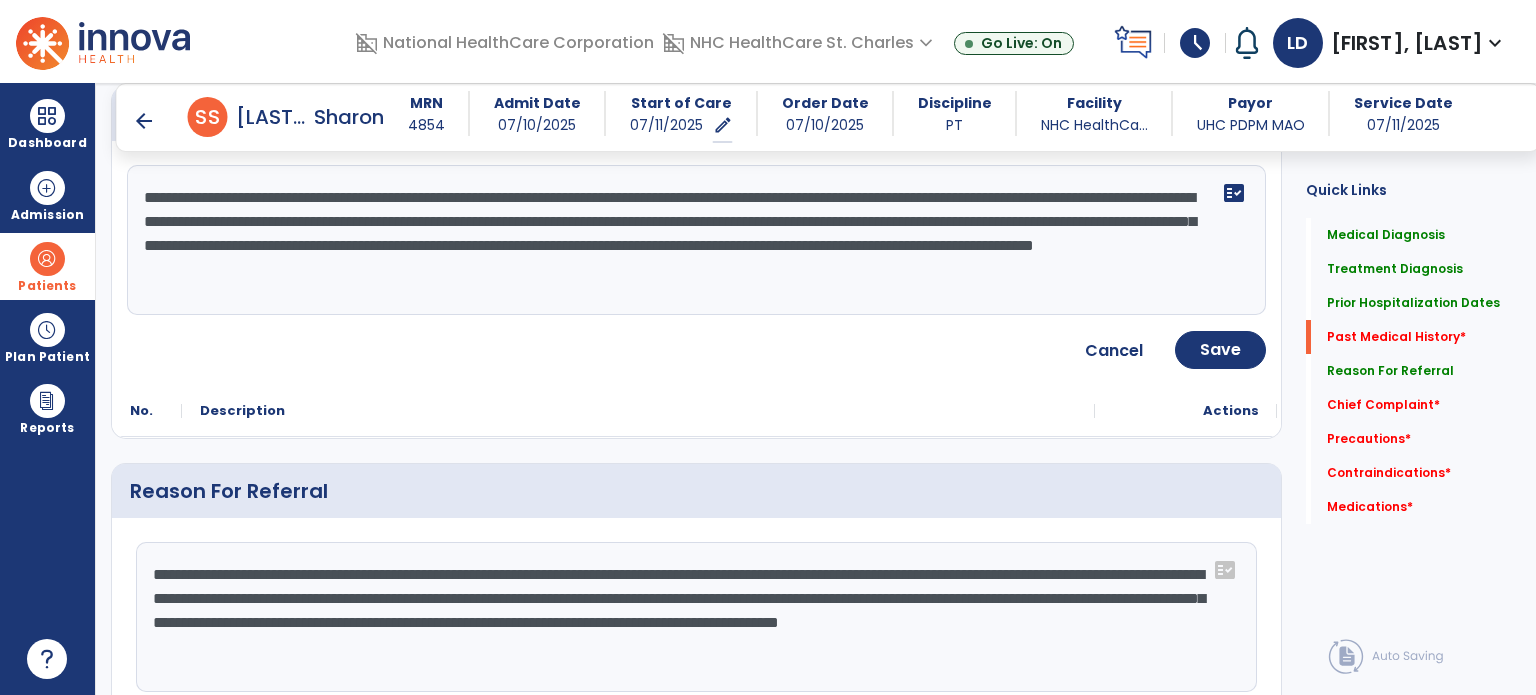 click on "**********" 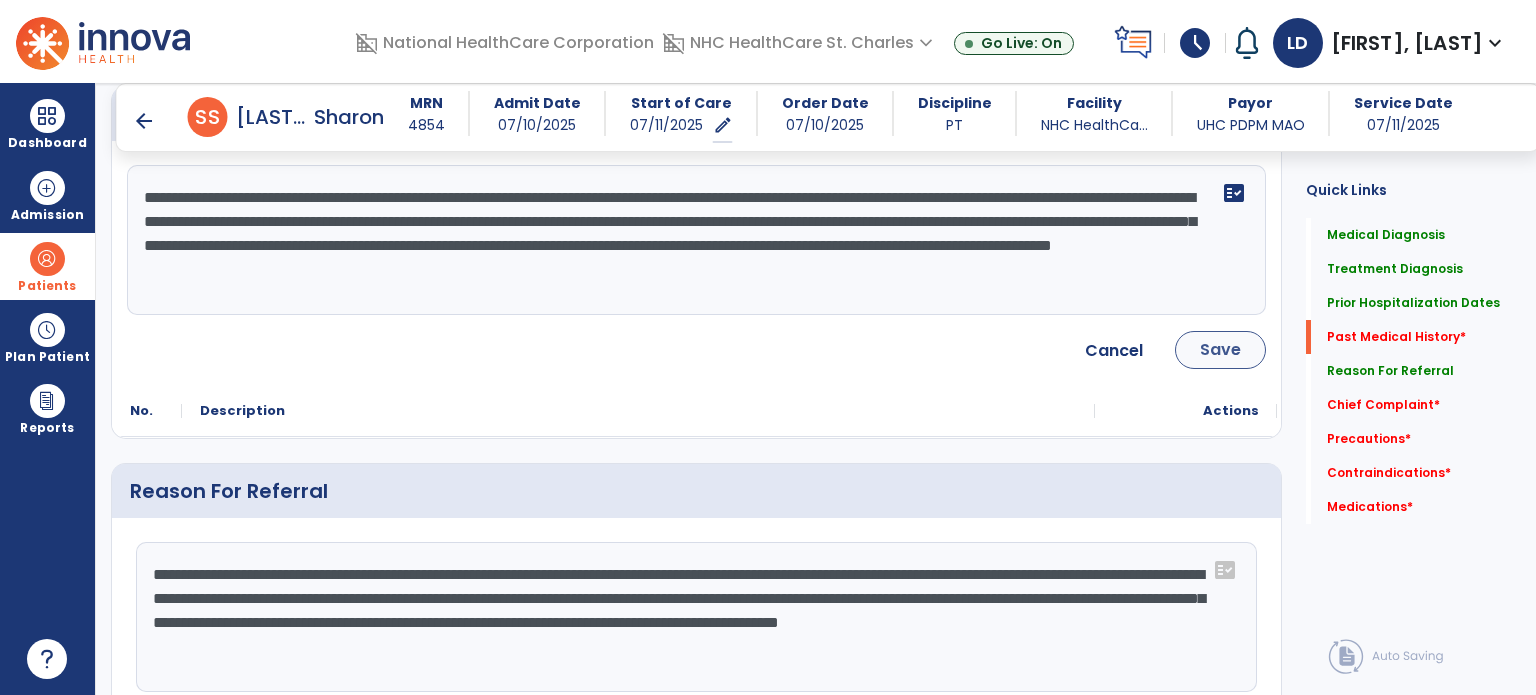 type on "**********" 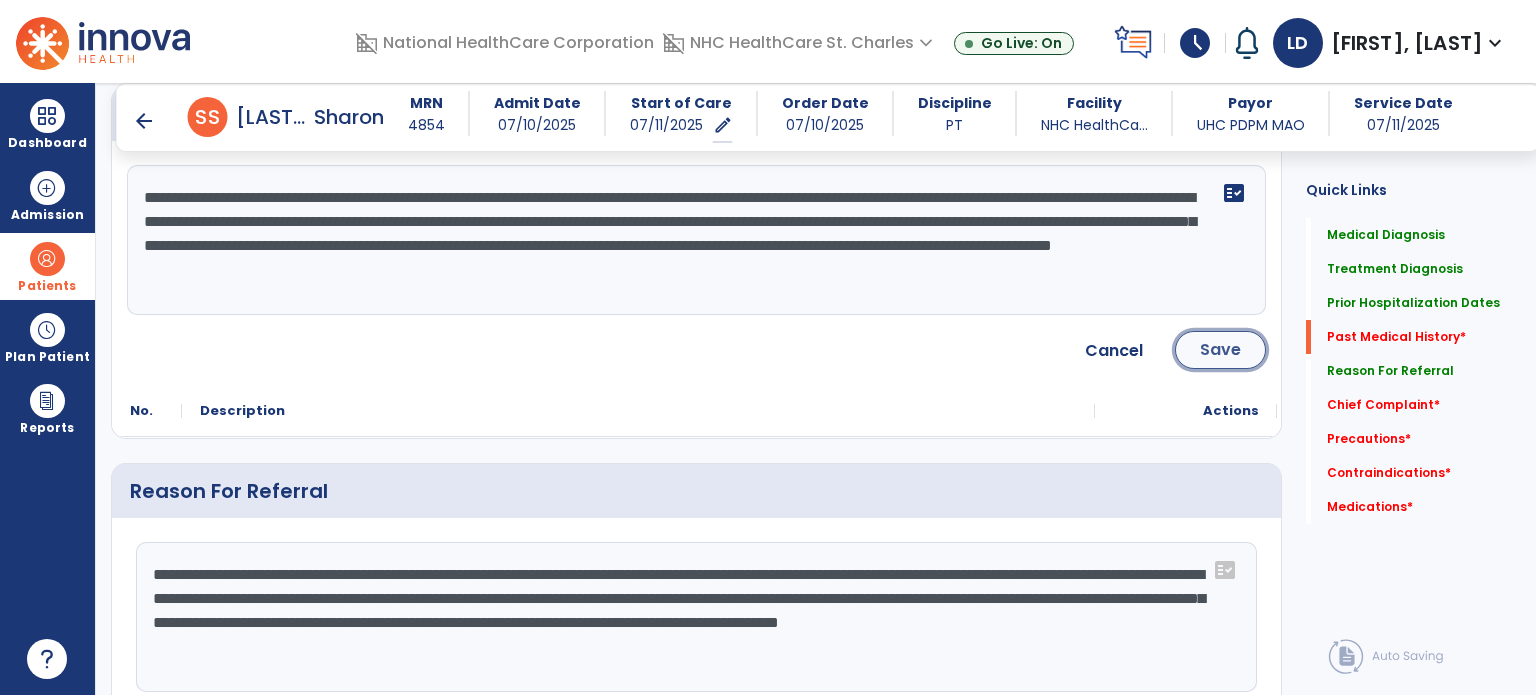 click on "Save" 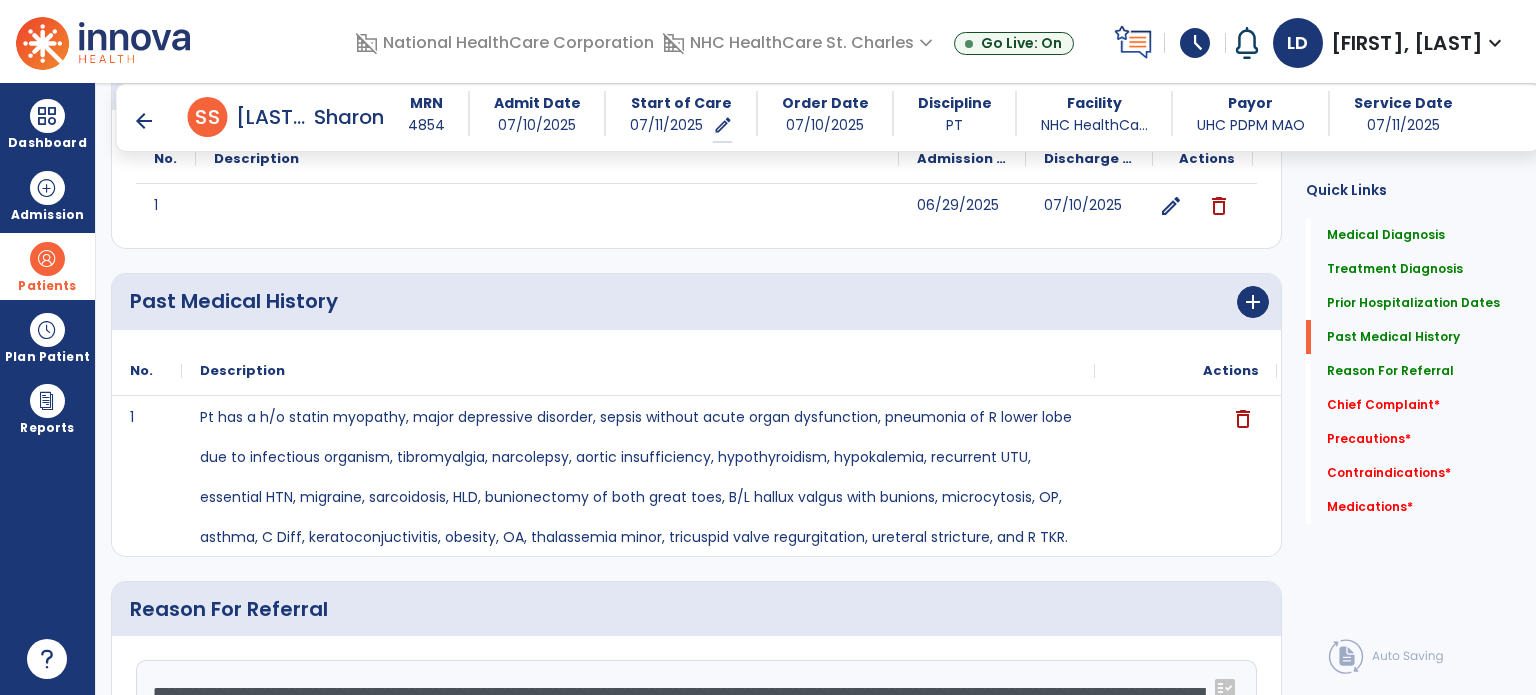 scroll, scrollTop: 771, scrollLeft: 0, axis: vertical 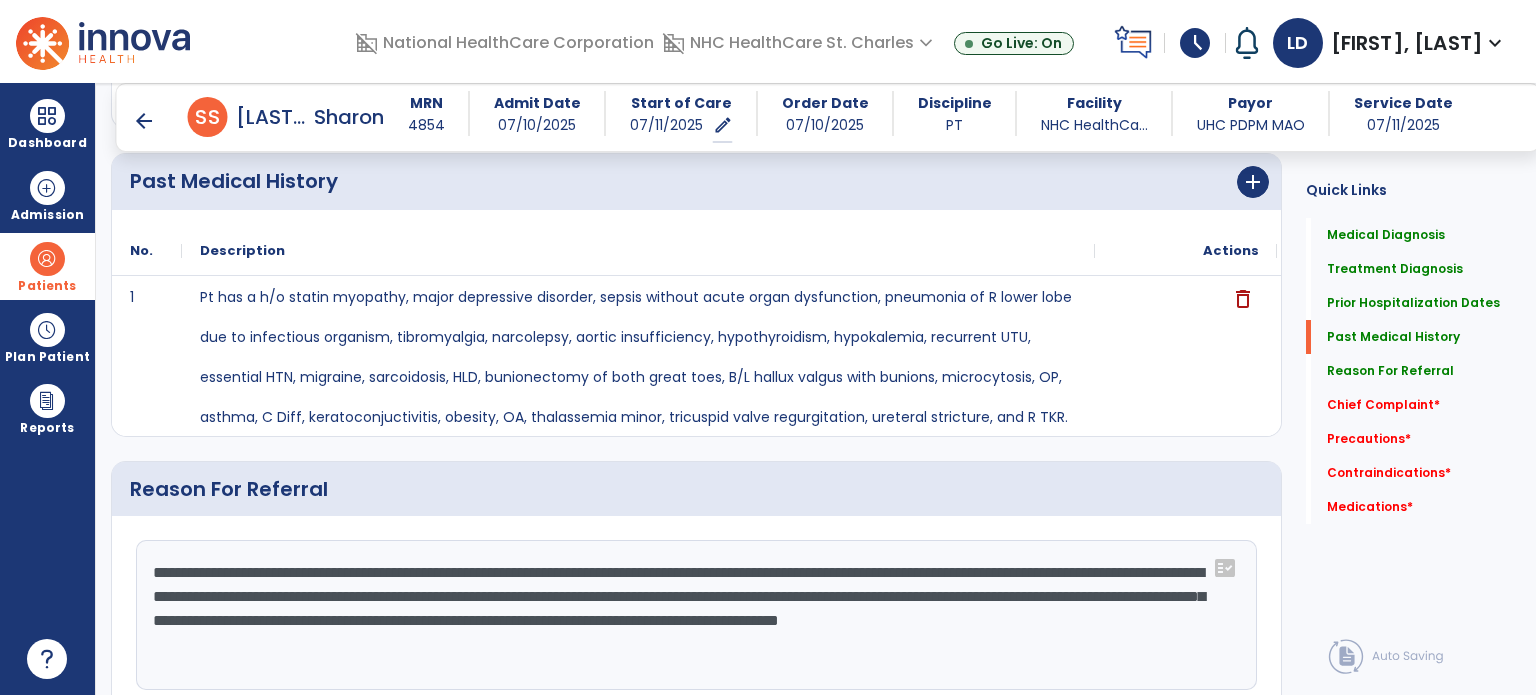 click on "**********" 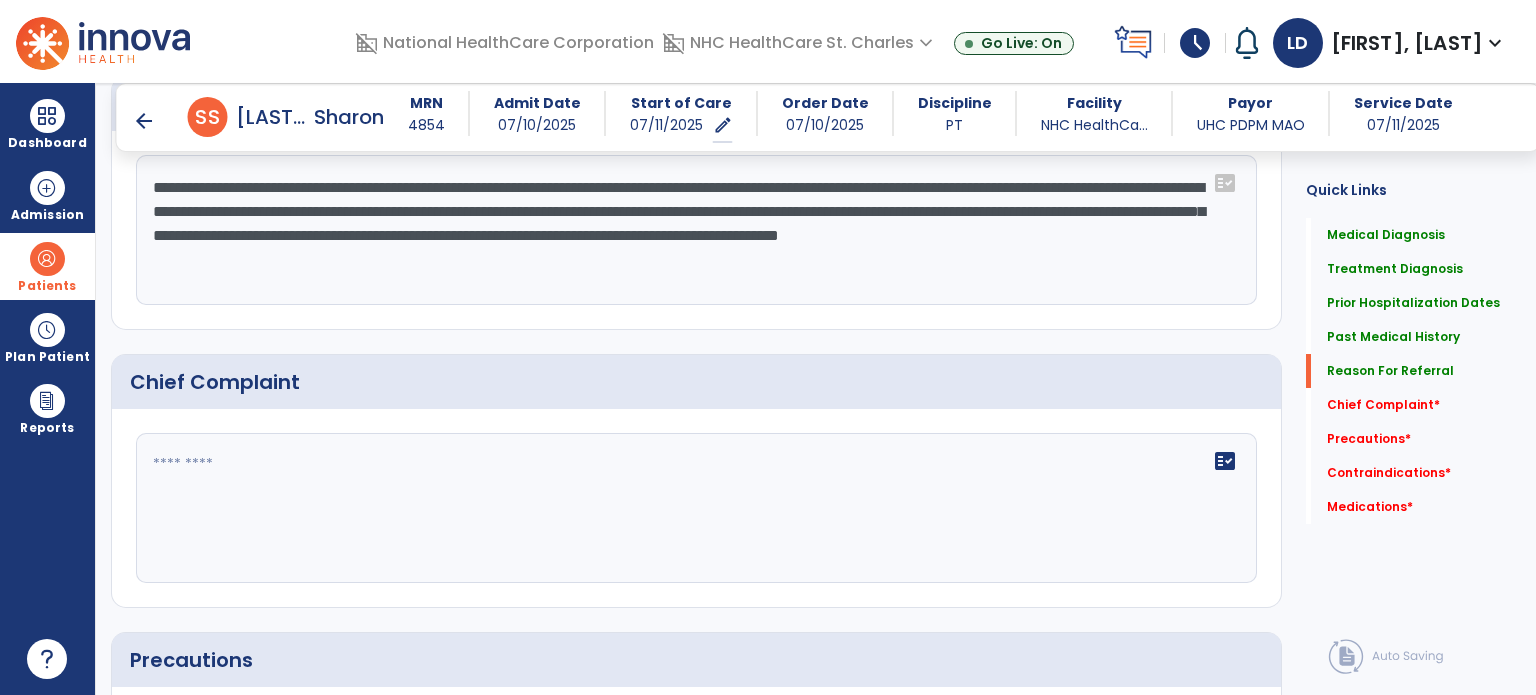 scroll, scrollTop: 1180, scrollLeft: 0, axis: vertical 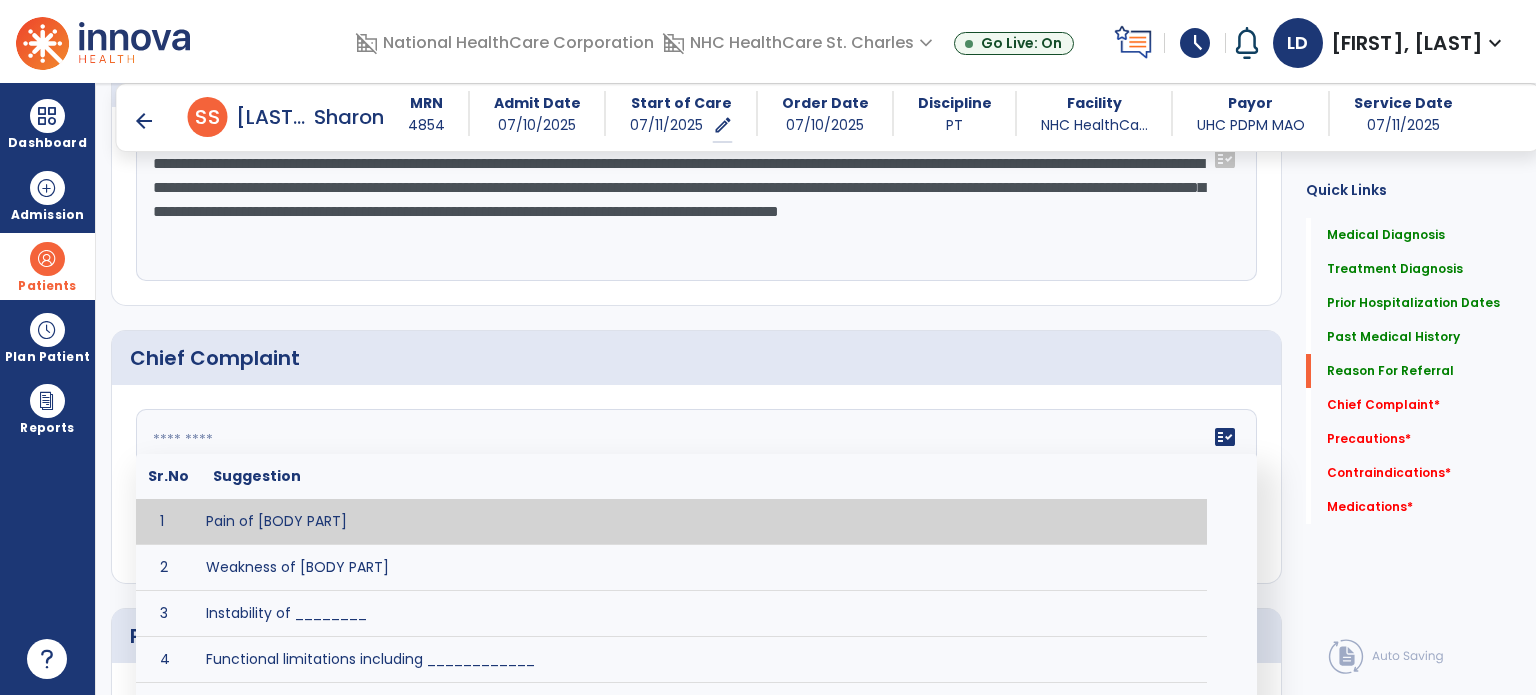 click on "fact_check  Sr.No Suggestion 1 Pain of [BODY PART] 2 Weakness of [BODY PART] 3 Instability of ________ 4 Functional limitations including ____________ 5 ADL's including ___________. 6 Inability to perform work related duties such as _________ 7 Inability to perform house hold duties such as __________. 8 Loss of balance. 9 Problems with gait including _________." 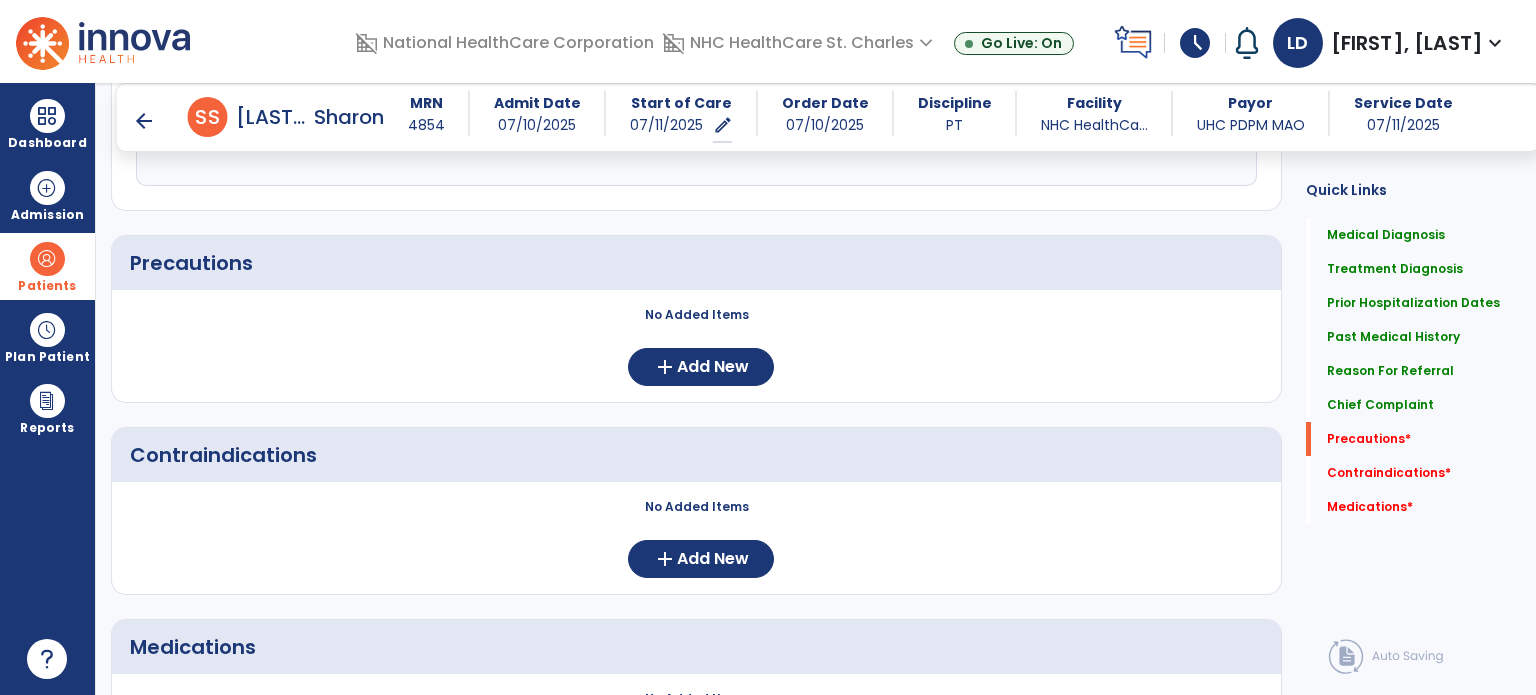 scroll, scrollTop: 1557, scrollLeft: 0, axis: vertical 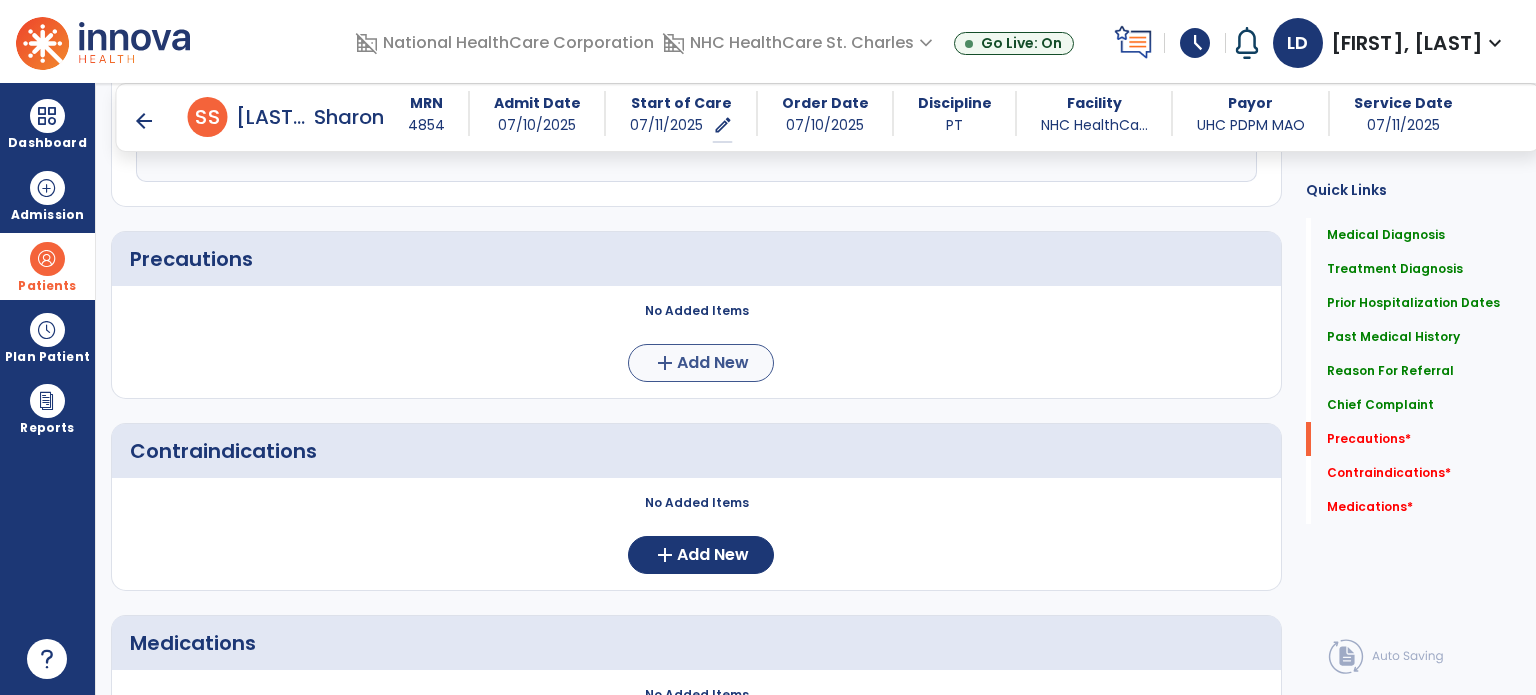 type on "**********" 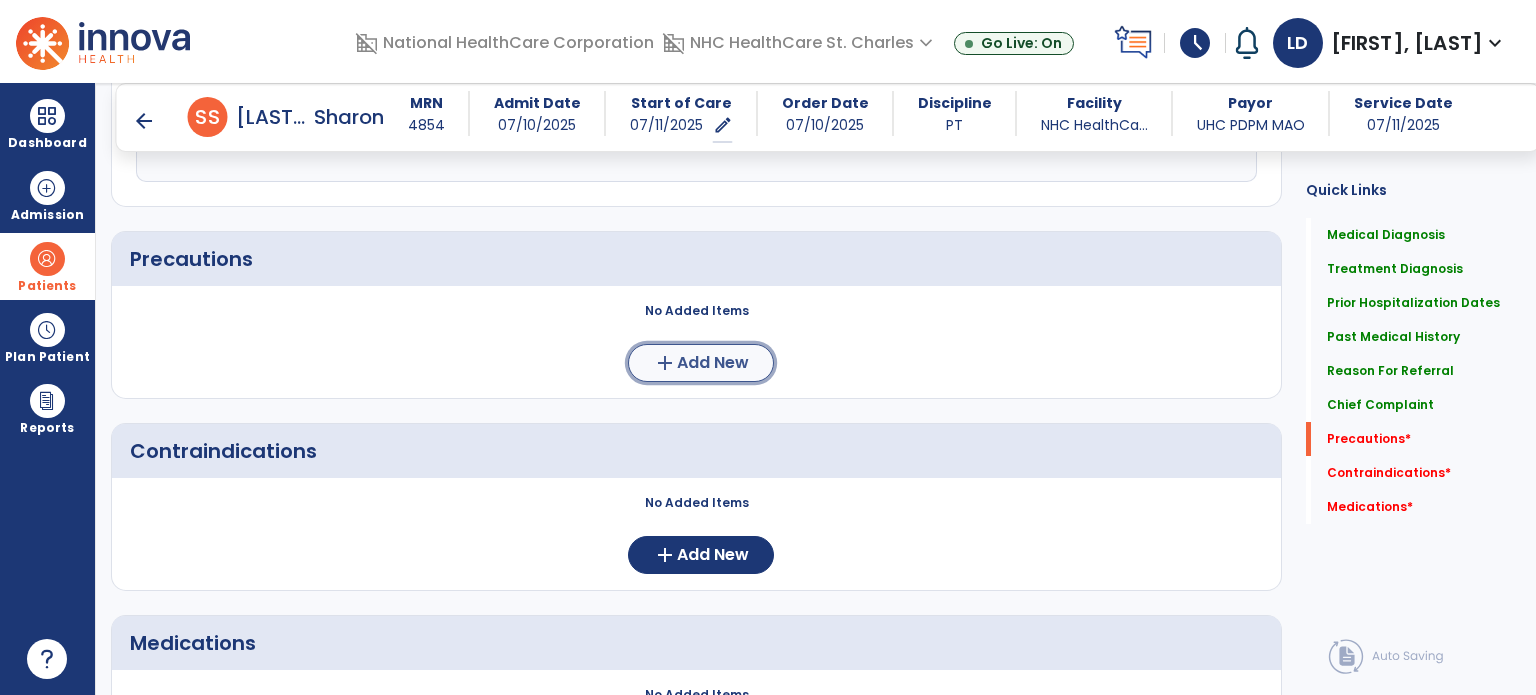 click on "Add New" 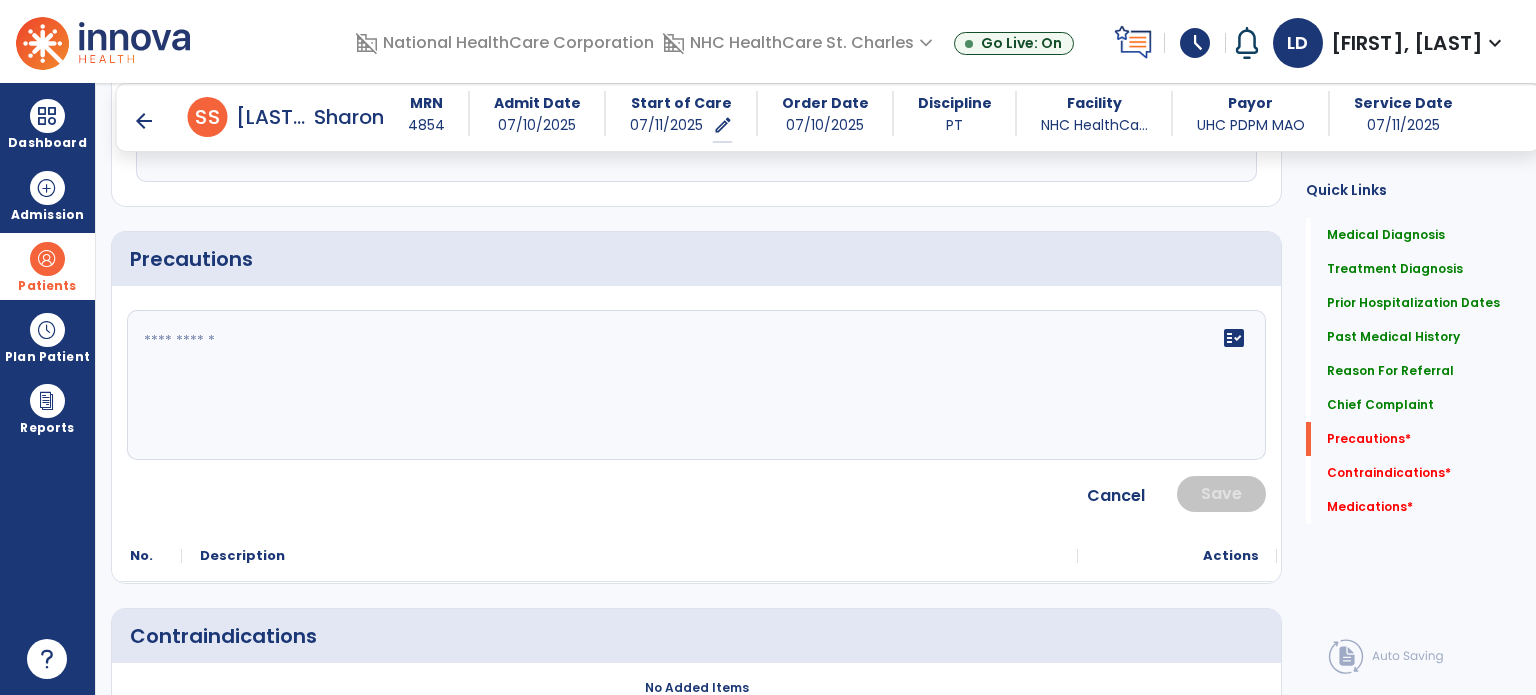 click on "fact_check" 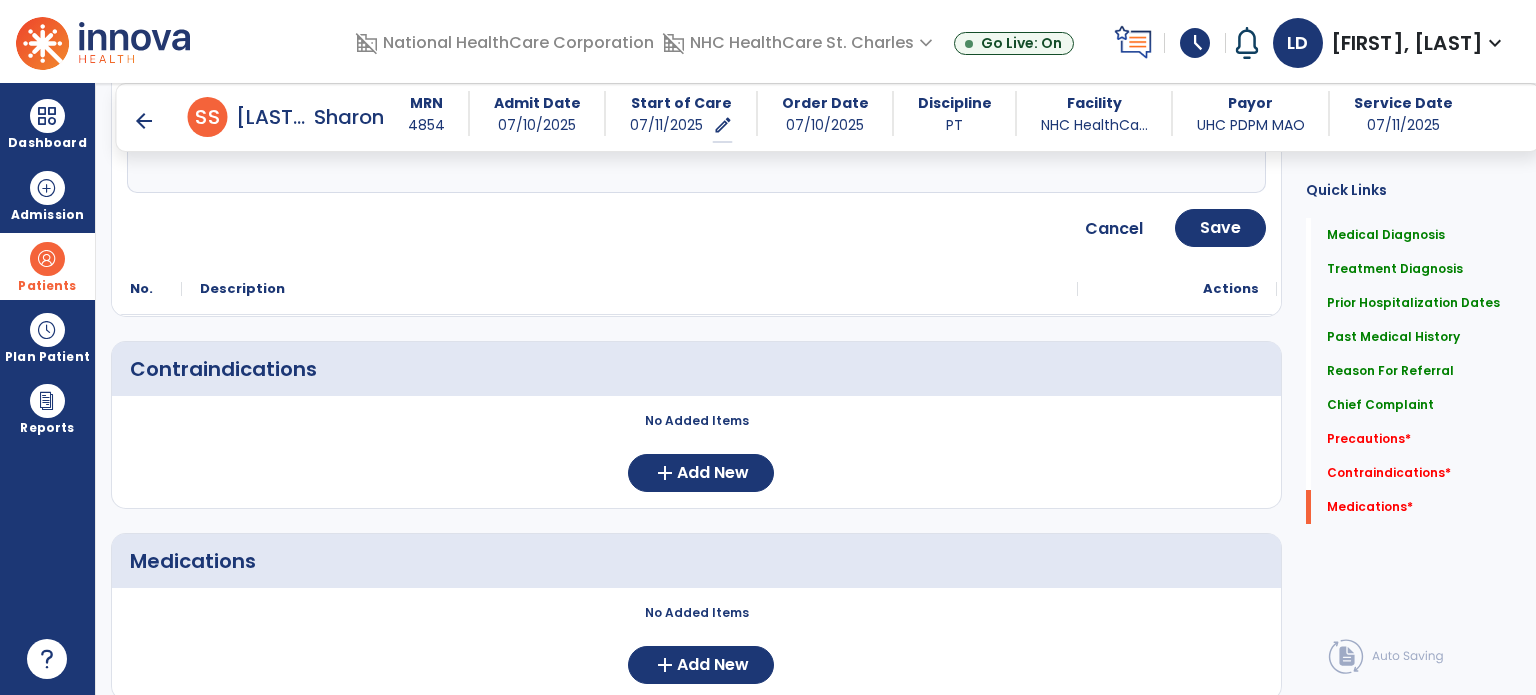scroll, scrollTop: 1892, scrollLeft: 0, axis: vertical 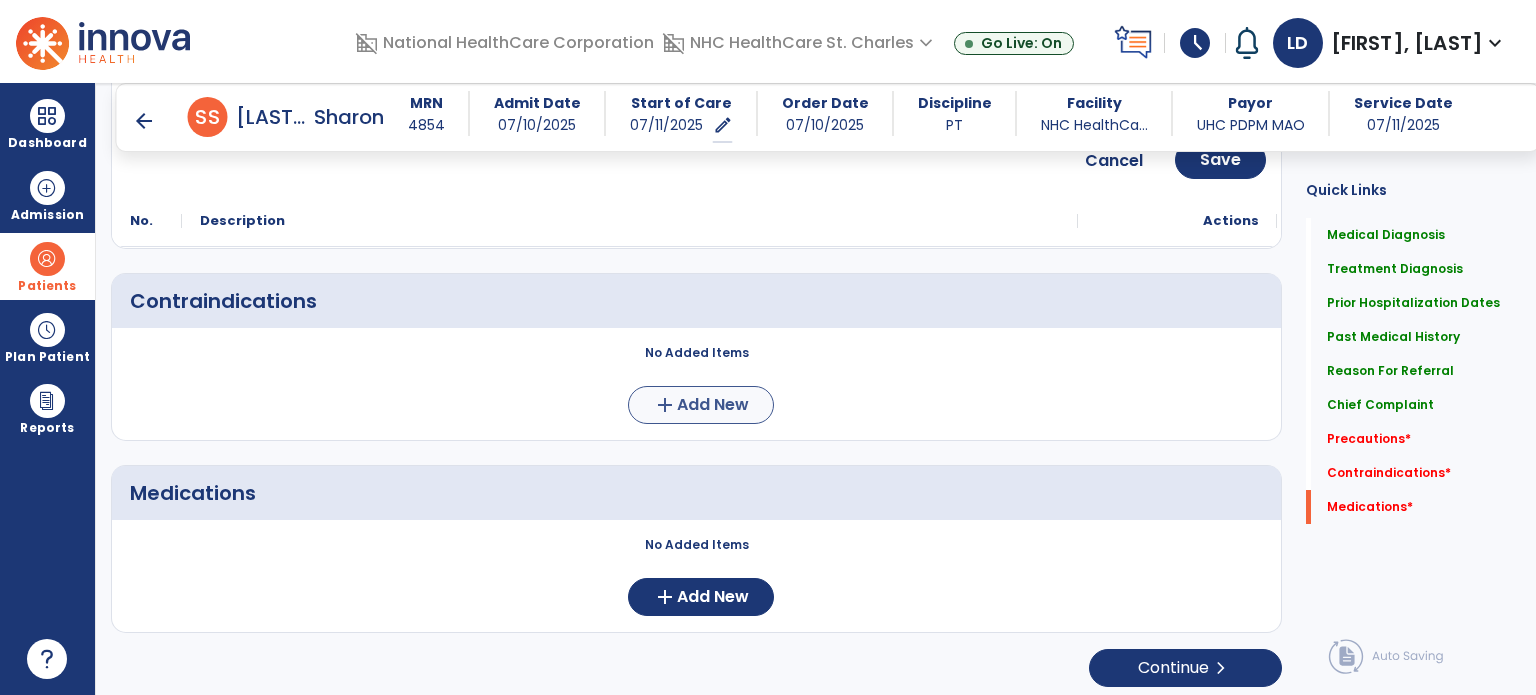 type on "**********" 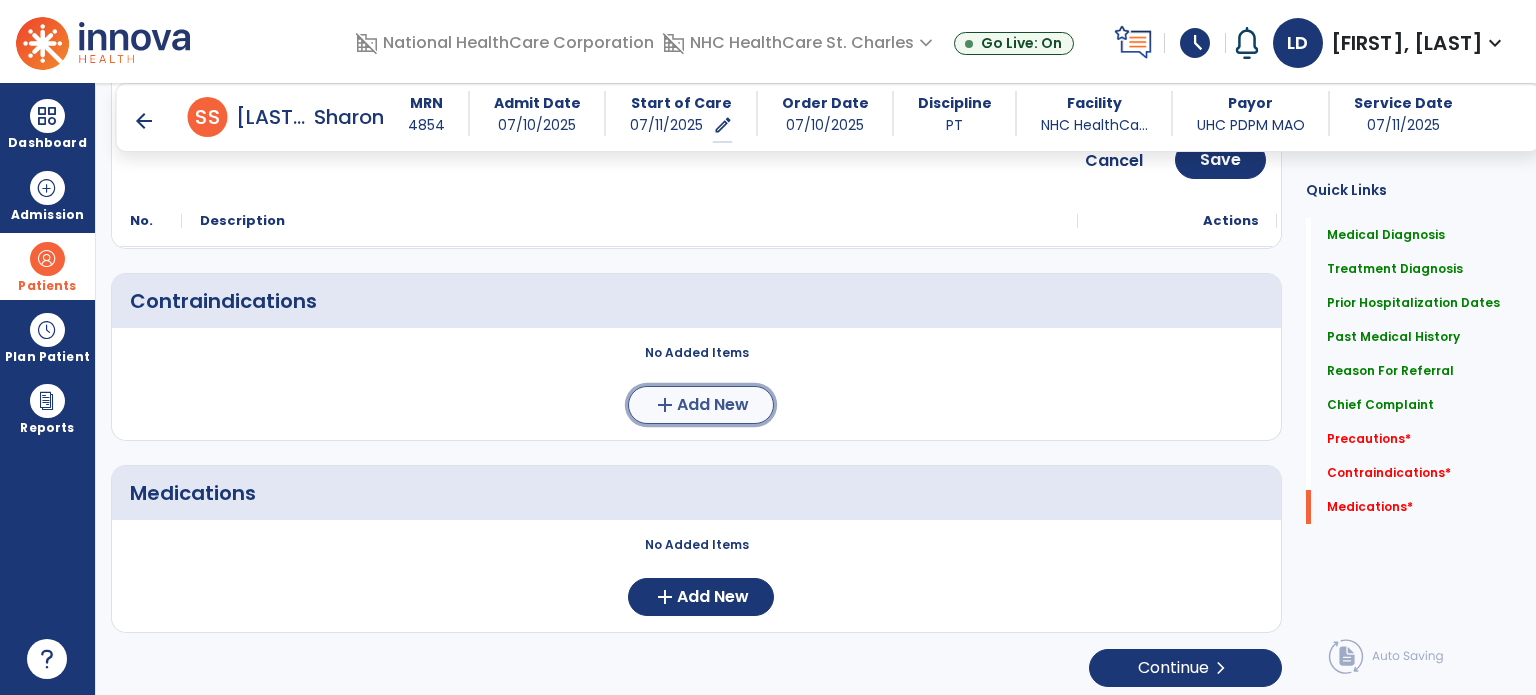 click on "Add New" 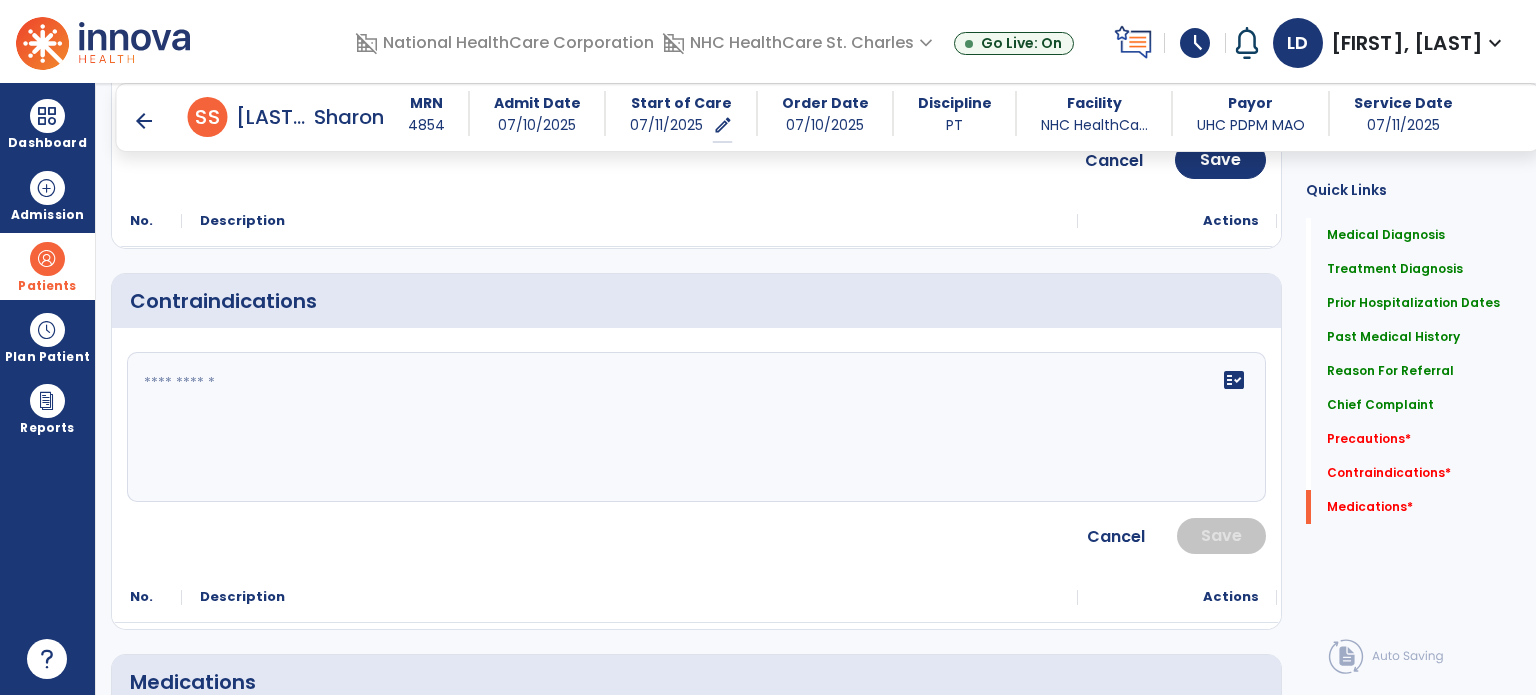 click on "fact_check" 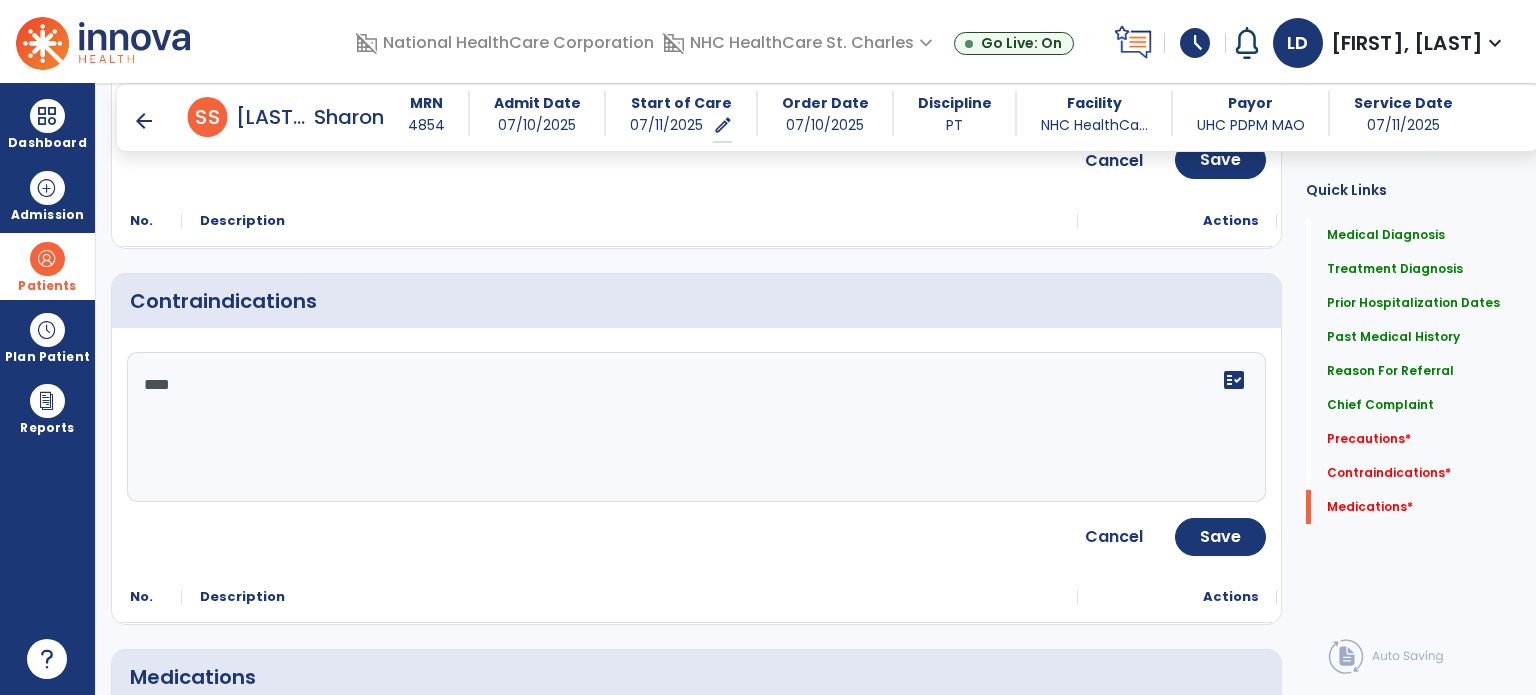 scroll, scrollTop: 2077, scrollLeft: 0, axis: vertical 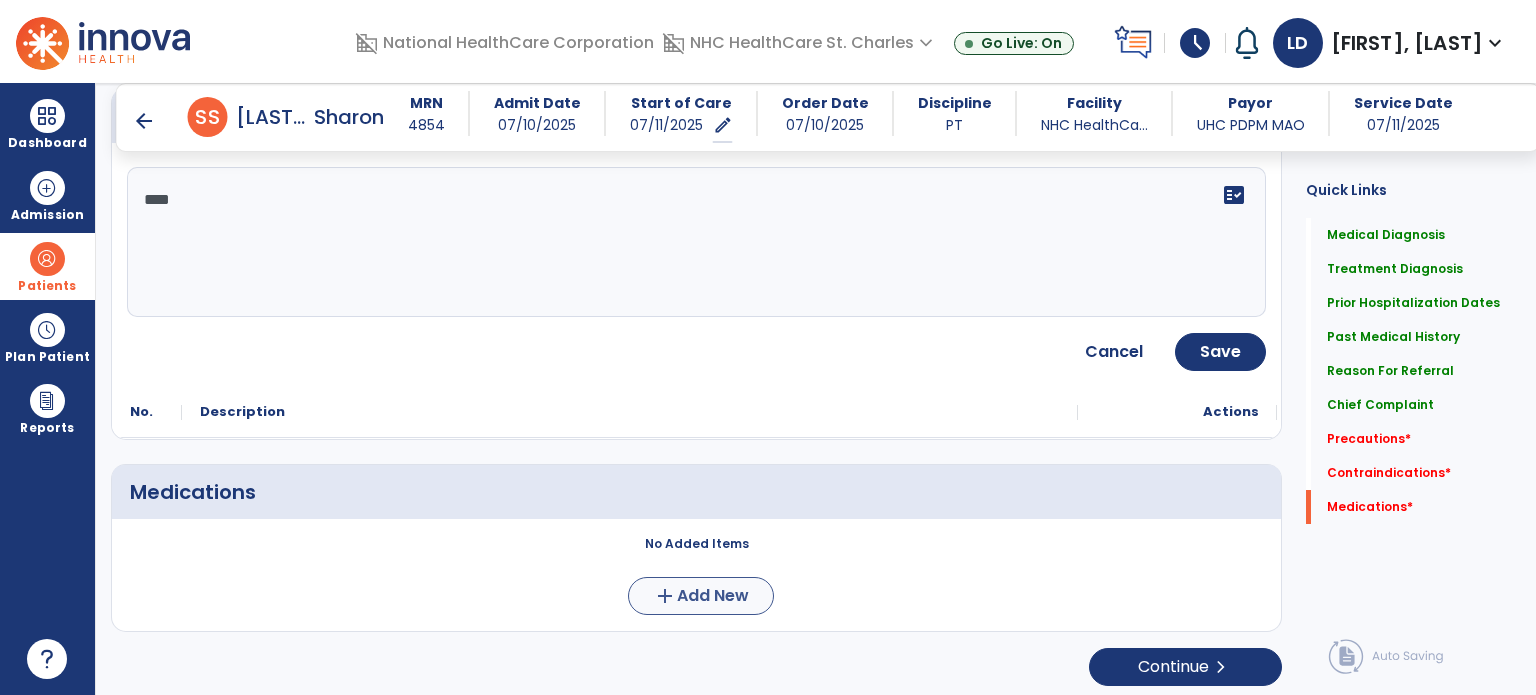 type on "****" 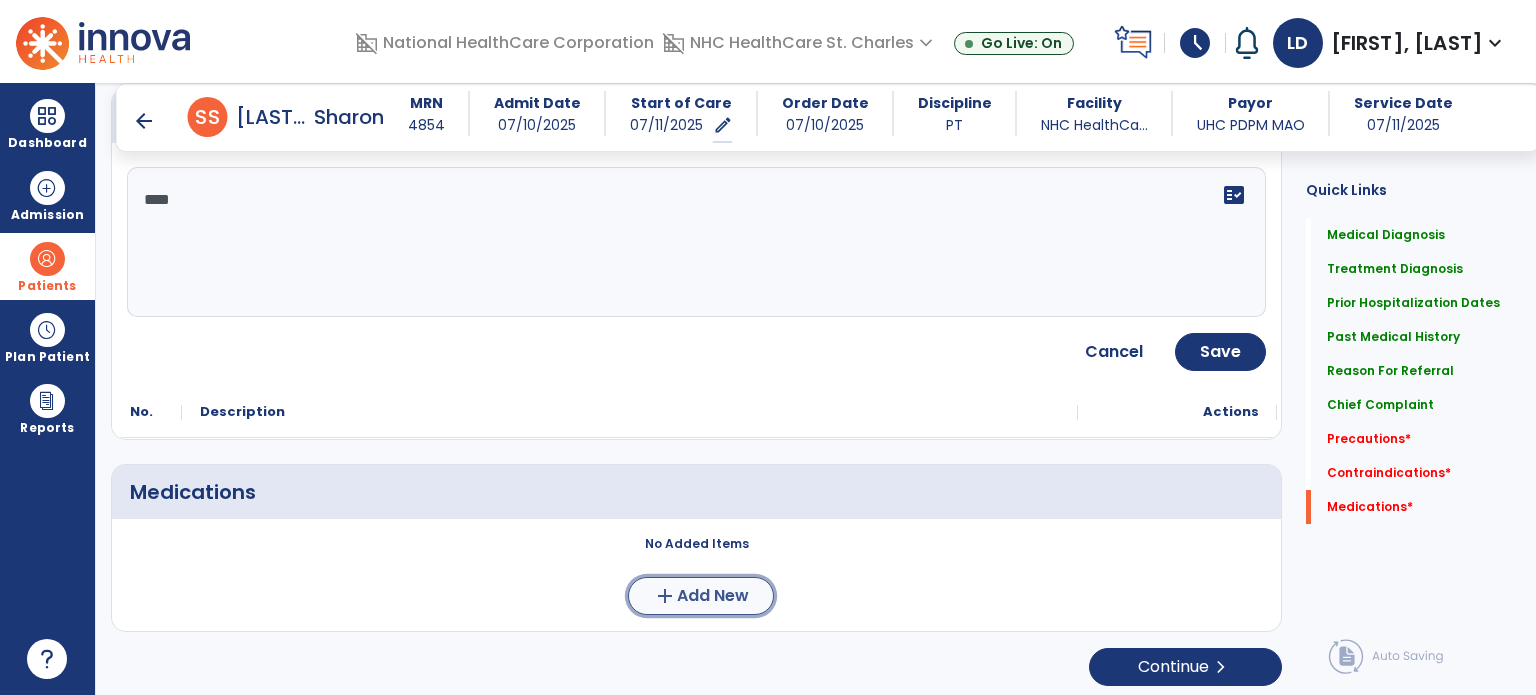 click on "Add New" 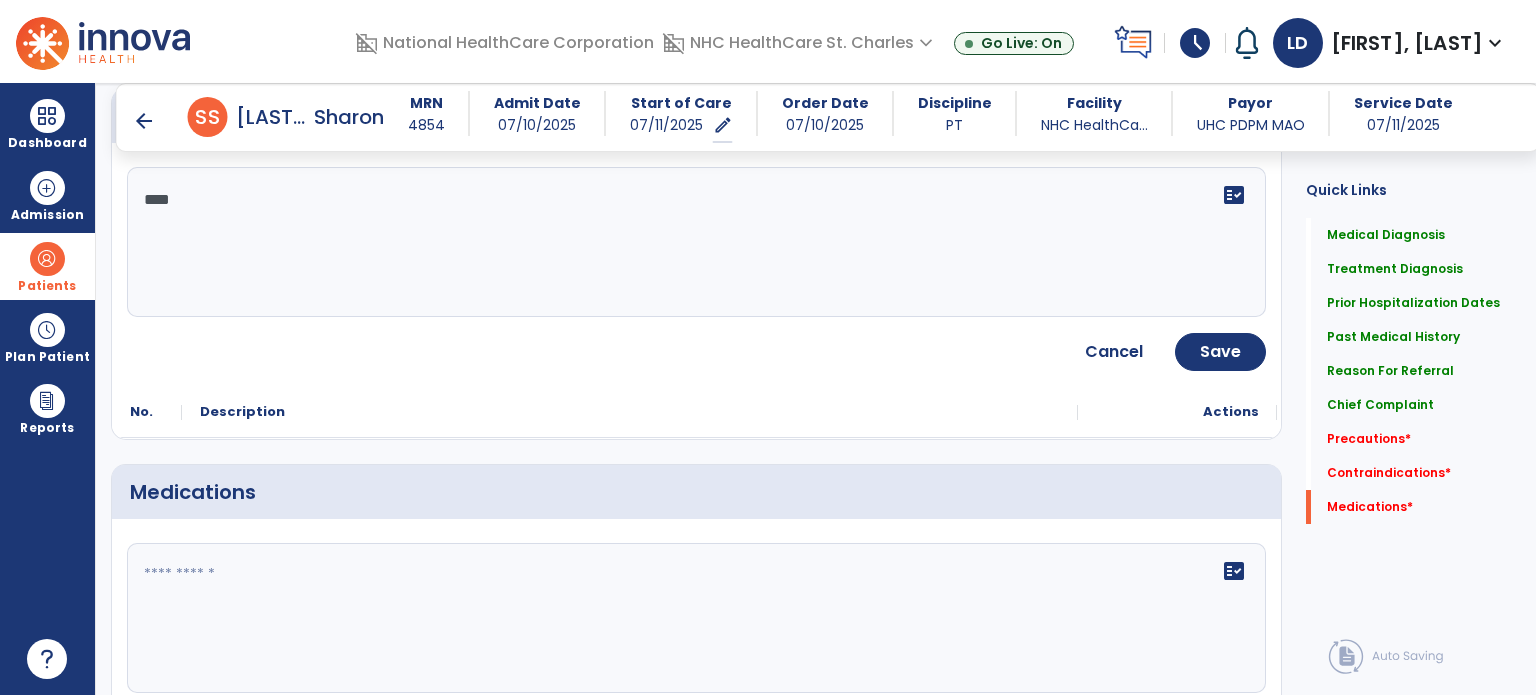 click on "fact_check" 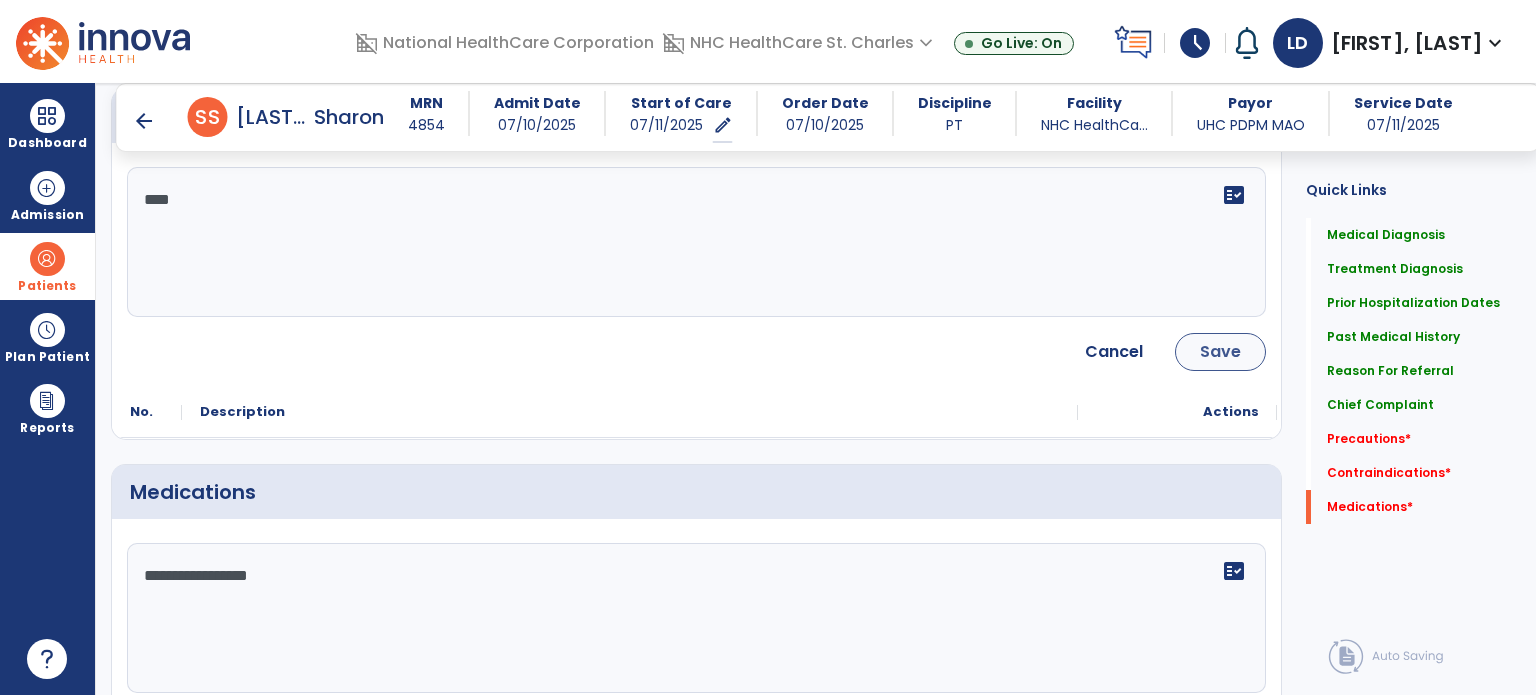 type on "**********" 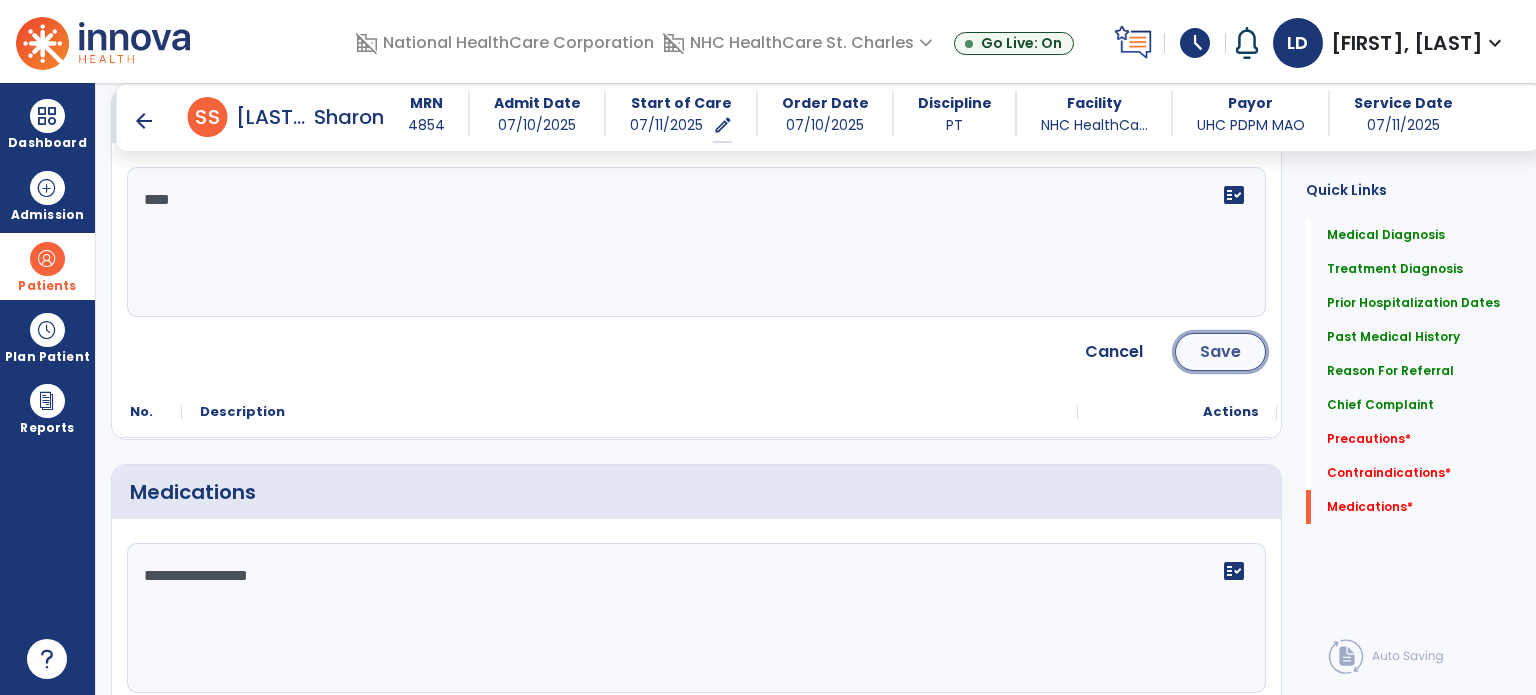 click on "Save" 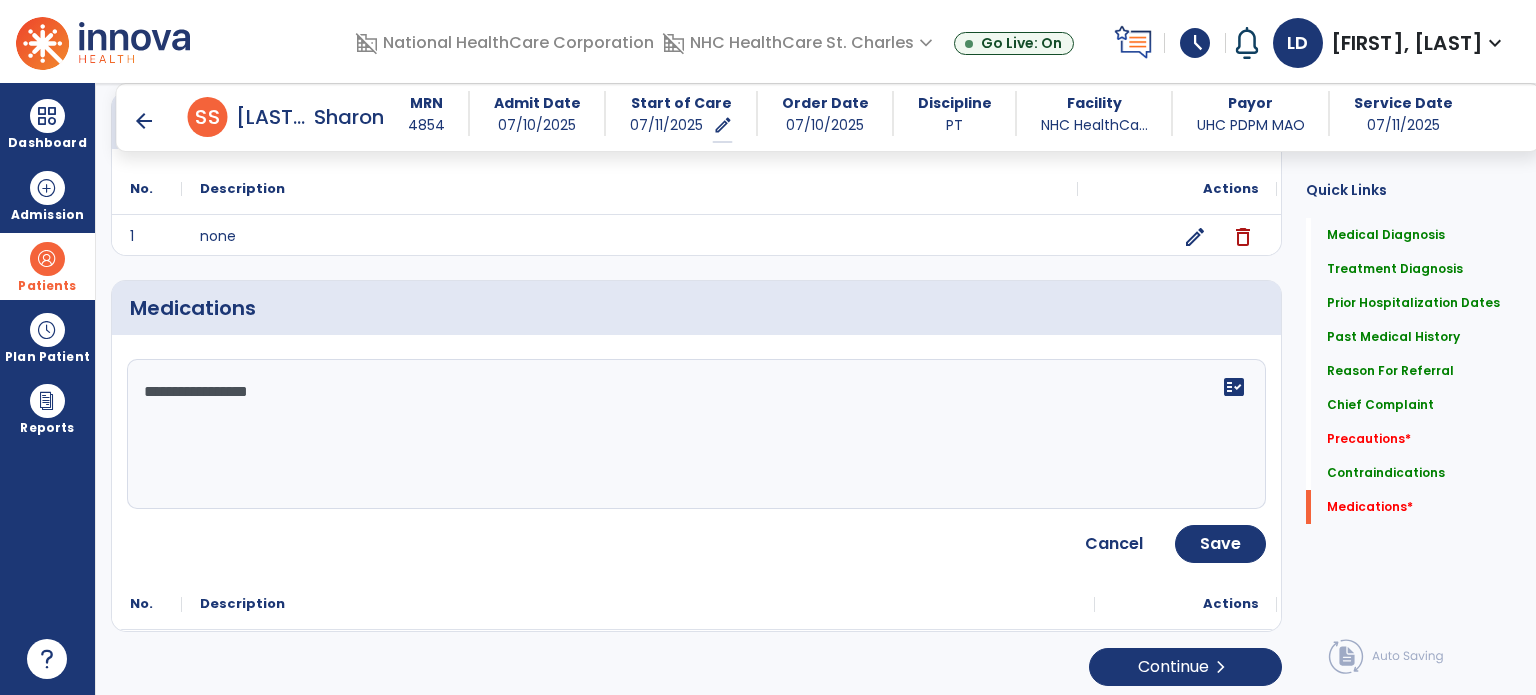 scroll, scrollTop: 2073, scrollLeft: 0, axis: vertical 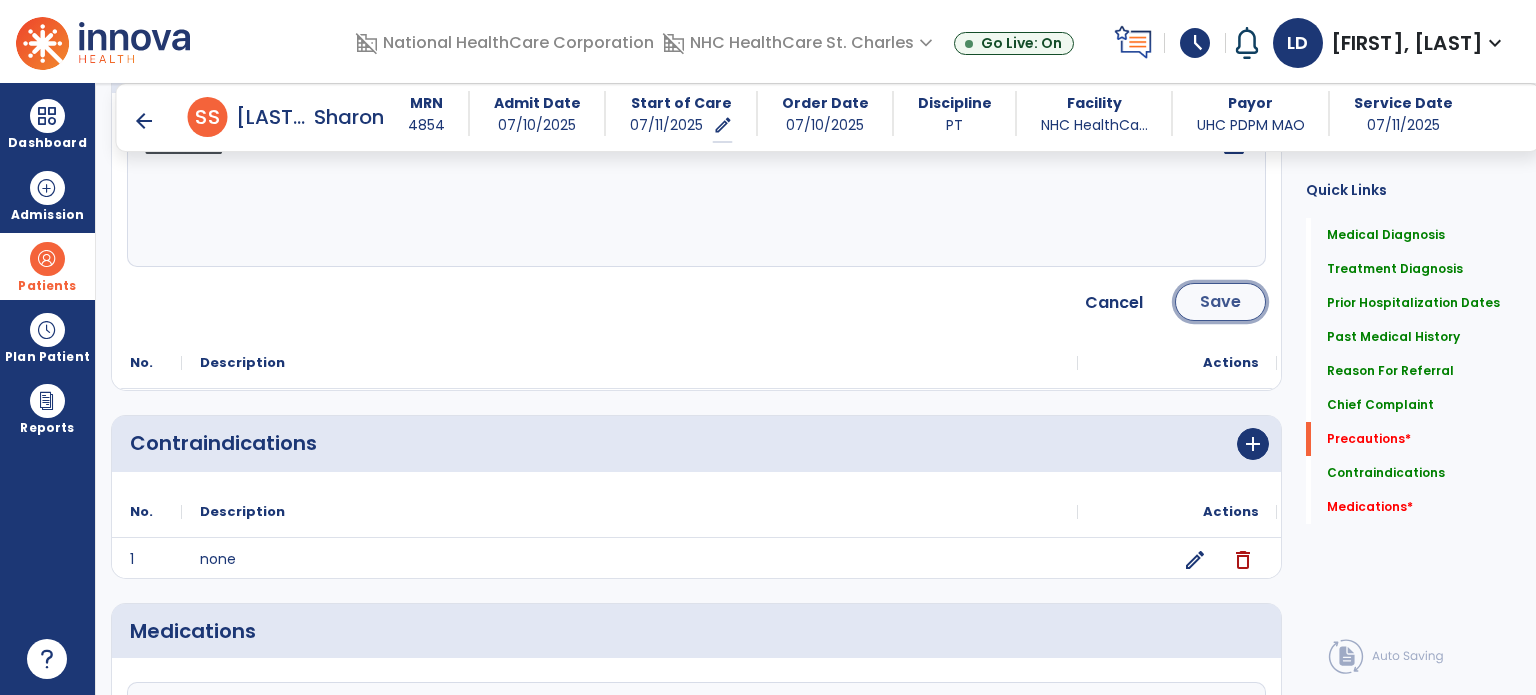 click on "Save" 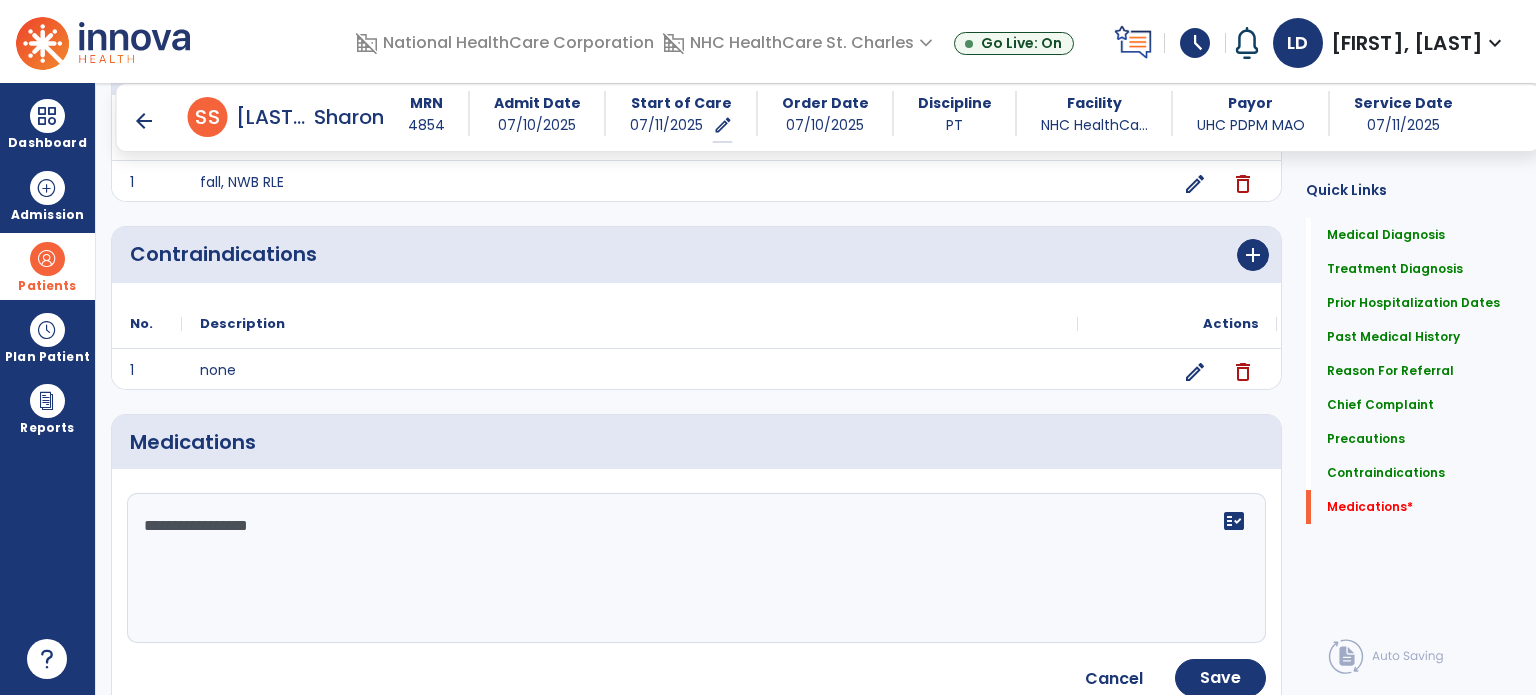 scroll, scrollTop: 1750, scrollLeft: 0, axis: vertical 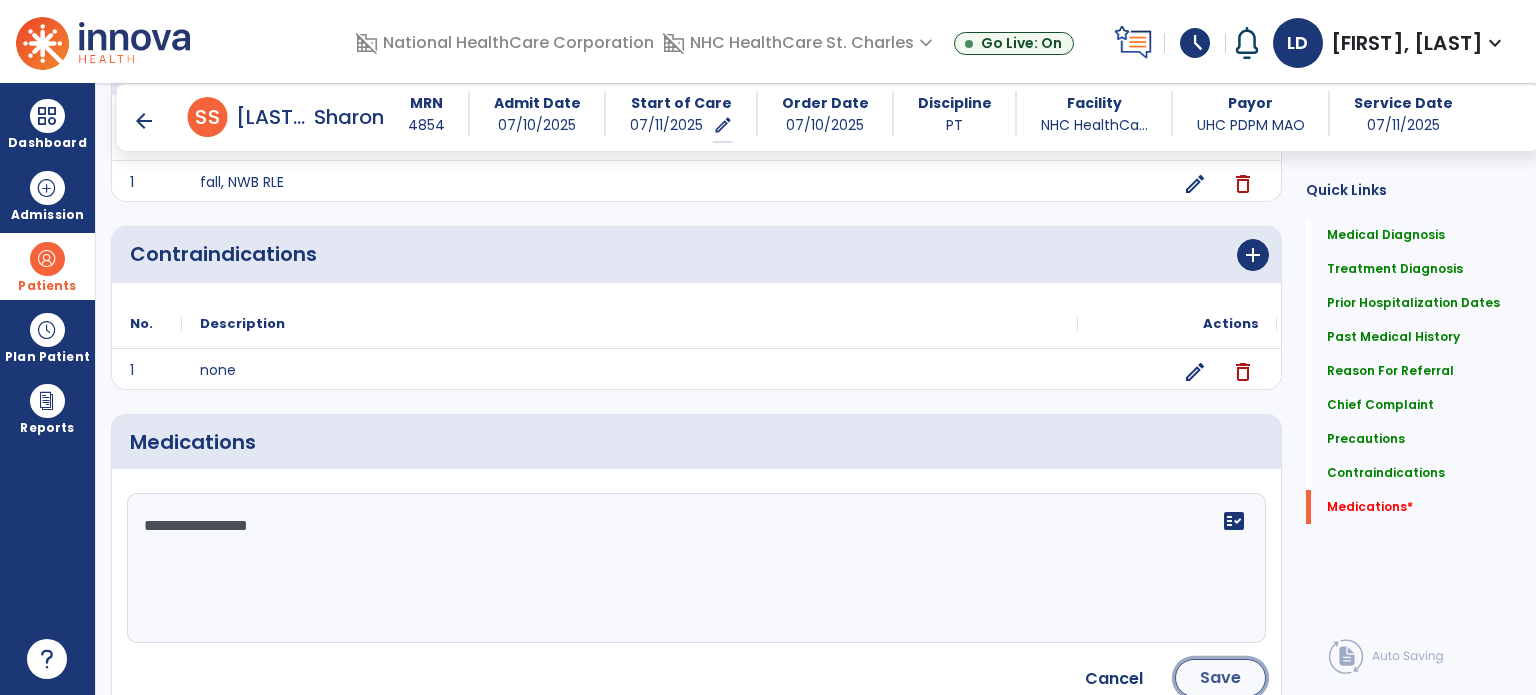 click on "Save" 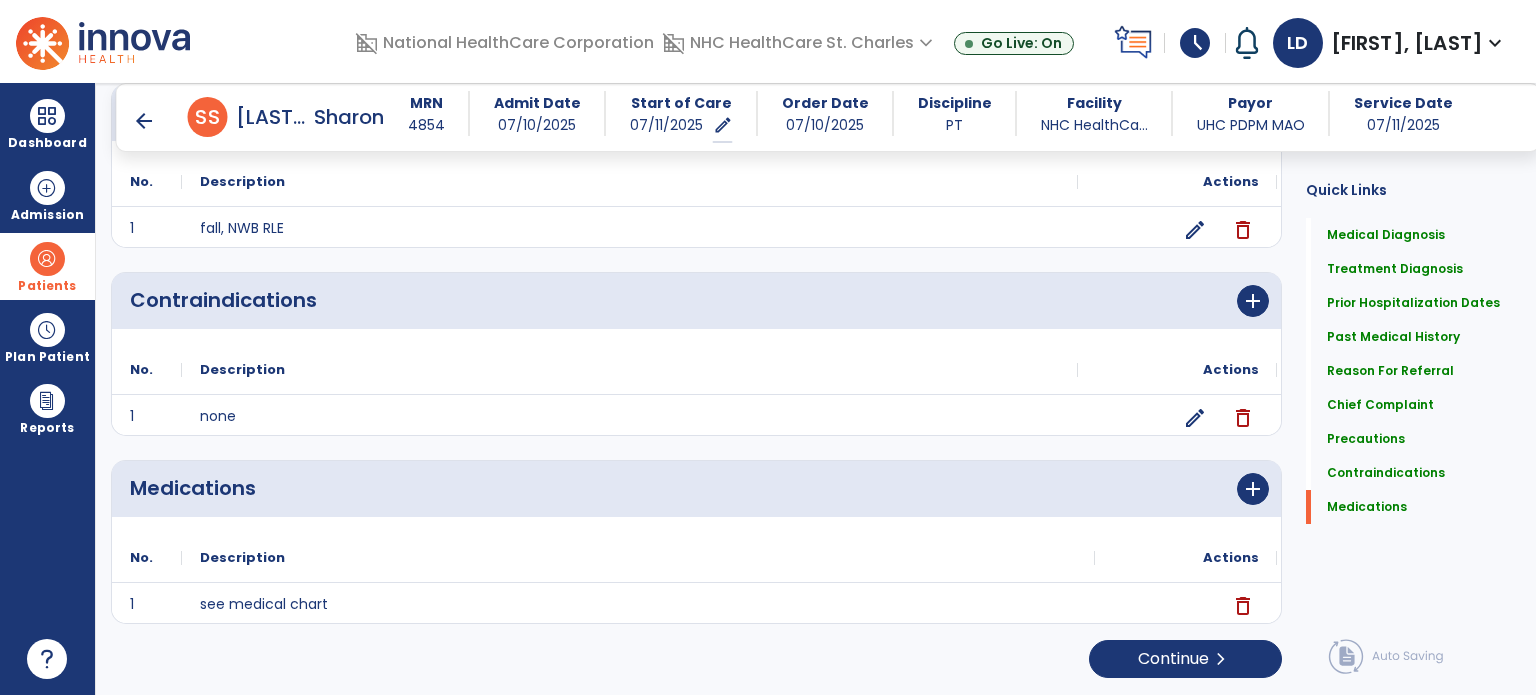 scroll, scrollTop: 1698, scrollLeft: 0, axis: vertical 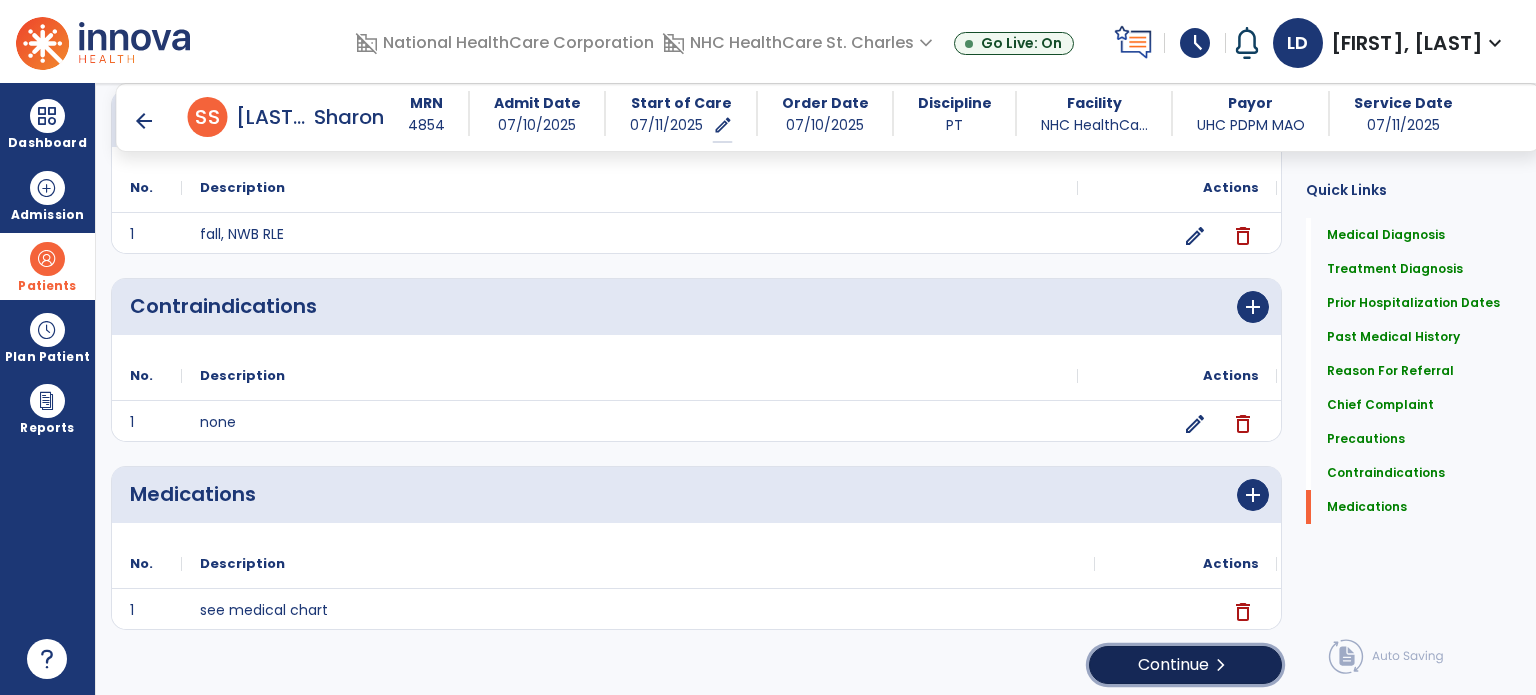 click on "Continue  chevron_right" 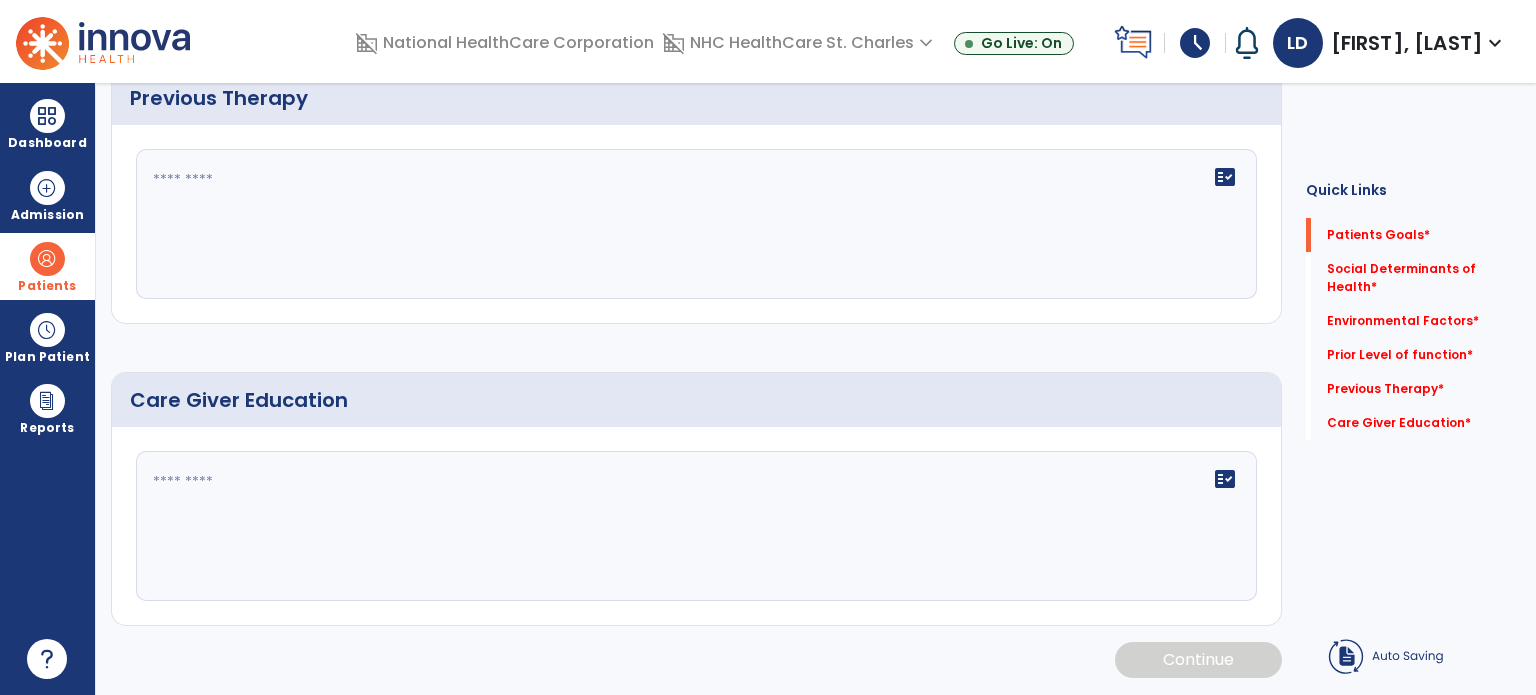 scroll, scrollTop: 0, scrollLeft: 0, axis: both 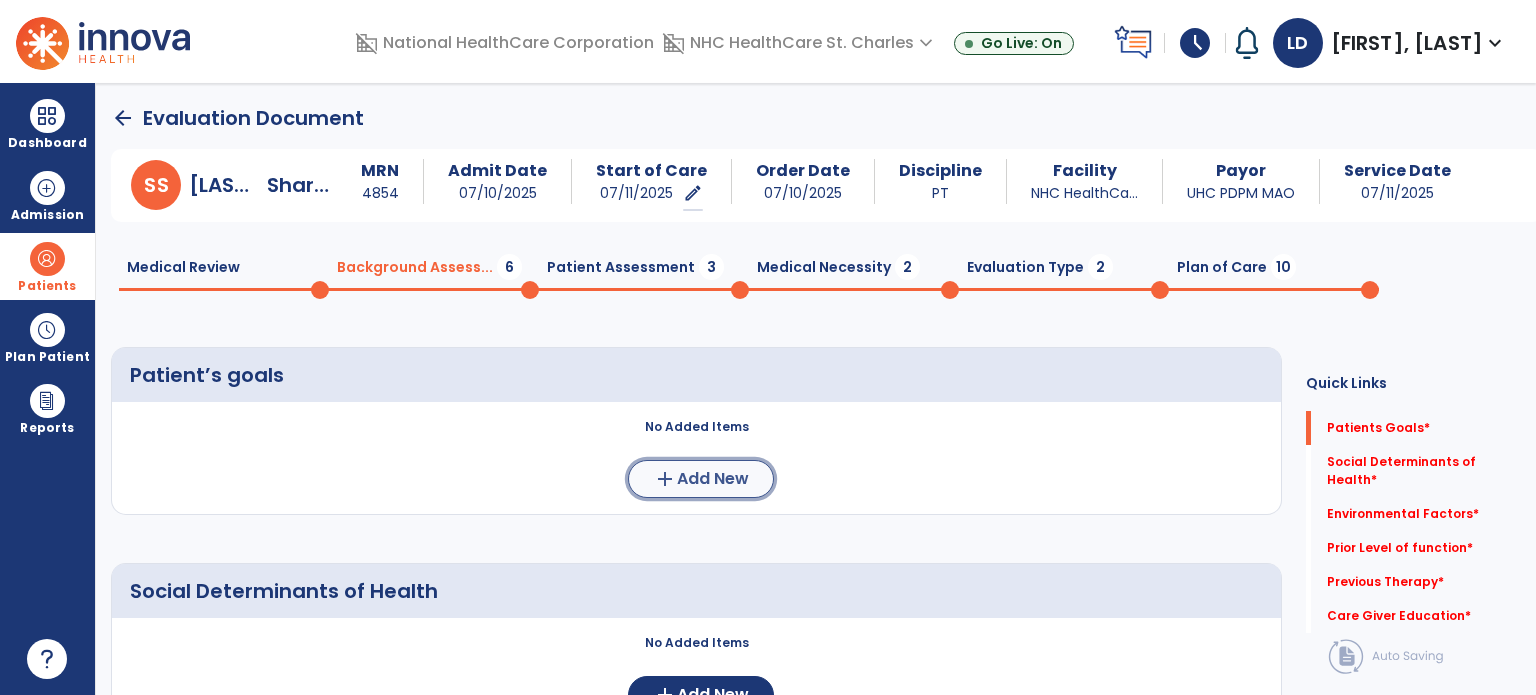 click on "add  Add New" 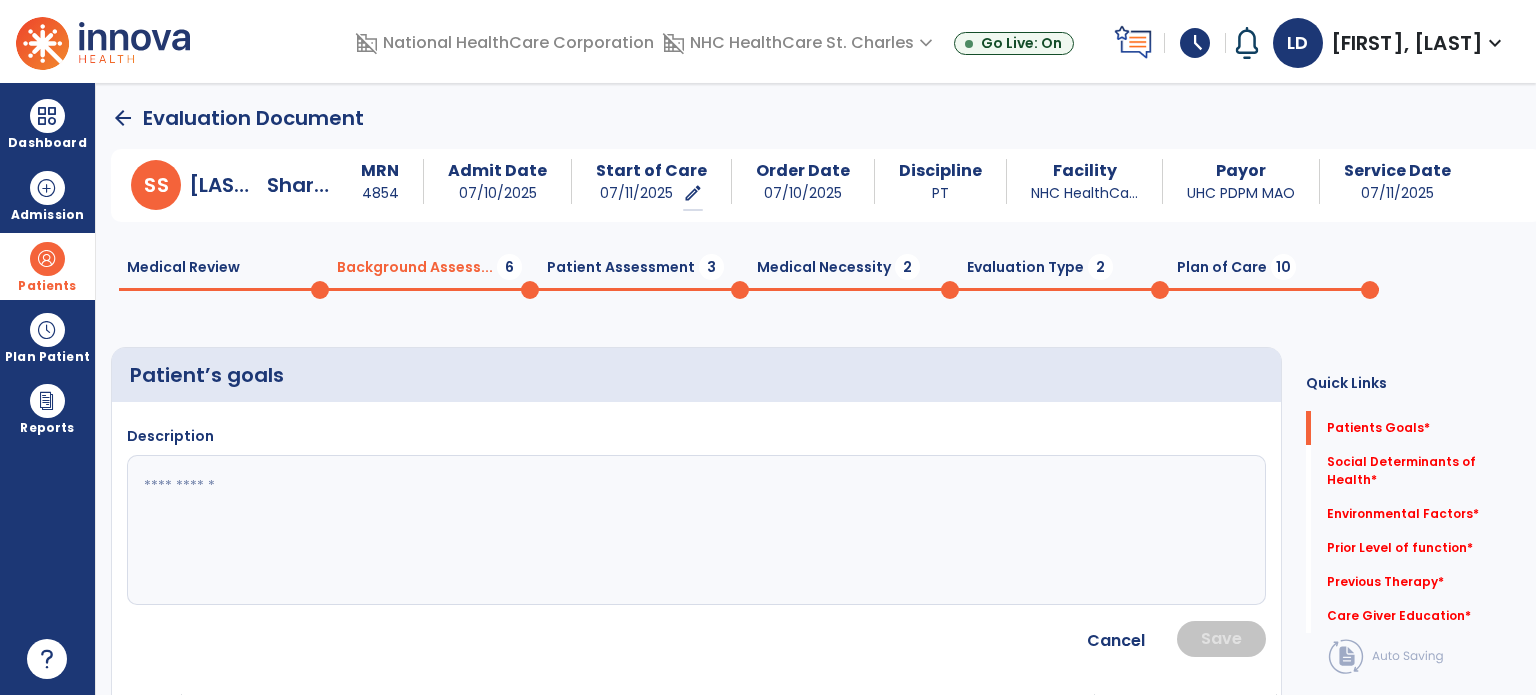 click 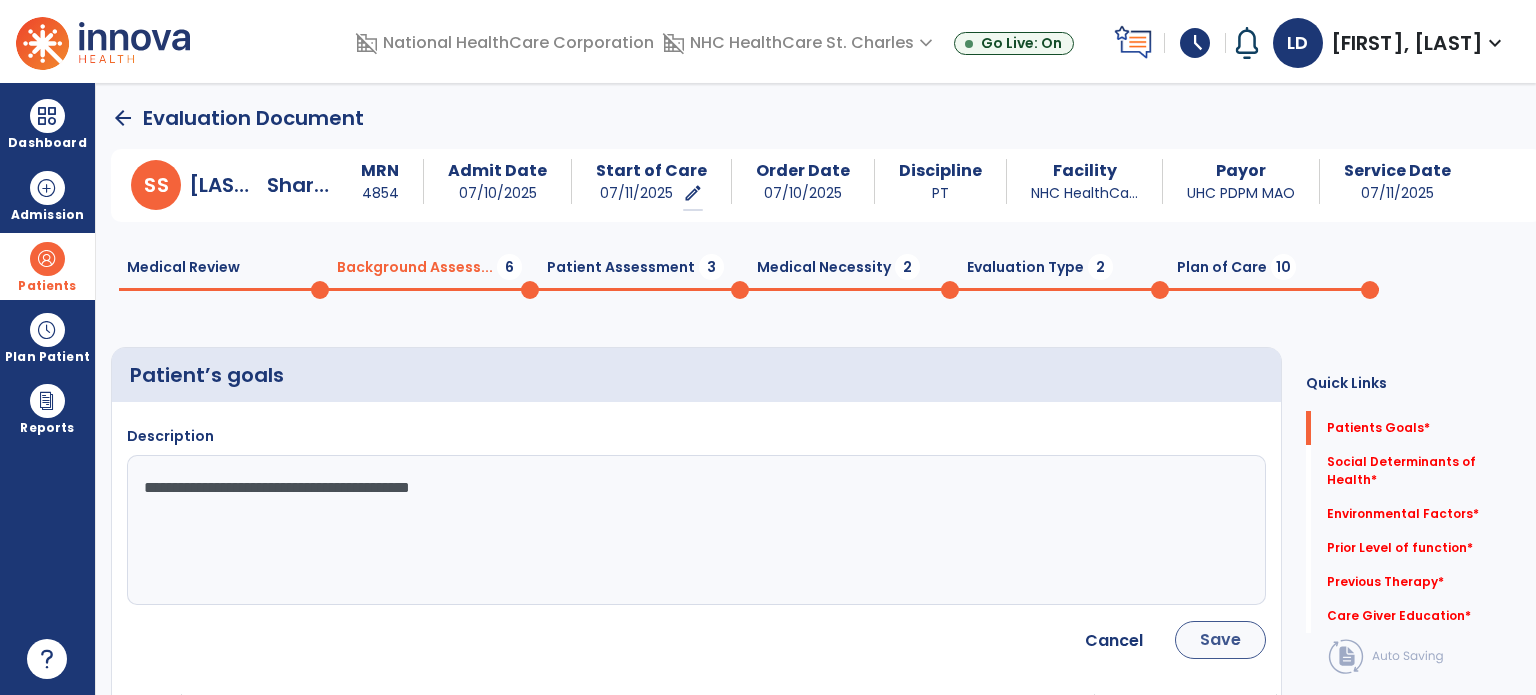 type on "**********" 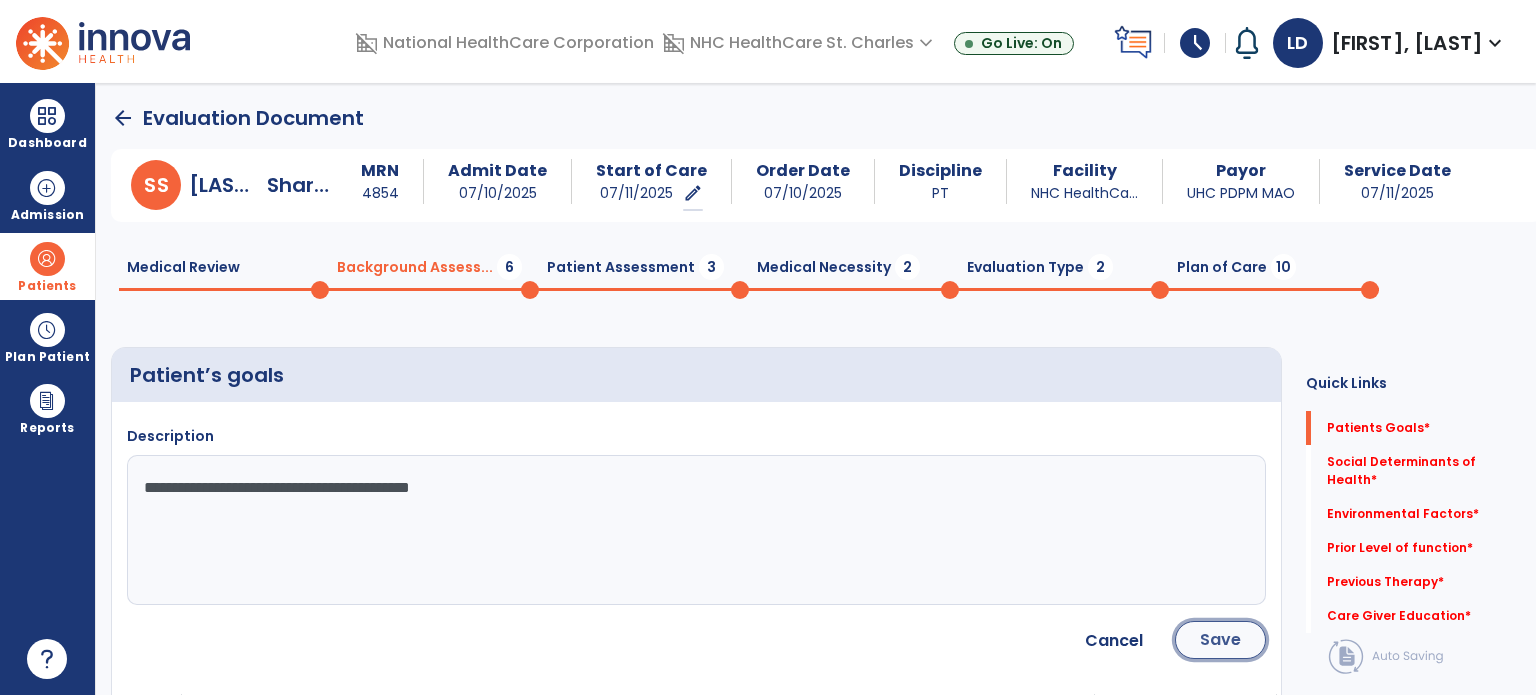 click on "Save" 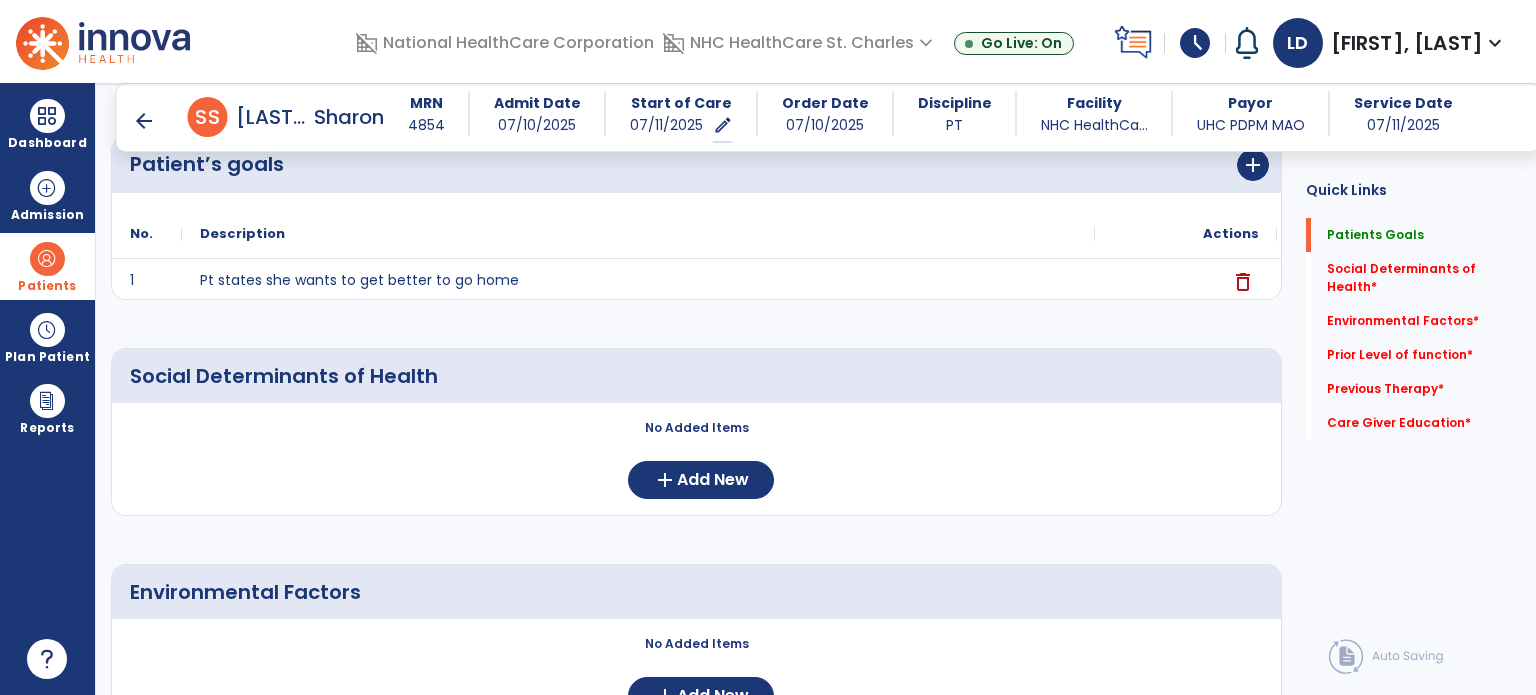 scroll, scrollTop: 196, scrollLeft: 0, axis: vertical 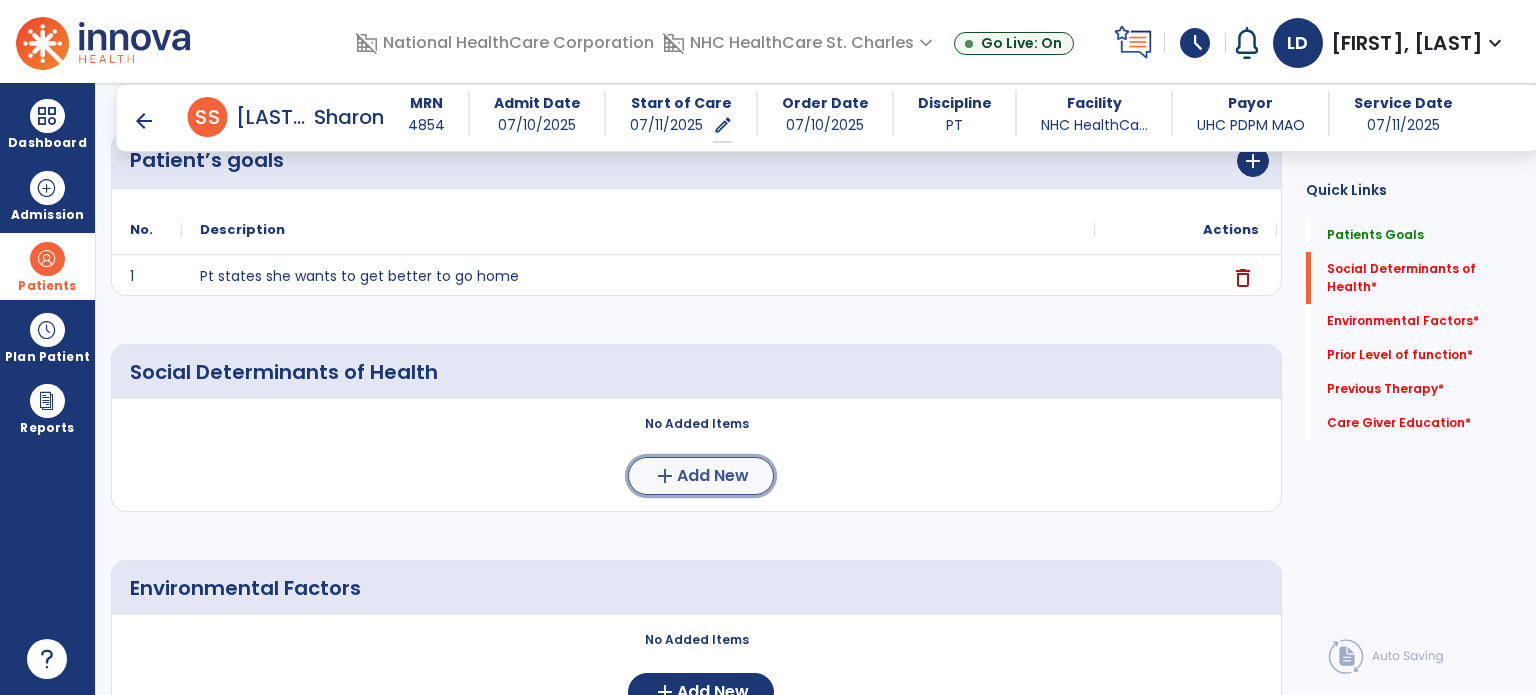 click on "Add New" 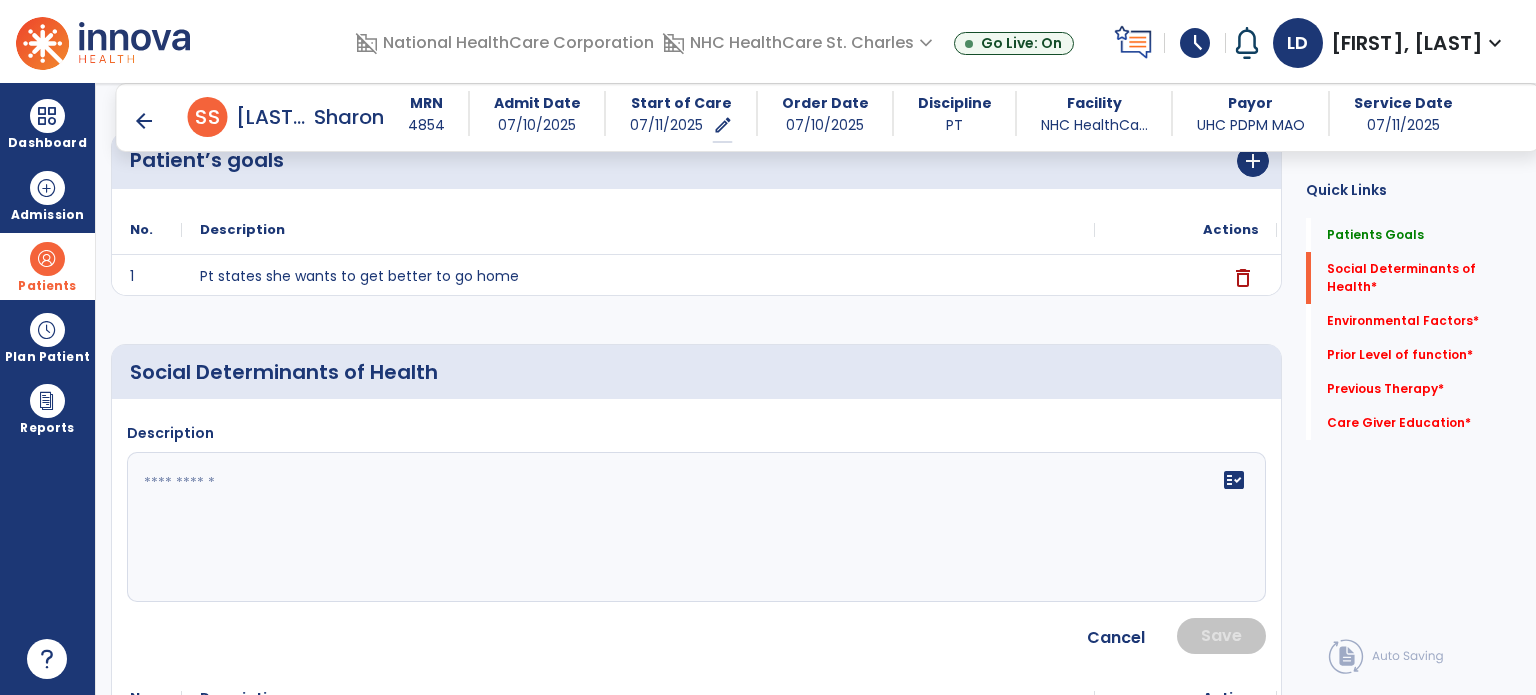 click on "fact_check" 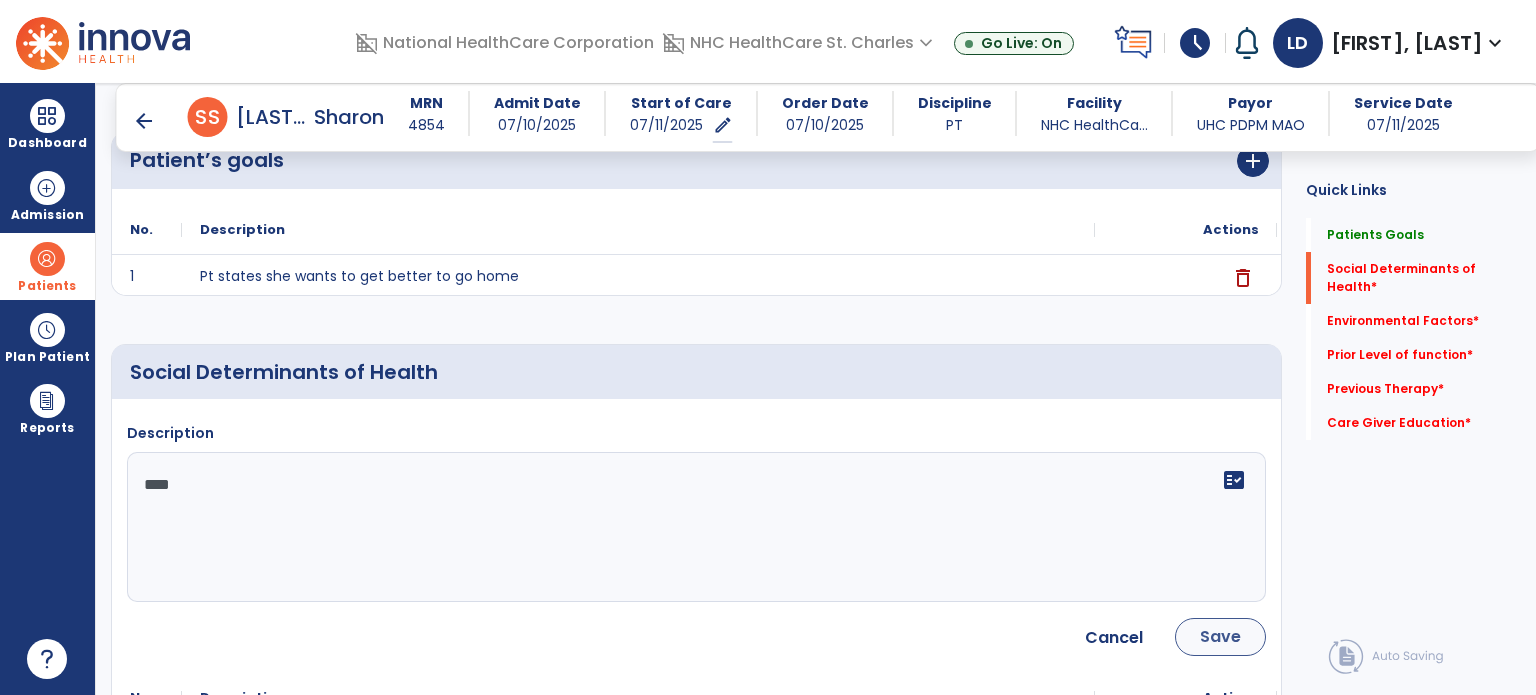 type on "****" 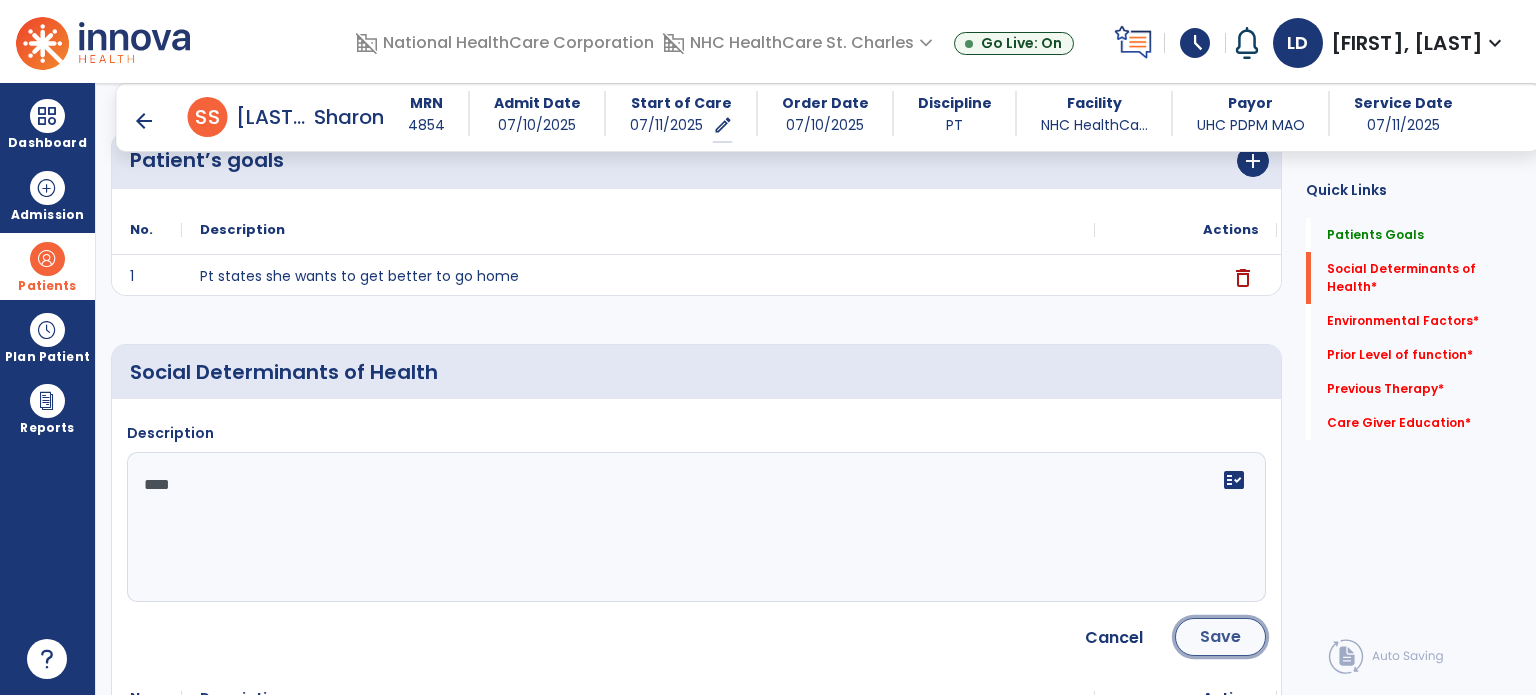 click on "Save" 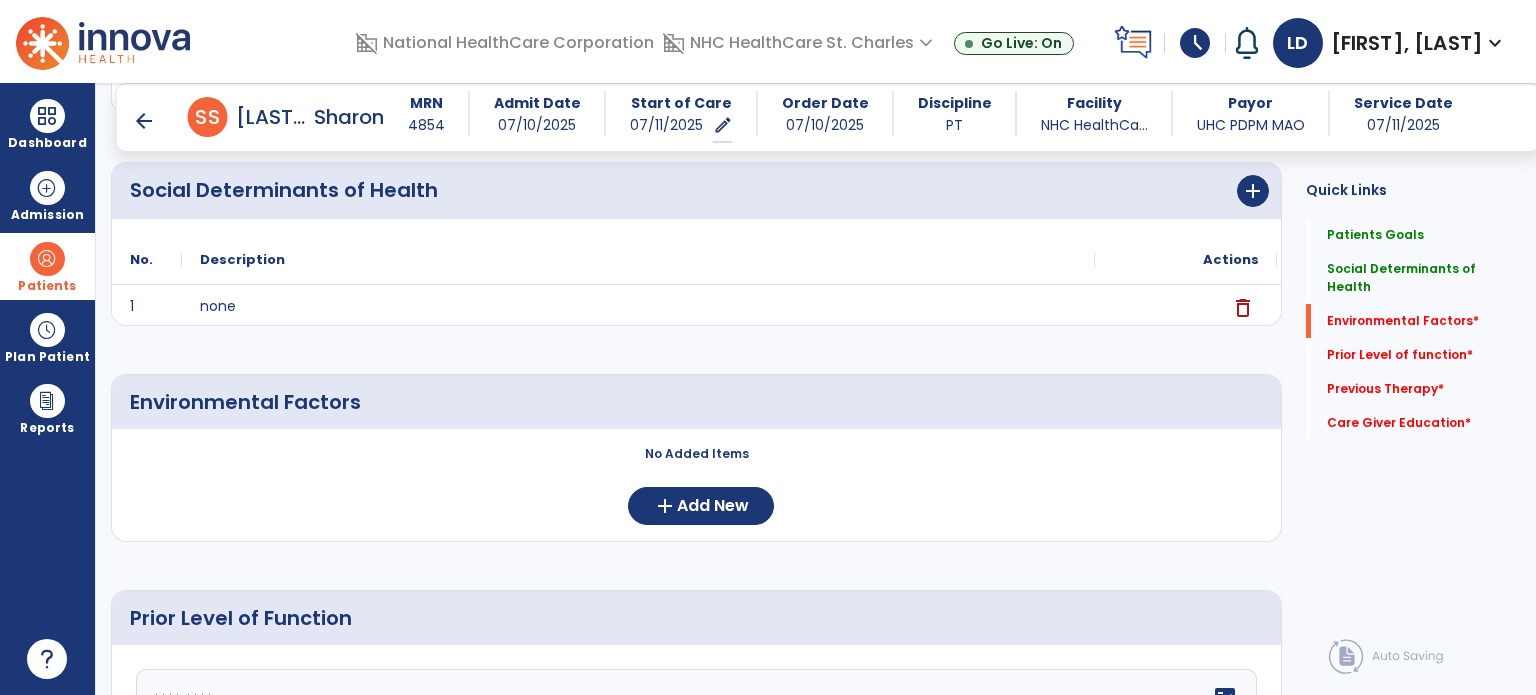 scroll, scrollTop: 428, scrollLeft: 0, axis: vertical 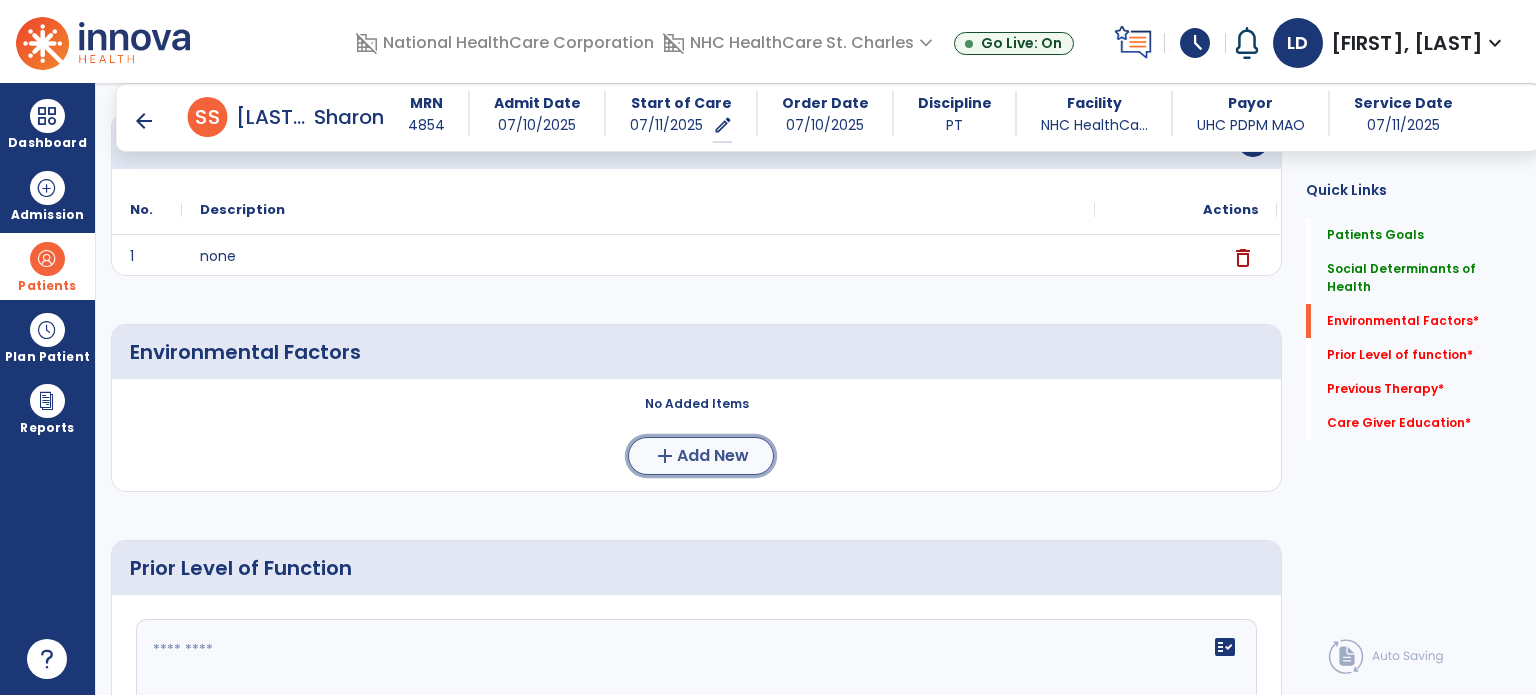 click on "add  Add New" 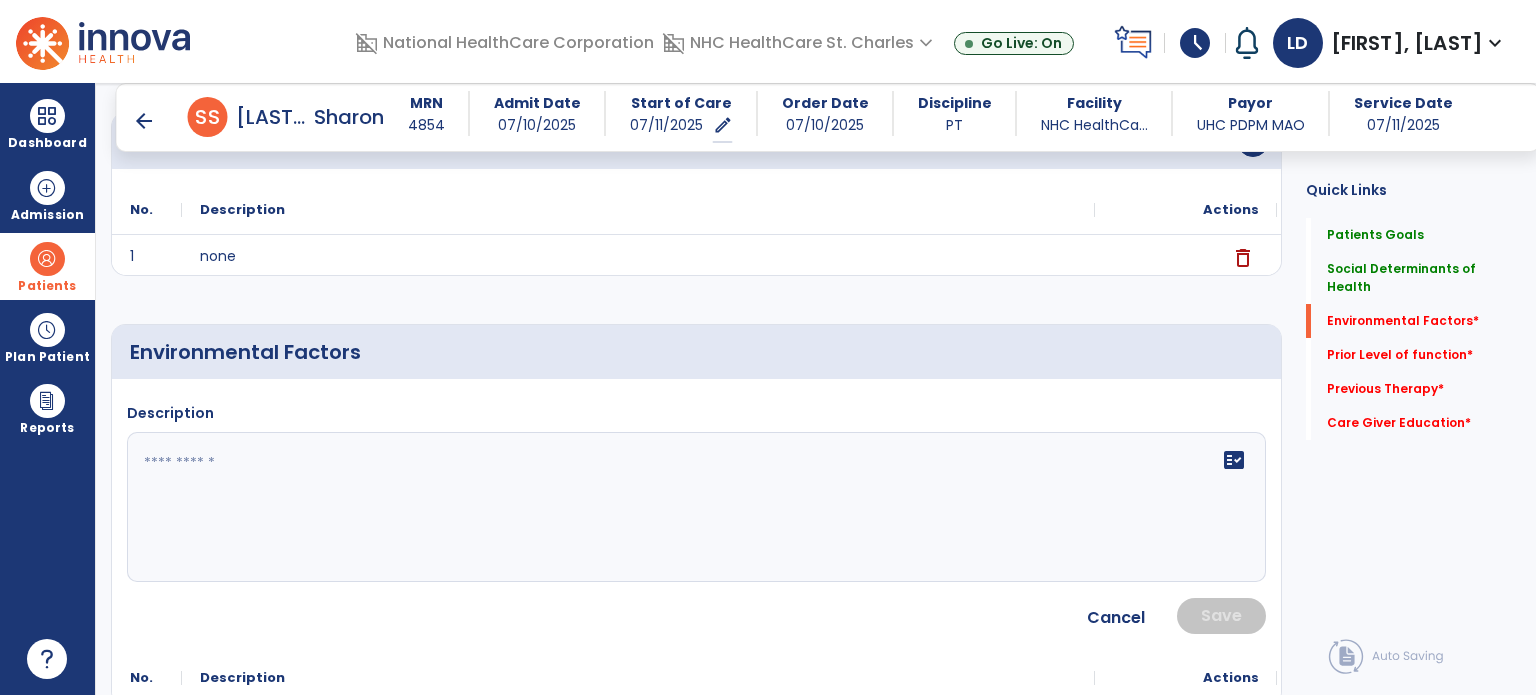 click 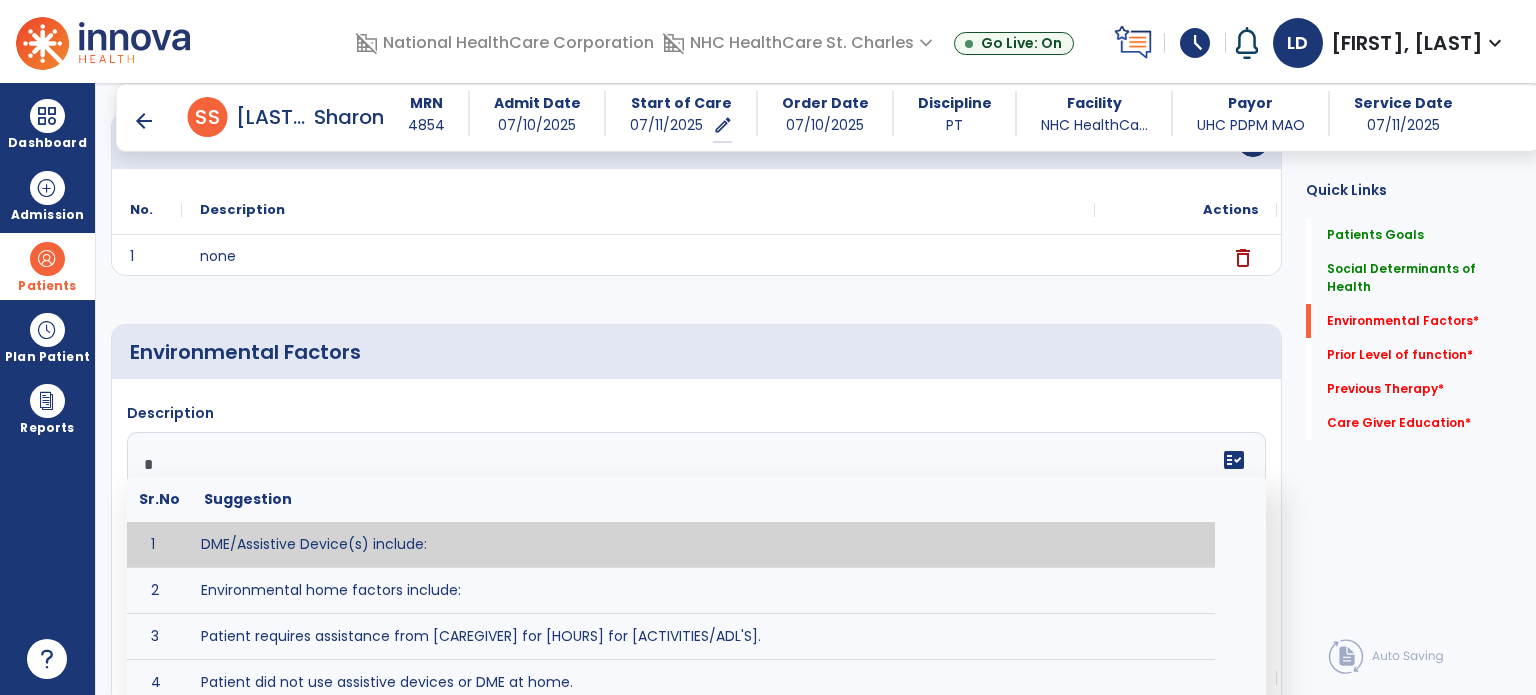 click on "*" 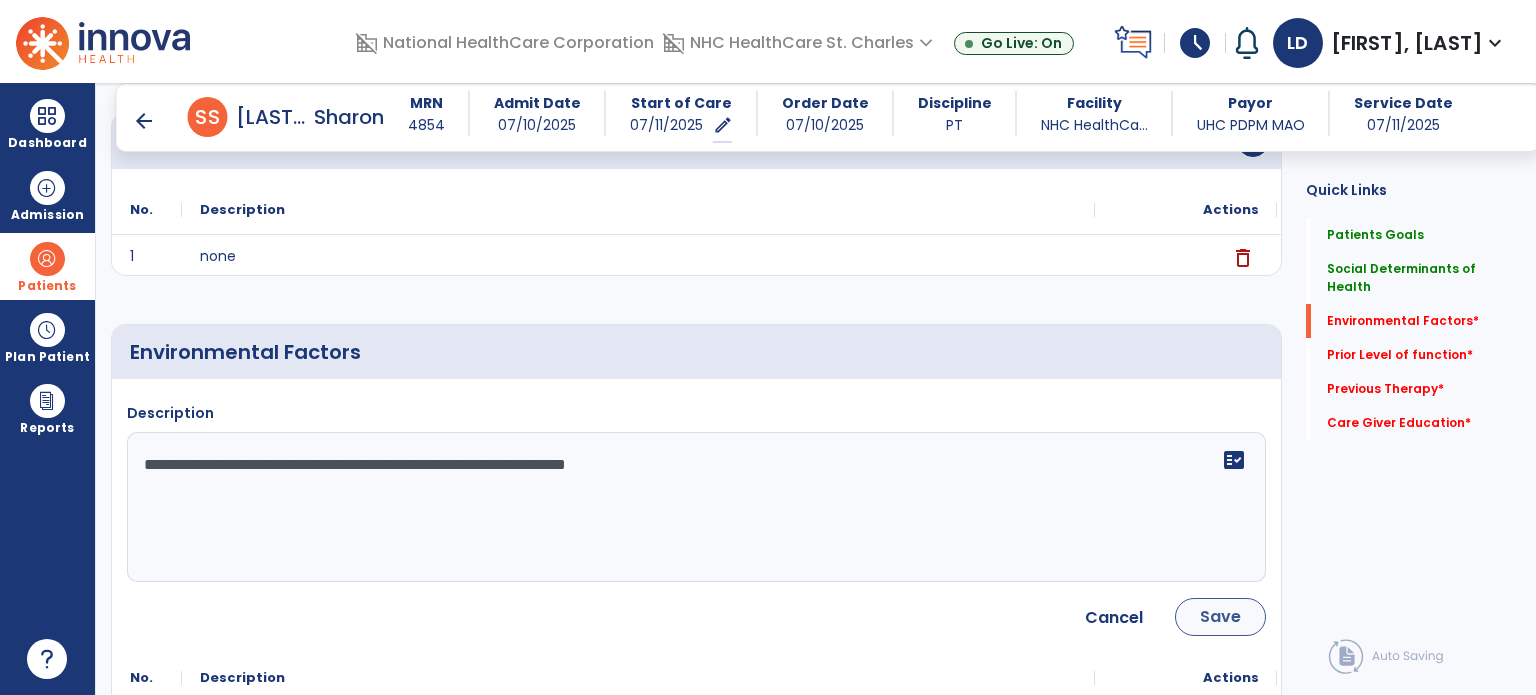 type on "**********" 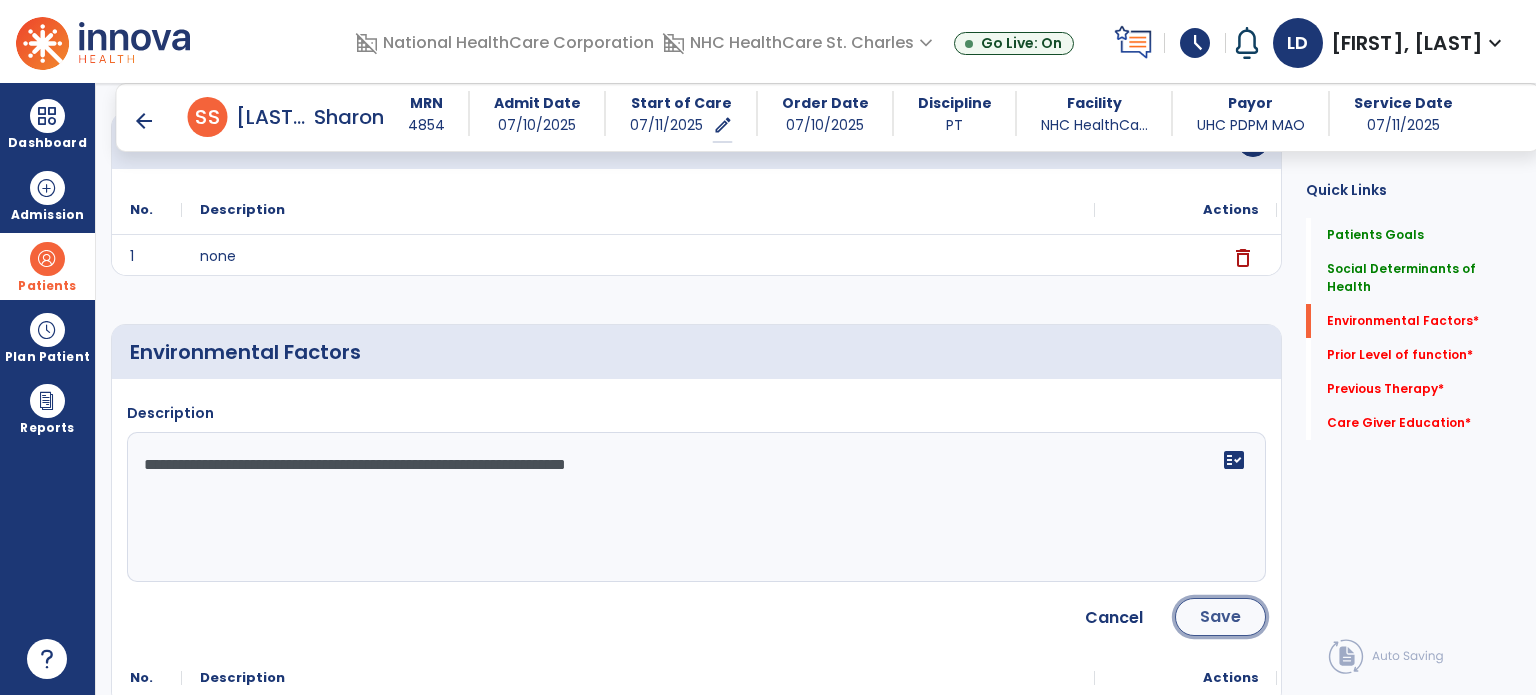 click on "Save" 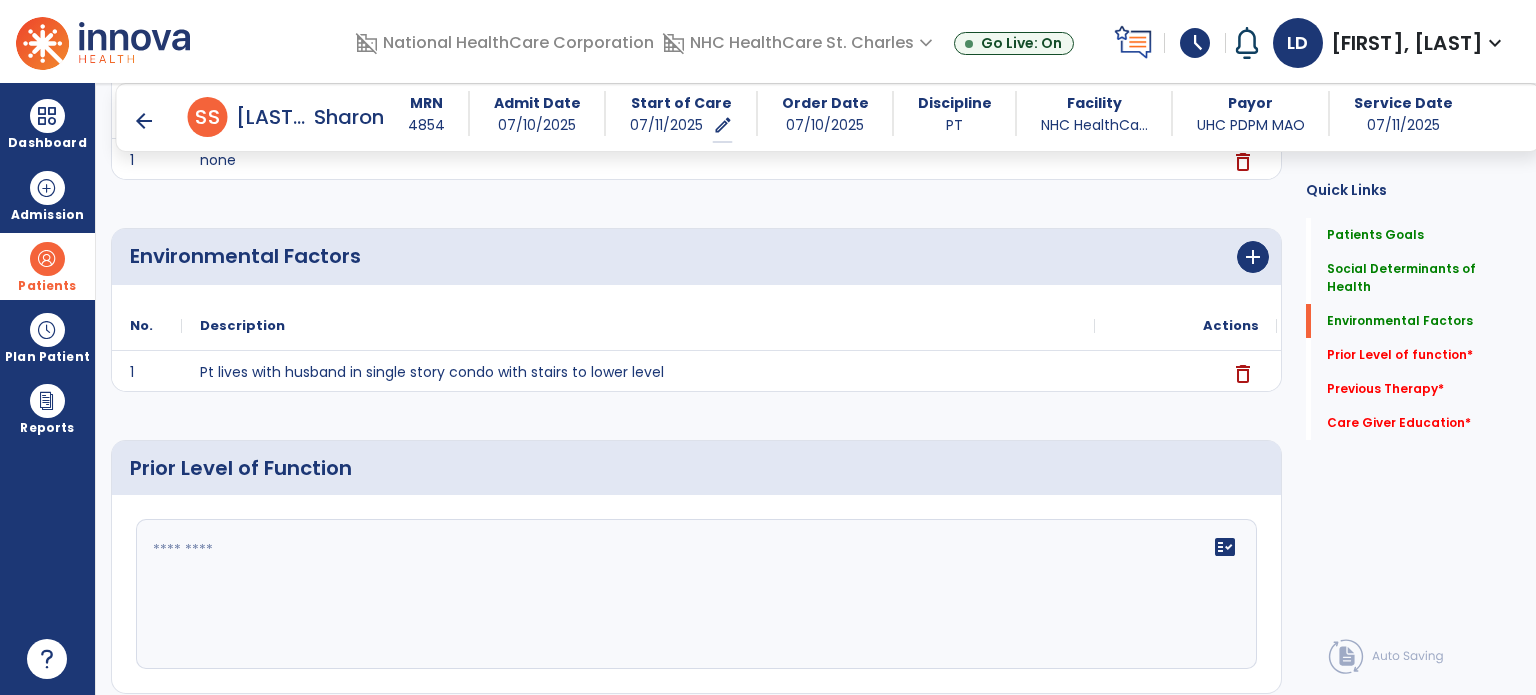 scroll, scrollTop: 597, scrollLeft: 0, axis: vertical 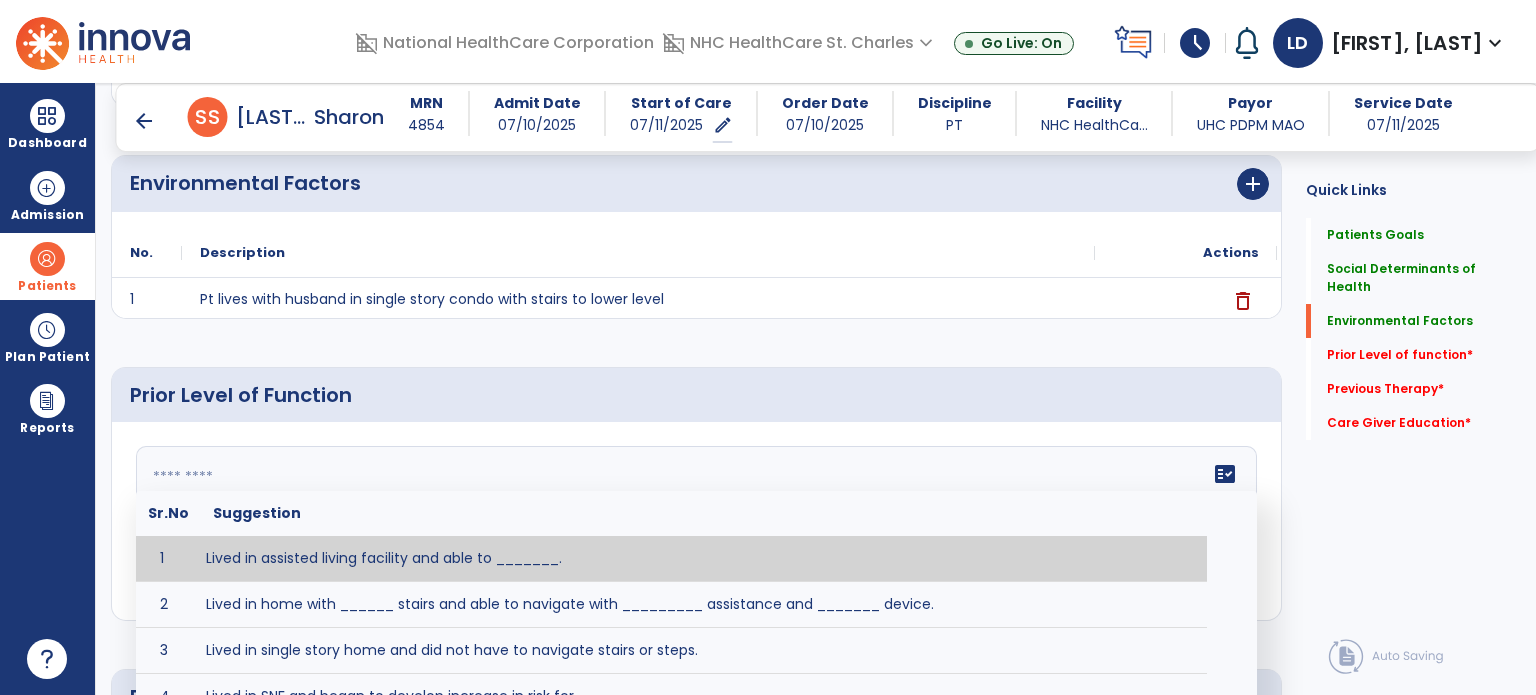click on "fact_check  Sr.No Suggestion 1 Lived in assisted living facility and able to _______. 2 Lived in home with ______ stairs and able to navigate with _________ assistance and _______ device. 3 Lived in single story home and did not have to navigate stairs or steps. 4 Lived in SNF and began to develop increase in risk for ______. 5 Lived in SNF and skin was intact without pressure sores or wounds. 6 Lived independently at home with _________ and able to __________. 7 Wheelchair bound, non ambulatory and able to ______. 8 Worked as a __________." 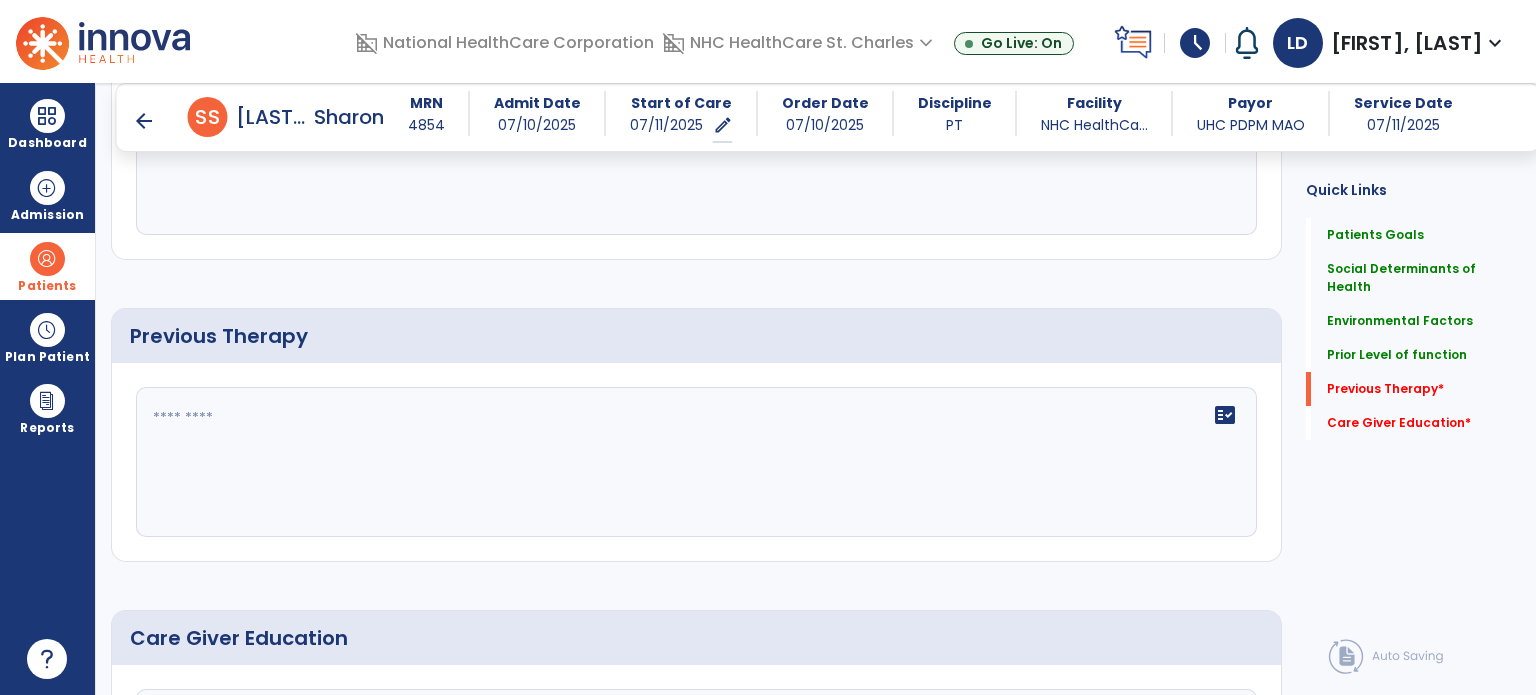 scroll, scrollTop: 961, scrollLeft: 0, axis: vertical 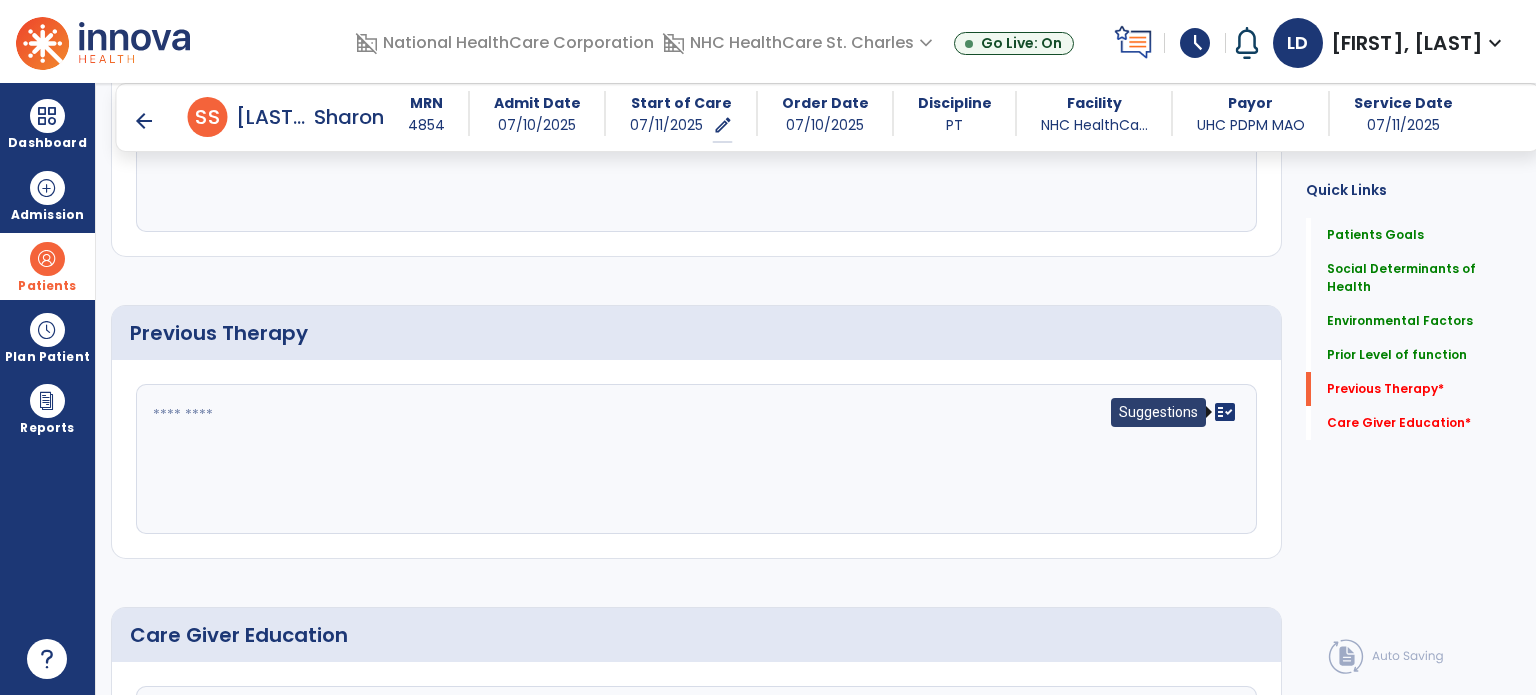 type on "**********" 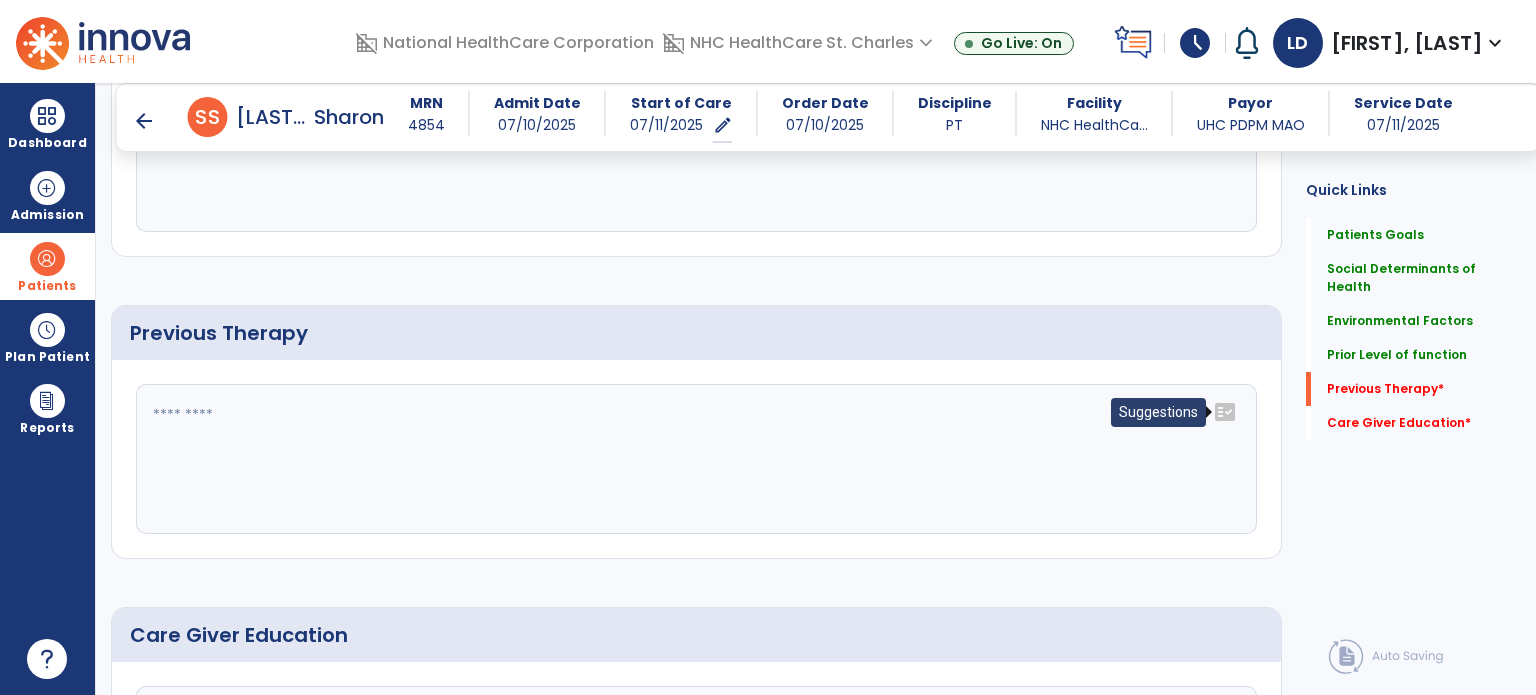 click on "fact_check" 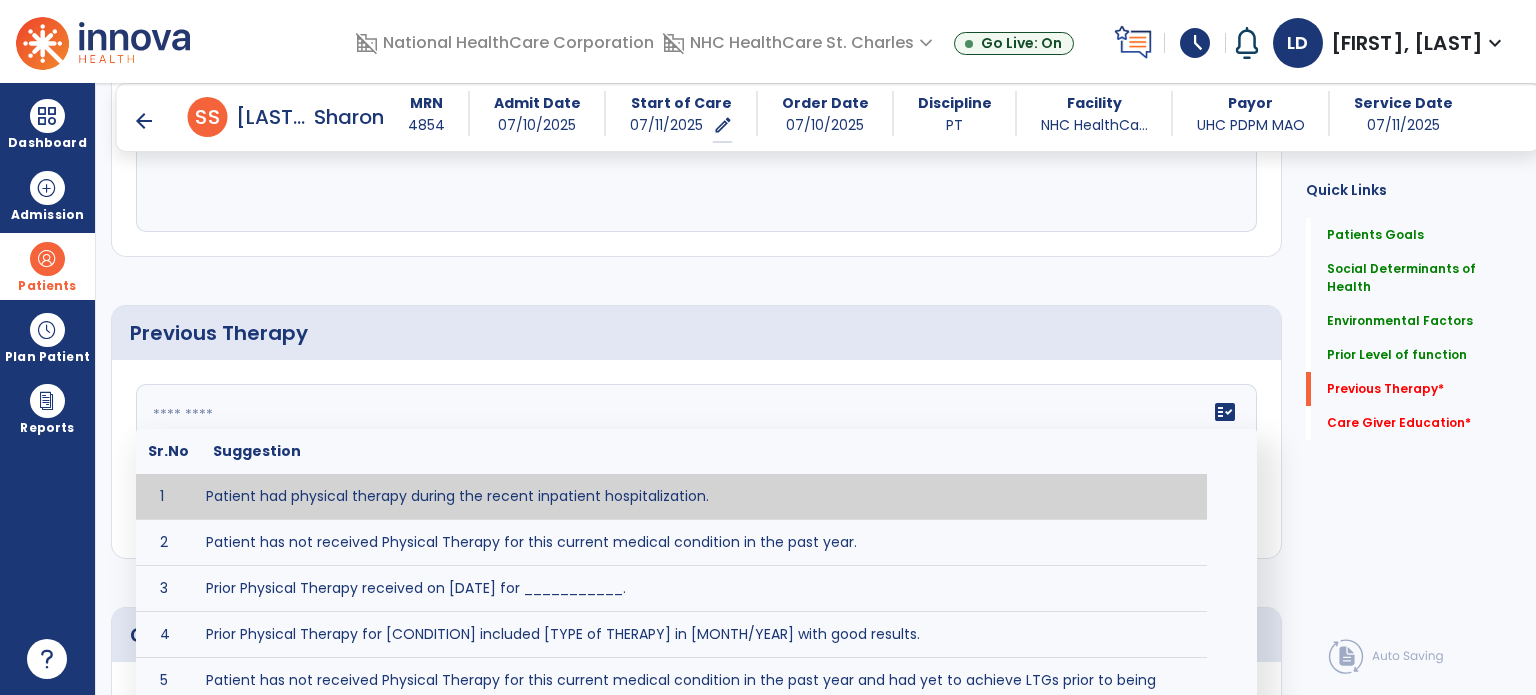 type on "**********" 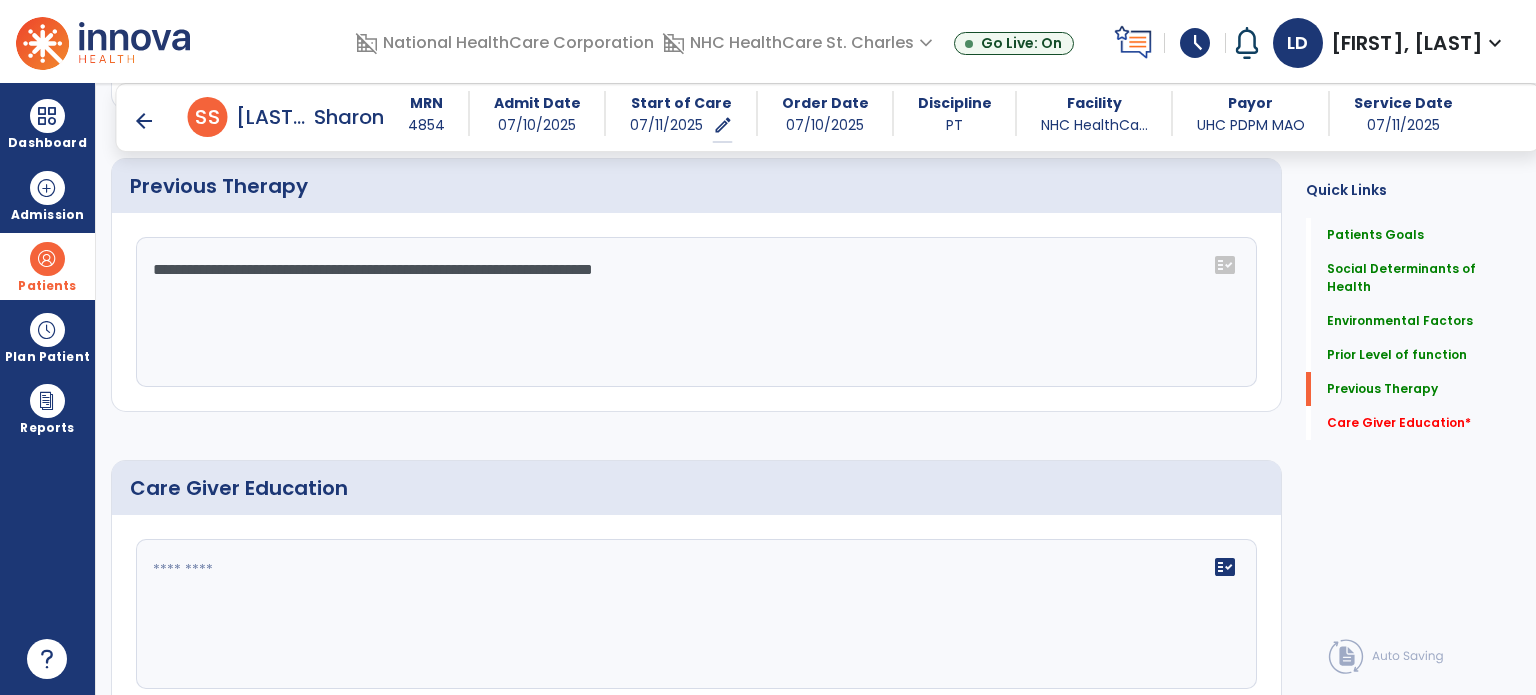 scroll, scrollTop: 1192, scrollLeft: 0, axis: vertical 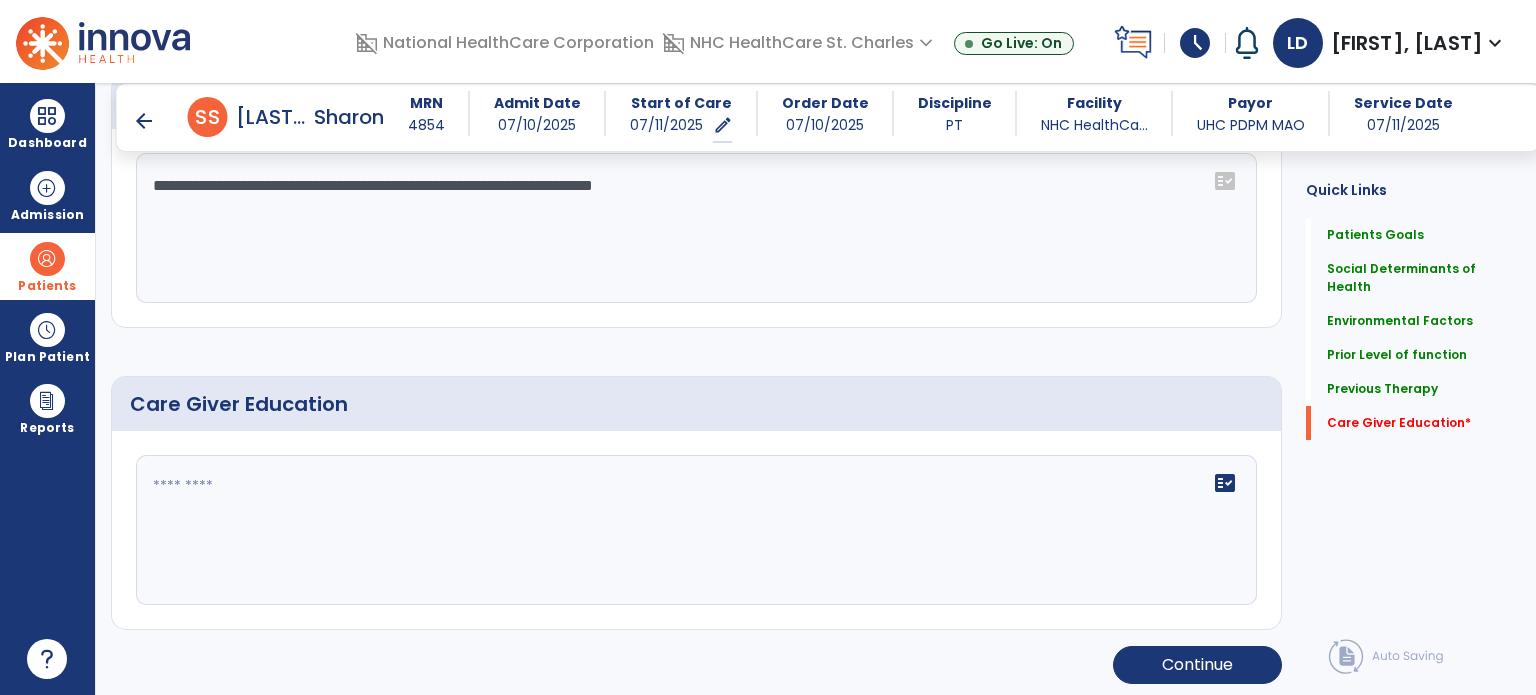 click on "fact_check" 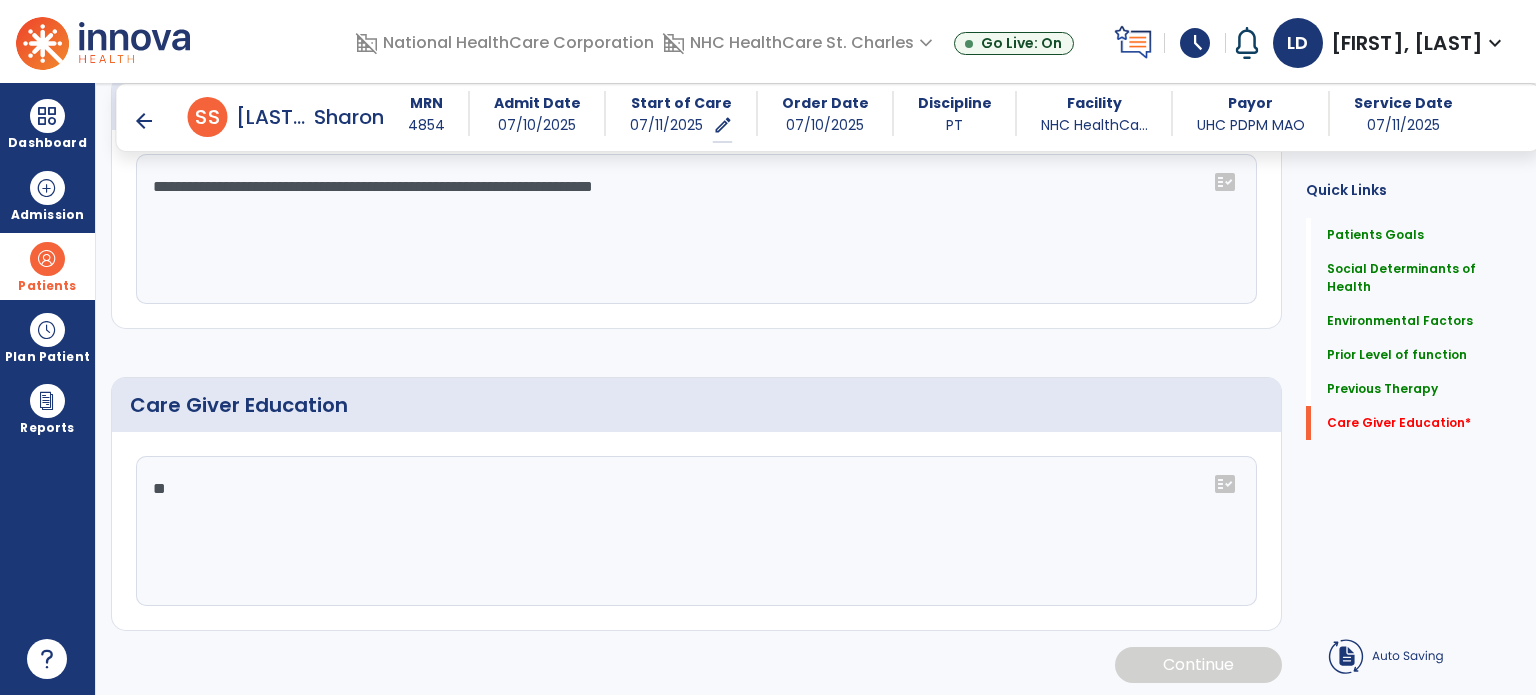 scroll, scrollTop: 1192, scrollLeft: 0, axis: vertical 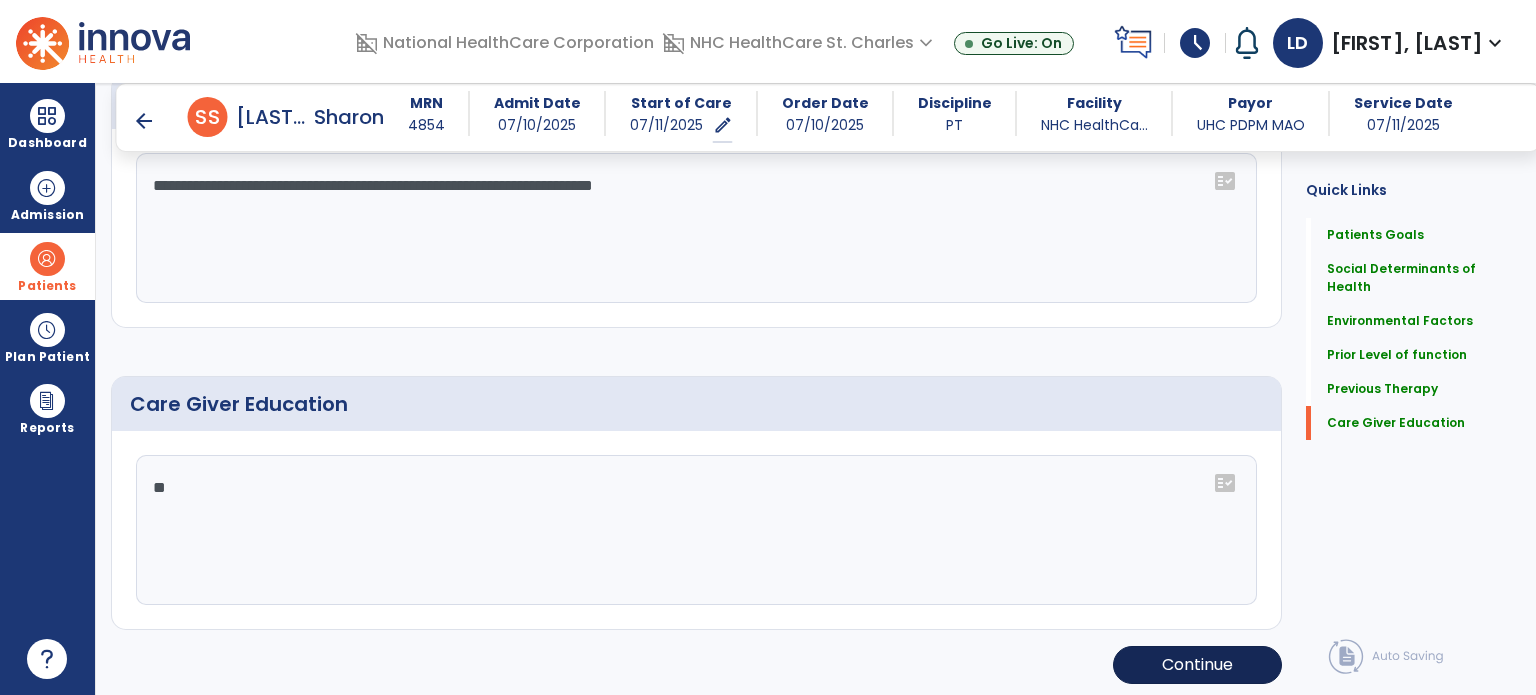 type on "**" 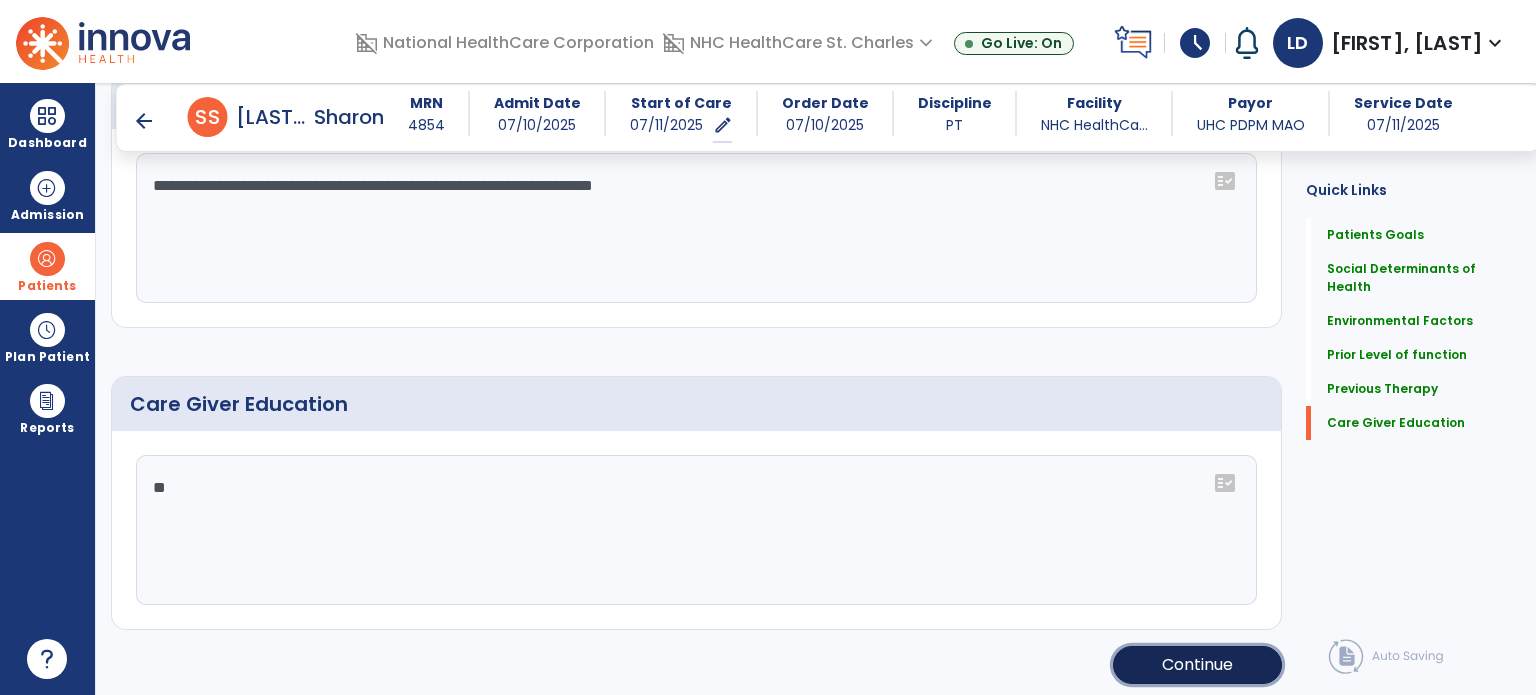 click on "Continue" 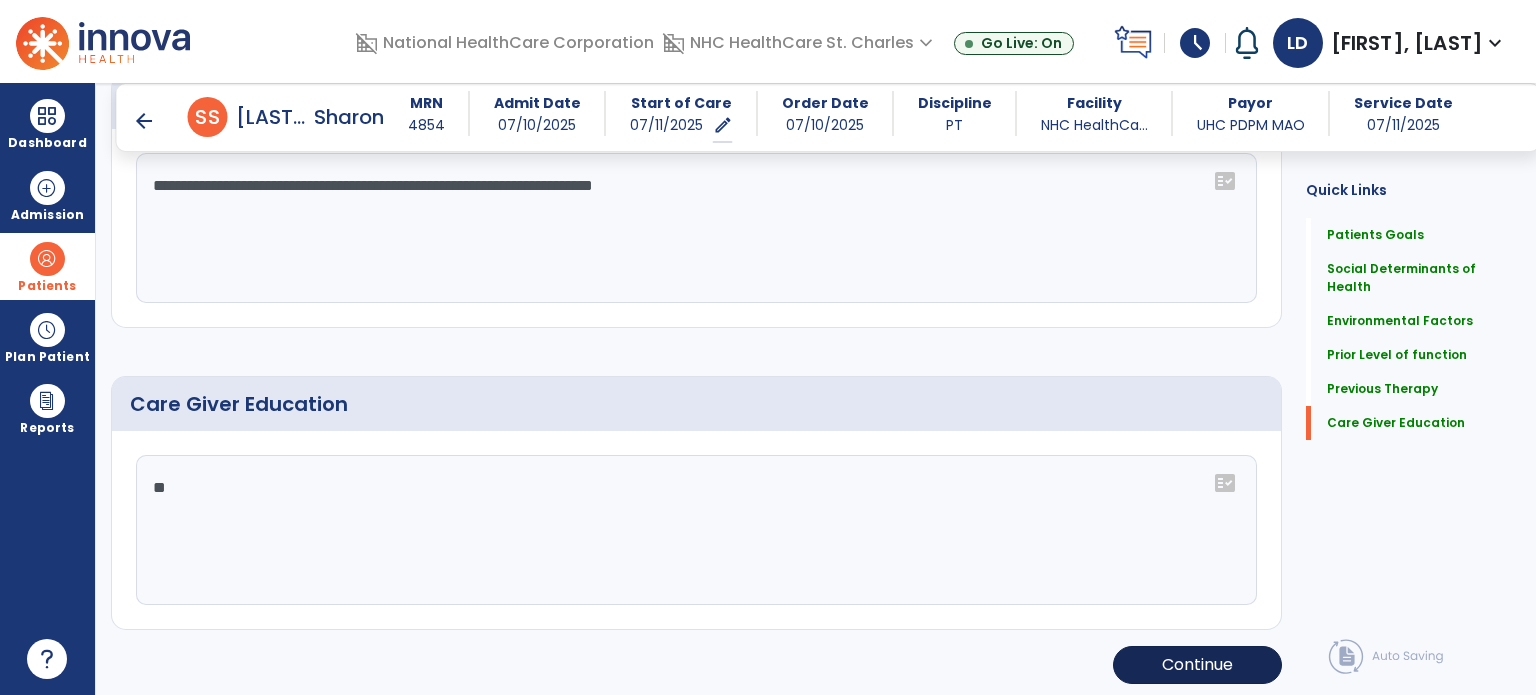 scroll, scrollTop: 252, scrollLeft: 0, axis: vertical 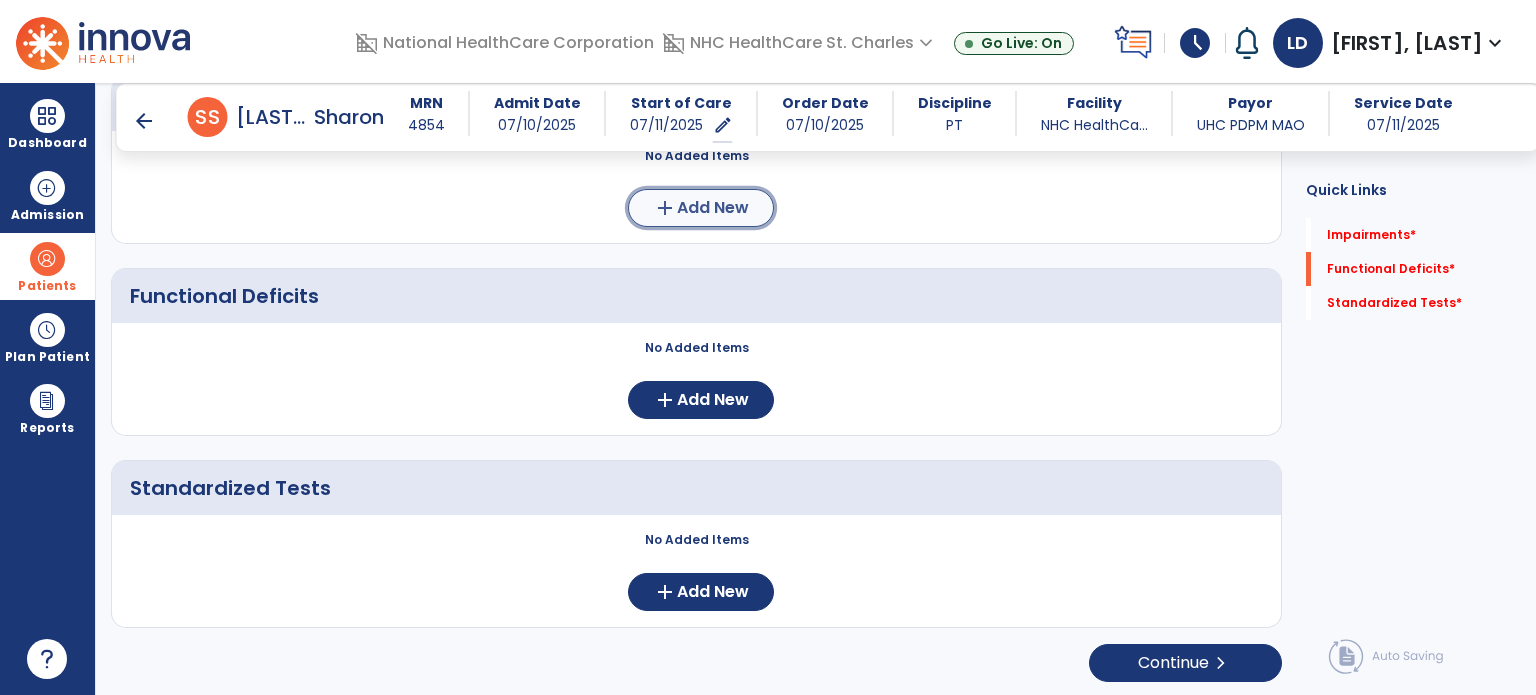click on "add" 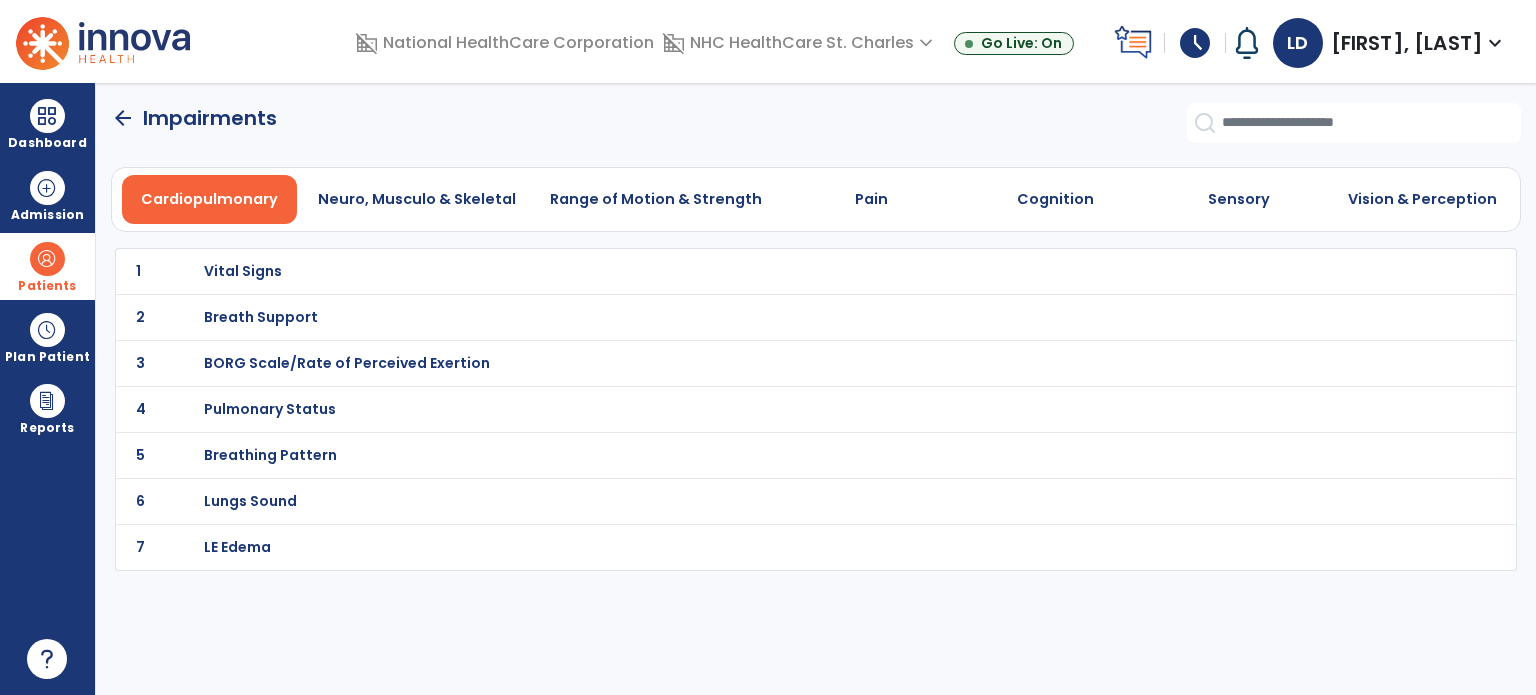 scroll, scrollTop: 0, scrollLeft: 0, axis: both 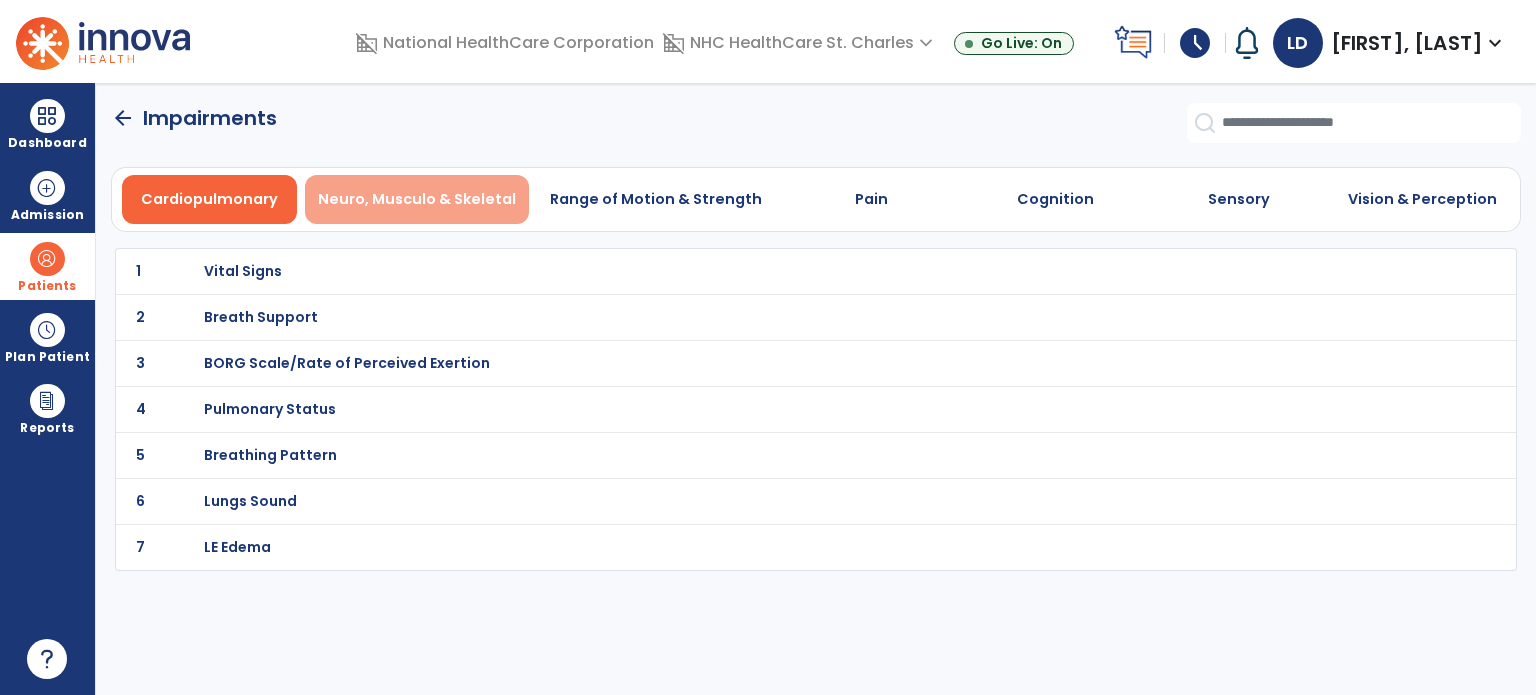 click on "Neuro, Musculo & Skeletal" at bounding box center (417, 199) 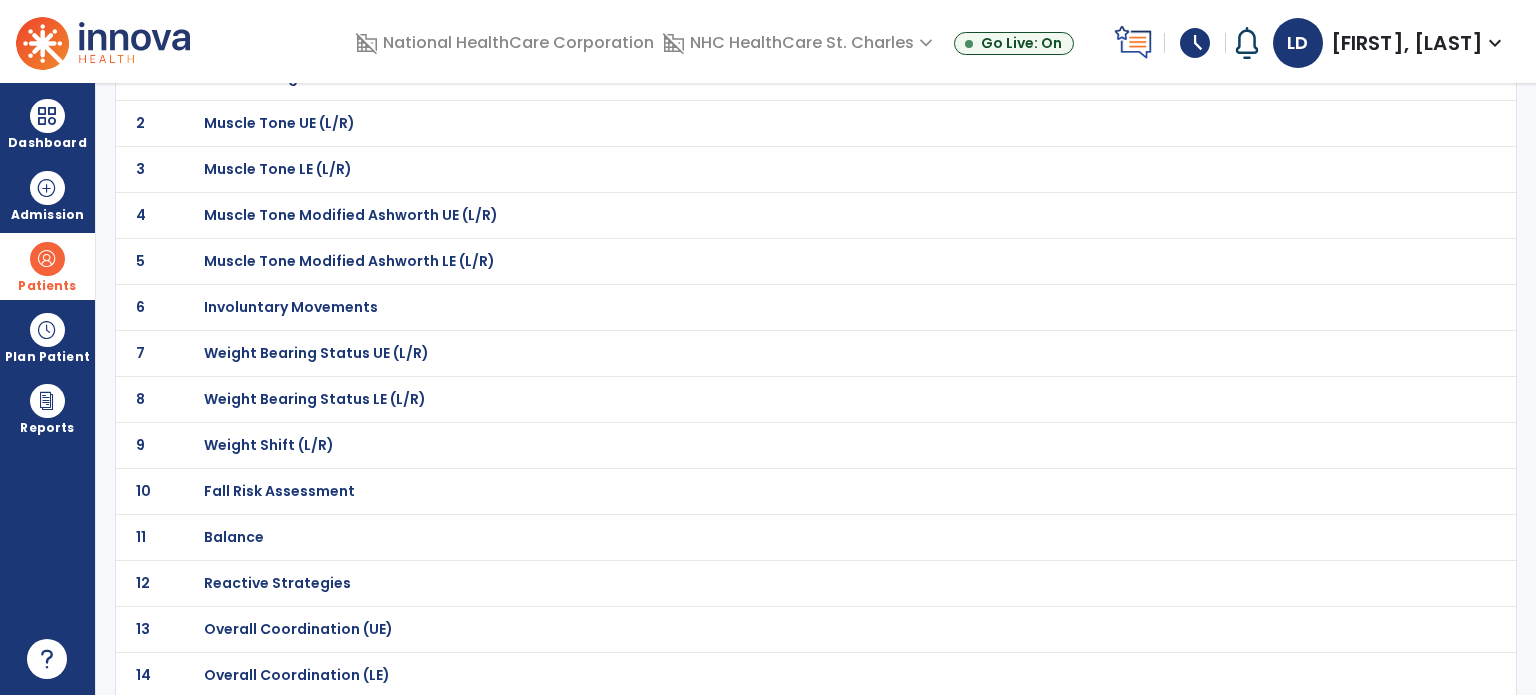 scroll, scrollTop: 220, scrollLeft: 0, axis: vertical 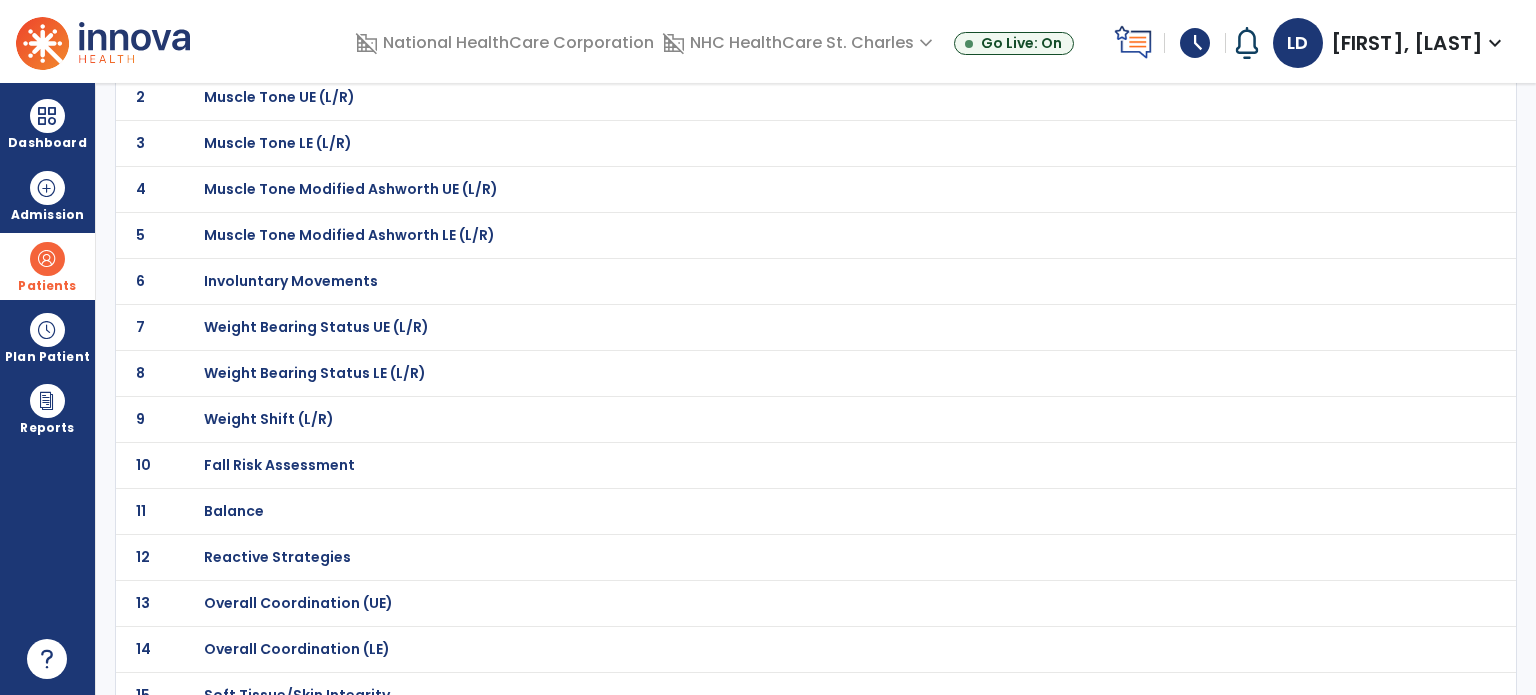 click on "Fall Risk Assessment" at bounding box center (275, 51) 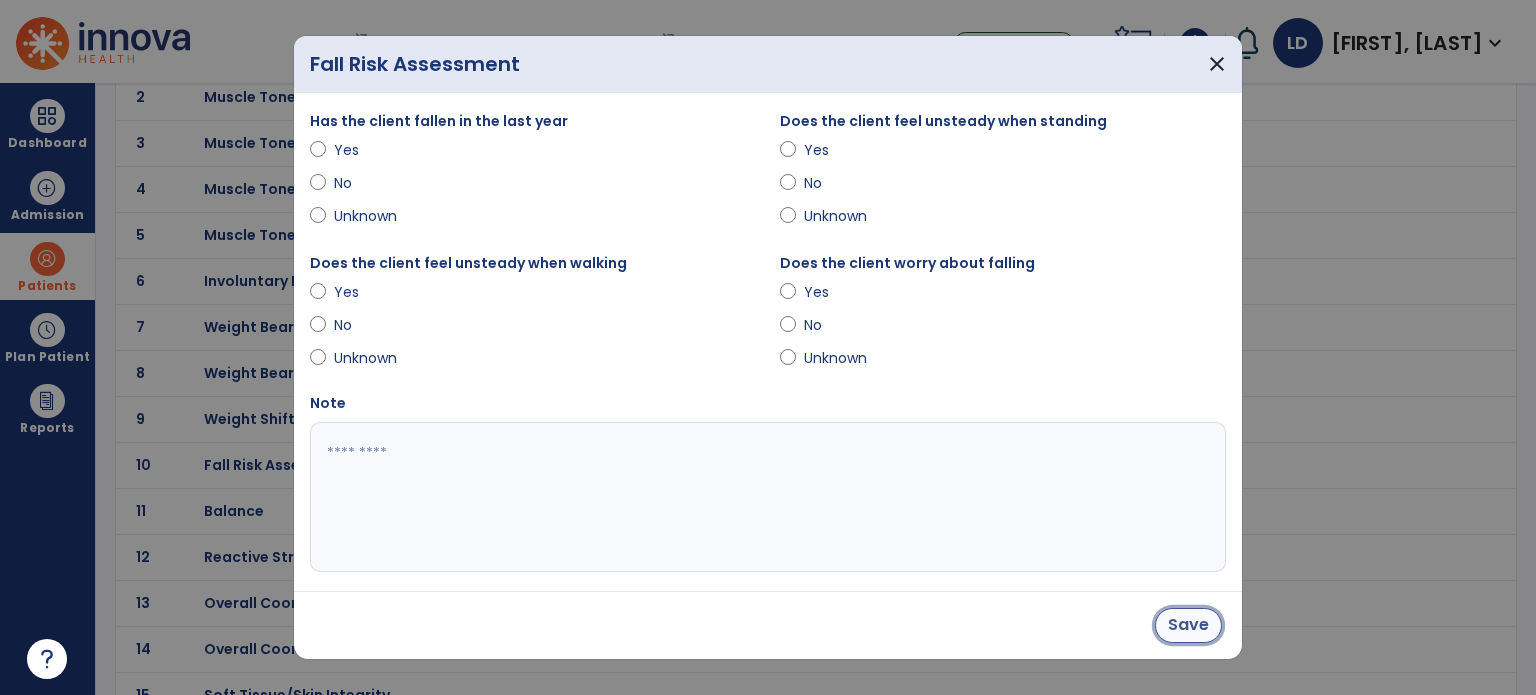click on "Save" at bounding box center [1188, 625] 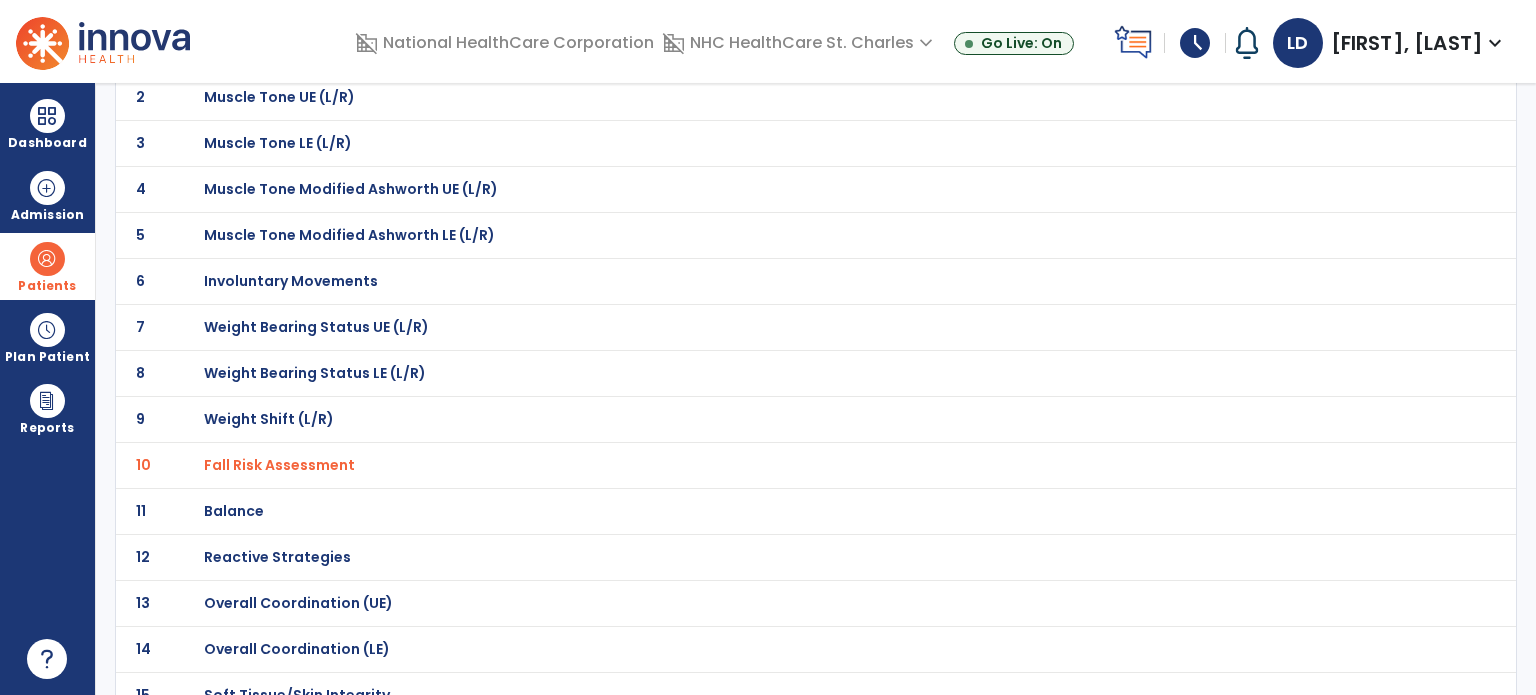 click on "Balance" at bounding box center (275, 51) 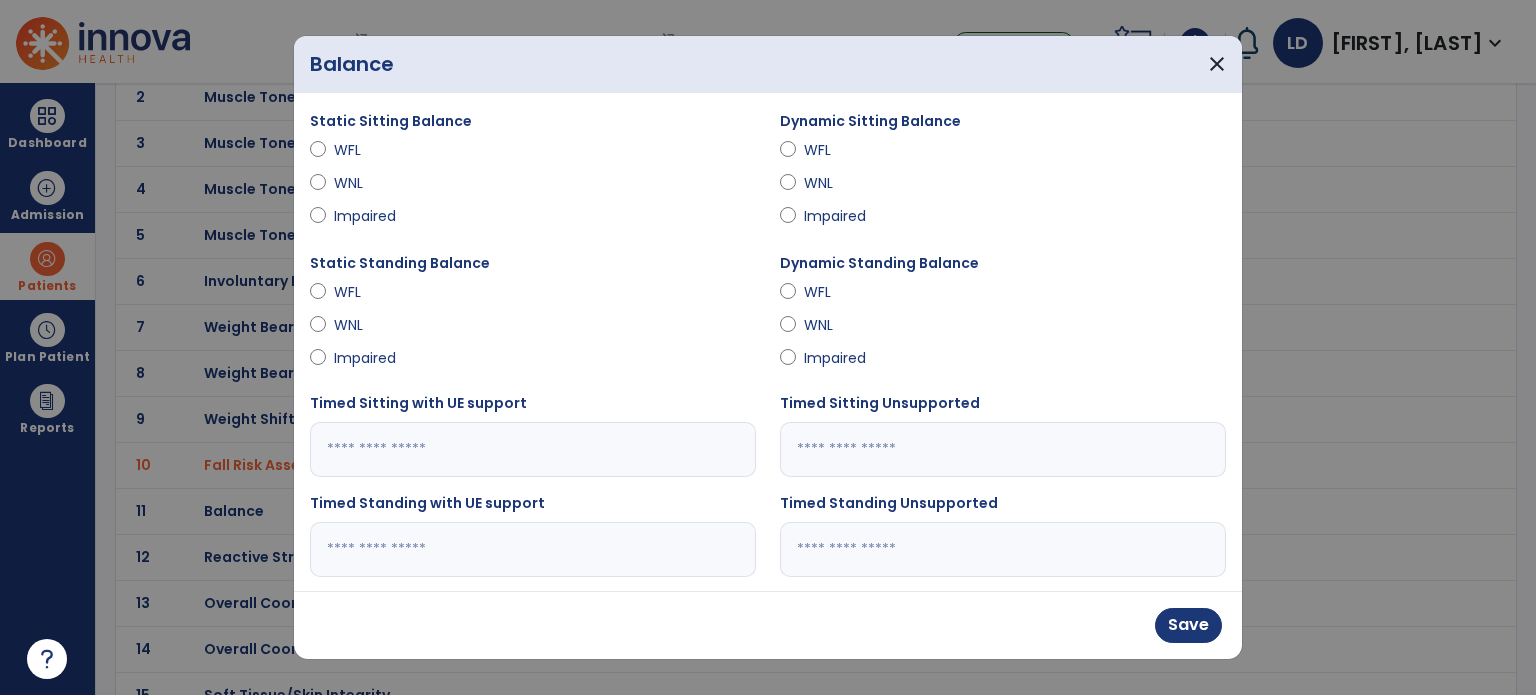 click on "Save" at bounding box center (1188, 625) 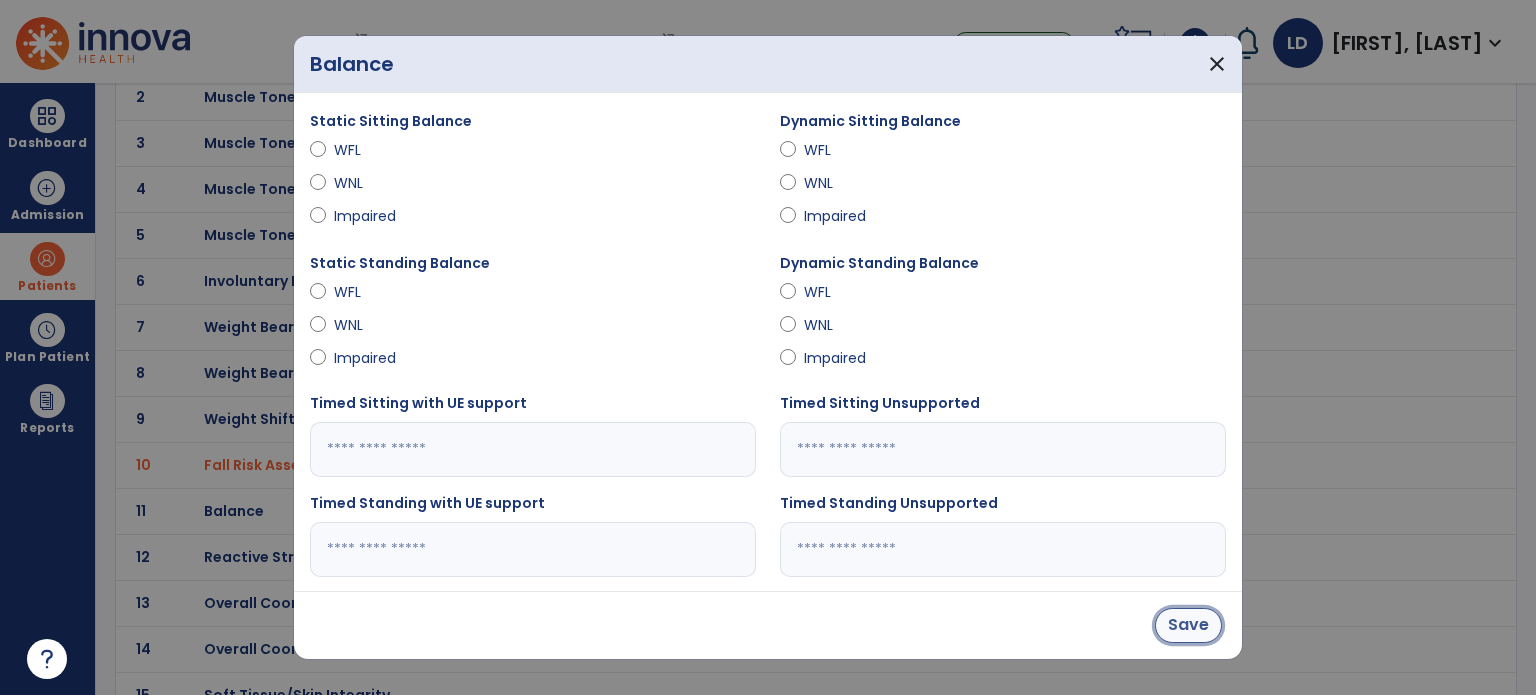 click on "Save" at bounding box center (1188, 625) 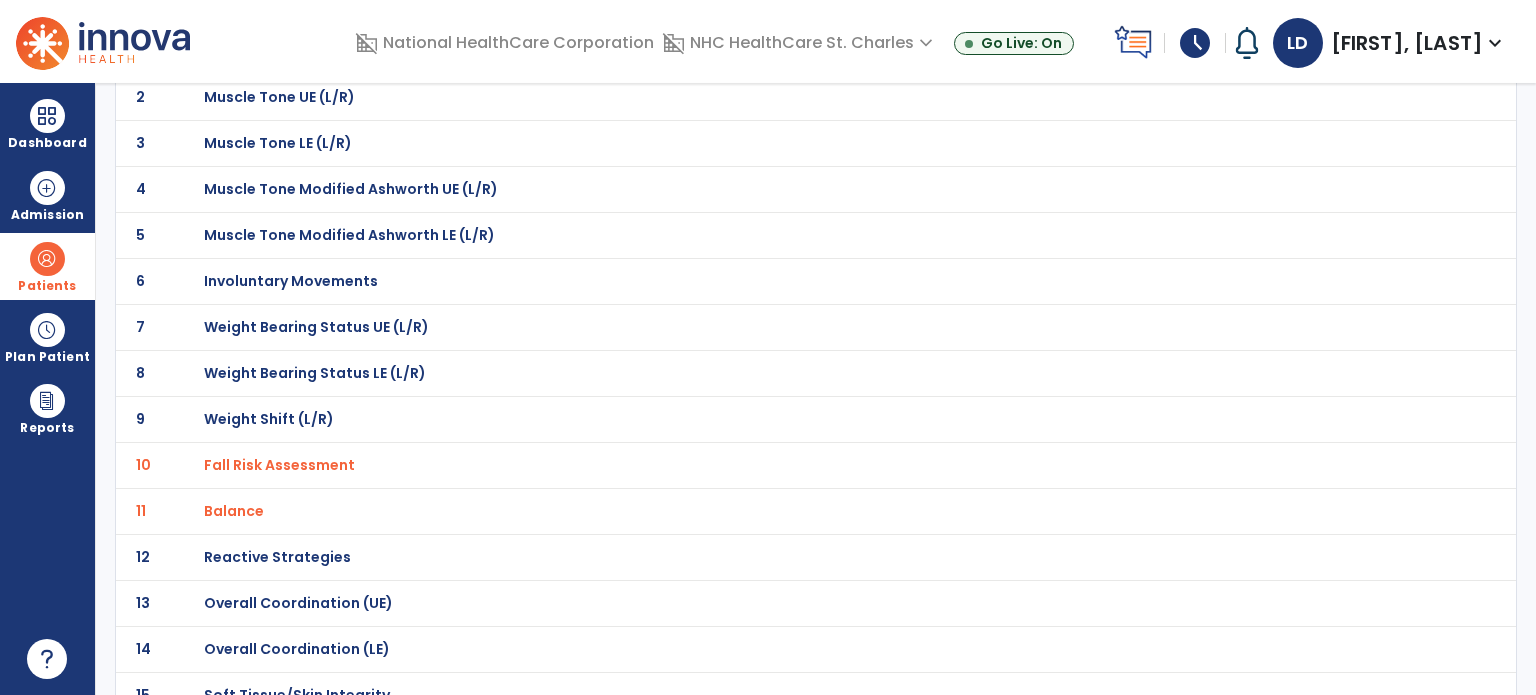click on "Weight Bearing Status LE (L/R)" at bounding box center [275, 51] 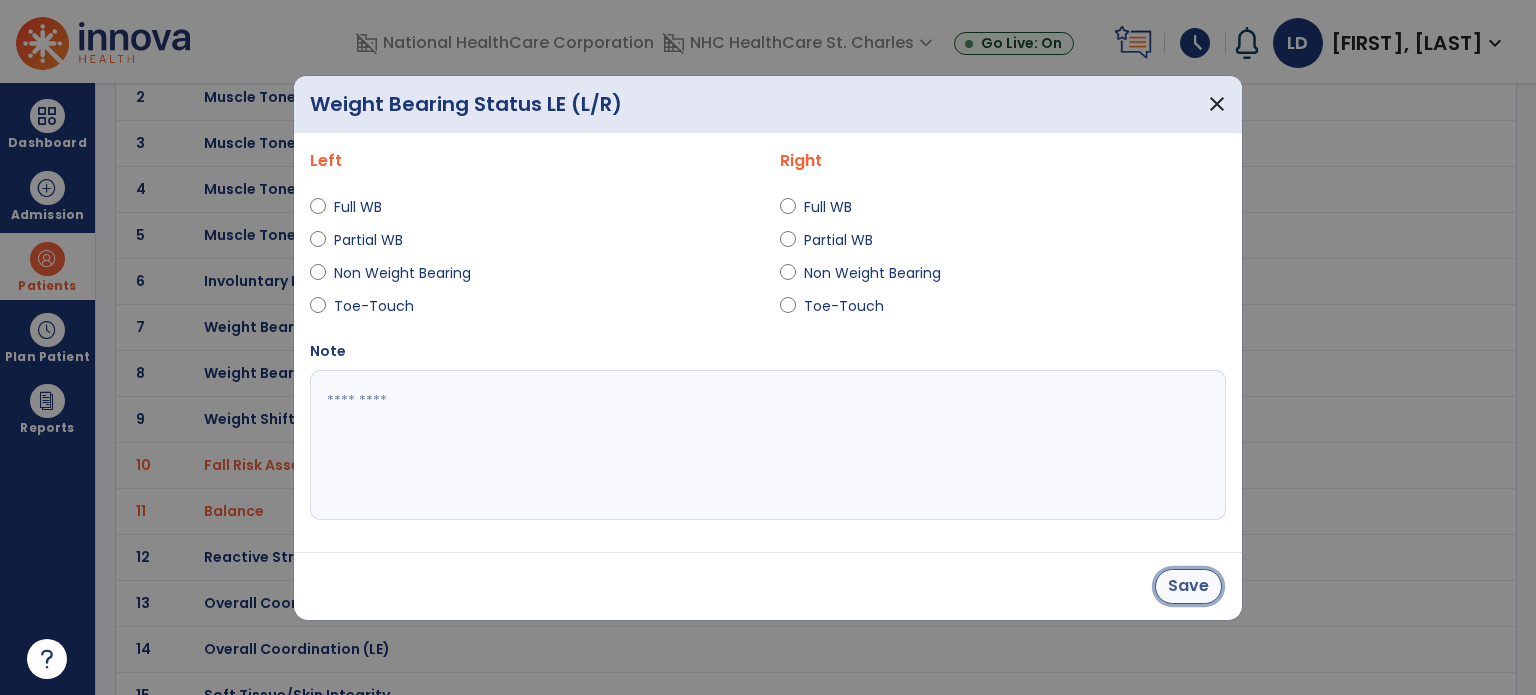 click on "Save" at bounding box center [1188, 586] 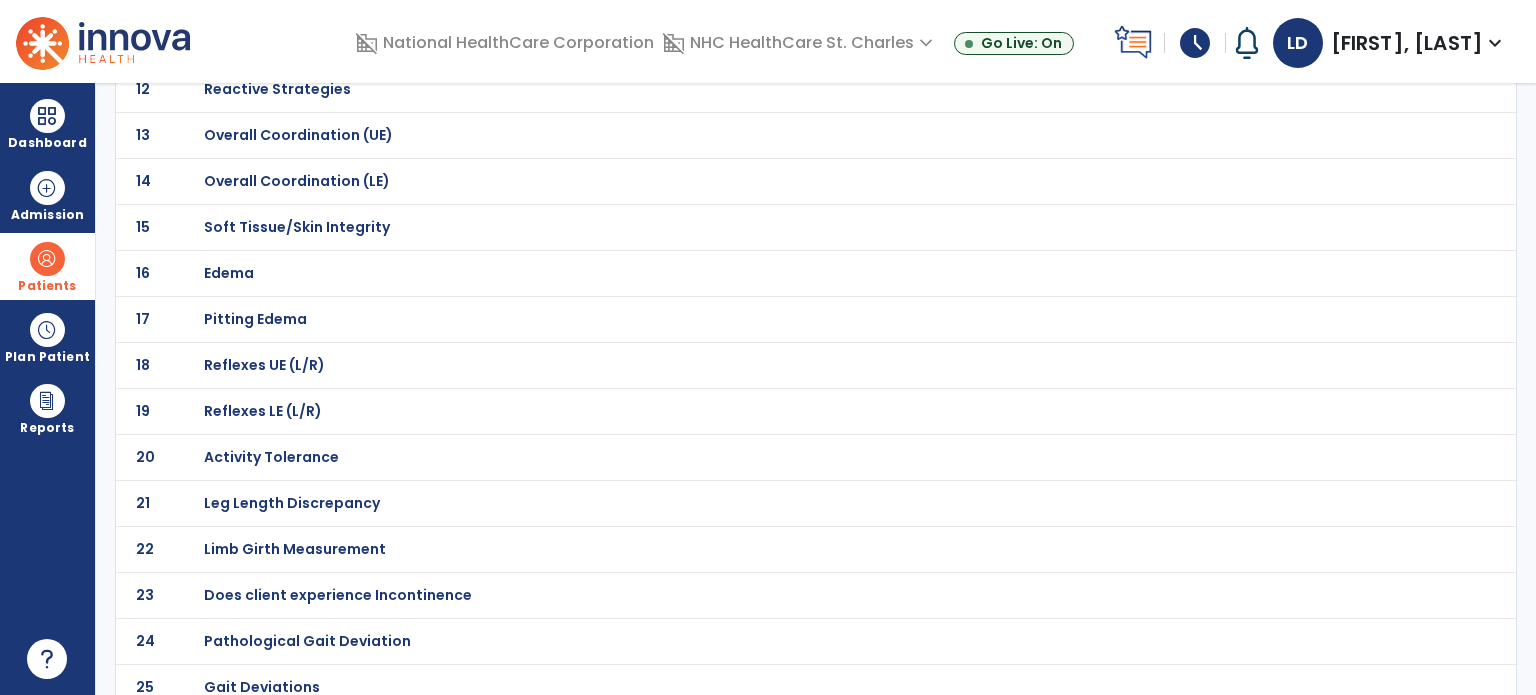 scroll, scrollTop: 698, scrollLeft: 0, axis: vertical 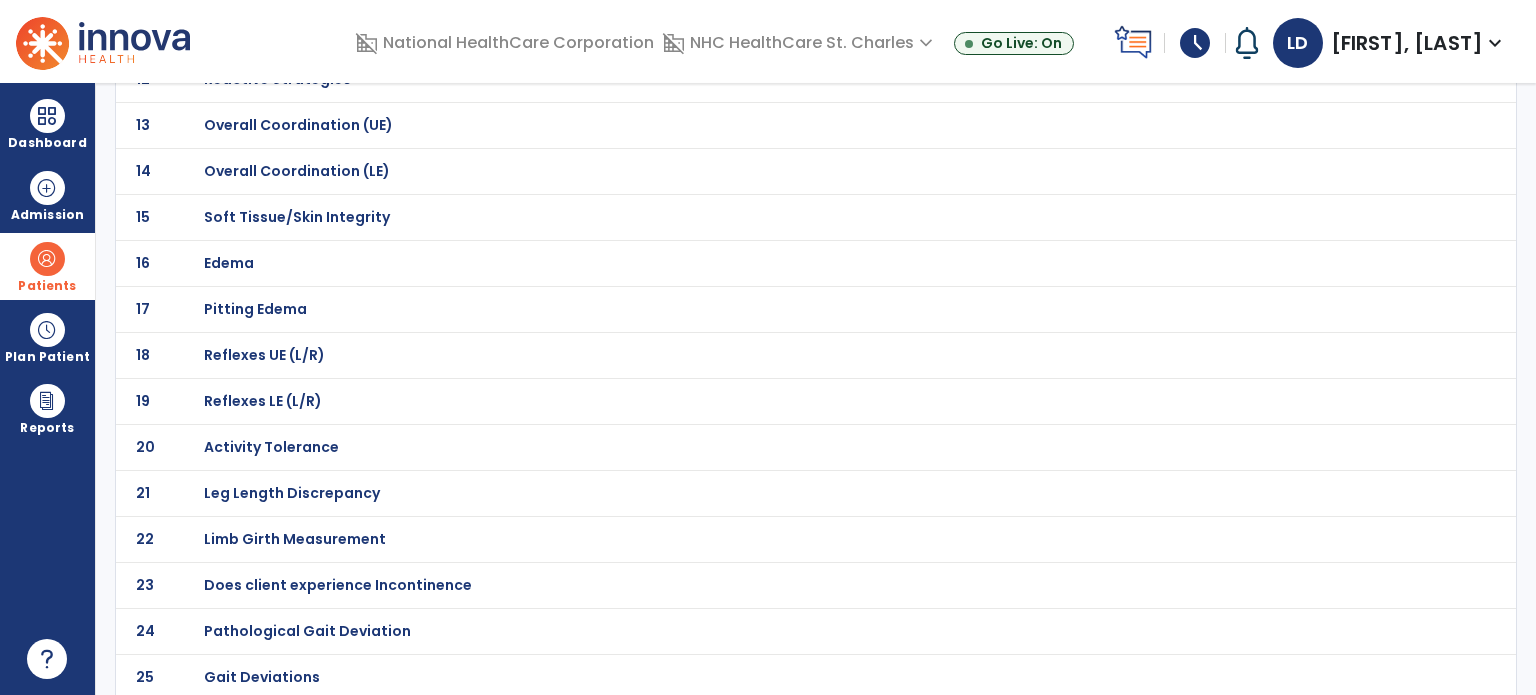 click on "Pathological Gait Deviation" at bounding box center (275, -427) 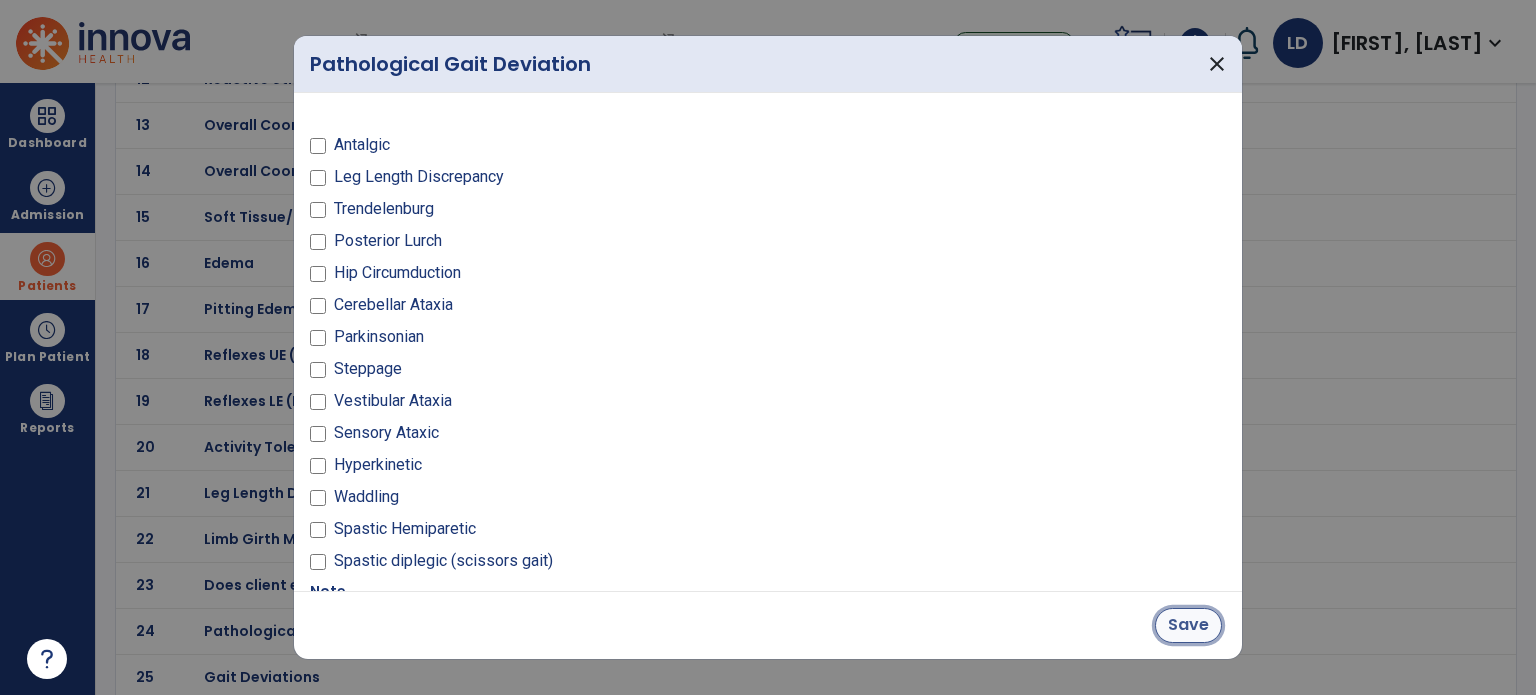 click on "Save" at bounding box center [1188, 625] 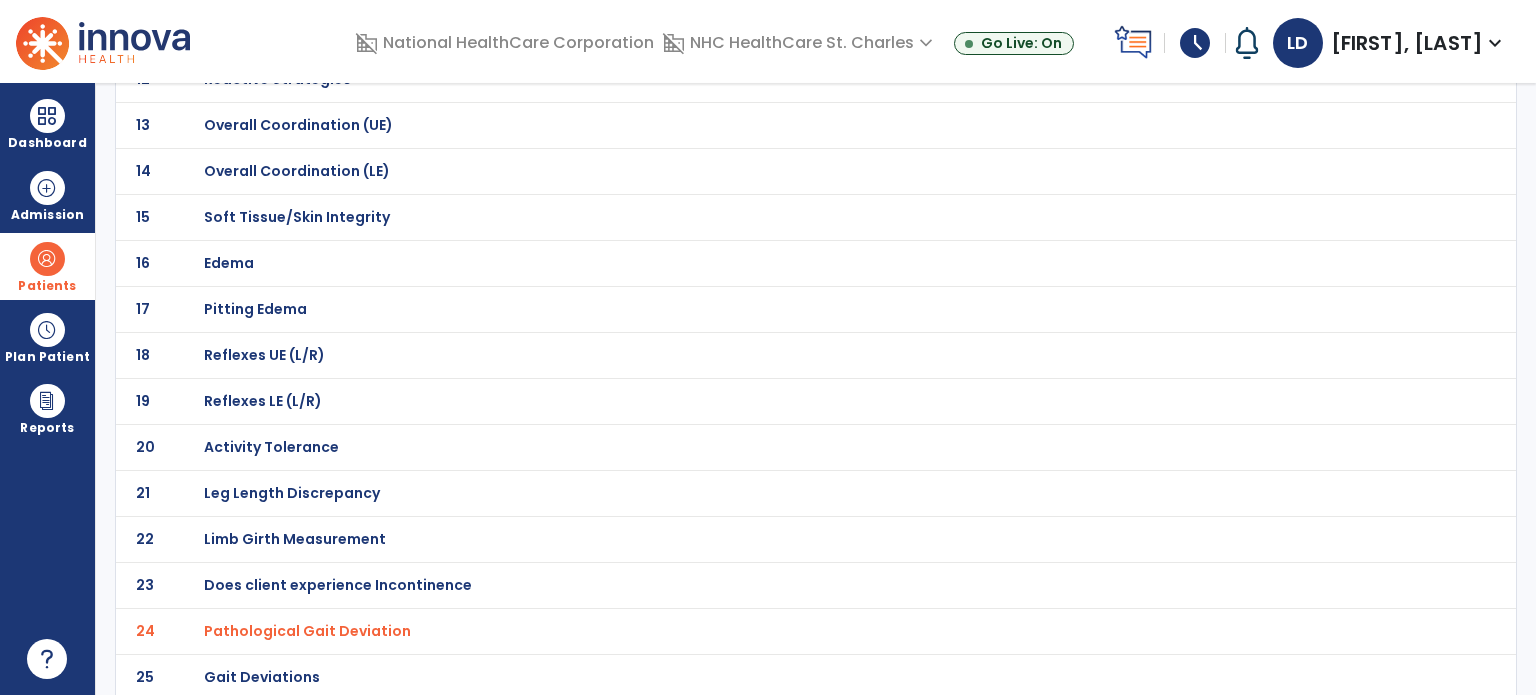 scroll, scrollTop: 163, scrollLeft: 0, axis: vertical 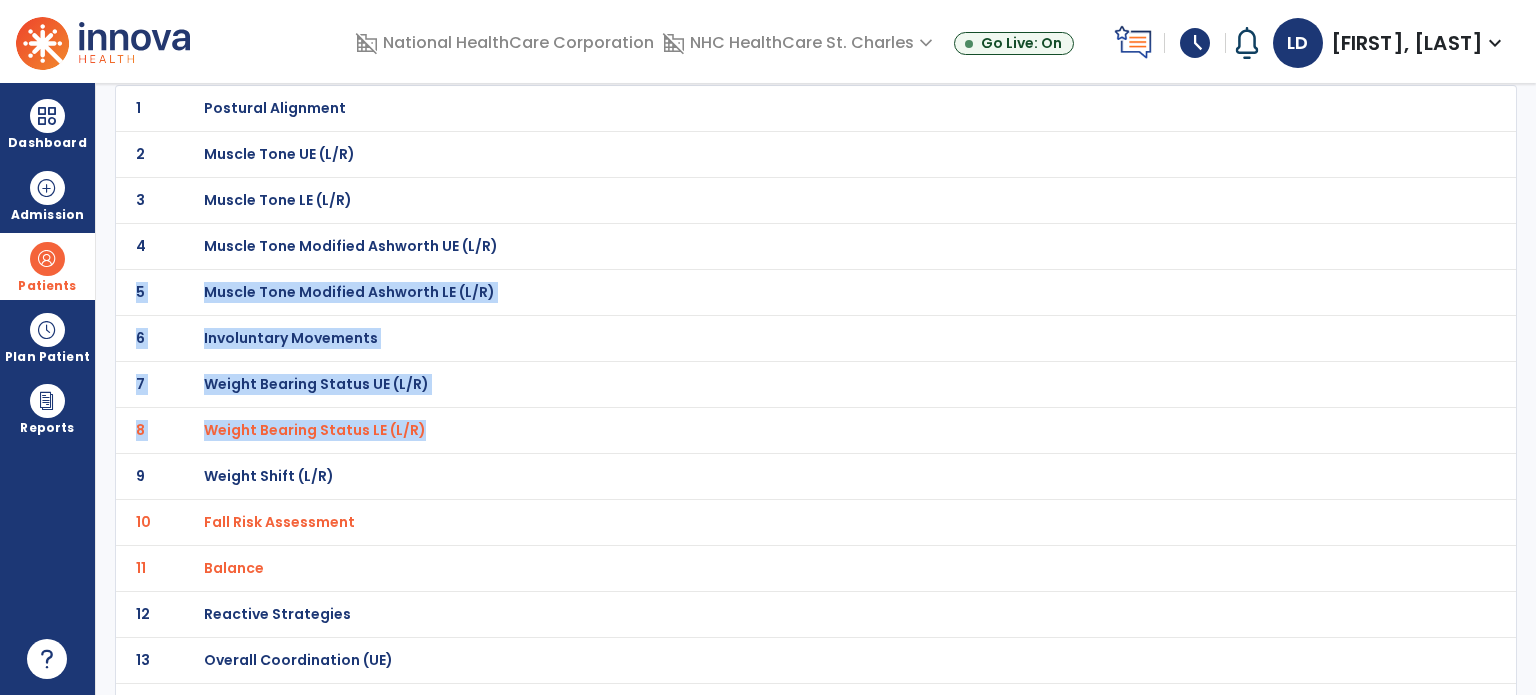 drag, startPoint x: 1530, startPoint y: 421, endPoint x: 1526, endPoint y: 244, distance: 177.0452 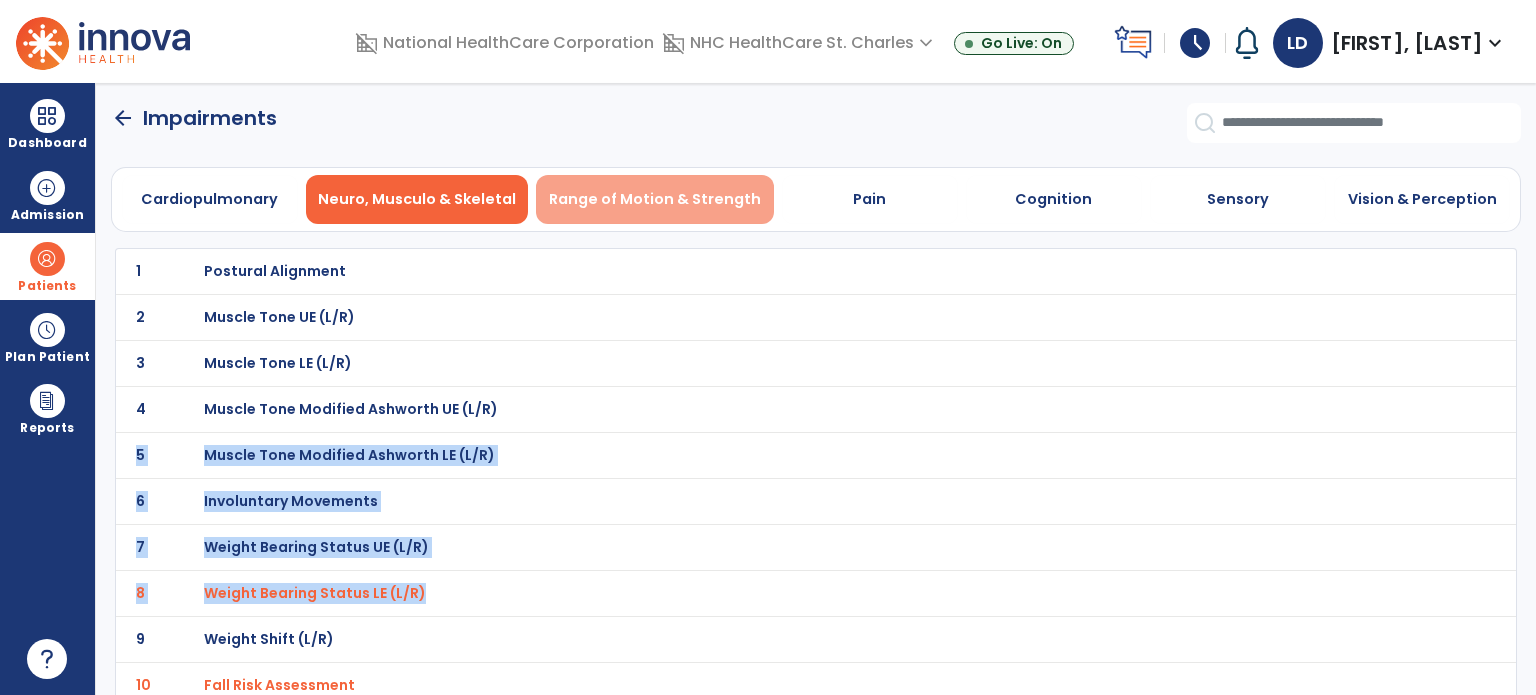 click on "Range of Motion & Strength" at bounding box center [655, 199] 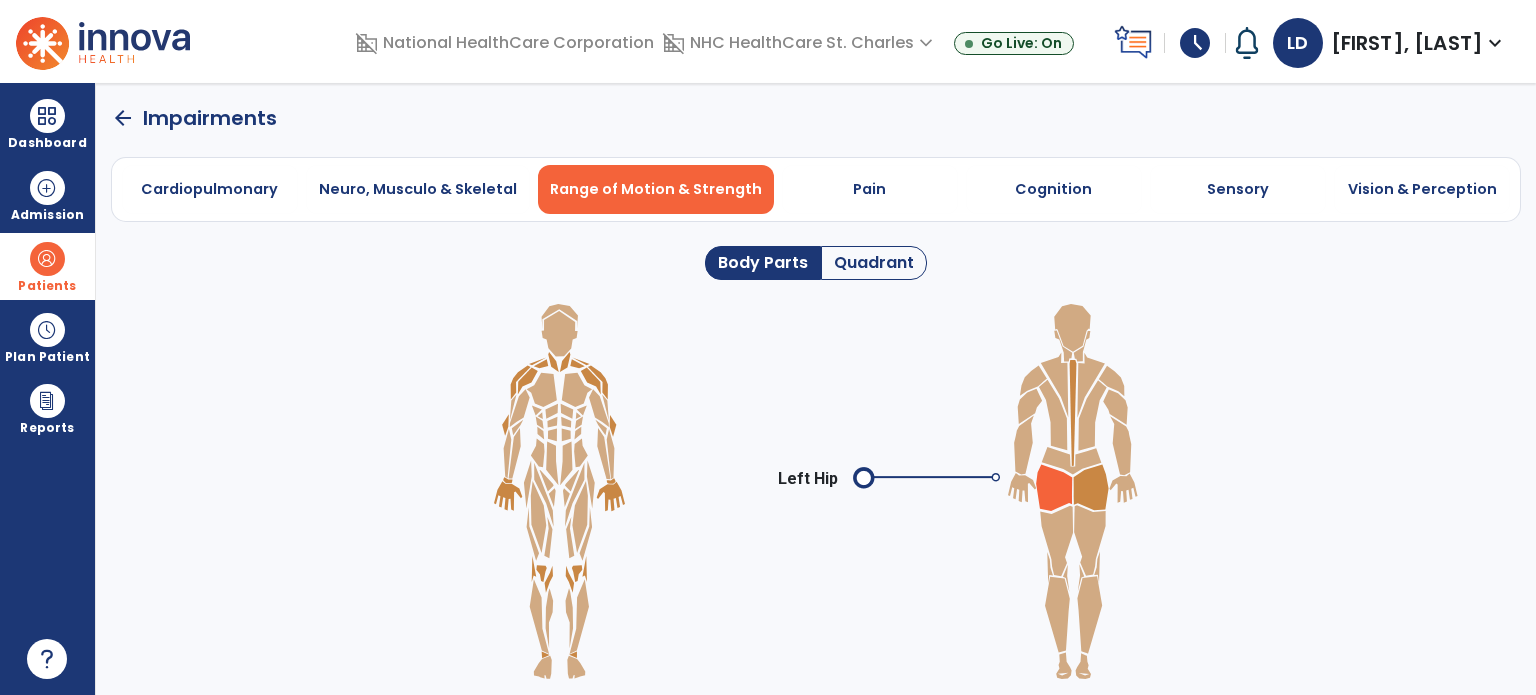 click 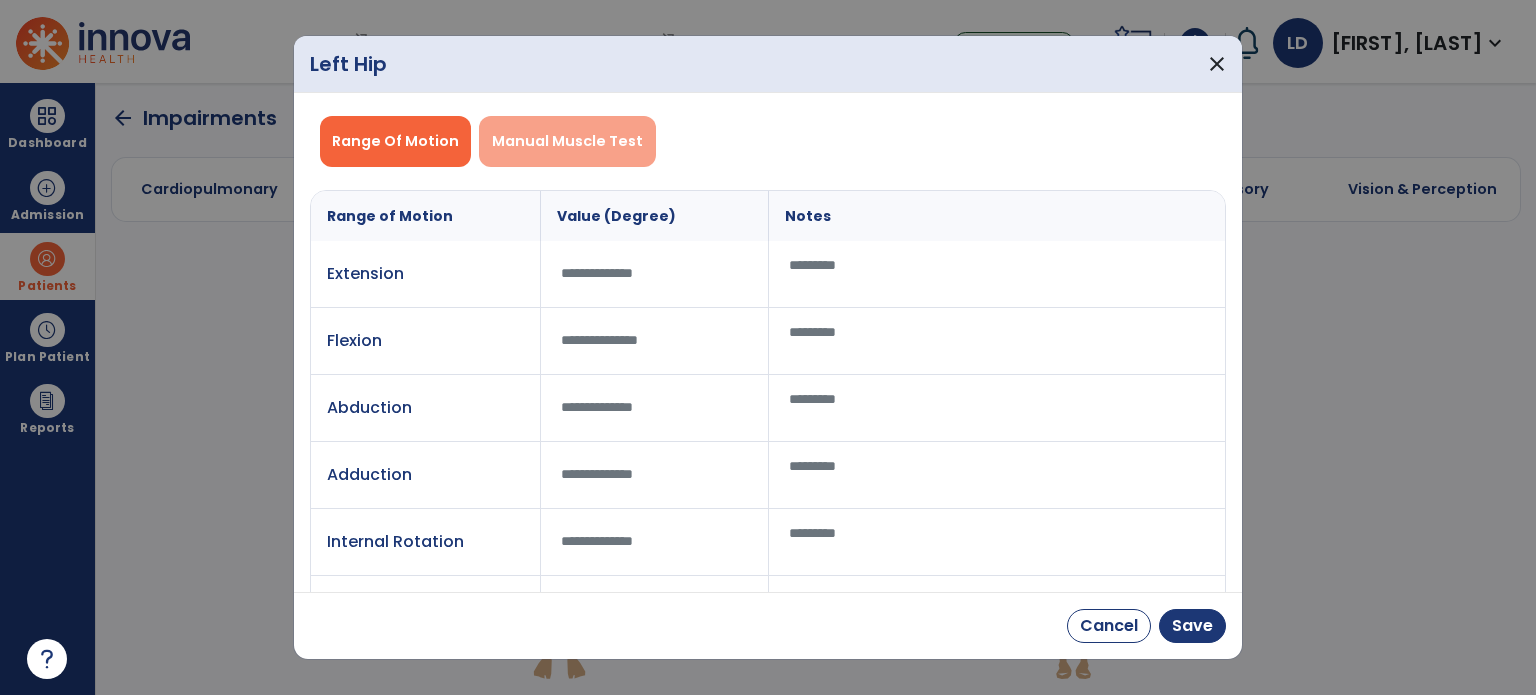 click on "Manual Muscle Test" at bounding box center (567, 141) 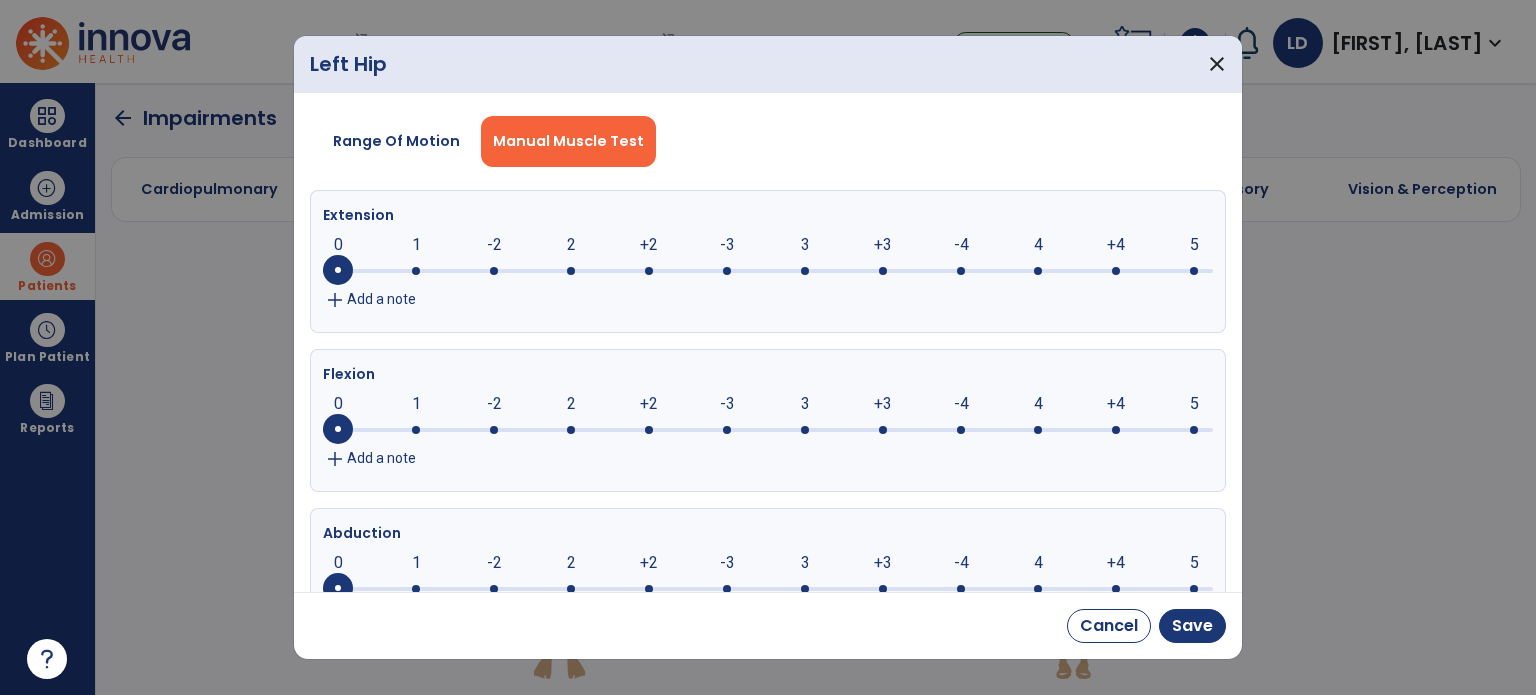 click 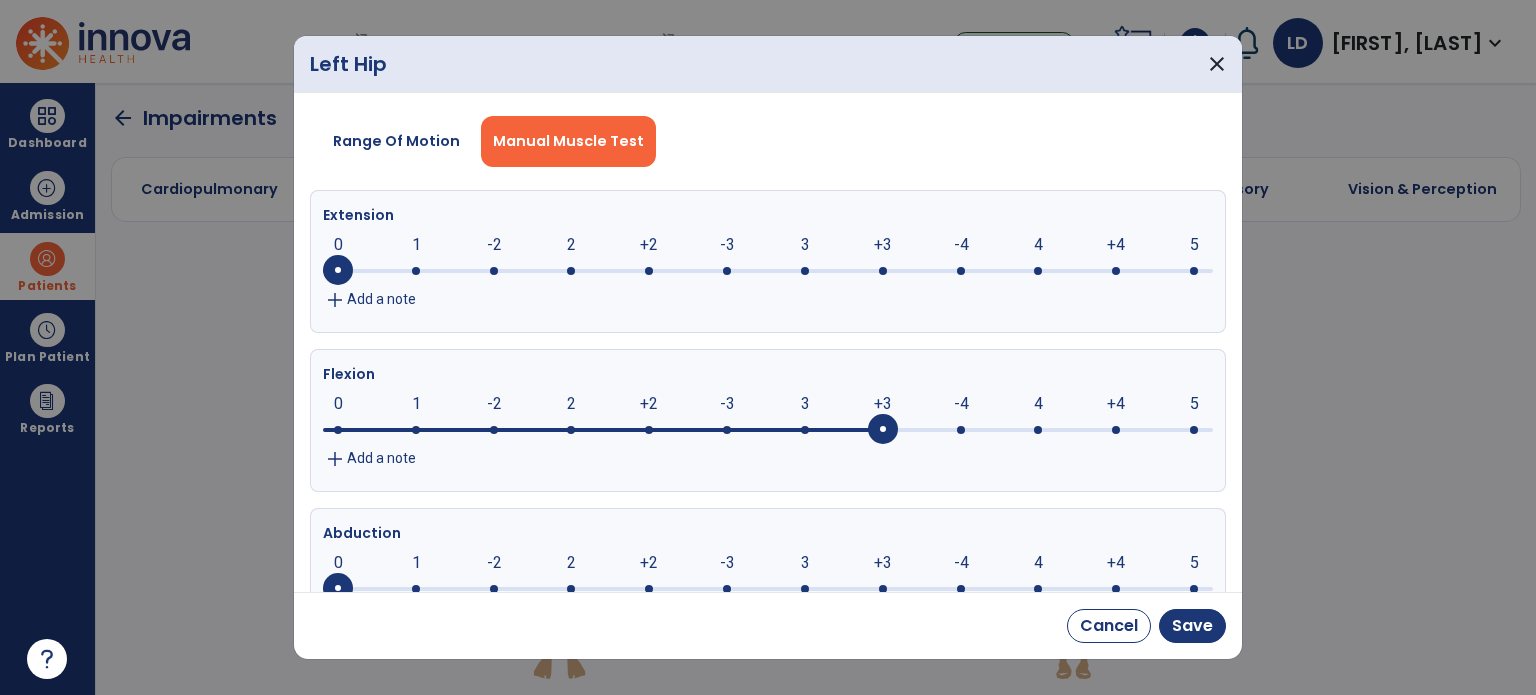 click on "Cancel   Save" at bounding box center (768, 625) 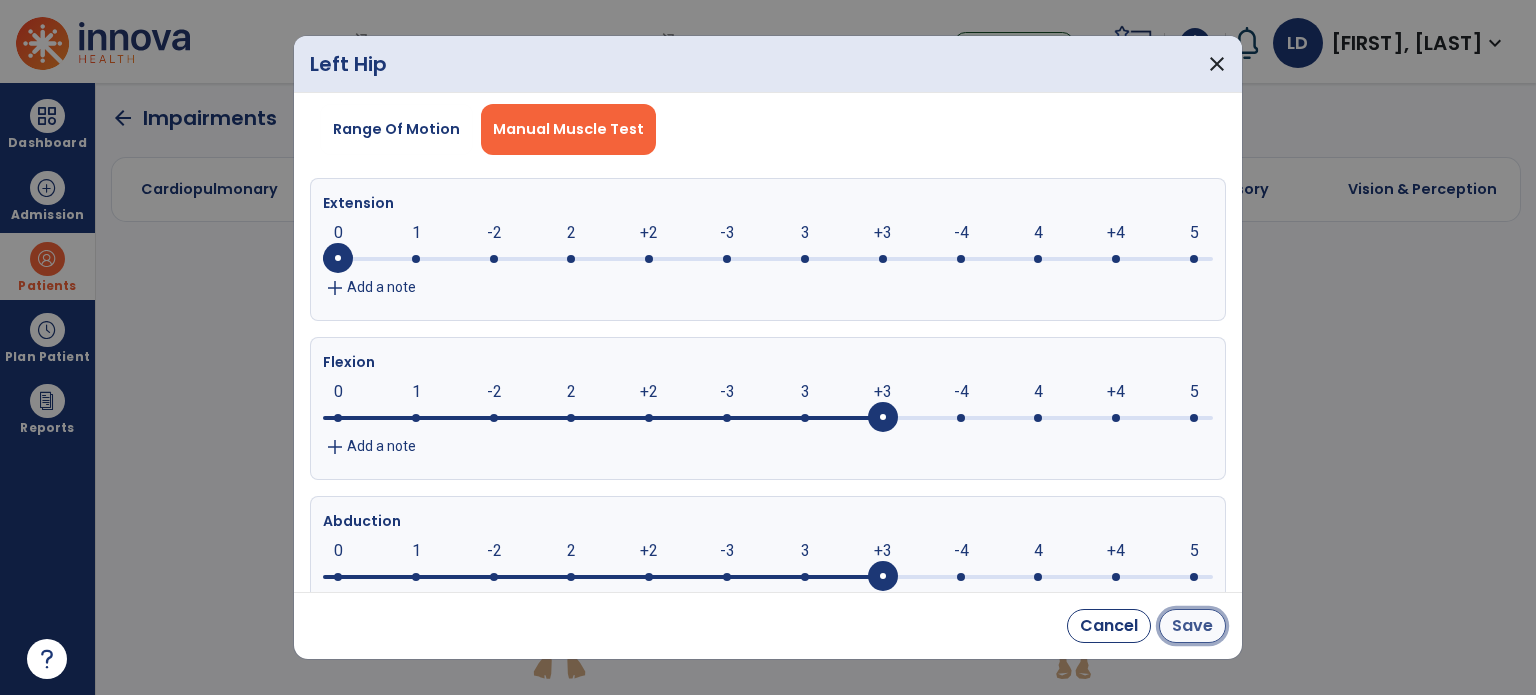 click on "Save" at bounding box center (1192, 626) 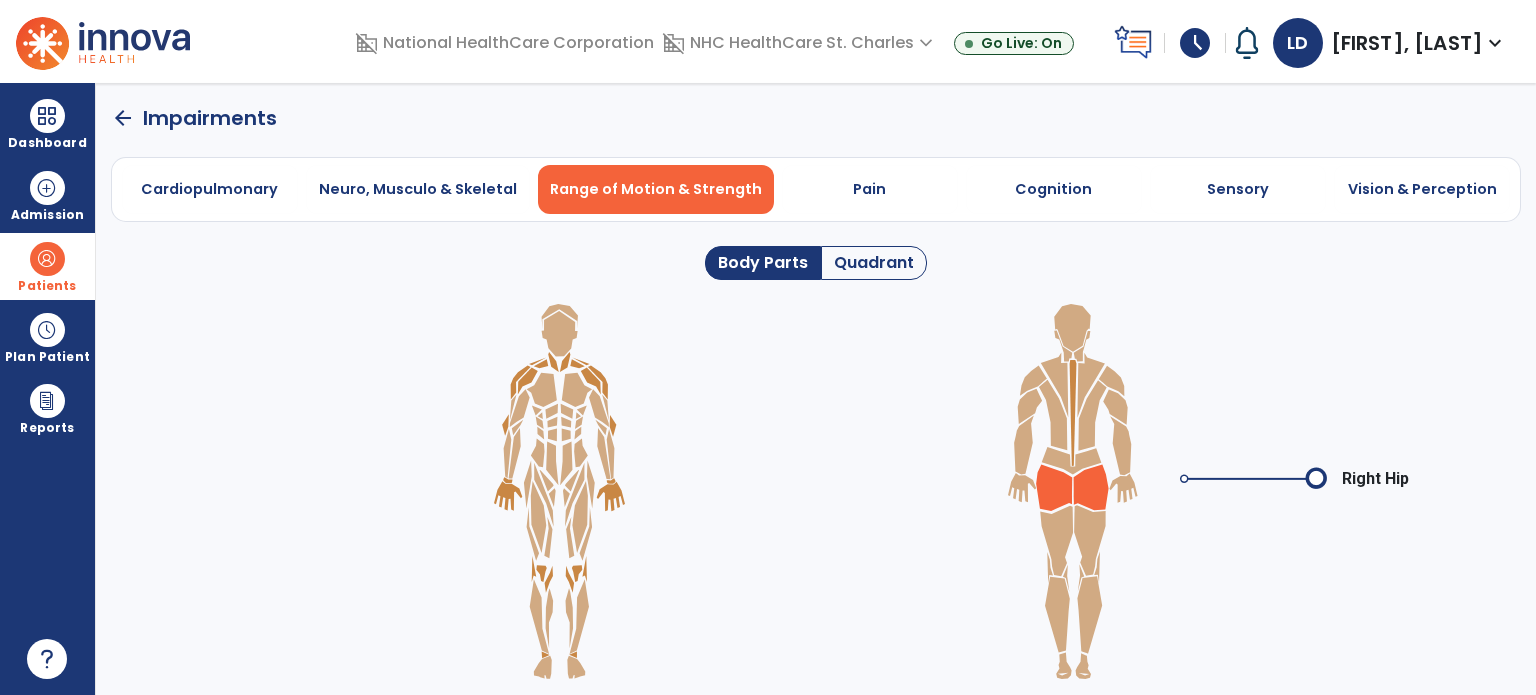 click 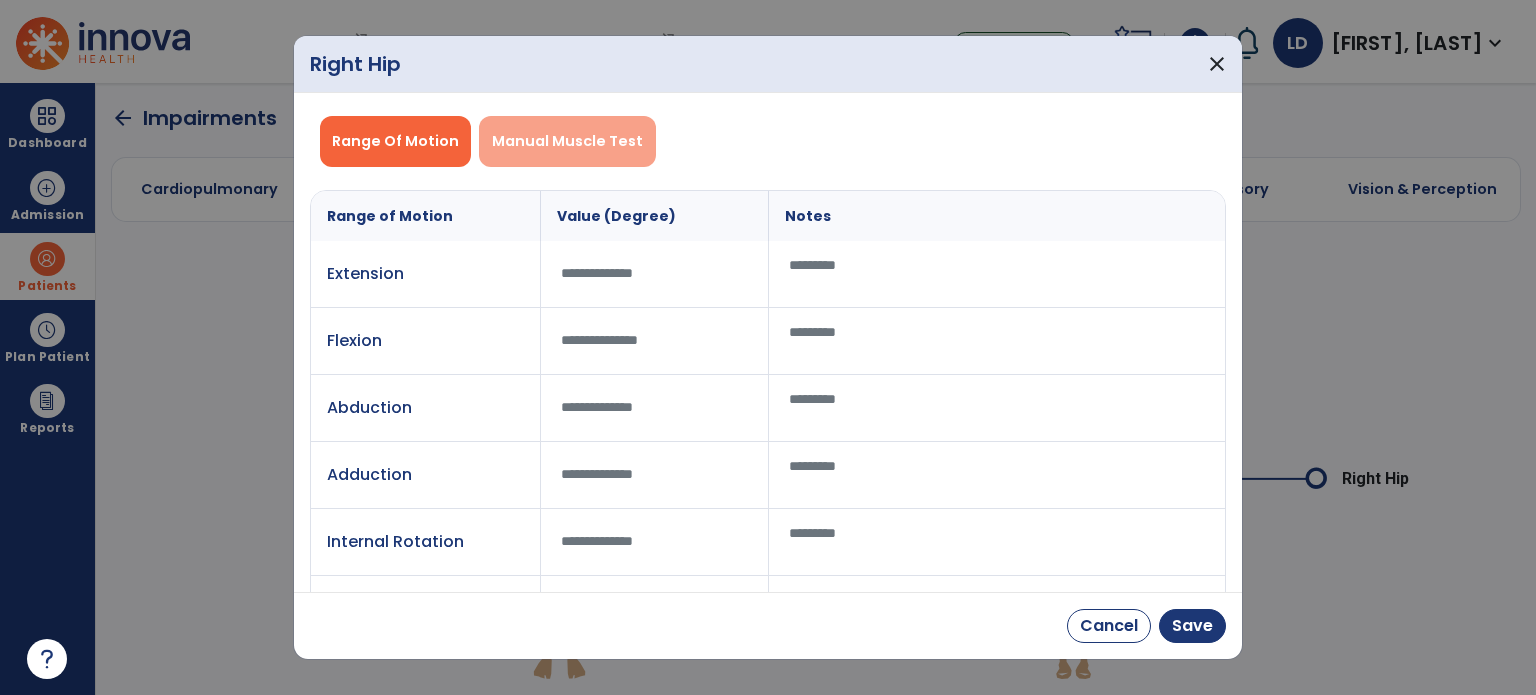 click on "Manual Muscle Test" at bounding box center [567, 141] 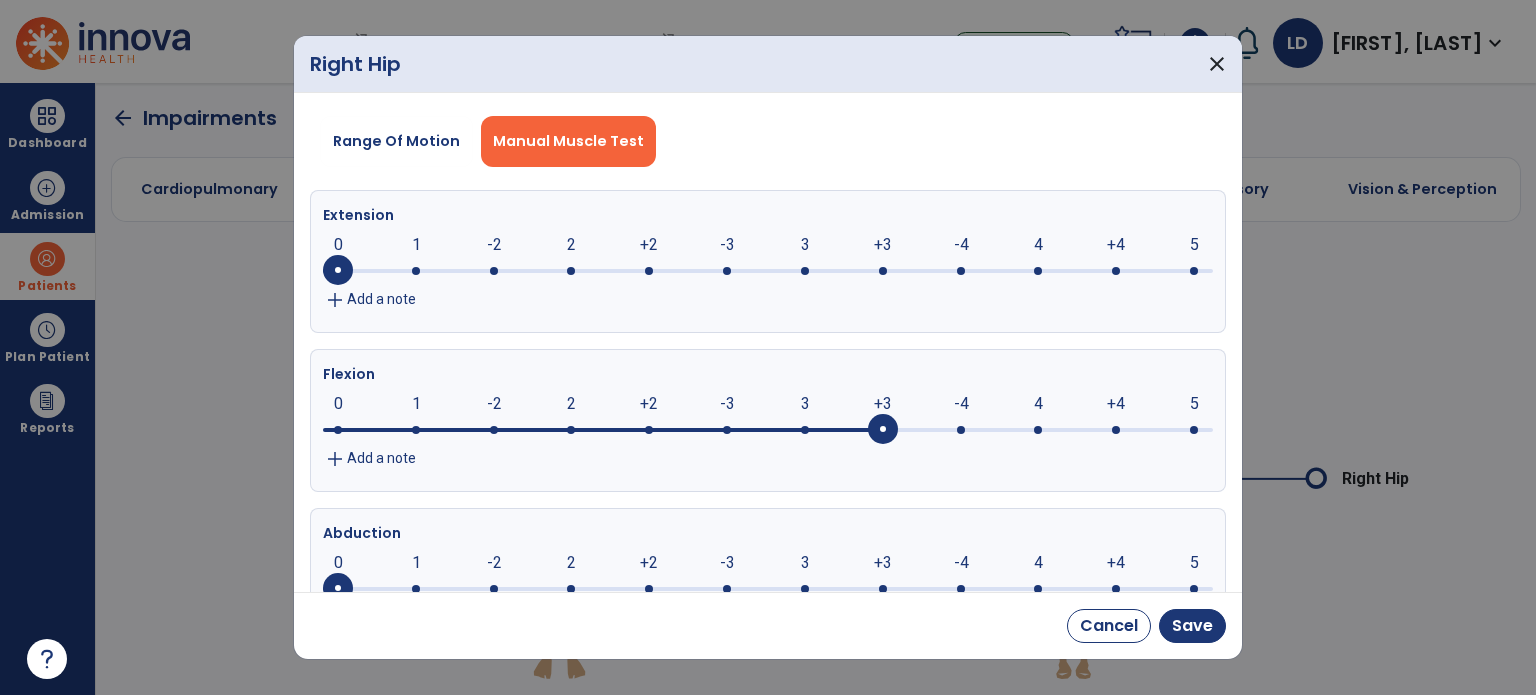 click 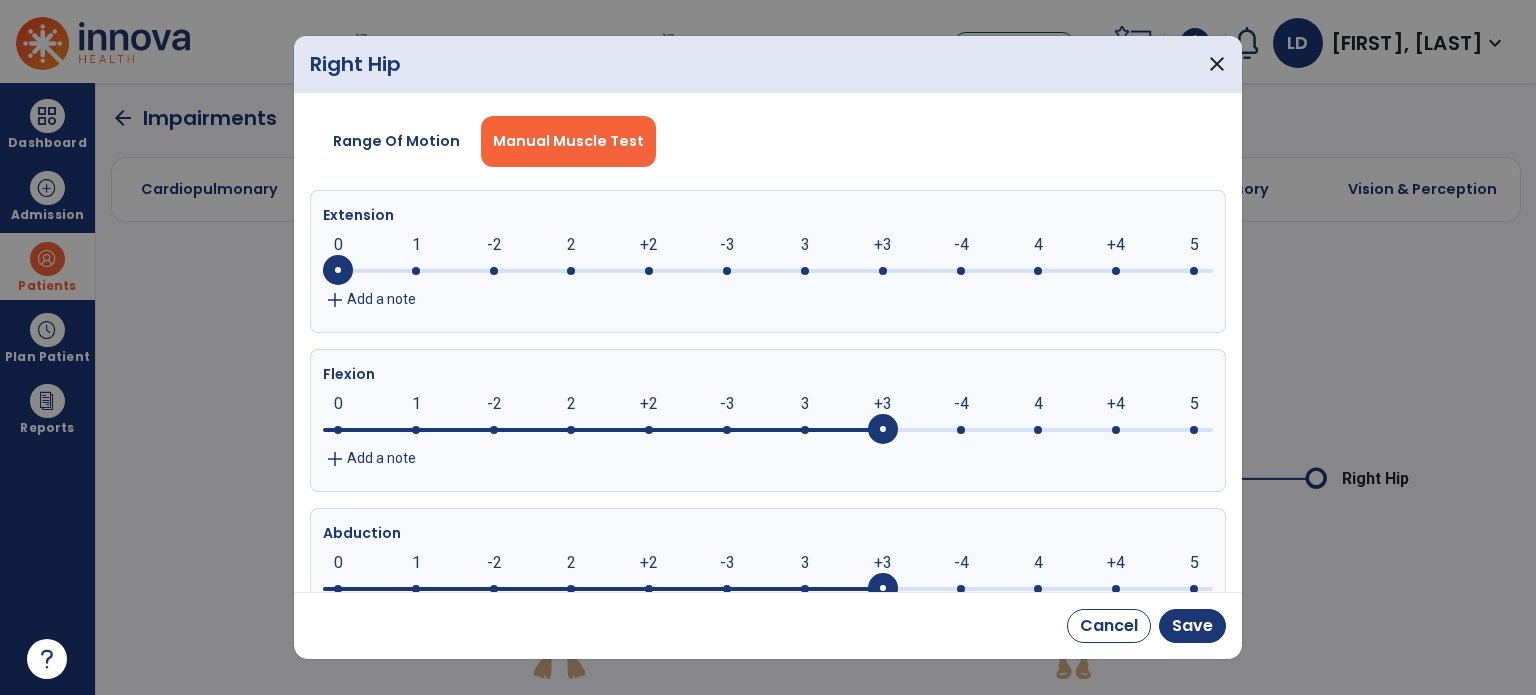 scroll, scrollTop: 12, scrollLeft: 0, axis: vertical 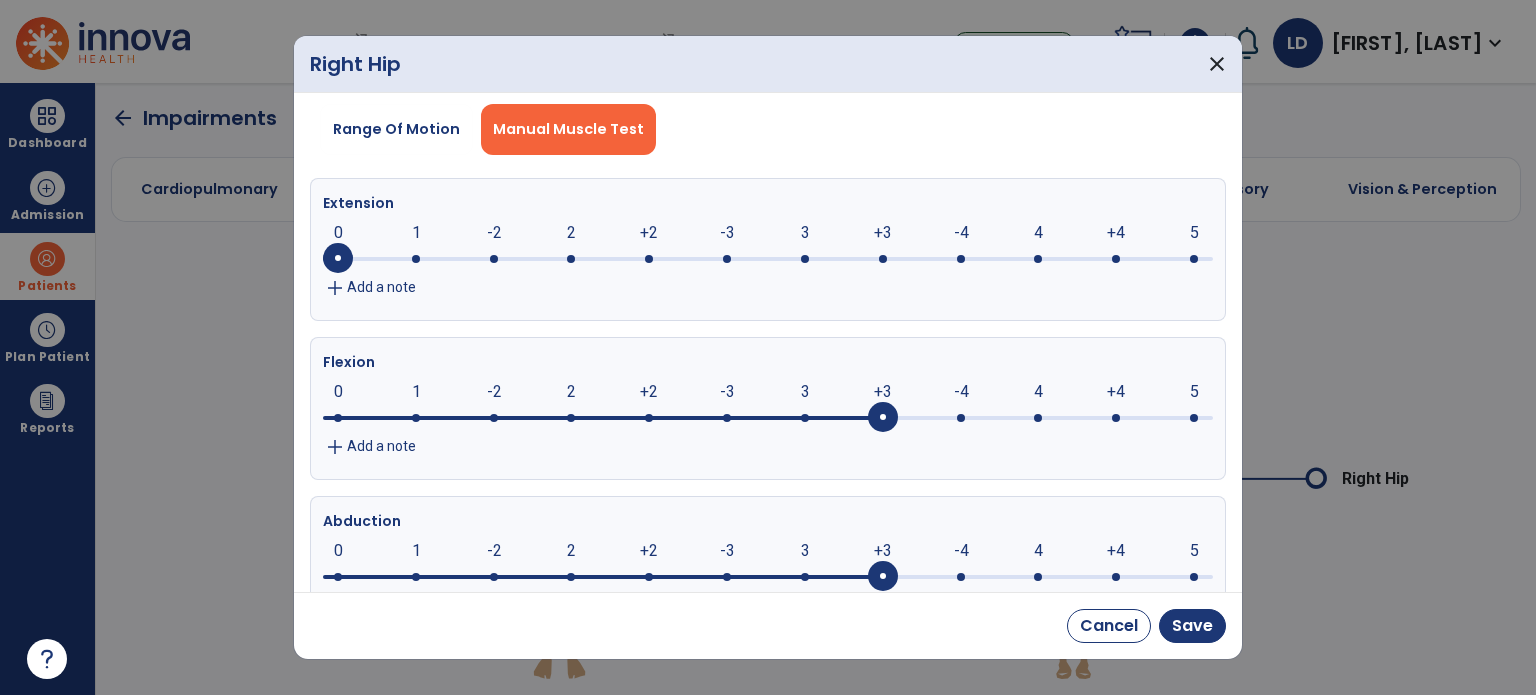 click 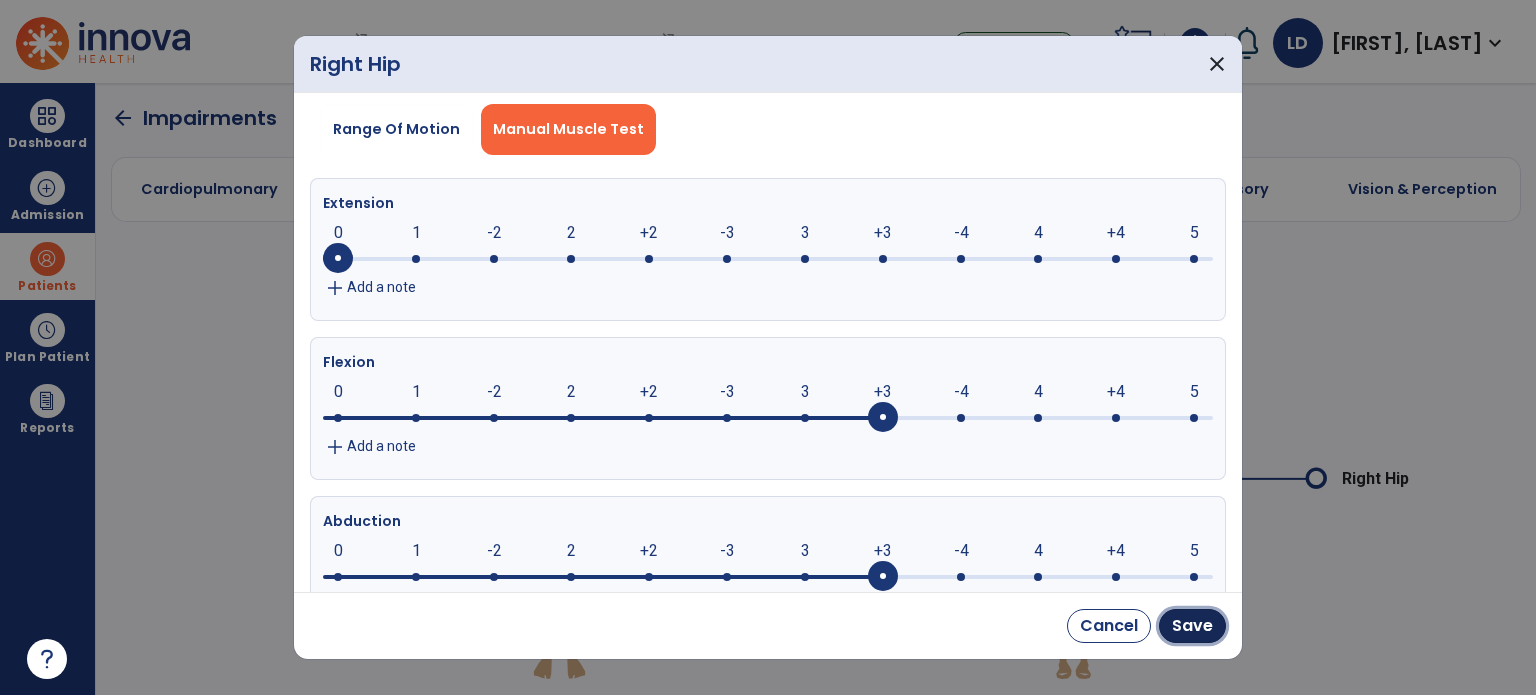 click on "Save" at bounding box center (1192, 626) 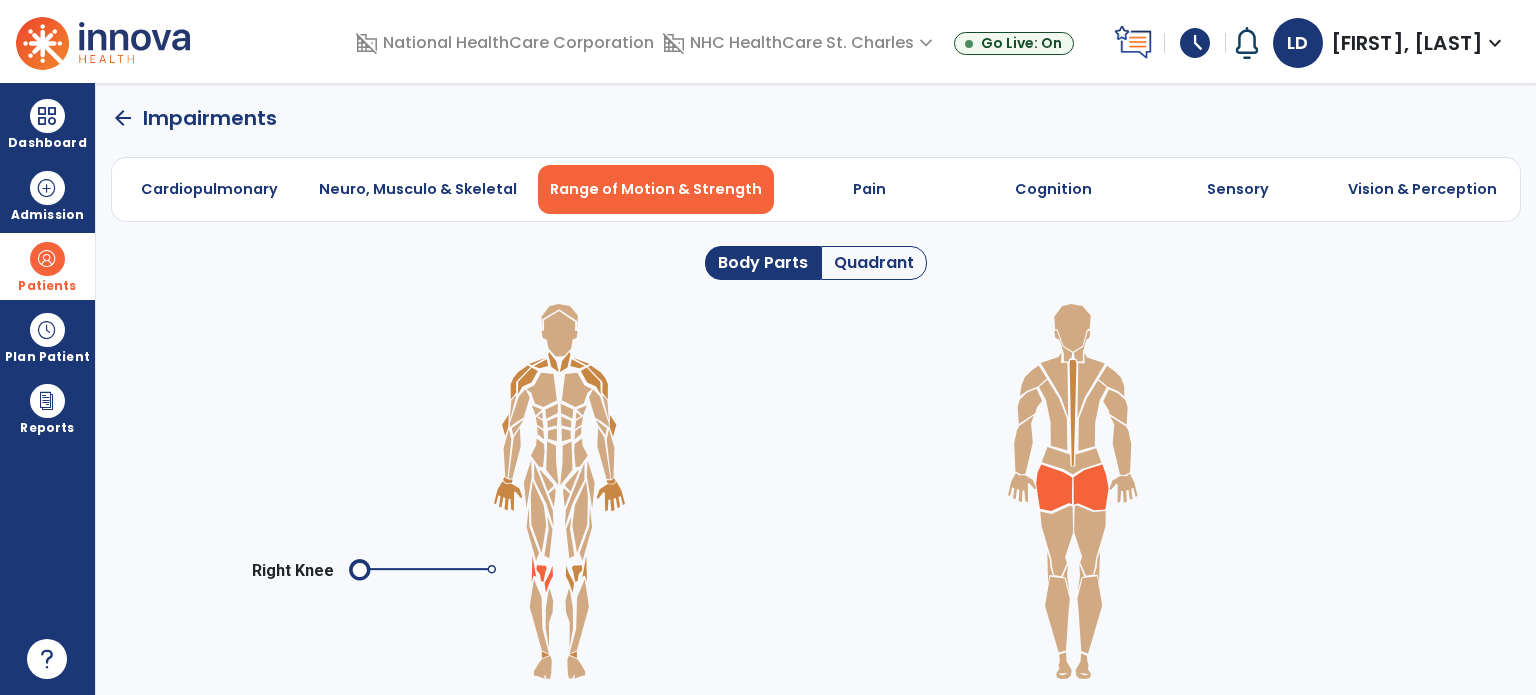 click 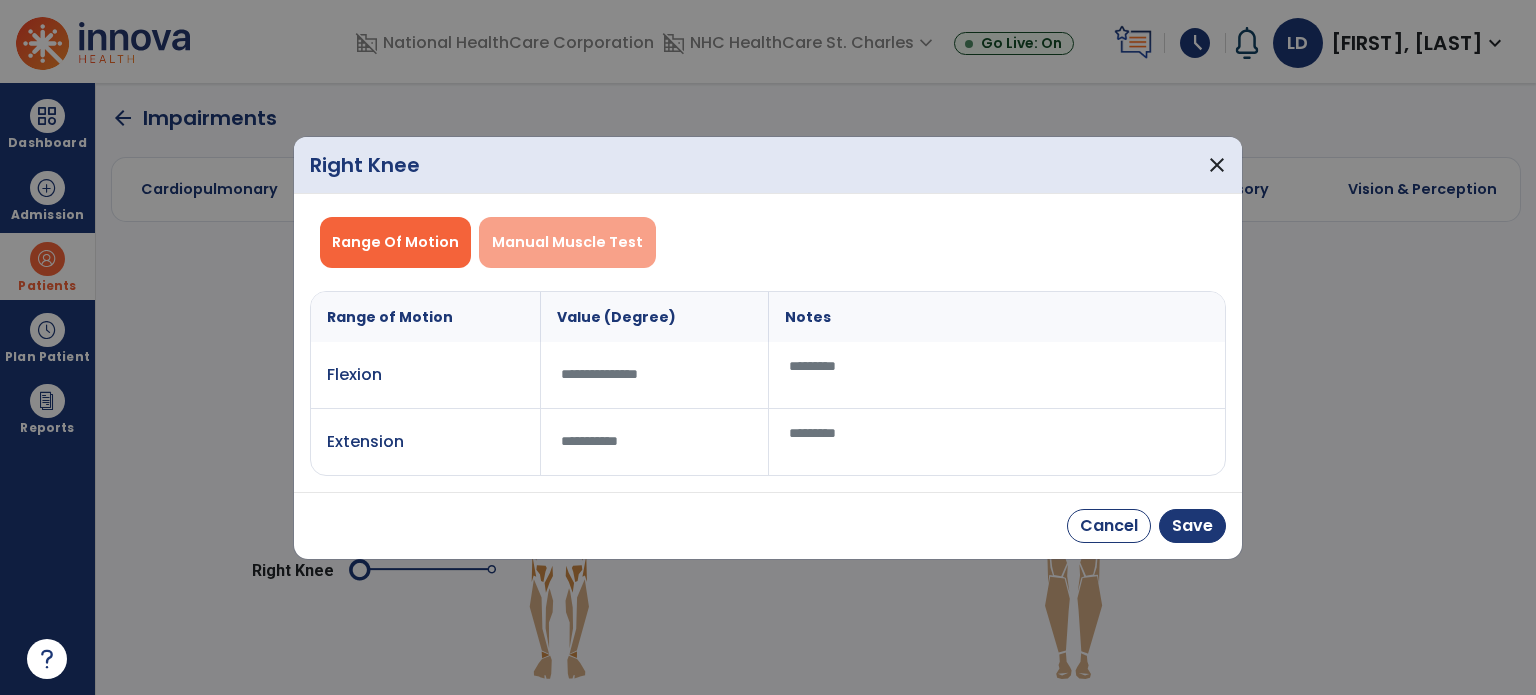 click on "Manual Muscle Test" at bounding box center [567, 242] 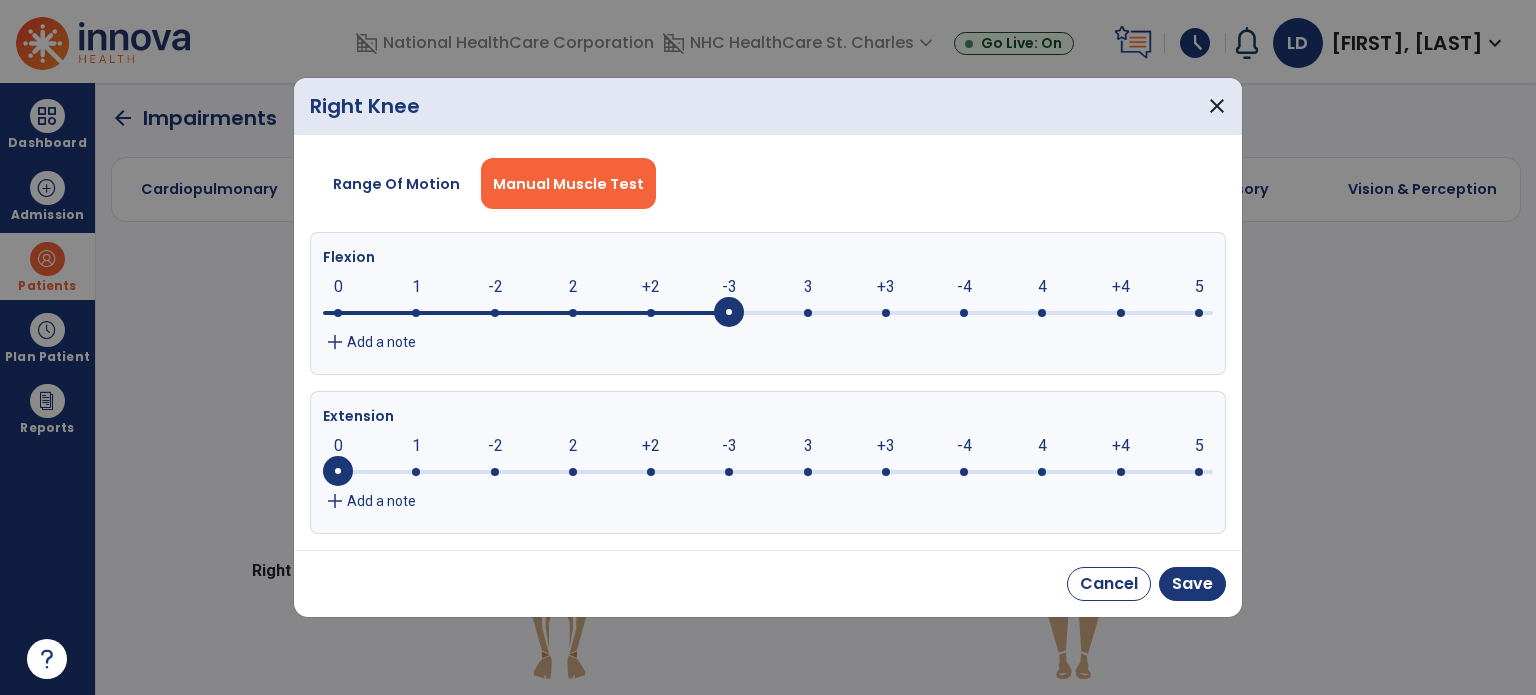 click 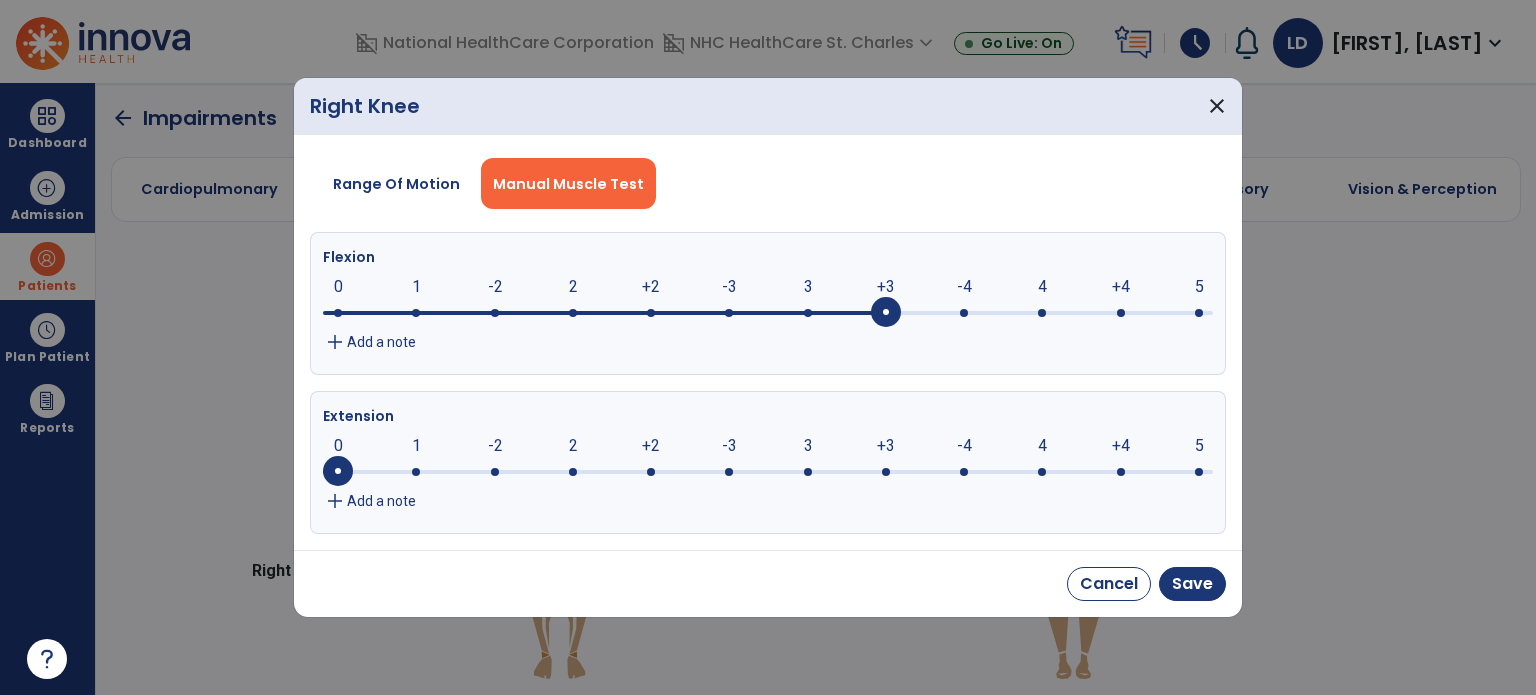 click 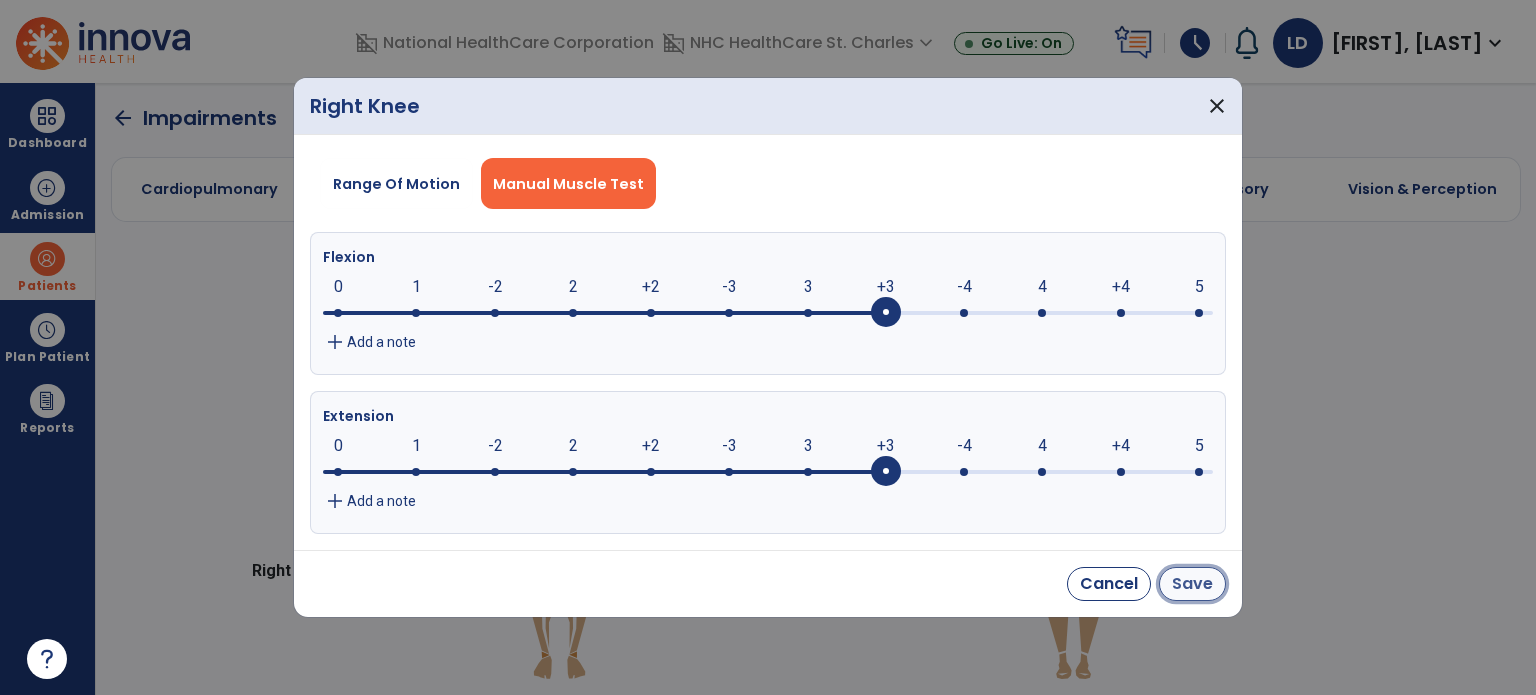 click on "Save" at bounding box center (1192, 584) 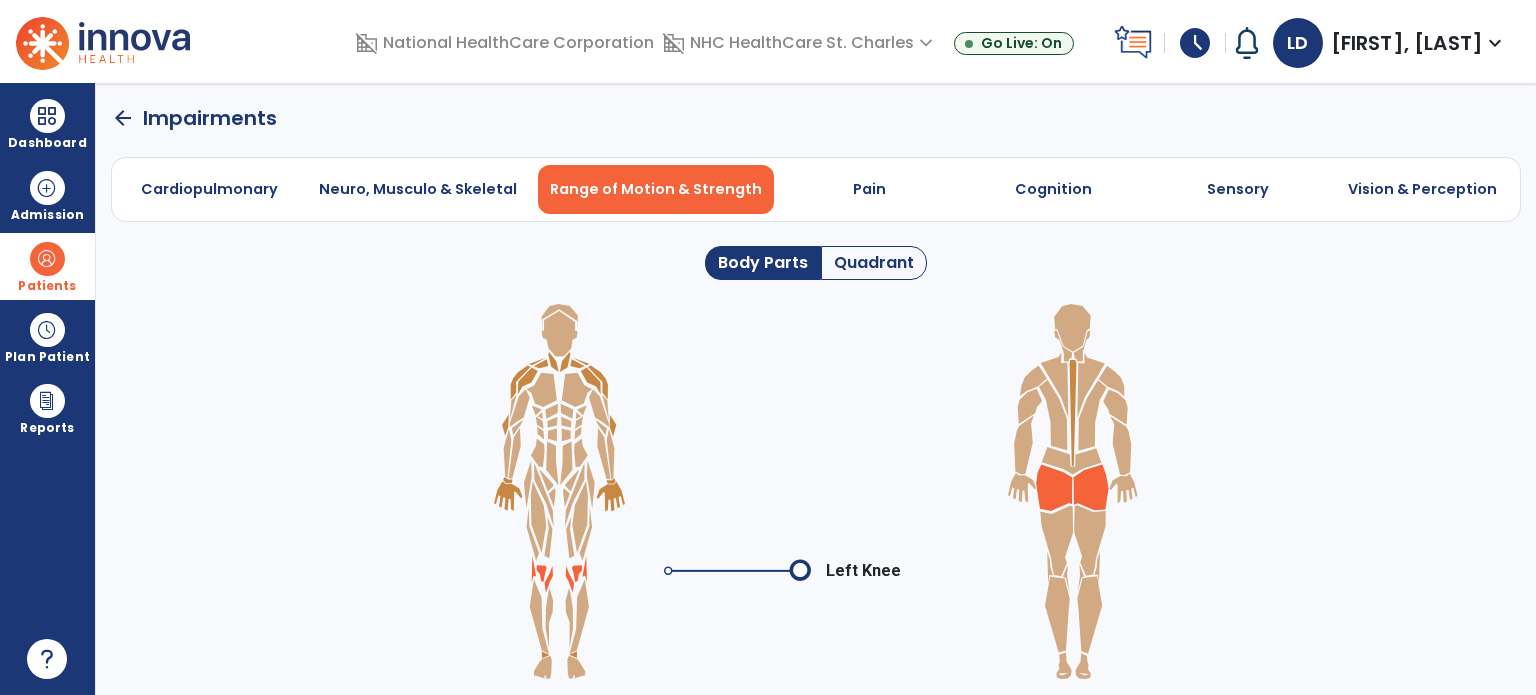 click 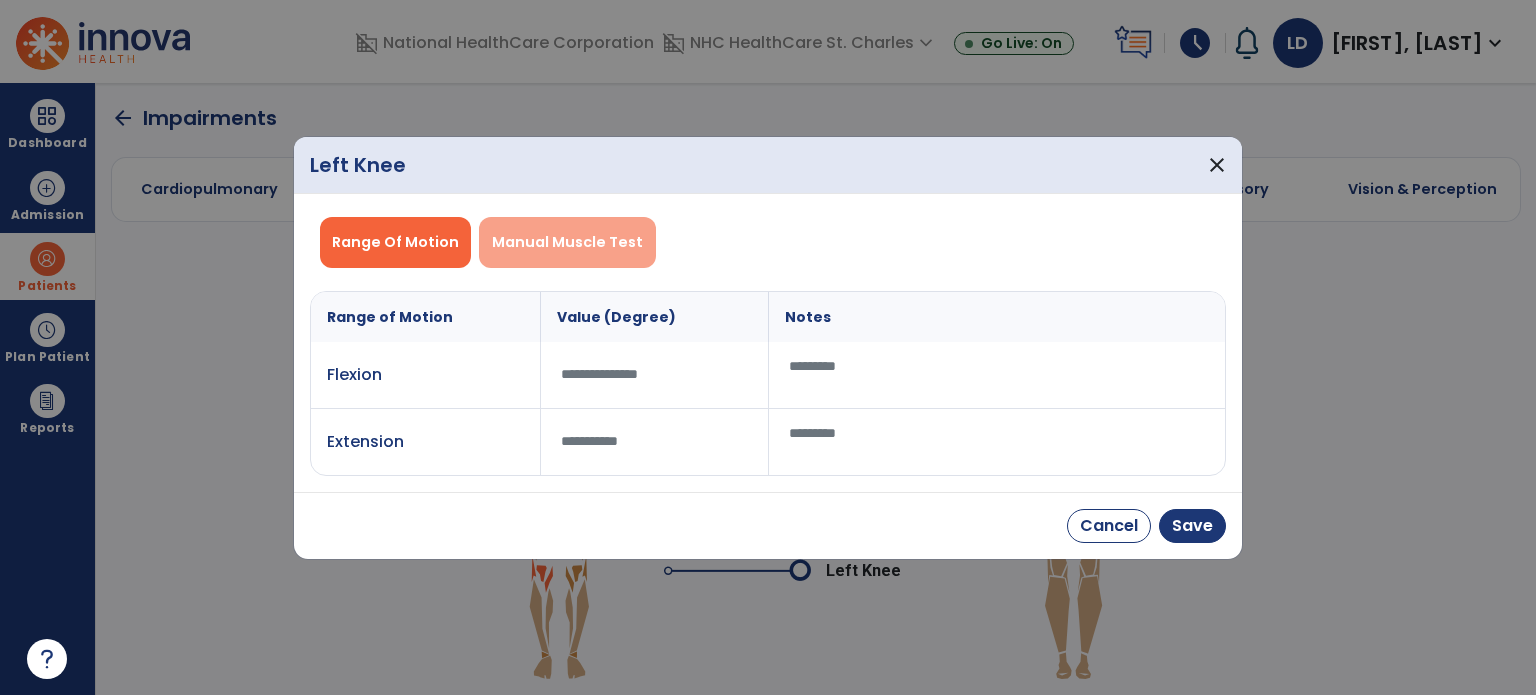 click on "Manual Muscle Test" at bounding box center (567, 242) 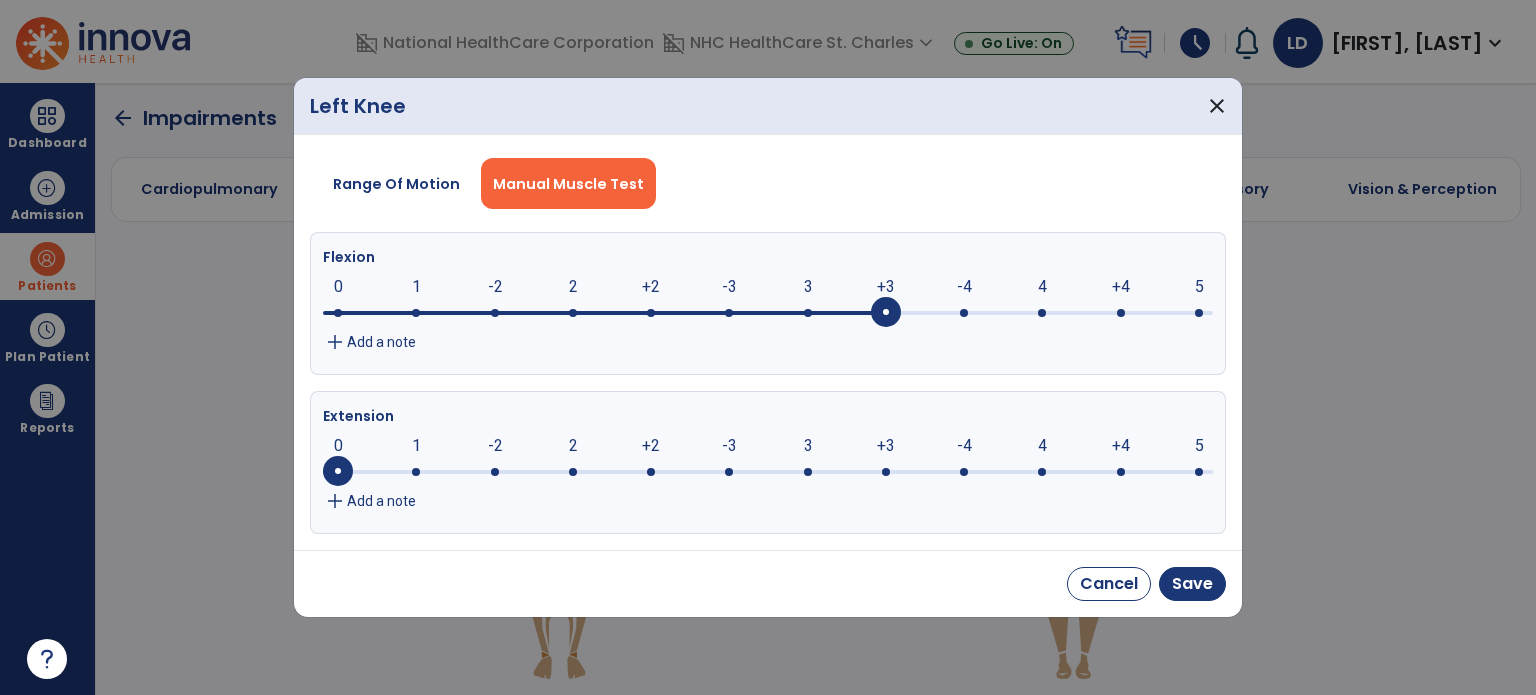 click 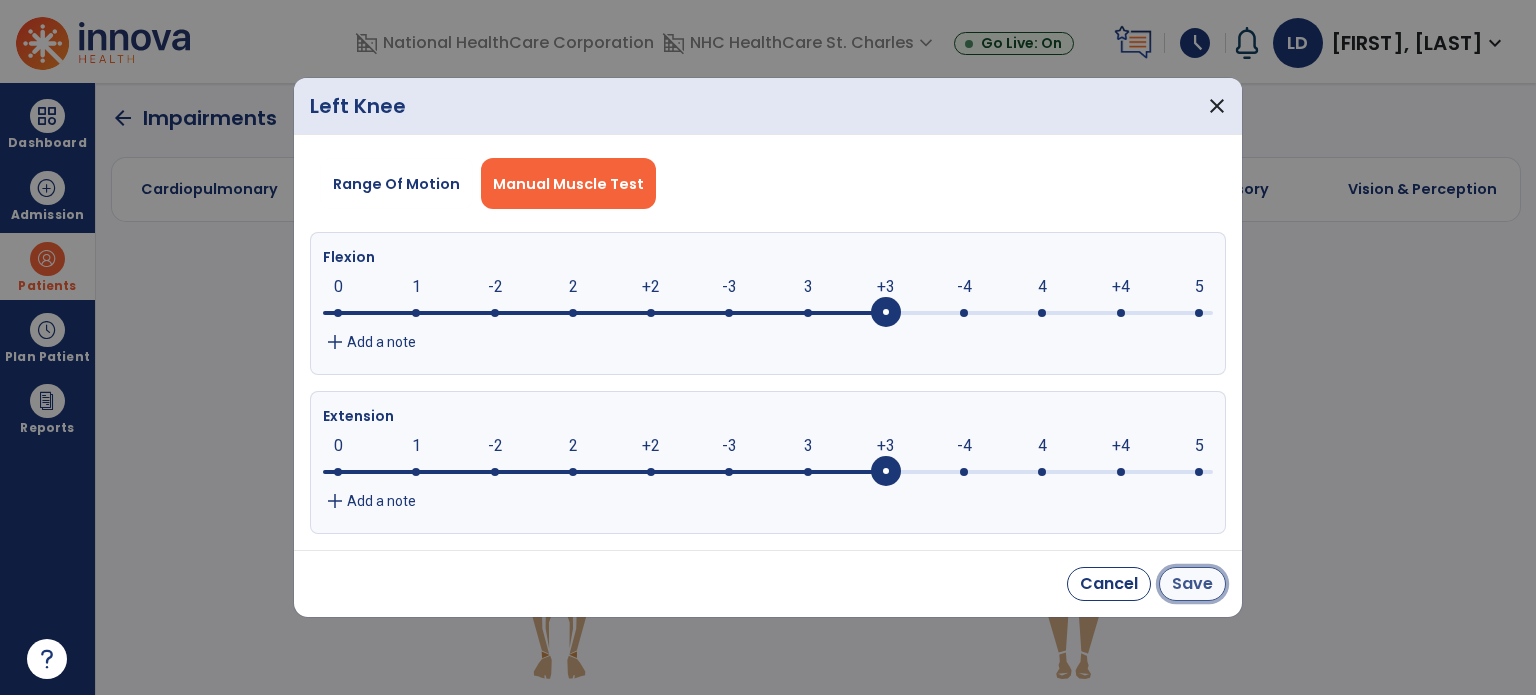 click on "Save" at bounding box center [1192, 584] 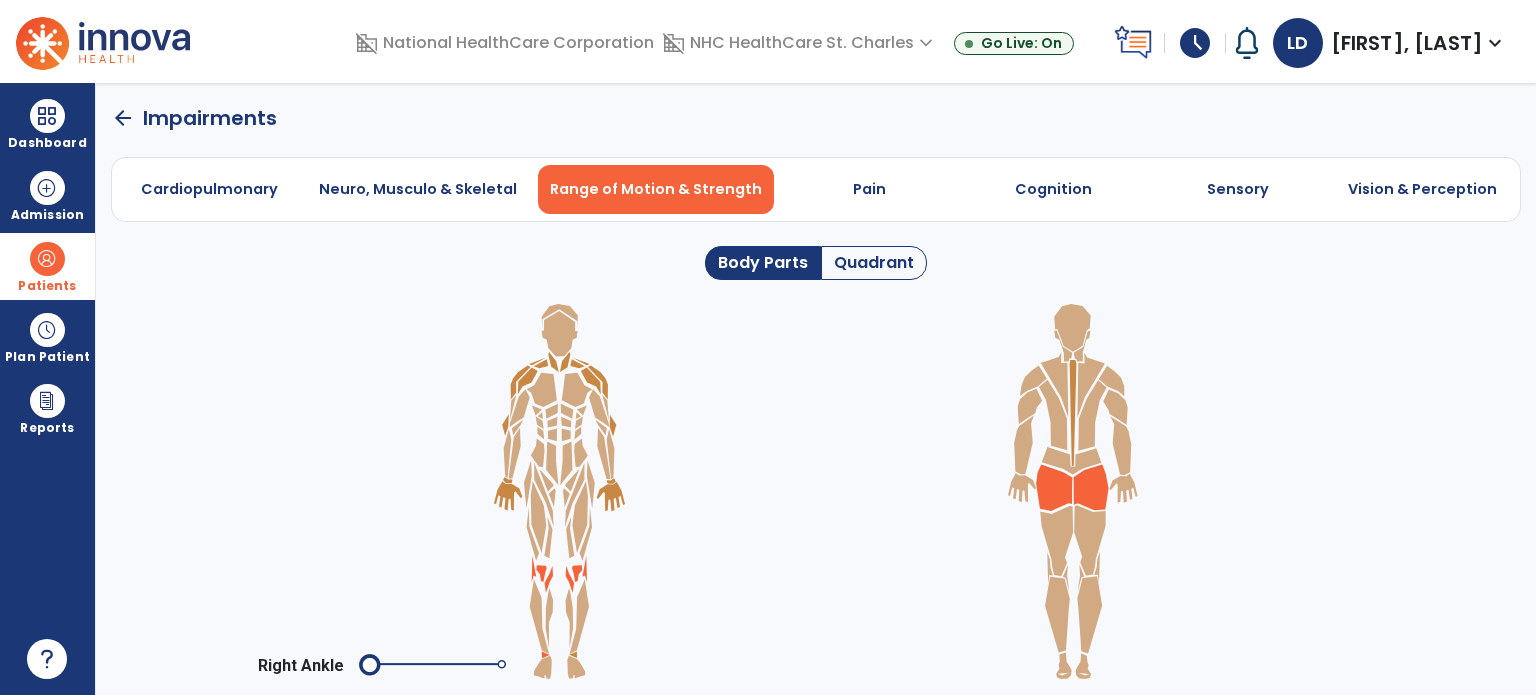 click 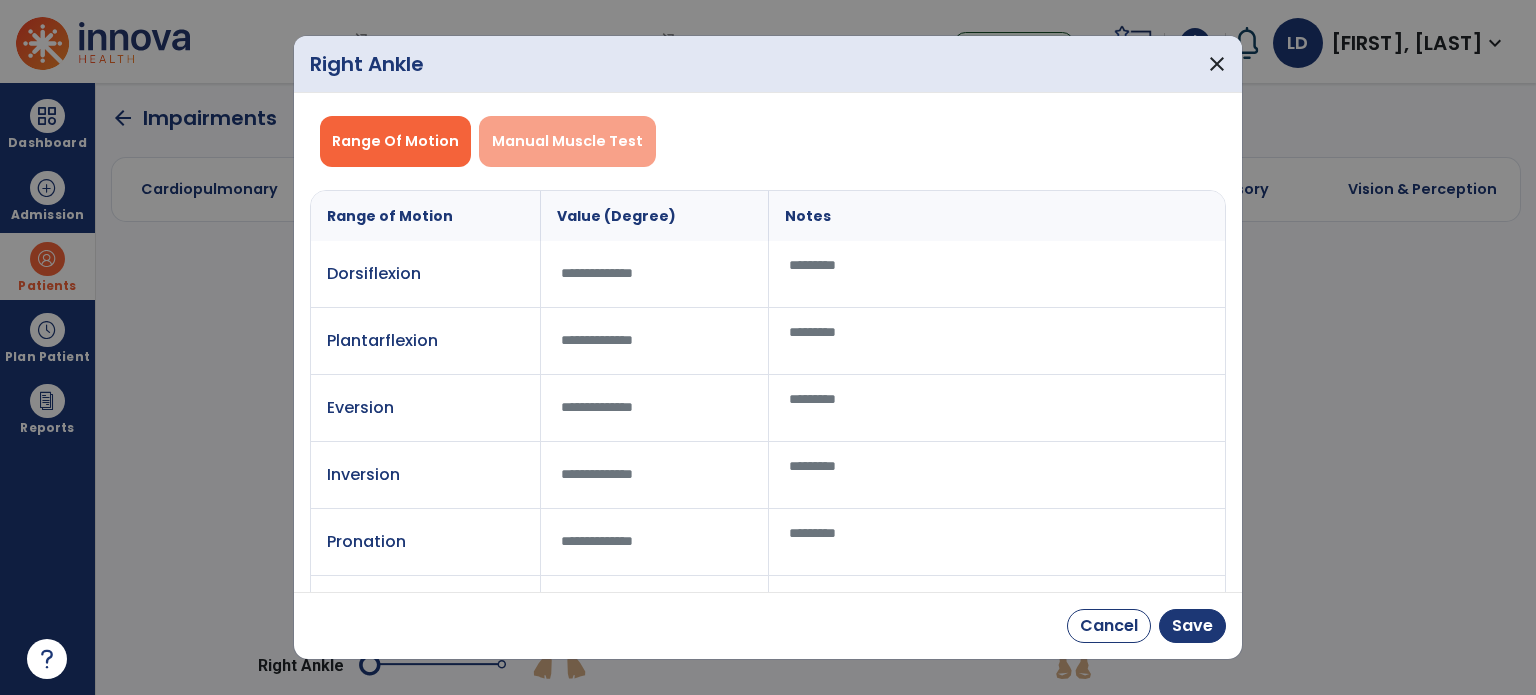click on "Manual Muscle Test" at bounding box center [567, 141] 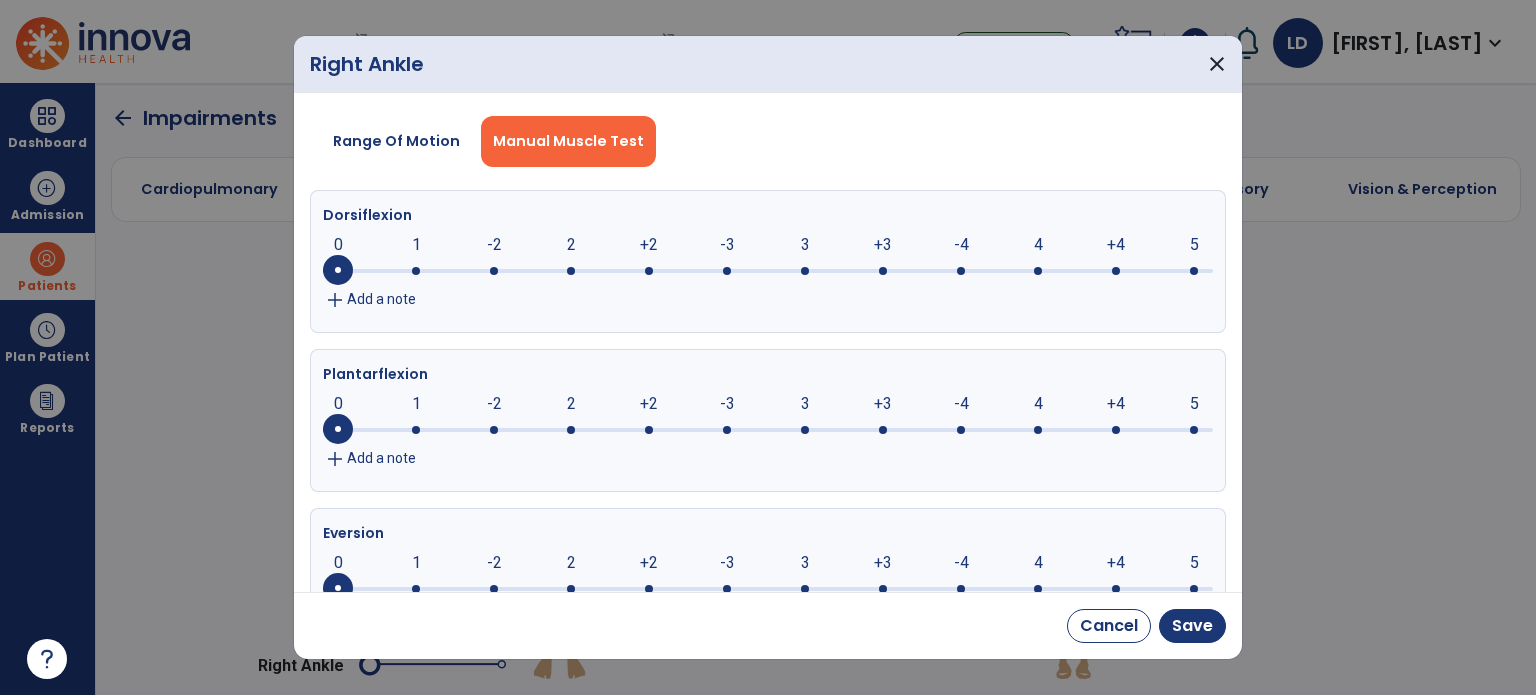 click 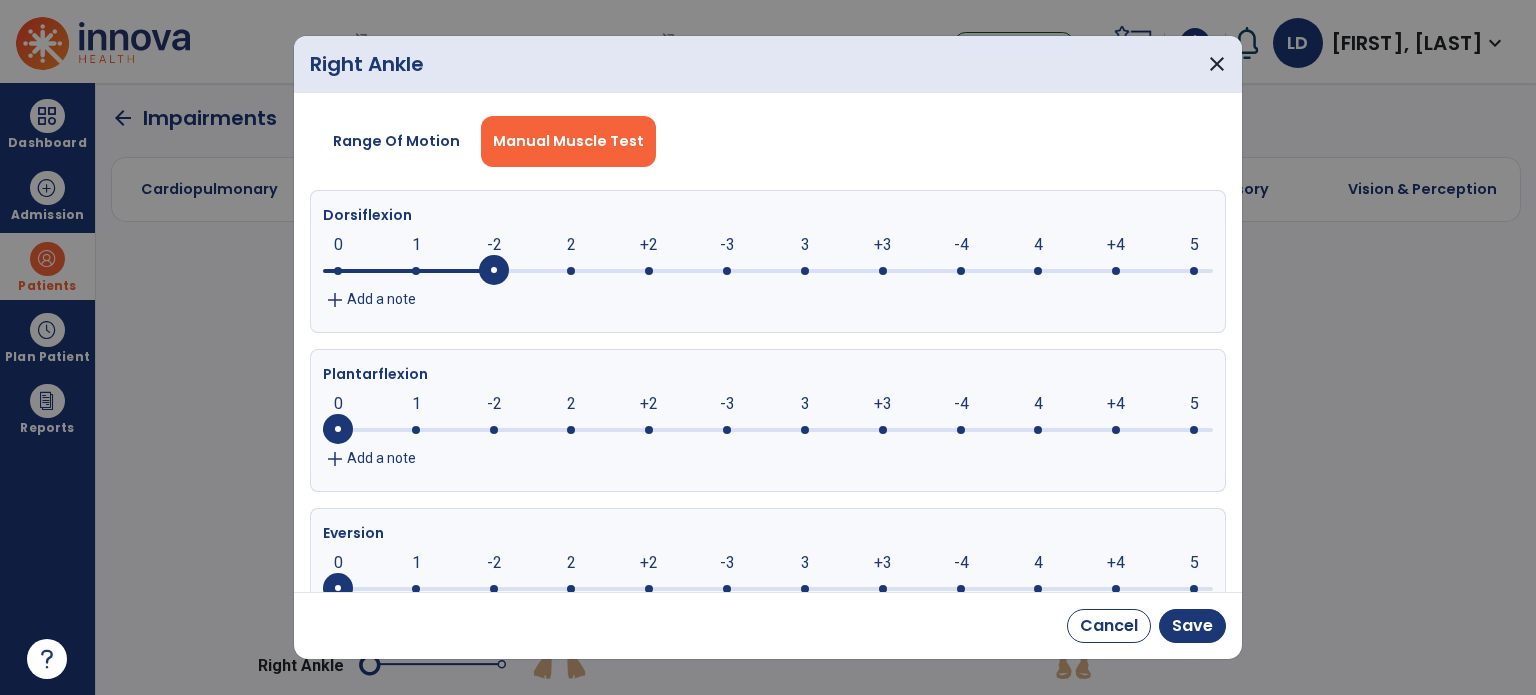 click 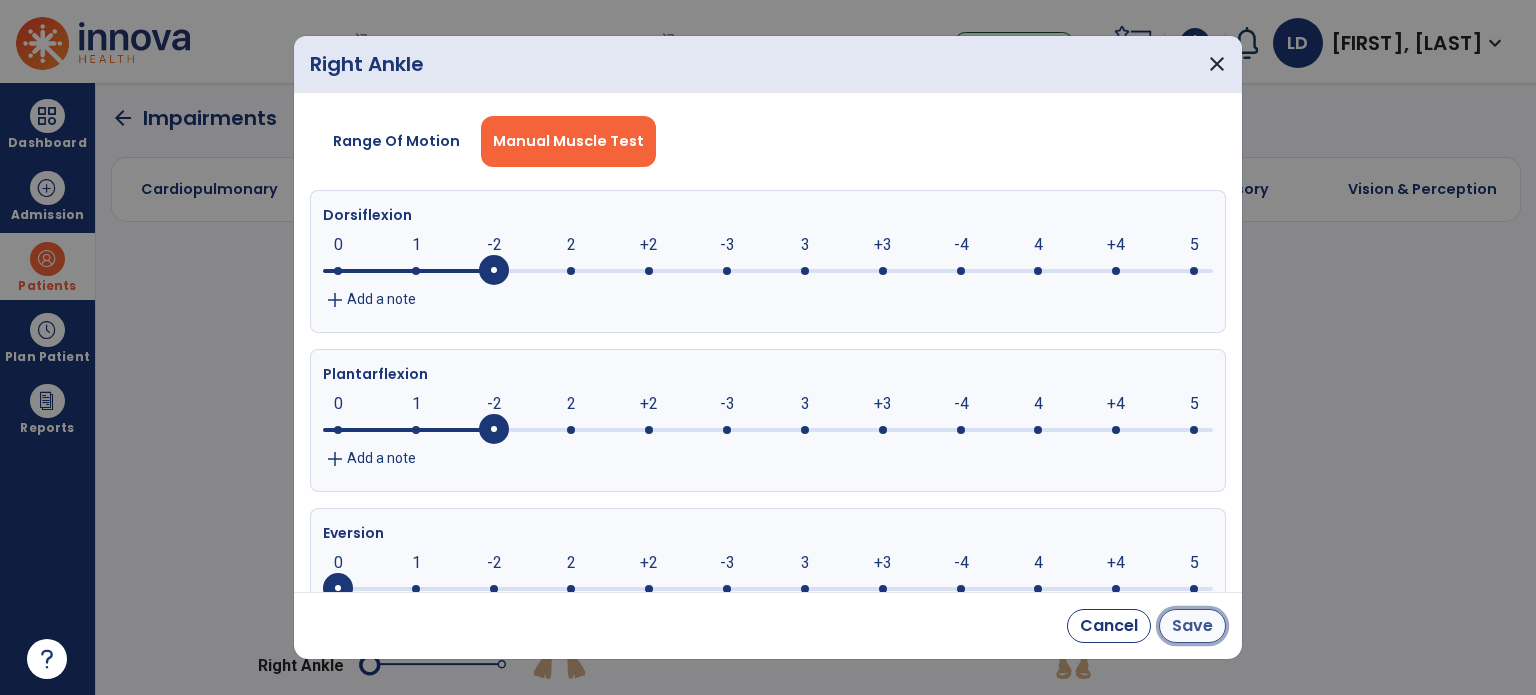 click on "Save" at bounding box center (1192, 626) 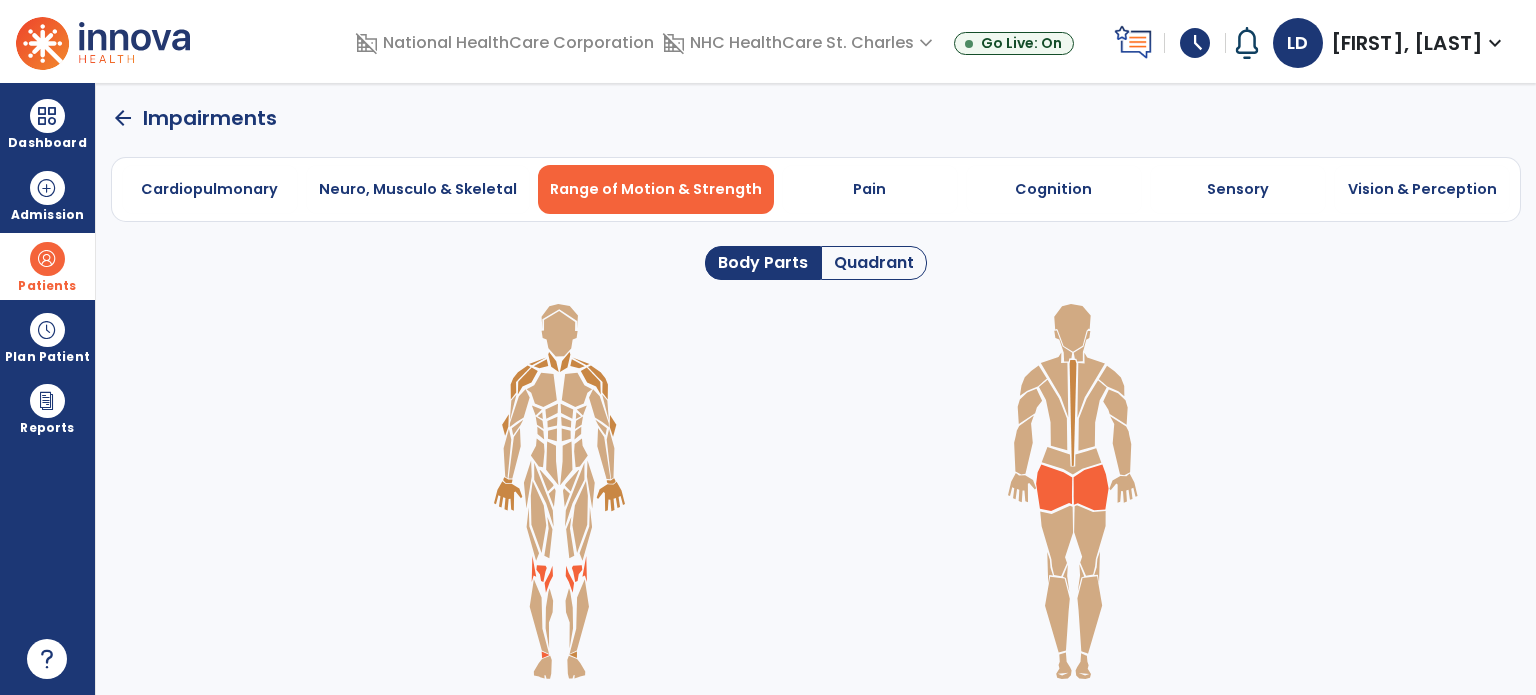 click on "arrow_back" 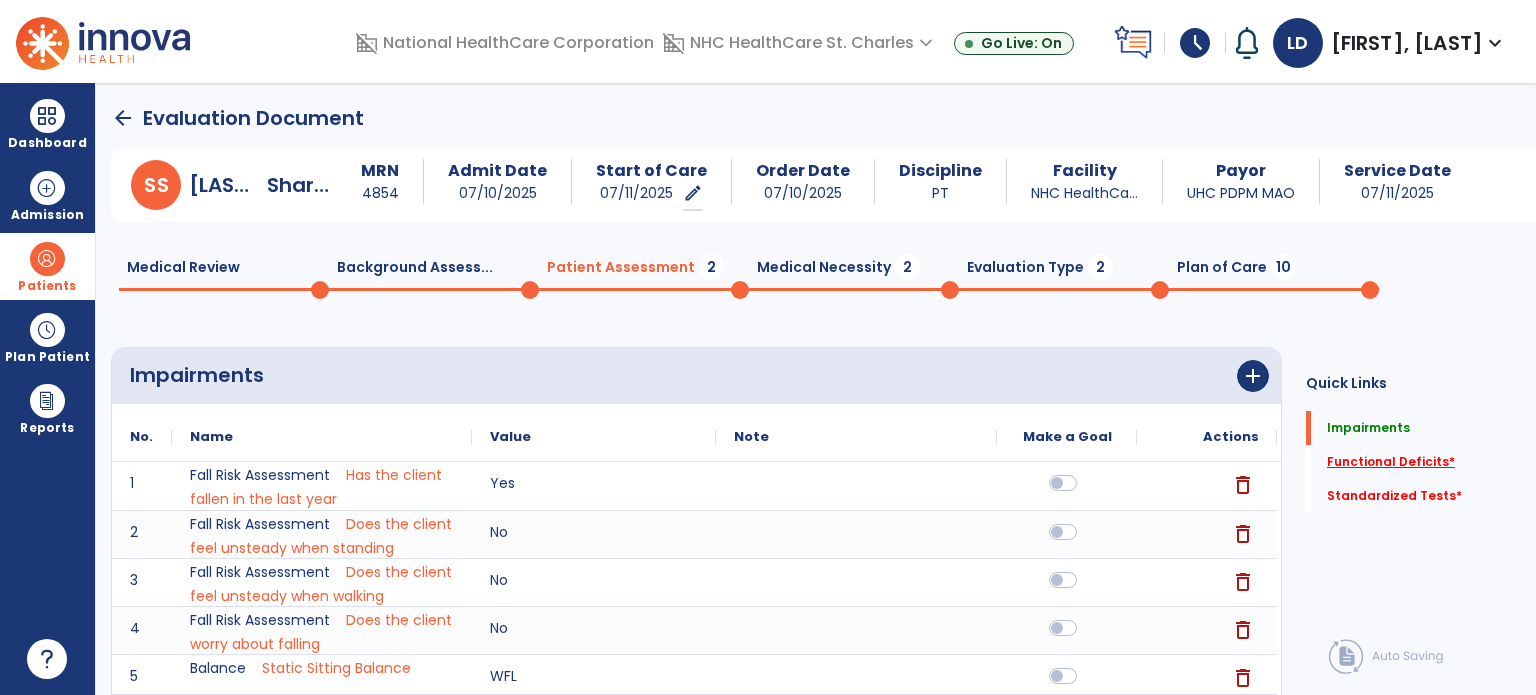 click on "Functional Deficits   *" 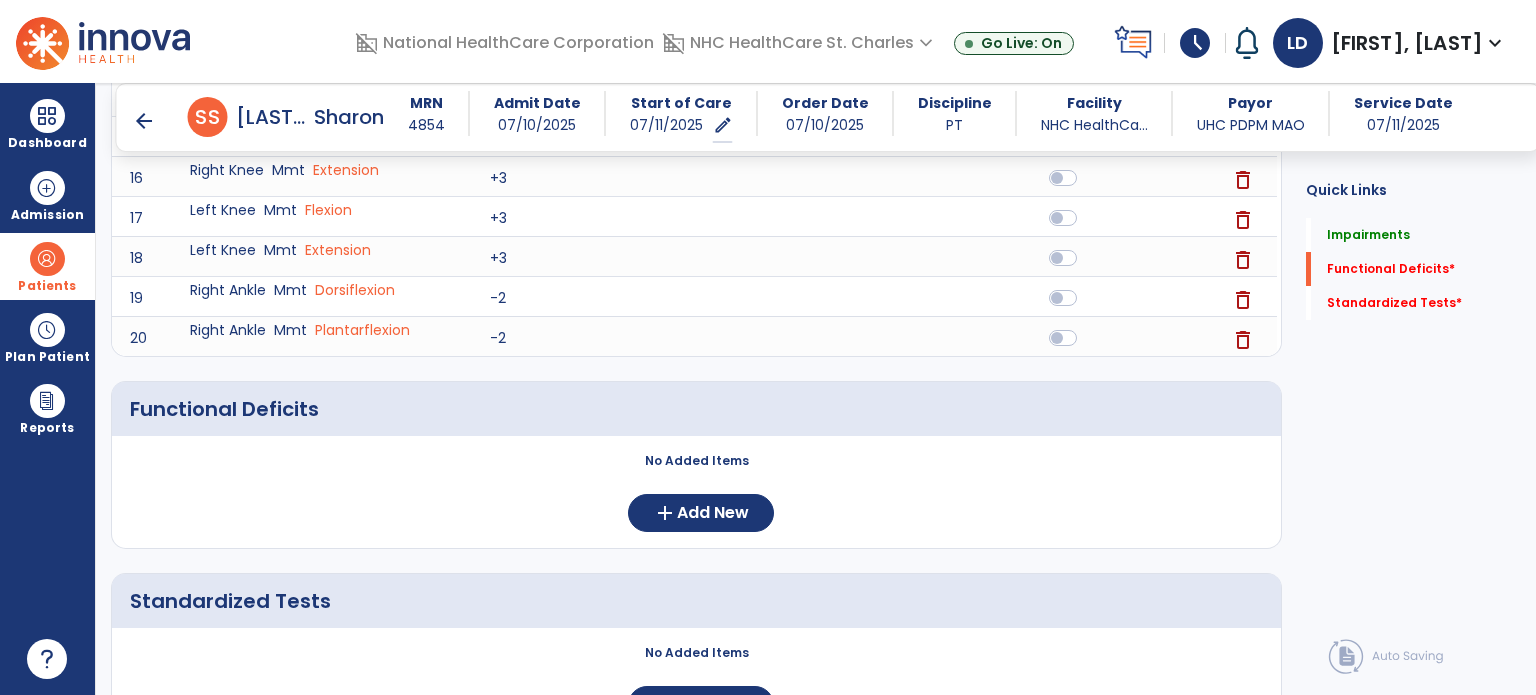 scroll, scrollTop: 1013, scrollLeft: 0, axis: vertical 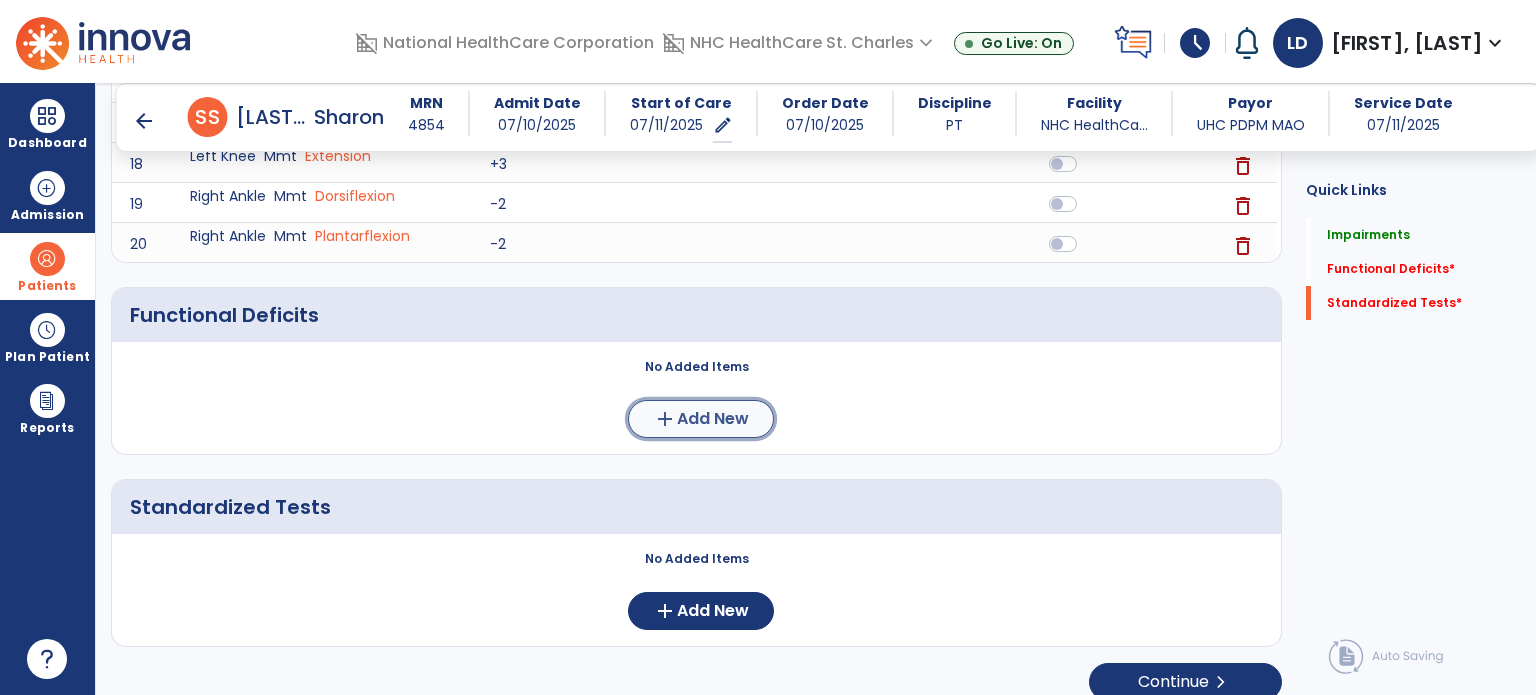 click on "add" 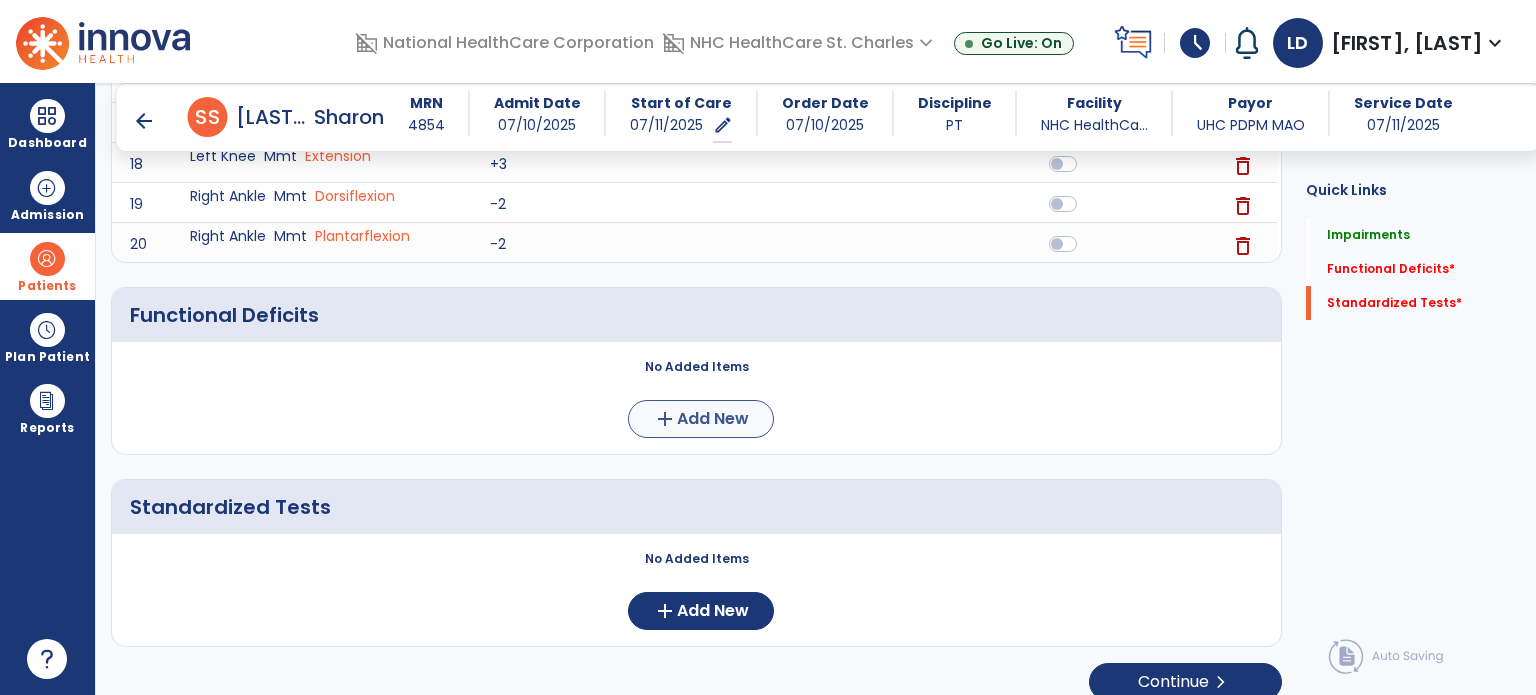 scroll, scrollTop: 0, scrollLeft: 0, axis: both 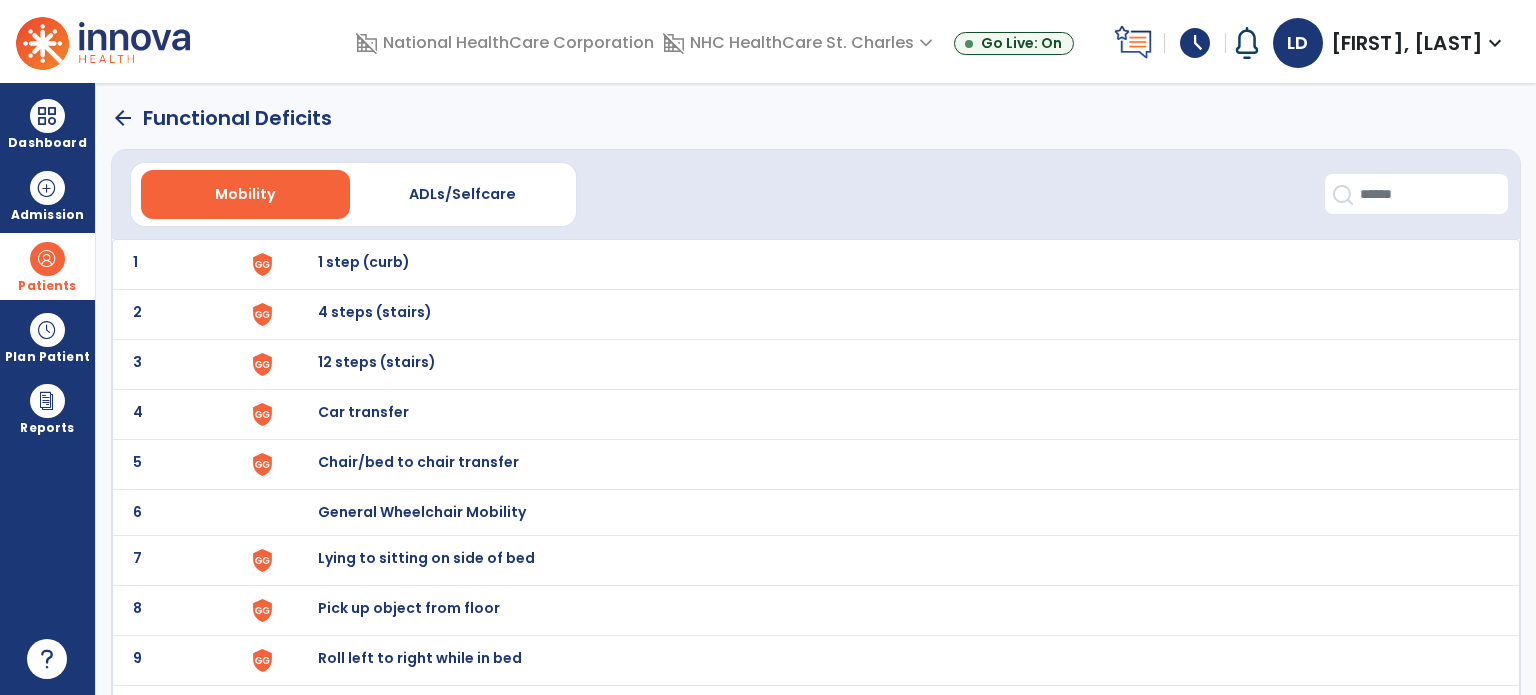click on "Lying to sitting on side of bed" at bounding box center [364, 262] 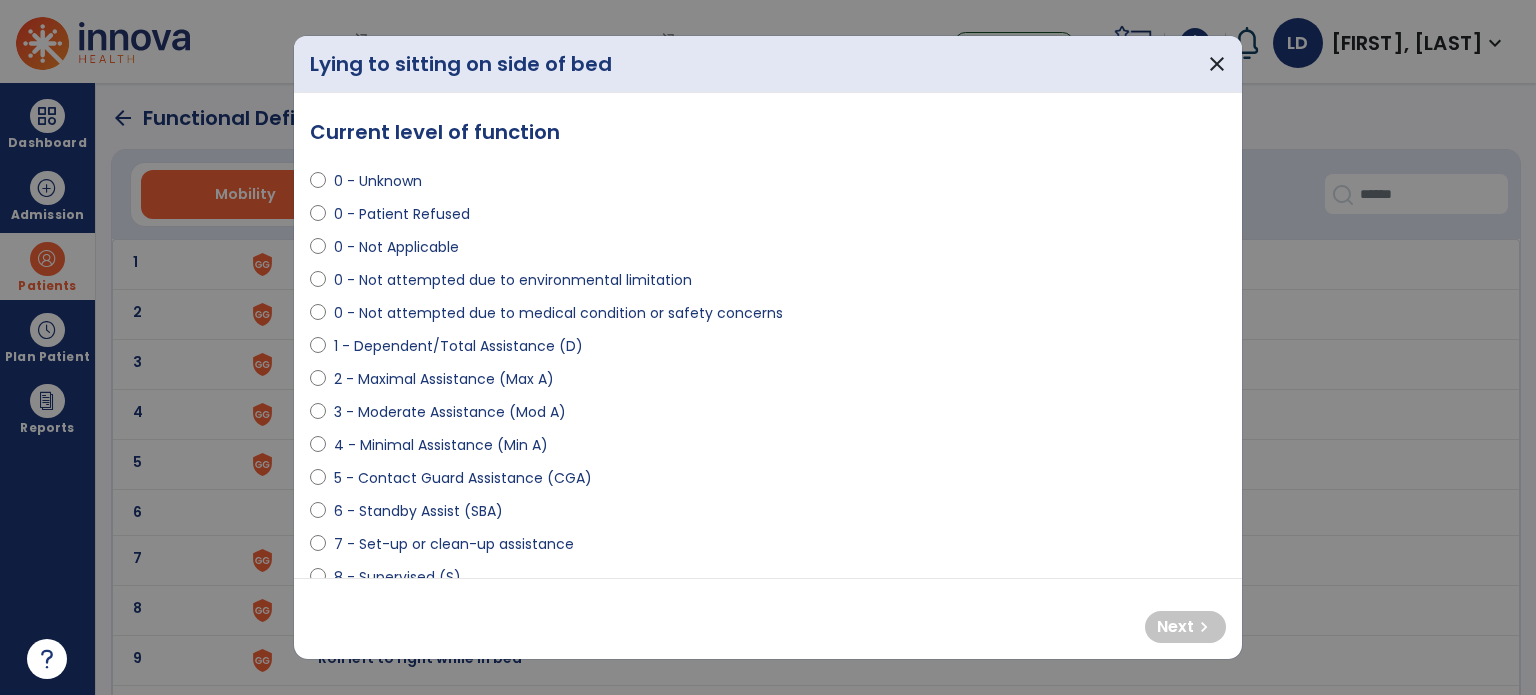 select on "**********" 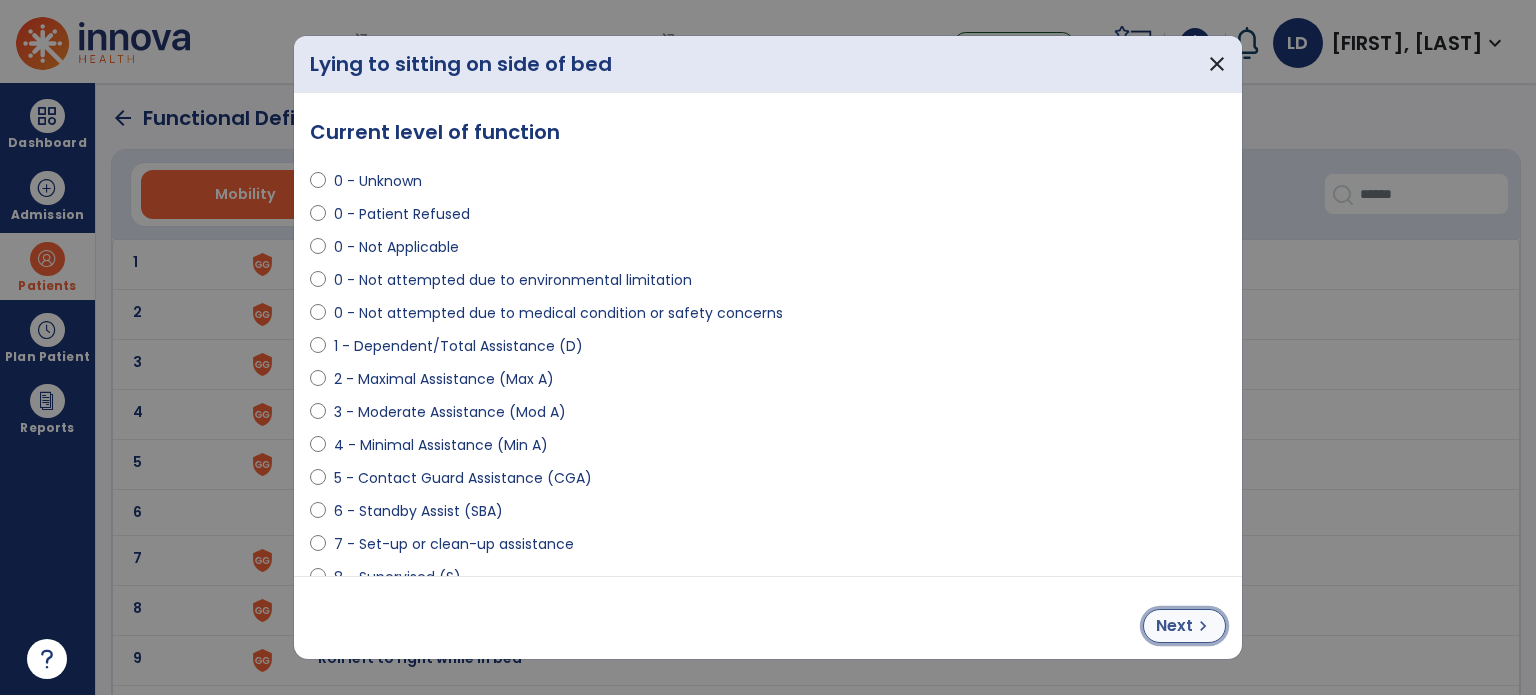 click on "Next" at bounding box center (1174, 626) 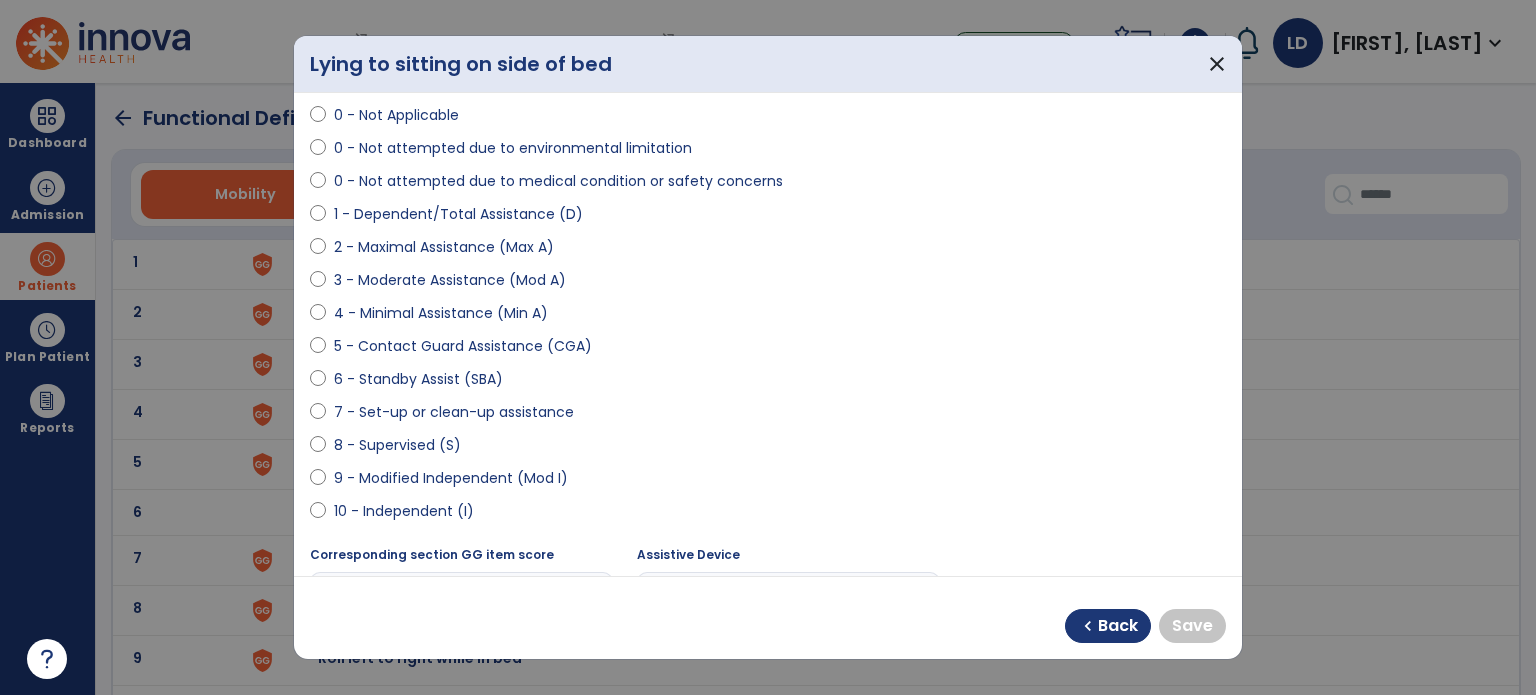 scroll, scrollTop: 135, scrollLeft: 0, axis: vertical 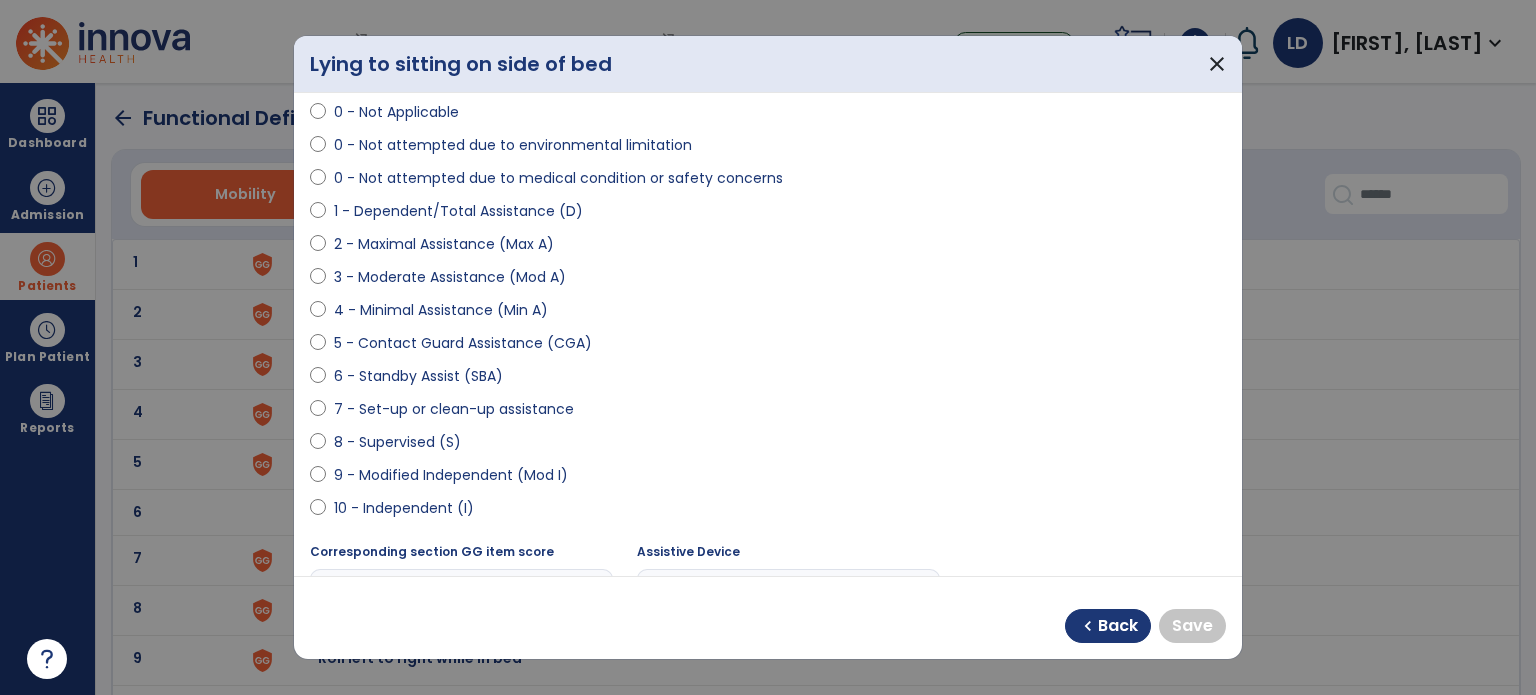 select on "**********" 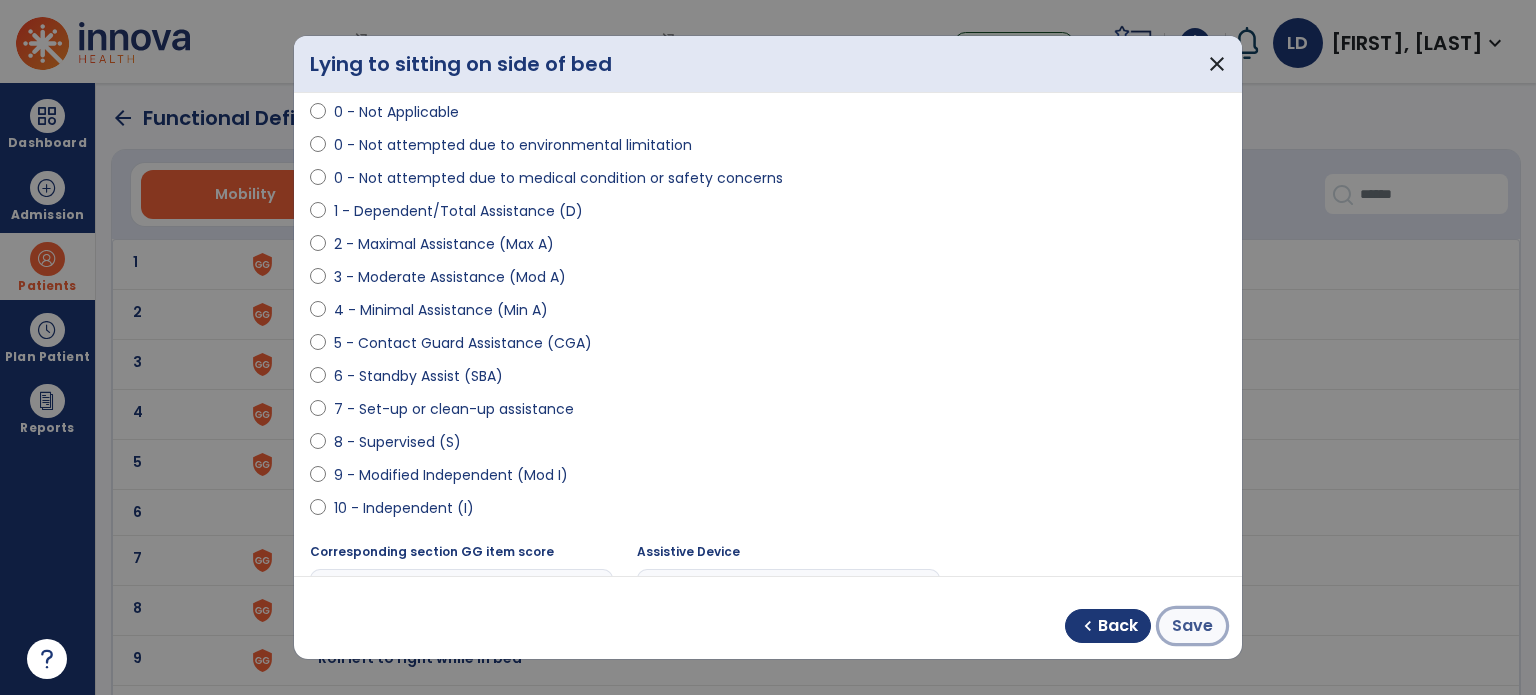 click on "Save" at bounding box center [1192, 626] 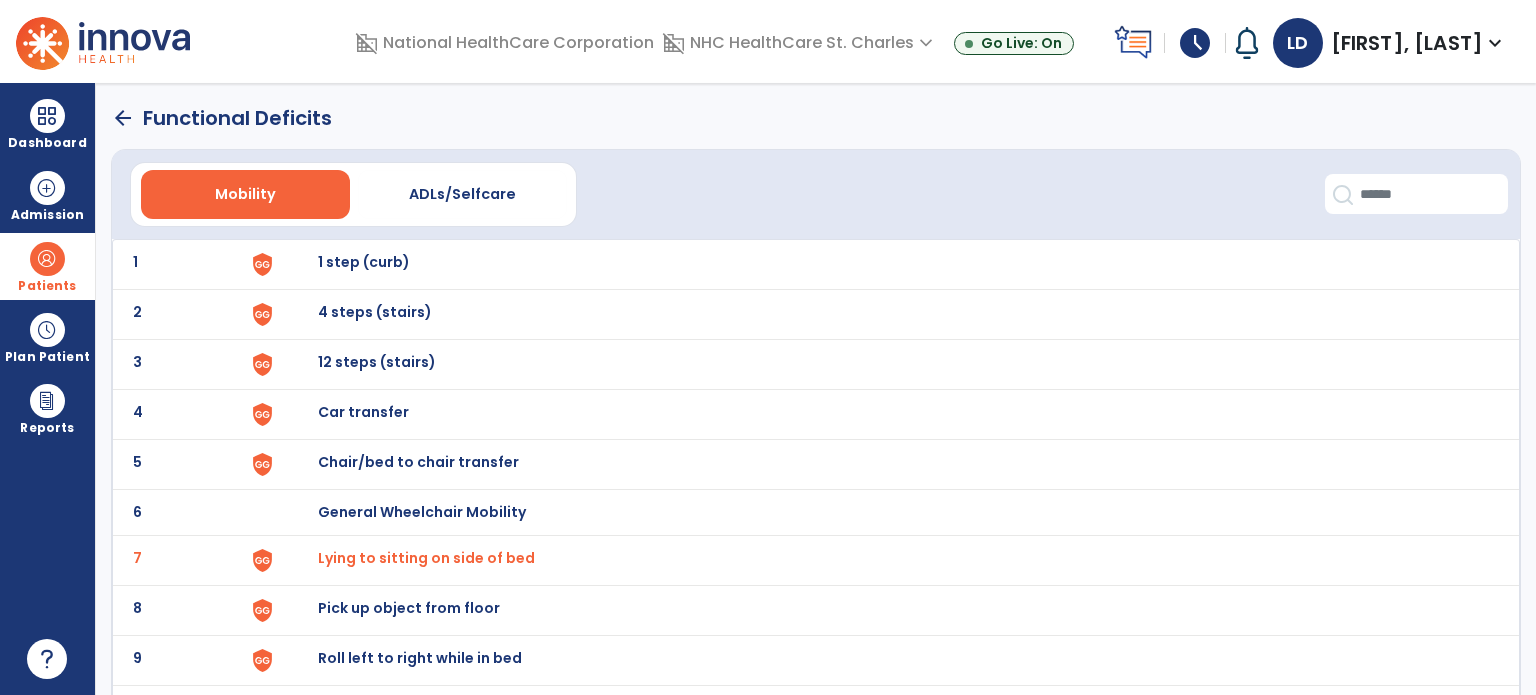 click on "Roll left to right while in bed" at bounding box center (364, 262) 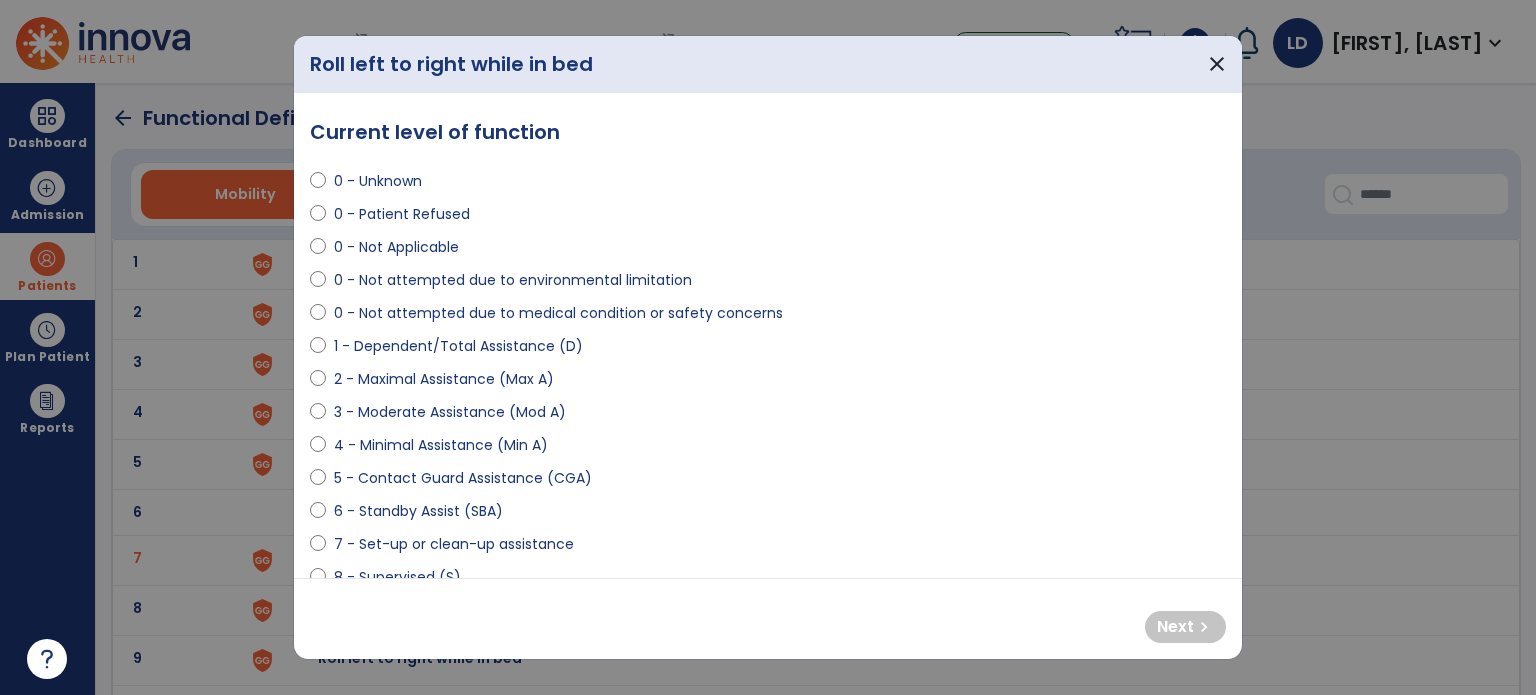 select on "**********" 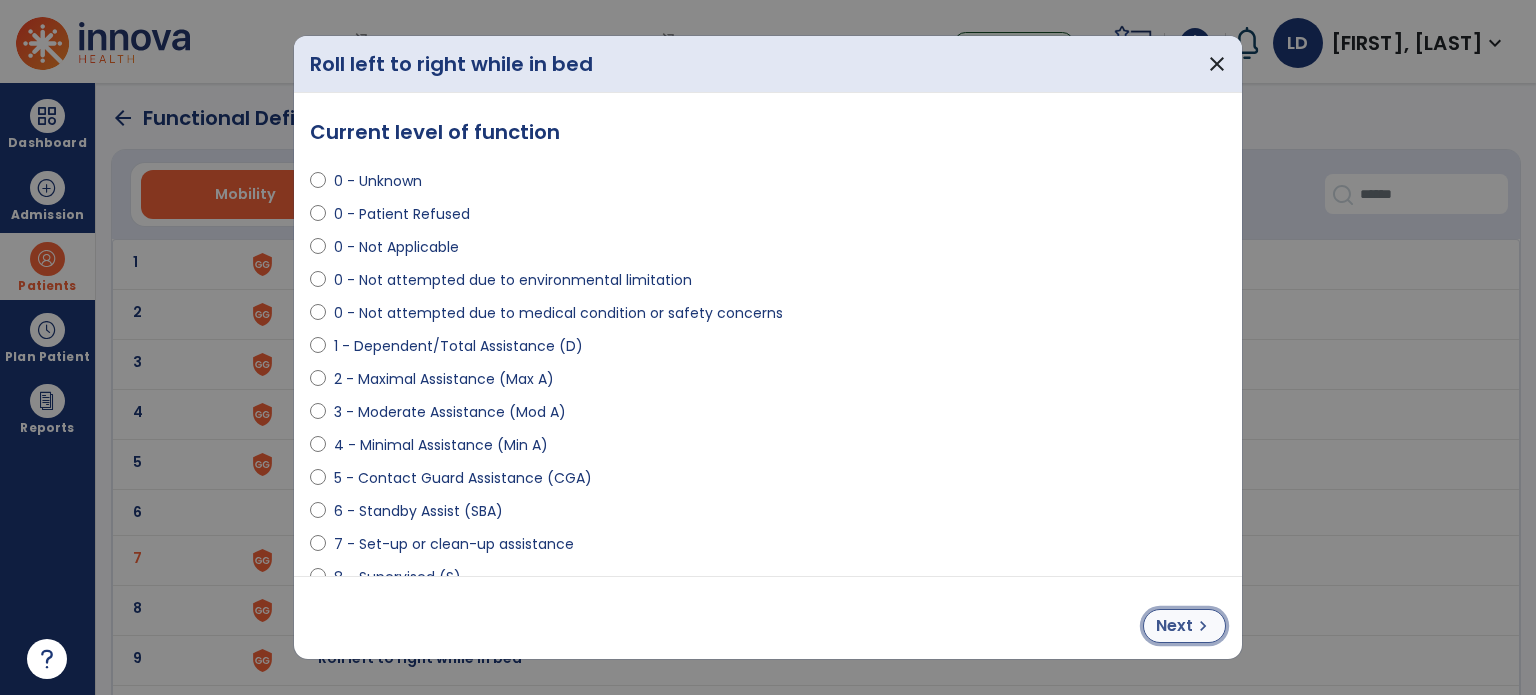 click on "Next" at bounding box center [1174, 626] 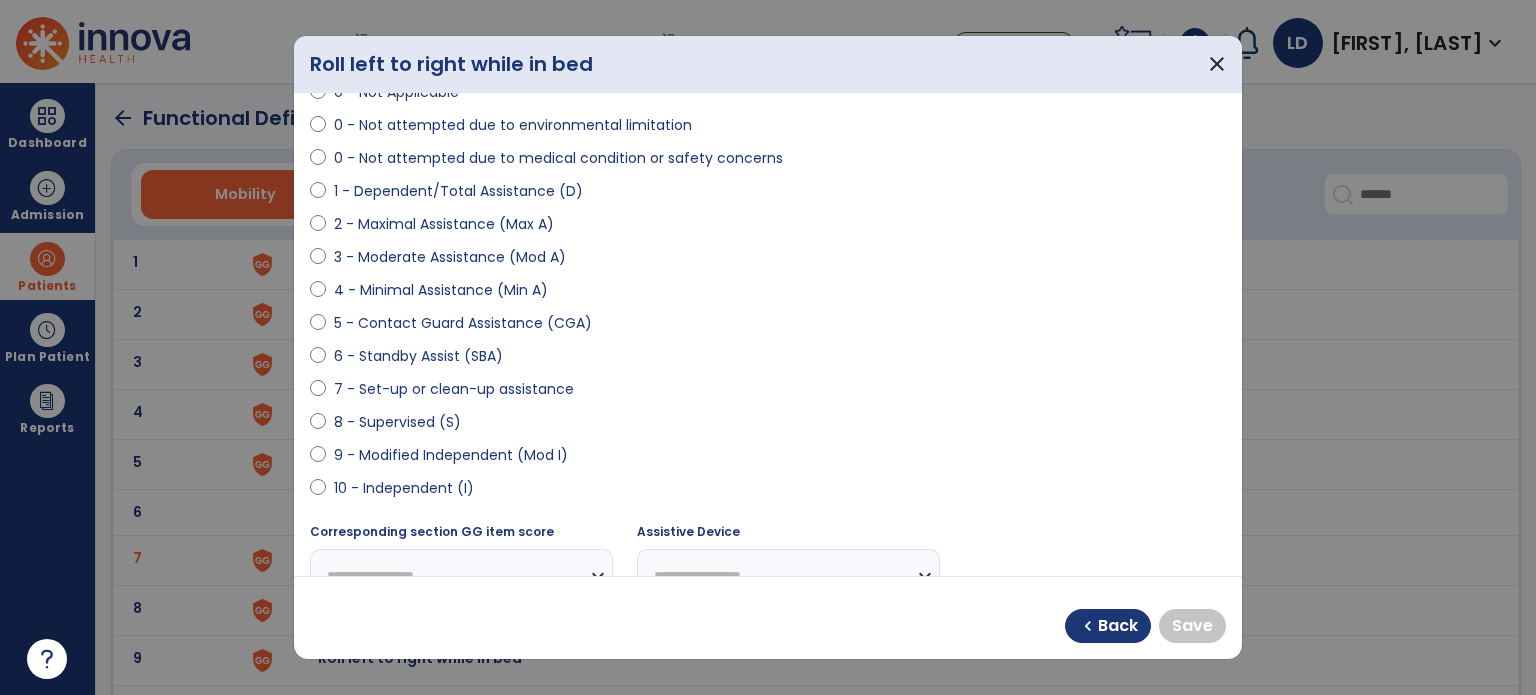 scroll, scrollTop: 165, scrollLeft: 0, axis: vertical 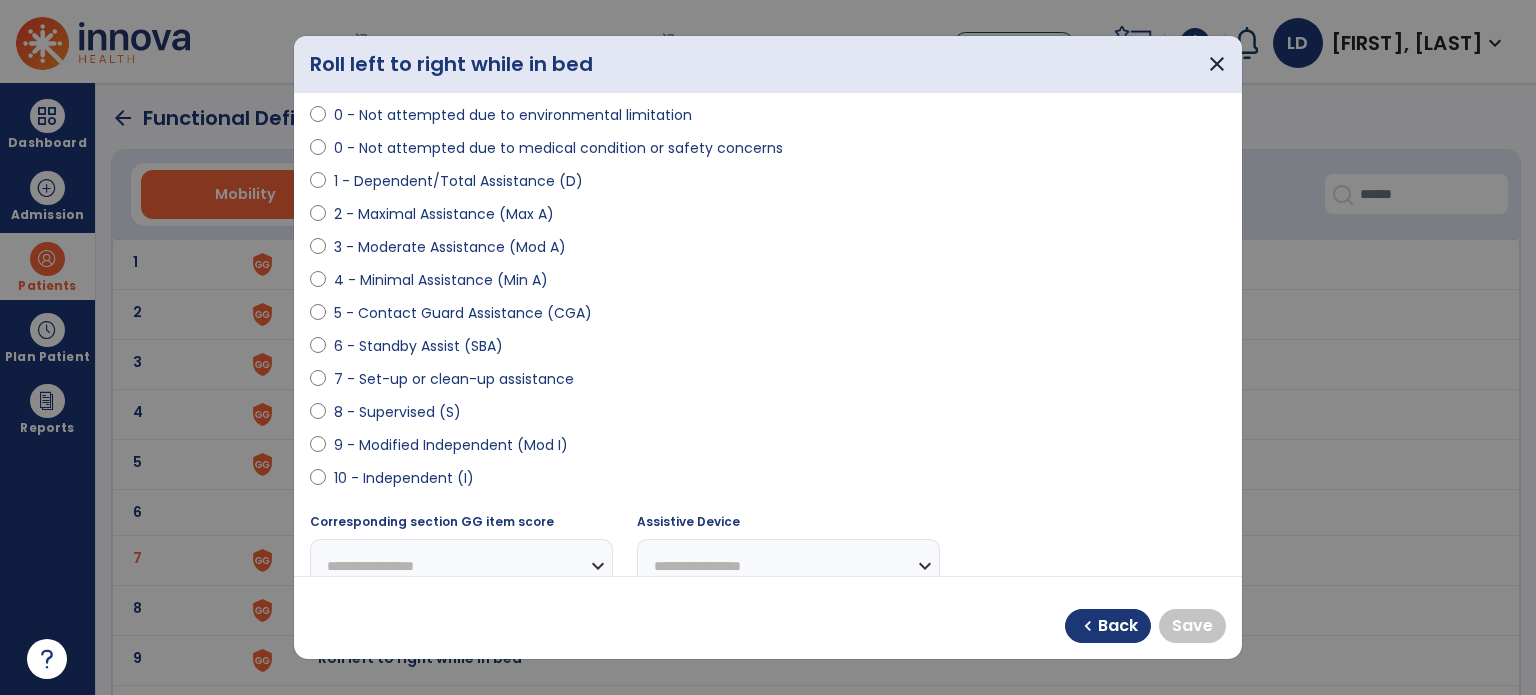 select on "**********" 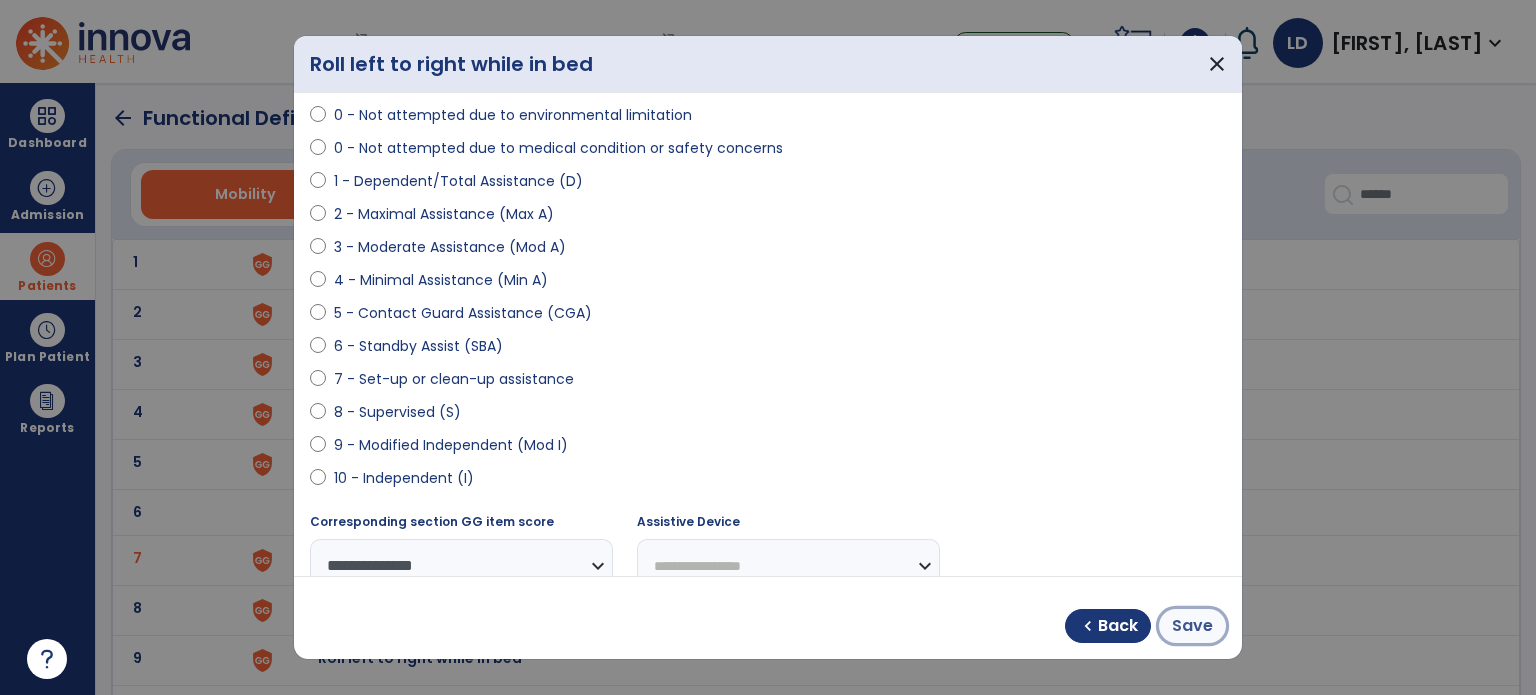 click on "Save" at bounding box center (1192, 626) 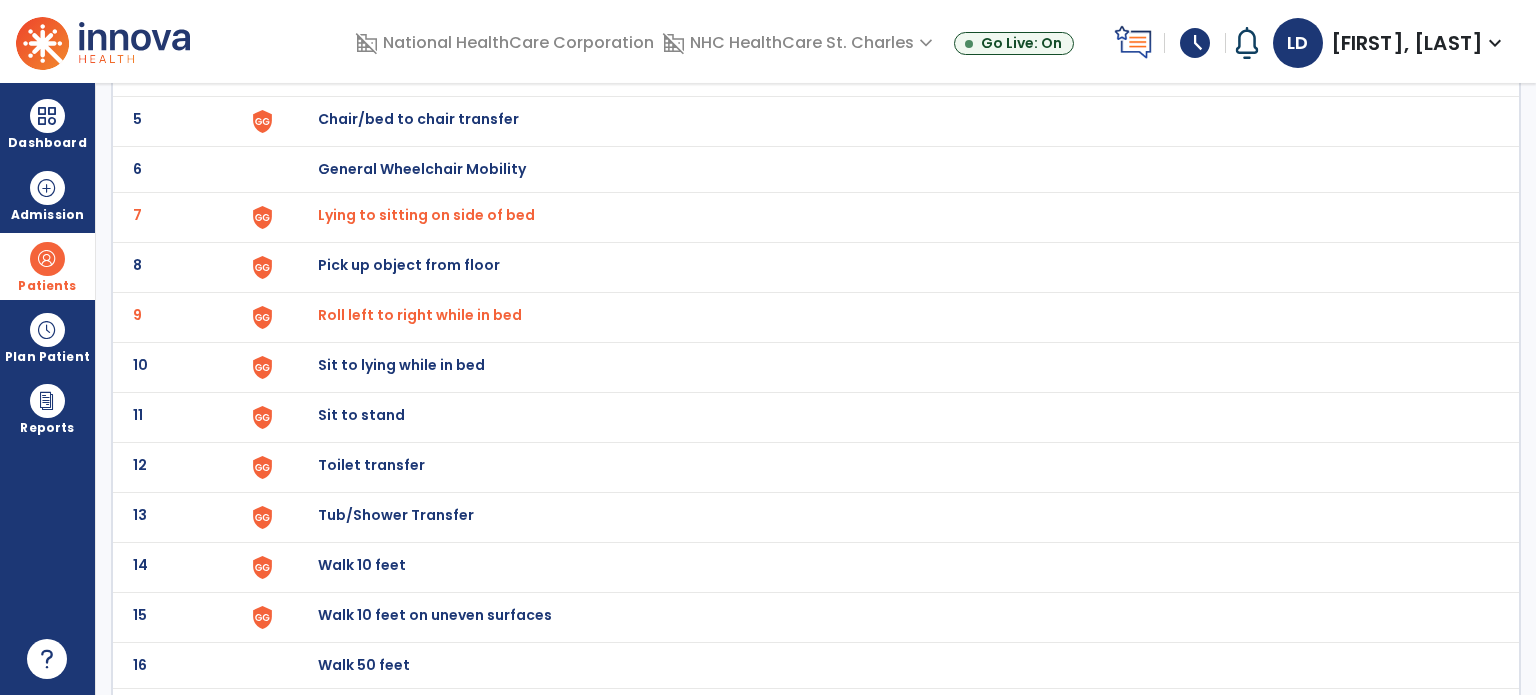 scroll, scrollTop: 345, scrollLeft: 0, axis: vertical 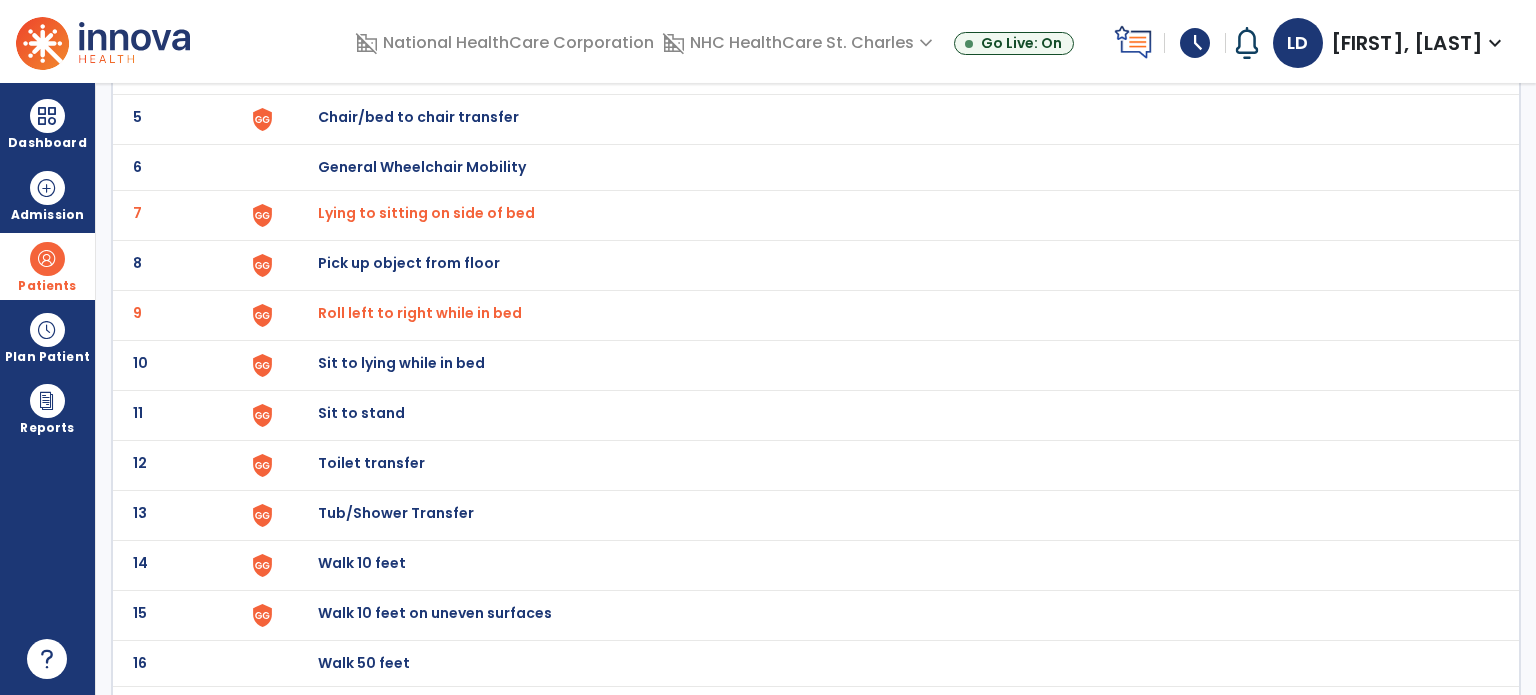 click on "Sit to lying while in bed" at bounding box center (364, -83) 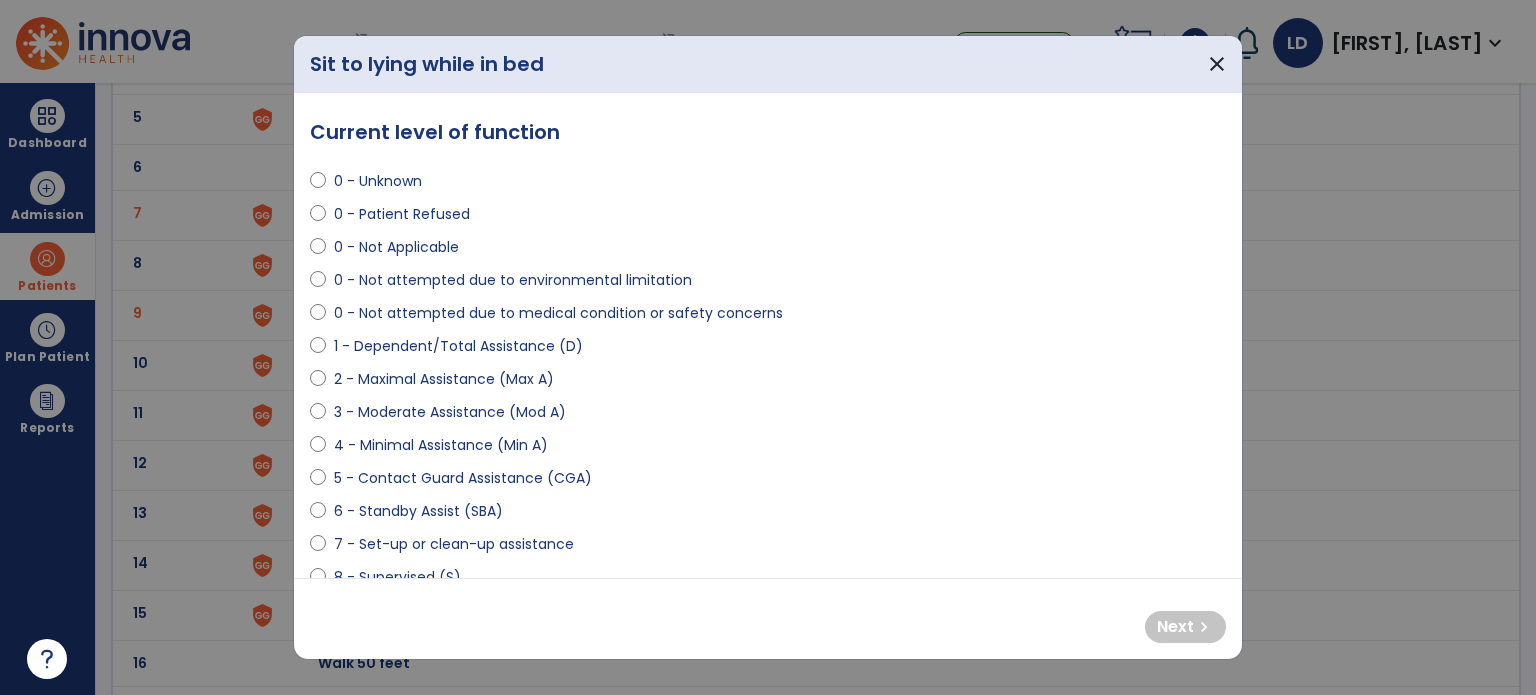 select on "**********" 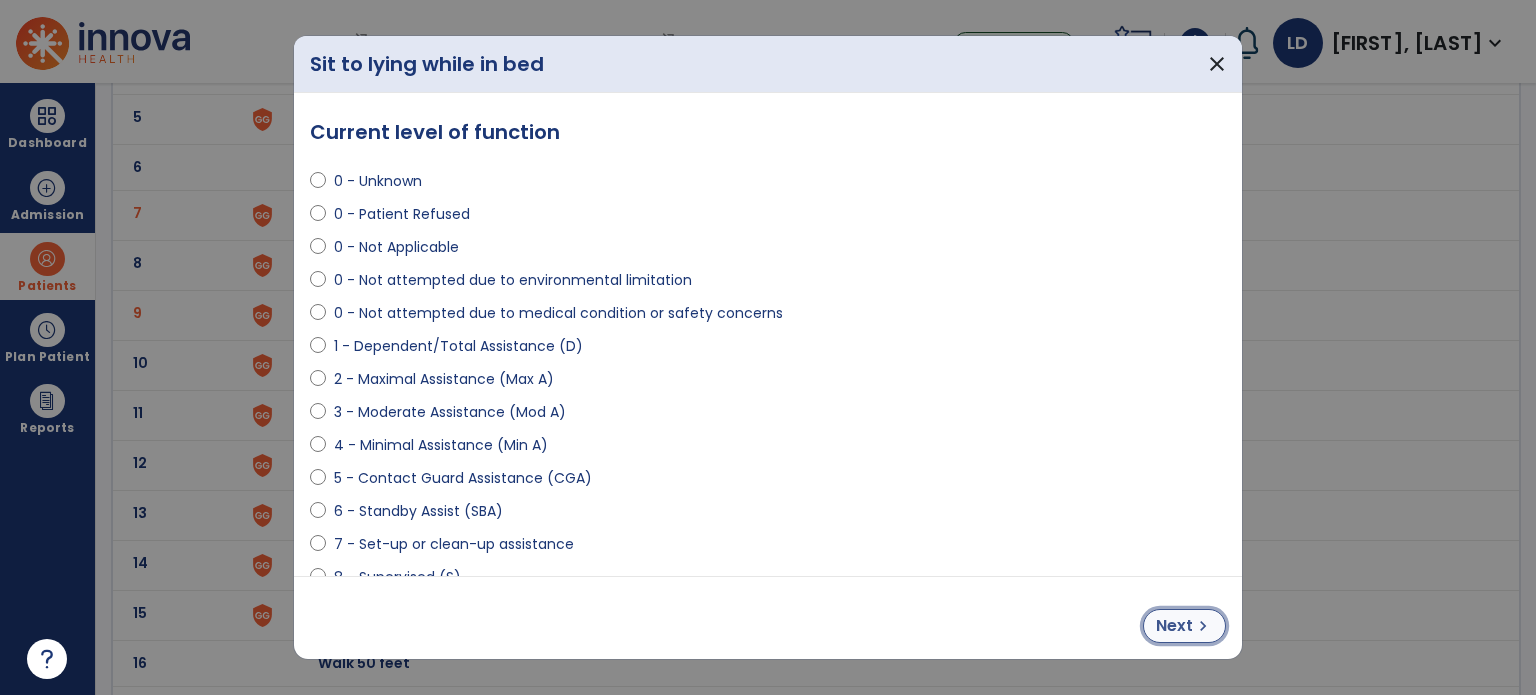 click on "Next" at bounding box center [1174, 626] 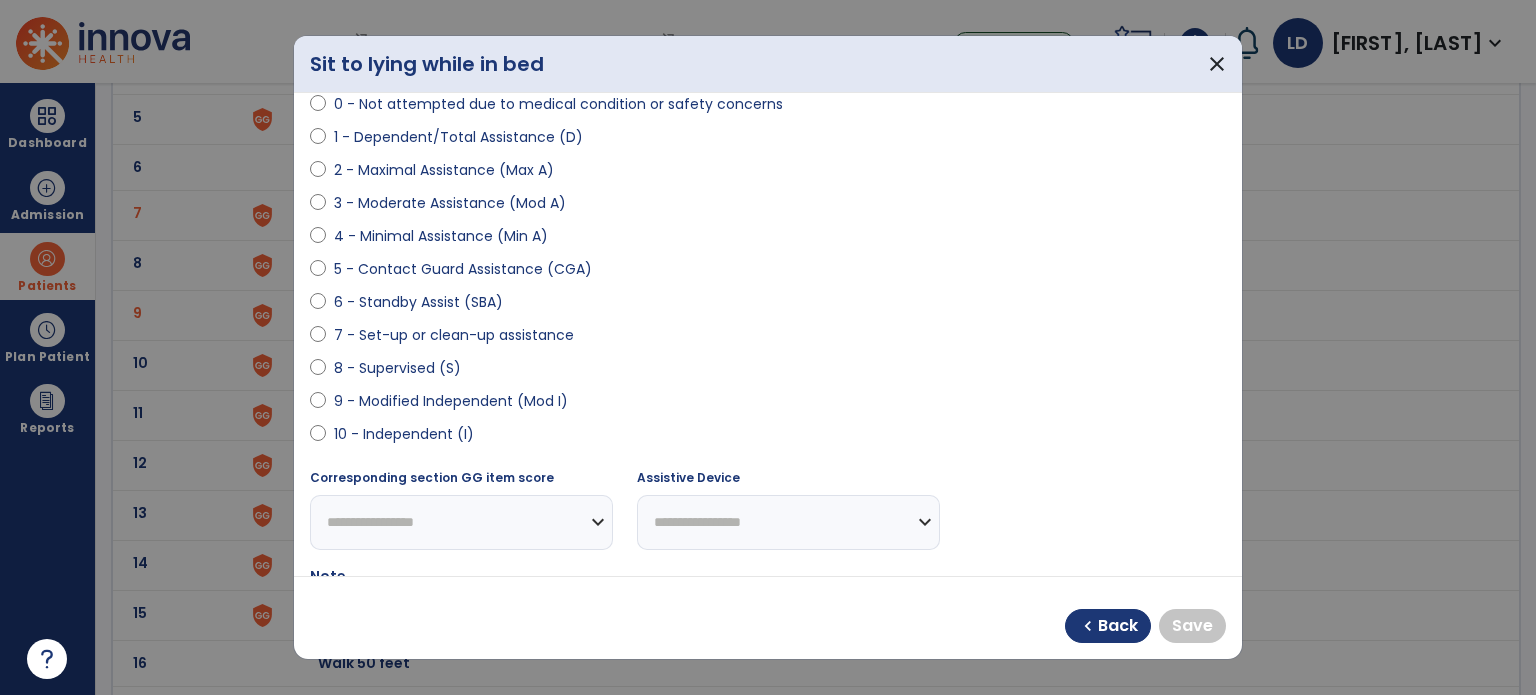 scroll, scrollTop: 218, scrollLeft: 0, axis: vertical 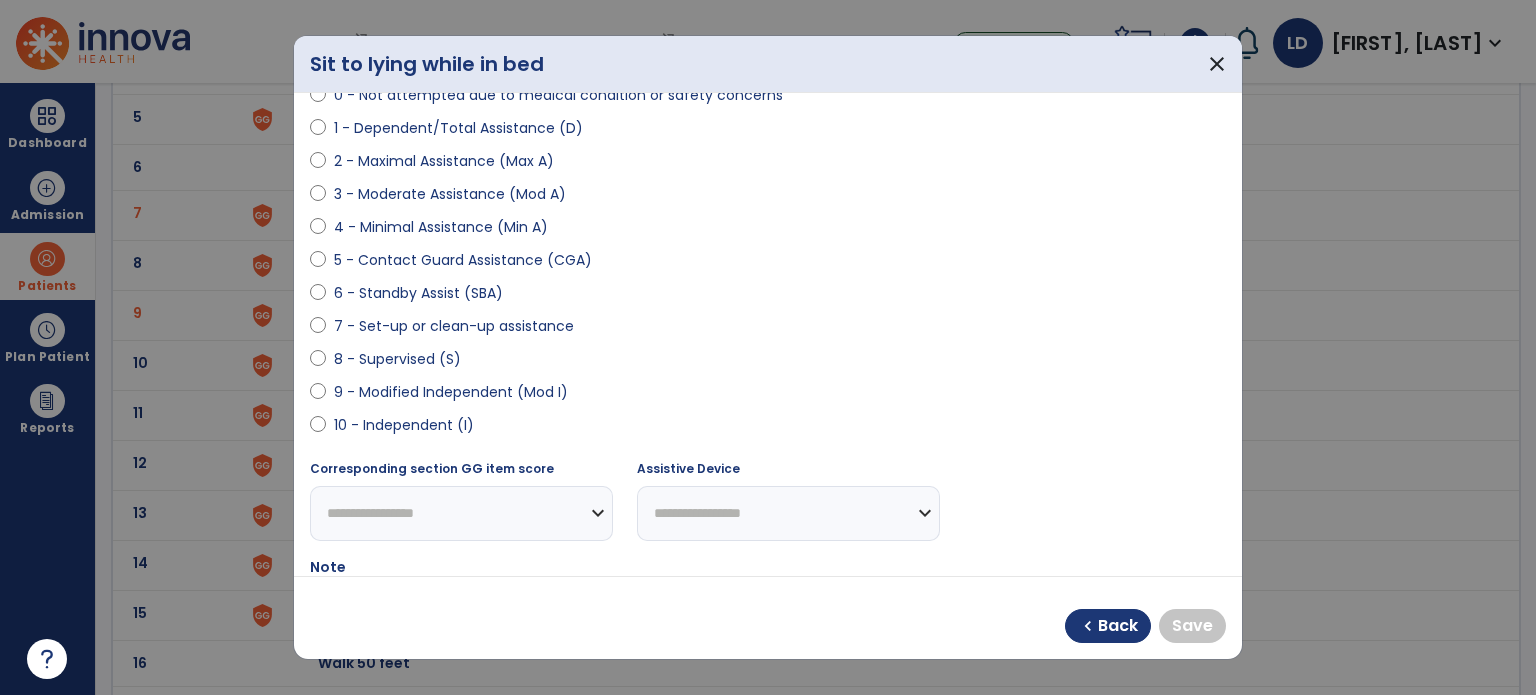 select on "**********" 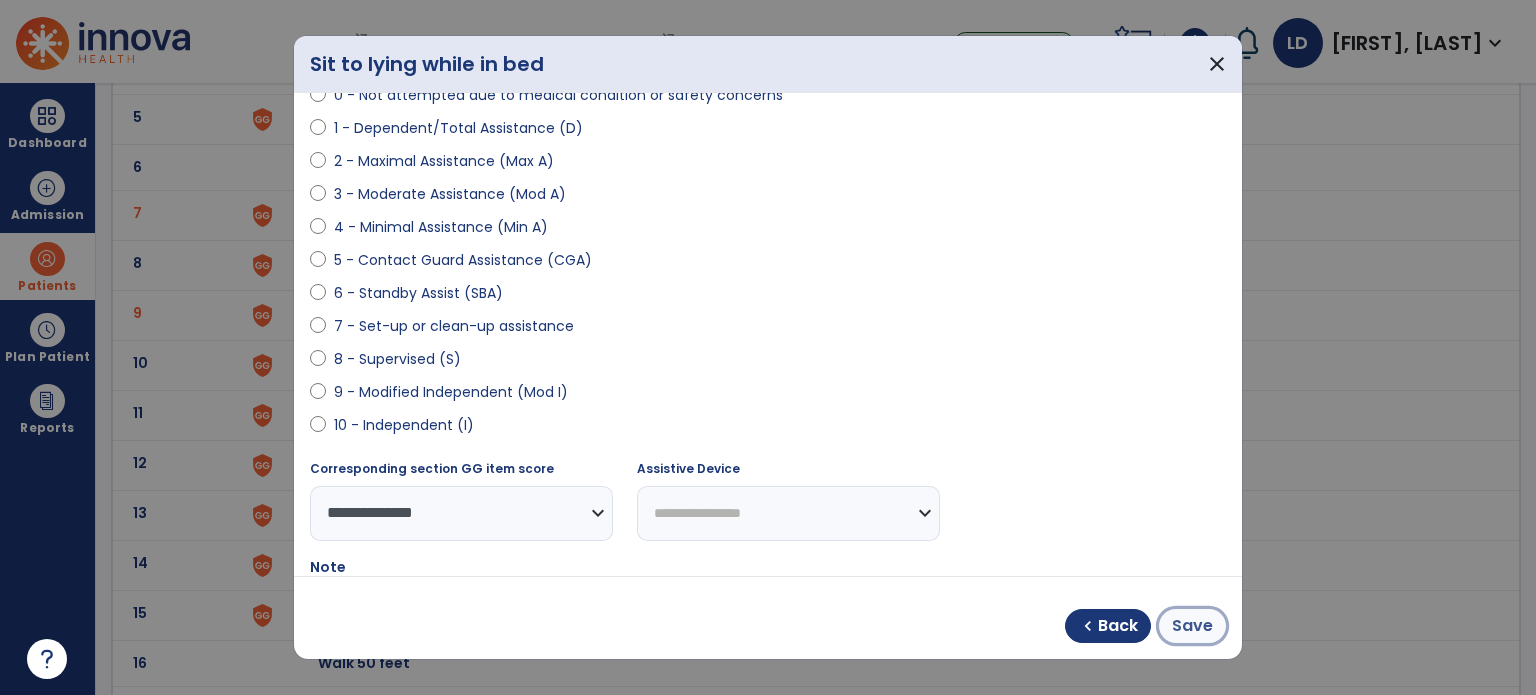click on "Save" at bounding box center [1192, 626] 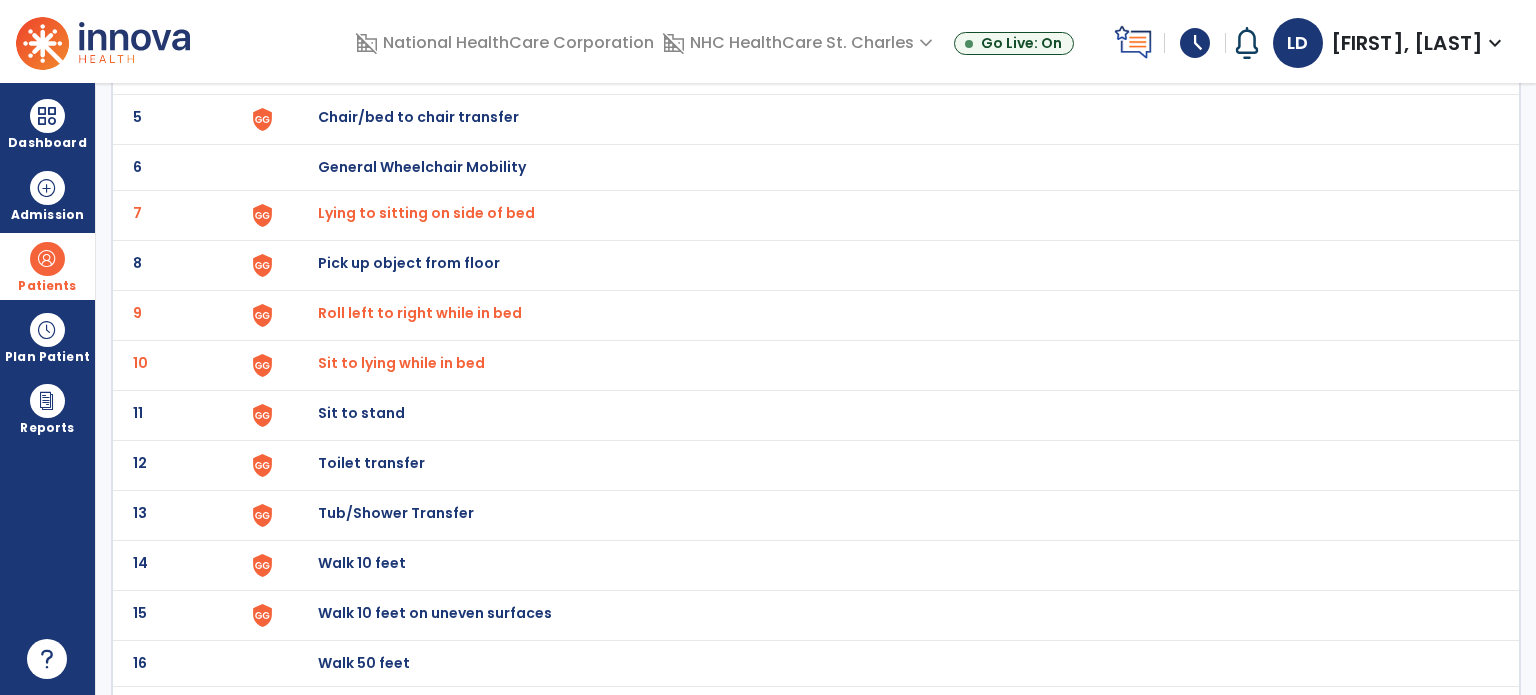 click on "Chair/bed to chair transfer" at bounding box center (364, -83) 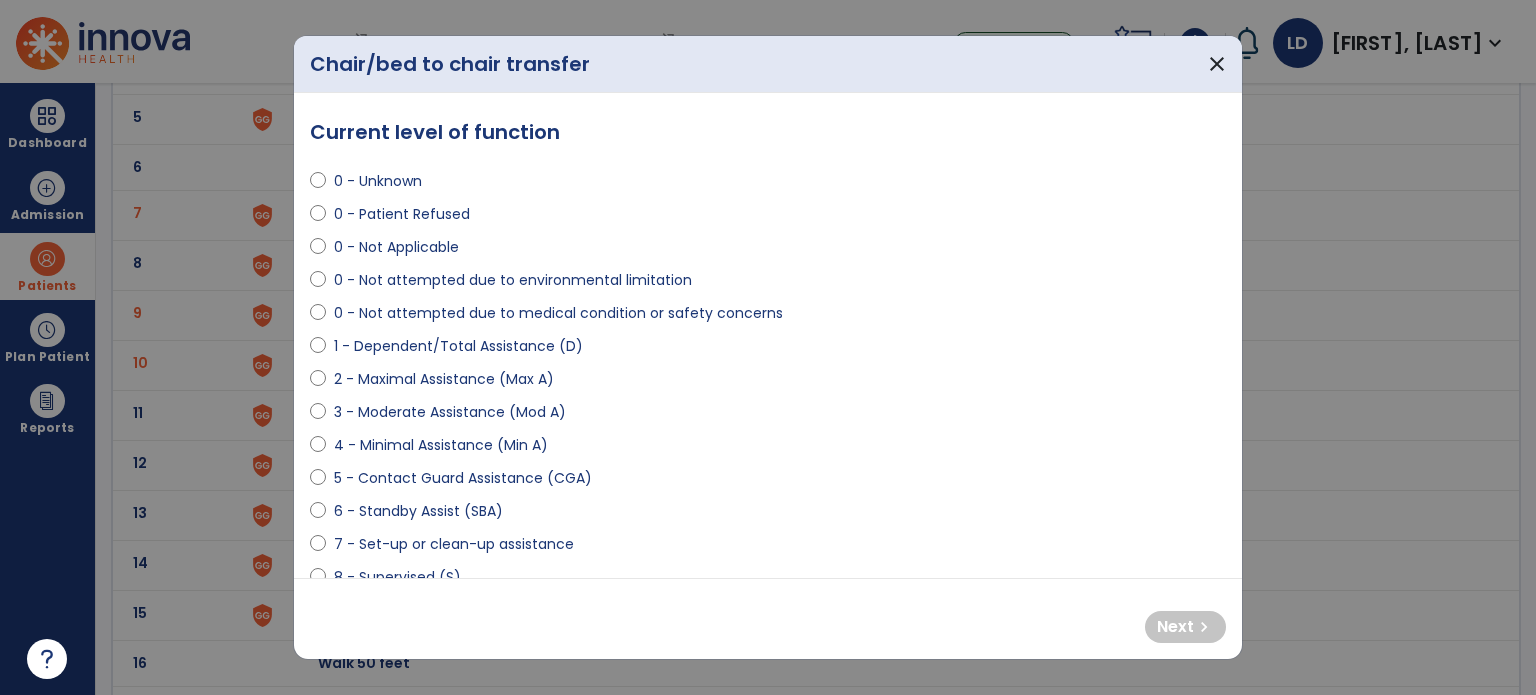 select on "**********" 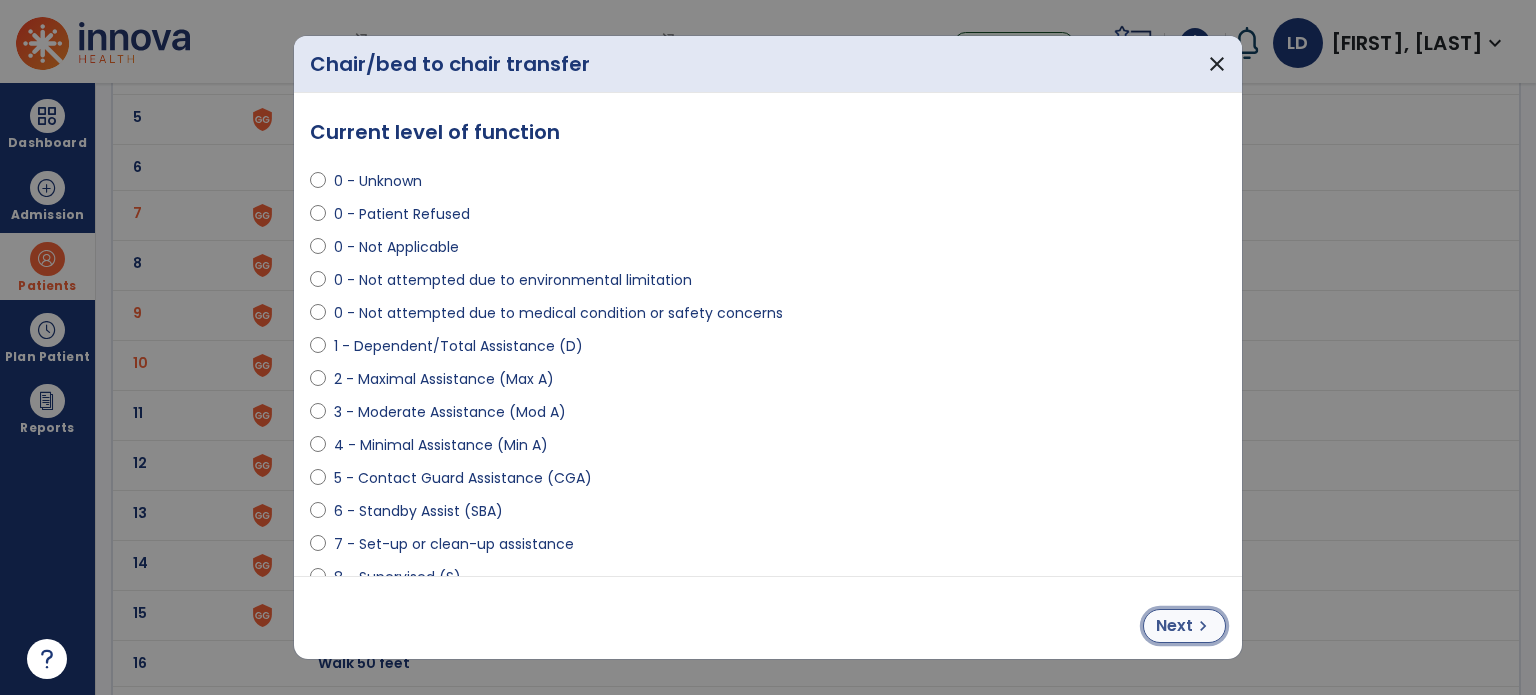 click on "chevron_right" at bounding box center [1203, 626] 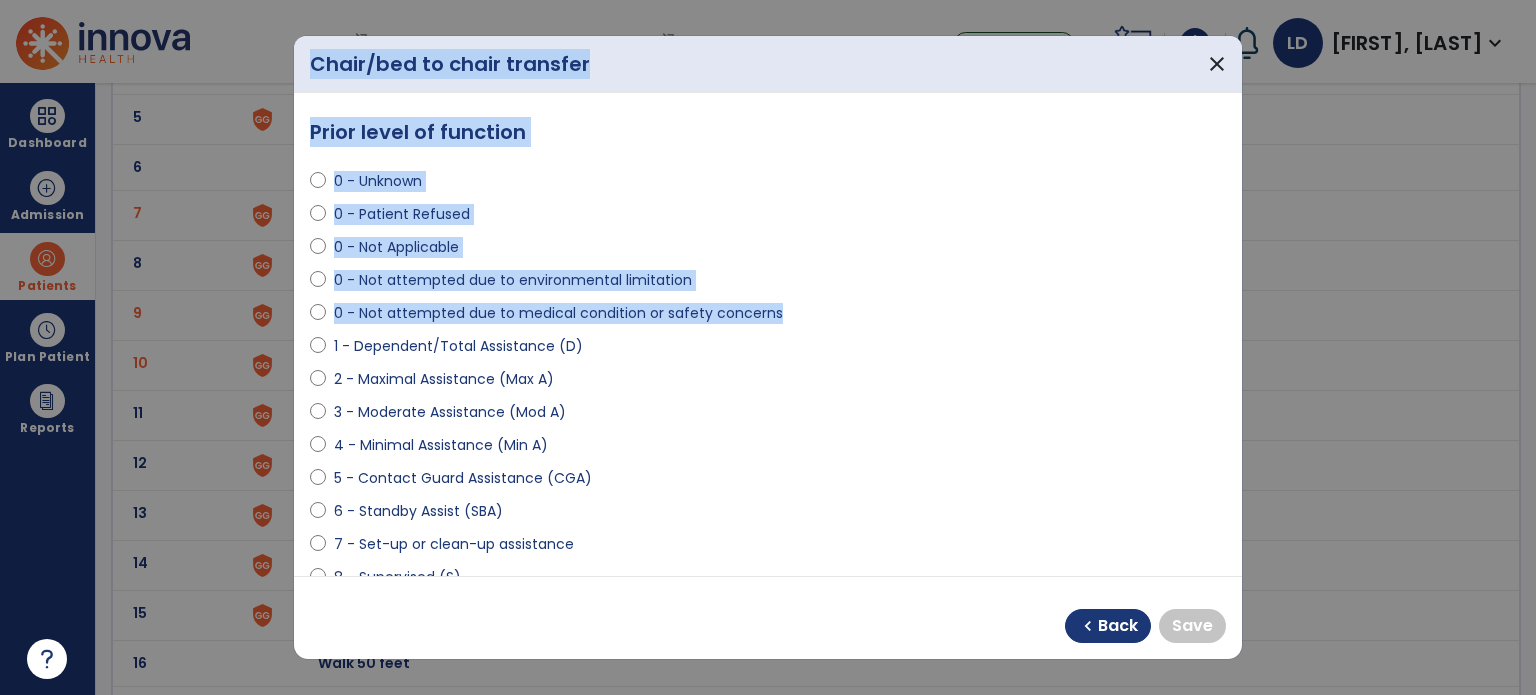drag, startPoint x: 1242, startPoint y: 327, endPoint x: 1243, endPoint y: 387, distance: 60.00833 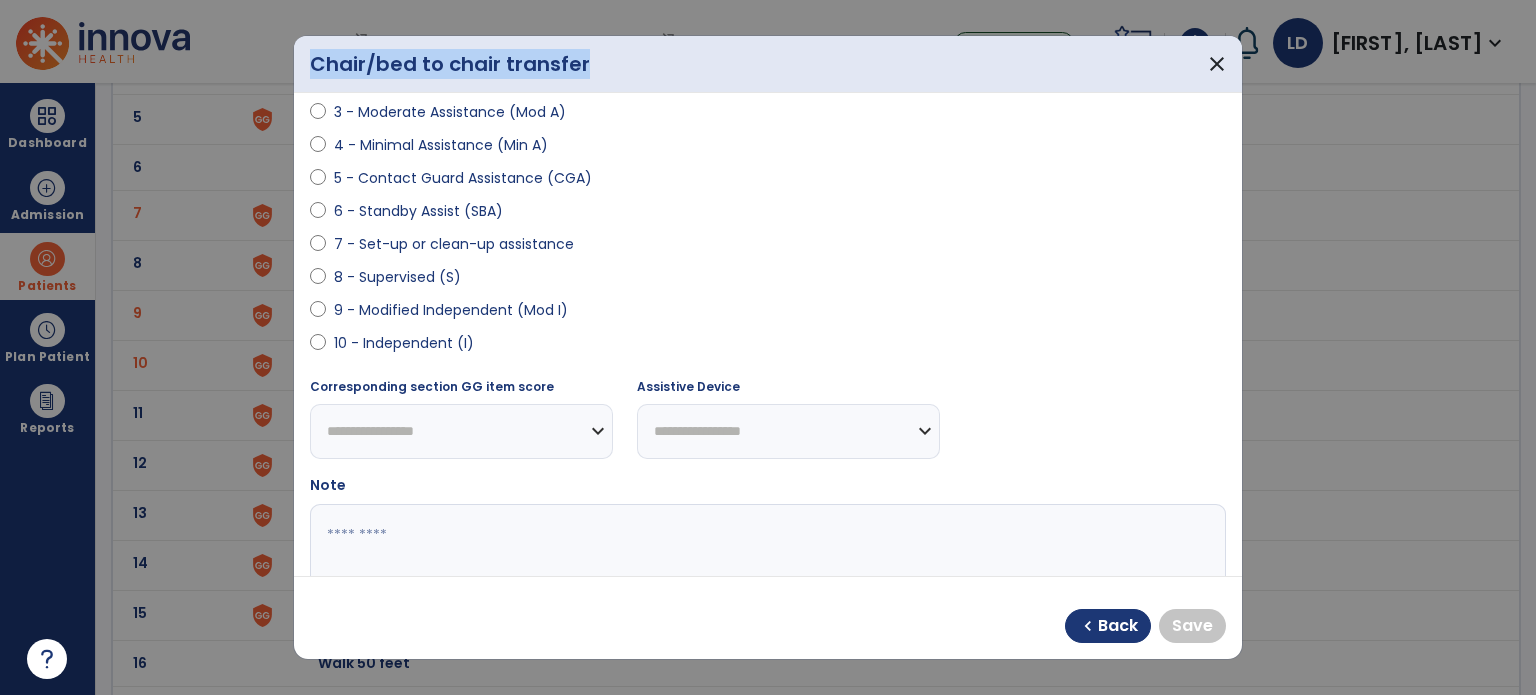 scroll, scrollTop: 340, scrollLeft: 0, axis: vertical 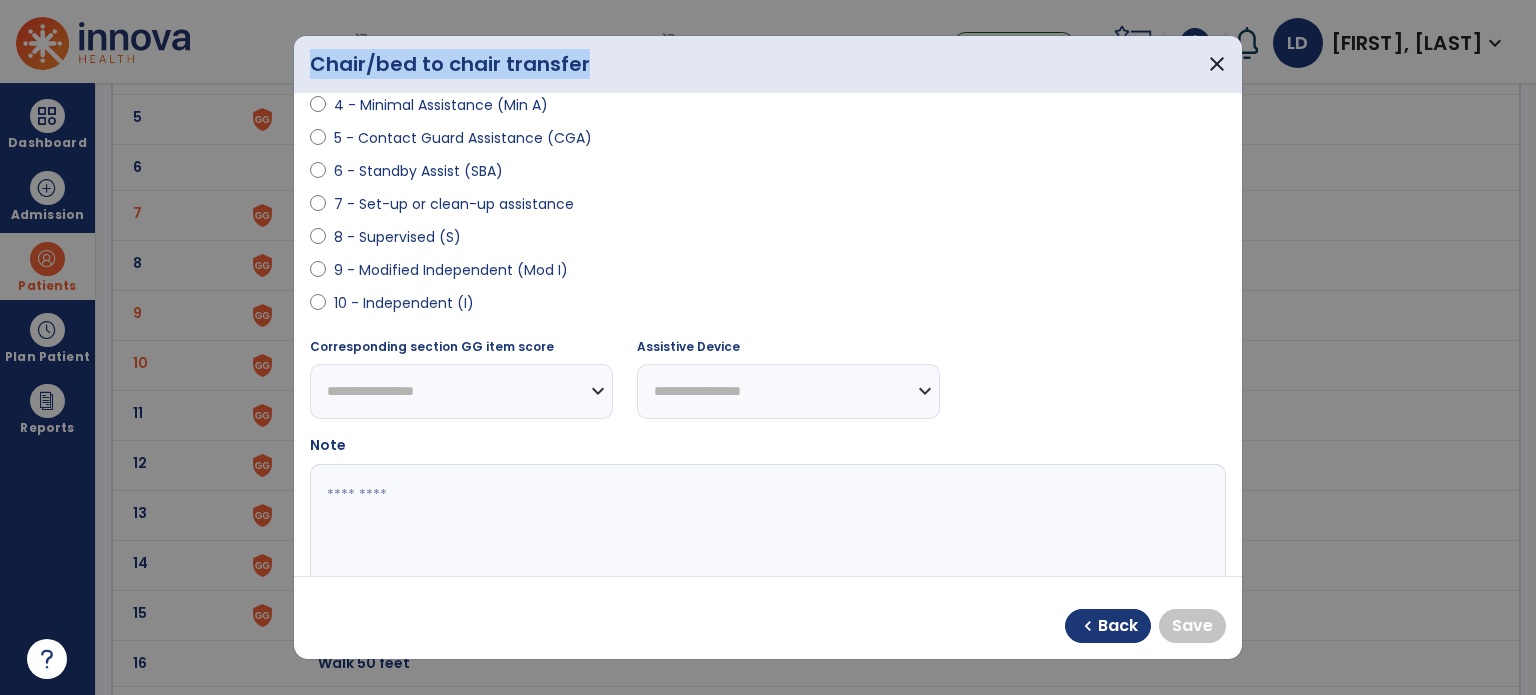 select on "**********" 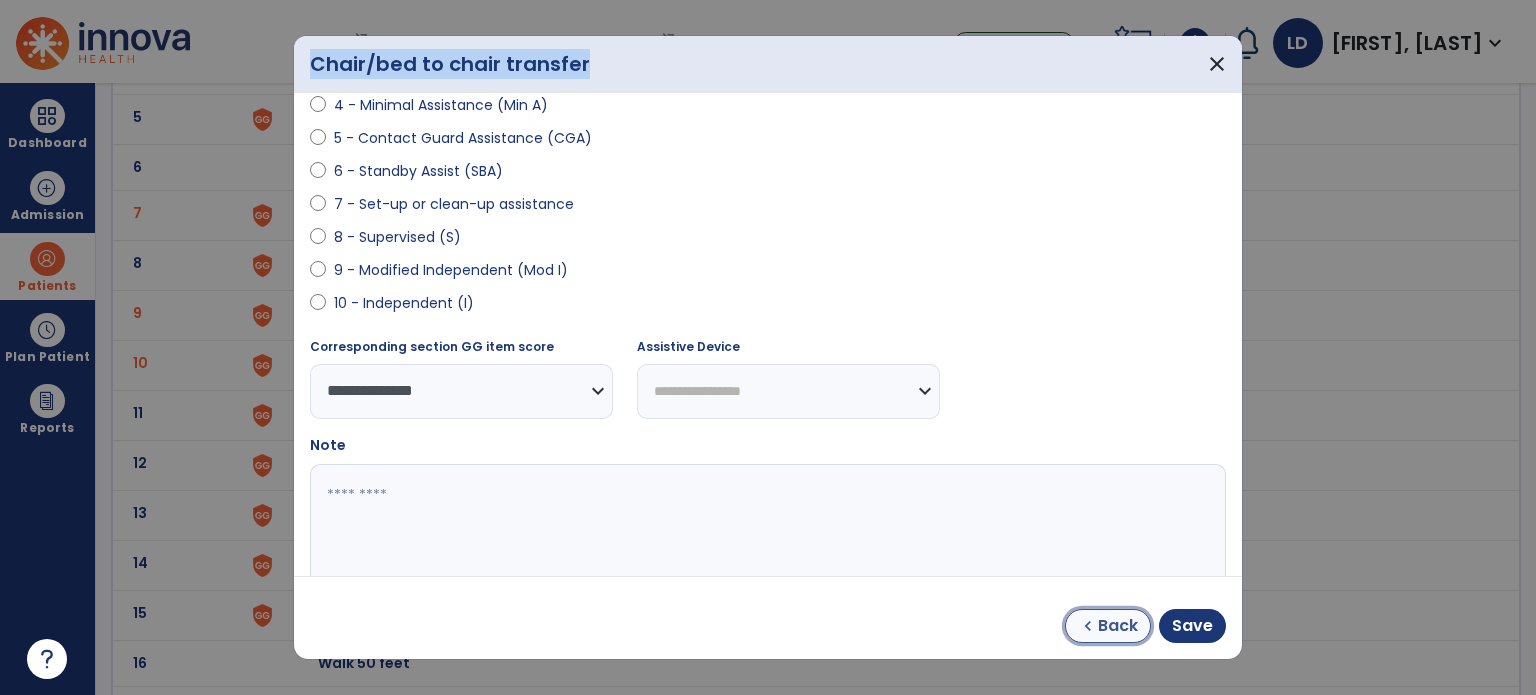 click on "chevron_left" at bounding box center [1088, 626] 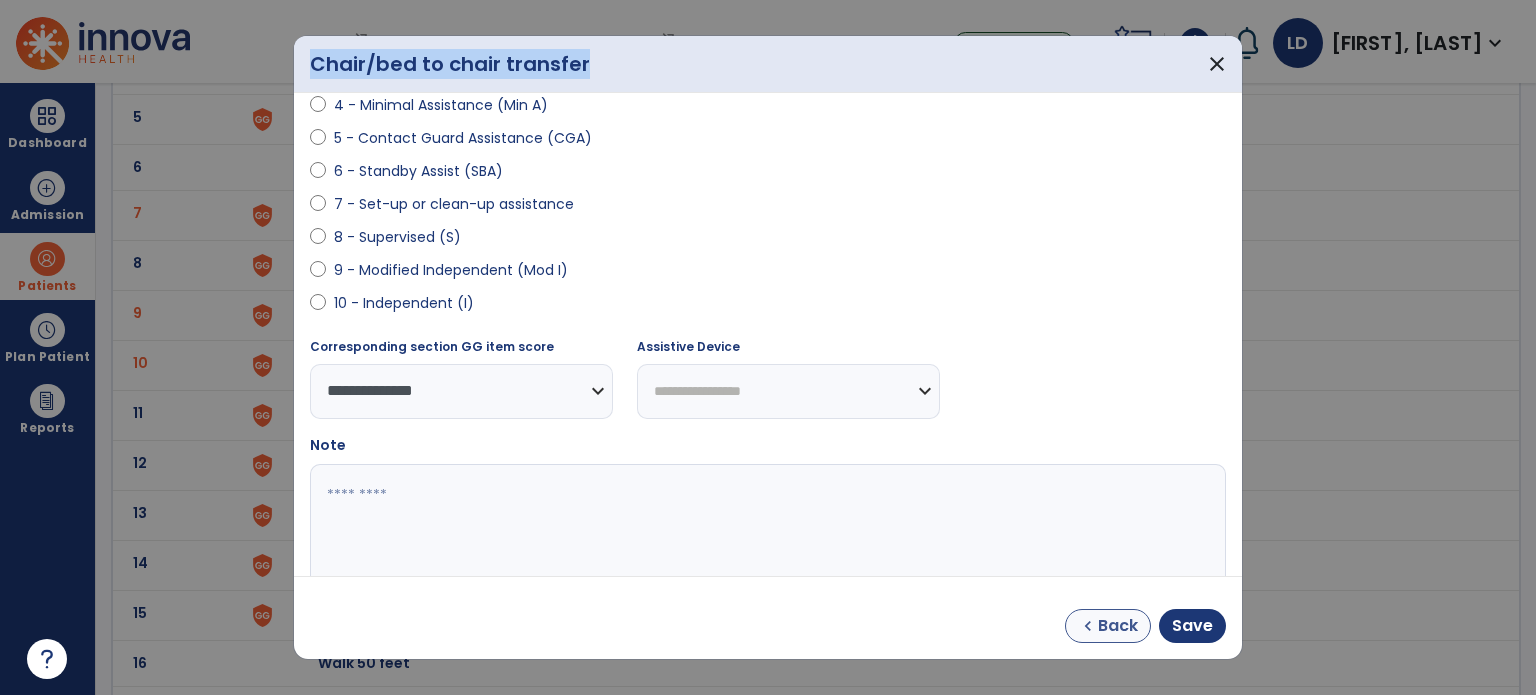 select on "**********" 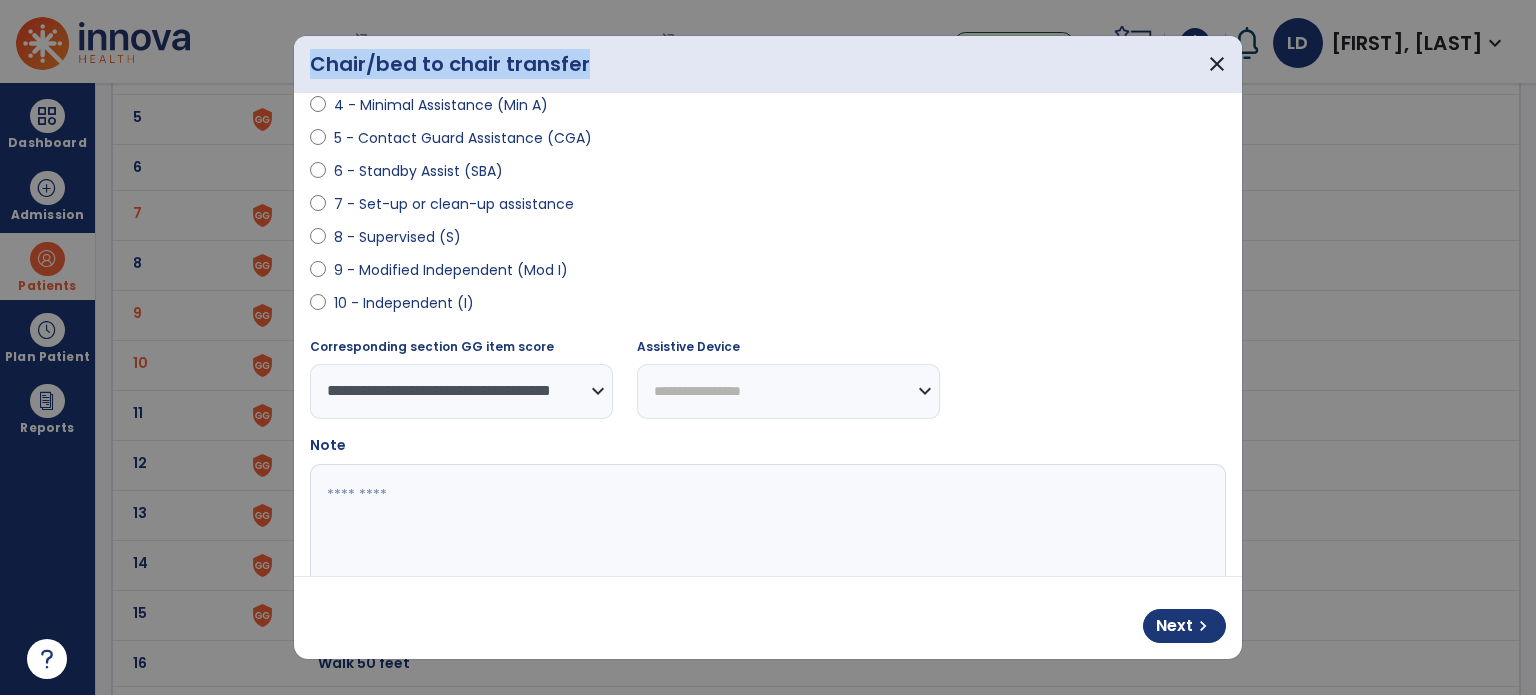 click on "**********" at bounding box center [788, 391] 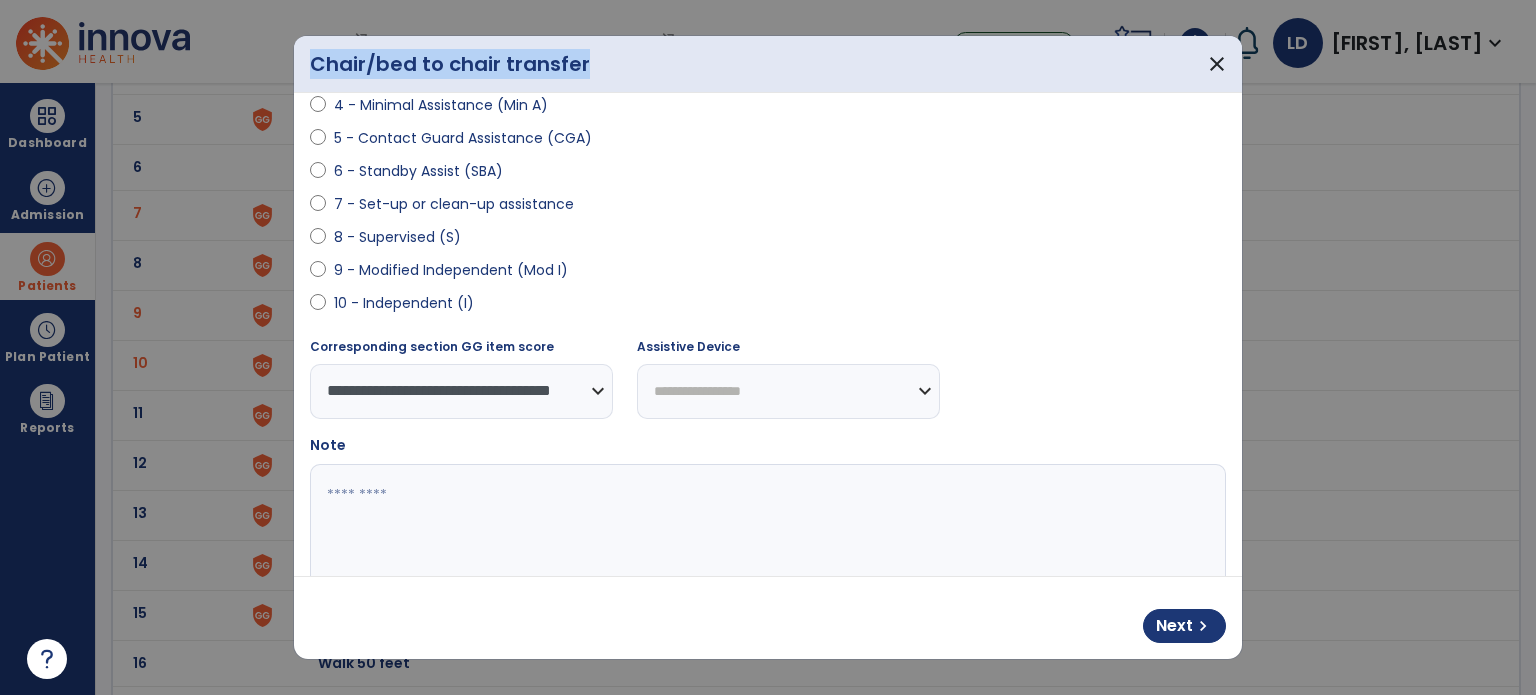 select on "**********" 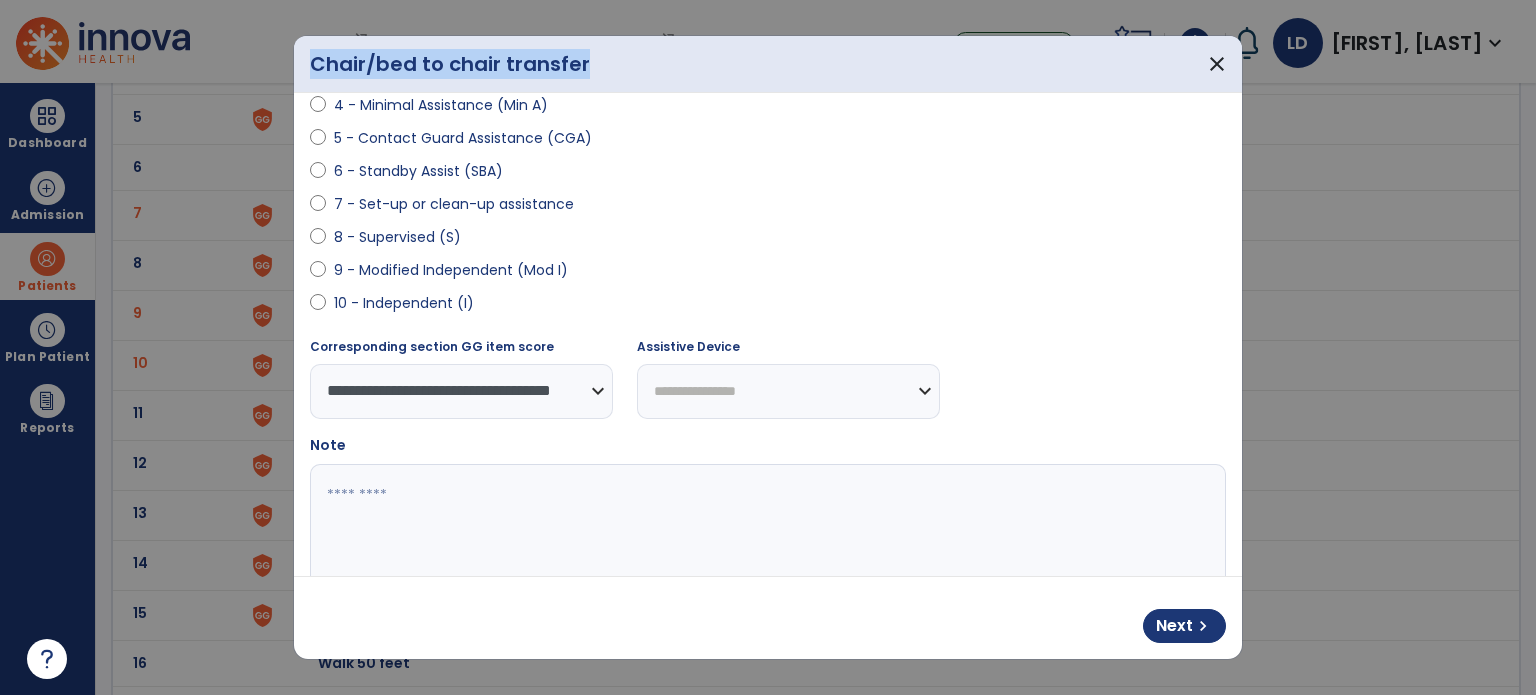 click on "**********" at bounding box center (788, 391) 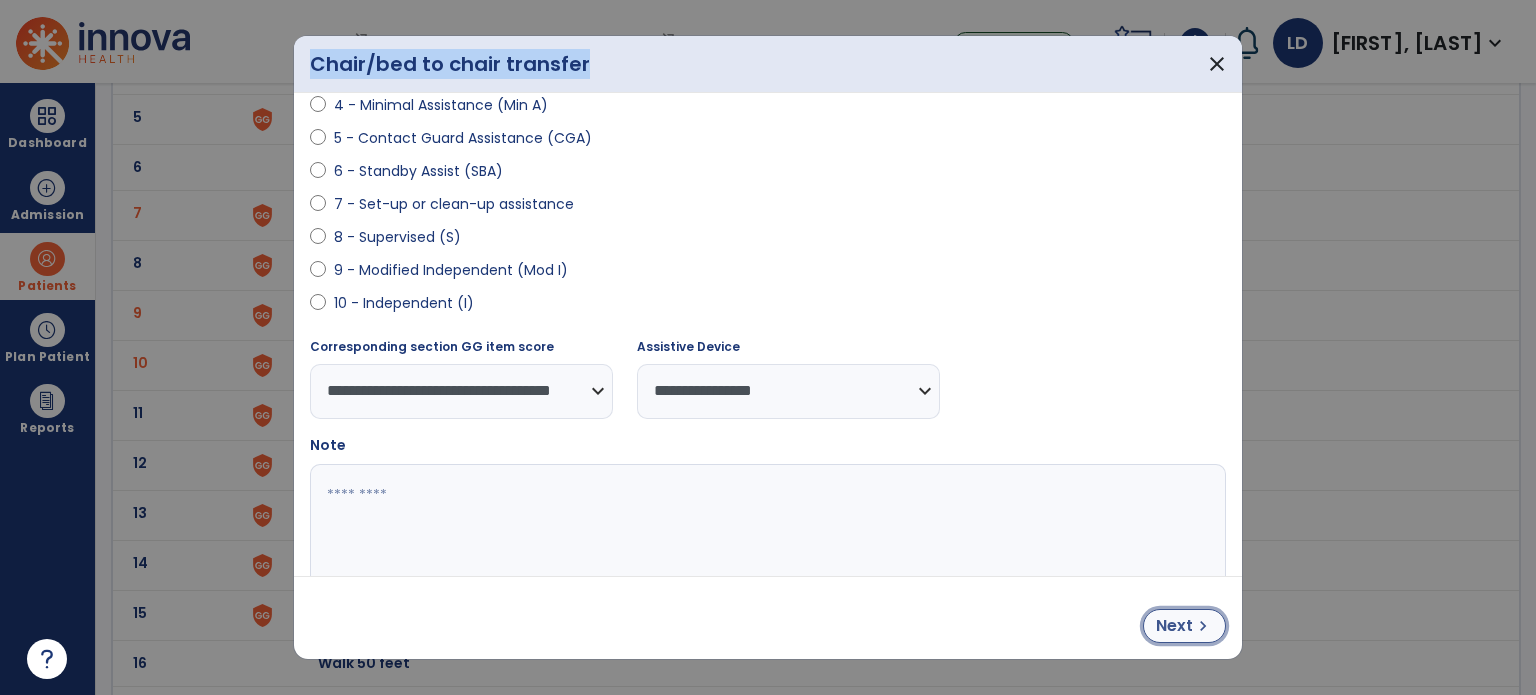 click on "Next  chevron_right" at bounding box center [1184, 626] 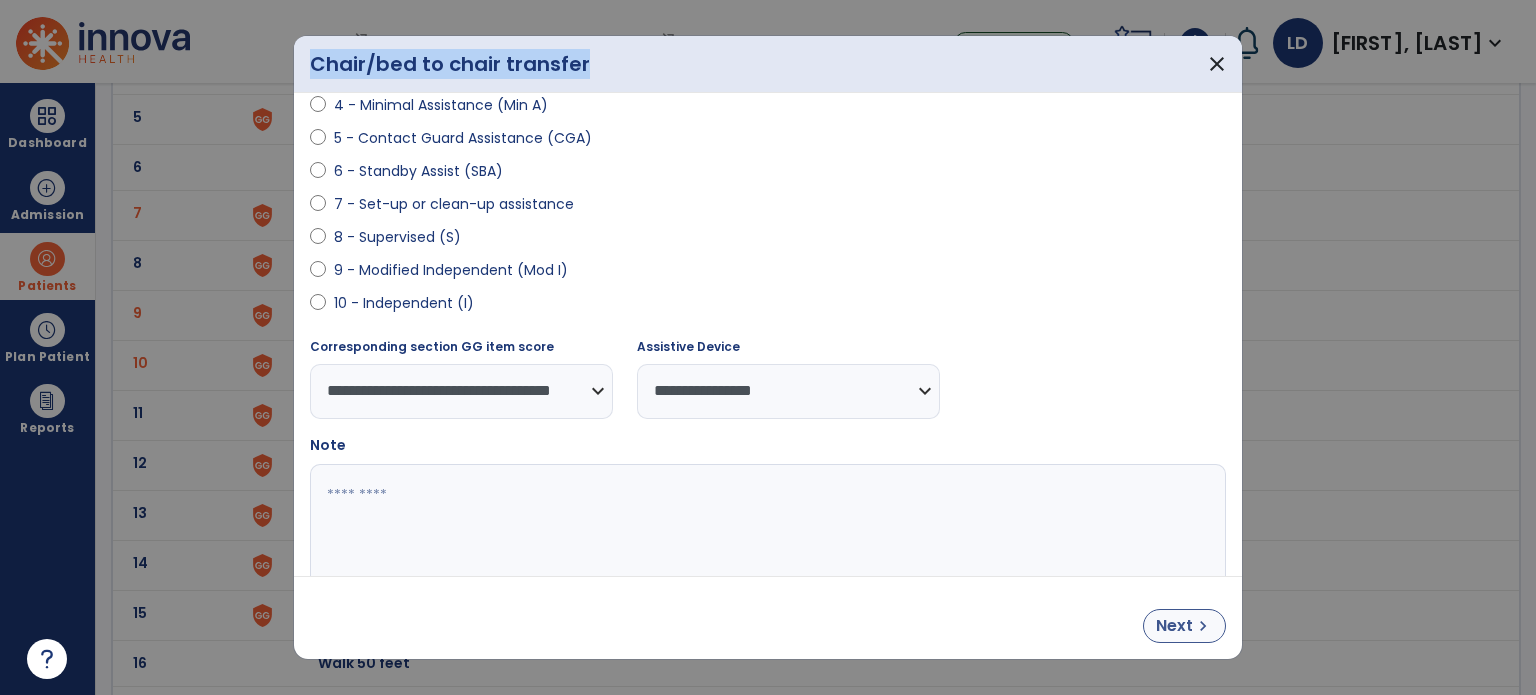 select on "**********" 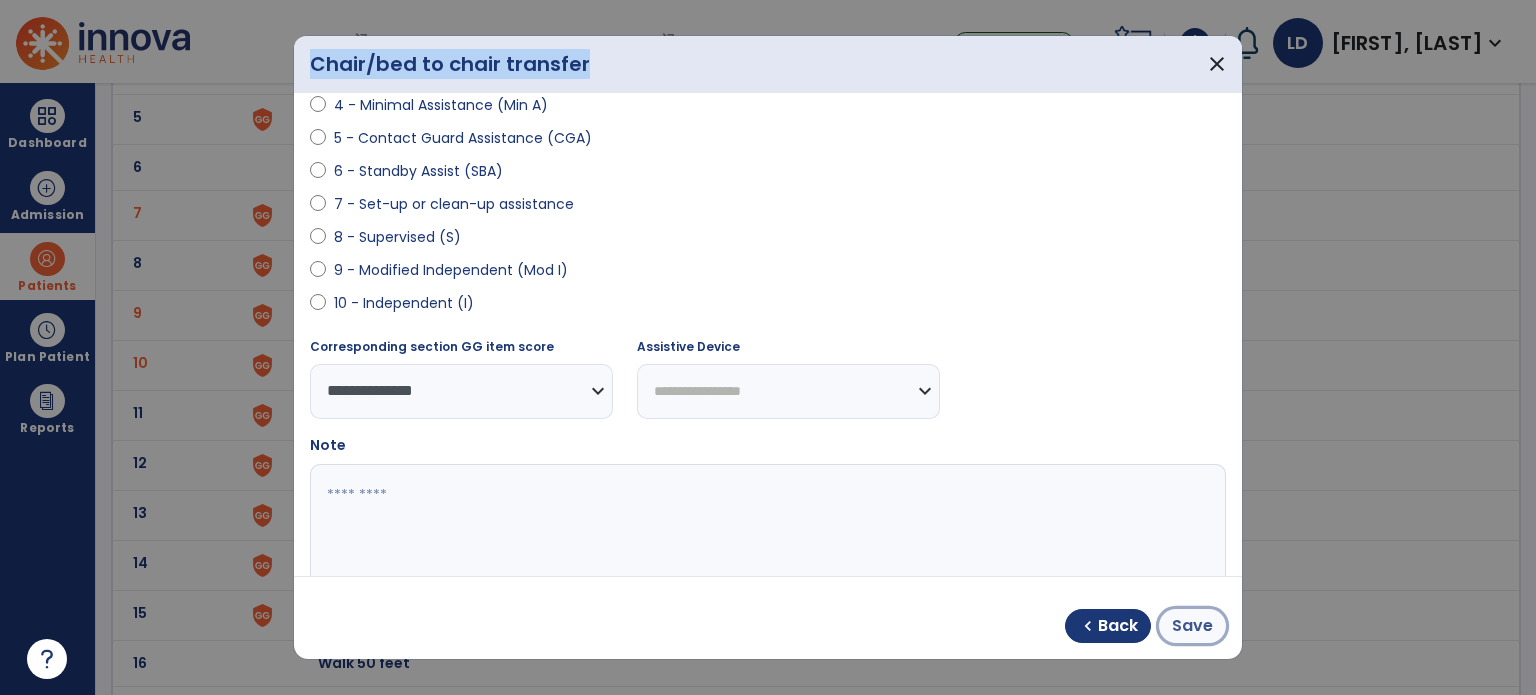 click on "Save" at bounding box center (1192, 626) 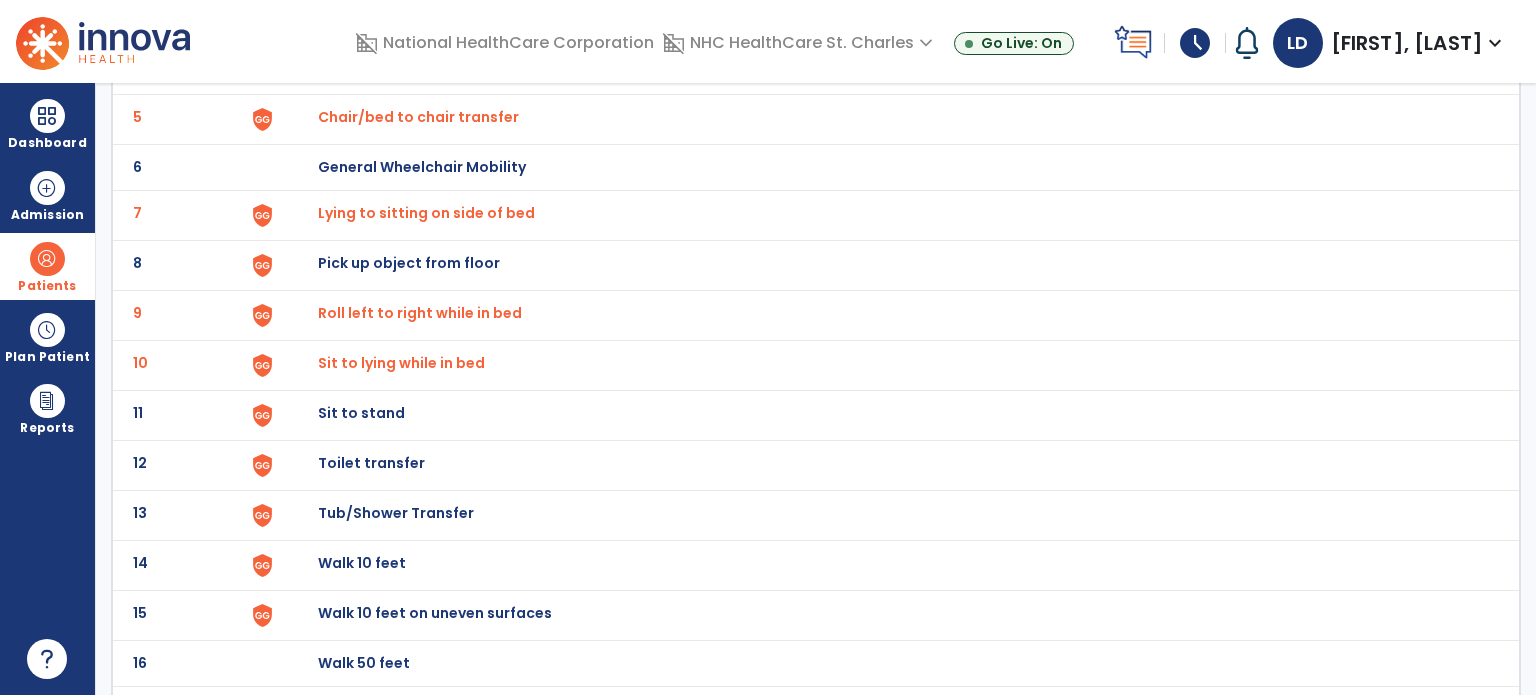 click on "Sit to stand" at bounding box center [364, -83] 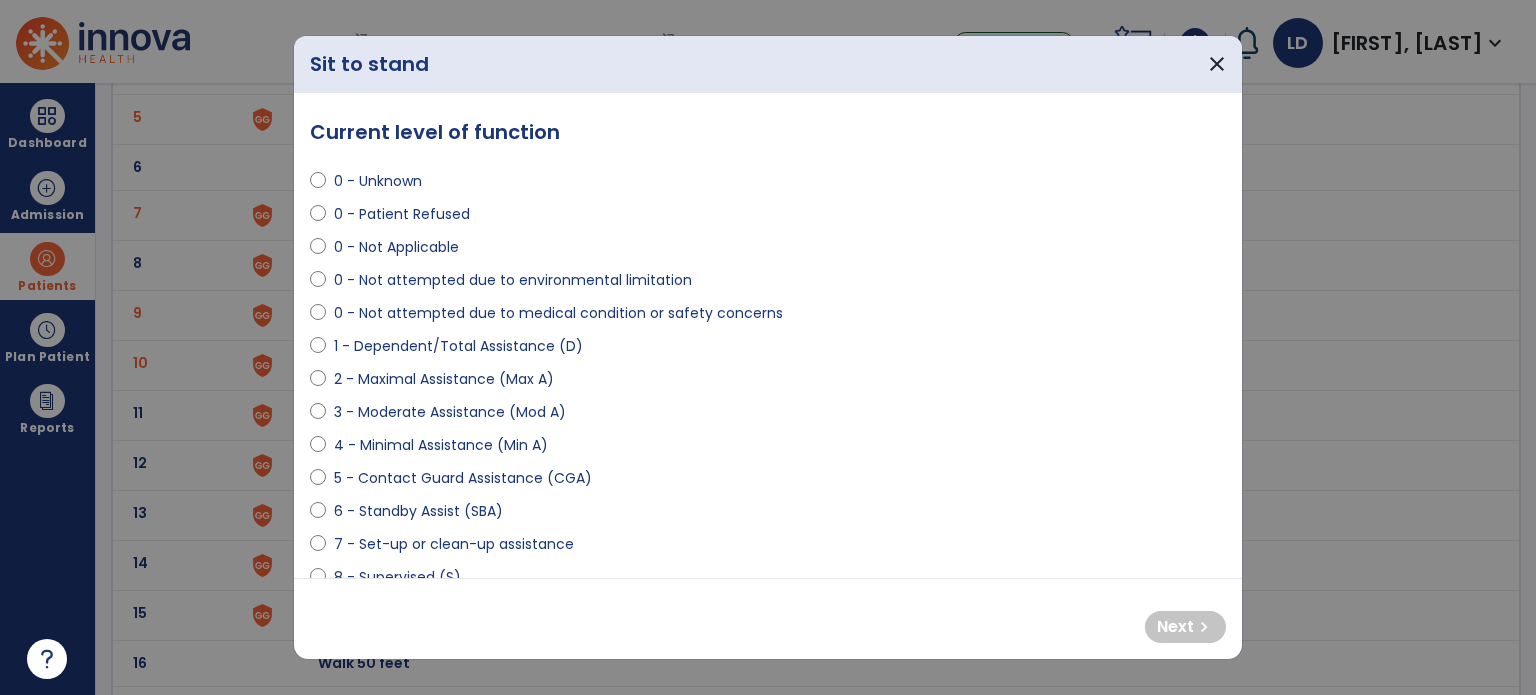select on "**********" 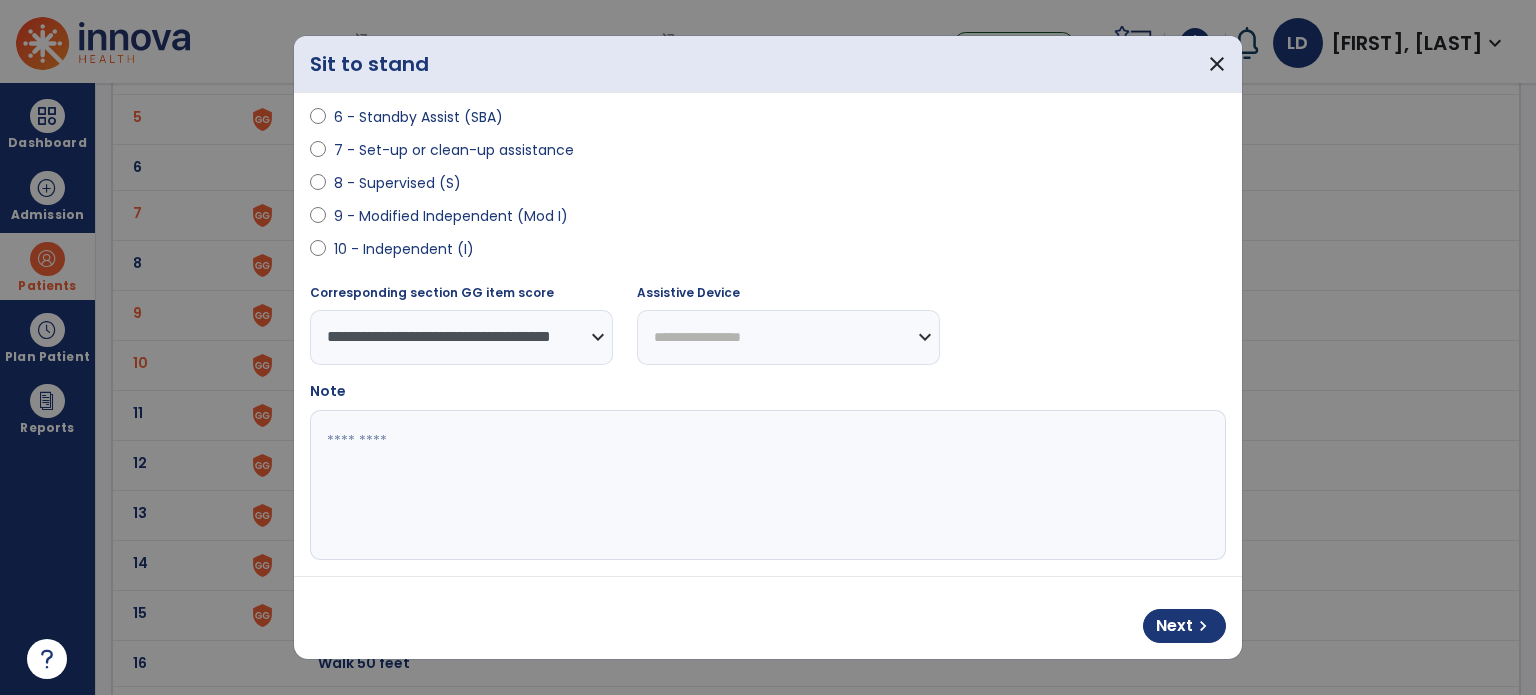 scroll, scrollTop: 408, scrollLeft: 0, axis: vertical 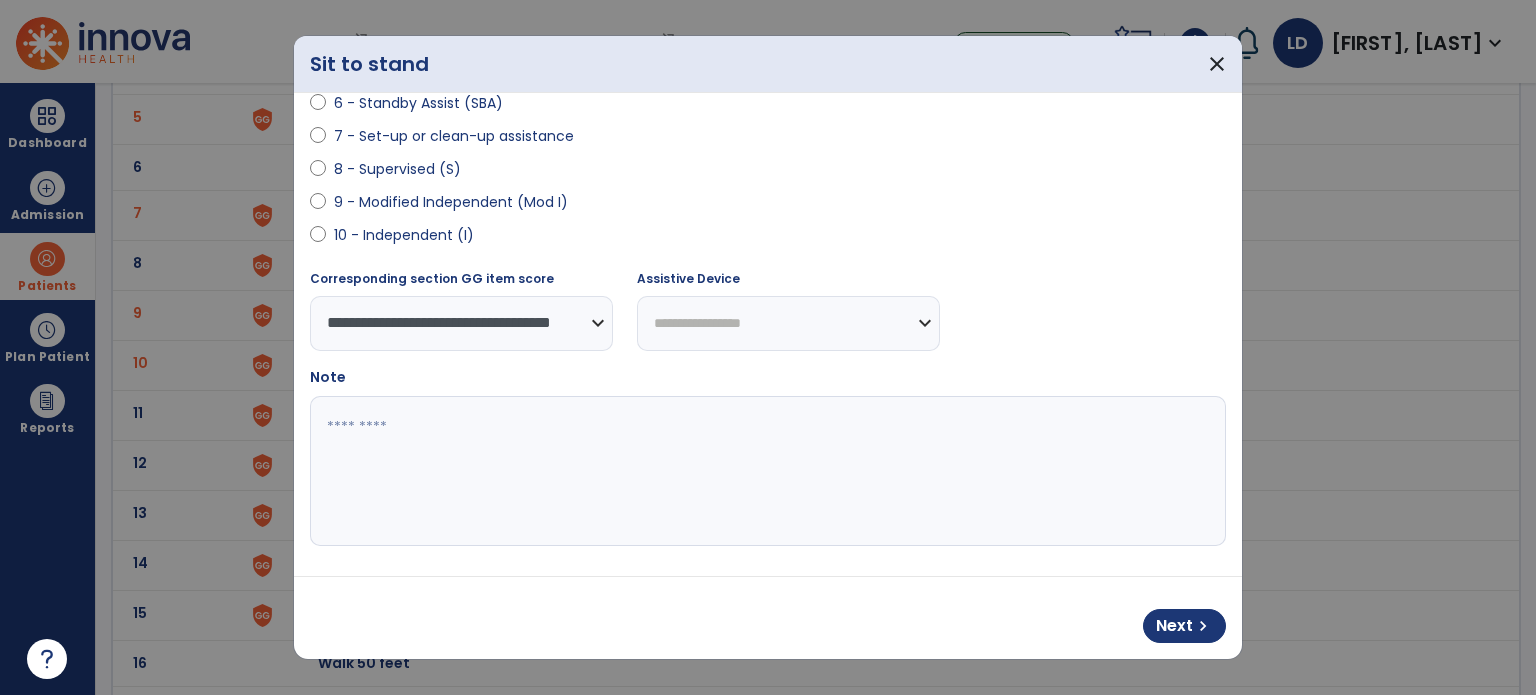 click on "**********" at bounding box center [788, 323] 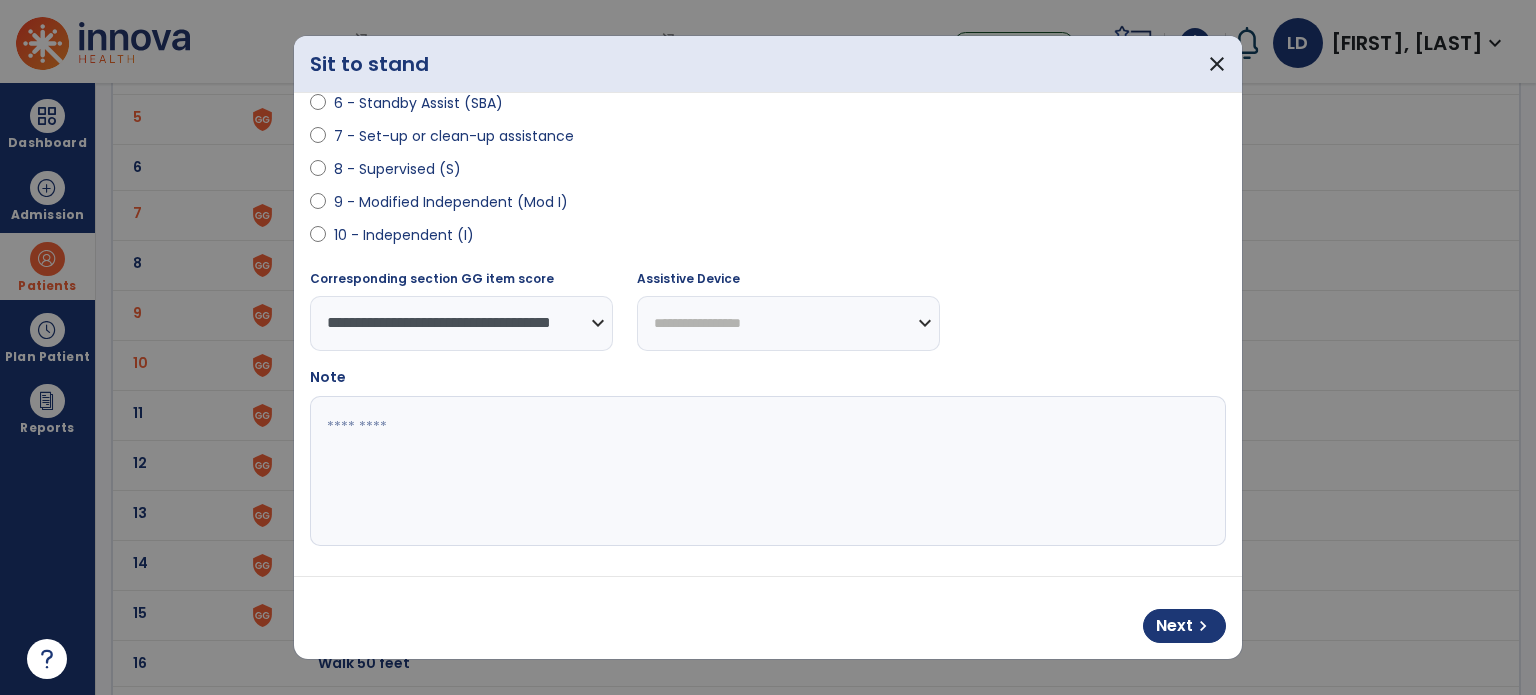 select on "**********" 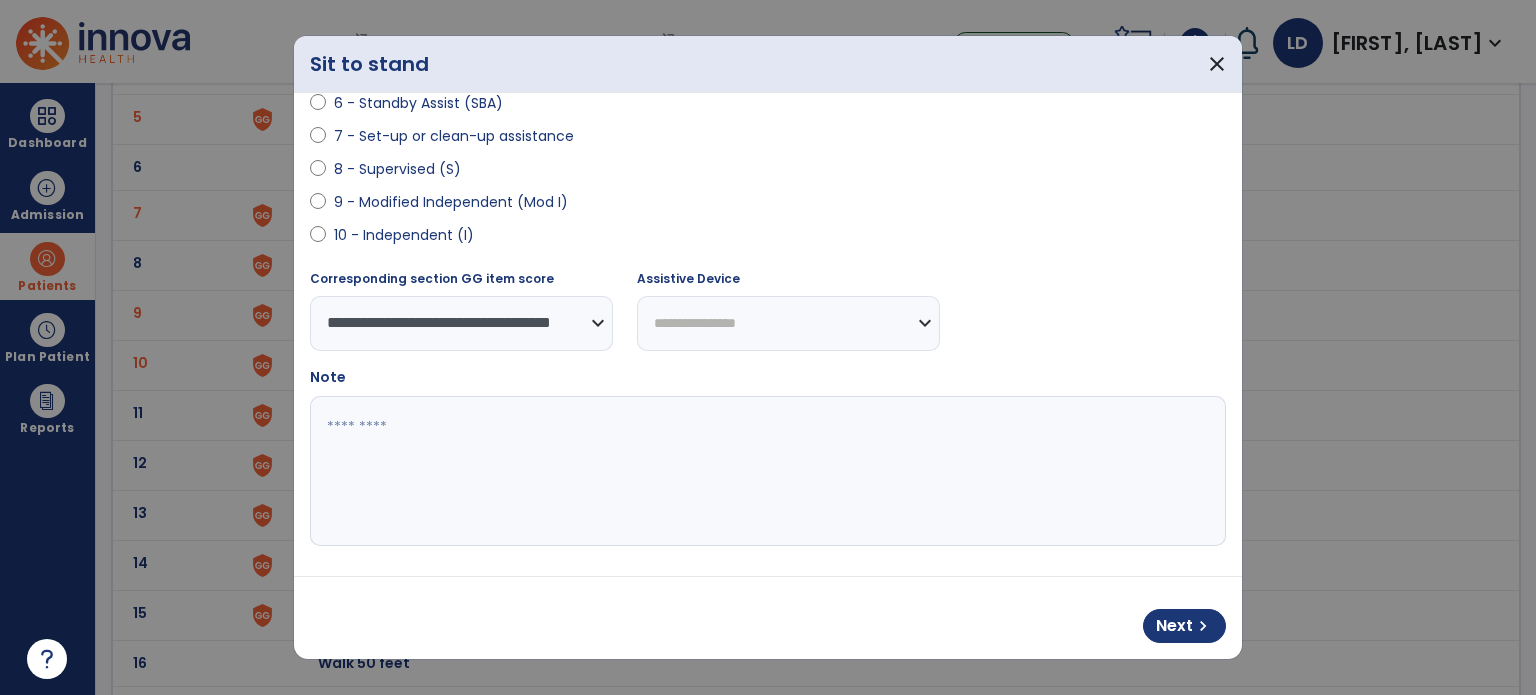click on "**********" at bounding box center (788, 323) 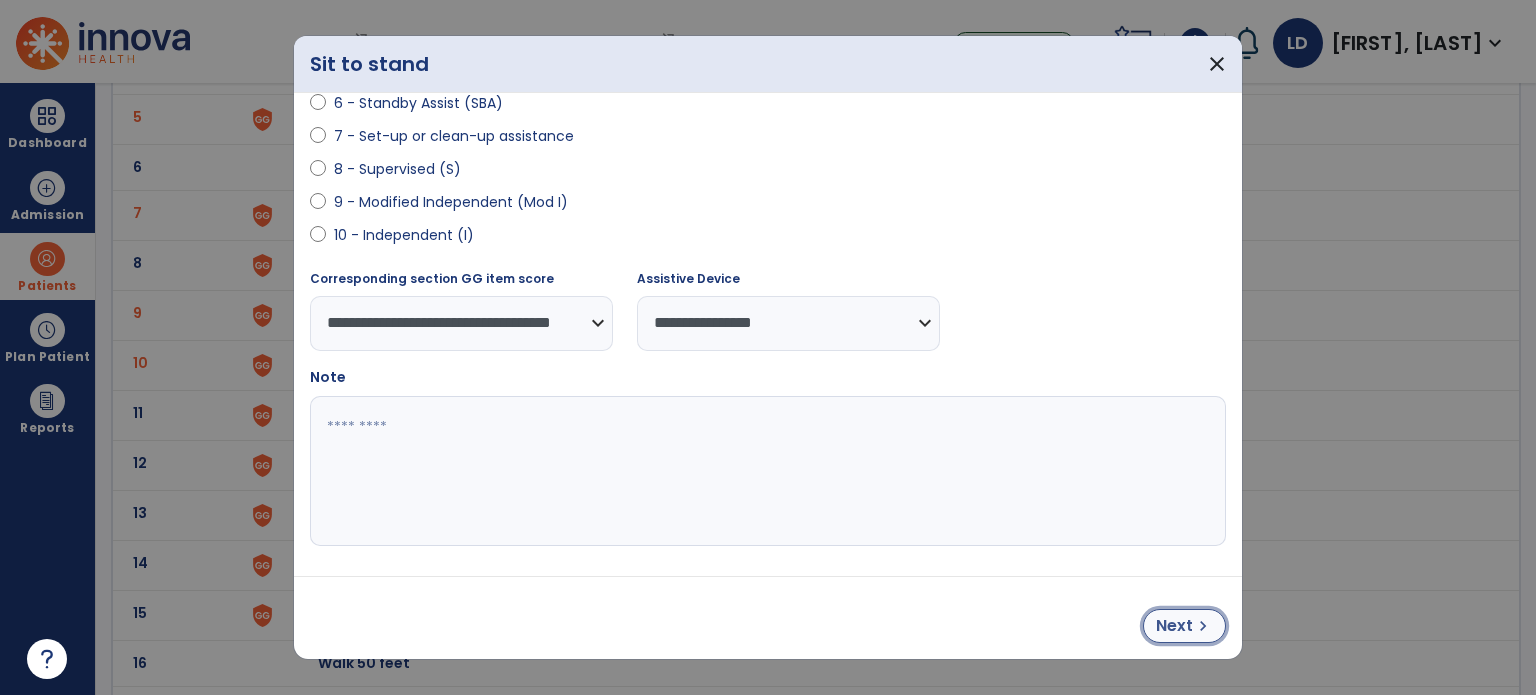 click on "Next" at bounding box center (1174, 626) 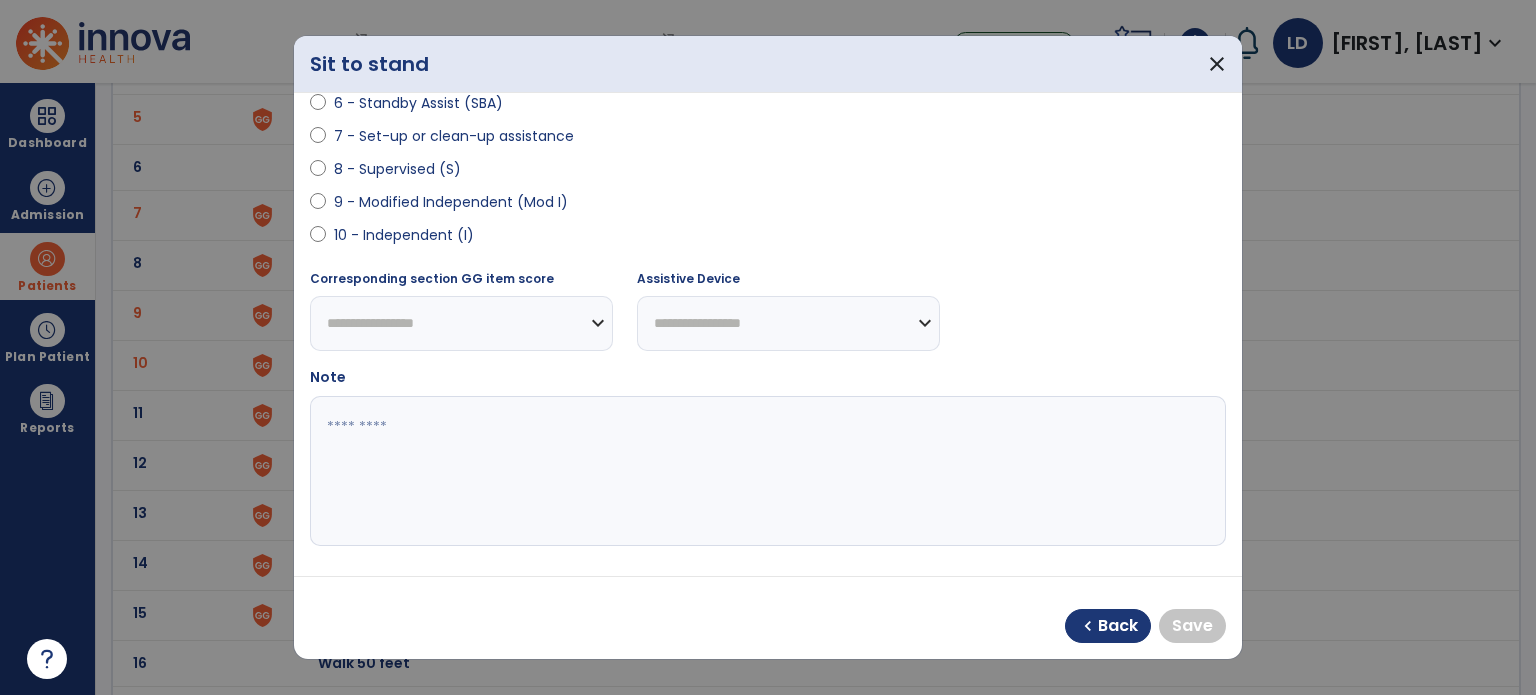 click on "**********" at bounding box center (461, 323) 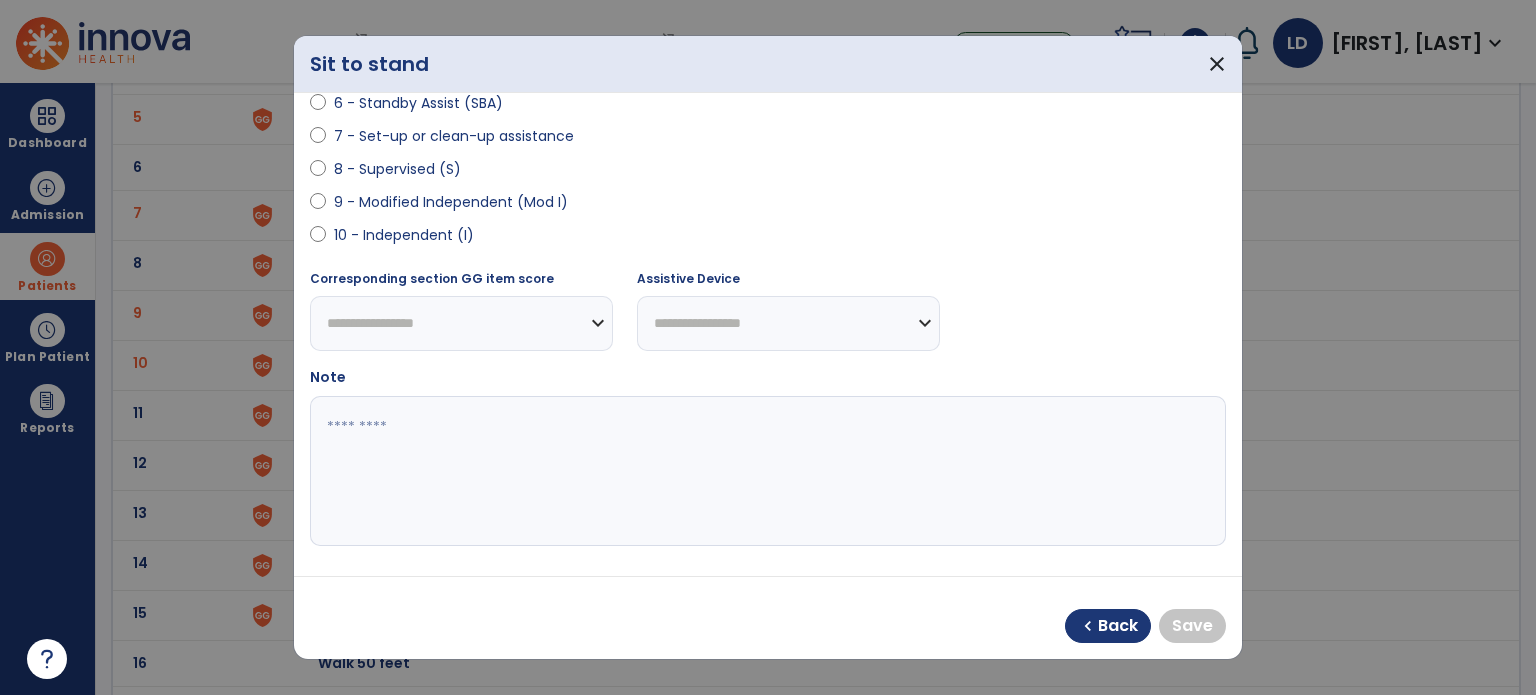 scroll, scrollTop: 408, scrollLeft: 0, axis: vertical 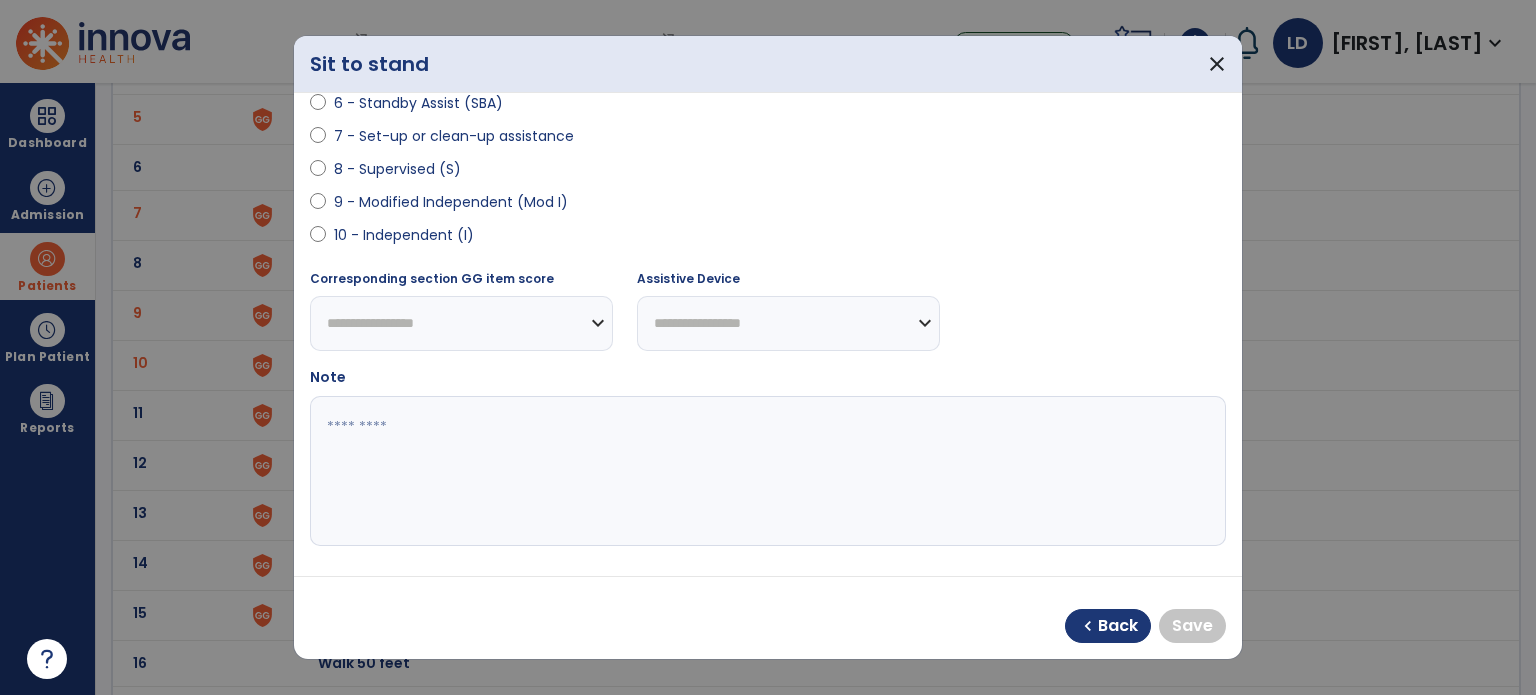select on "**********" 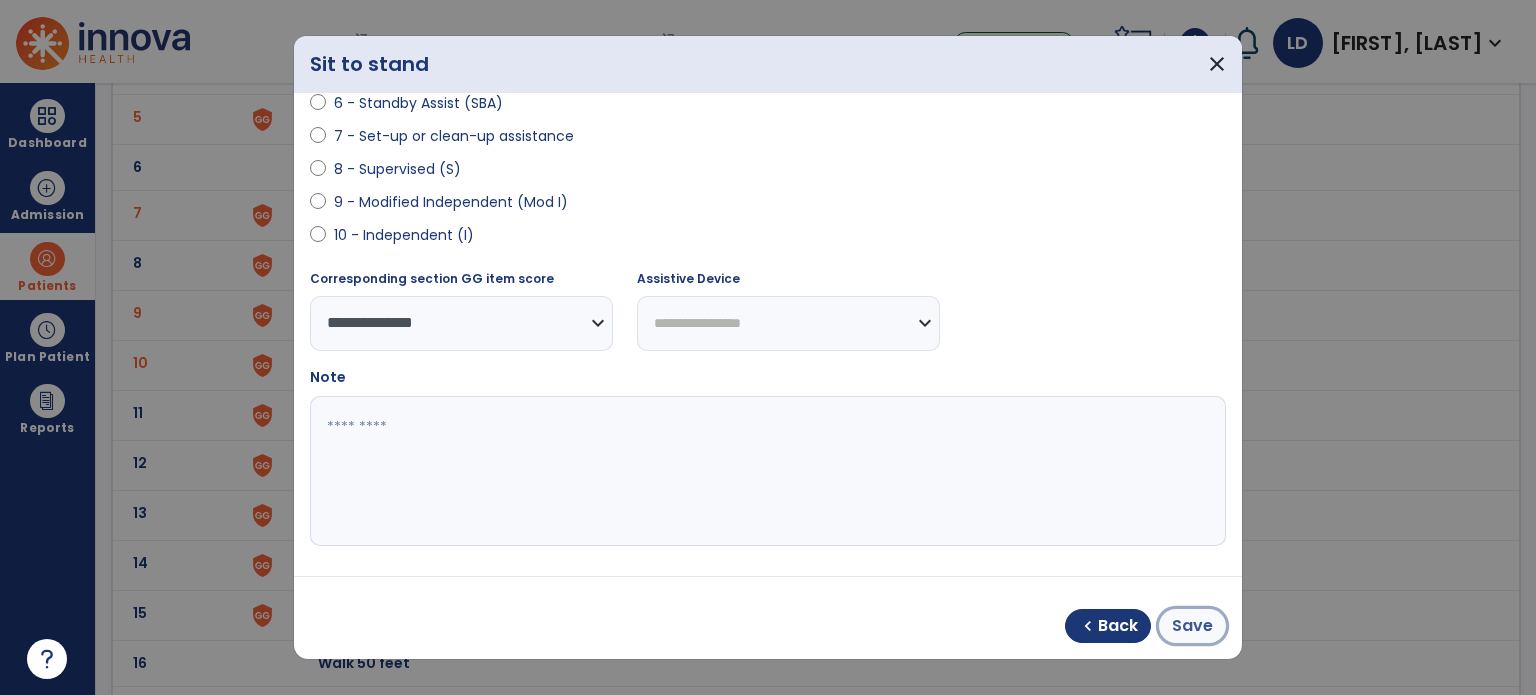 click on "Save" at bounding box center [1192, 626] 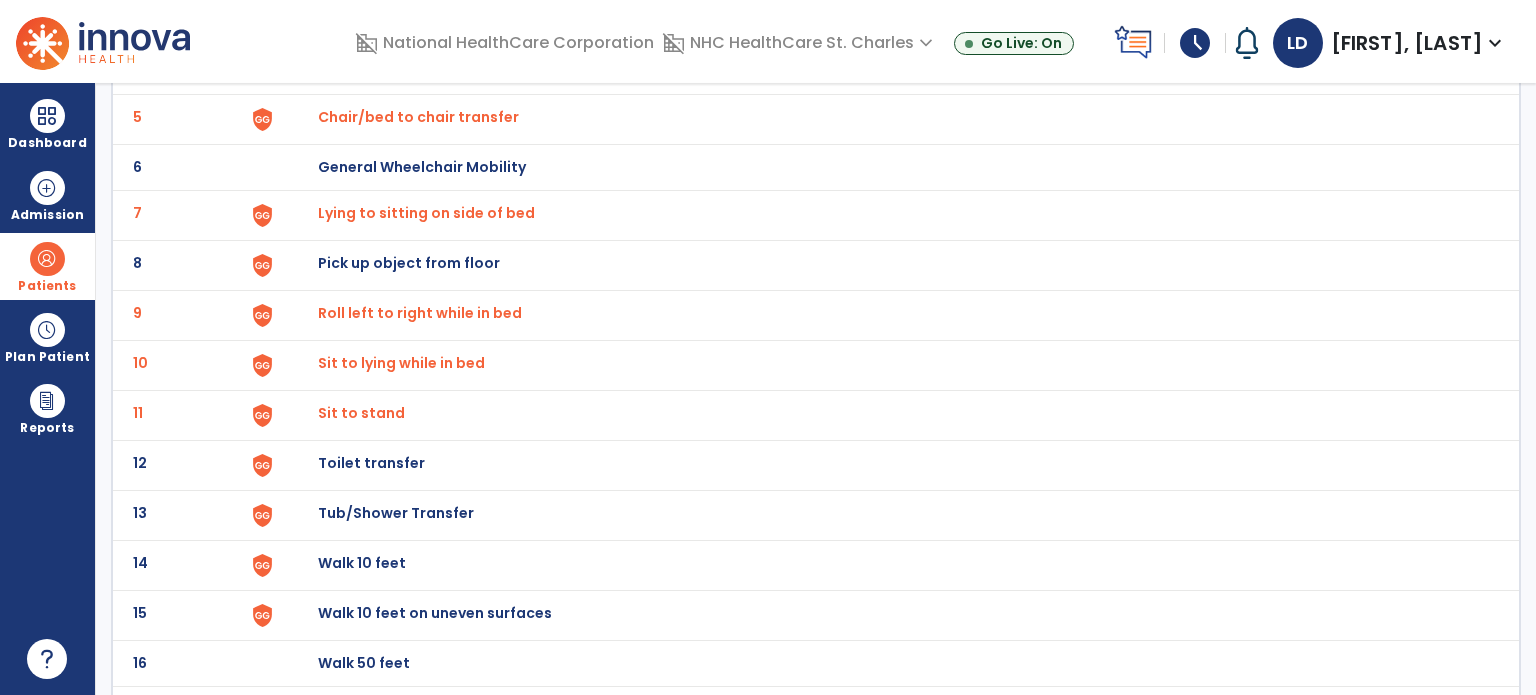click on "Walk 10 feet" at bounding box center (364, -83) 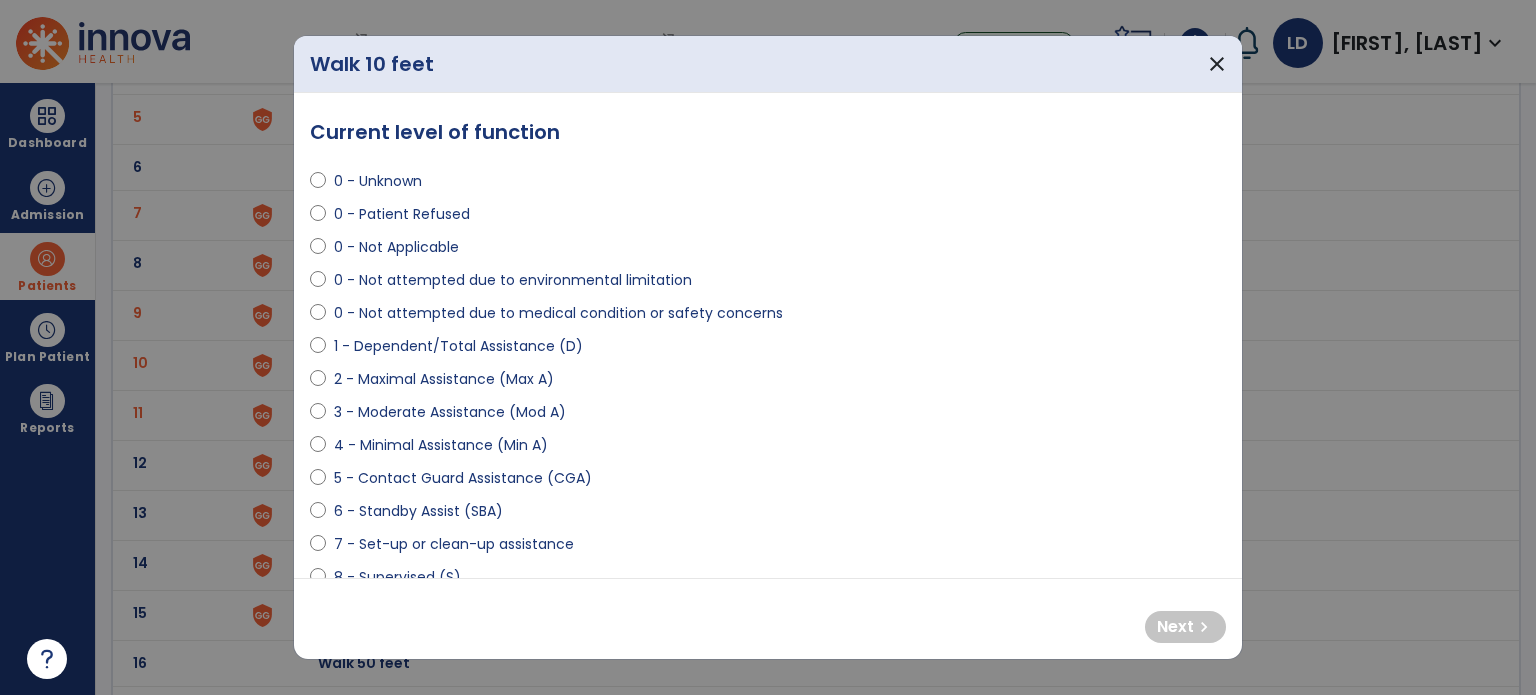 select on "**********" 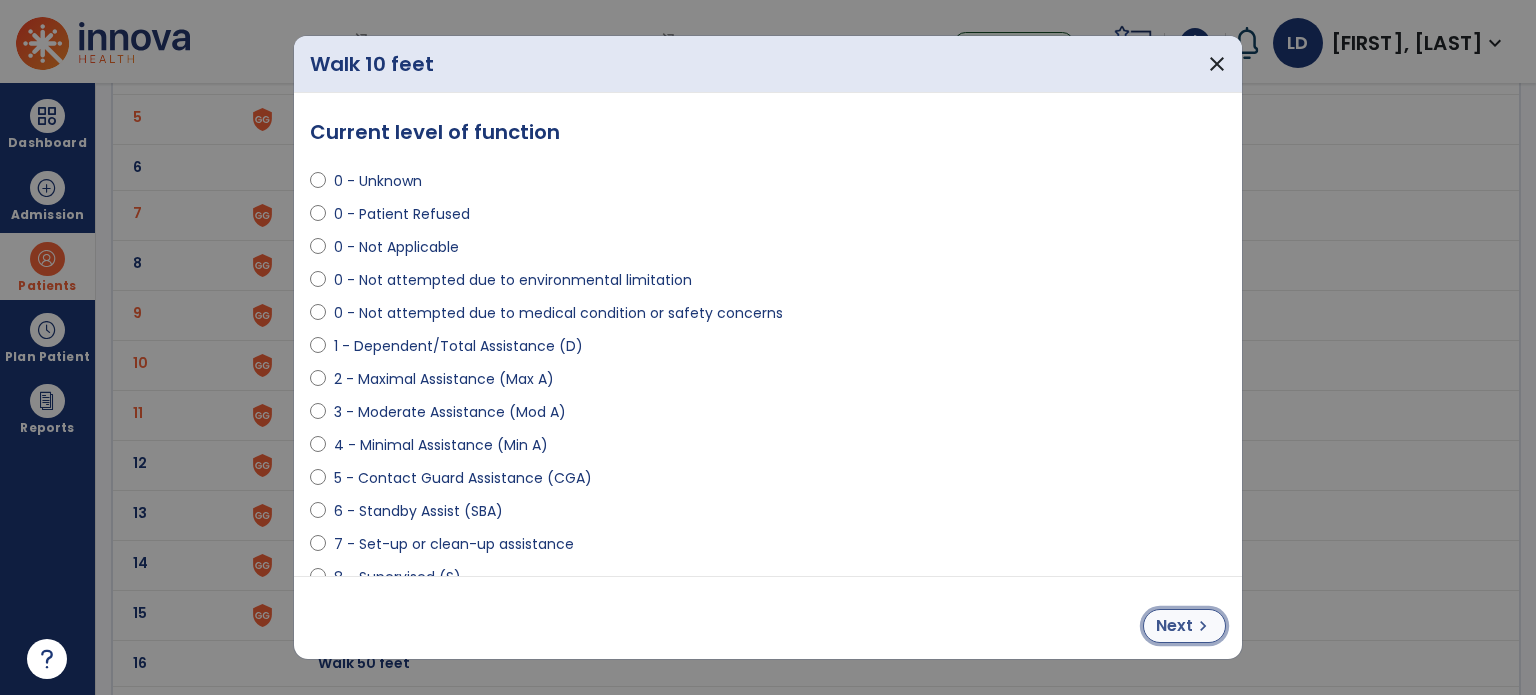 click on "Next" at bounding box center [1174, 626] 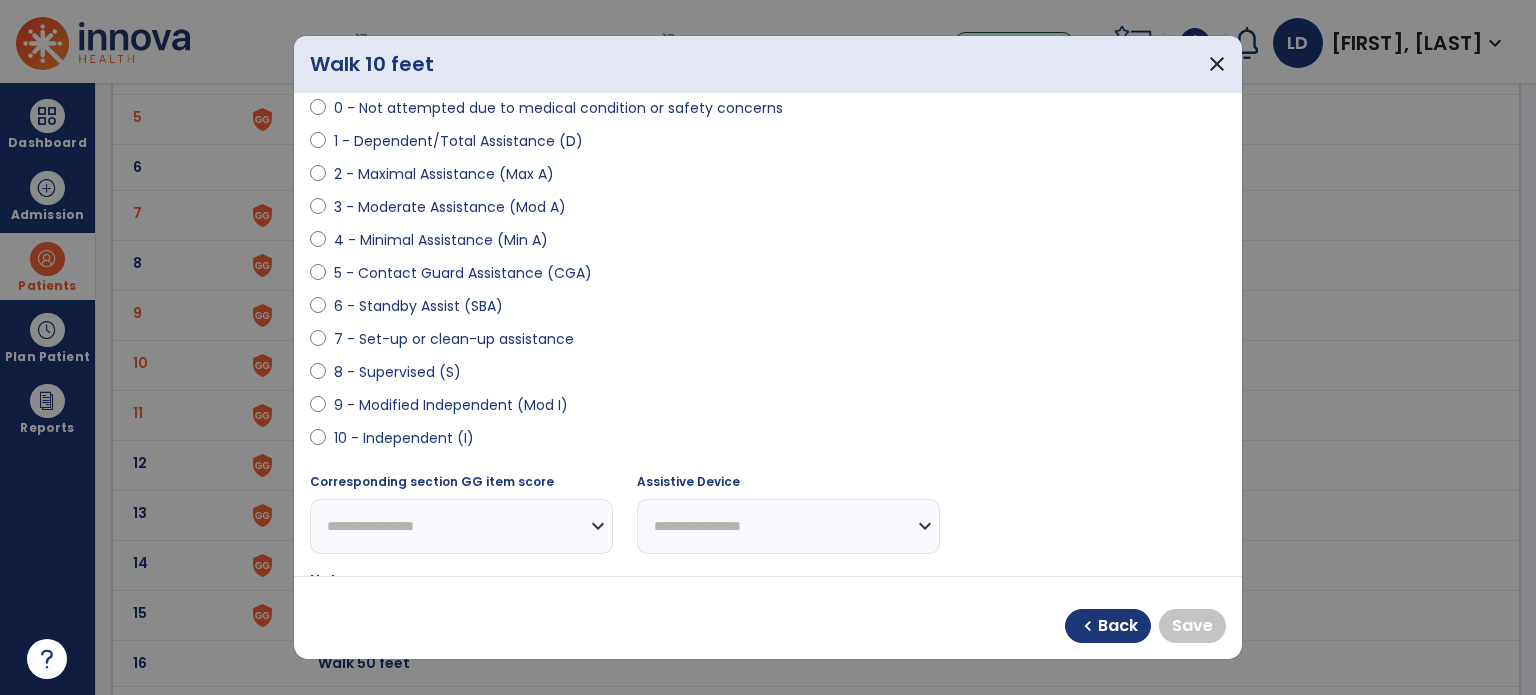 scroll, scrollTop: 214, scrollLeft: 0, axis: vertical 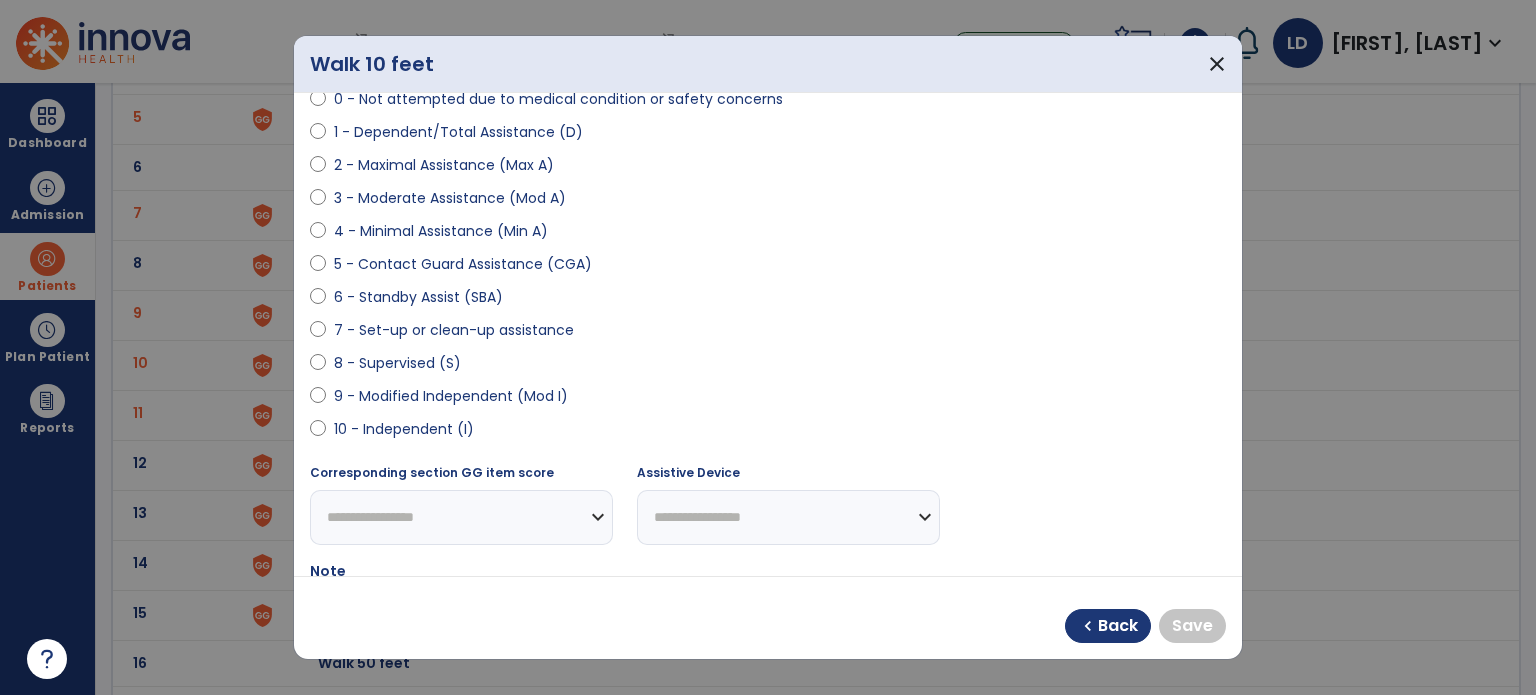 select on "**********" 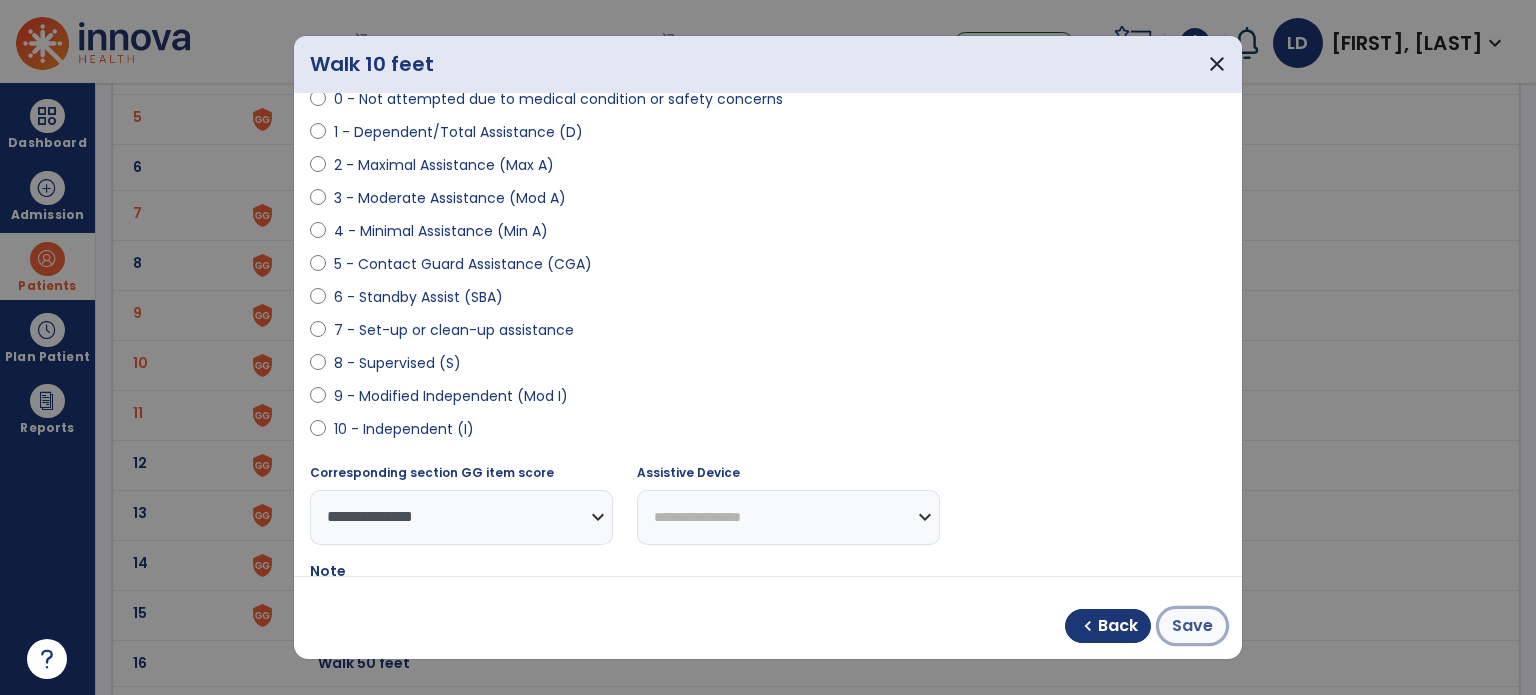 click on "Save" at bounding box center (1192, 626) 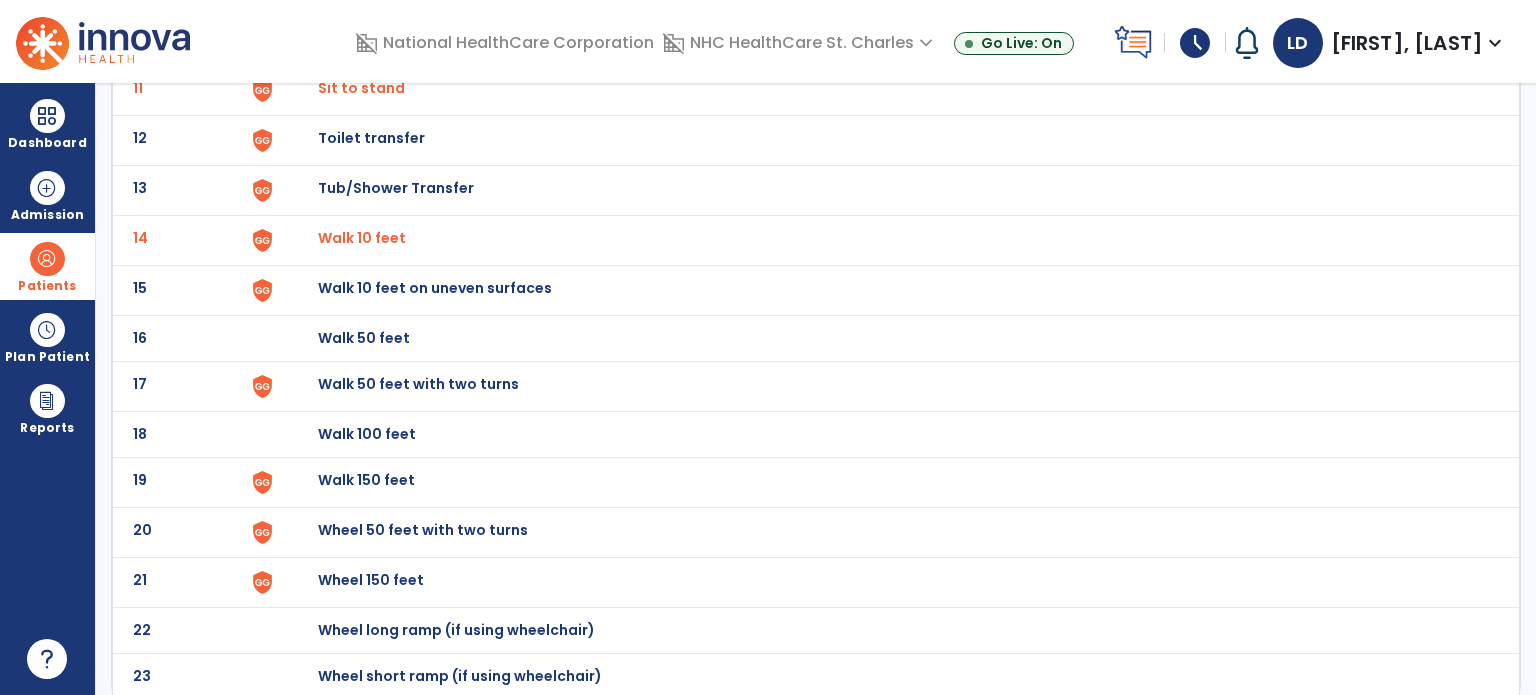 scroll, scrollTop: 0, scrollLeft: 0, axis: both 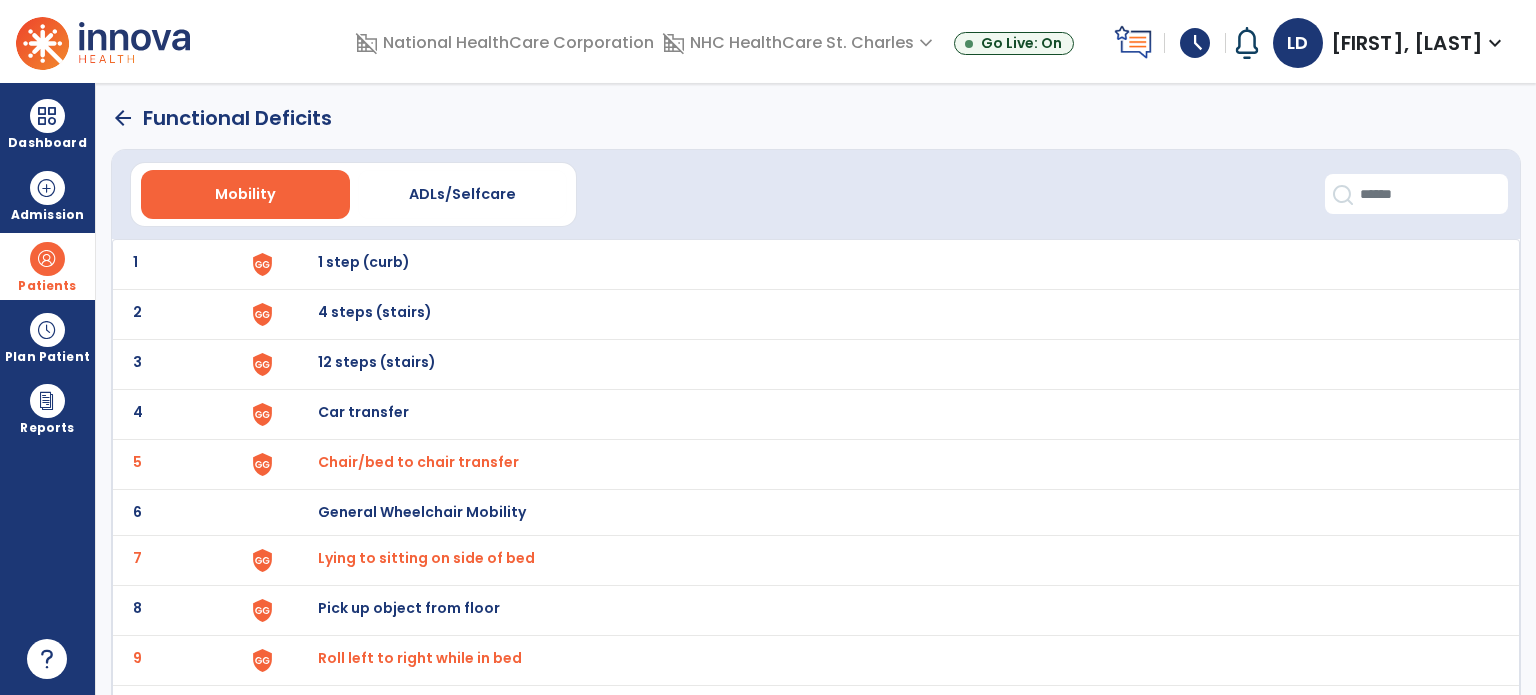 click on "arrow_back" 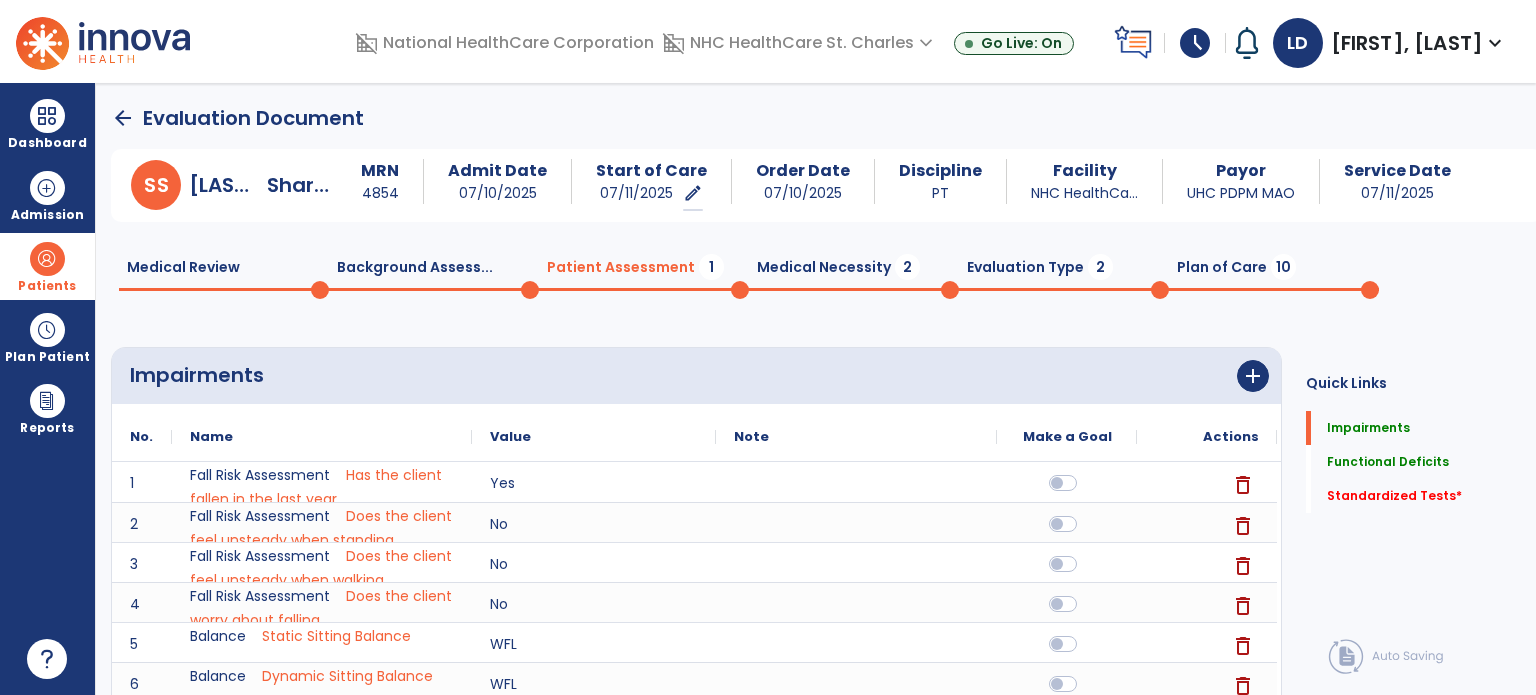 scroll, scrollTop: 20, scrollLeft: 0, axis: vertical 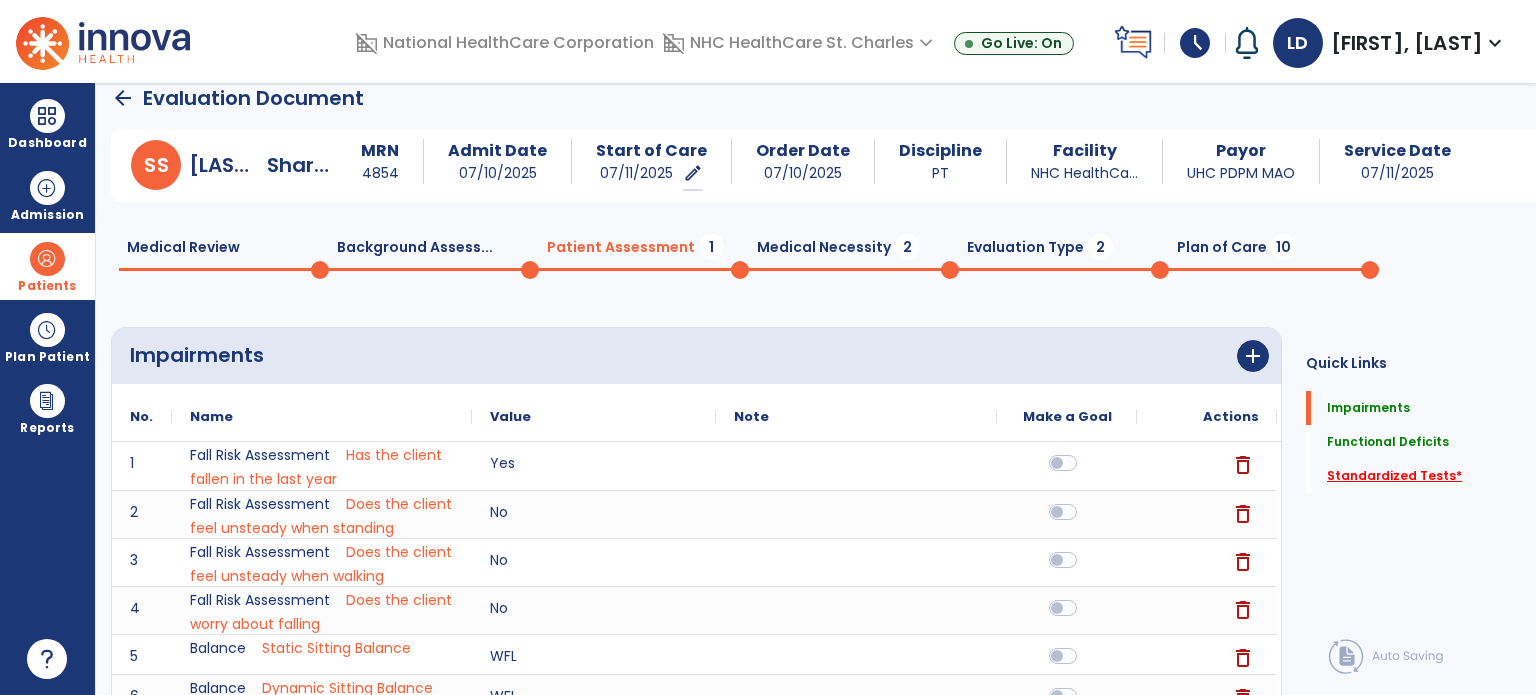 click on "Standardized Tests   *" 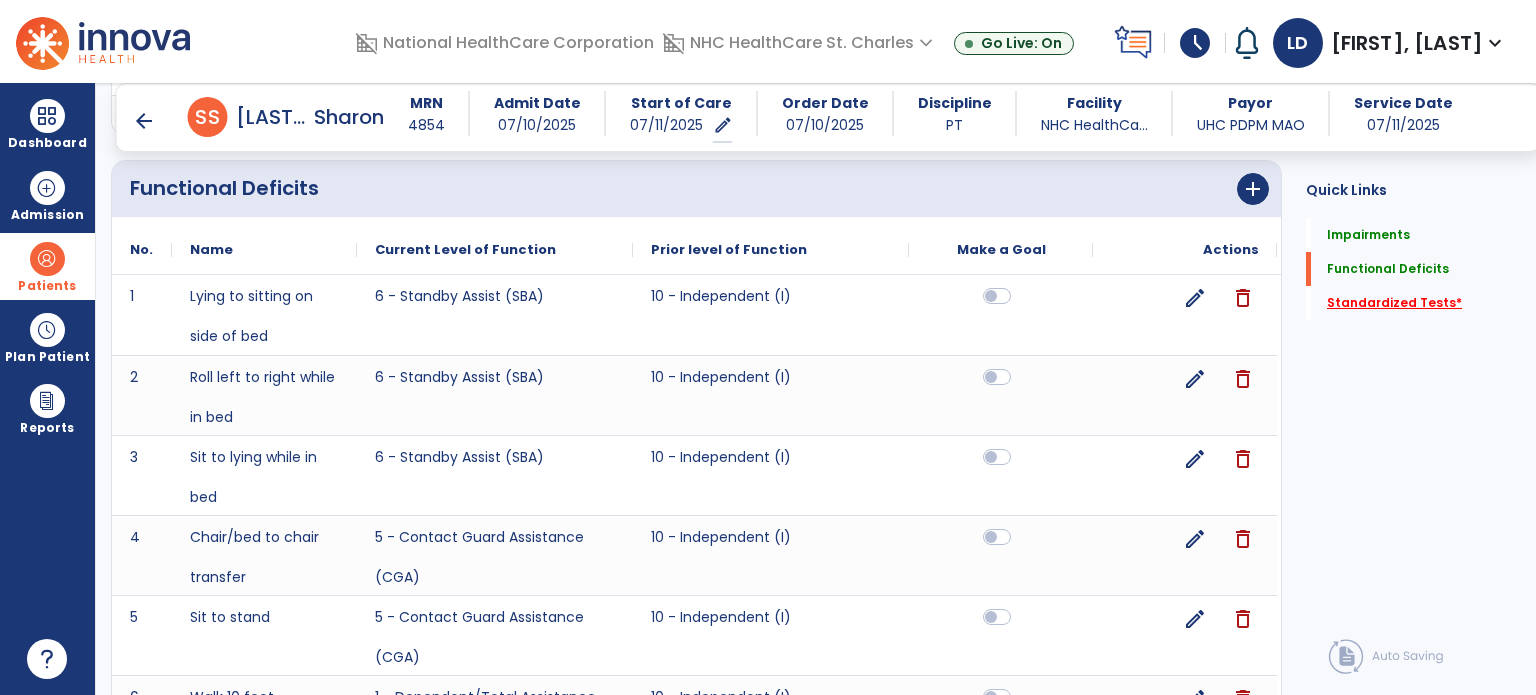 scroll, scrollTop: 1460, scrollLeft: 0, axis: vertical 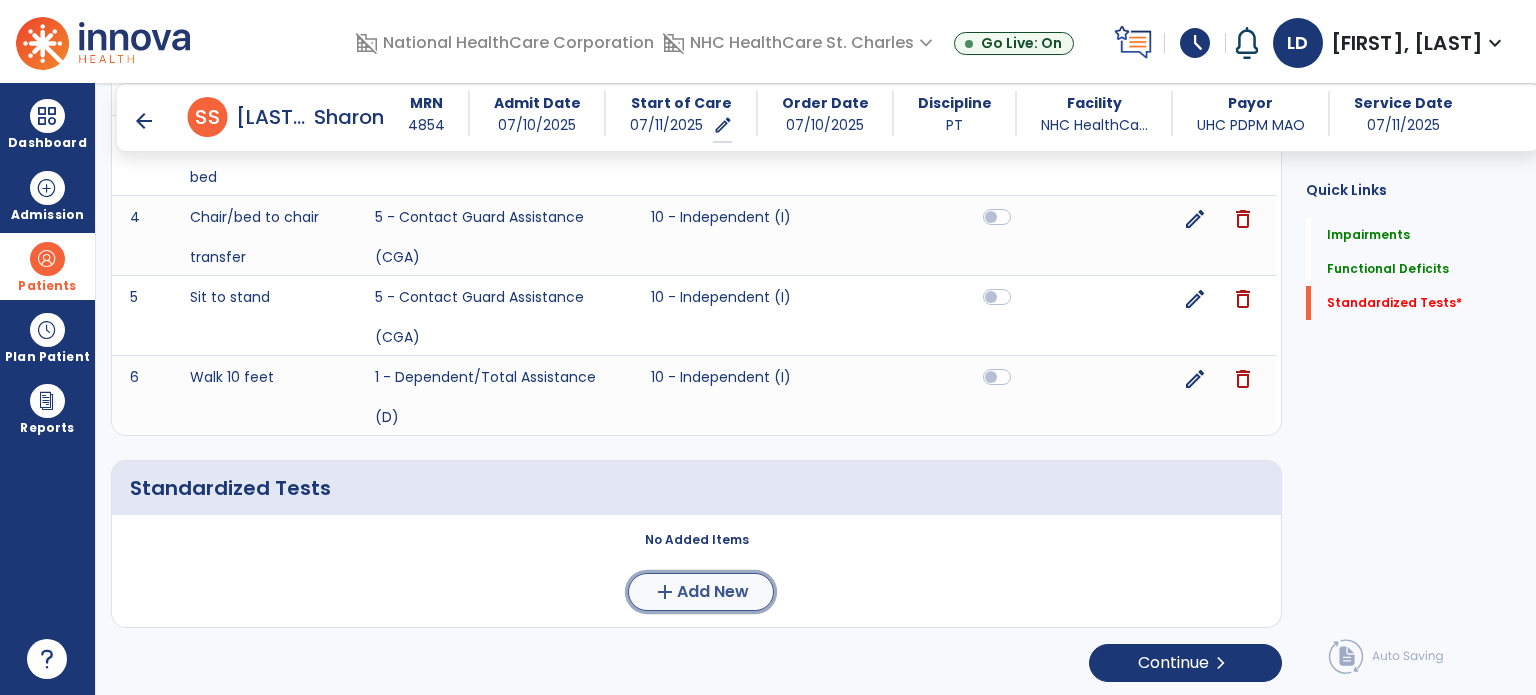 click on "Add New" 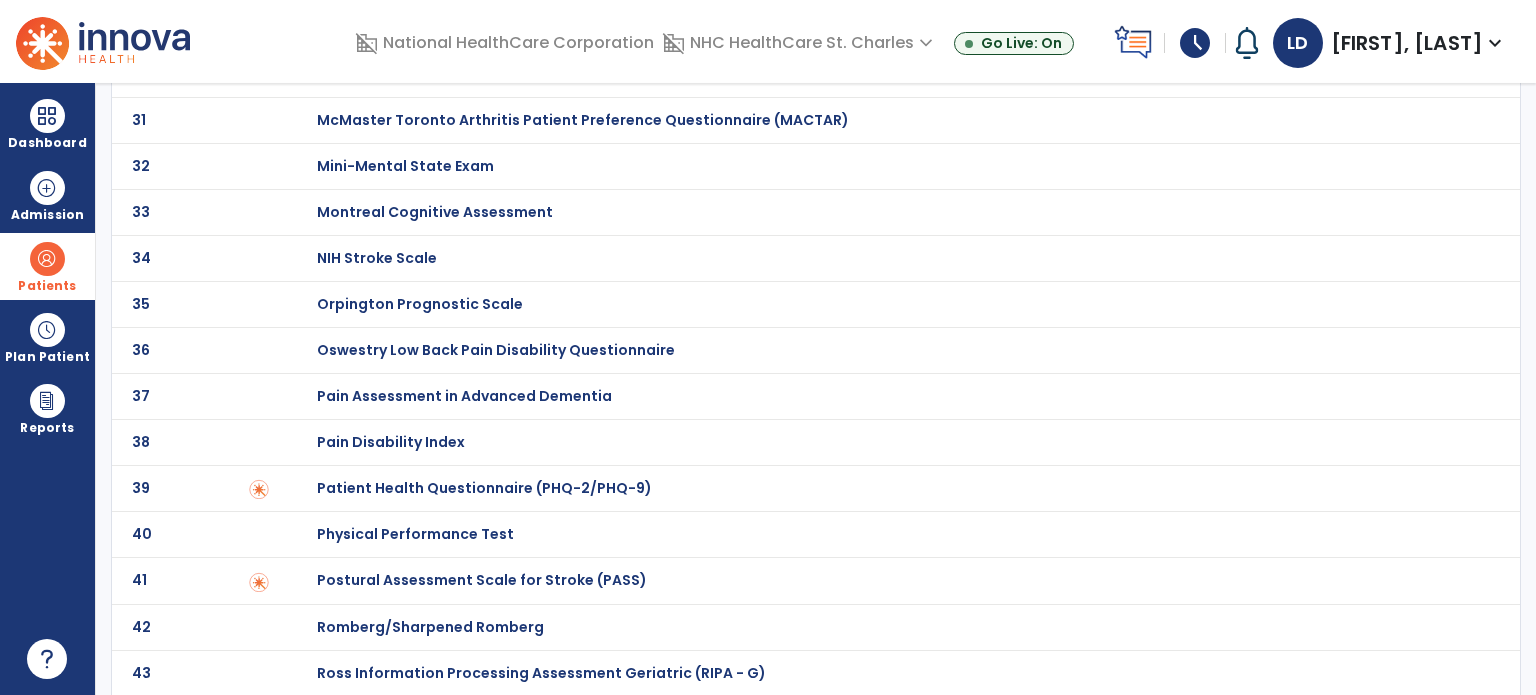 scroll, scrollTop: 0, scrollLeft: 0, axis: both 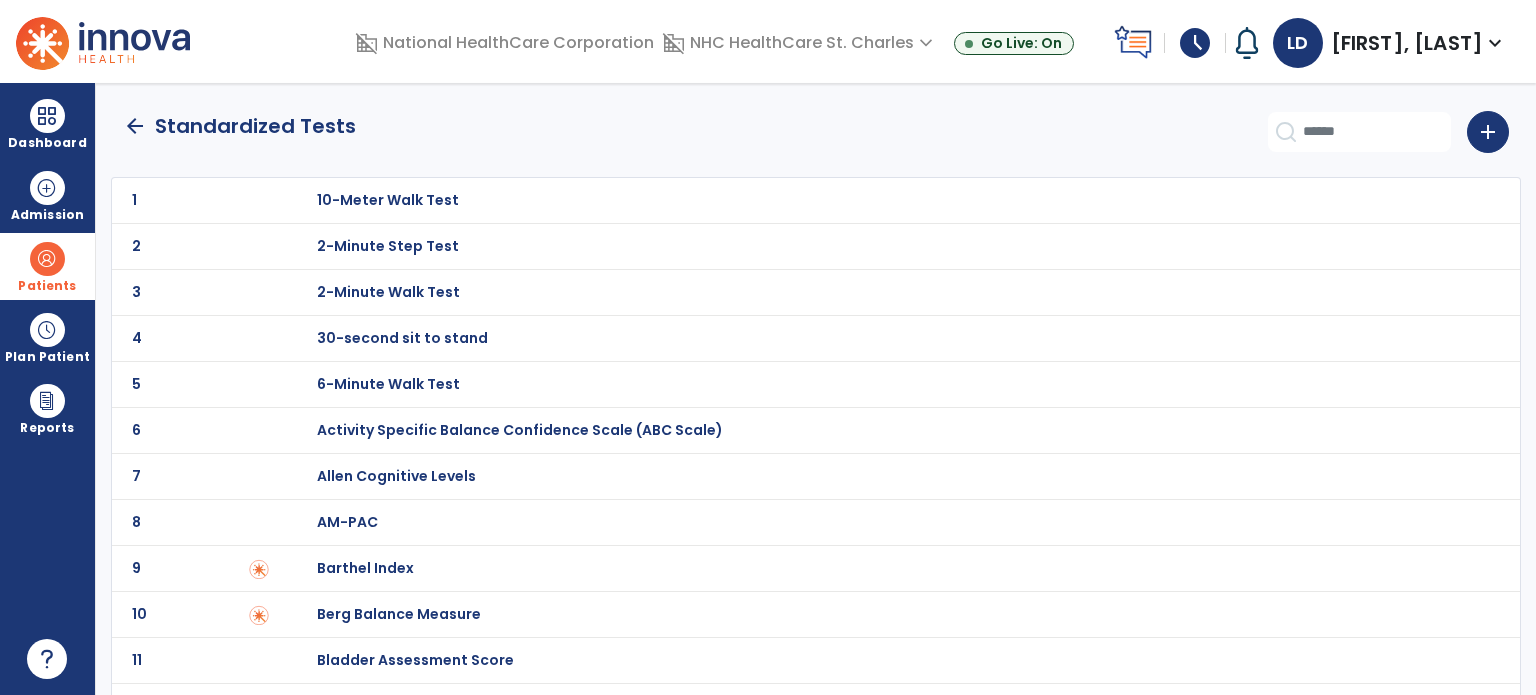 click on "30-second sit to stand" at bounding box center (388, 200) 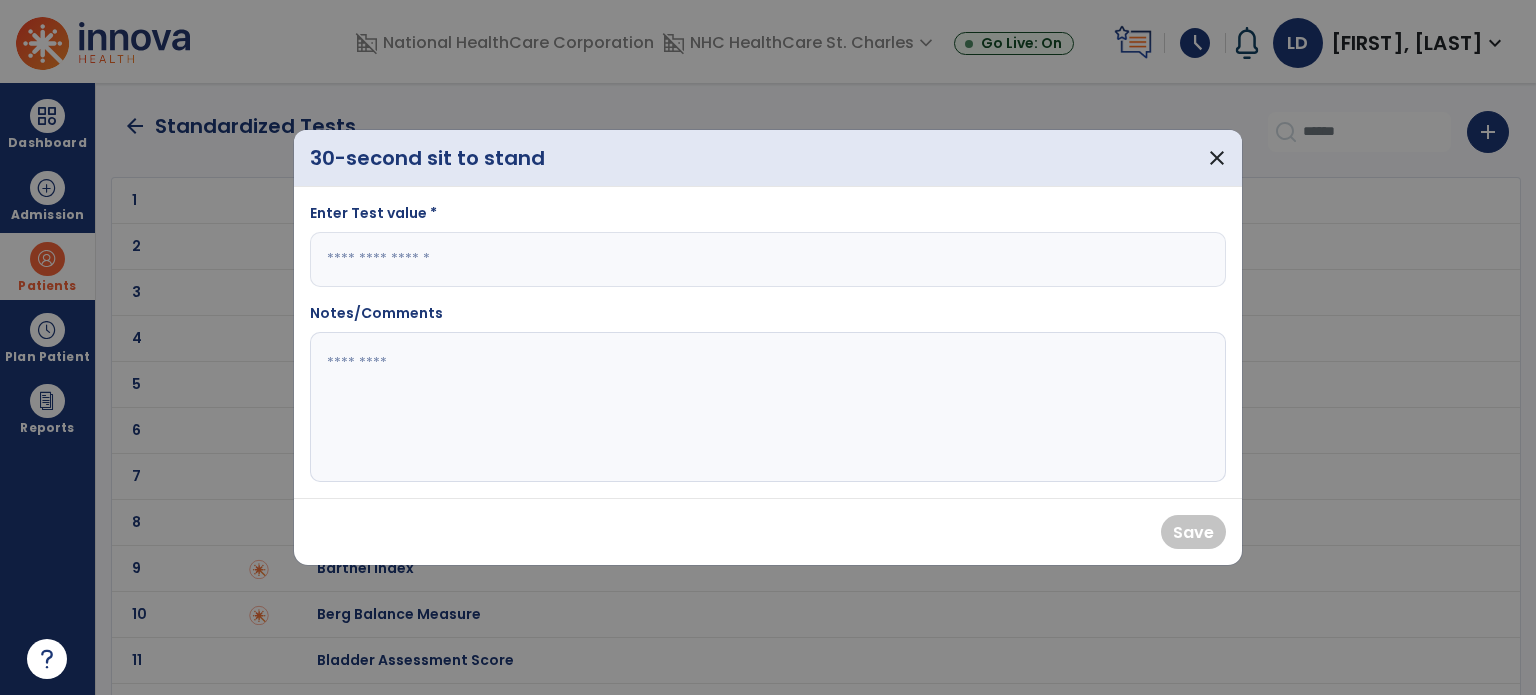 click at bounding box center (768, 259) 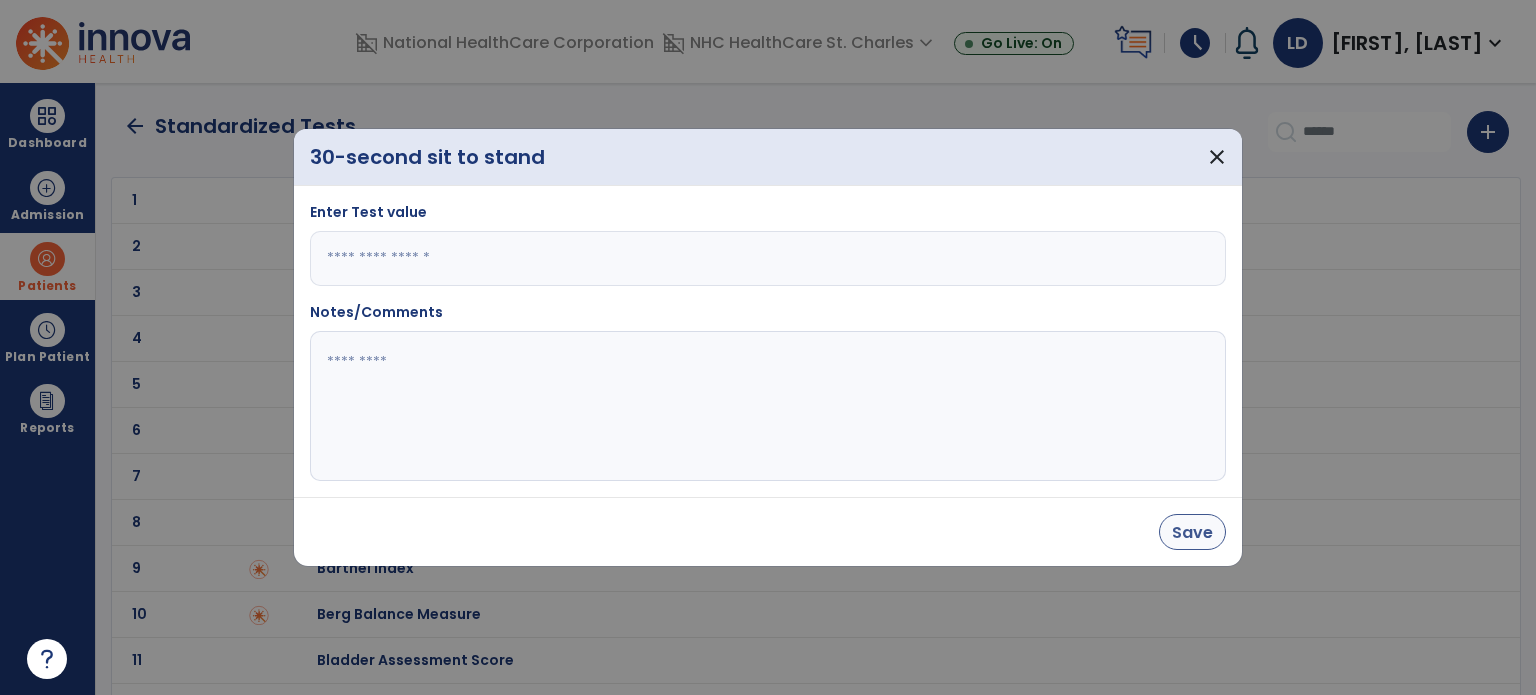 type on "*" 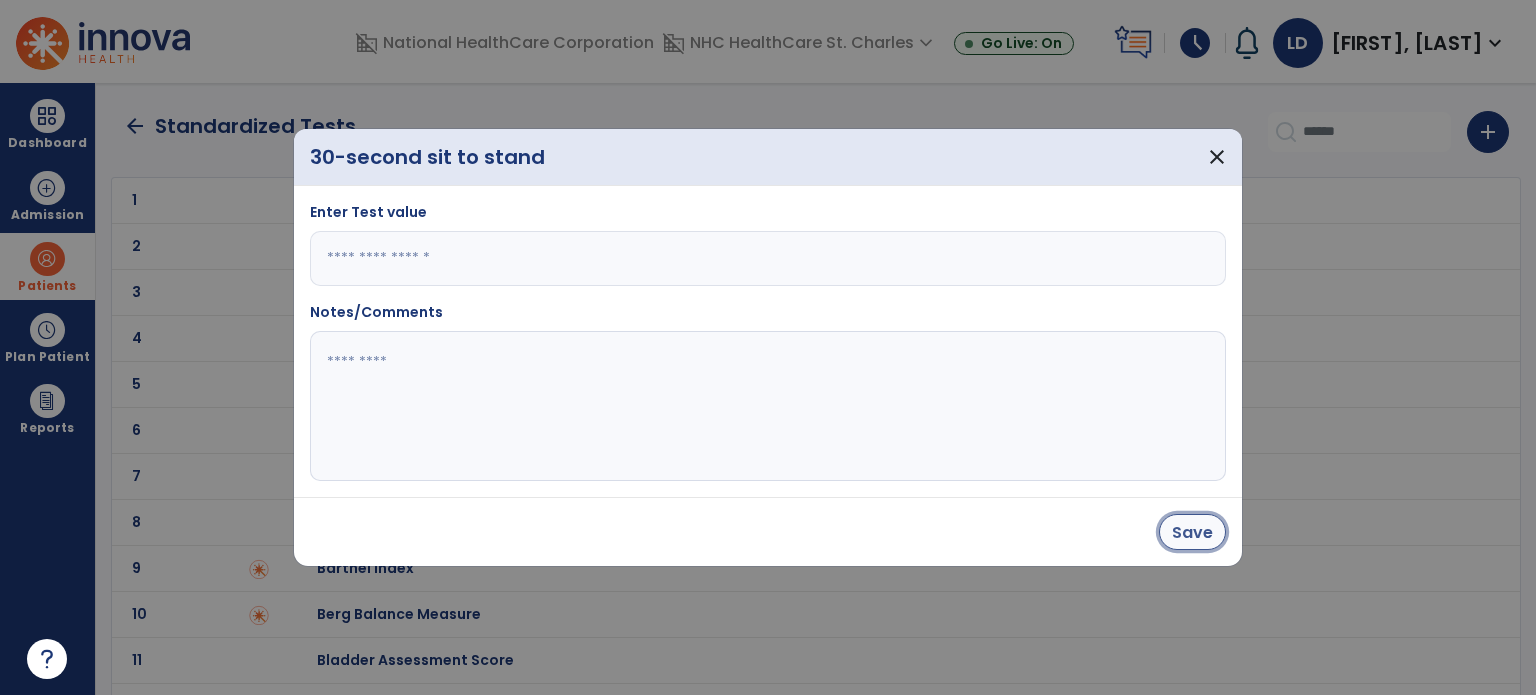 click on "Save" at bounding box center (1192, 532) 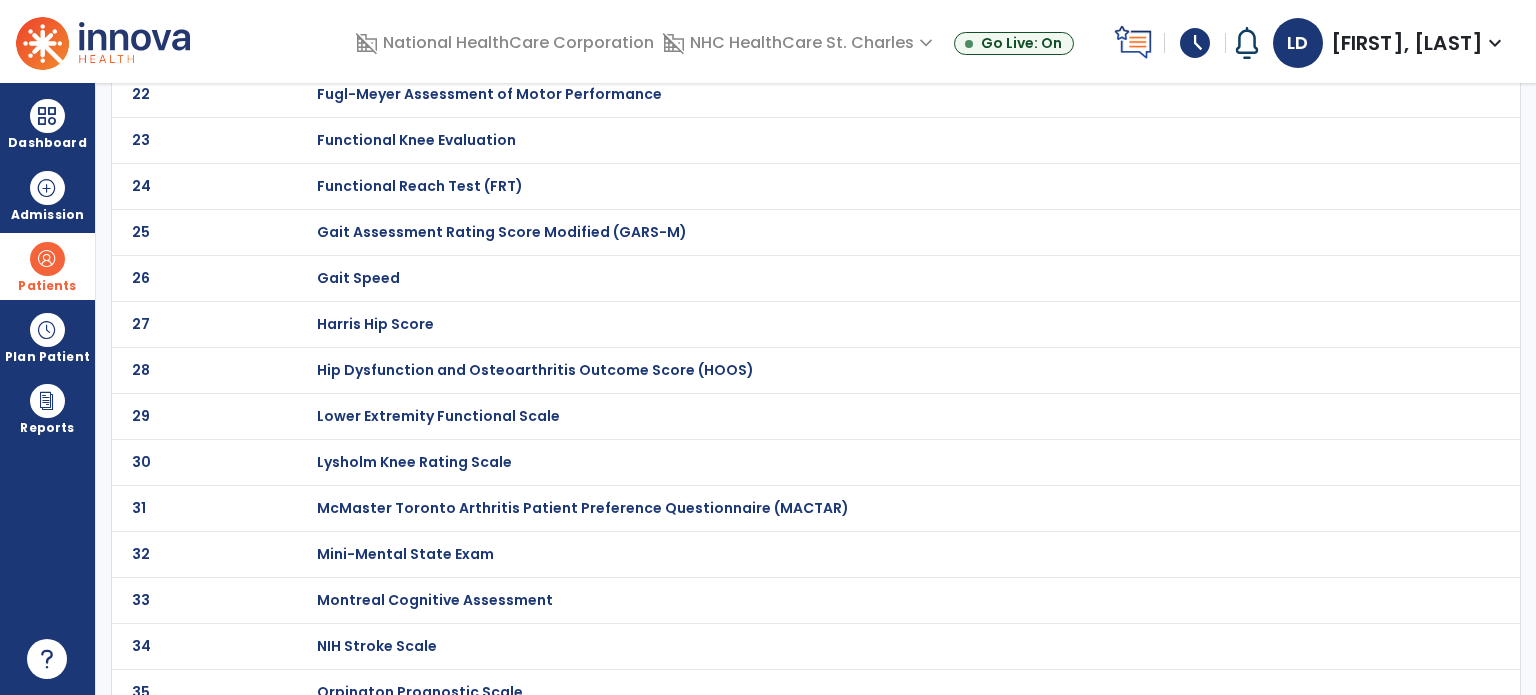 scroll, scrollTop: 0, scrollLeft: 0, axis: both 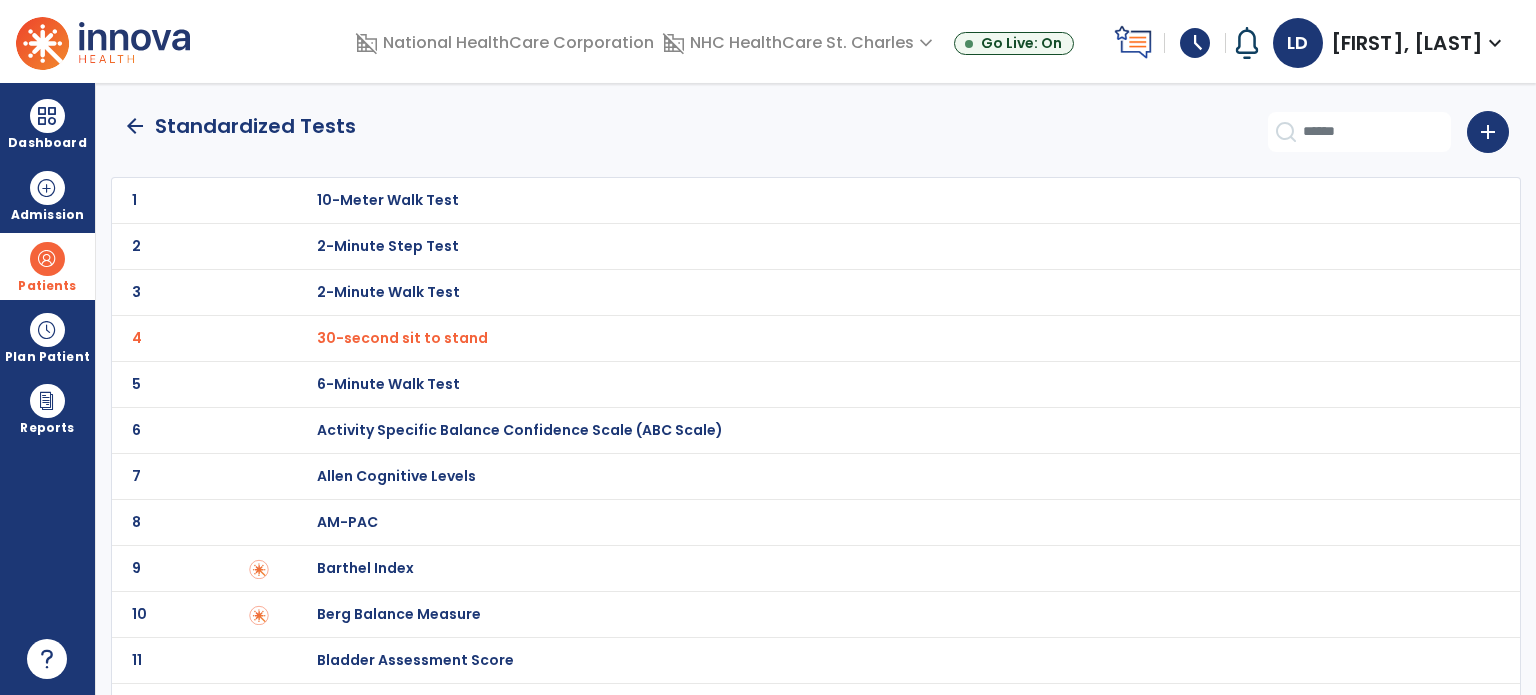 click on "arrow_back" 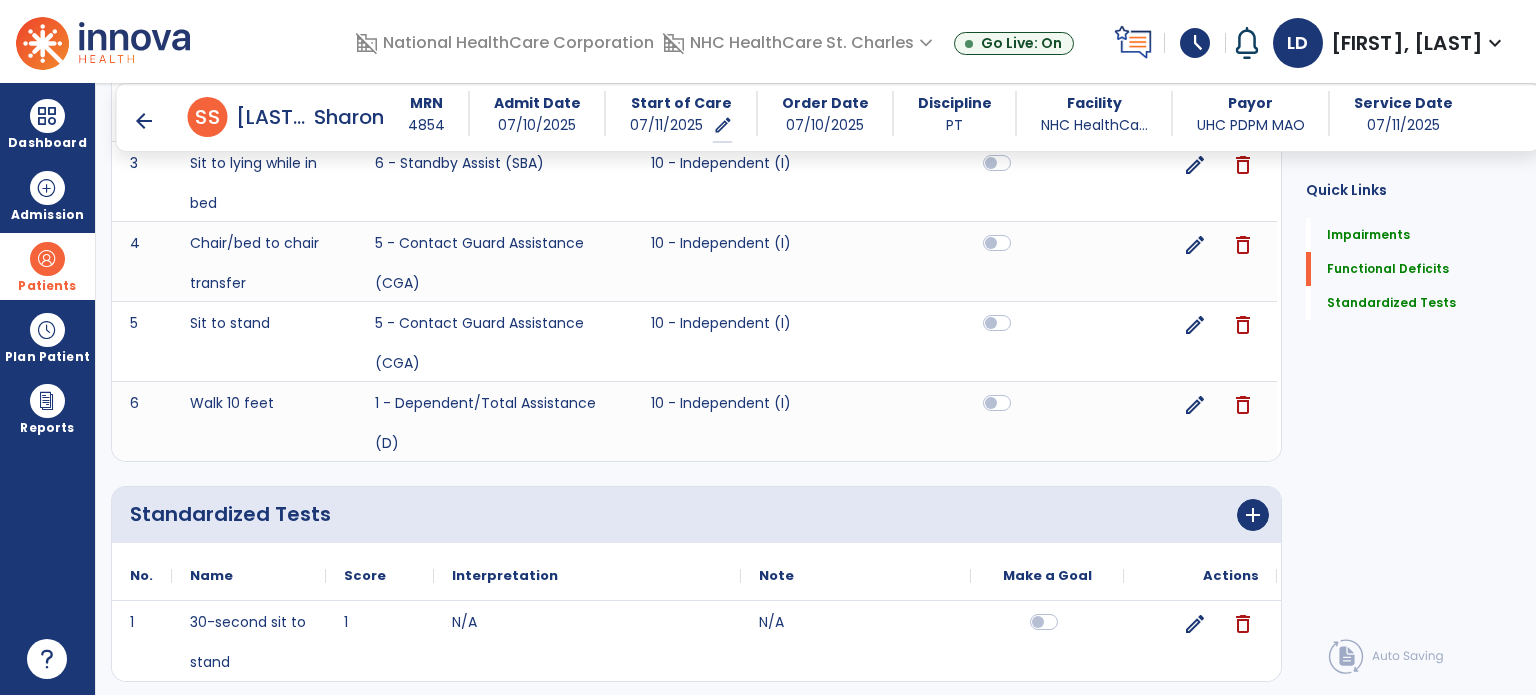 scroll, scrollTop: 1489, scrollLeft: 0, axis: vertical 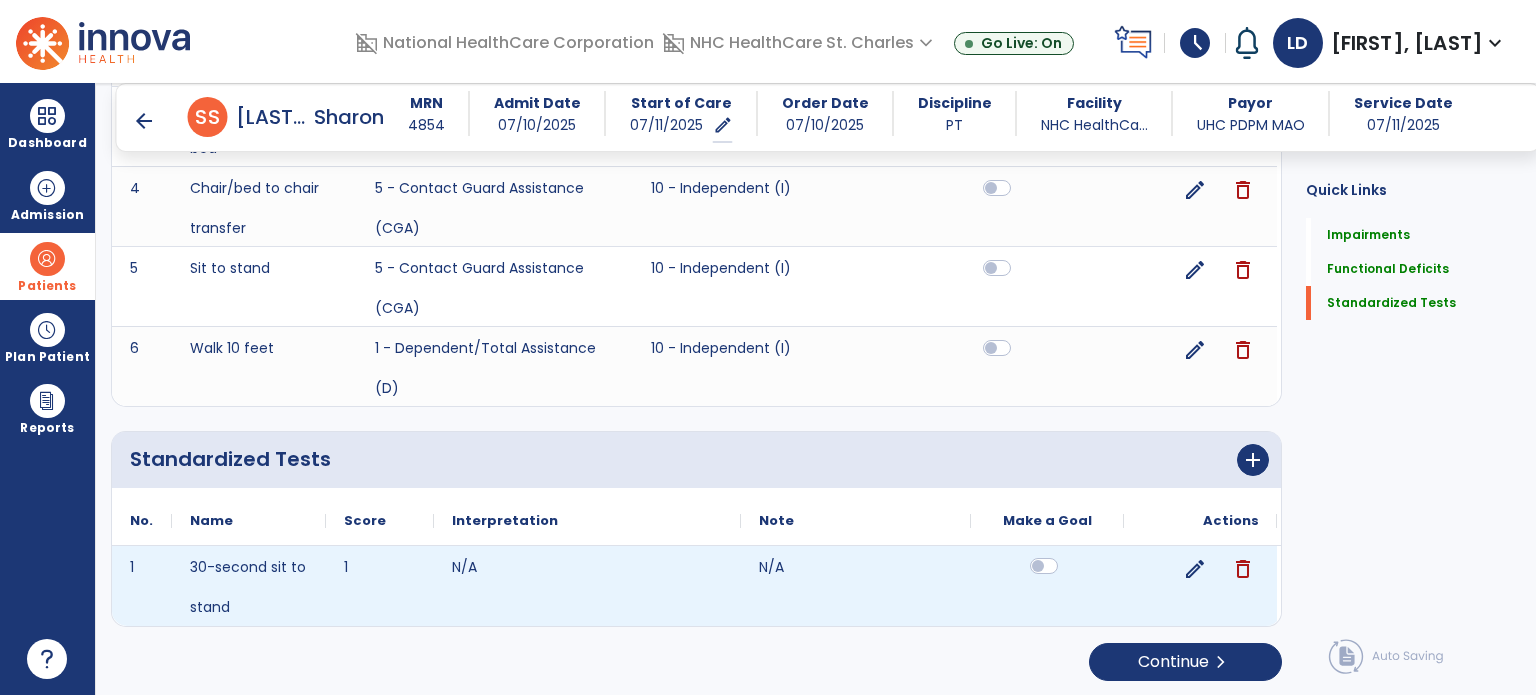 click 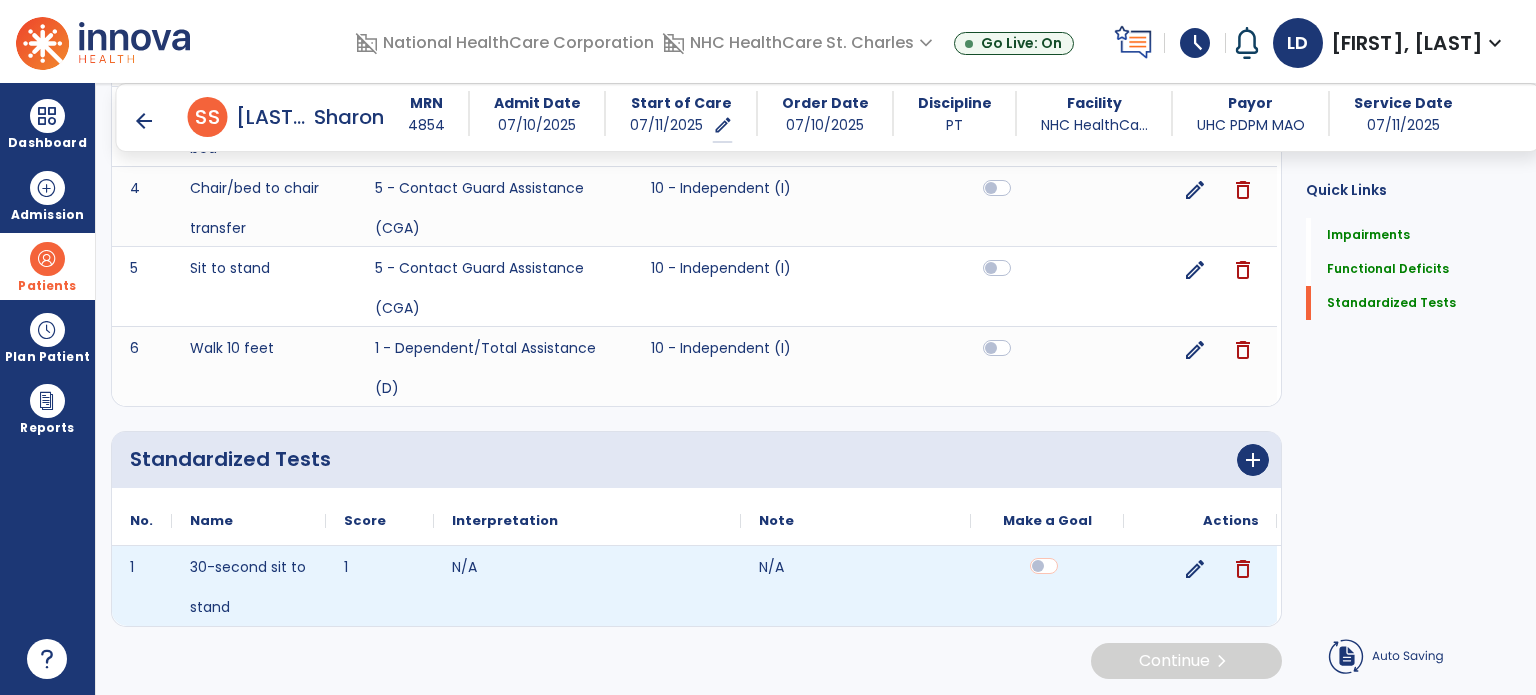 scroll, scrollTop: 1488, scrollLeft: 0, axis: vertical 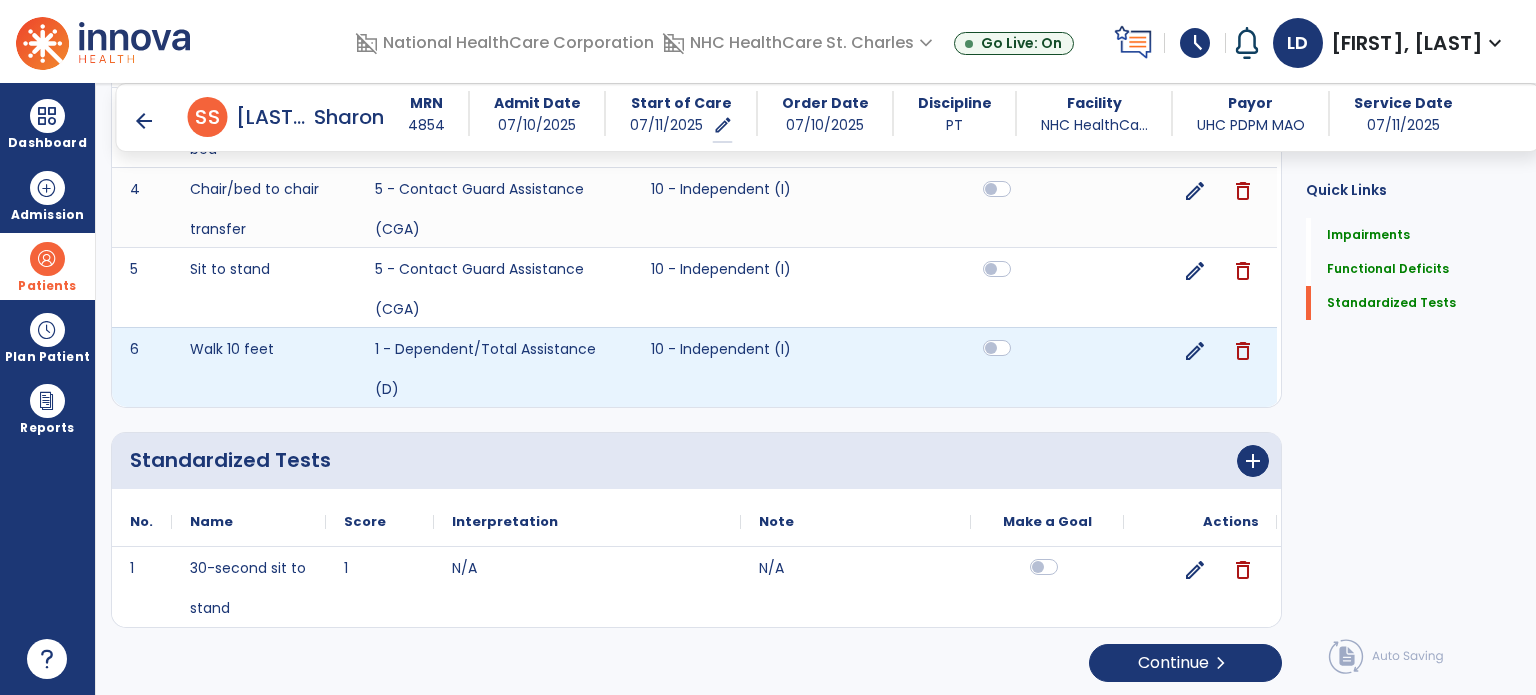 click 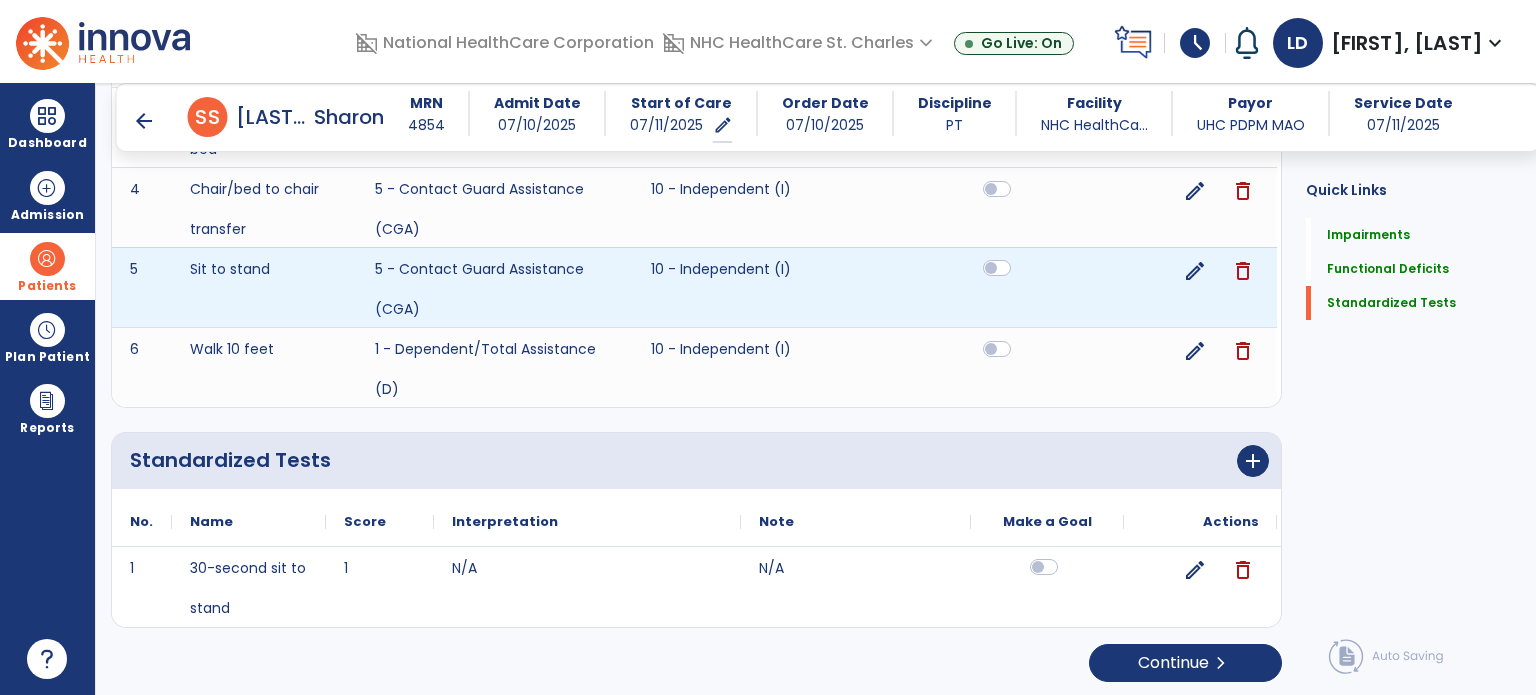click 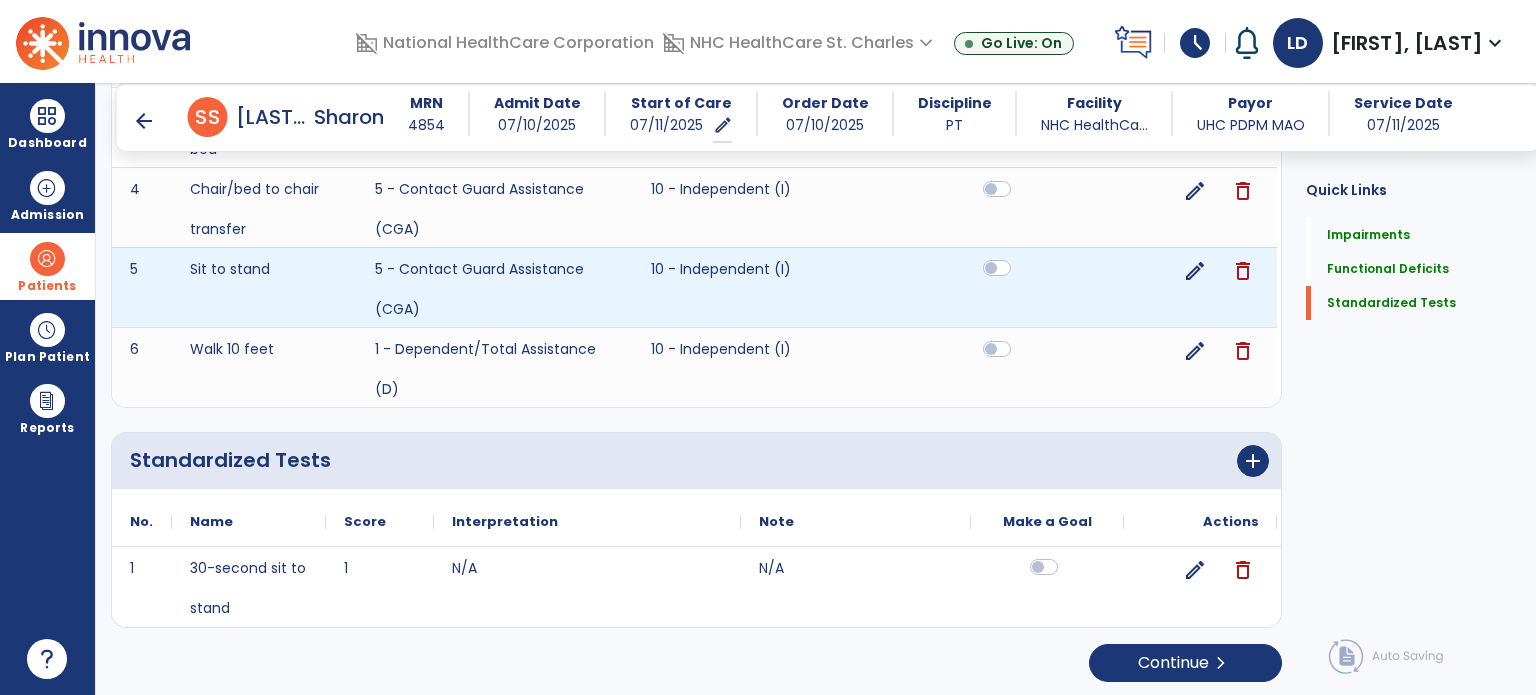 click 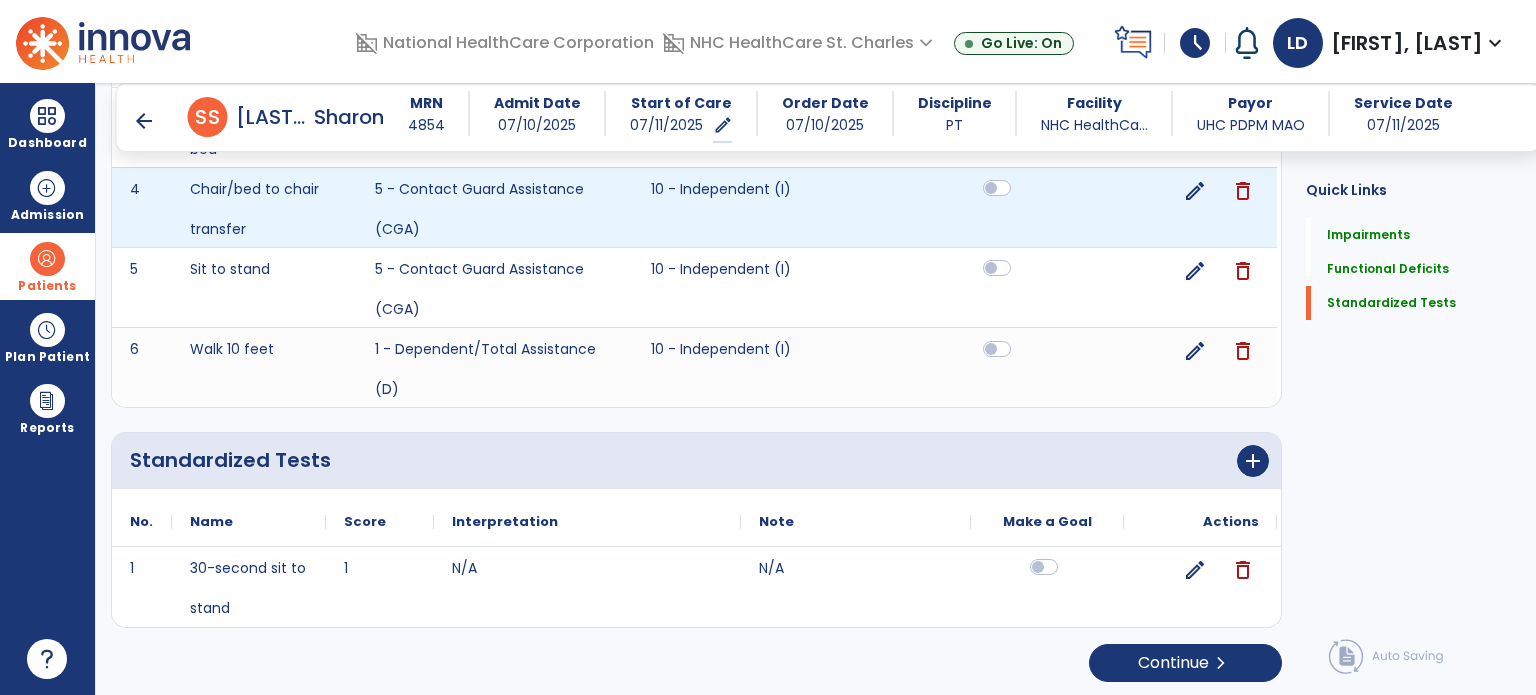 click 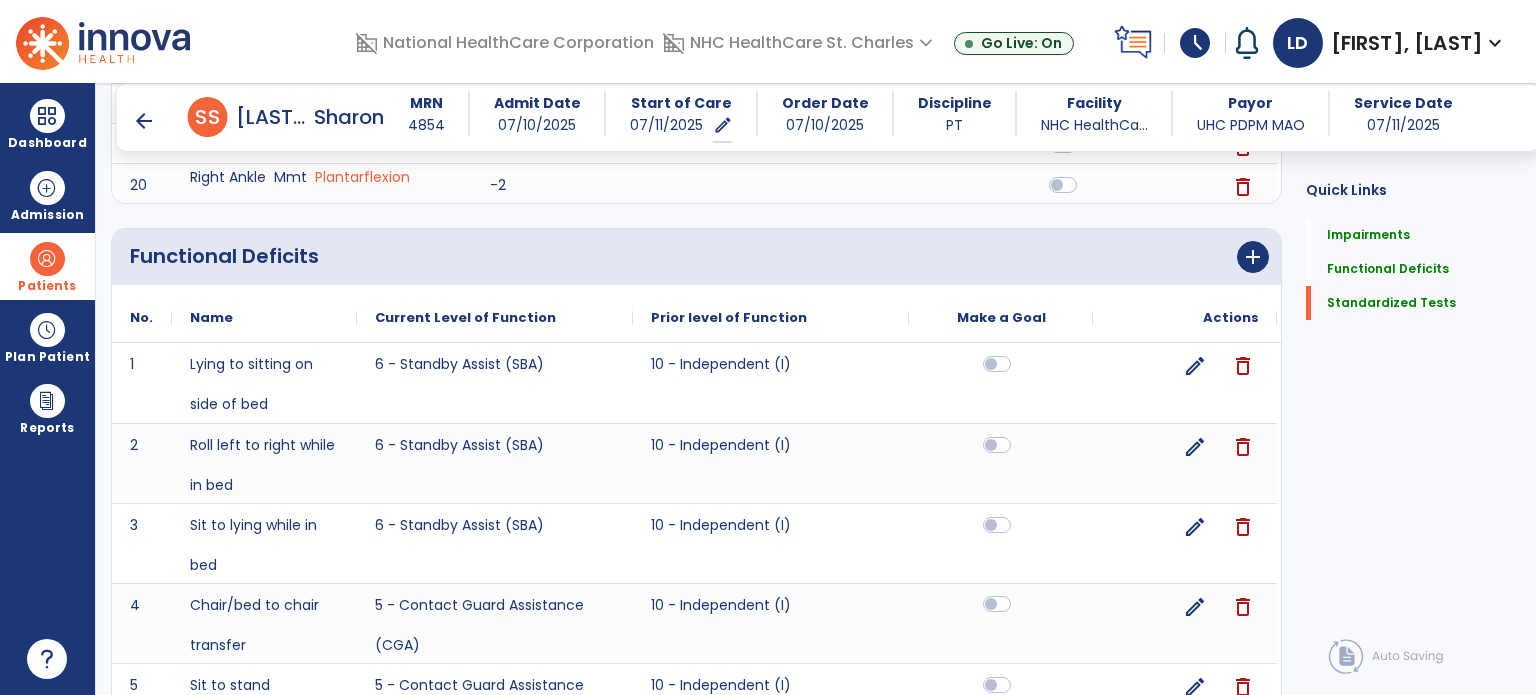 scroll, scrollTop: 1036, scrollLeft: 0, axis: vertical 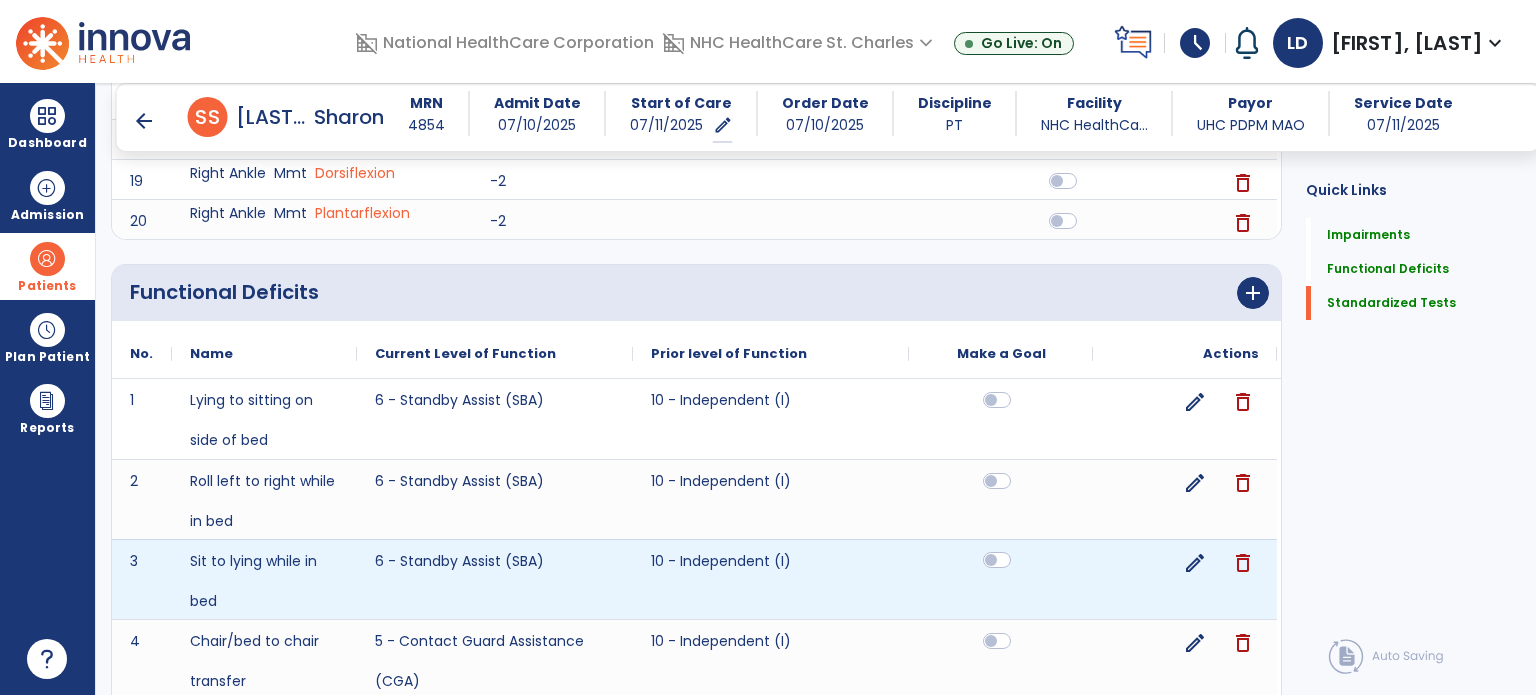 drag, startPoint x: 995, startPoint y: 561, endPoint x: 996, endPoint y: 521, distance: 40.012497 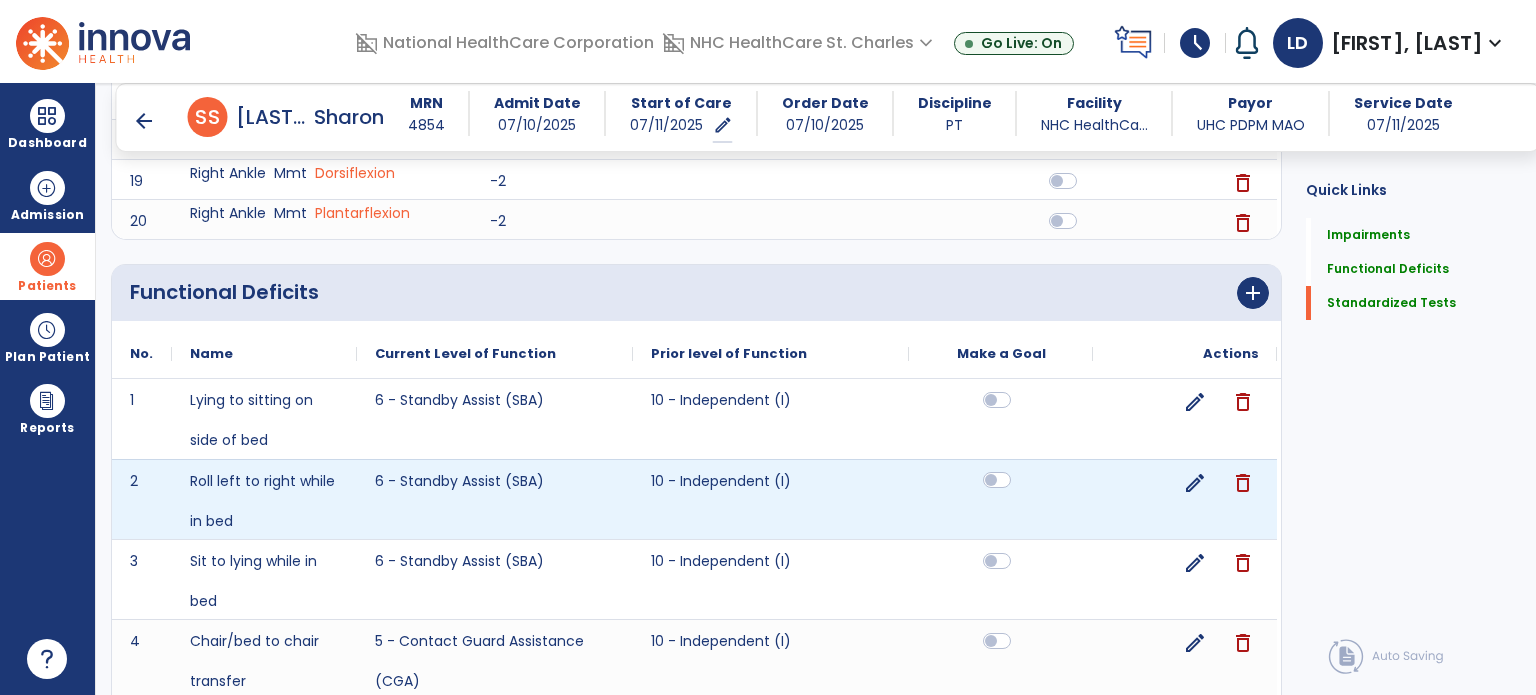click 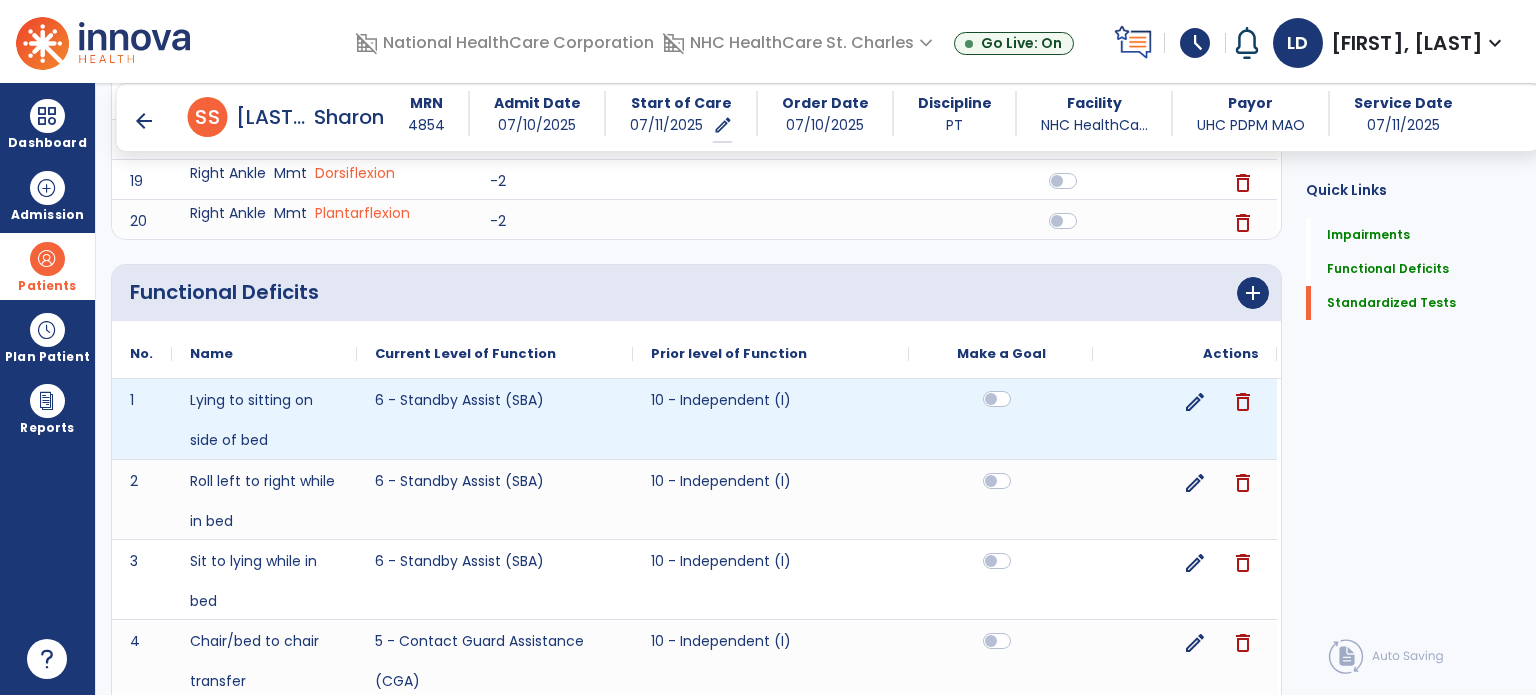 click 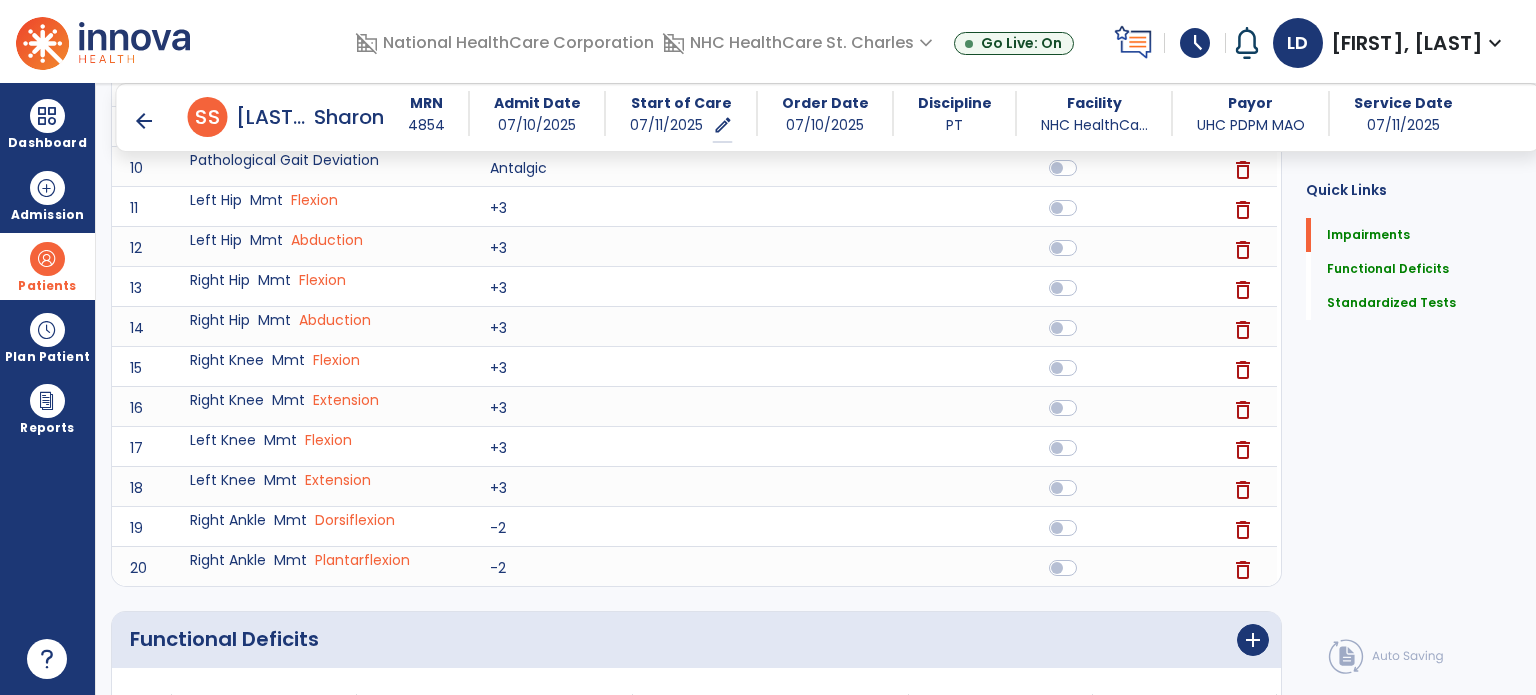 scroll, scrollTop: 681, scrollLeft: 0, axis: vertical 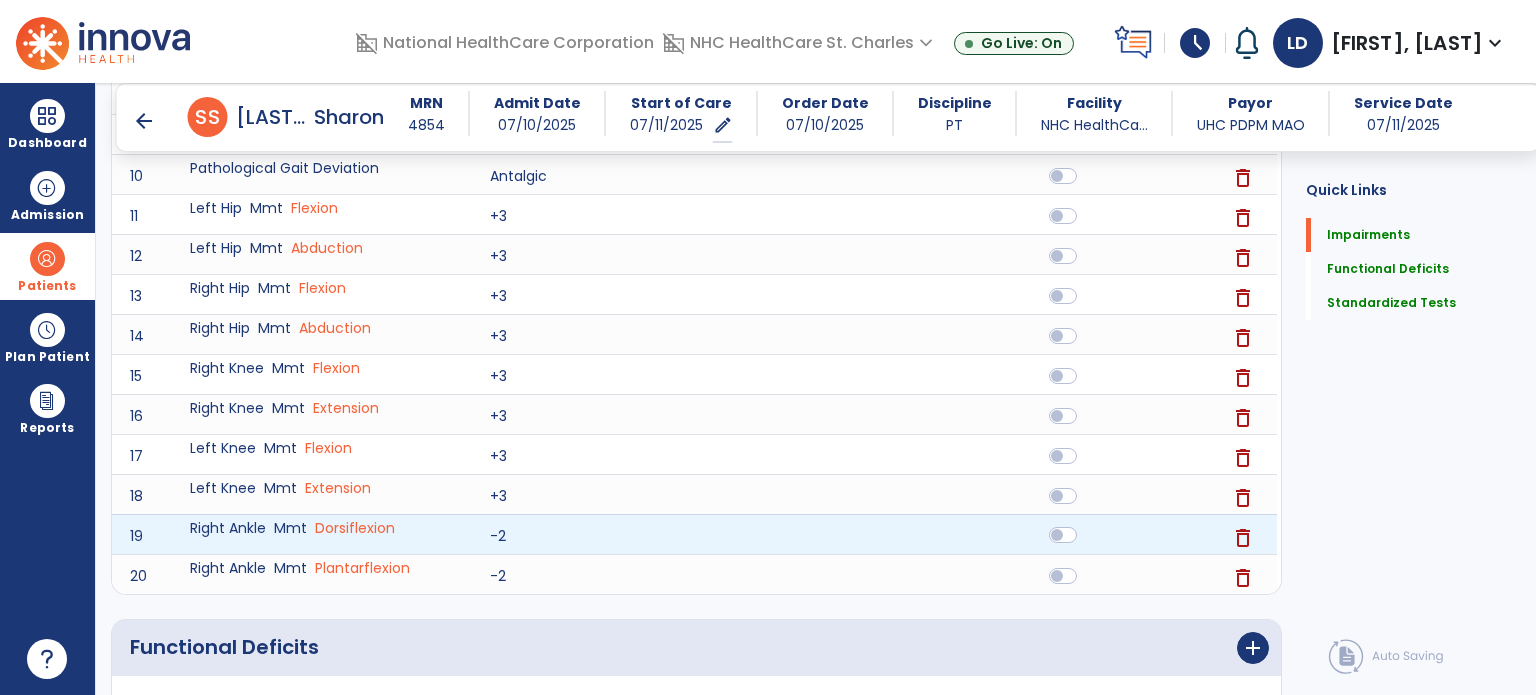click 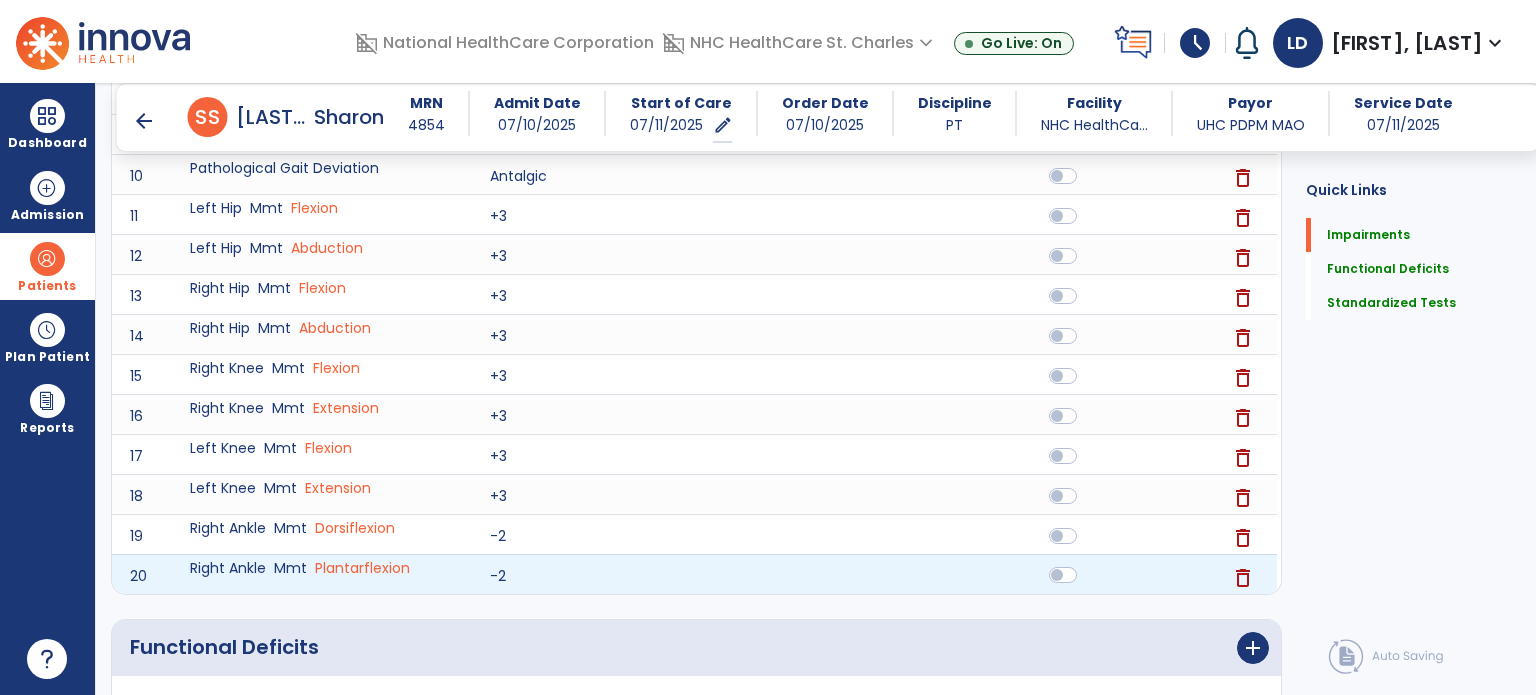 click 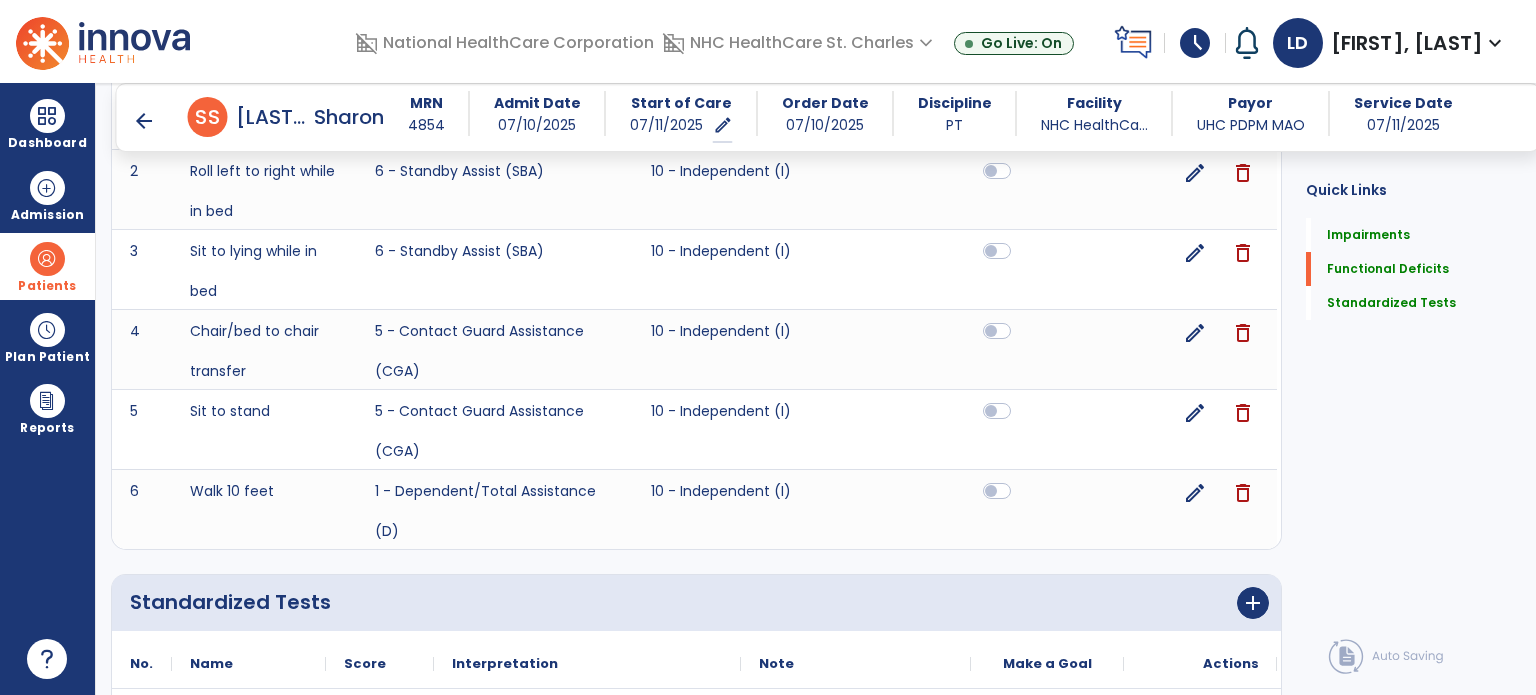 scroll, scrollTop: 1489, scrollLeft: 0, axis: vertical 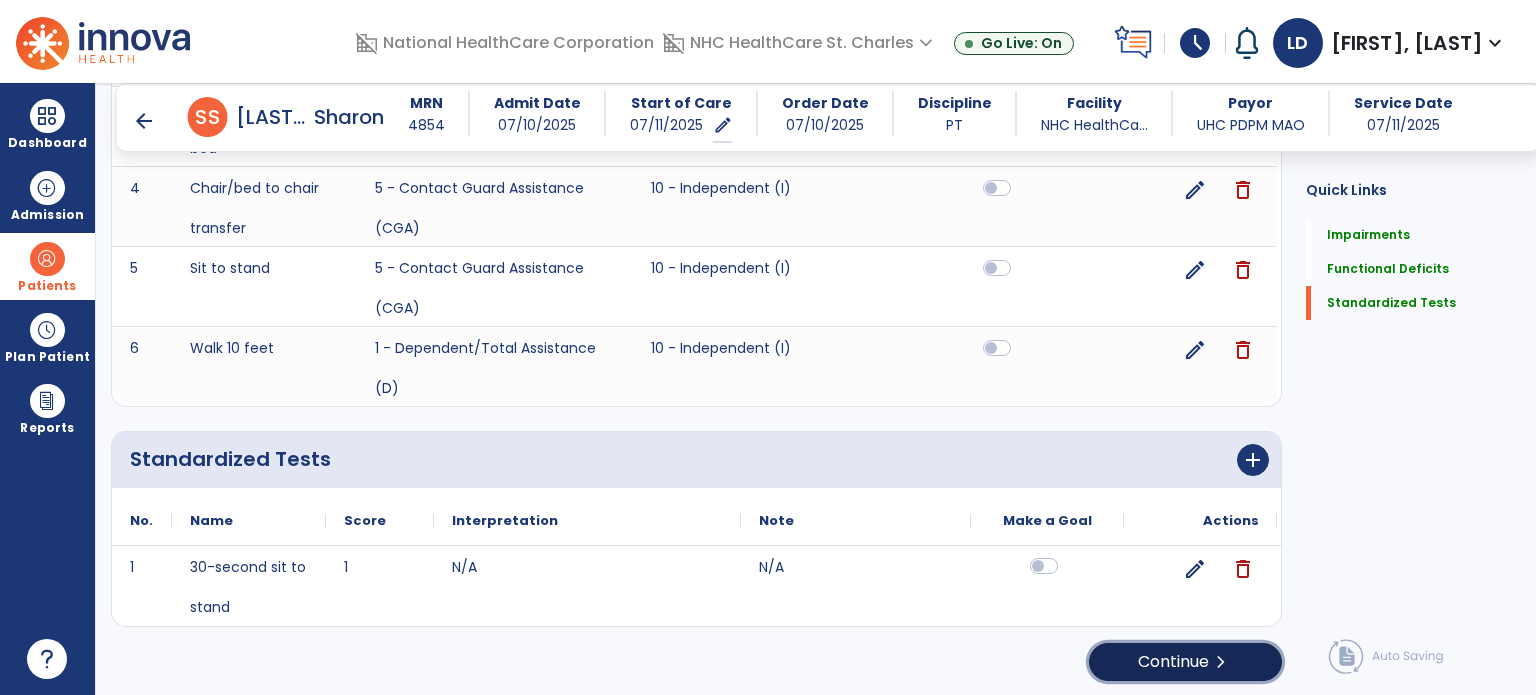 click on "Continue  chevron_right" 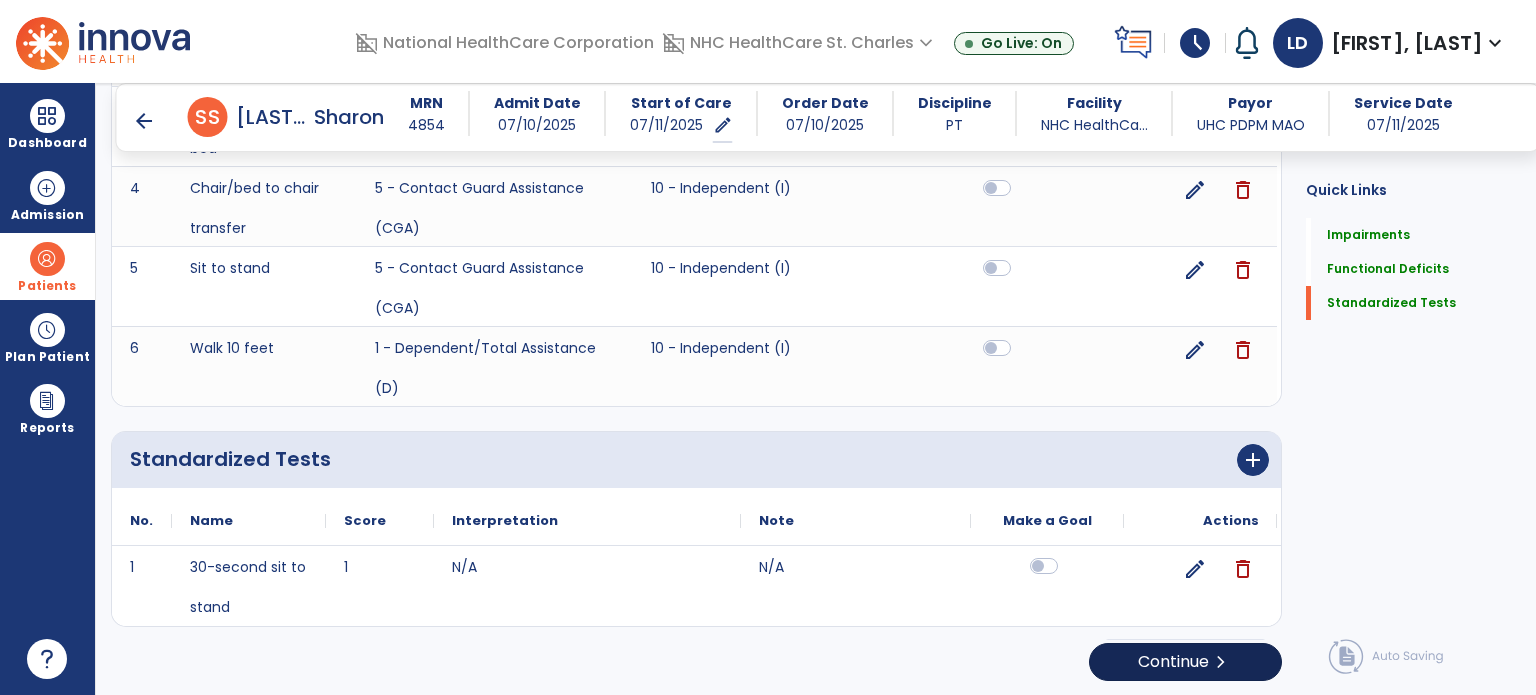 scroll, scrollTop: 0, scrollLeft: 0, axis: both 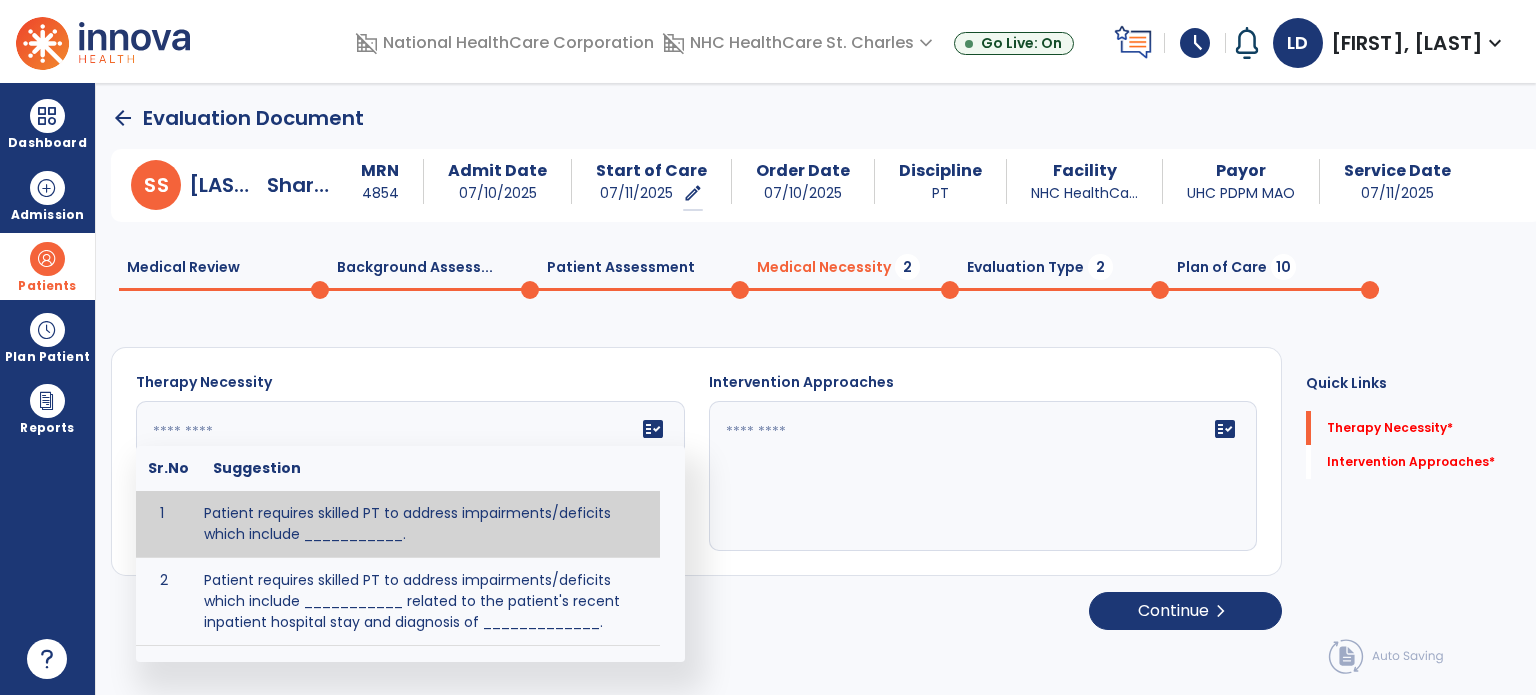 click on "fact_check  Sr.No Suggestion 1 Patient requires skilled PT to address impairments/deficits which include ___________. 2 Patient requires skilled PT to address impairments/deficits which include ___________ related to the patient's recent inpatient hospital stay and diagnosis of _____________." 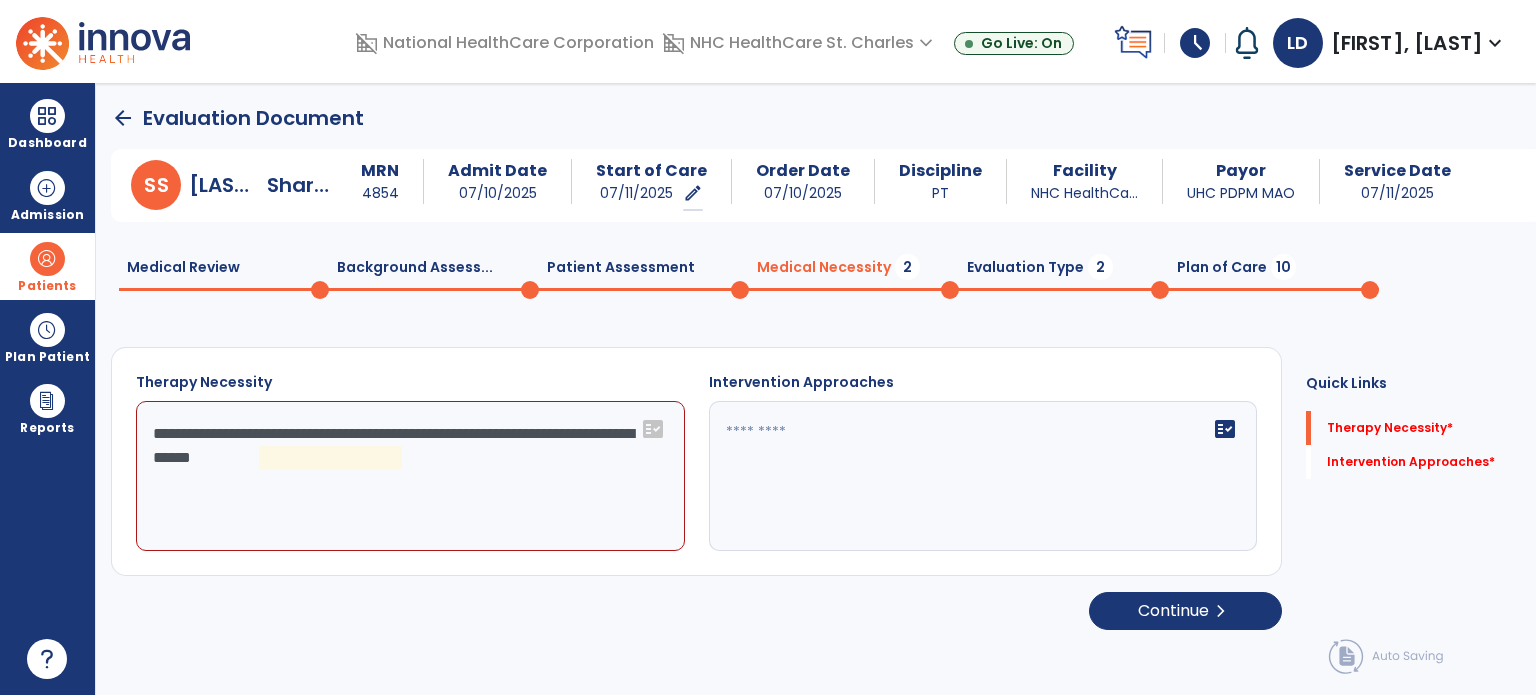 click on "**********" 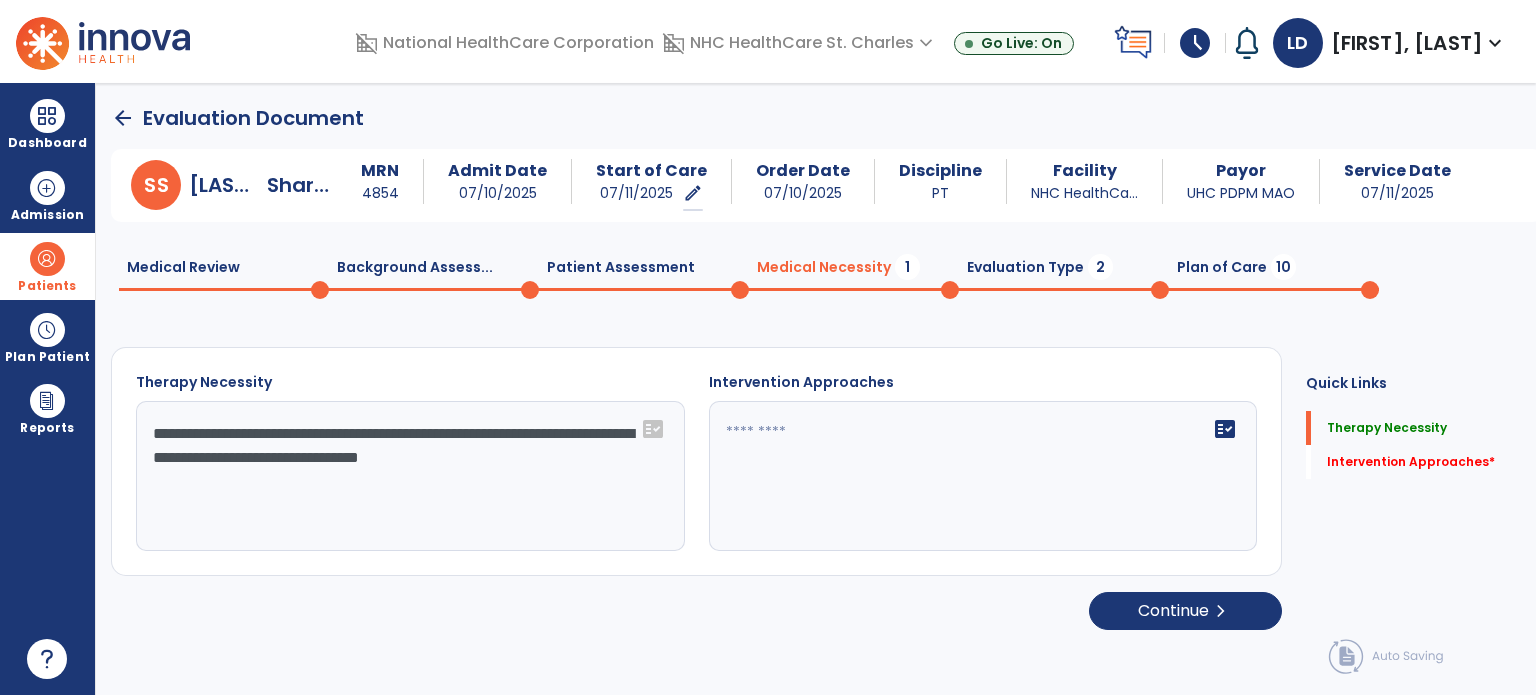type on "**********" 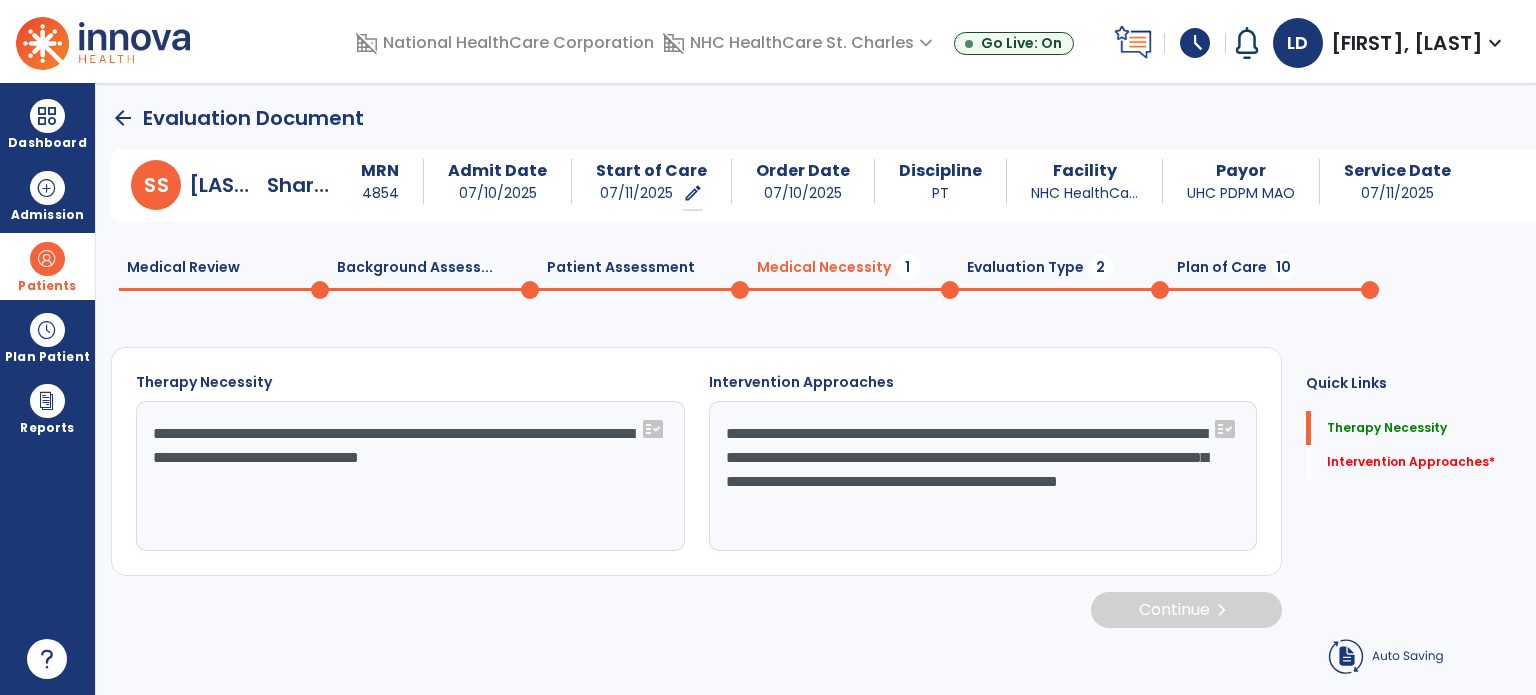 type on "**********" 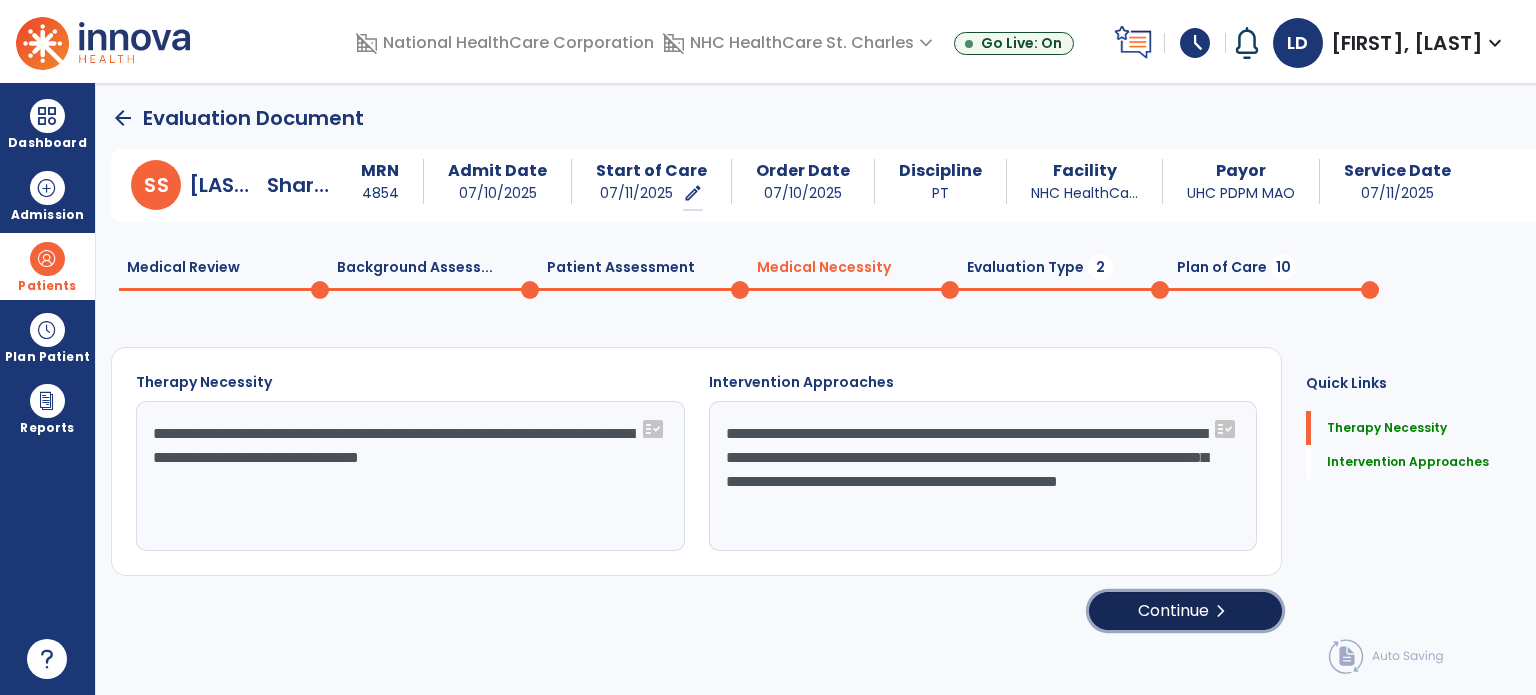 click on "Continue  chevron_right" 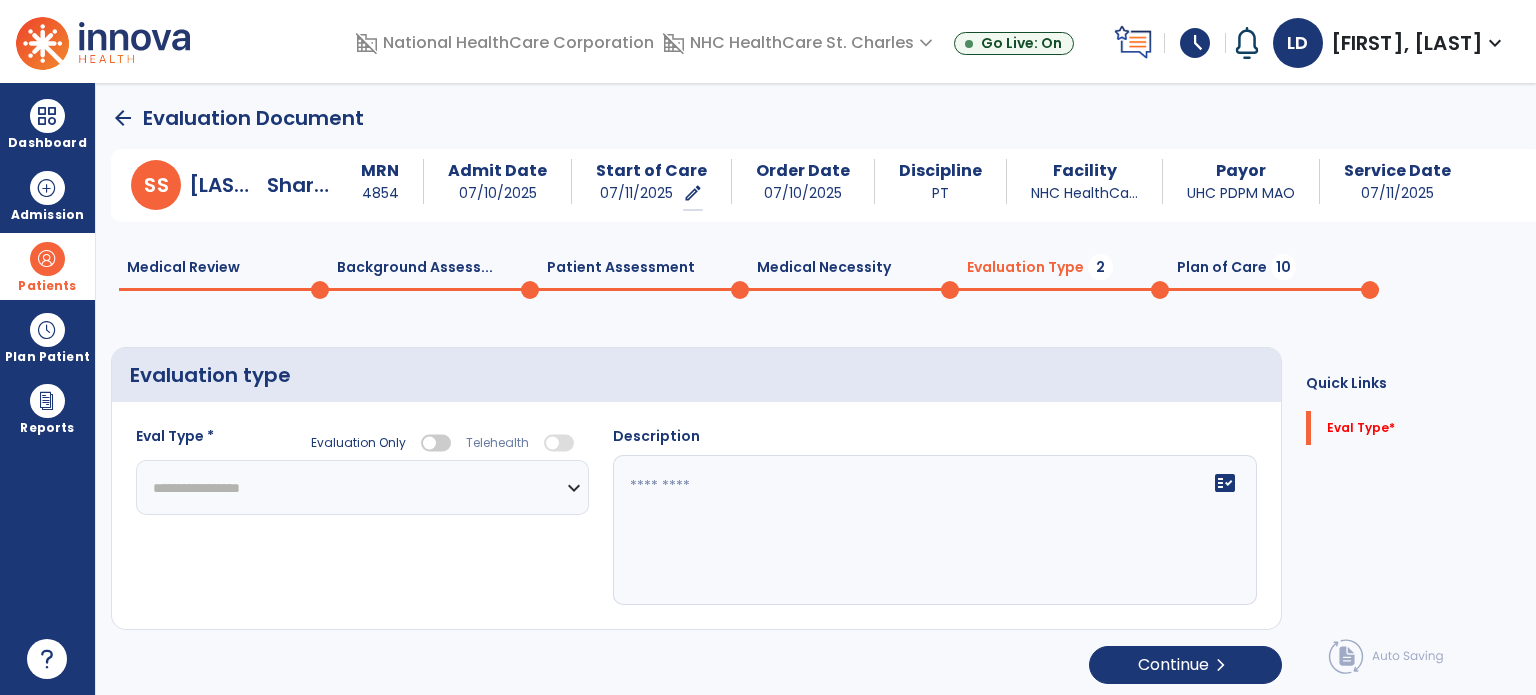 click on "**********" 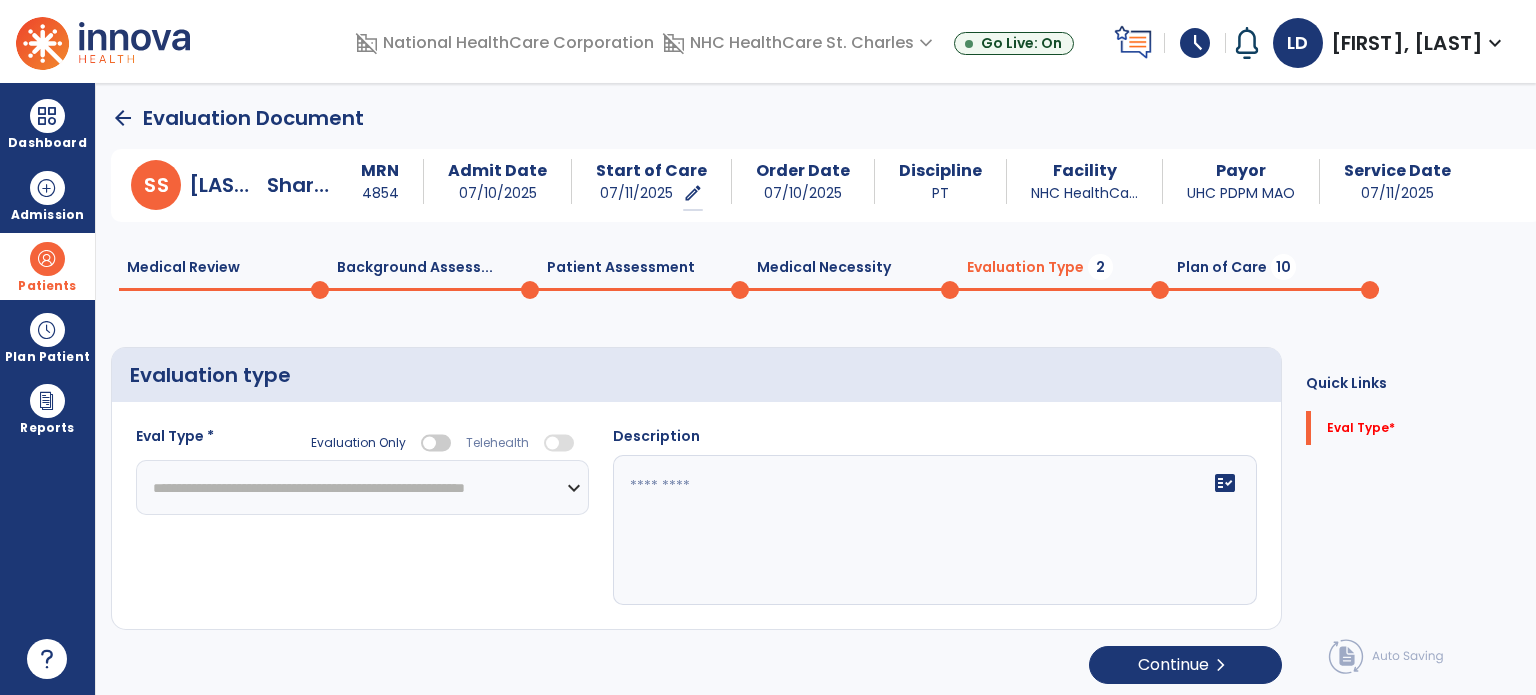 click on "**********" 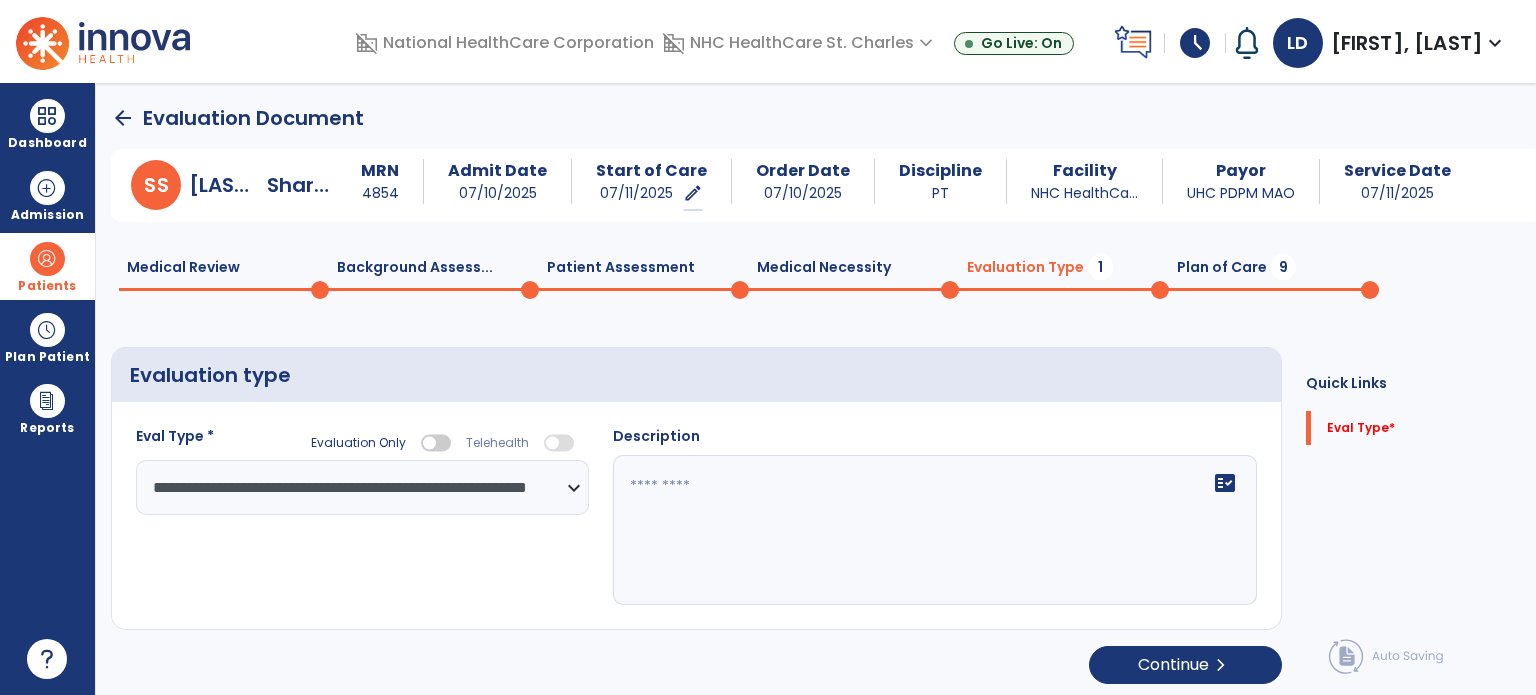 click on "fact_check" 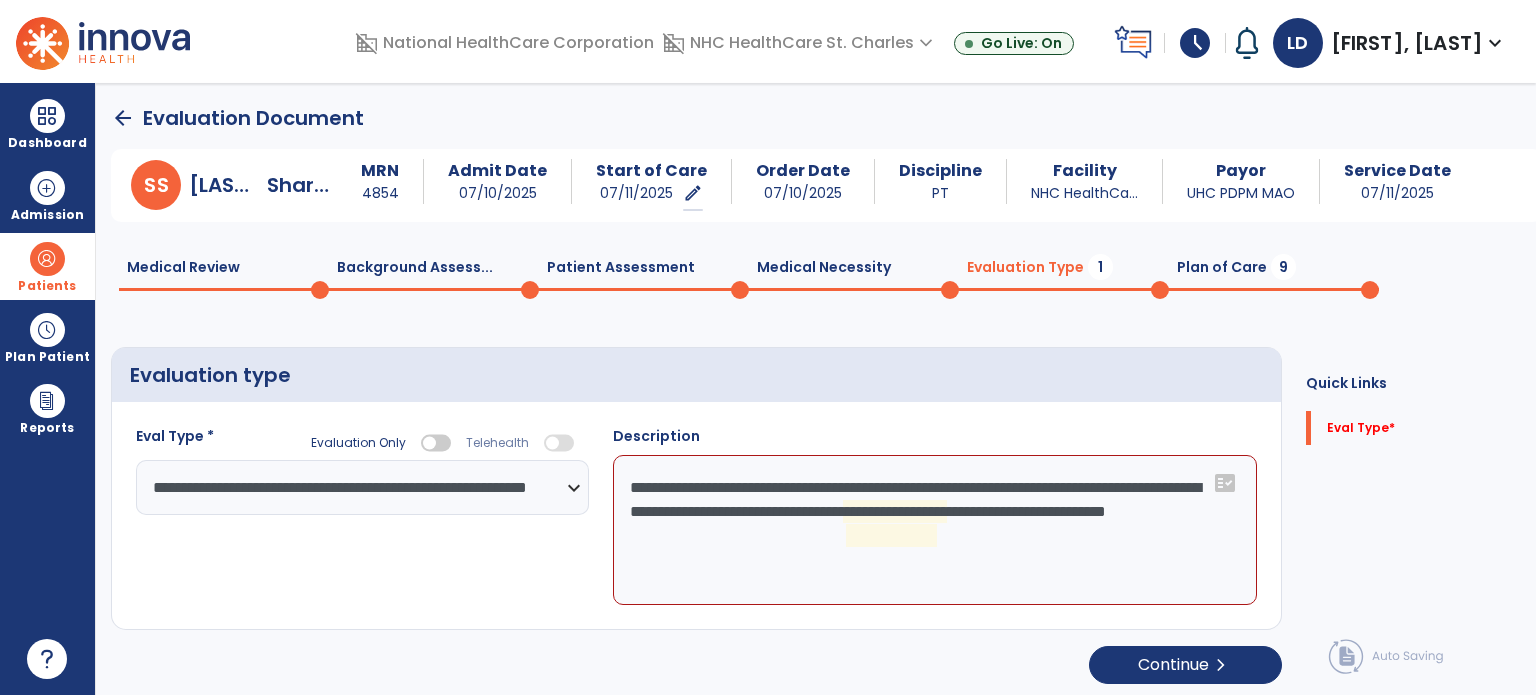 click on "**********" 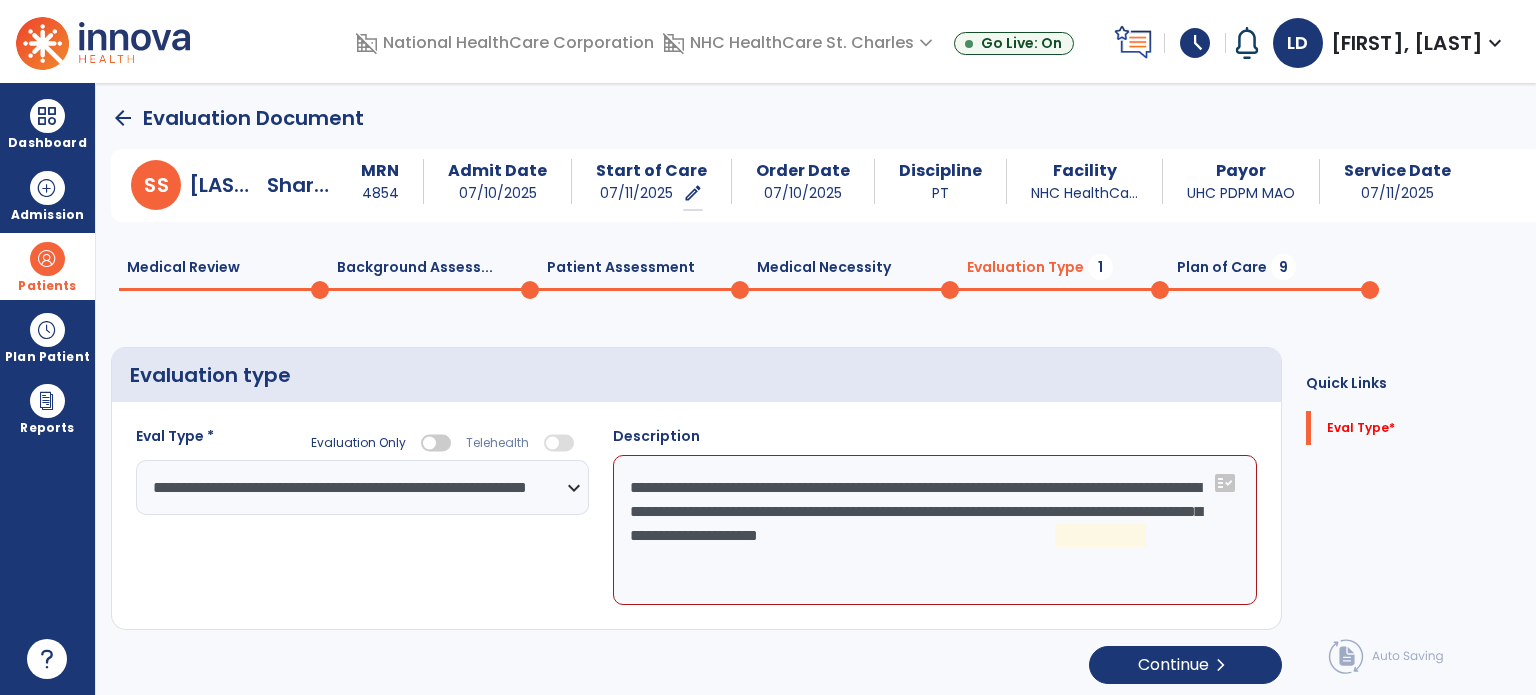drag, startPoint x: 804, startPoint y: 542, endPoint x: 762, endPoint y: 608, distance: 78.23043 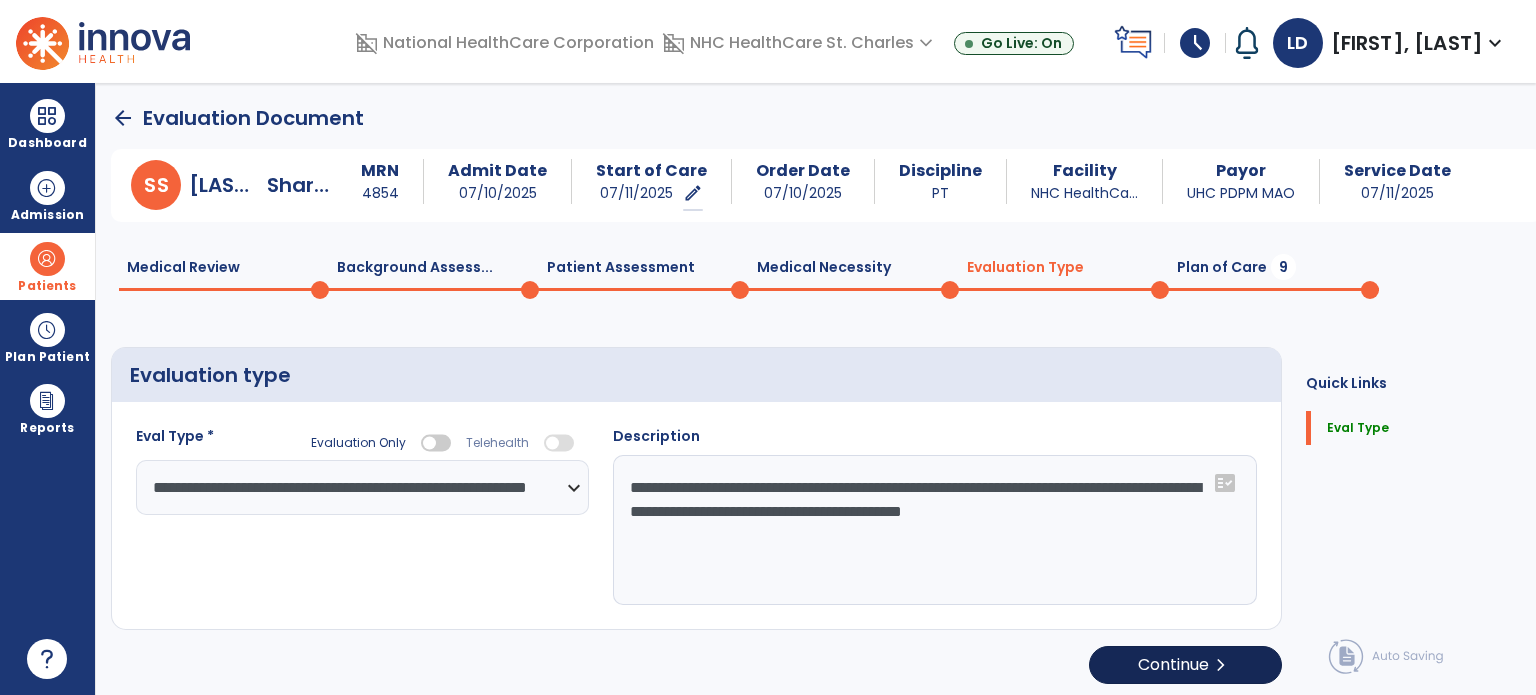 type on "**********" 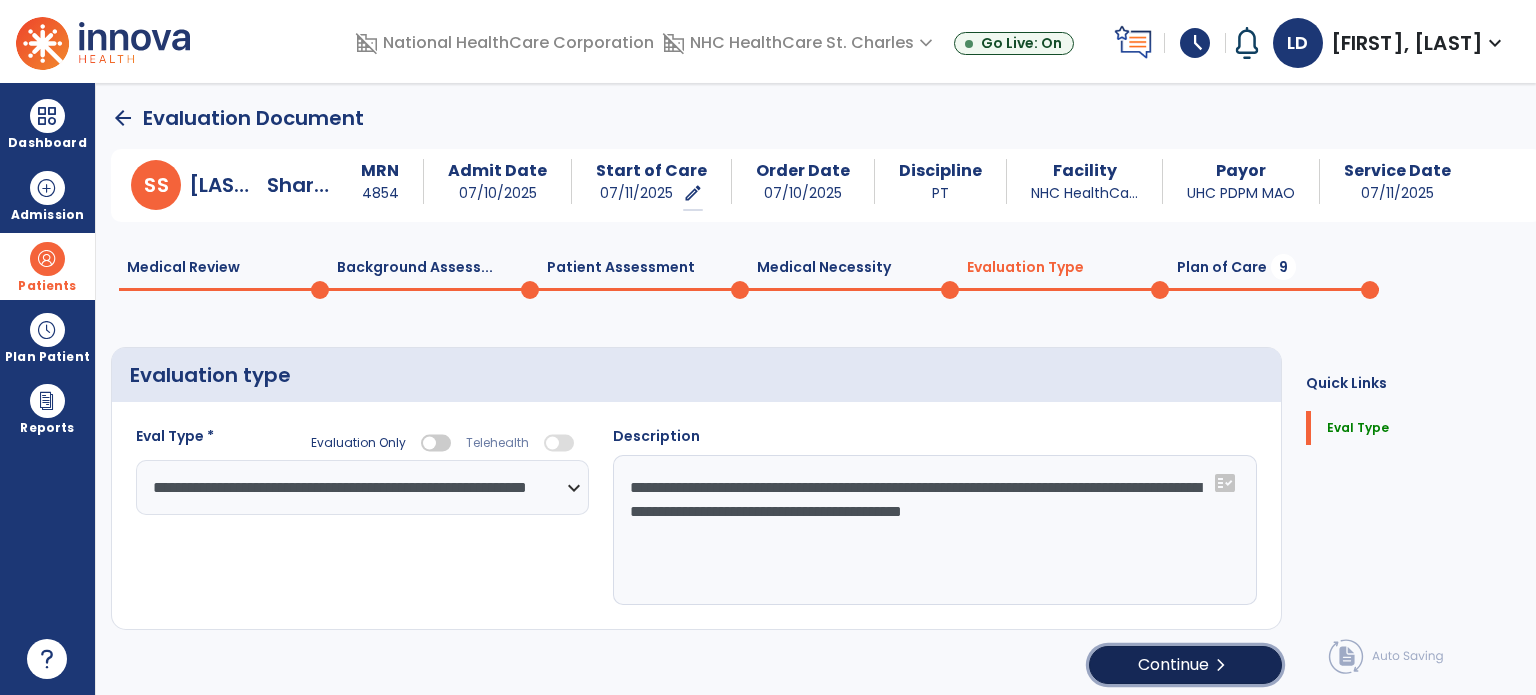 click on "Continue  chevron_right" 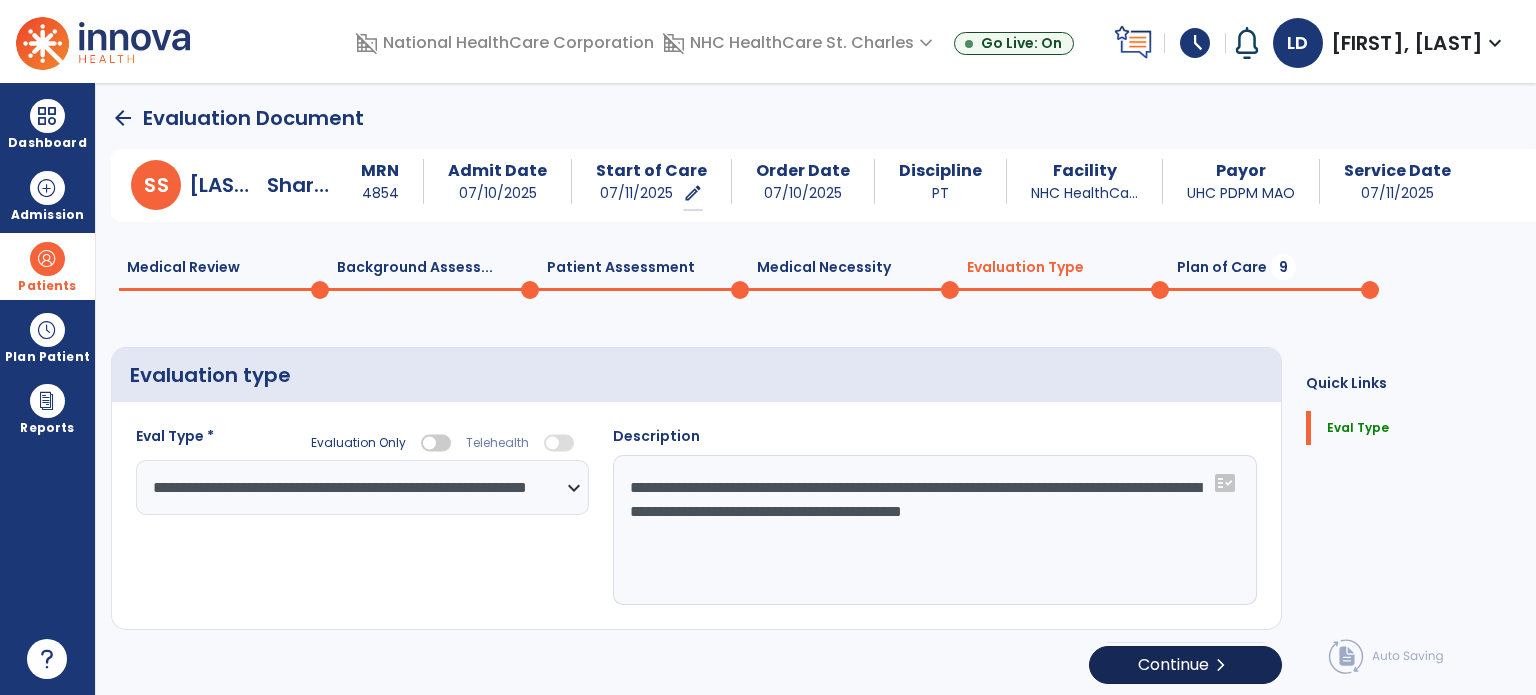 select on "*****" 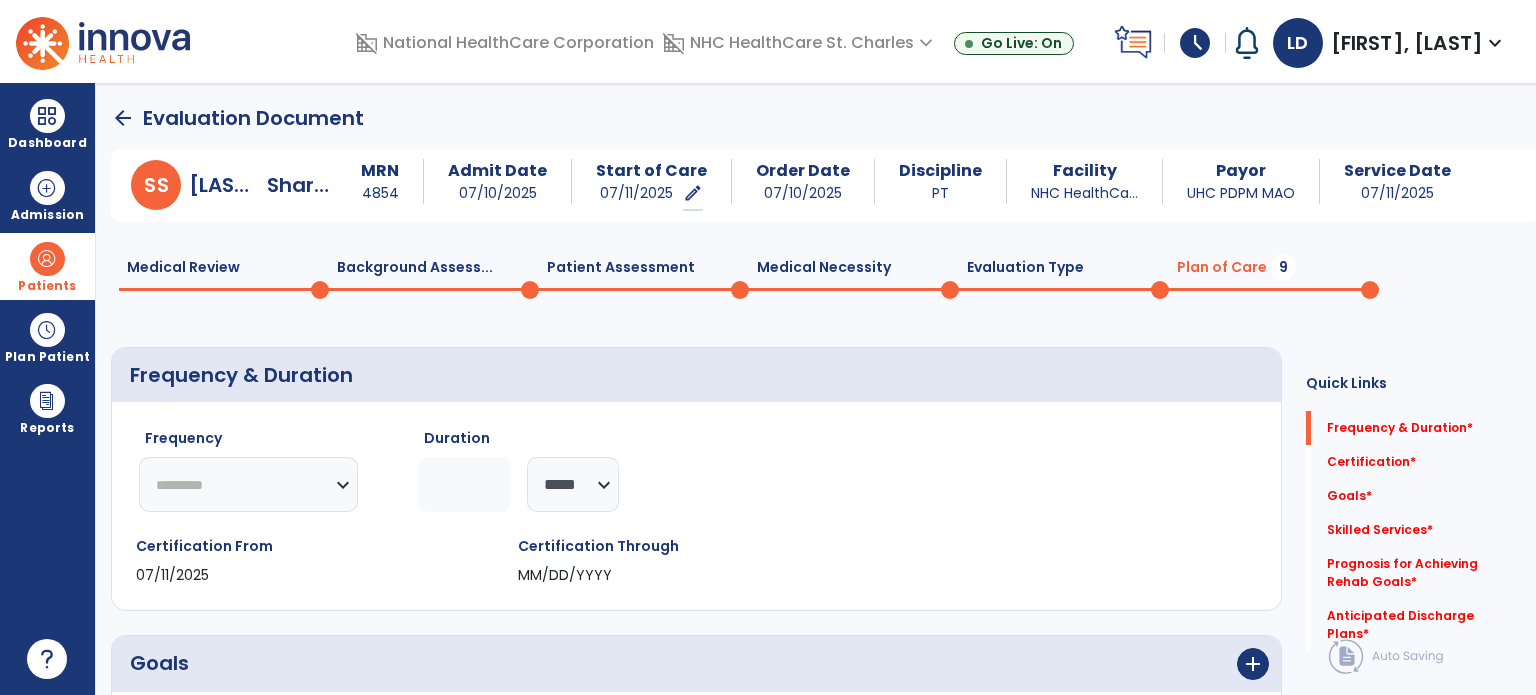 click on "********* ** ** ** ** ** ** **" 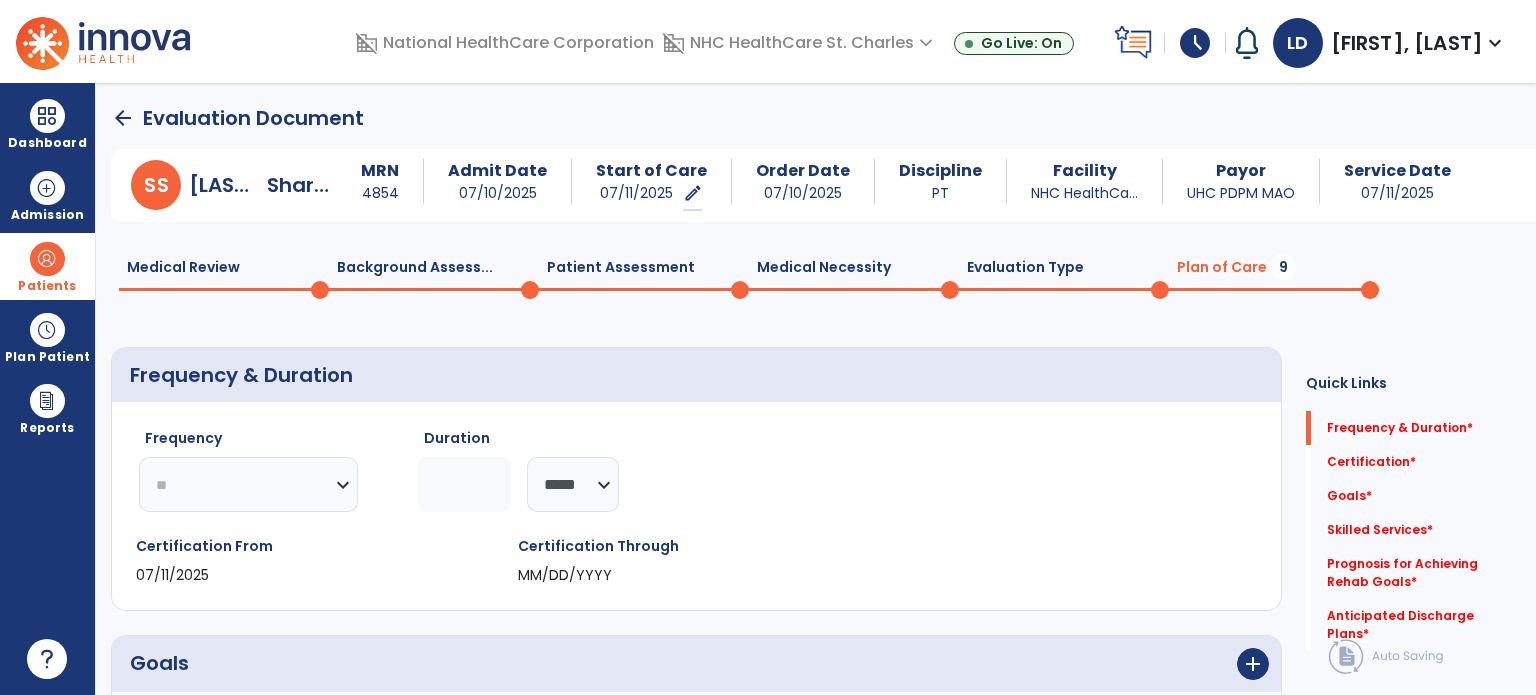 click on "********* ** ** ** ** ** ** **" 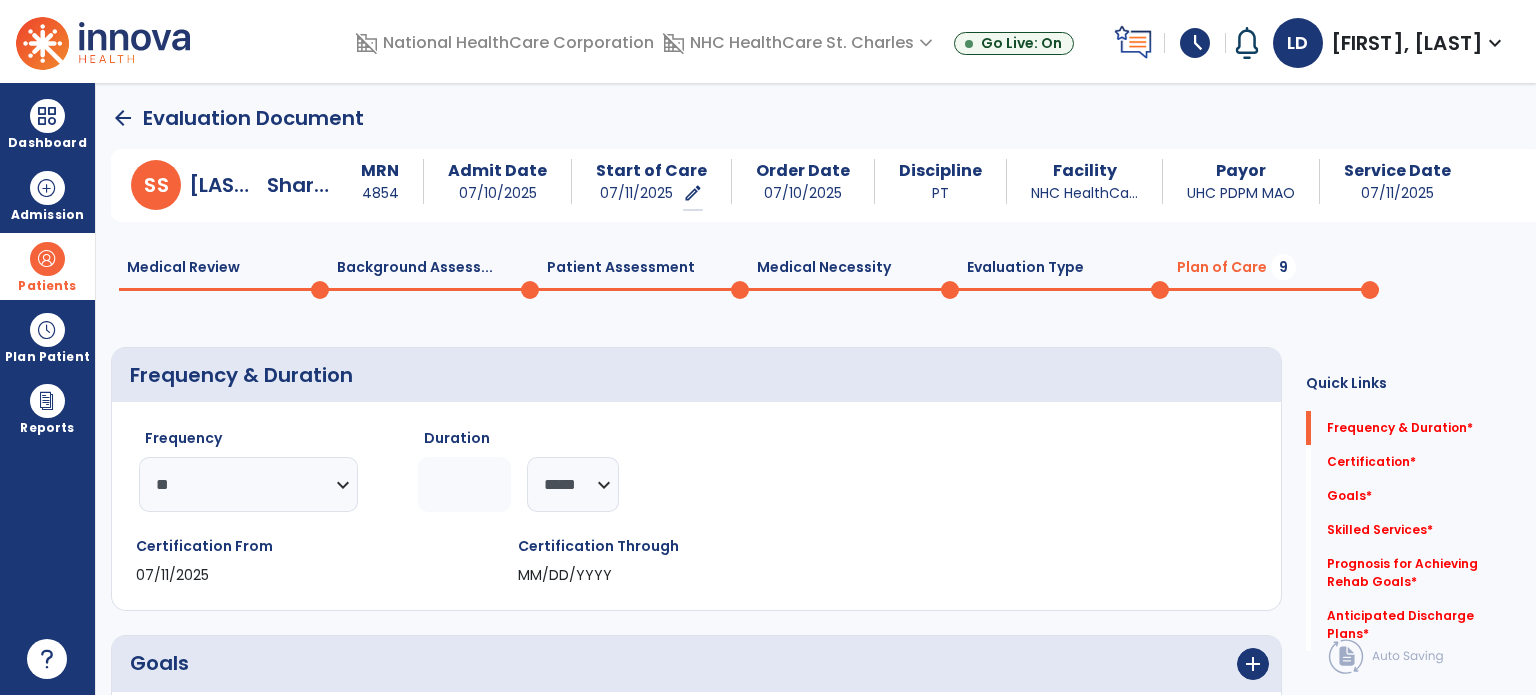 click 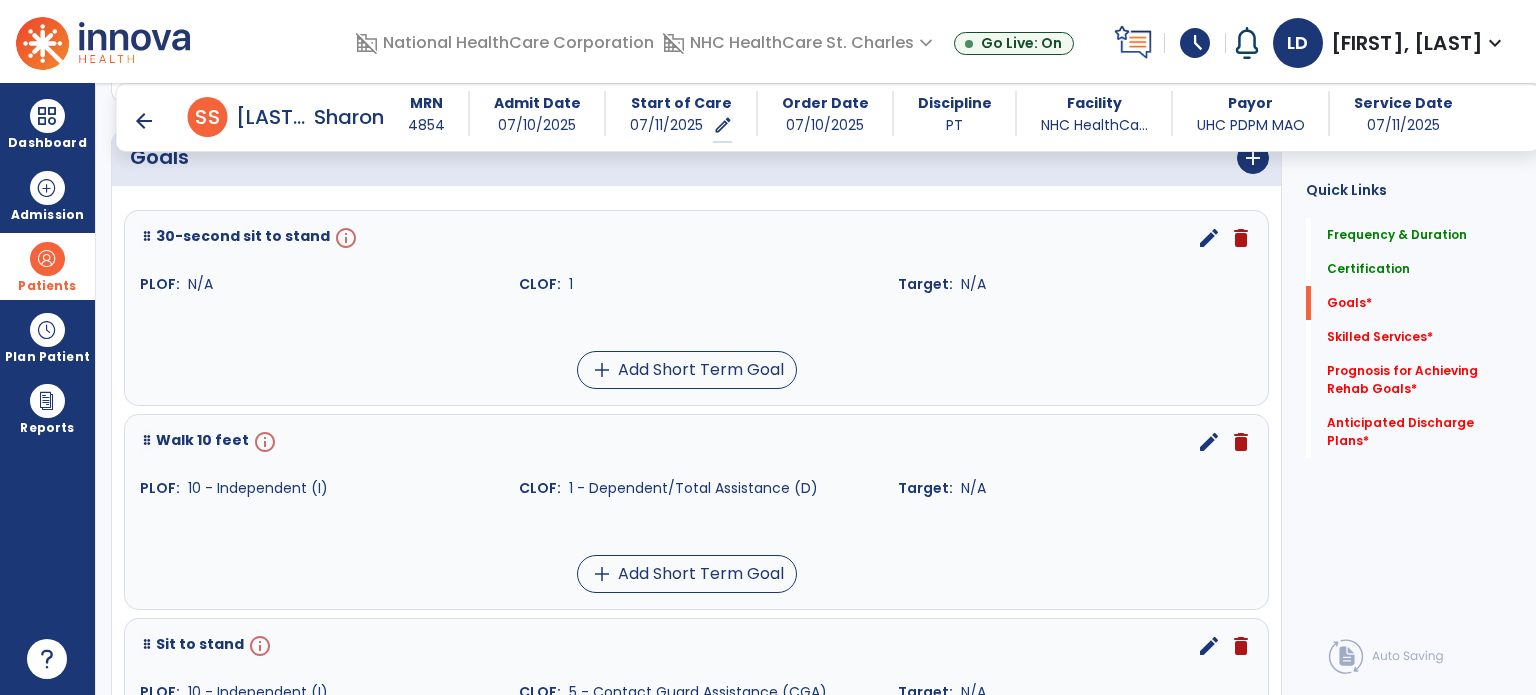 scroll, scrollTop: 492, scrollLeft: 0, axis: vertical 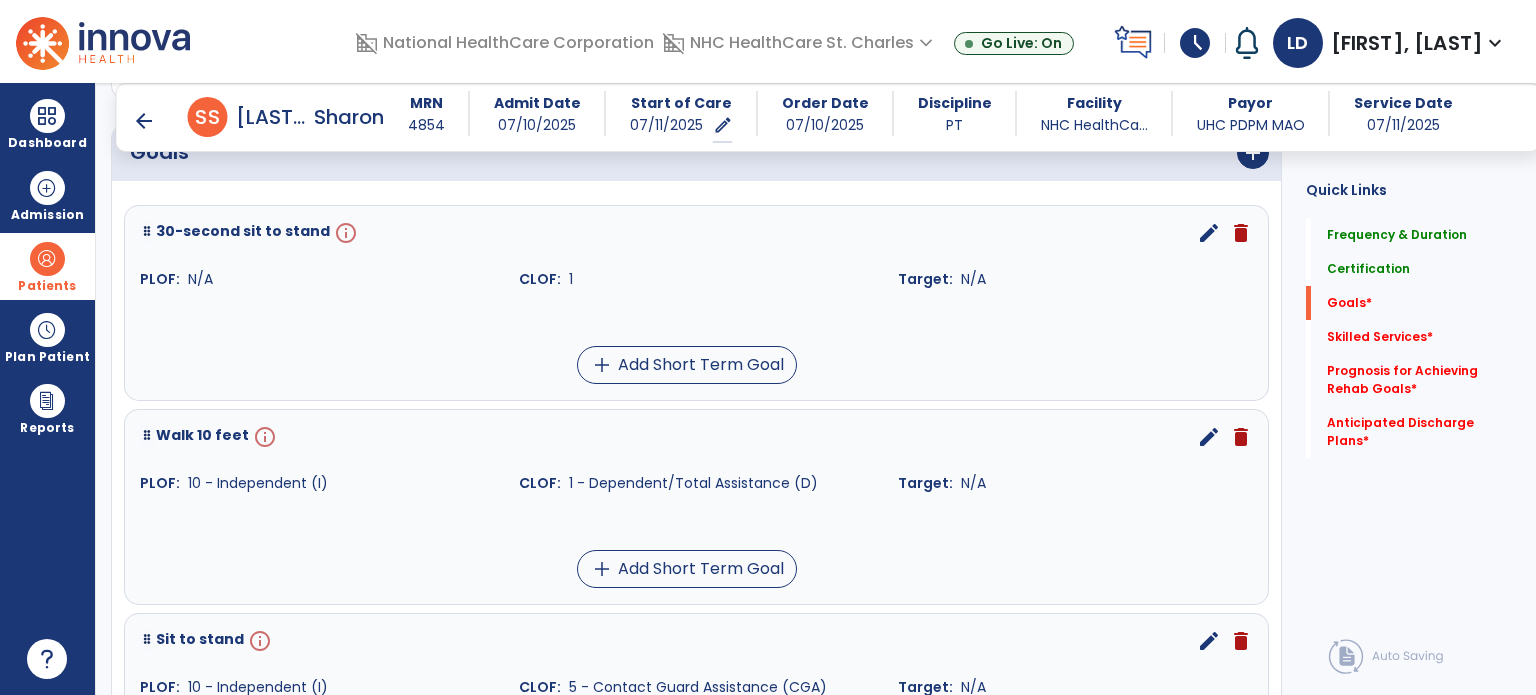 type on "*" 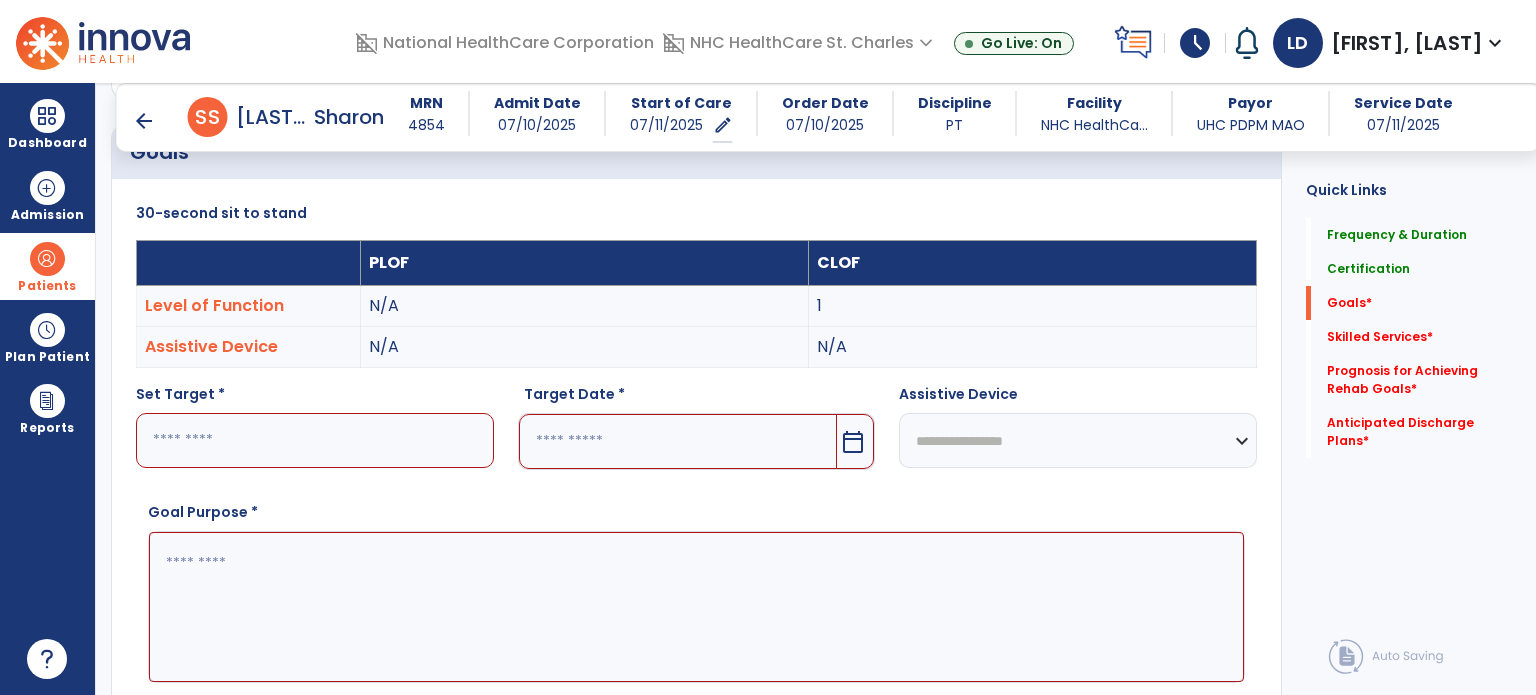 scroll, scrollTop: 83, scrollLeft: 0, axis: vertical 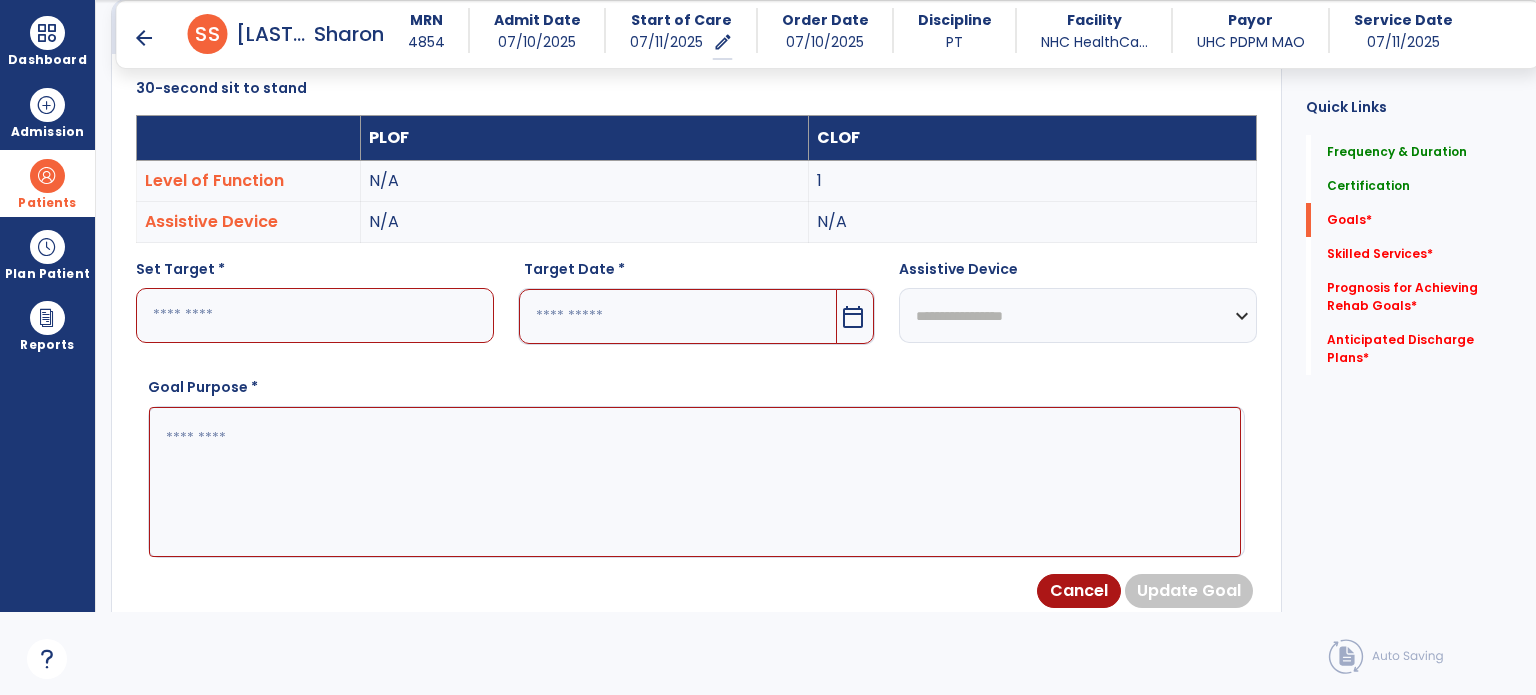 click at bounding box center (315, 315) 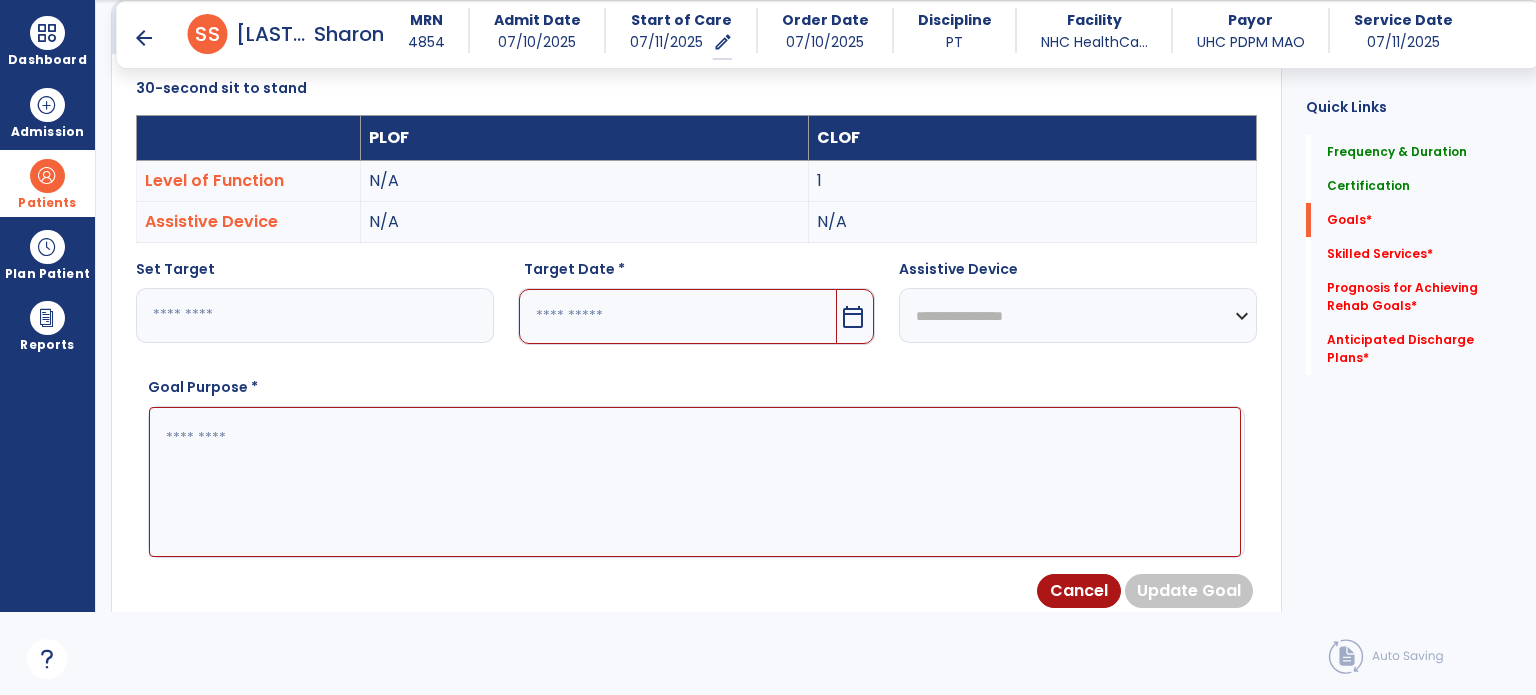 type on "*" 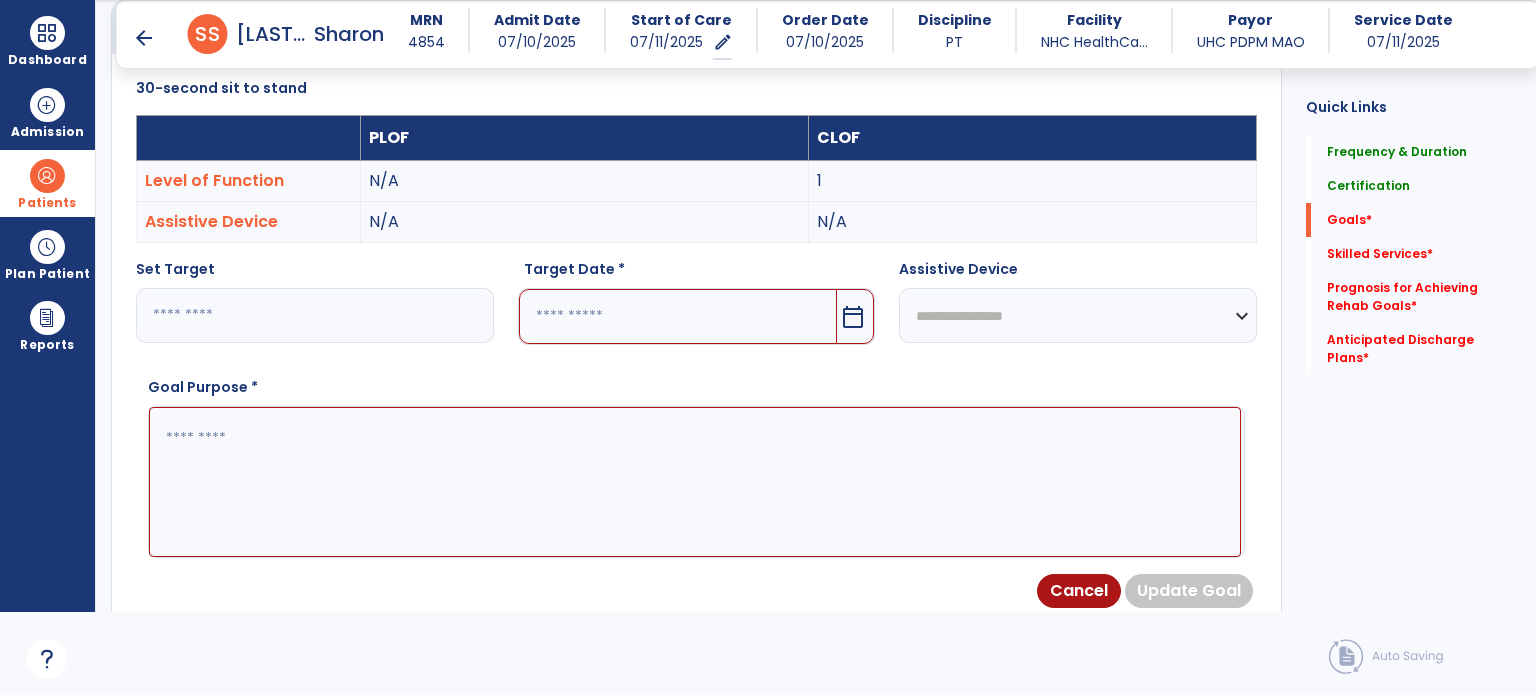 click at bounding box center [678, 316] 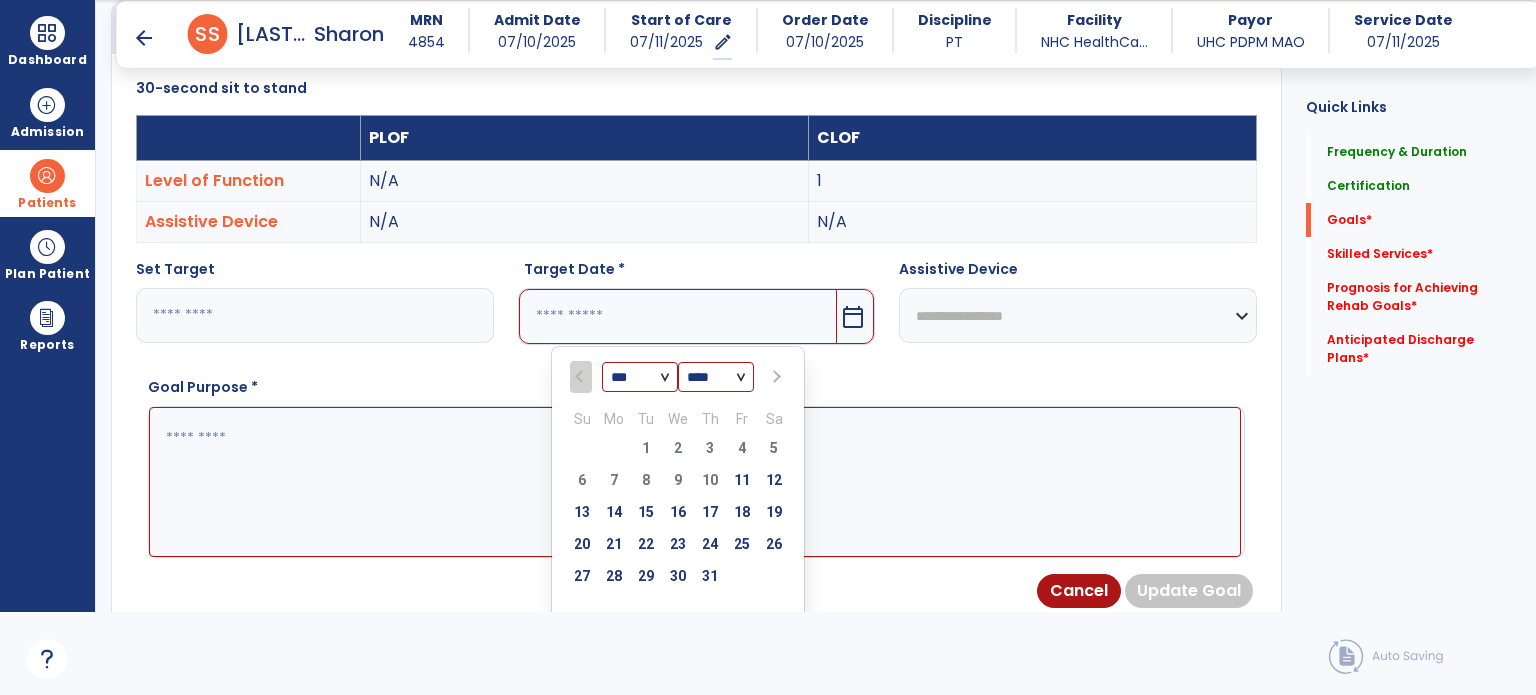 click on "*** *** ***" at bounding box center (640, 378) 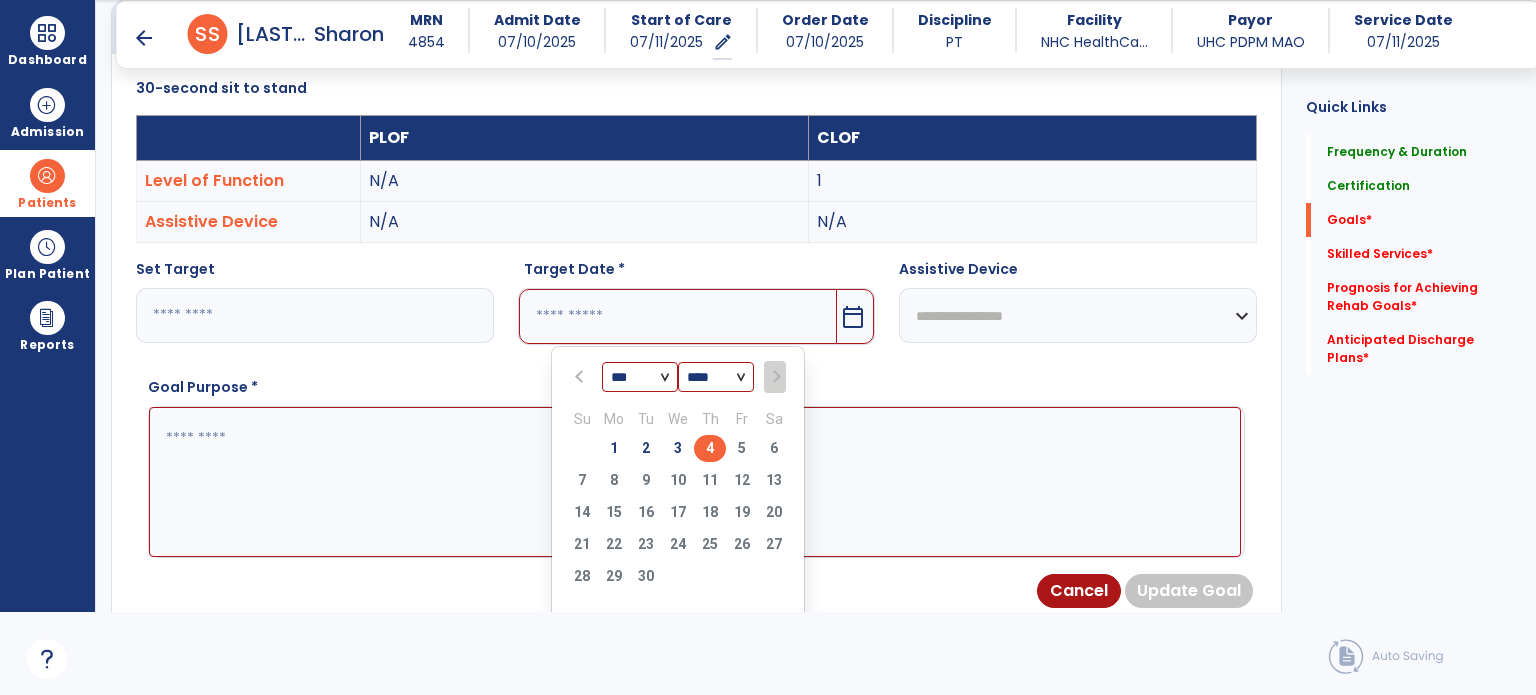 click on "4" at bounding box center (710, 448) 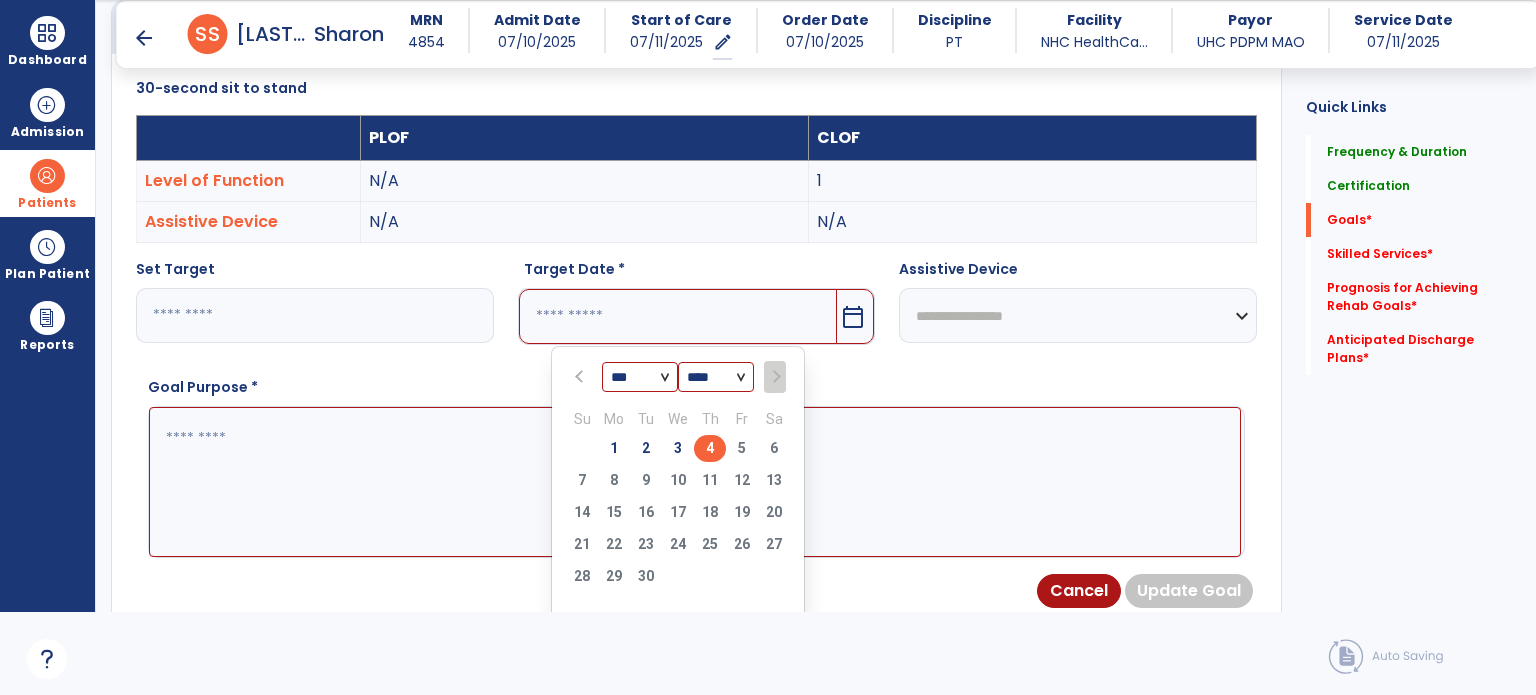type on "********" 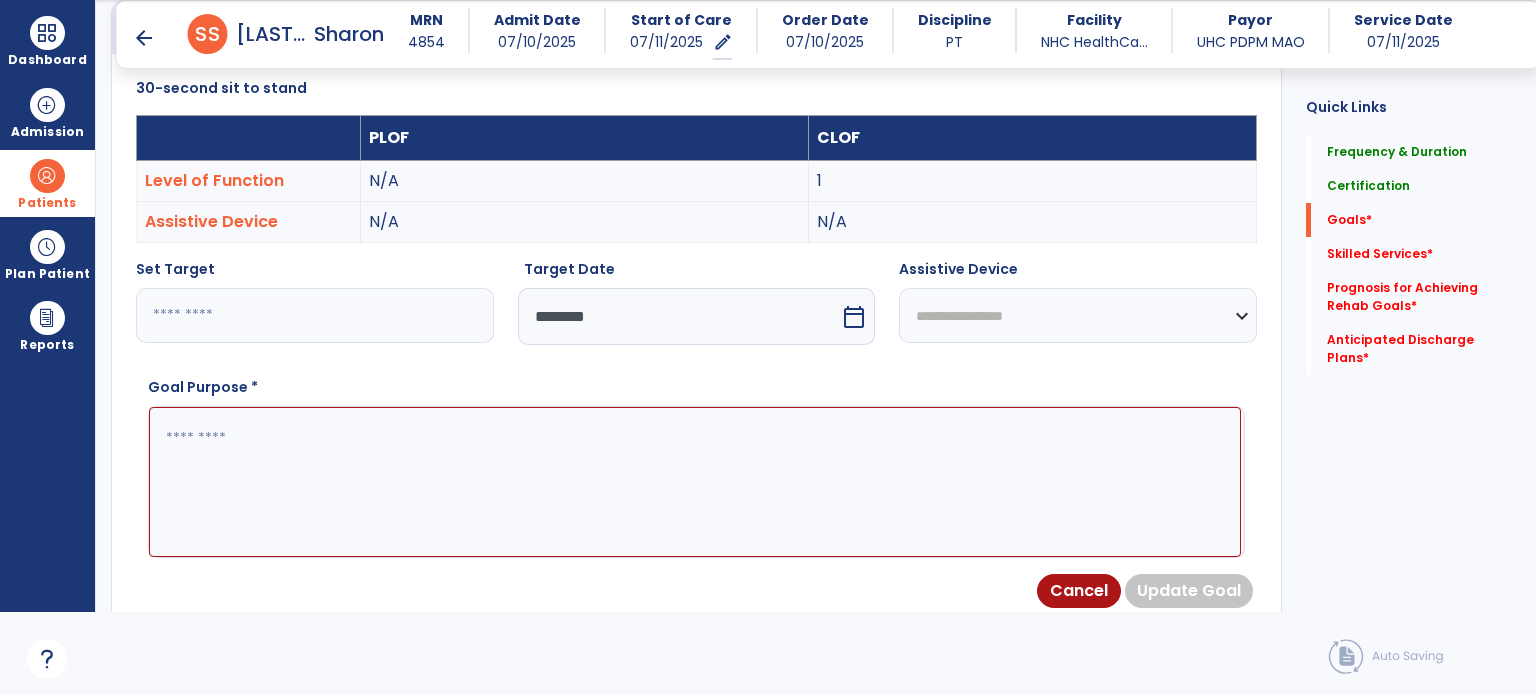 click at bounding box center [695, 482] 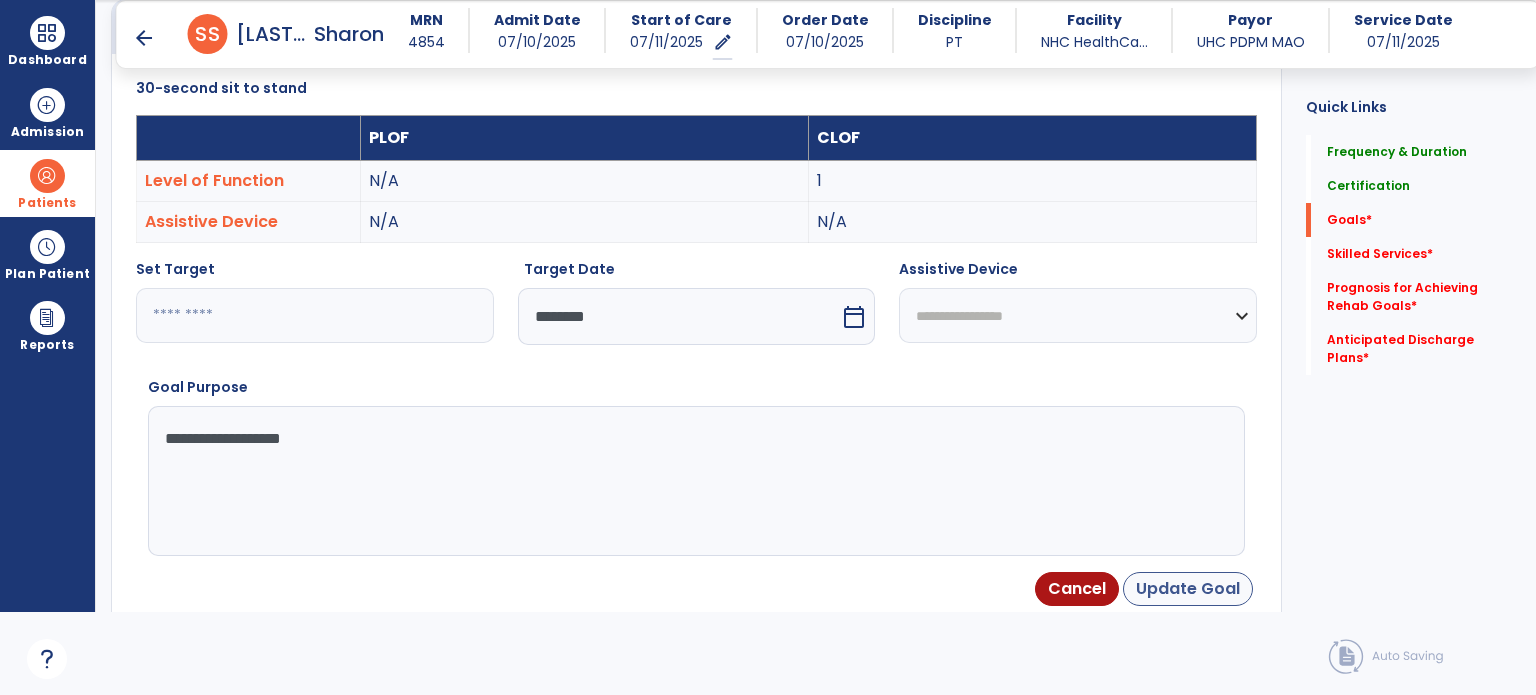 type on "**********" 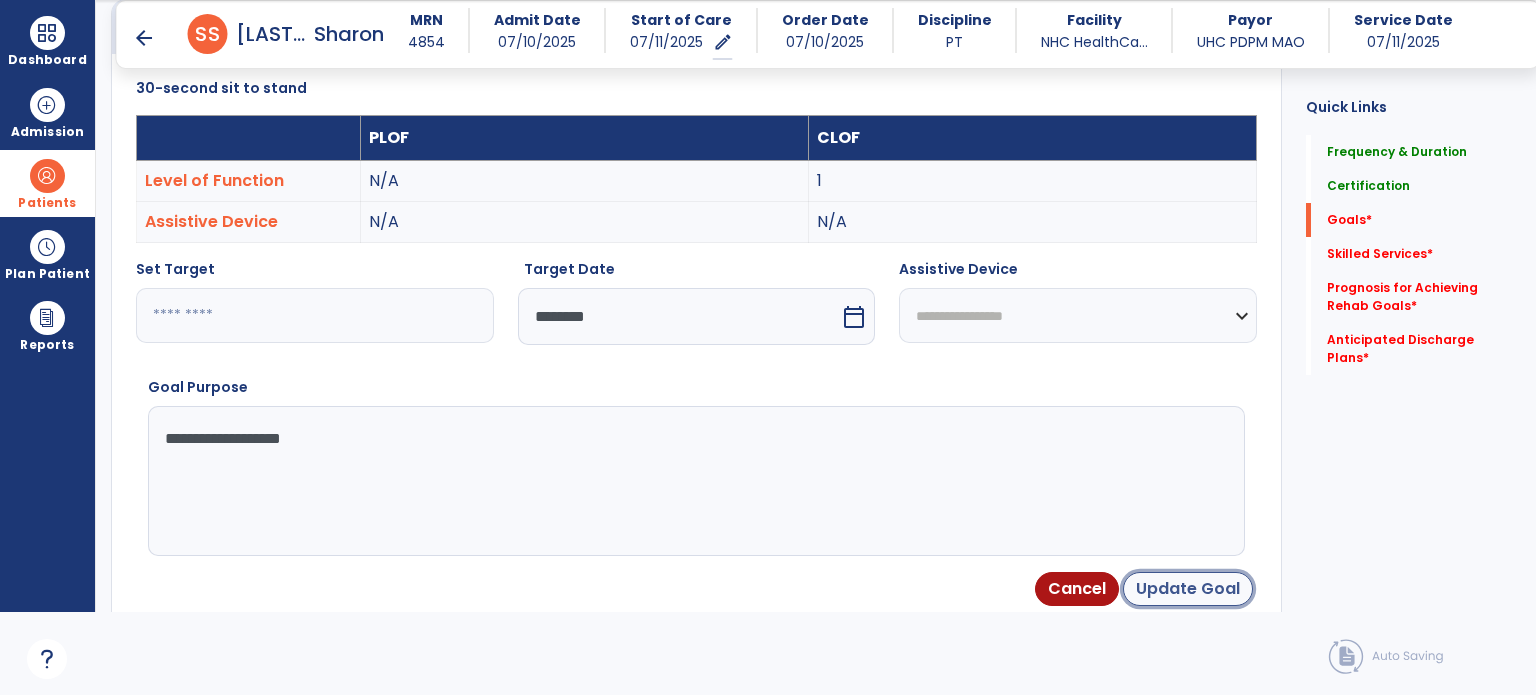 click on "Update Goal" at bounding box center [1188, 589] 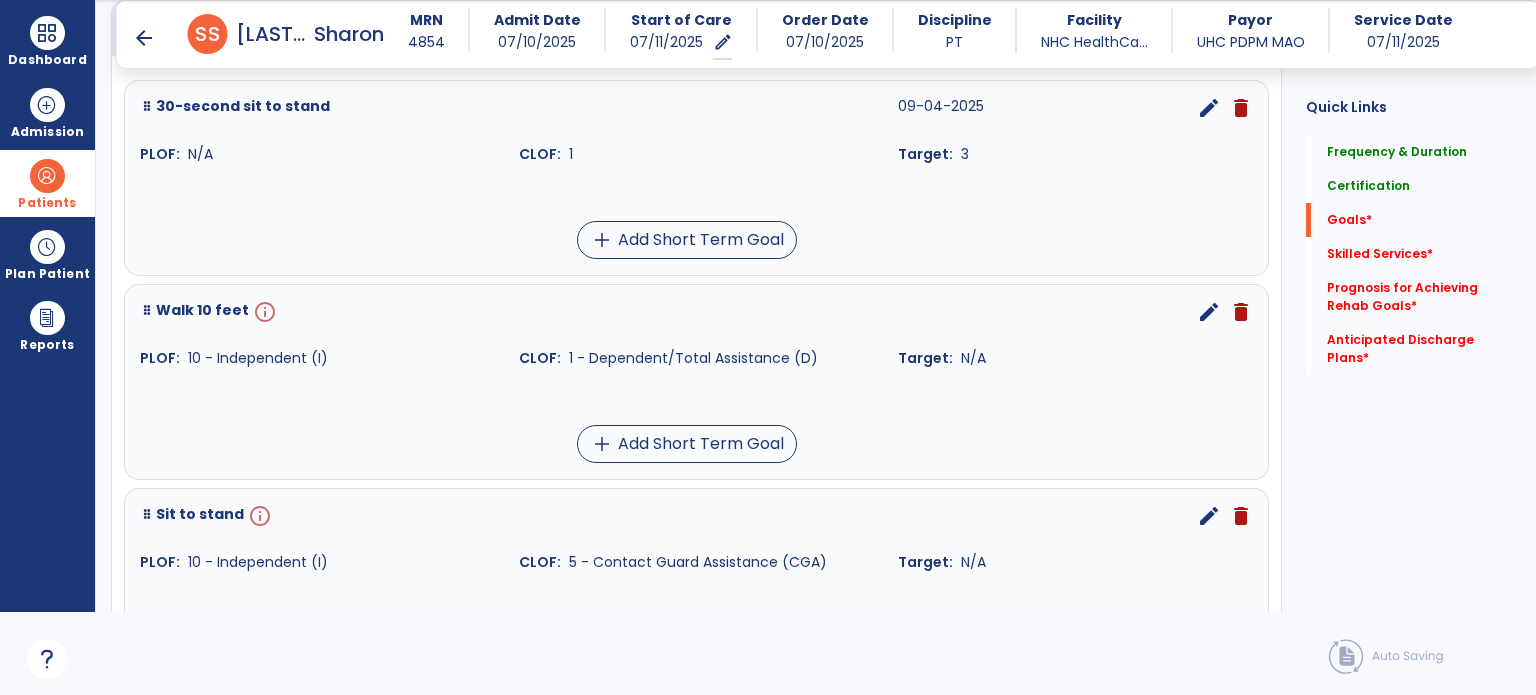 click on "edit" at bounding box center [1209, 312] 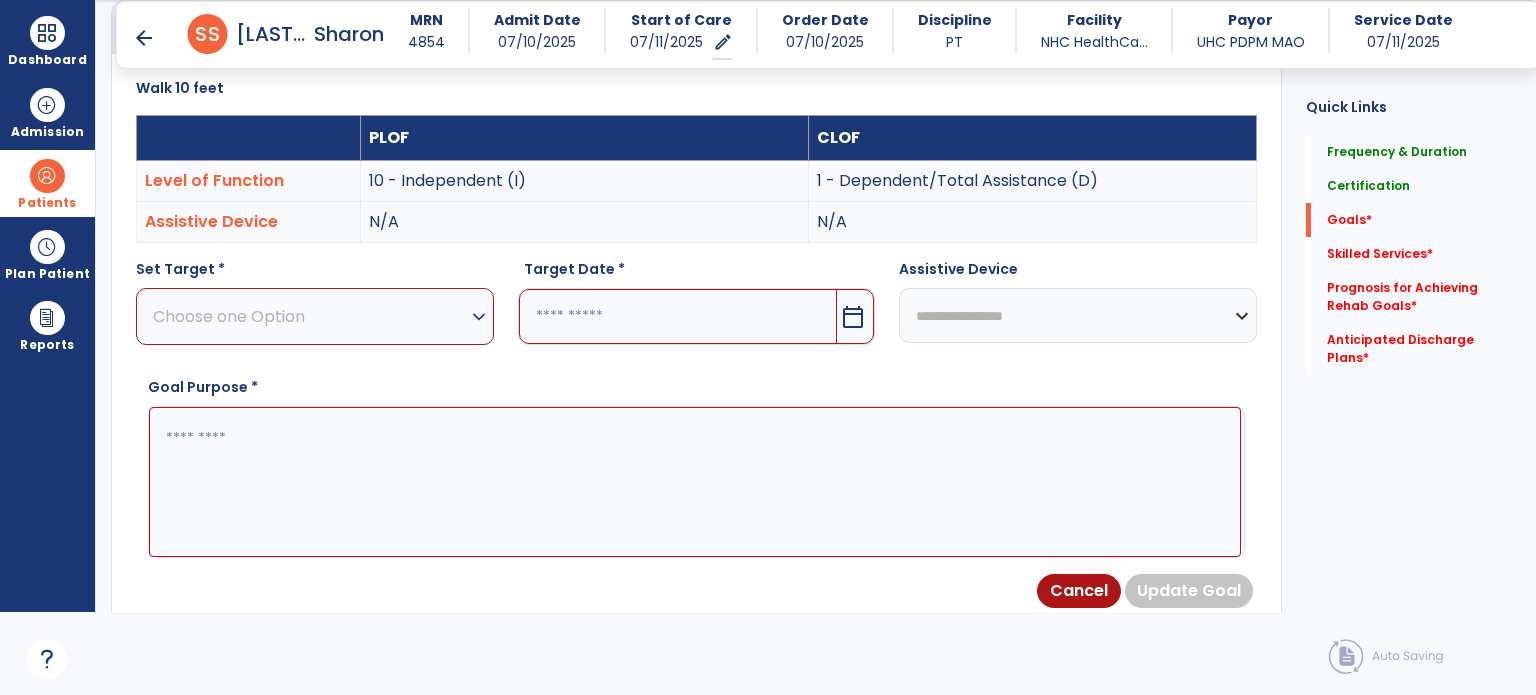 click on "Choose one Option" at bounding box center (310, 316) 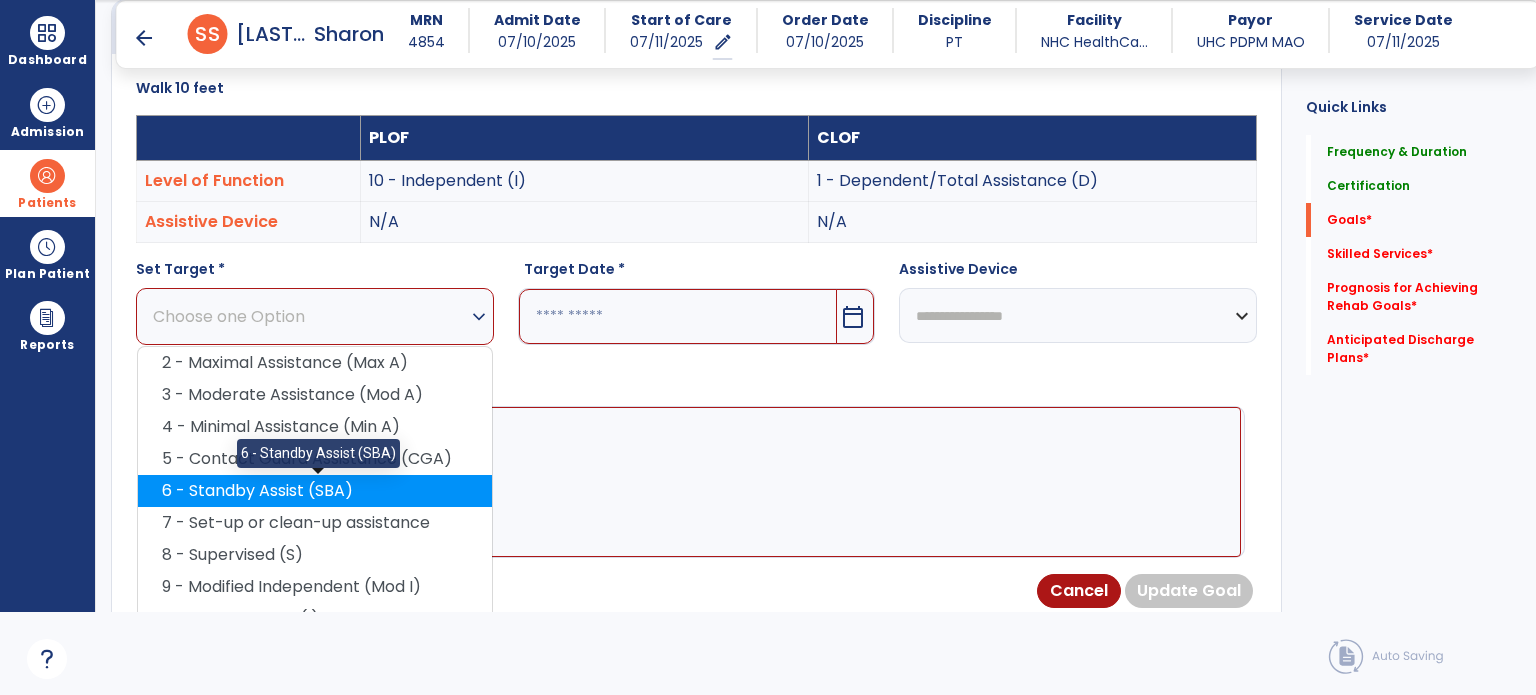 click on "6 - Standby Assist (SBA)" at bounding box center [315, 491] 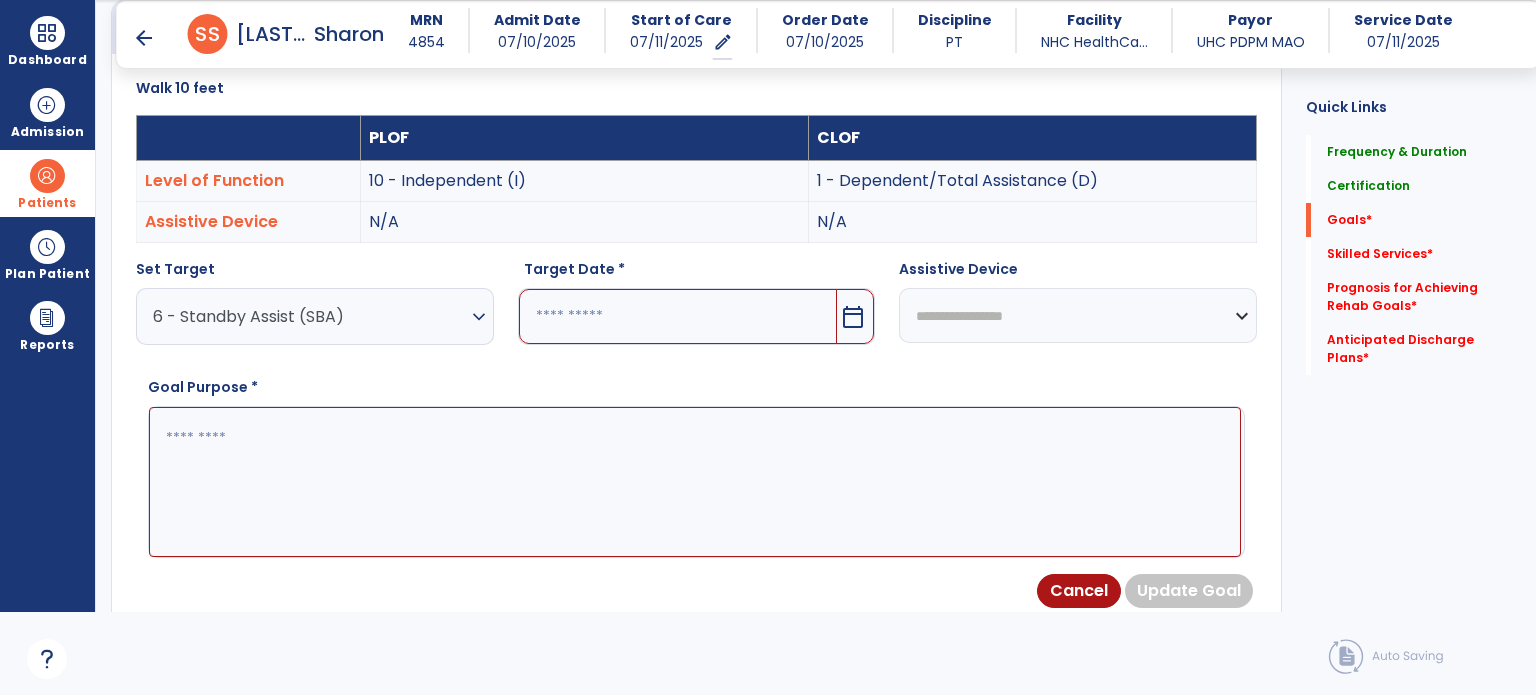 click at bounding box center [678, 316] 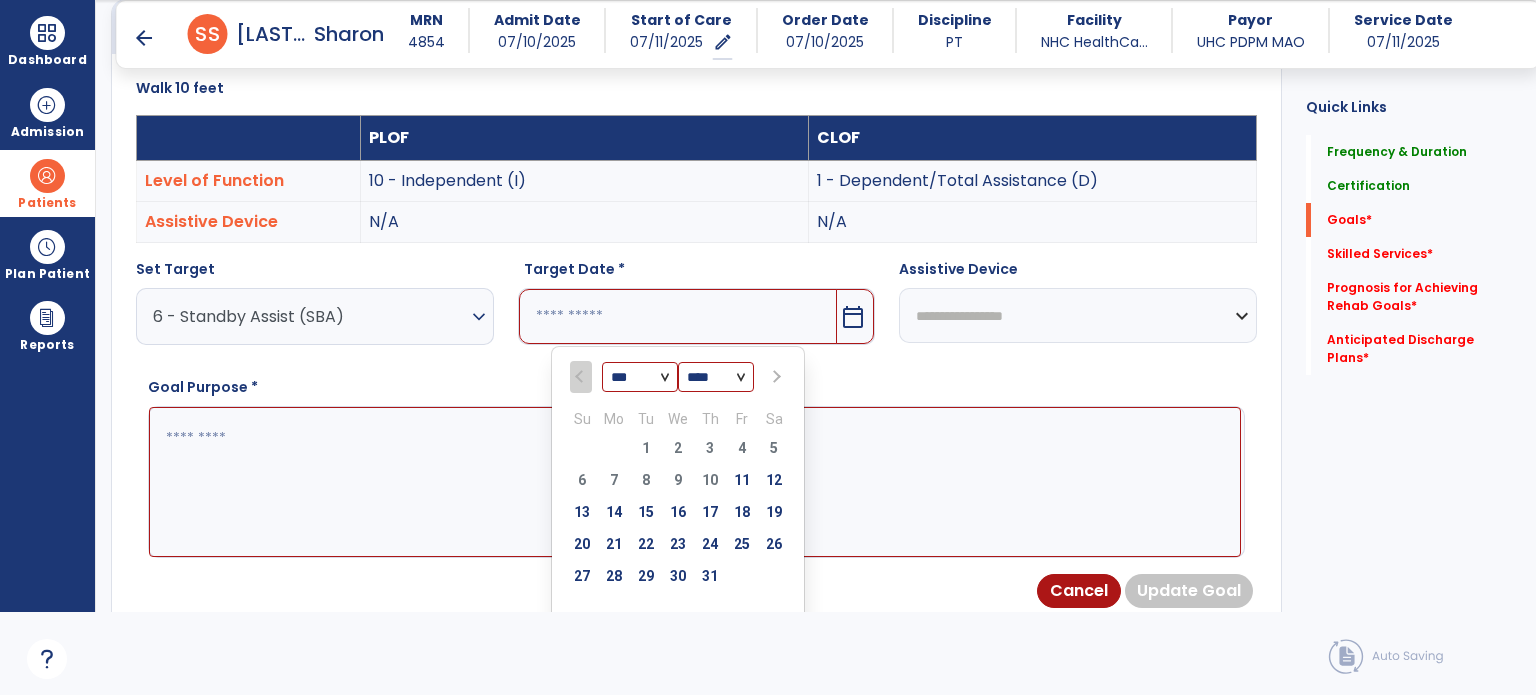 click on "*** *** ***" at bounding box center (640, 378) 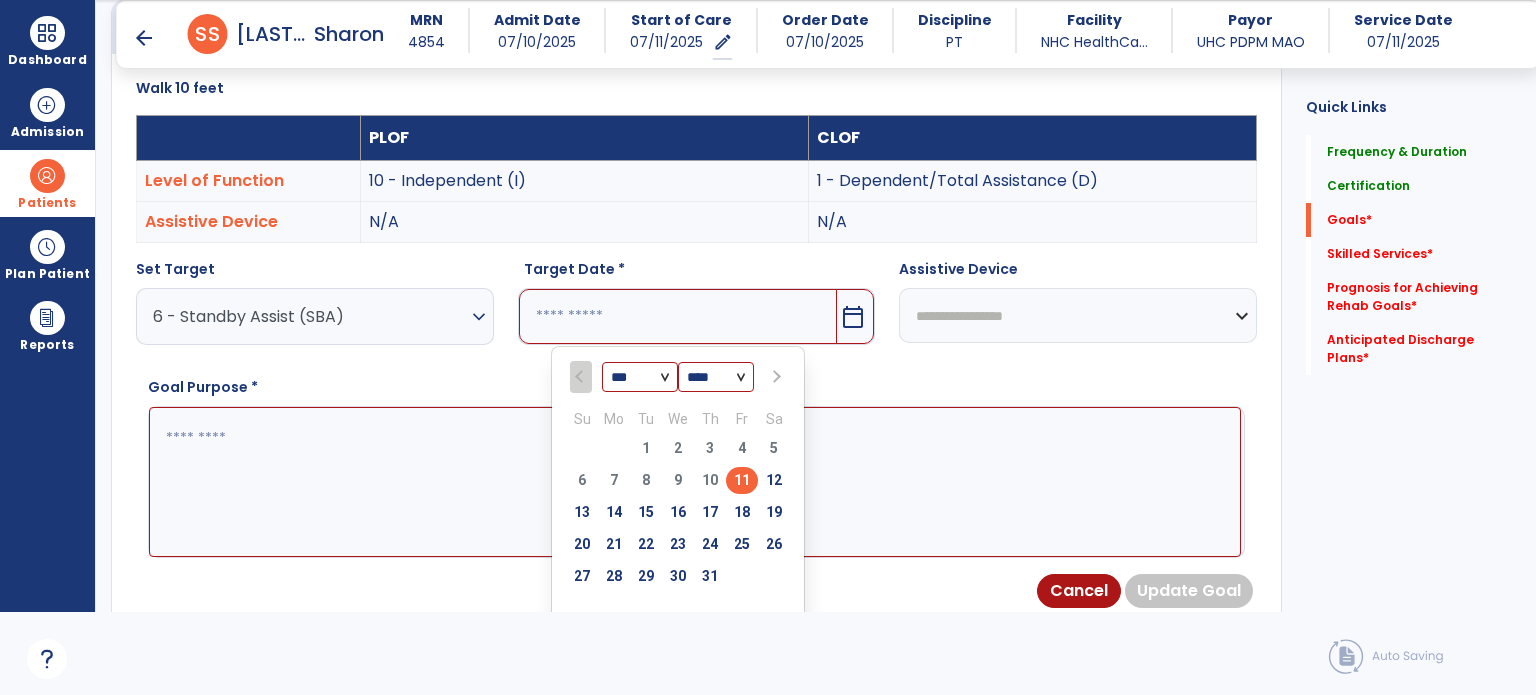 click on "11" at bounding box center (742, 480) 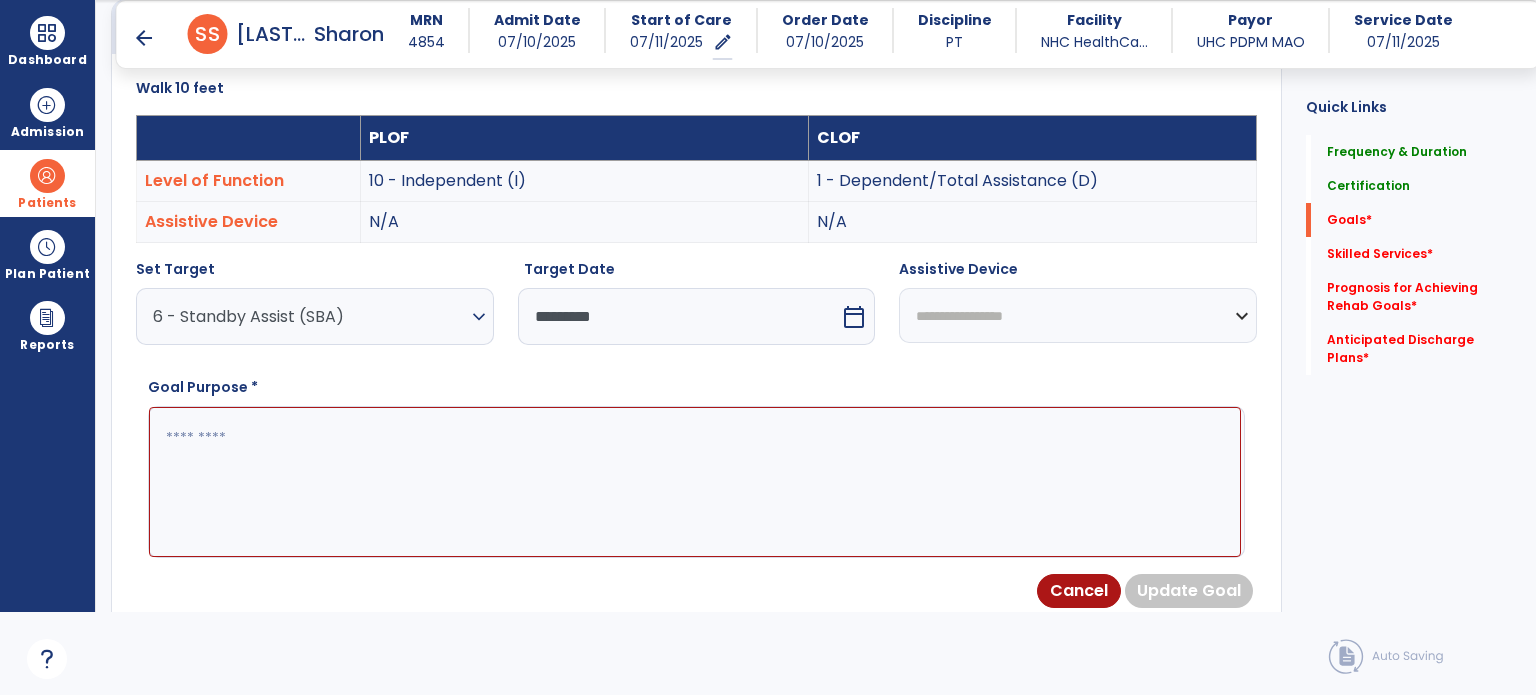 click on "calendar_today" at bounding box center [854, 317] 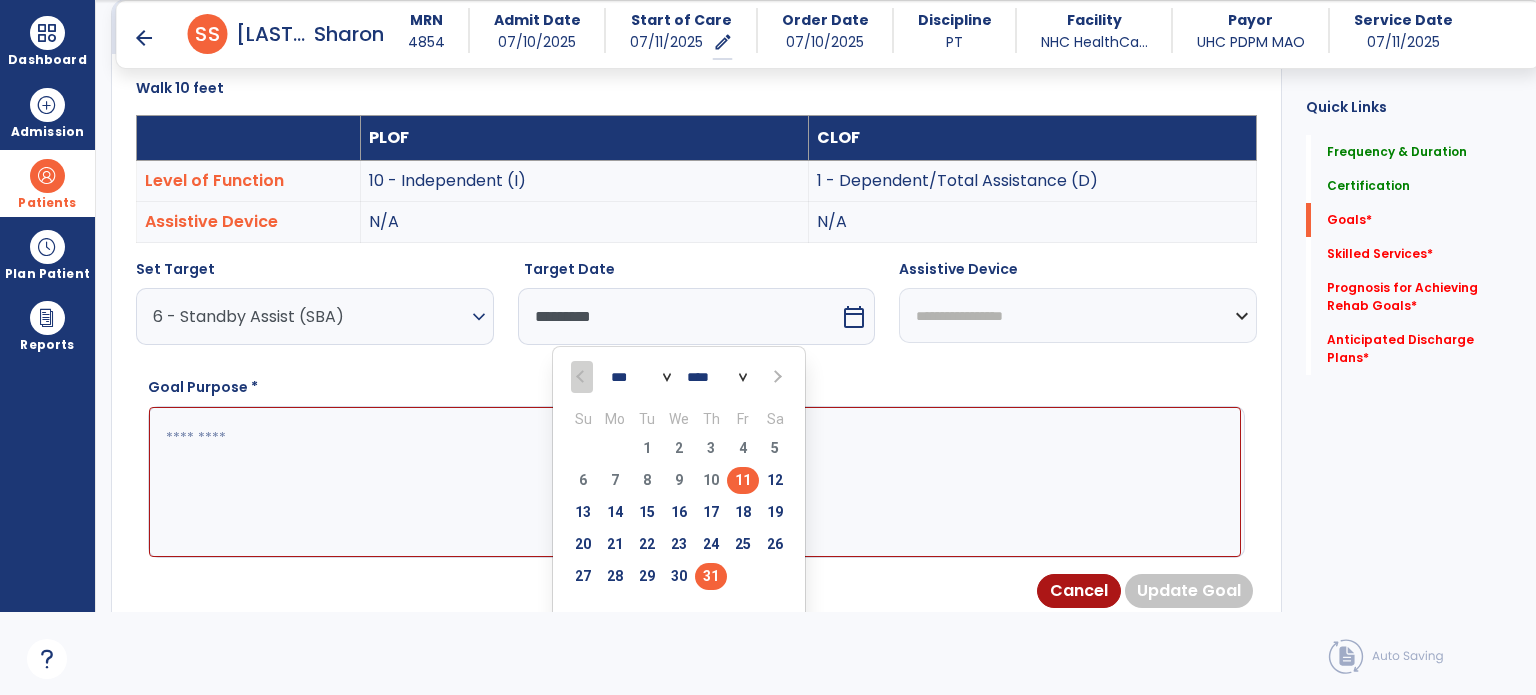 click on "31" at bounding box center [711, 576] 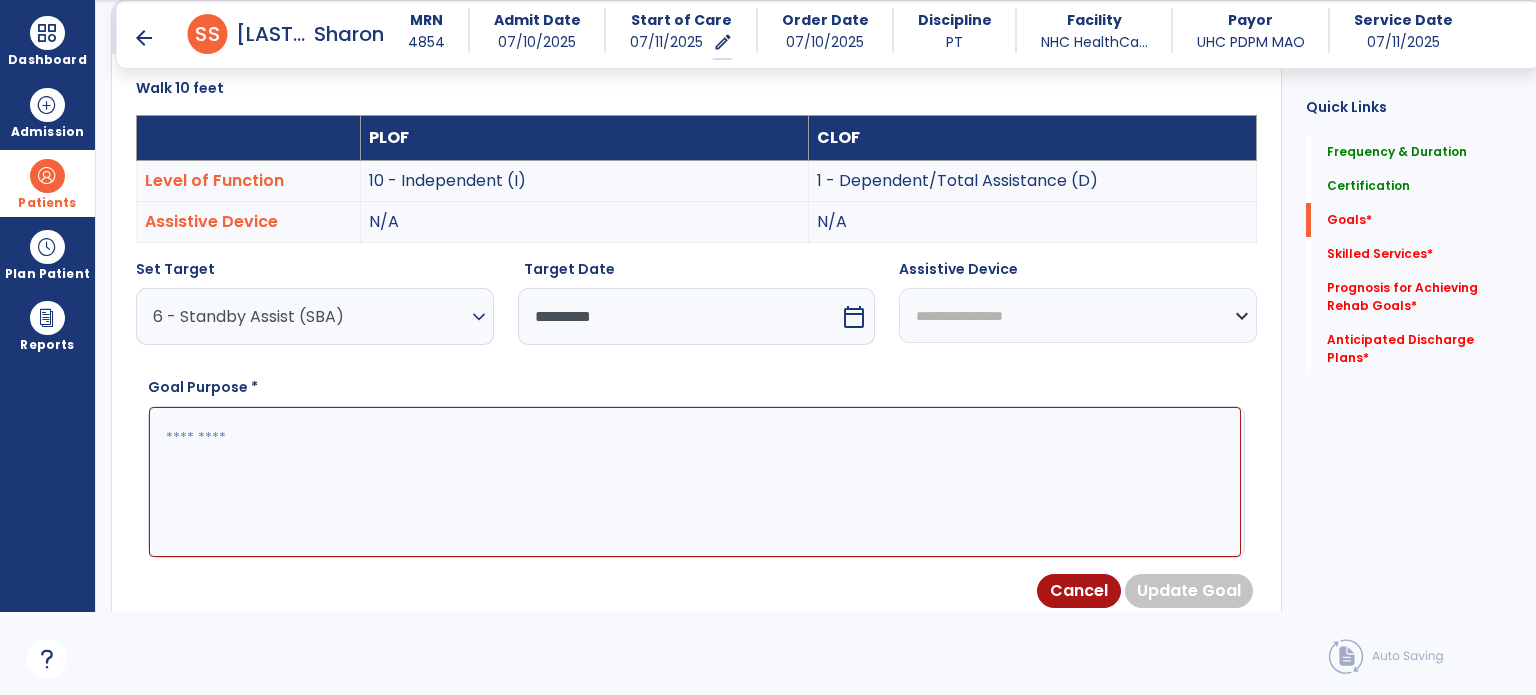 click at bounding box center (695, 482) 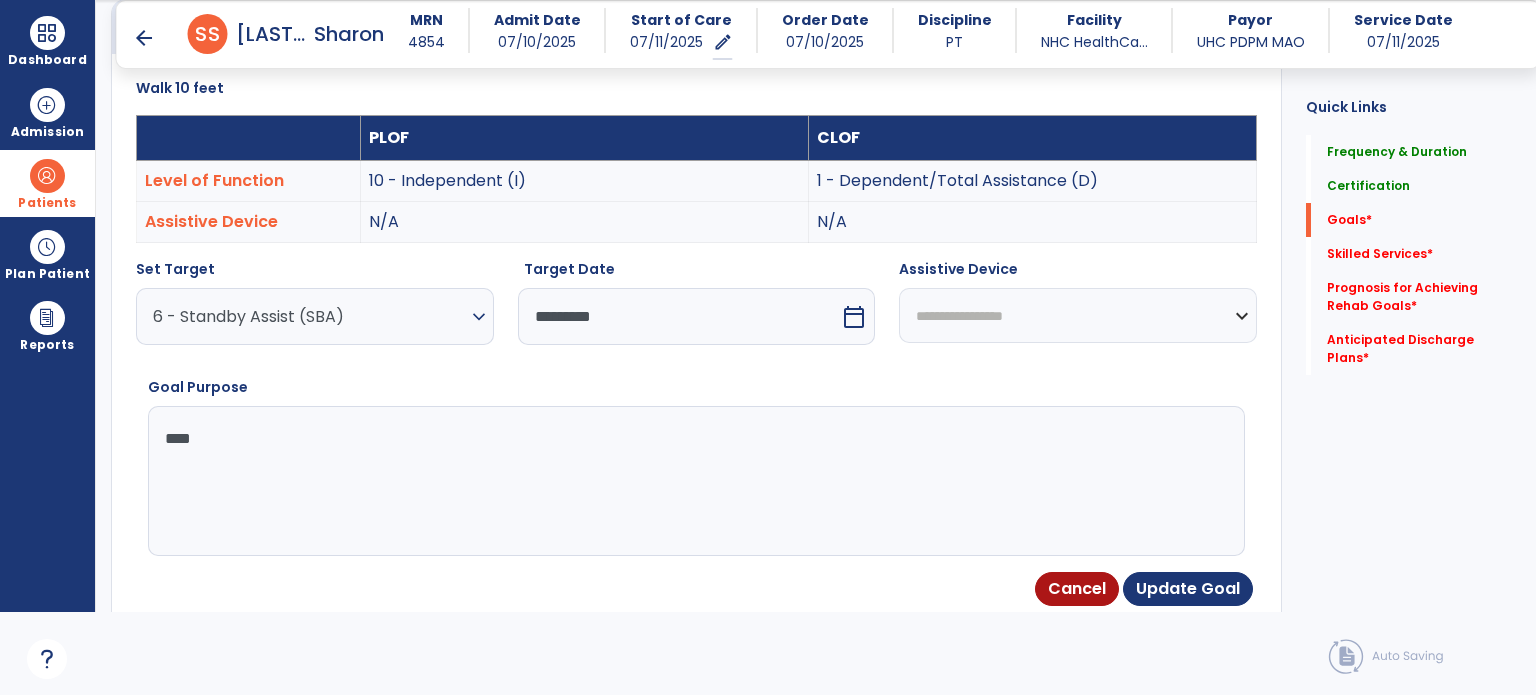 type on "****" 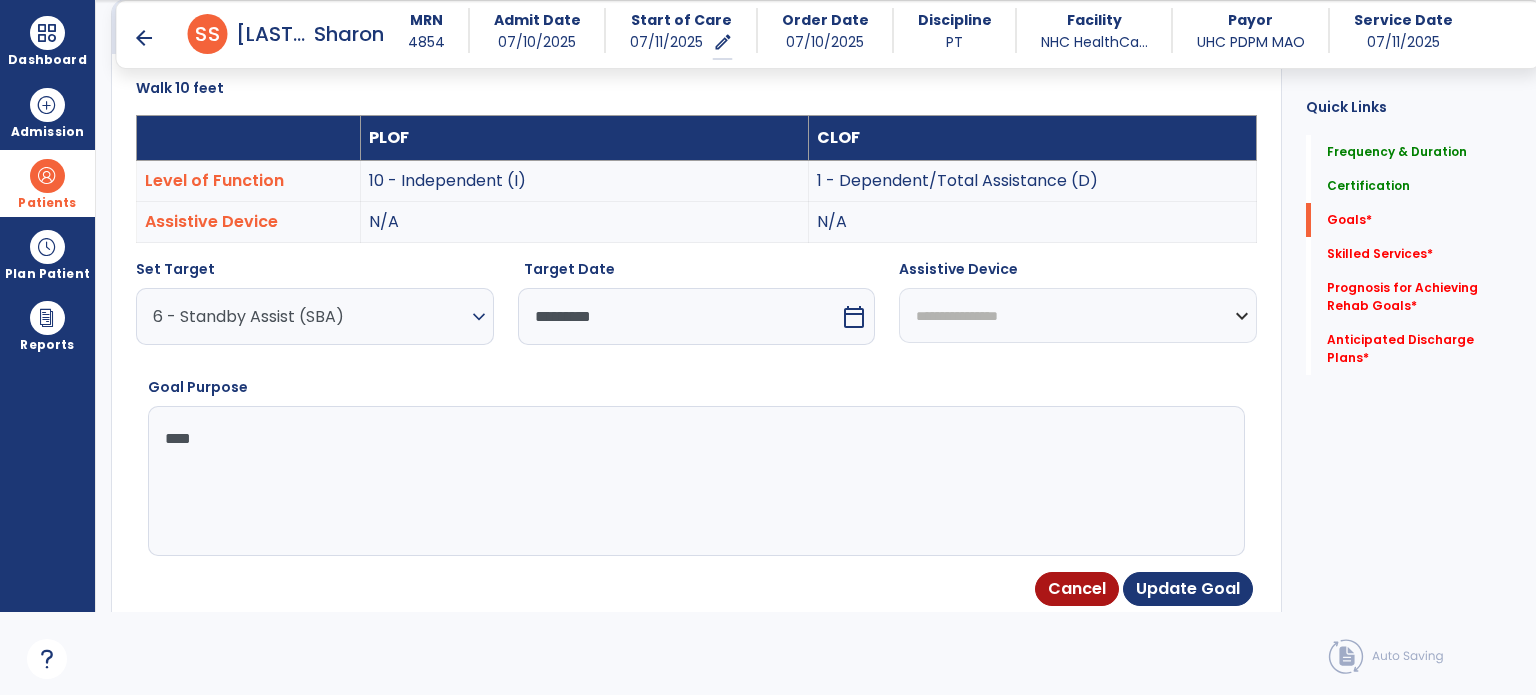 click on "**********" at bounding box center [1078, 315] 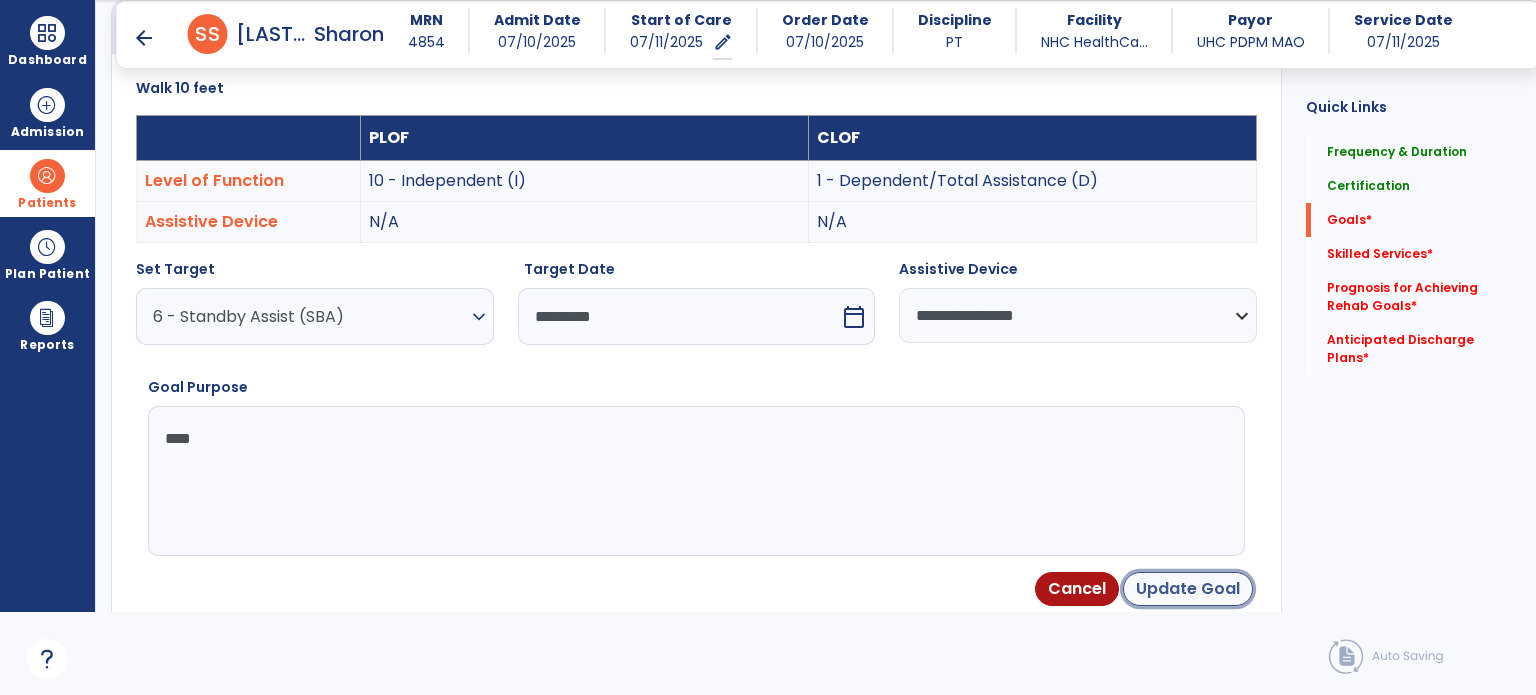 click on "Update Goal" at bounding box center (1188, 589) 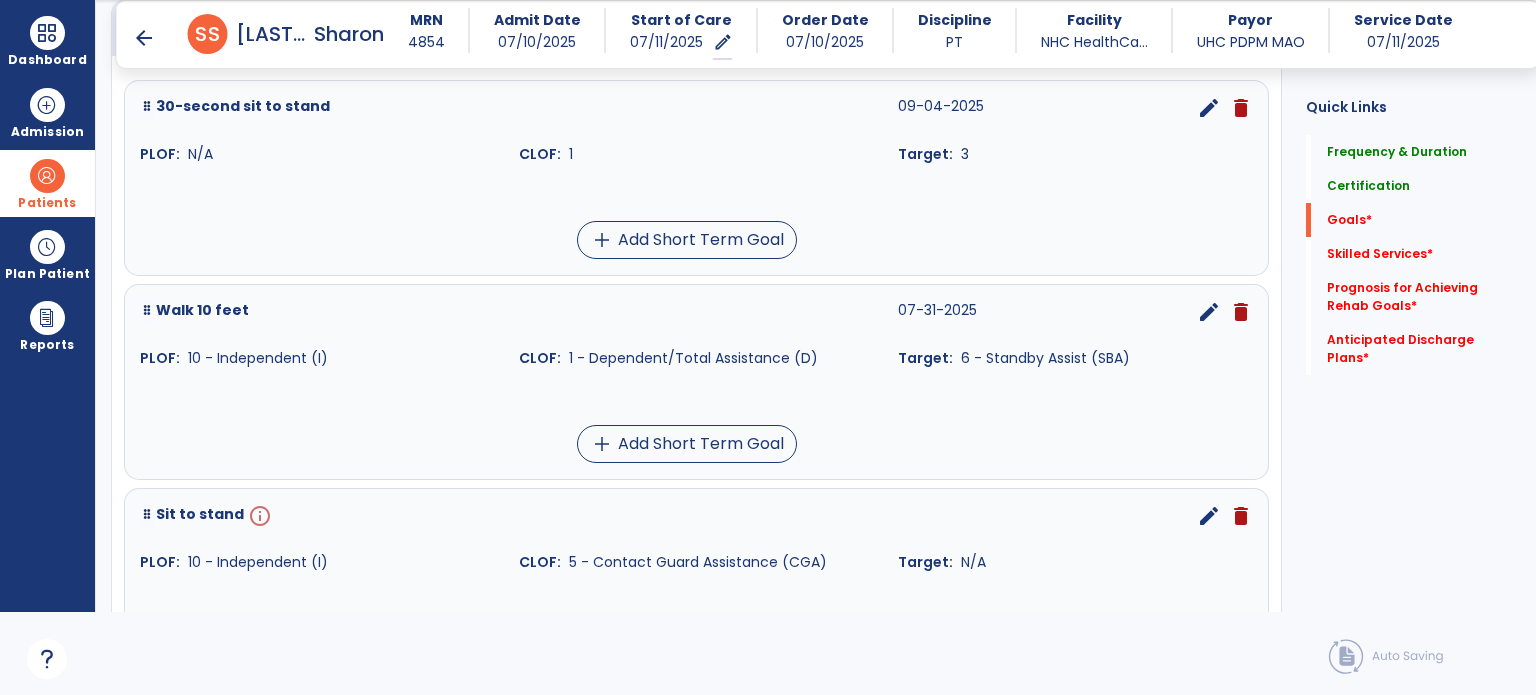 click on "edit" at bounding box center [1209, 516] 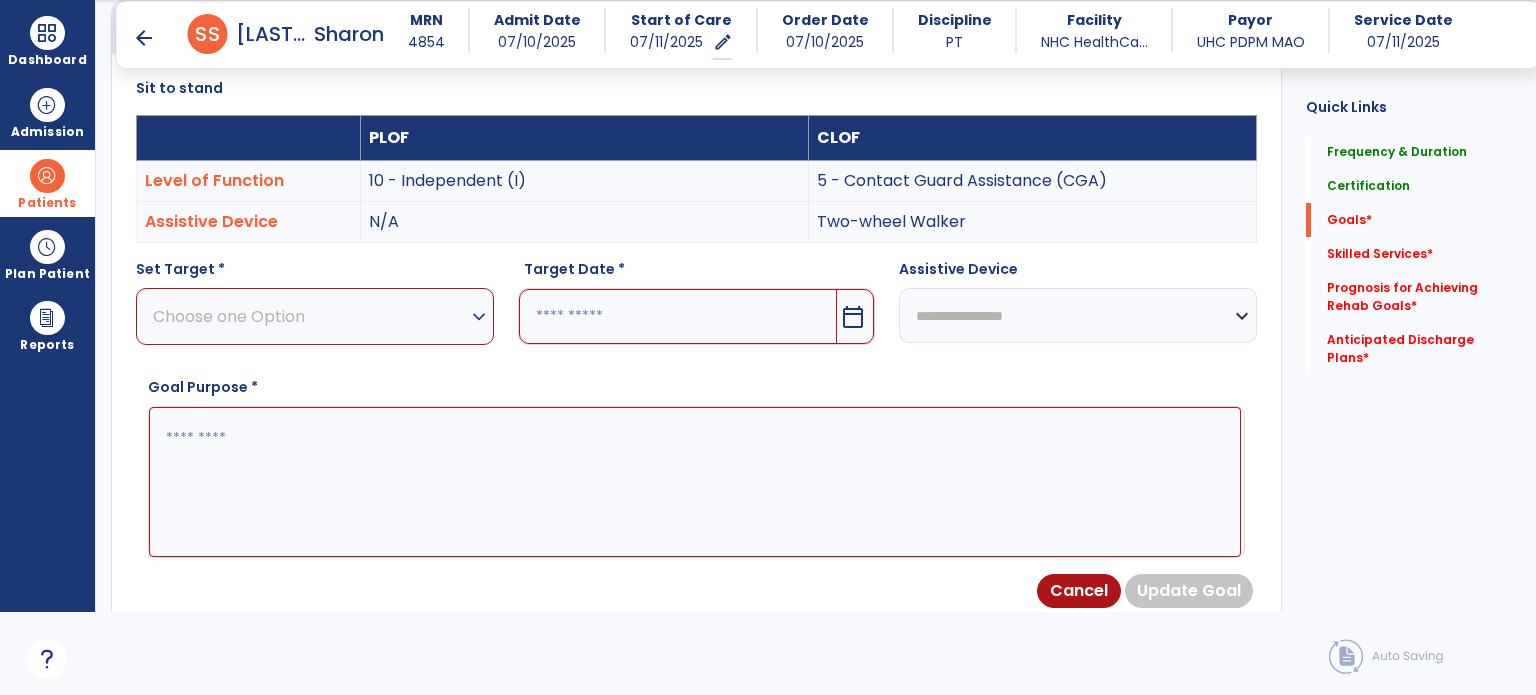 click on "Choose one Option" at bounding box center [310, 316] 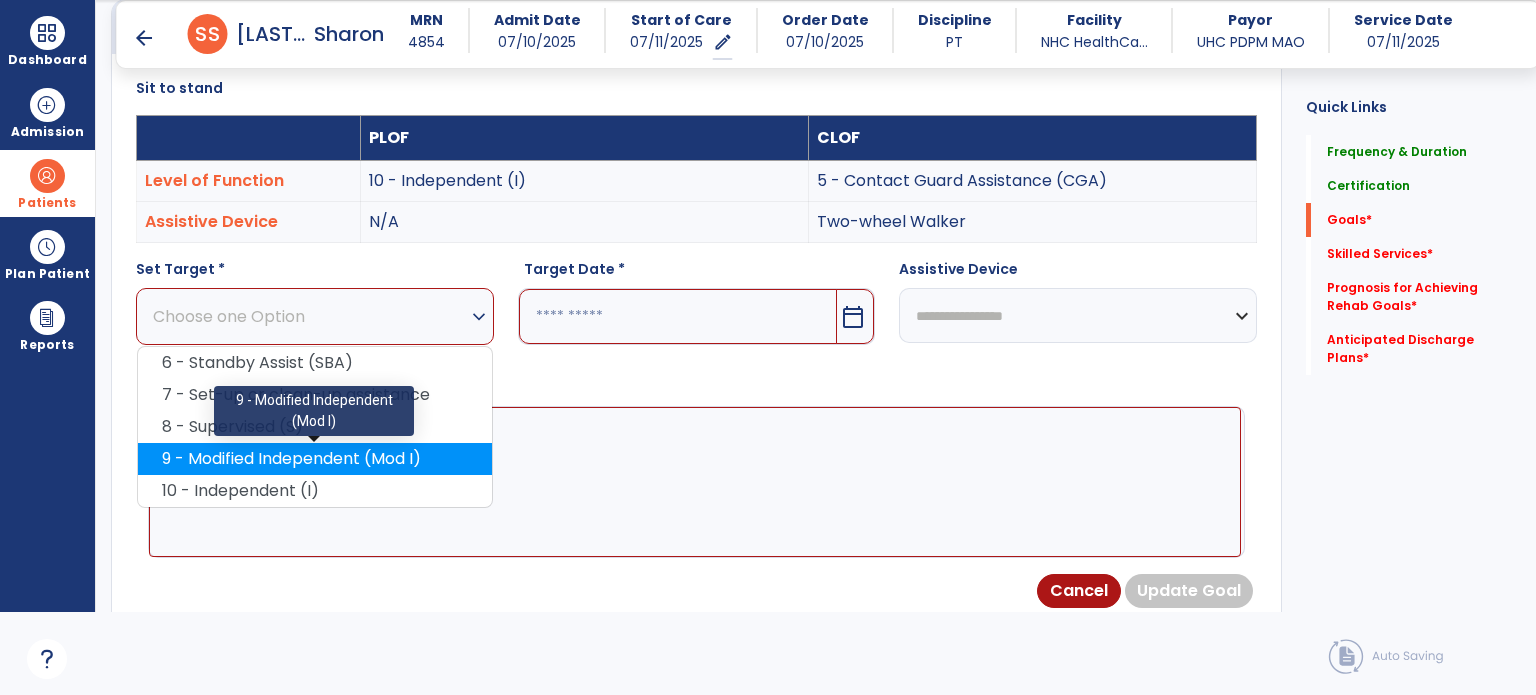 click on "9 - Modified Independent (Mod I)" at bounding box center [315, 459] 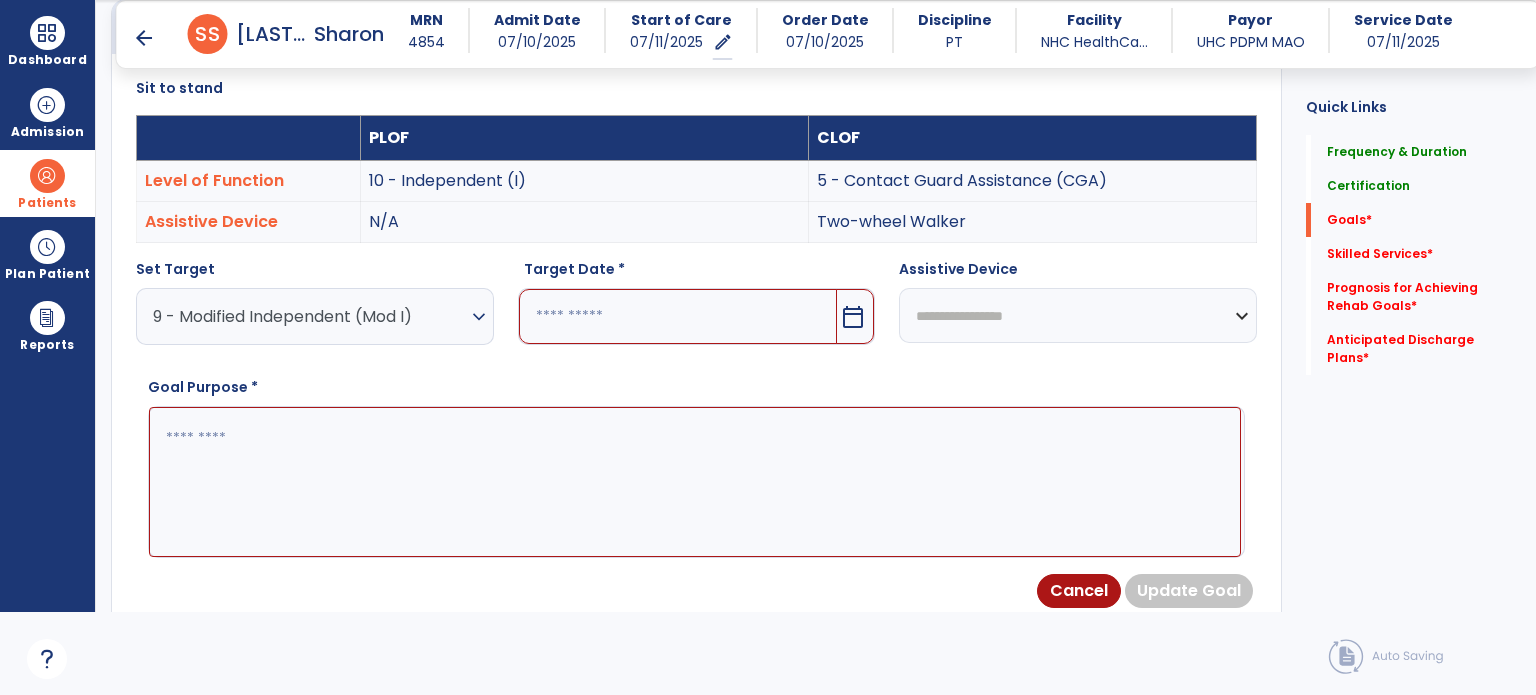 click at bounding box center [678, 316] 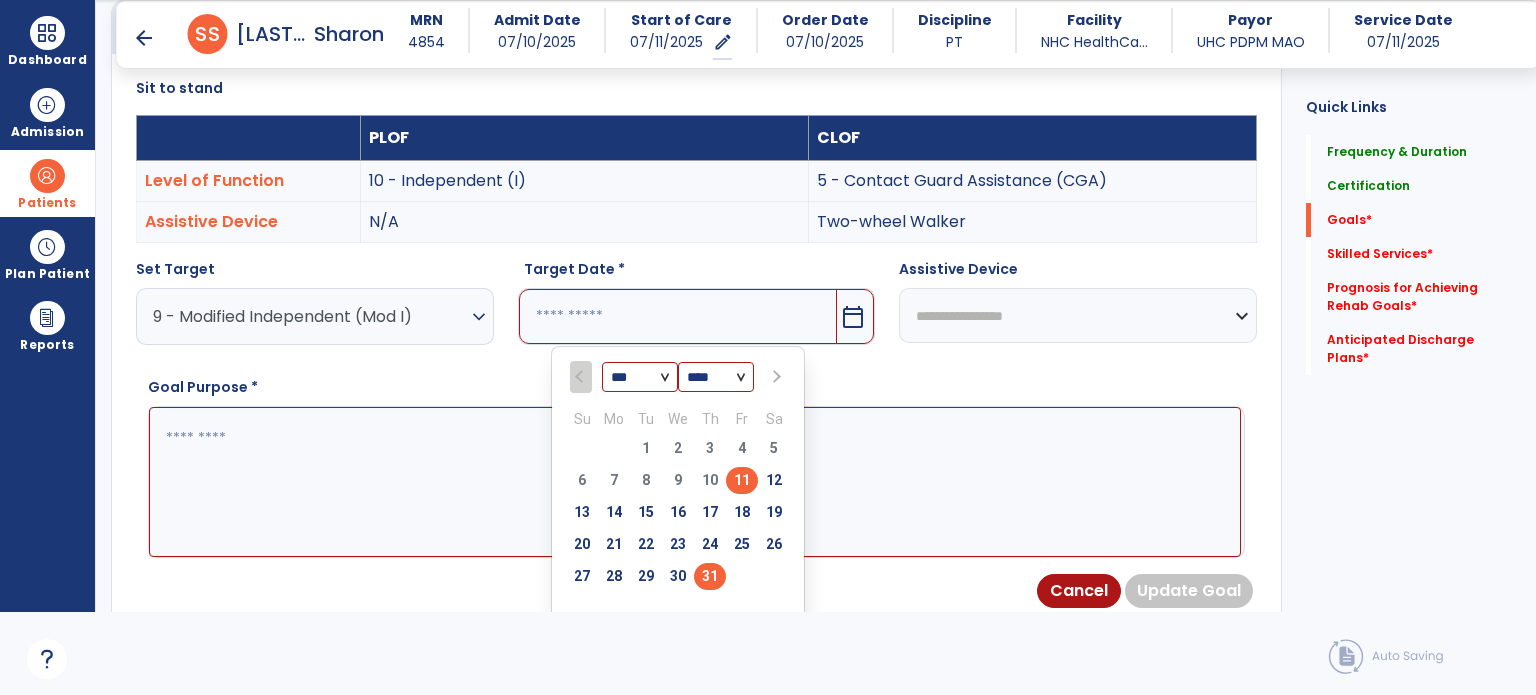 click on "31" at bounding box center [710, 576] 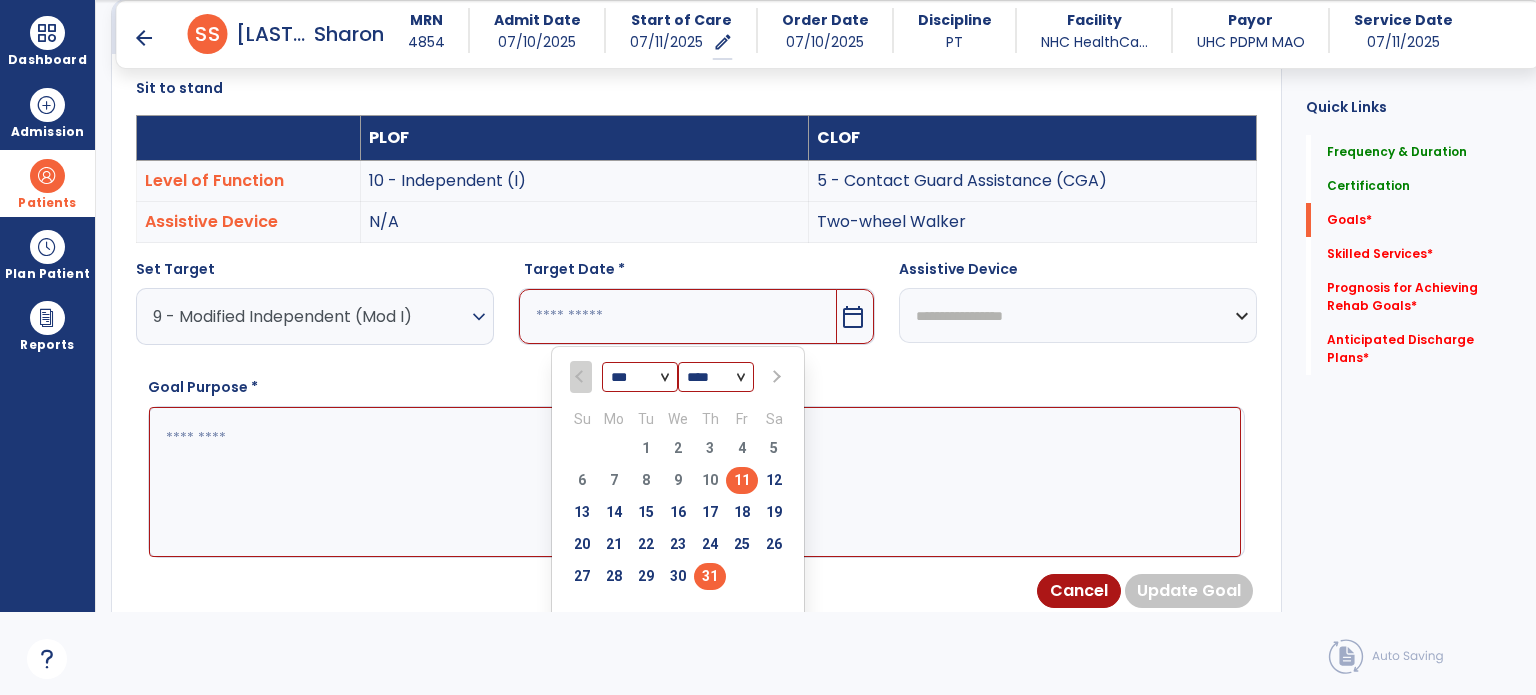 type on "*********" 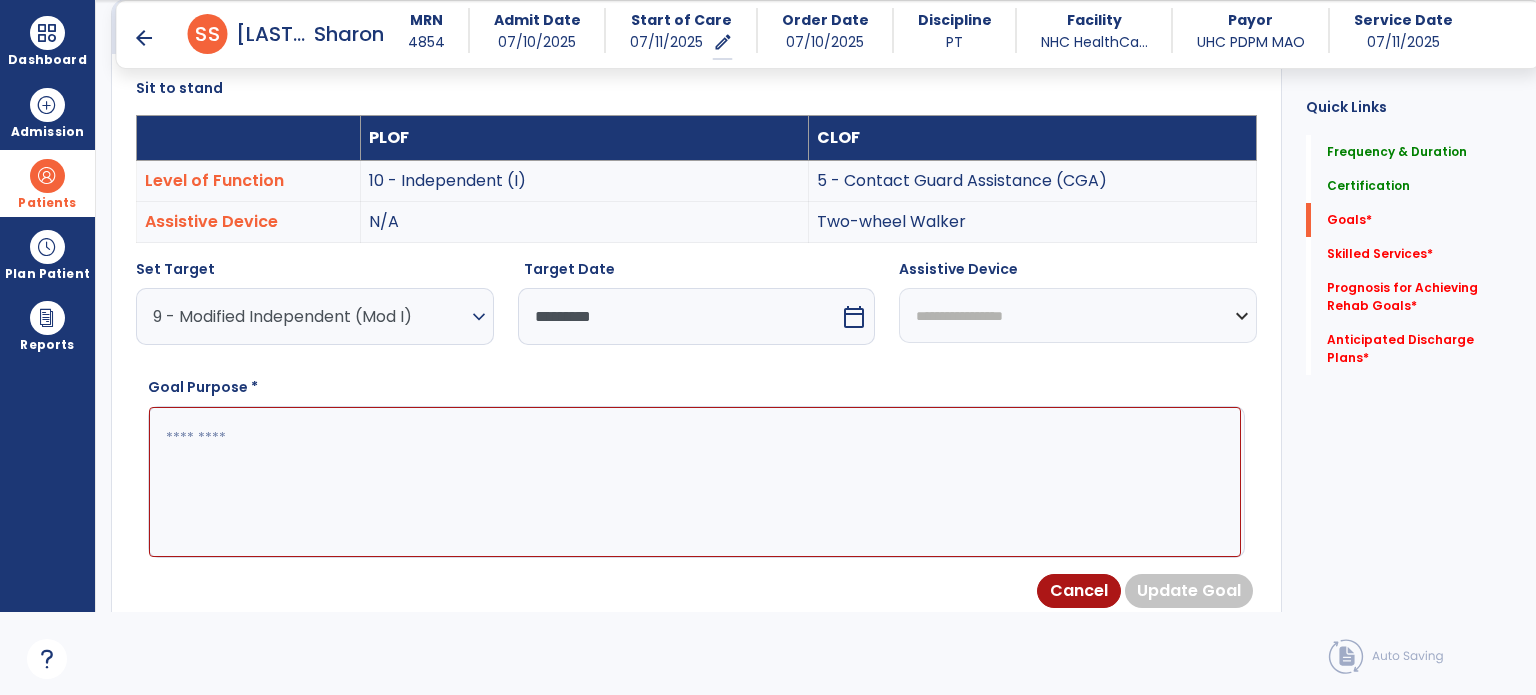 click at bounding box center [695, 482] 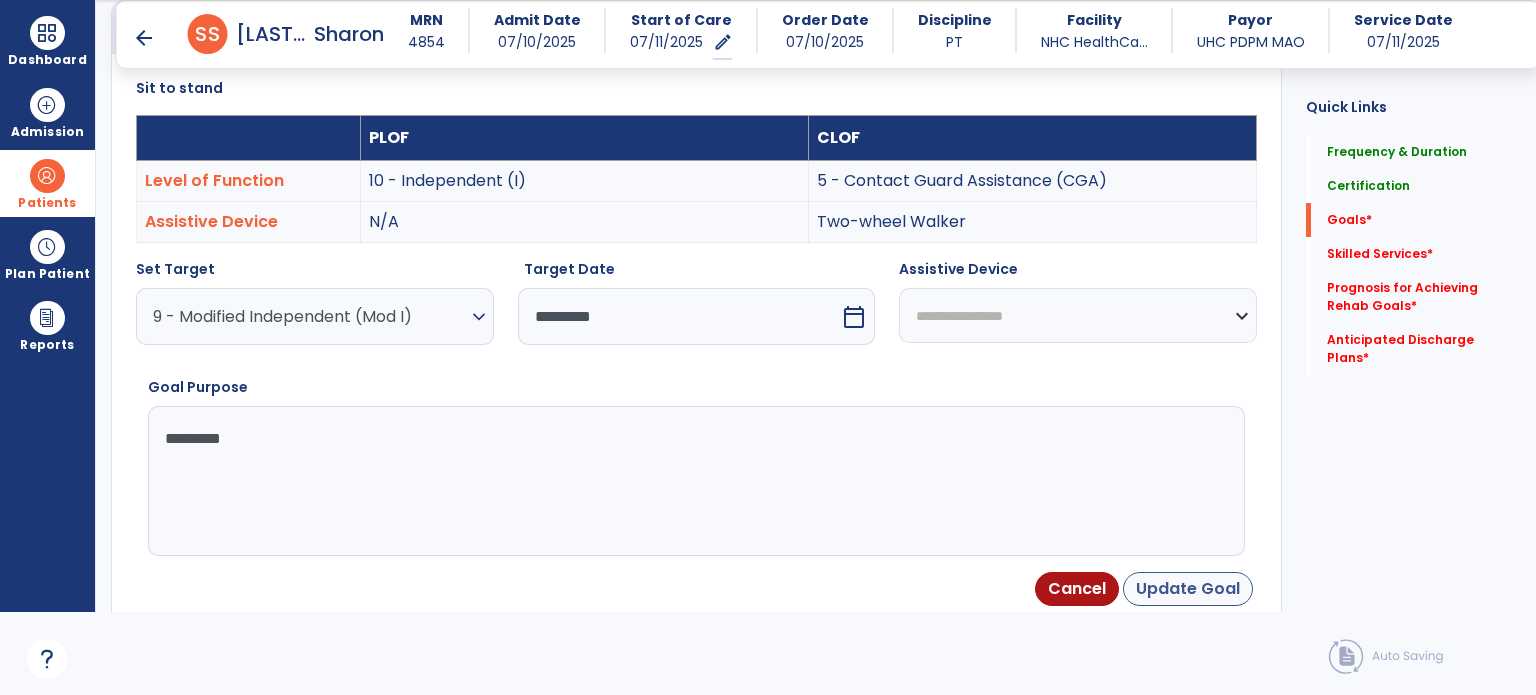 type on "*********" 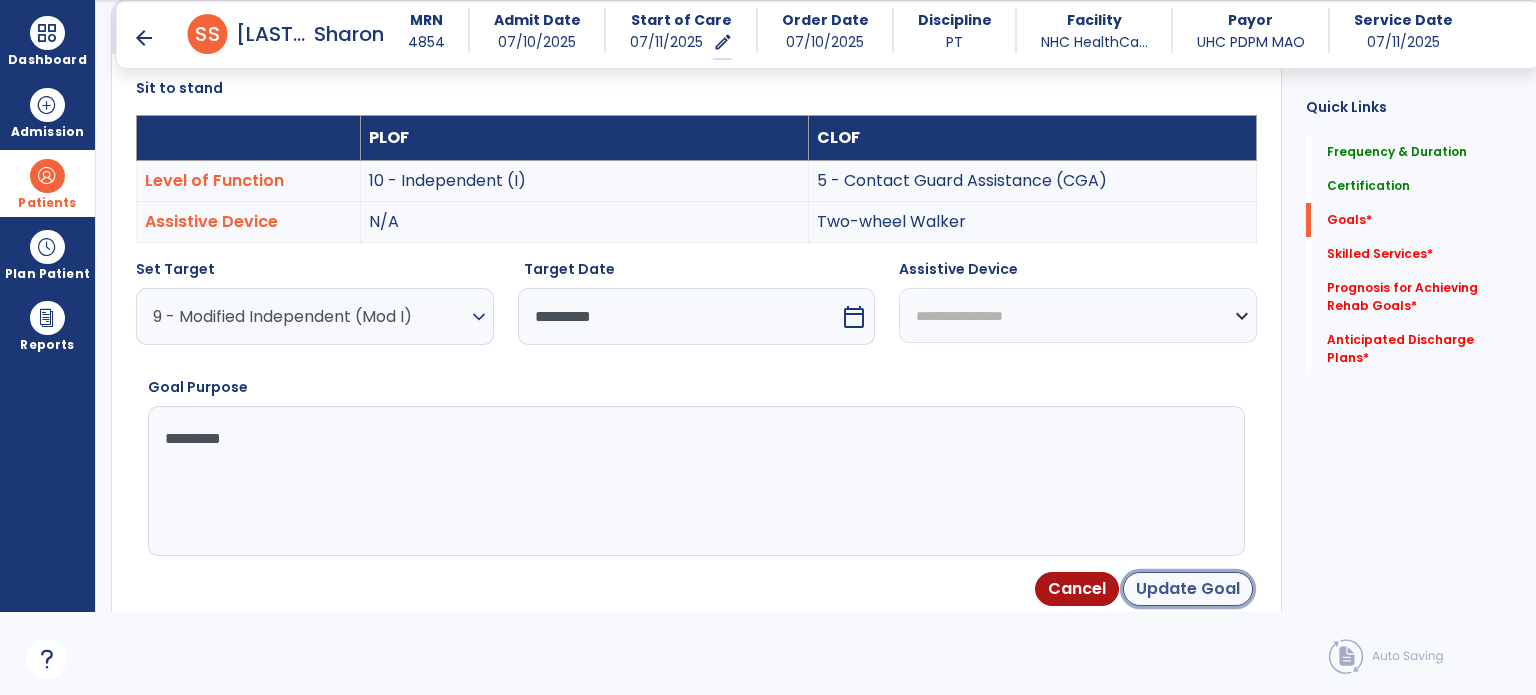 click on "Update Goal" at bounding box center [1188, 589] 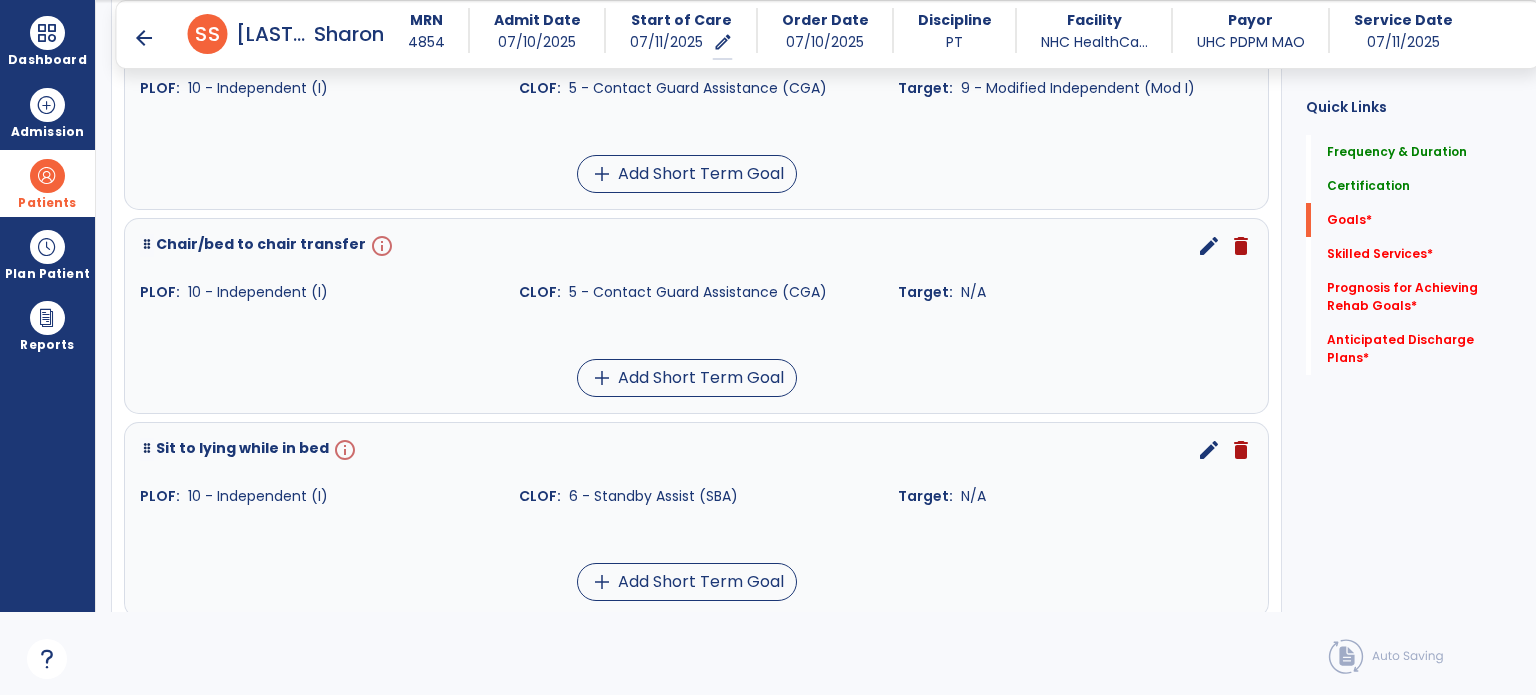 scroll, scrollTop: 1012, scrollLeft: 0, axis: vertical 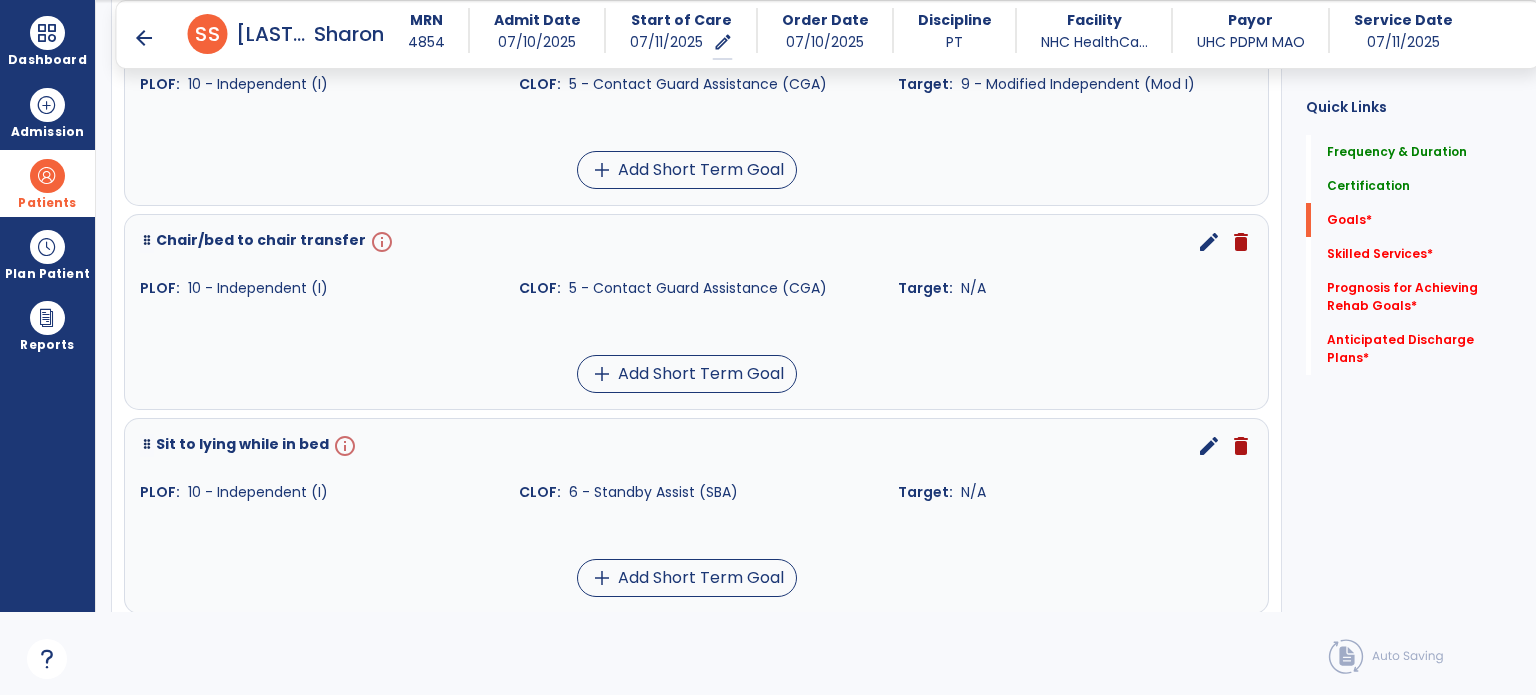 click on "edit" at bounding box center [1209, 242] 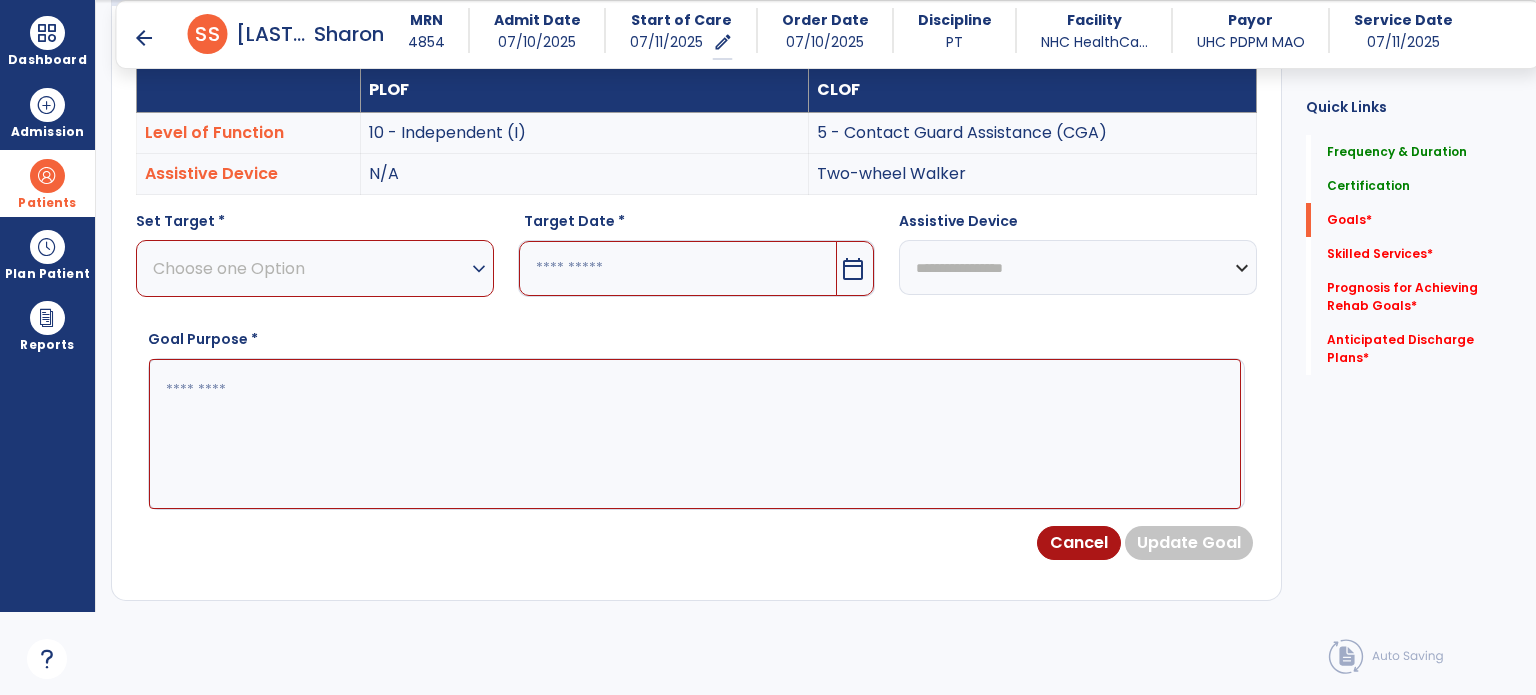 scroll, scrollTop: 534, scrollLeft: 0, axis: vertical 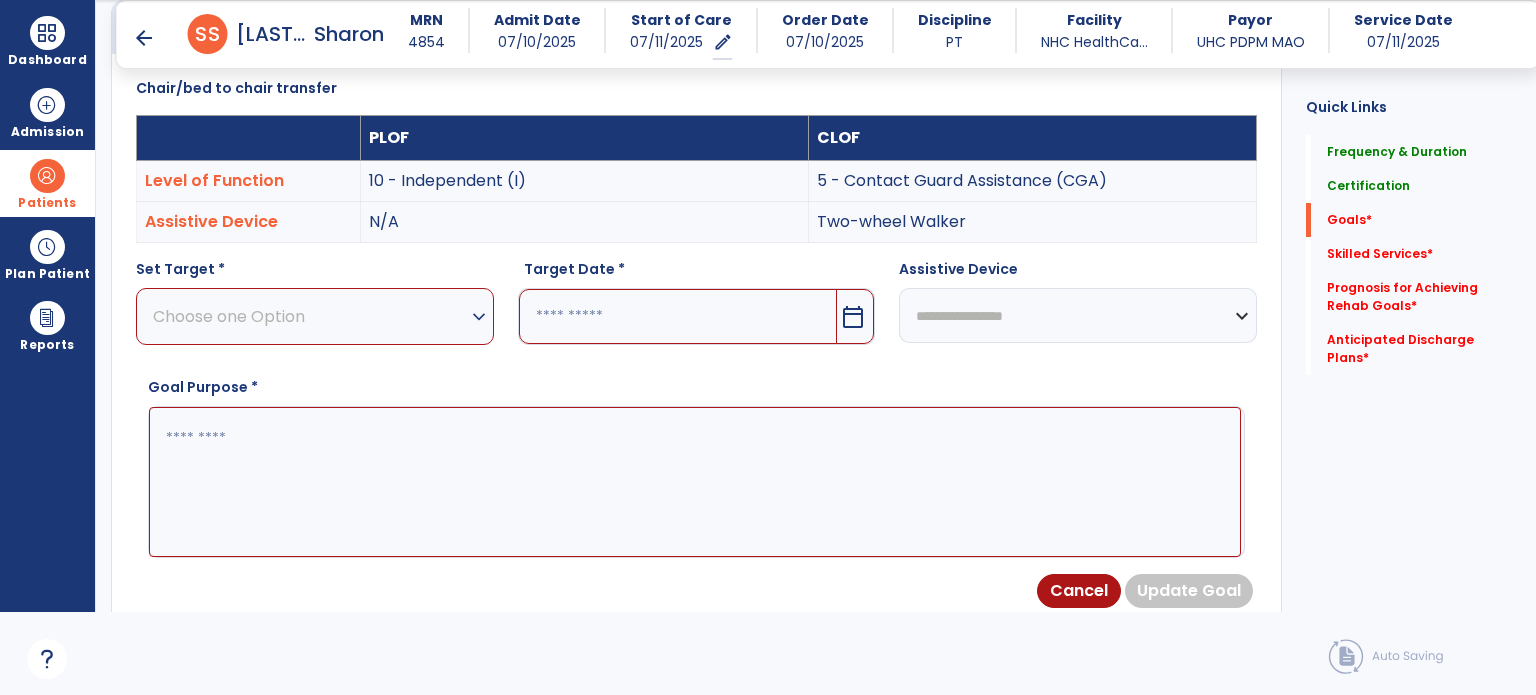 click on "expand_more" at bounding box center (479, 317) 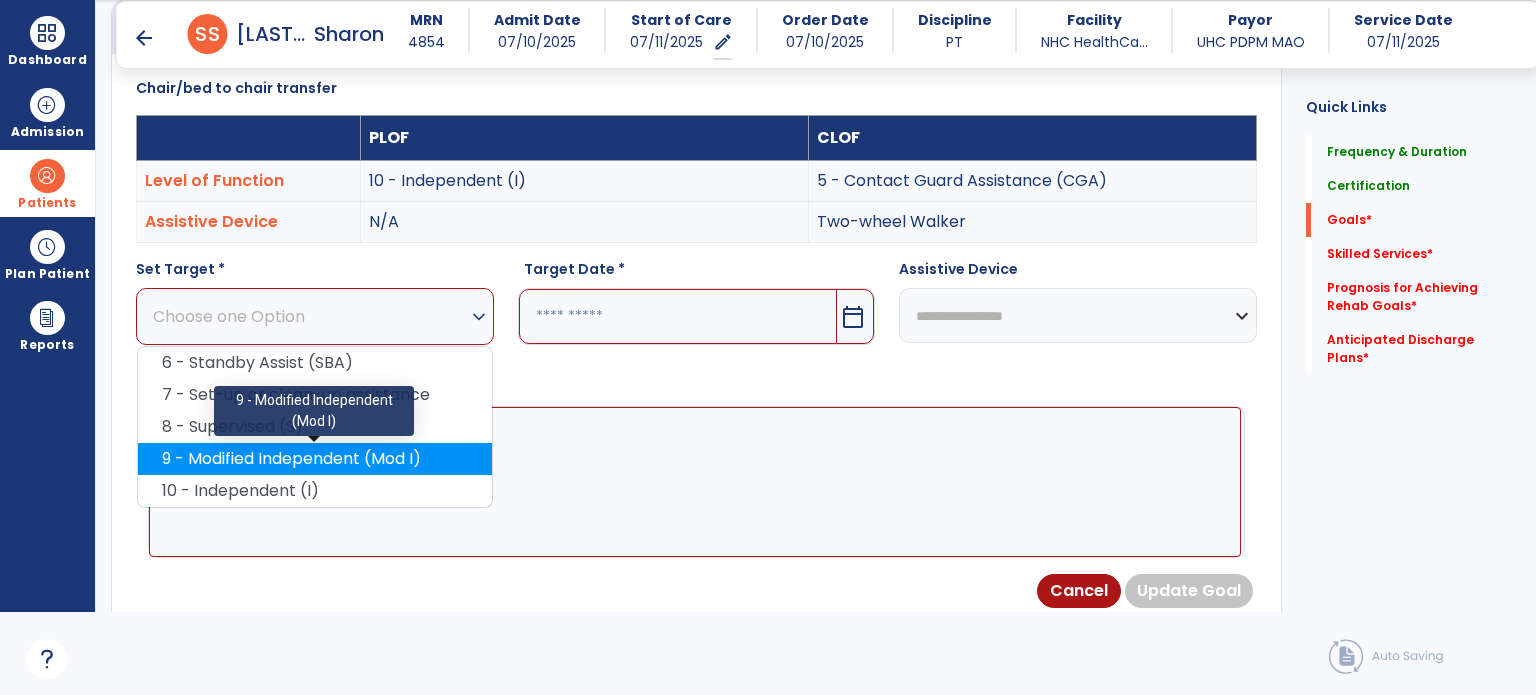 click on "9 - Modified Independent (Mod I)" at bounding box center (315, 459) 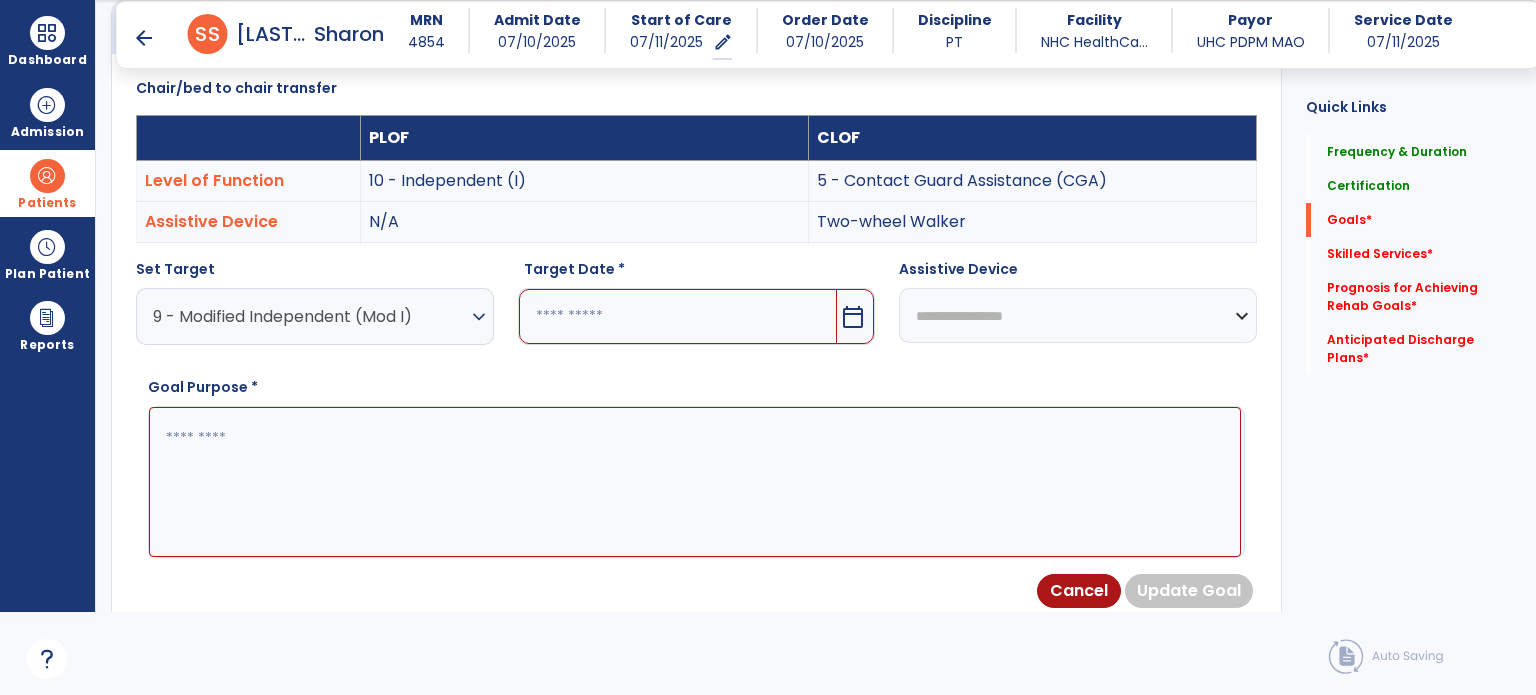 click at bounding box center [678, 316] 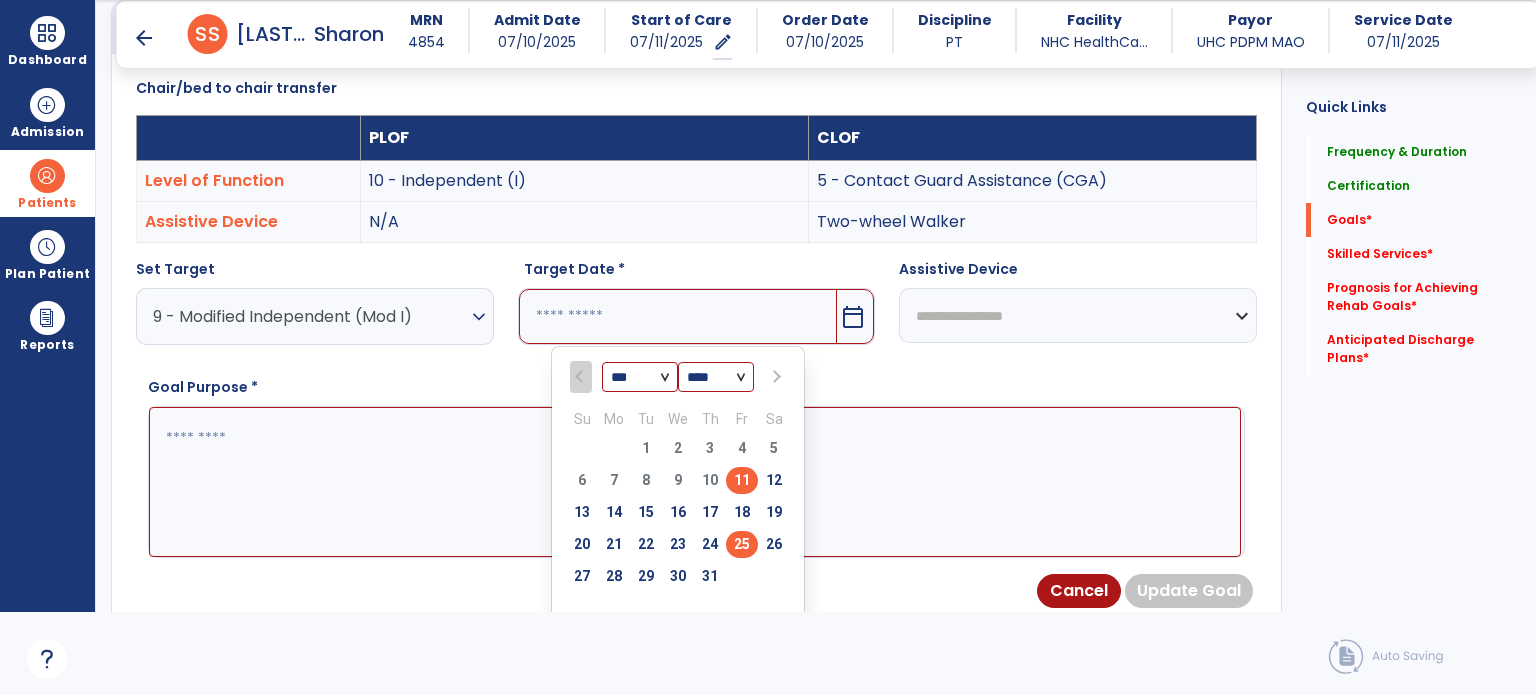click on "25" at bounding box center (742, 544) 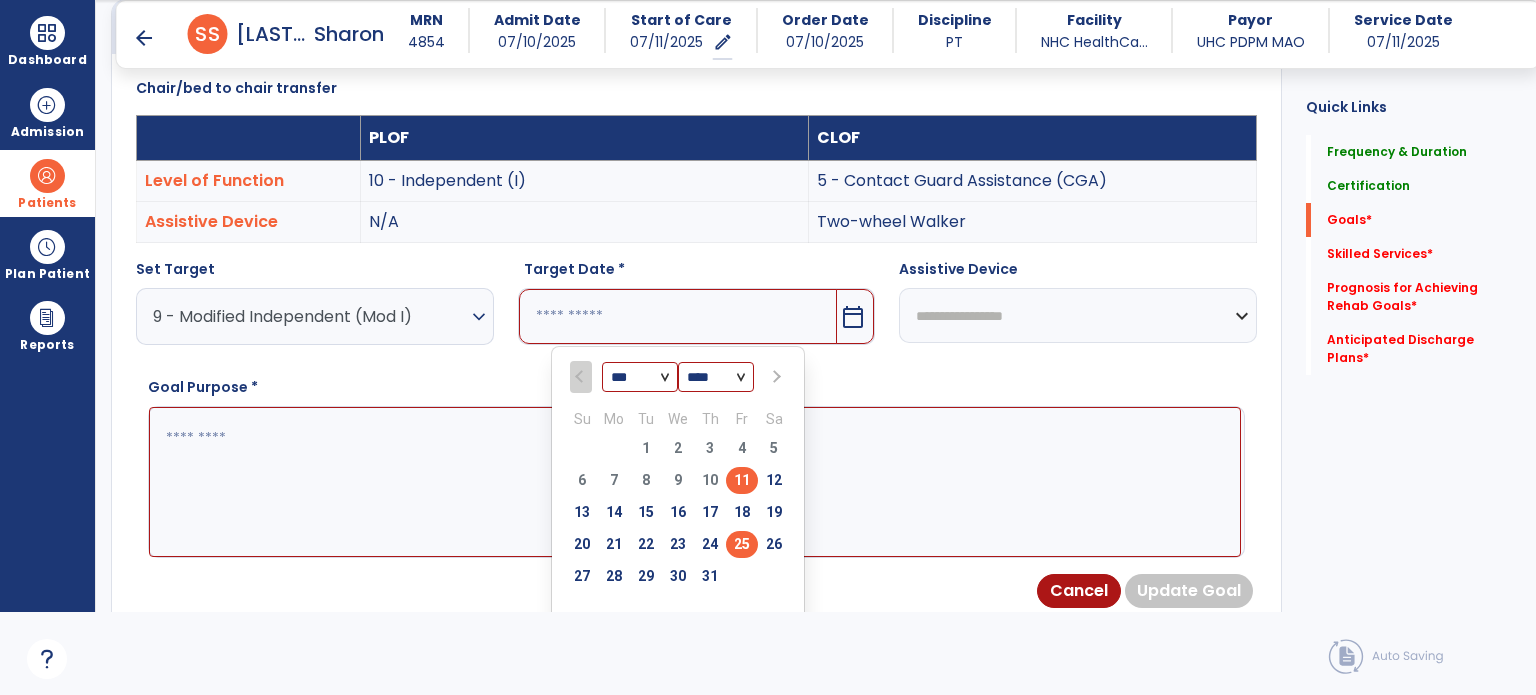 type on "*********" 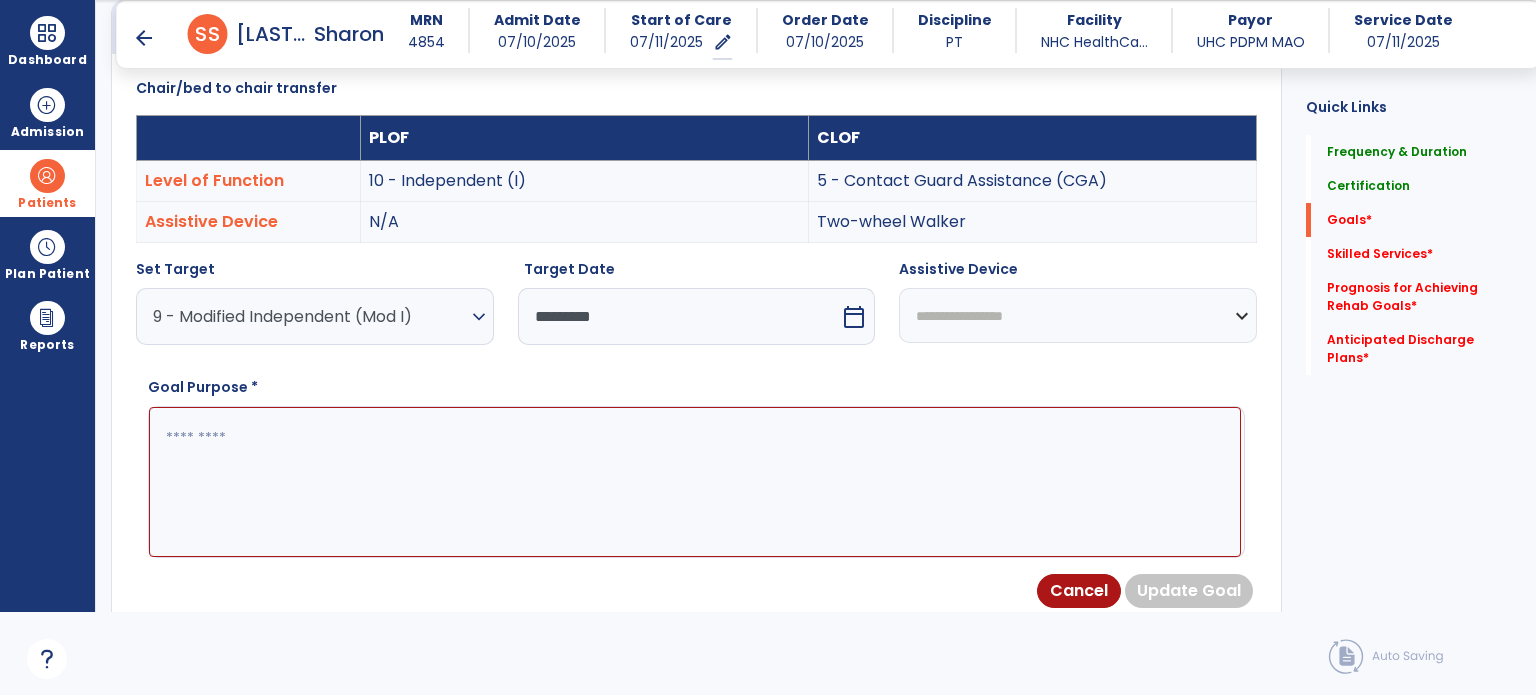 click at bounding box center [695, 482] 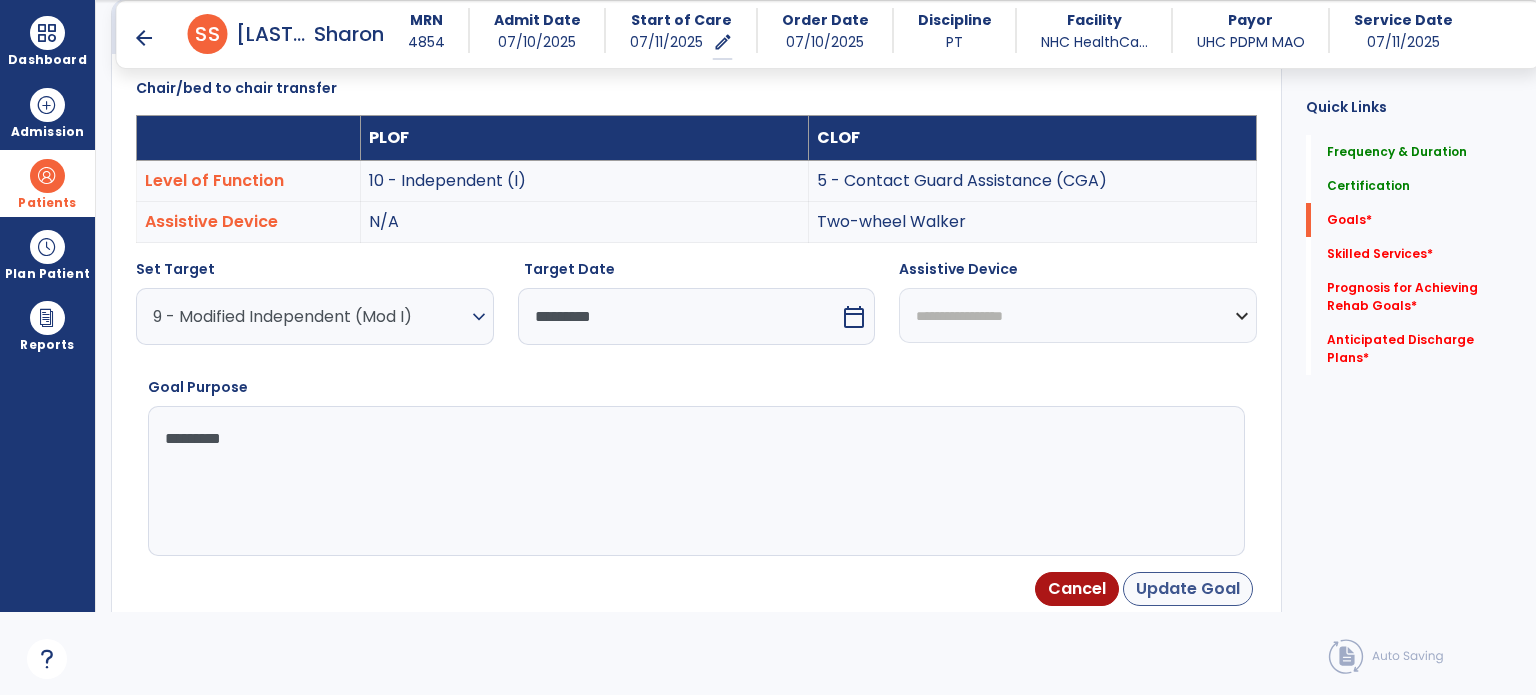 type on "*********" 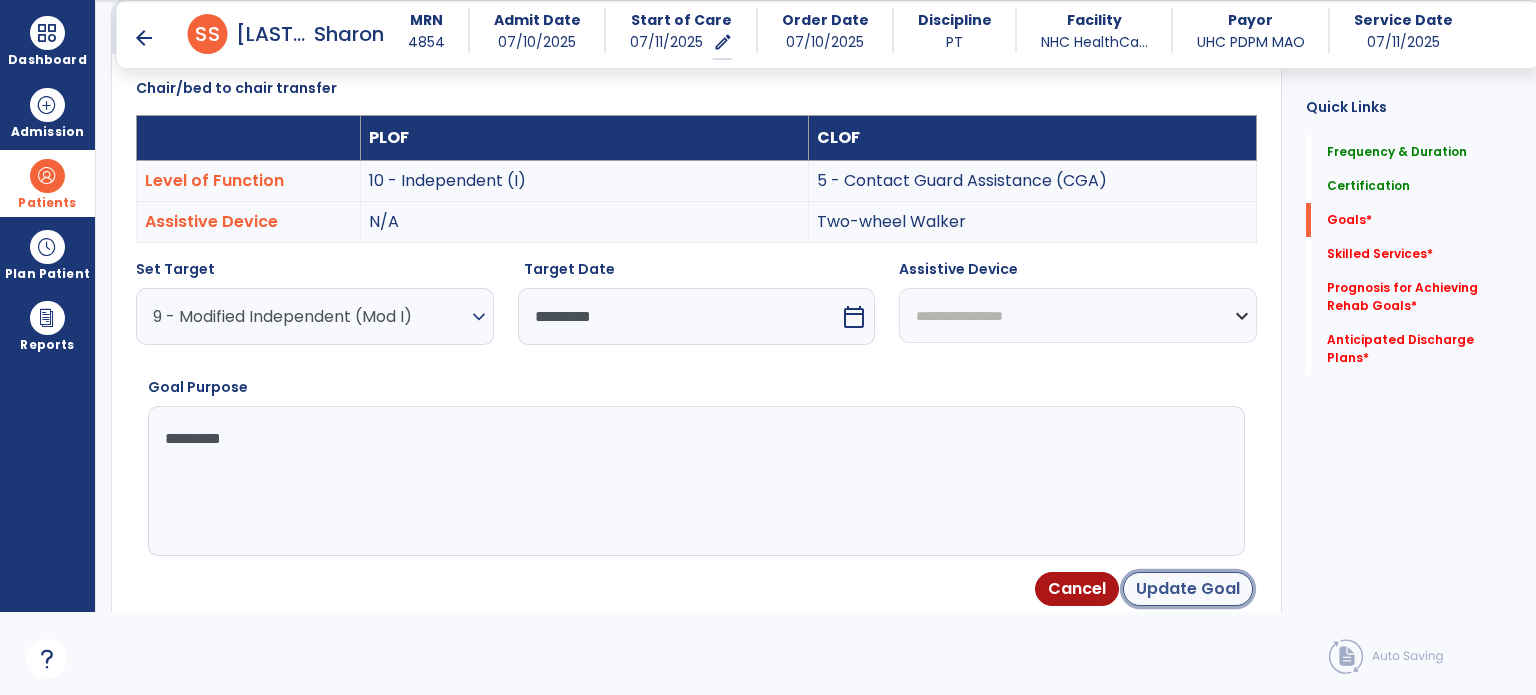 click on "Update Goal" at bounding box center [1188, 589] 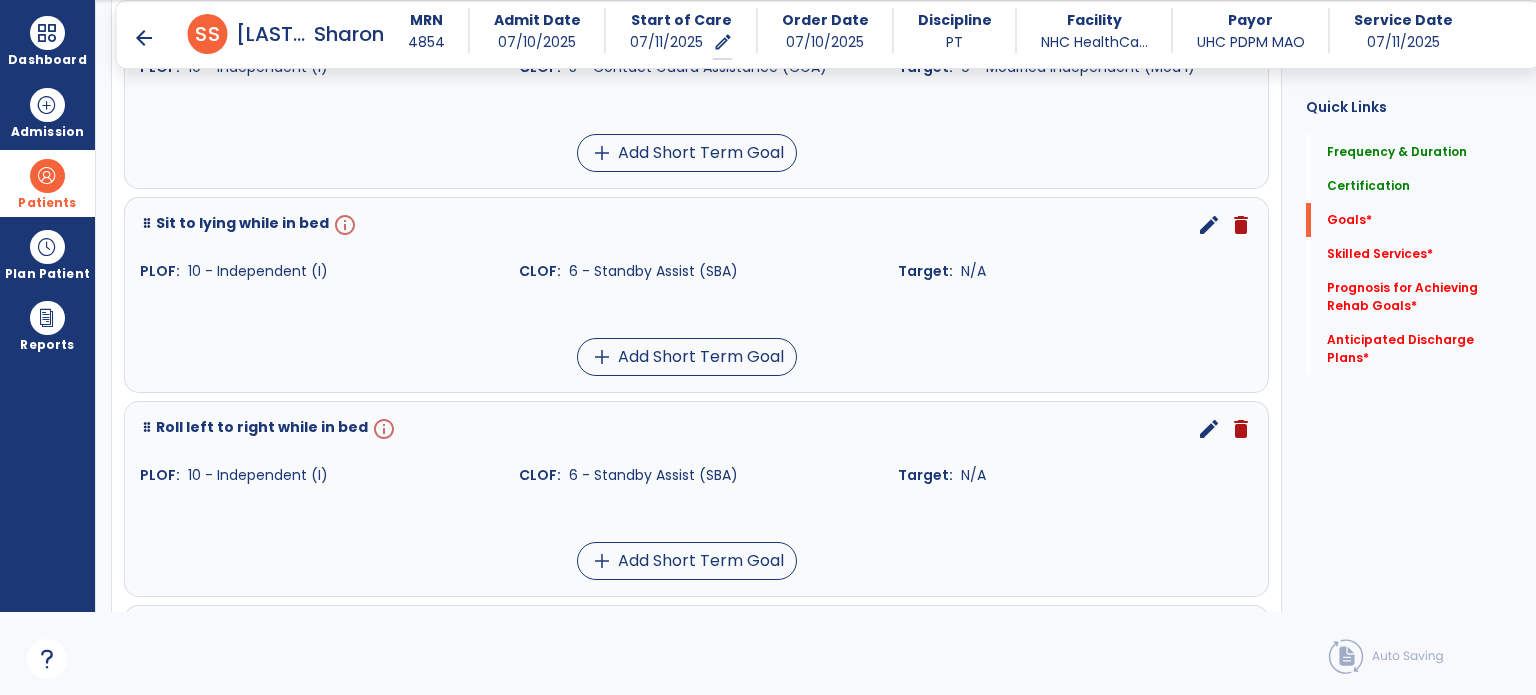 scroll, scrollTop: 1246, scrollLeft: 0, axis: vertical 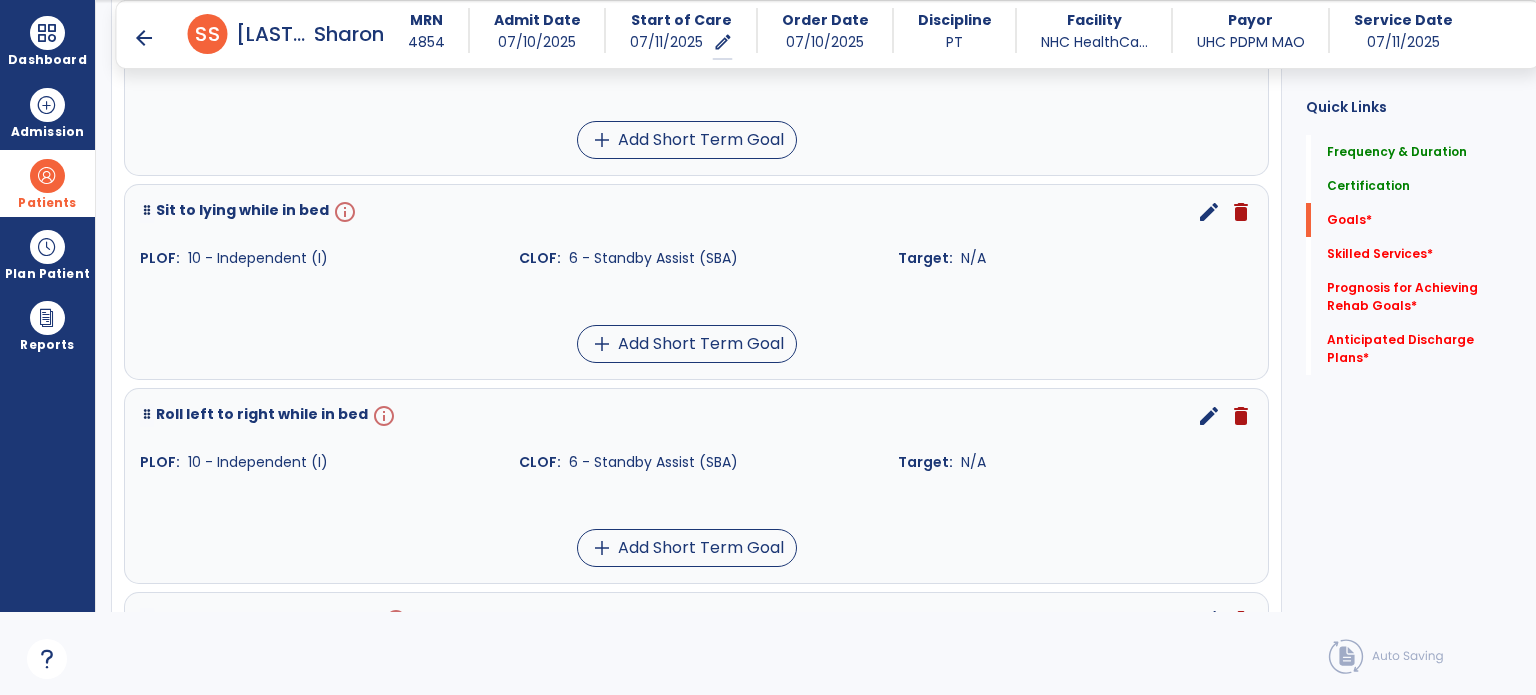 click on "edit" at bounding box center (1209, 212) 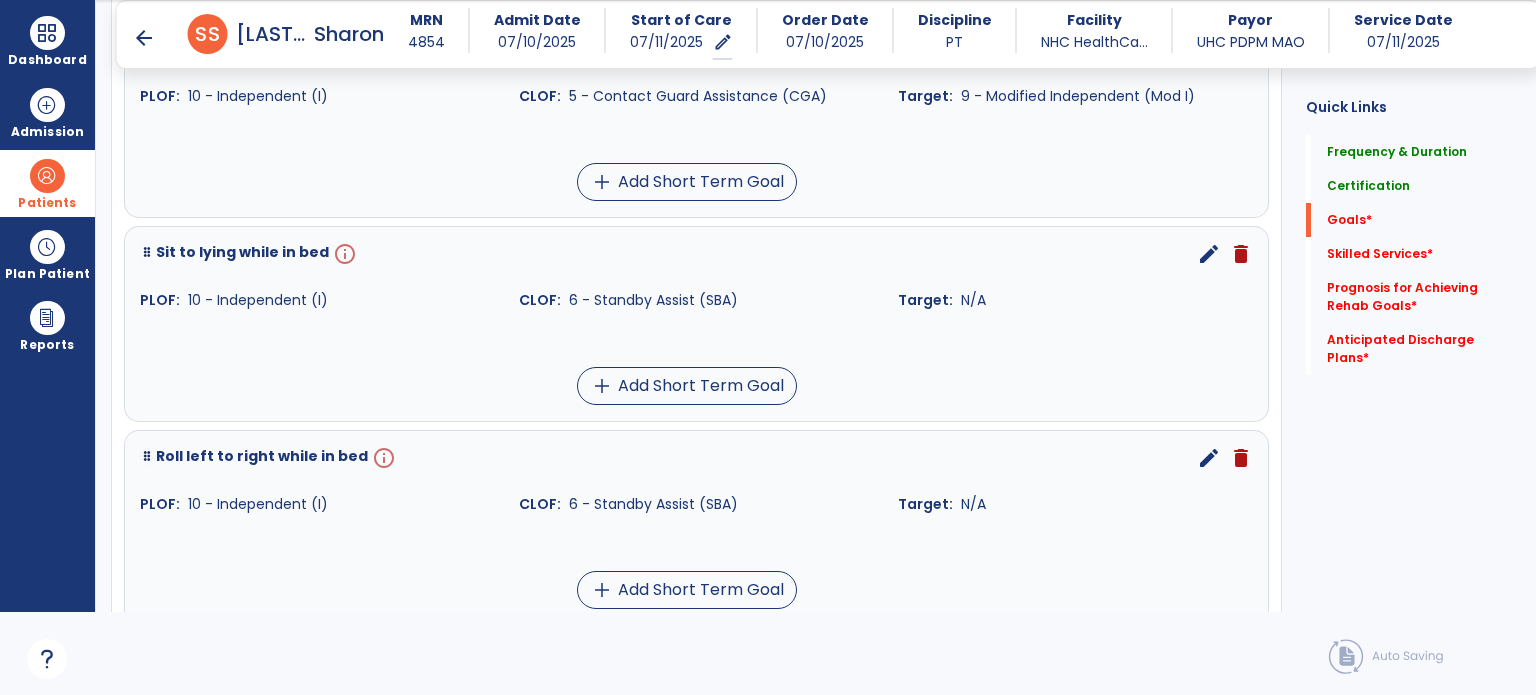 scroll, scrollTop: 75, scrollLeft: 0, axis: vertical 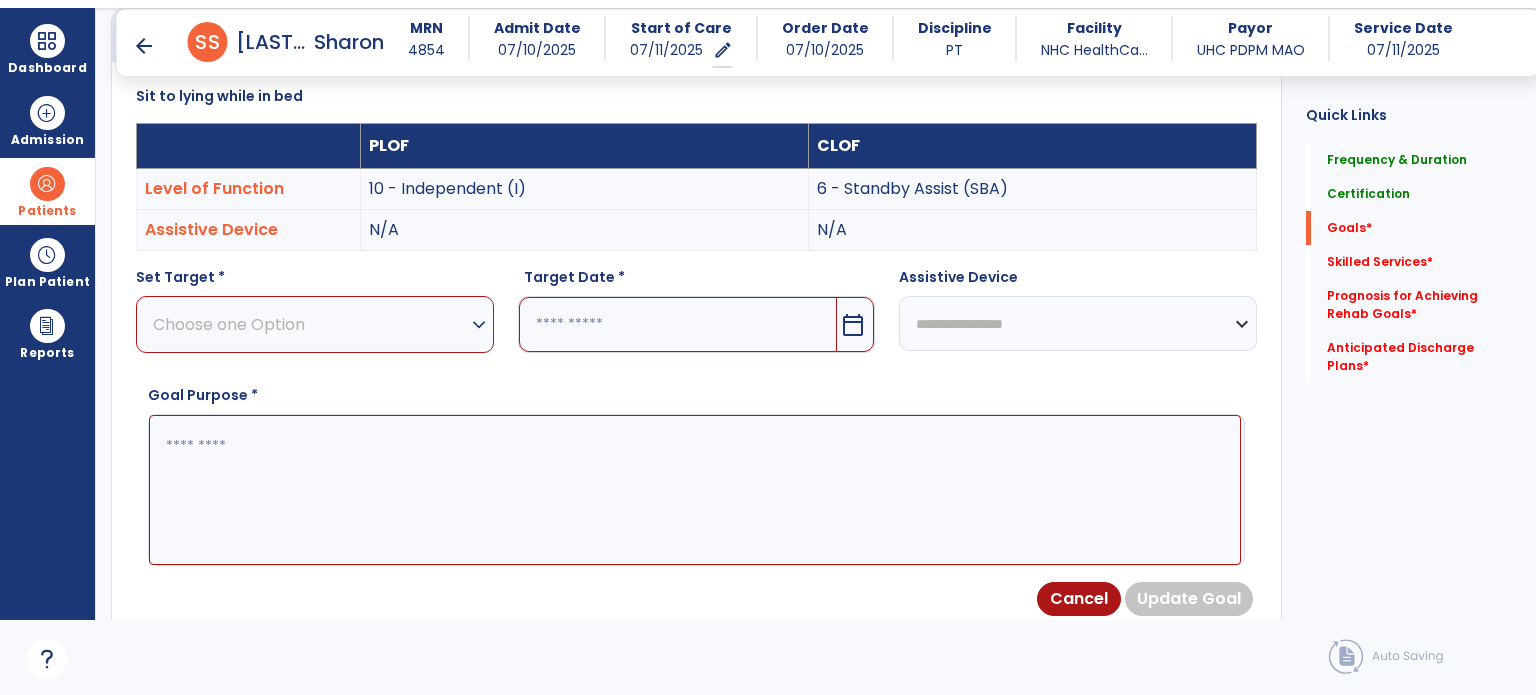 click on "Choose one Option" at bounding box center (310, 324) 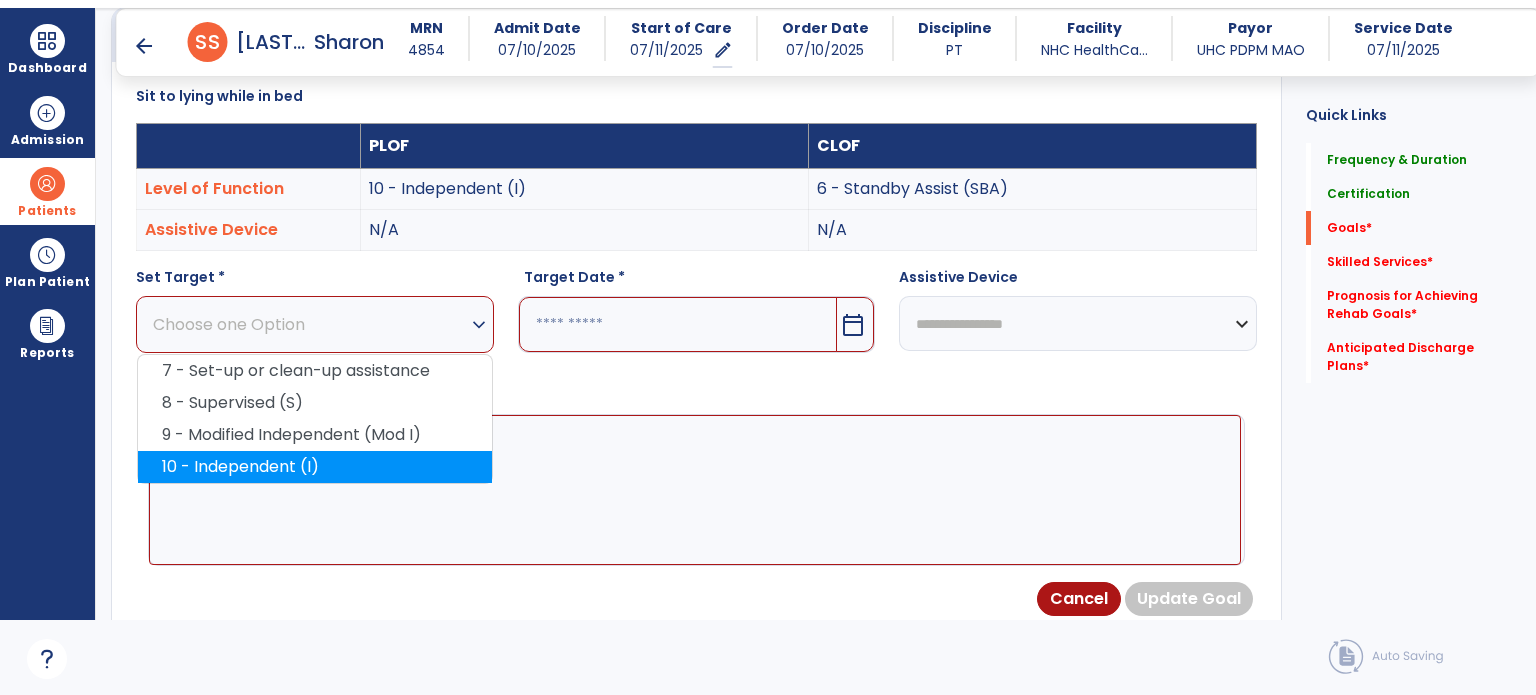 click on "10 - Independent (I)" at bounding box center (315, 467) 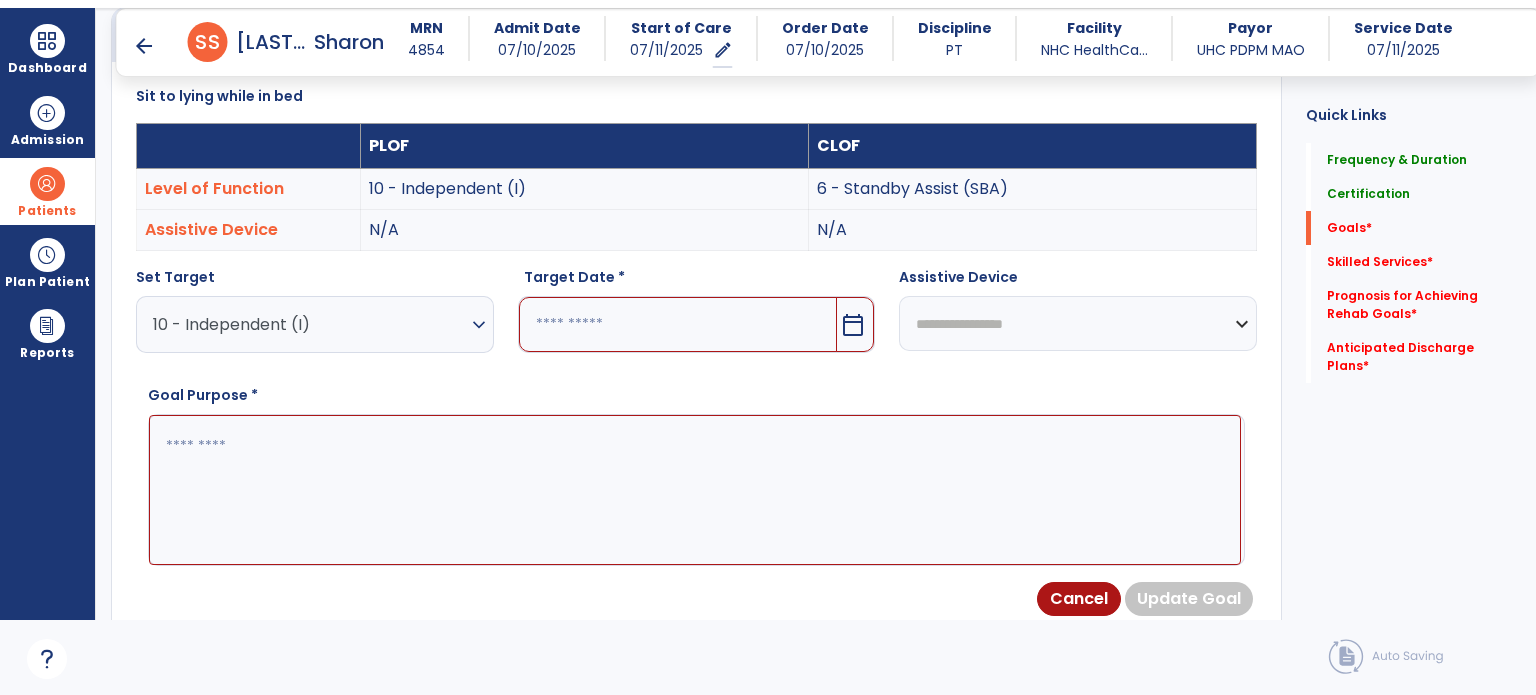 click at bounding box center (678, 324) 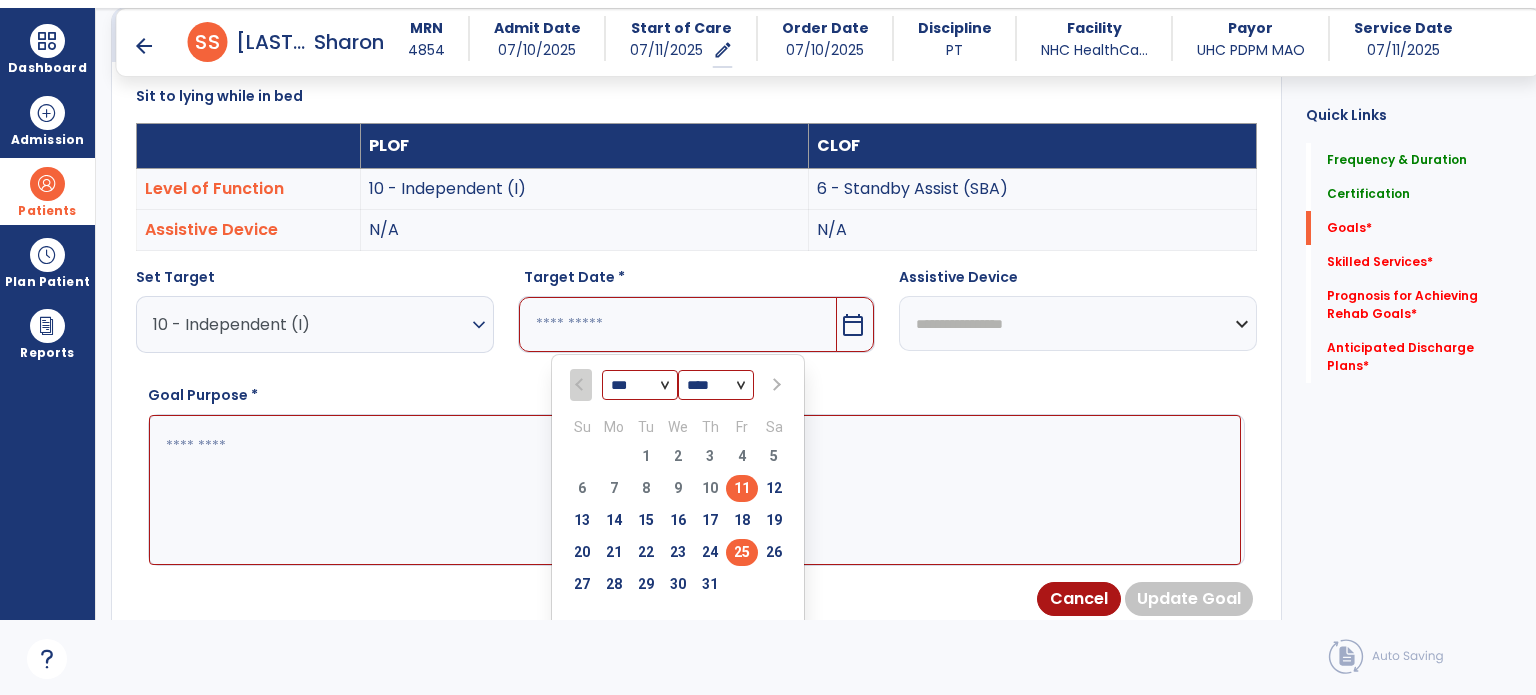 click on "25" at bounding box center (742, 552) 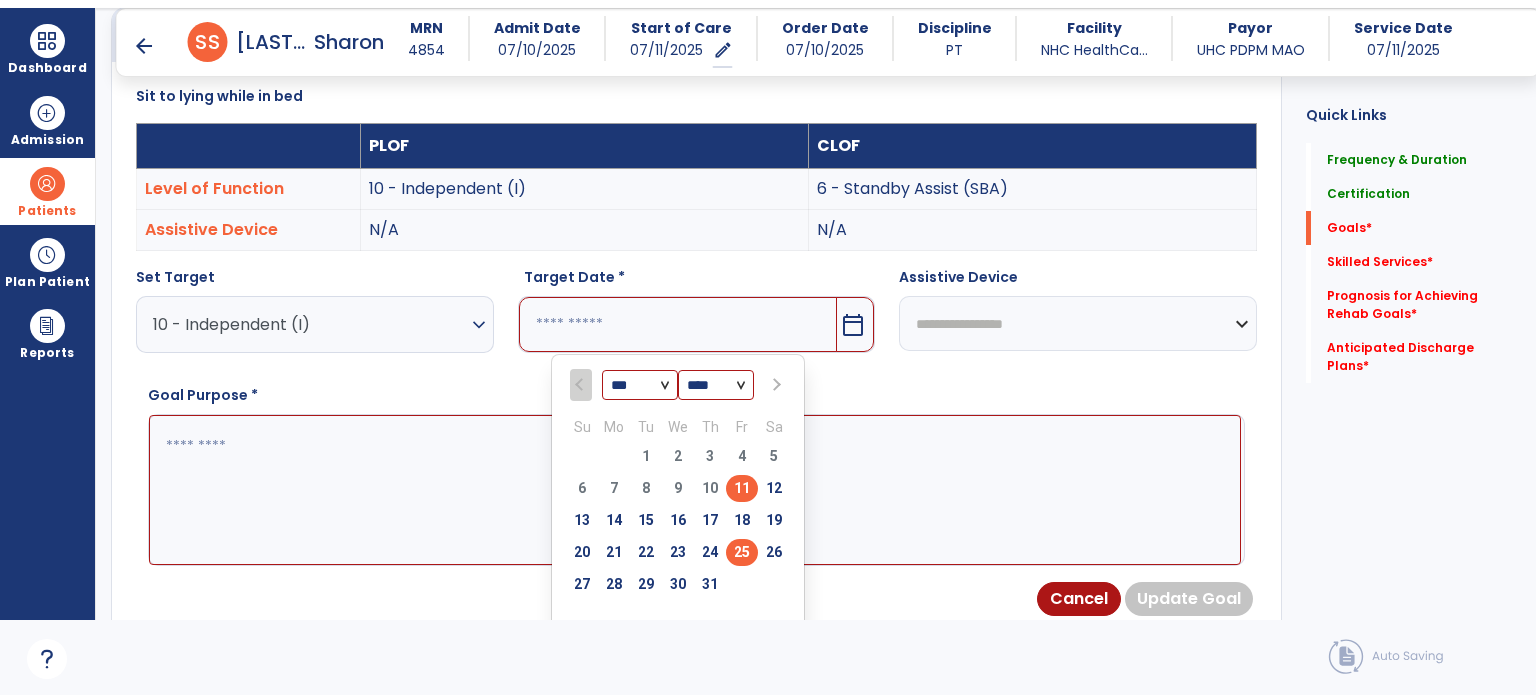 type on "*********" 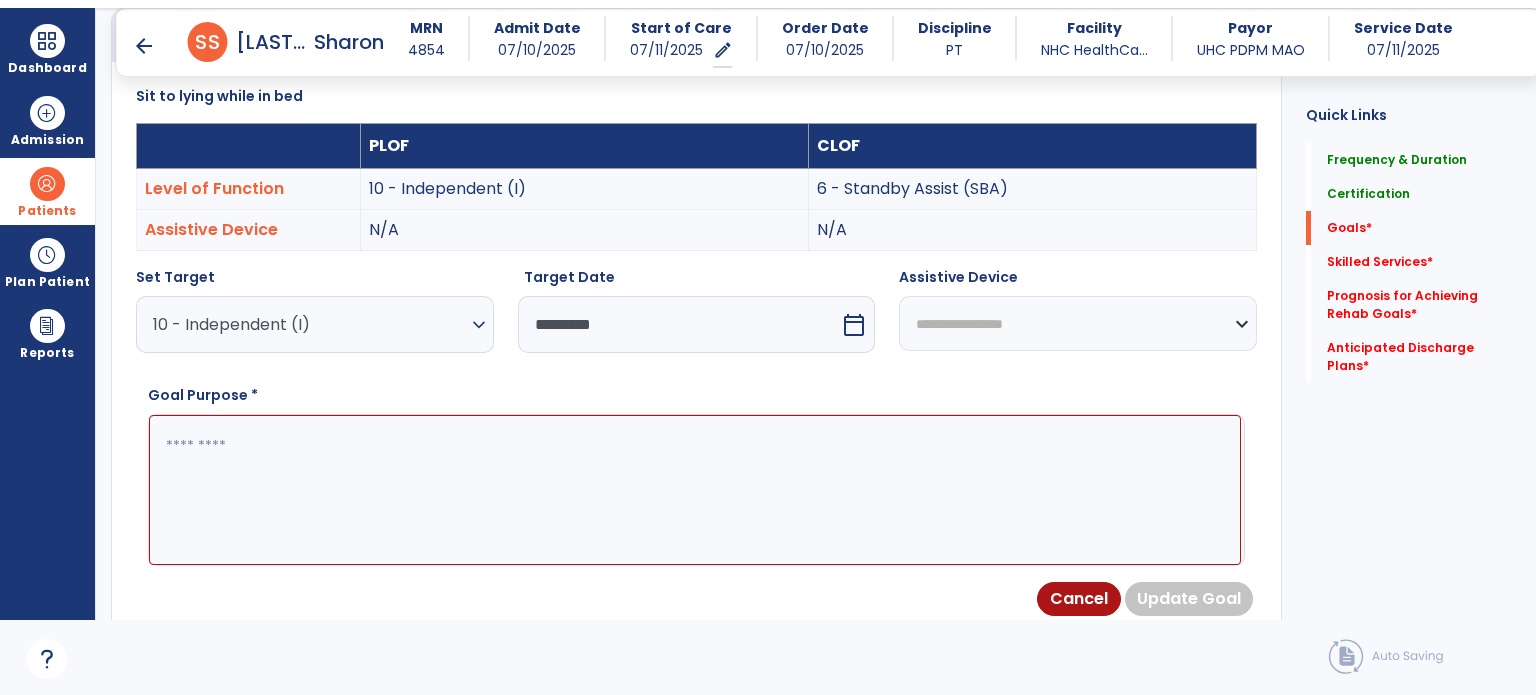 click at bounding box center (695, 490) 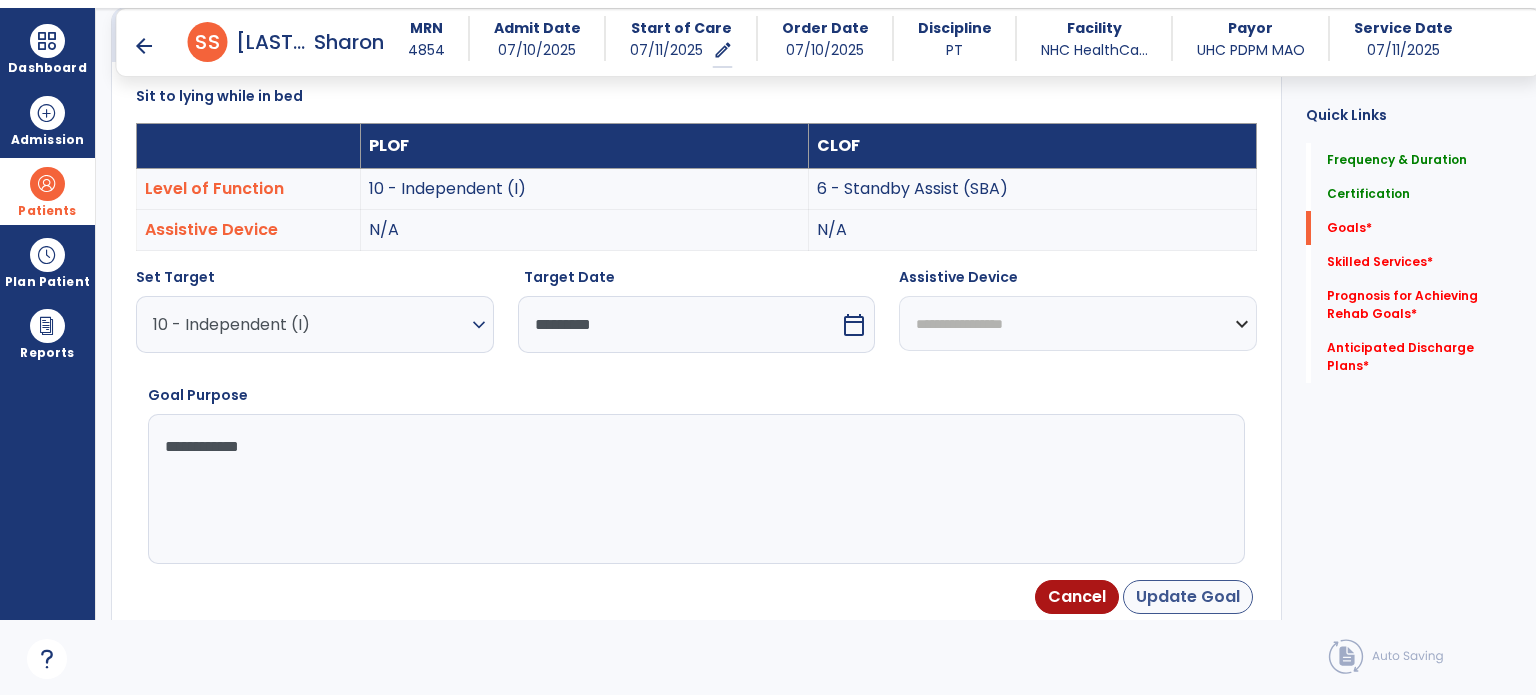 type on "**********" 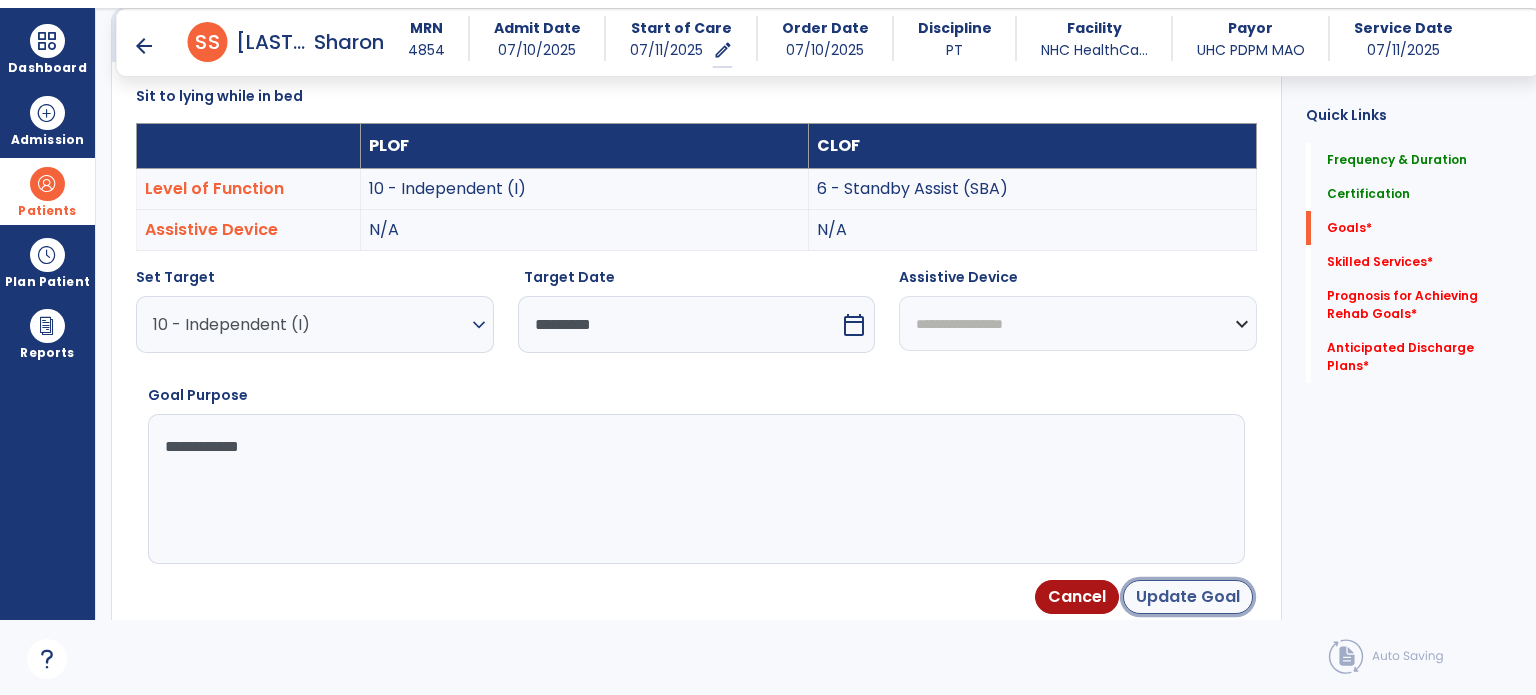 click on "Update Goal" at bounding box center (1188, 597) 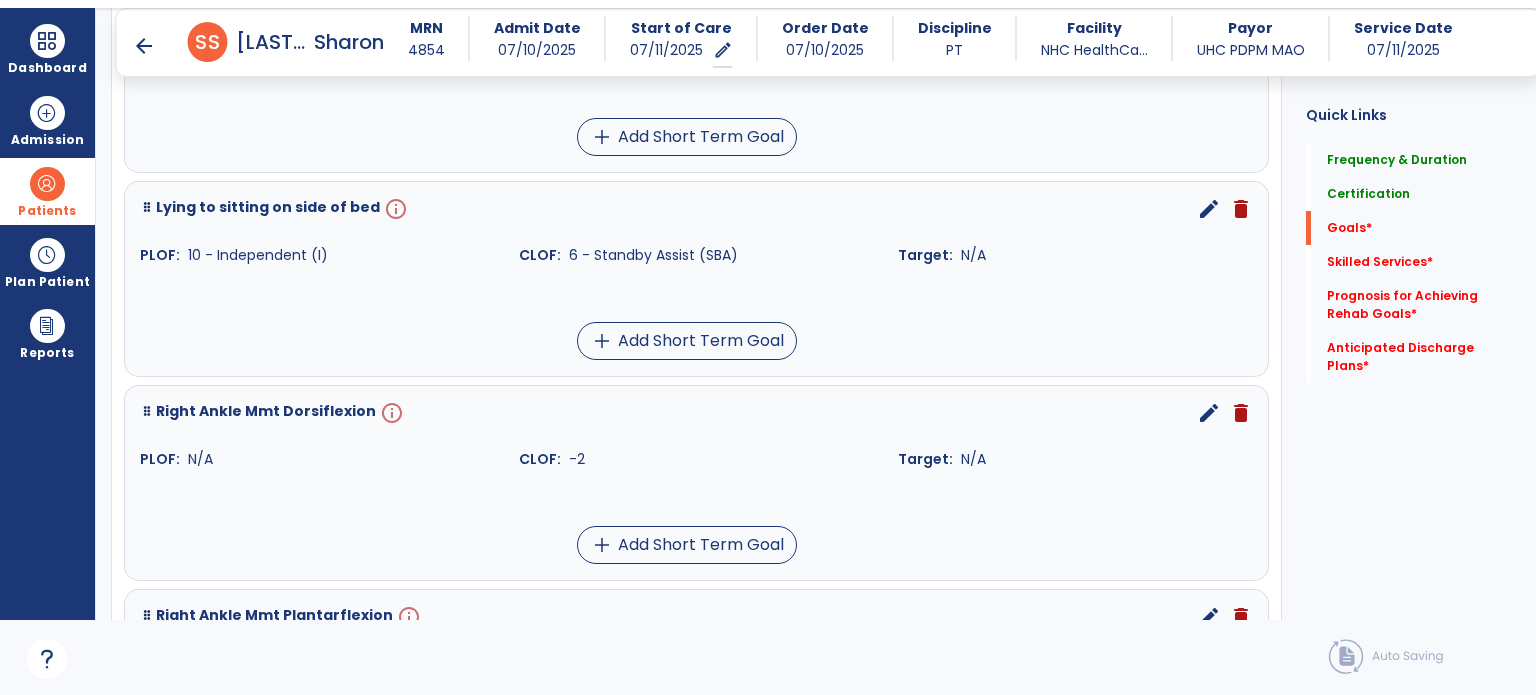 scroll, scrollTop: 1669, scrollLeft: 0, axis: vertical 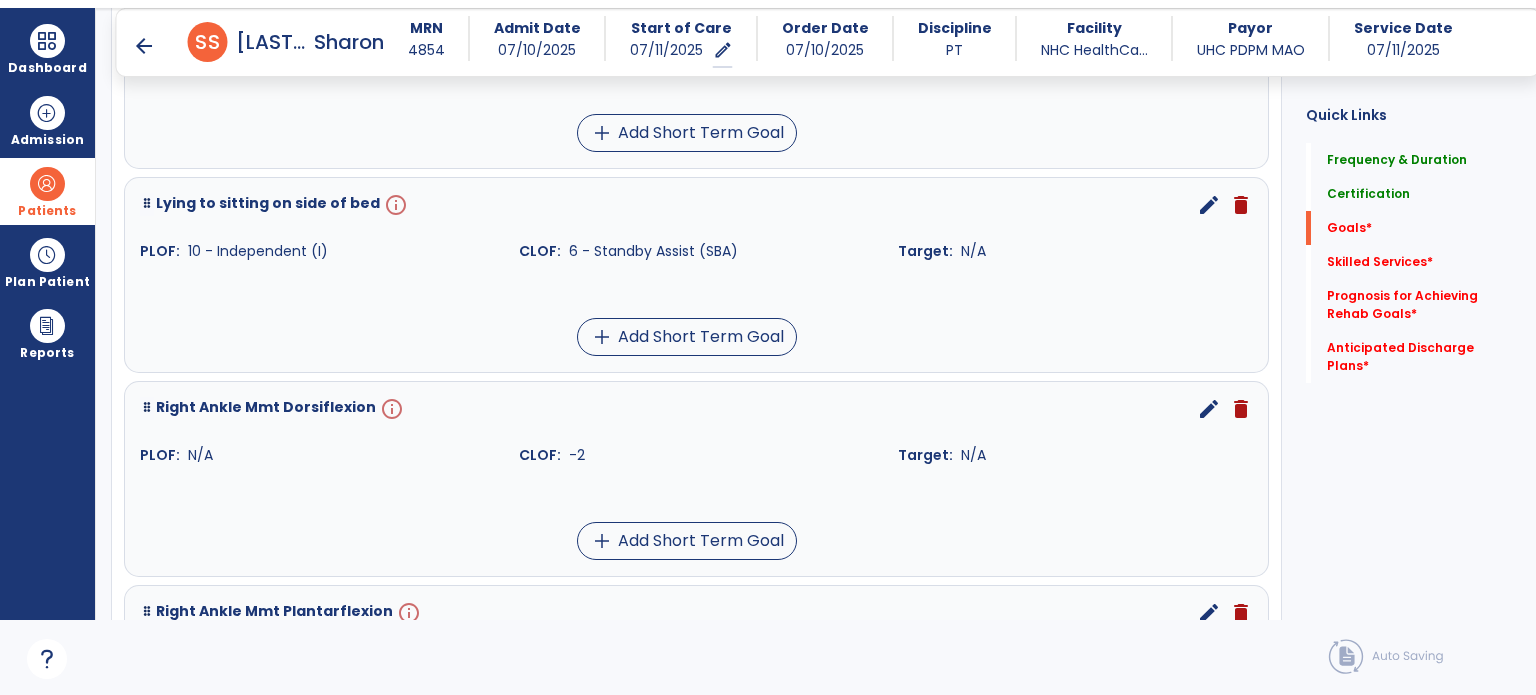 click on "edit" at bounding box center (1209, 205) 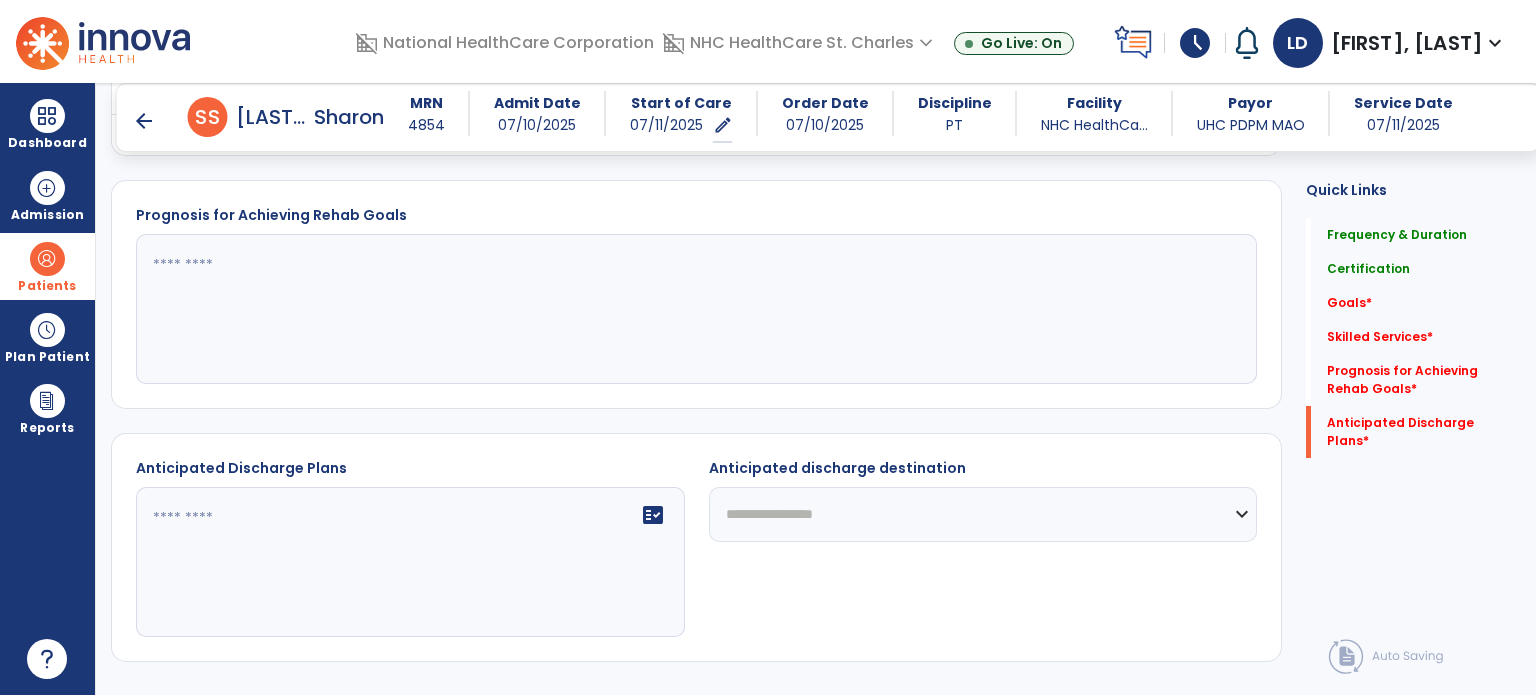 scroll, scrollTop: 37, scrollLeft: 0, axis: vertical 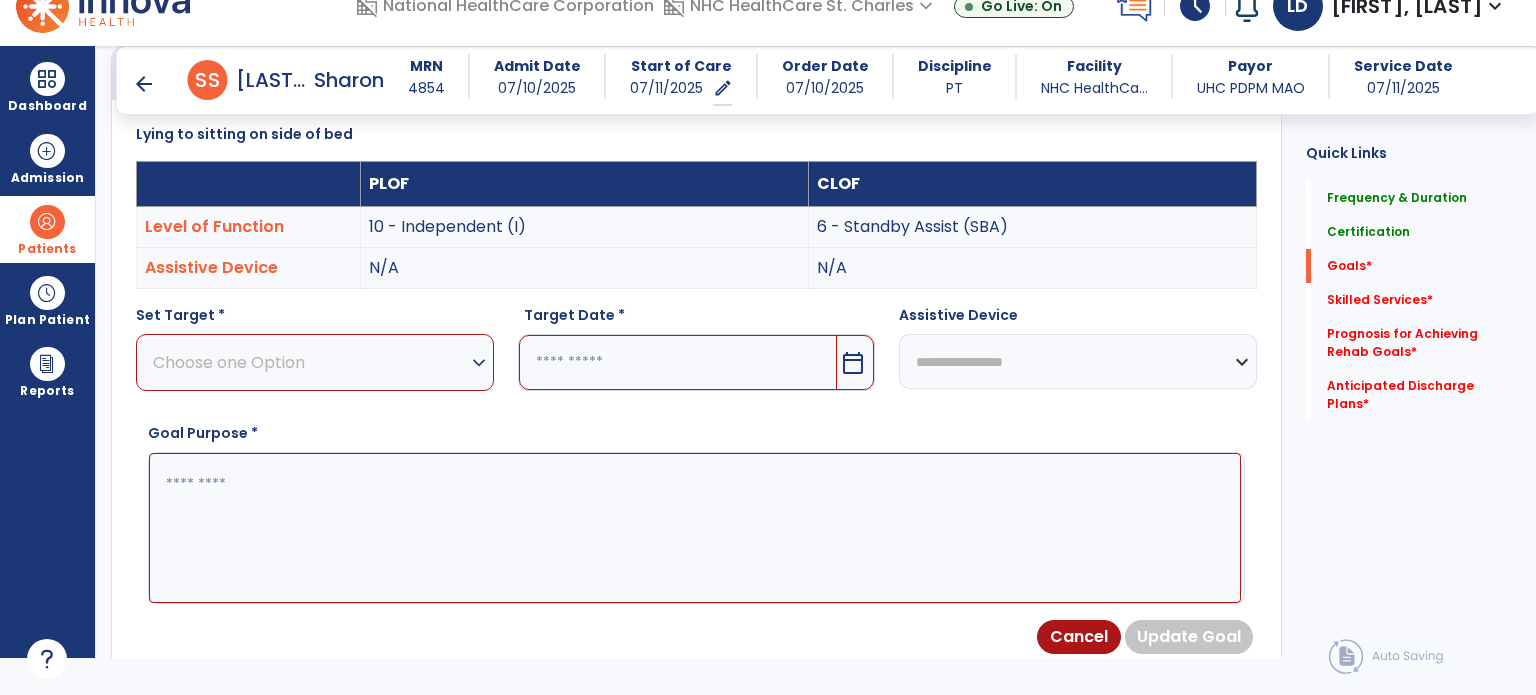 click on "Choose one Option" at bounding box center (310, 362) 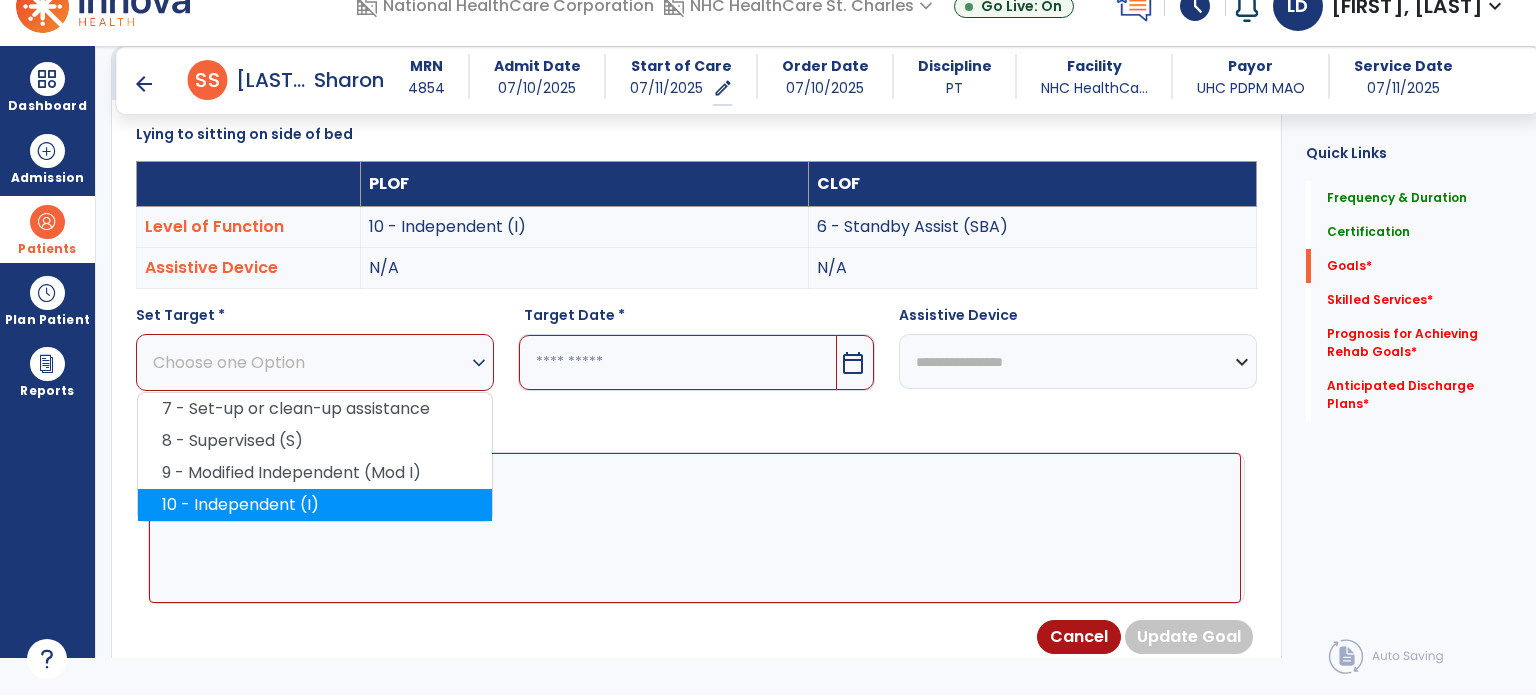 click on "10 - Independent (I)" at bounding box center (315, 505) 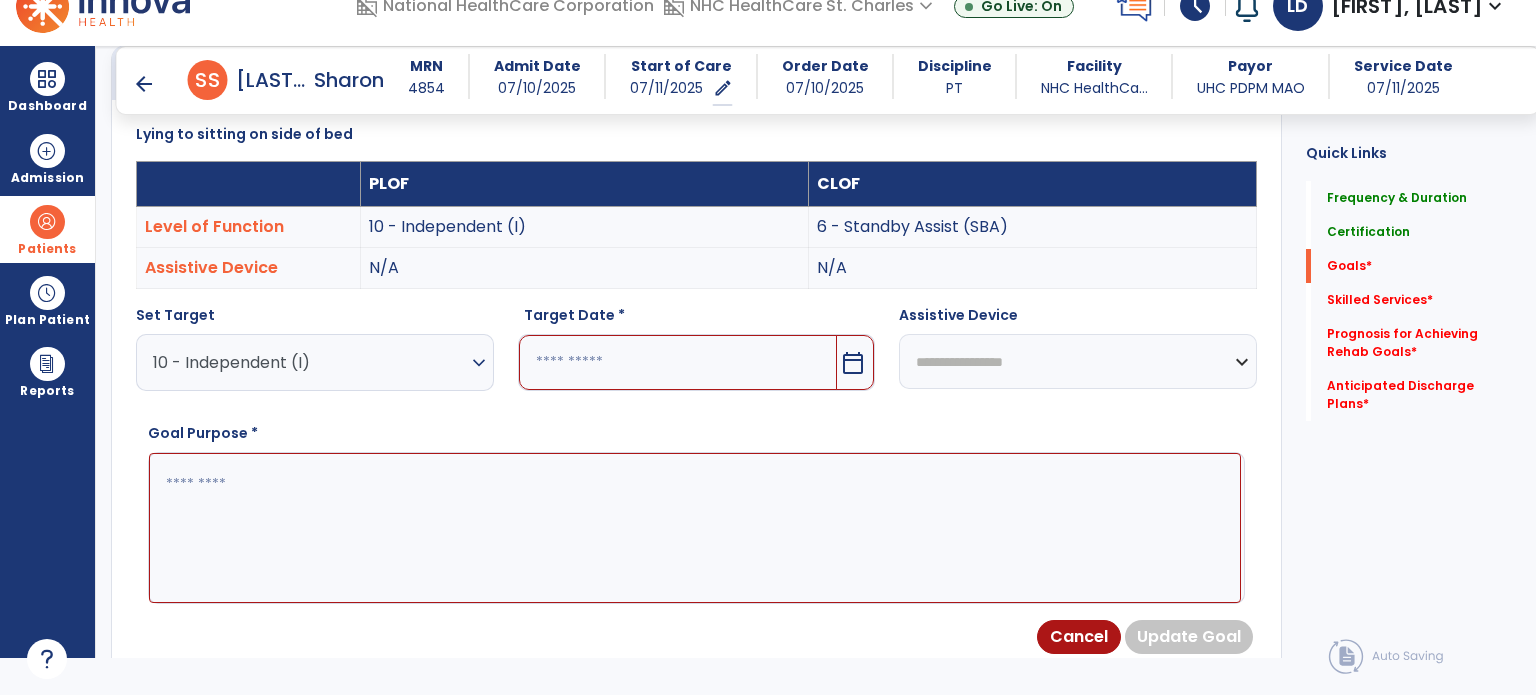 click at bounding box center (678, 362) 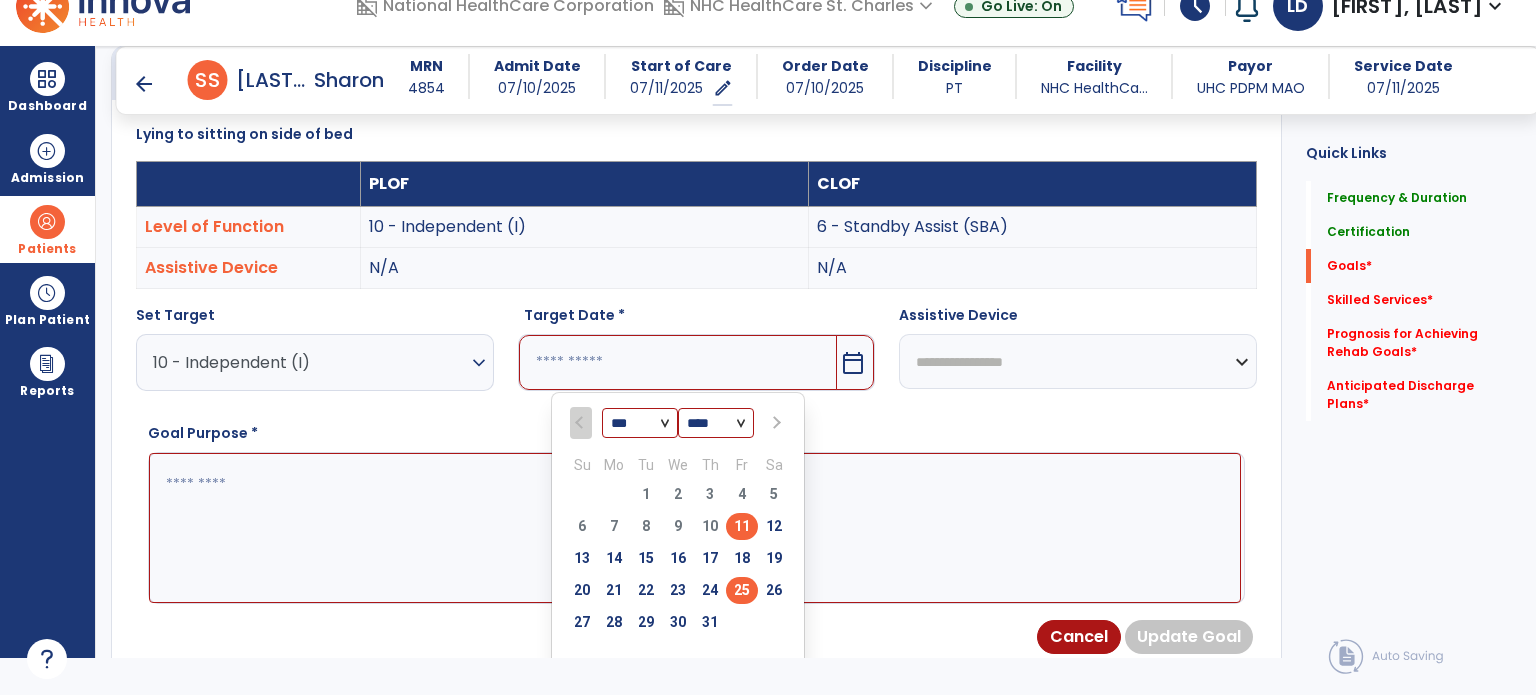 click on "25" at bounding box center (742, 590) 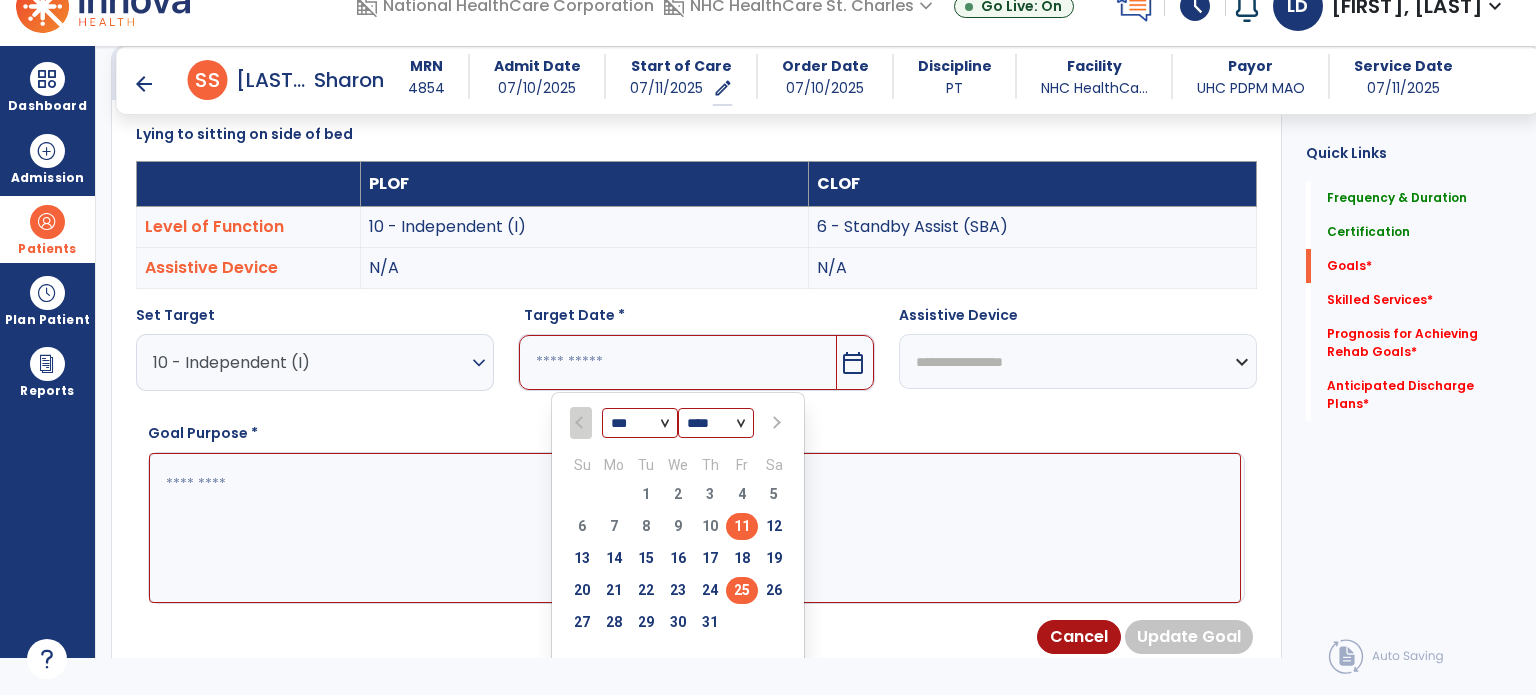 type on "*********" 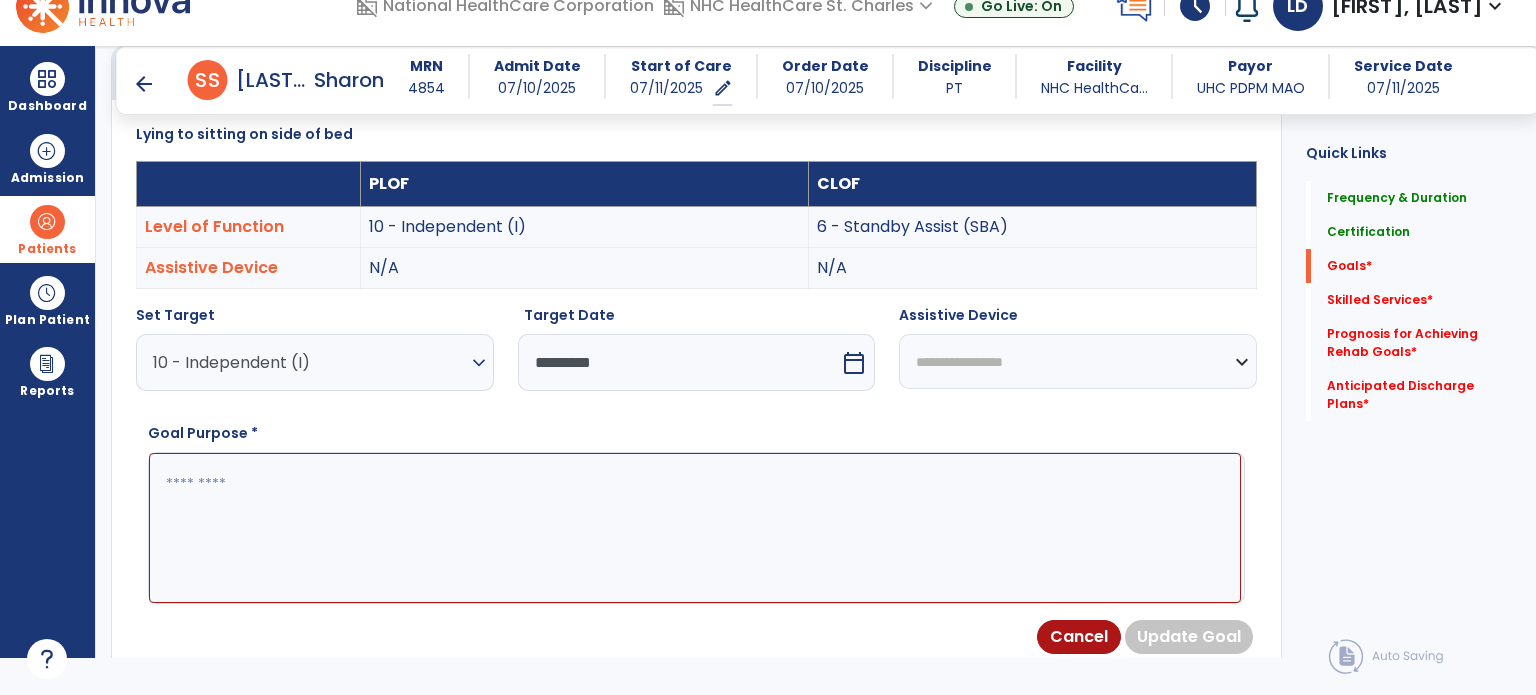 click at bounding box center (695, 528) 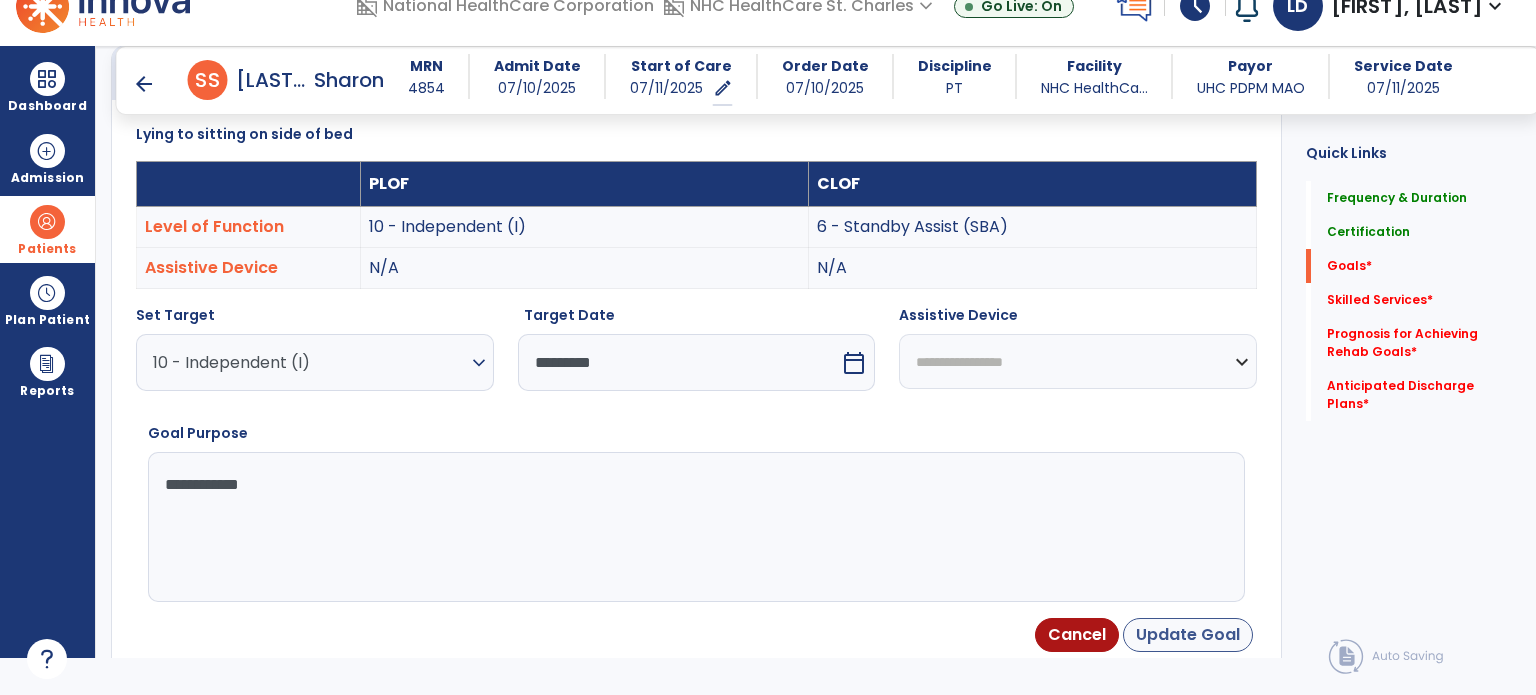 type on "**********" 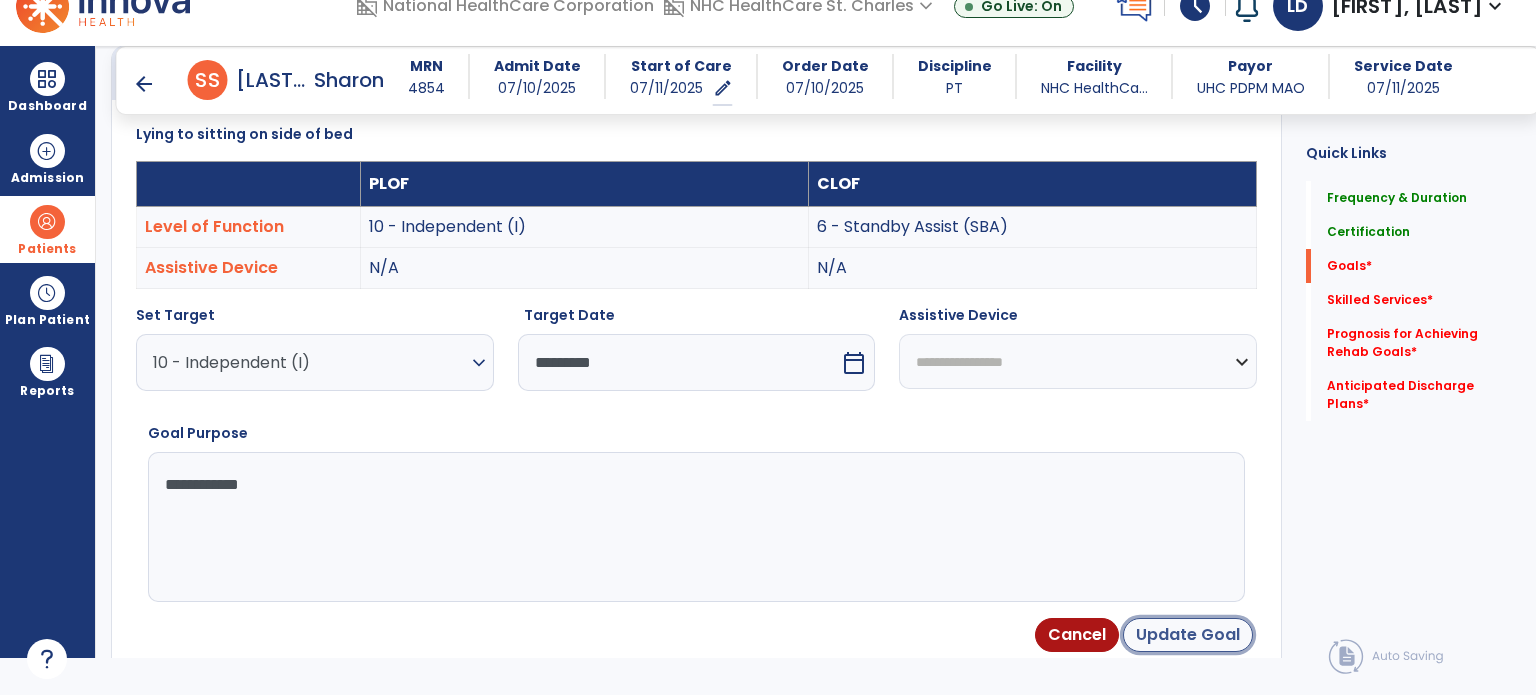 click on "Update Goal" at bounding box center (1188, 635) 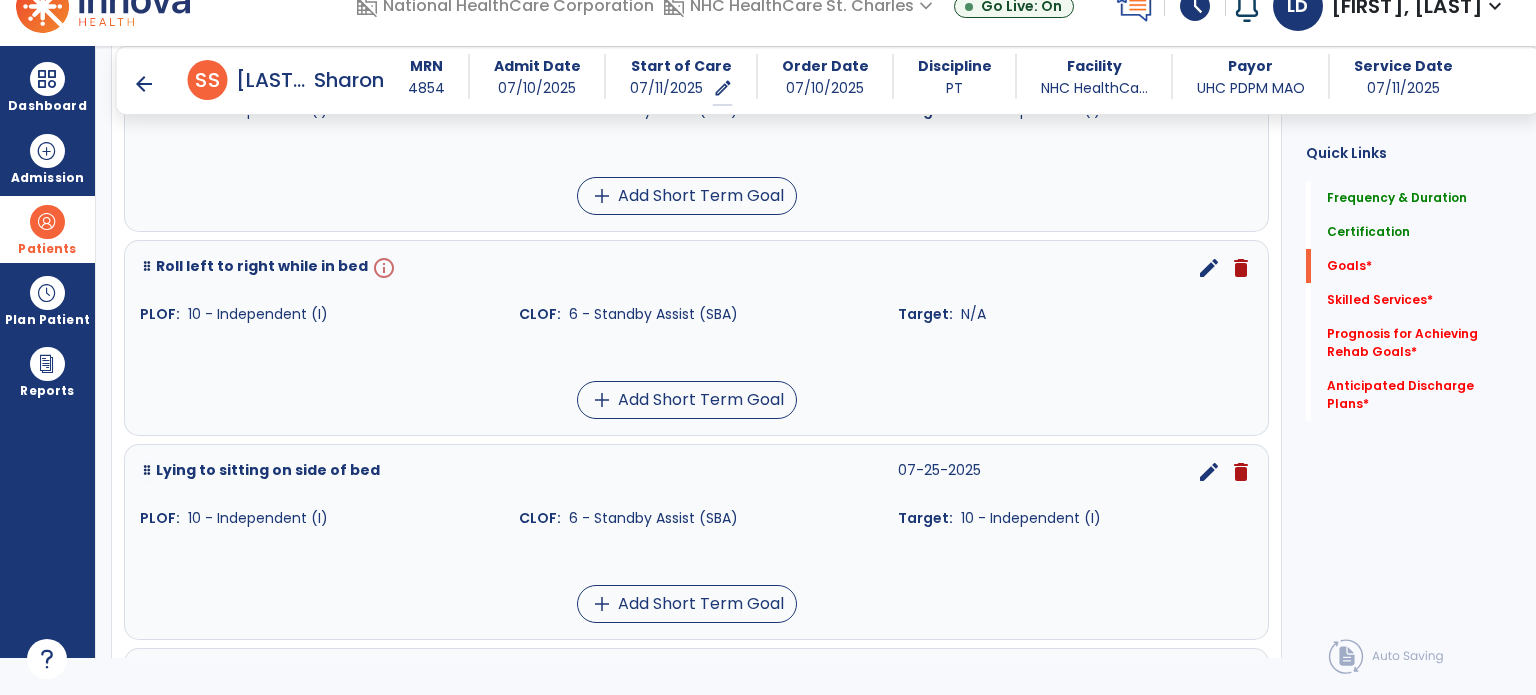 scroll, scrollTop: 1458, scrollLeft: 0, axis: vertical 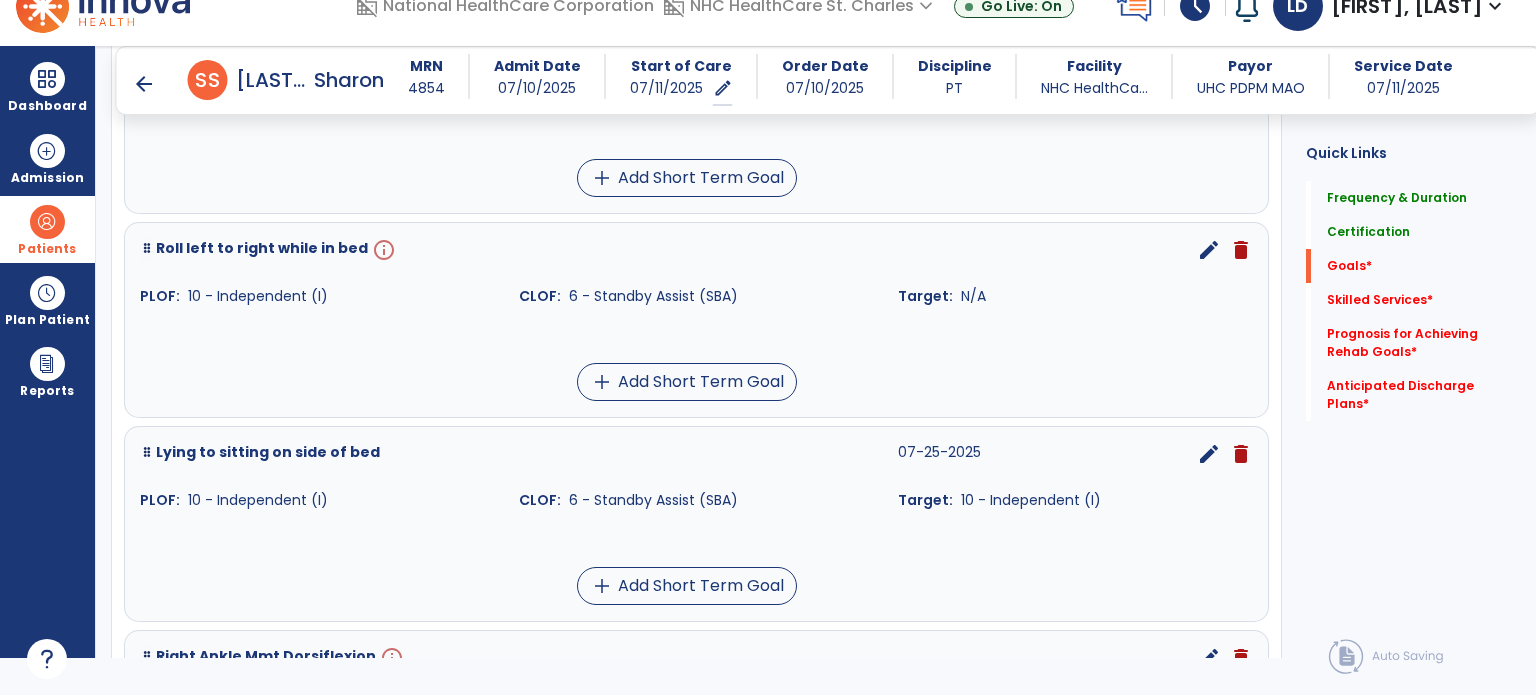 click on "edit" at bounding box center (1209, 250) 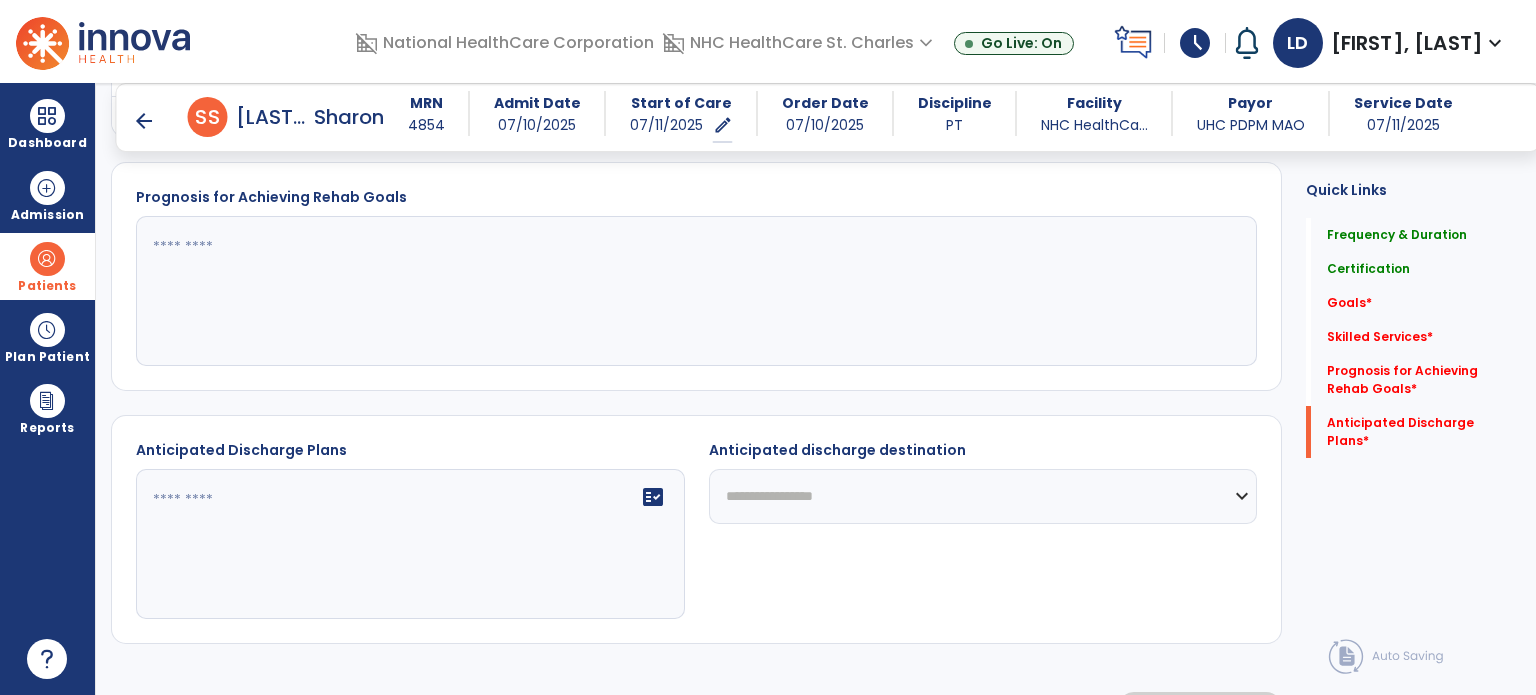 scroll, scrollTop: 37, scrollLeft: 0, axis: vertical 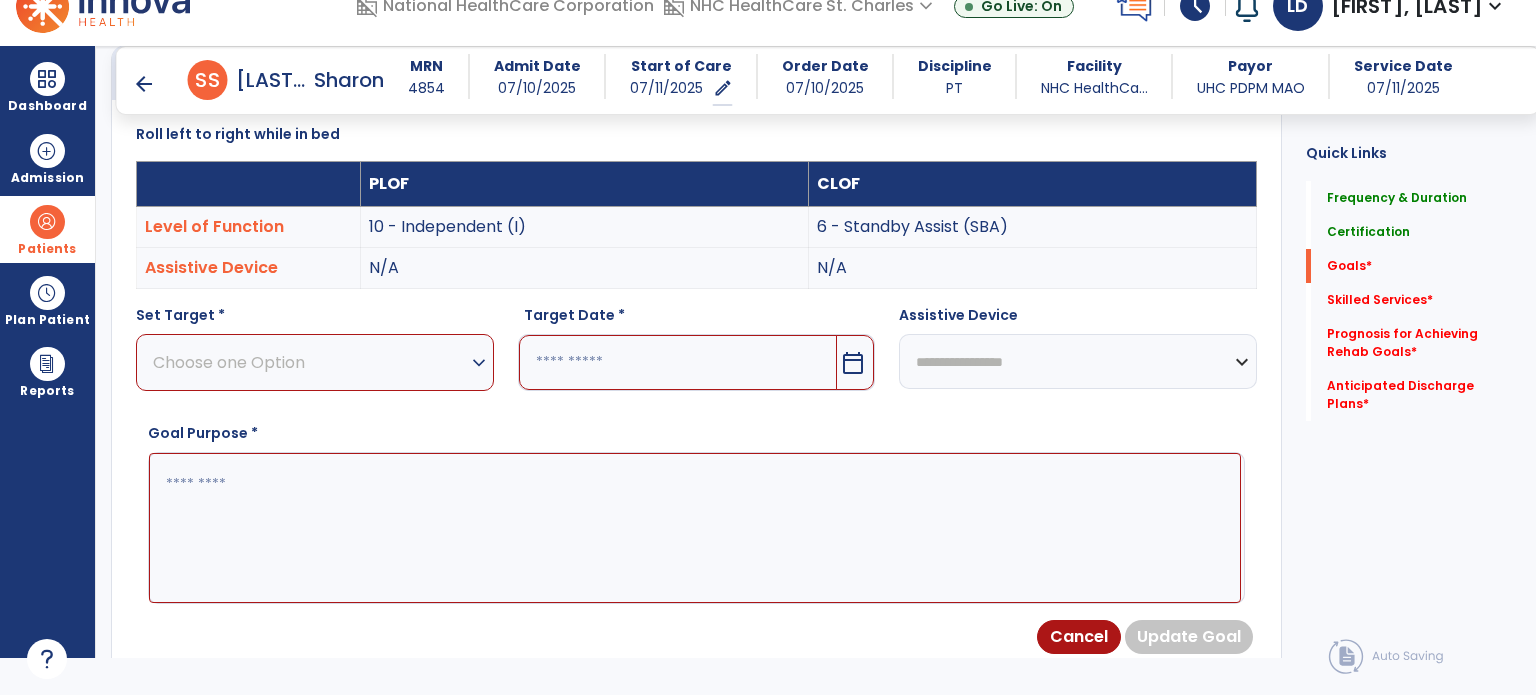 click on "Choose one Option" at bounding box center (310, 362) 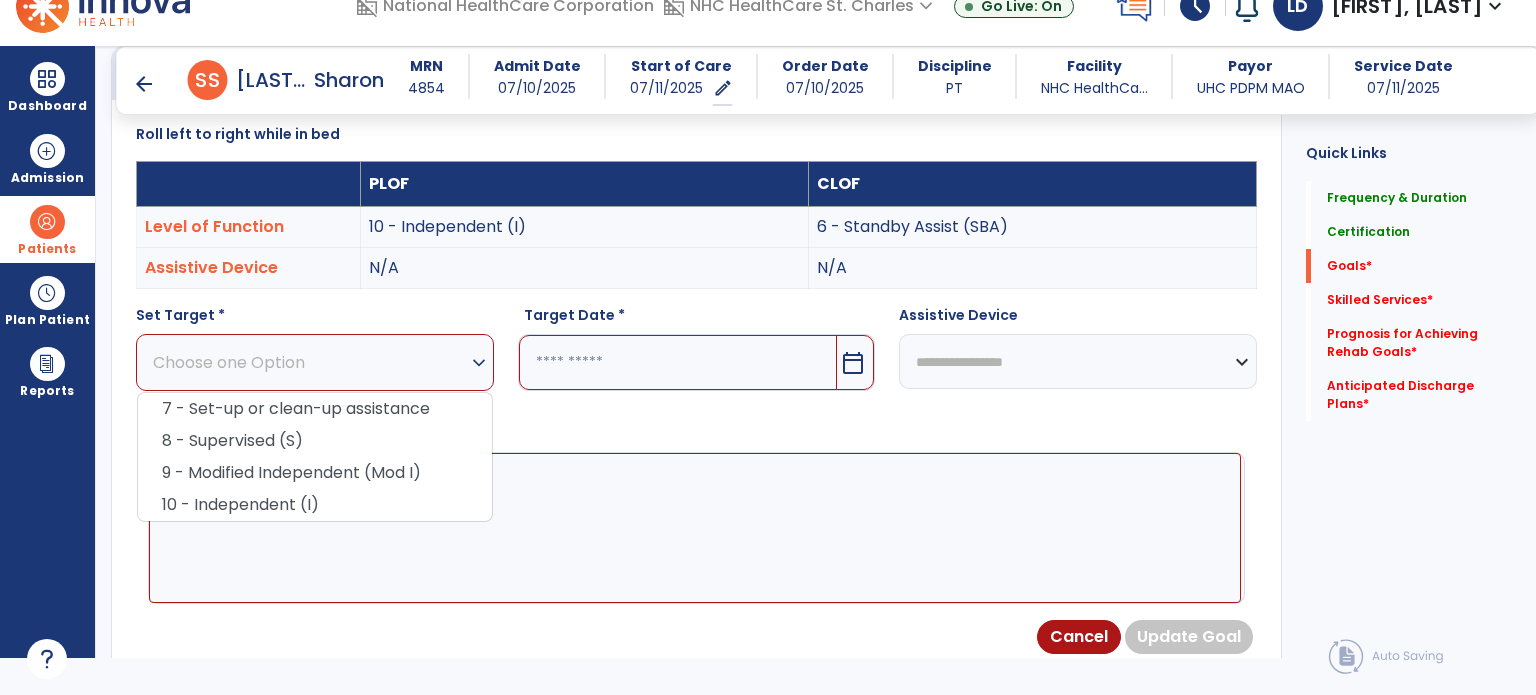 drag, startPoint x: 331, startPoint y: 492, endPoint x: 411, endPoint y: 457, distance: 87.32124 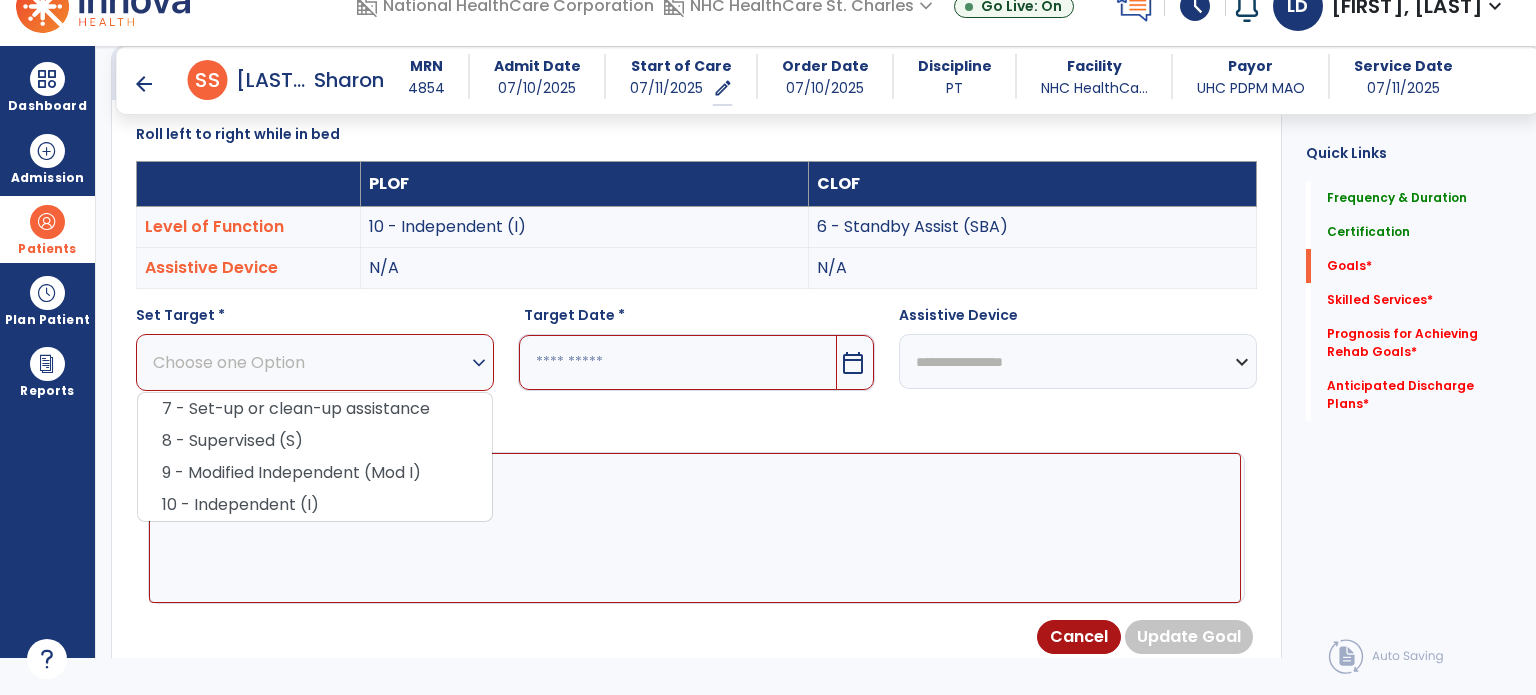 click on "10 - Independent (I)" at bounding box center [315, 505] 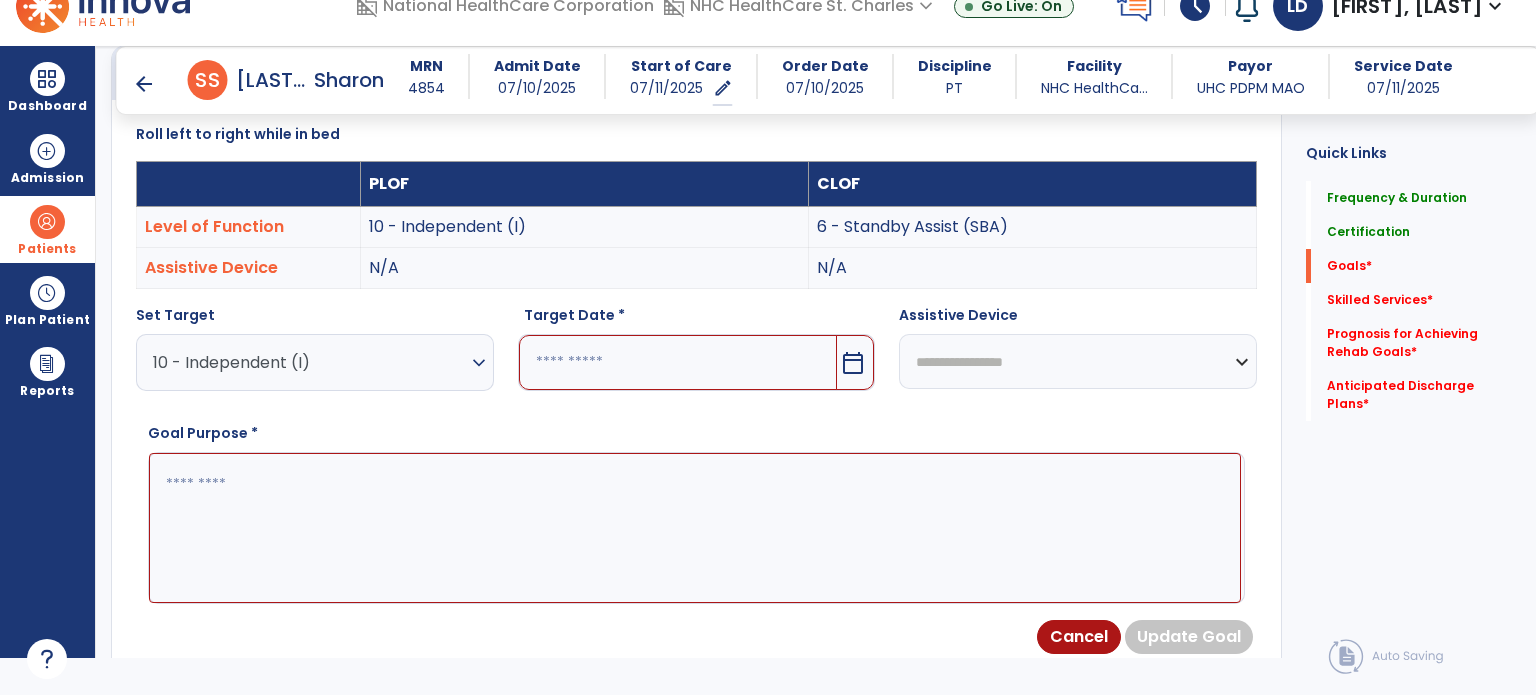 click at bounding box center [678, 362] 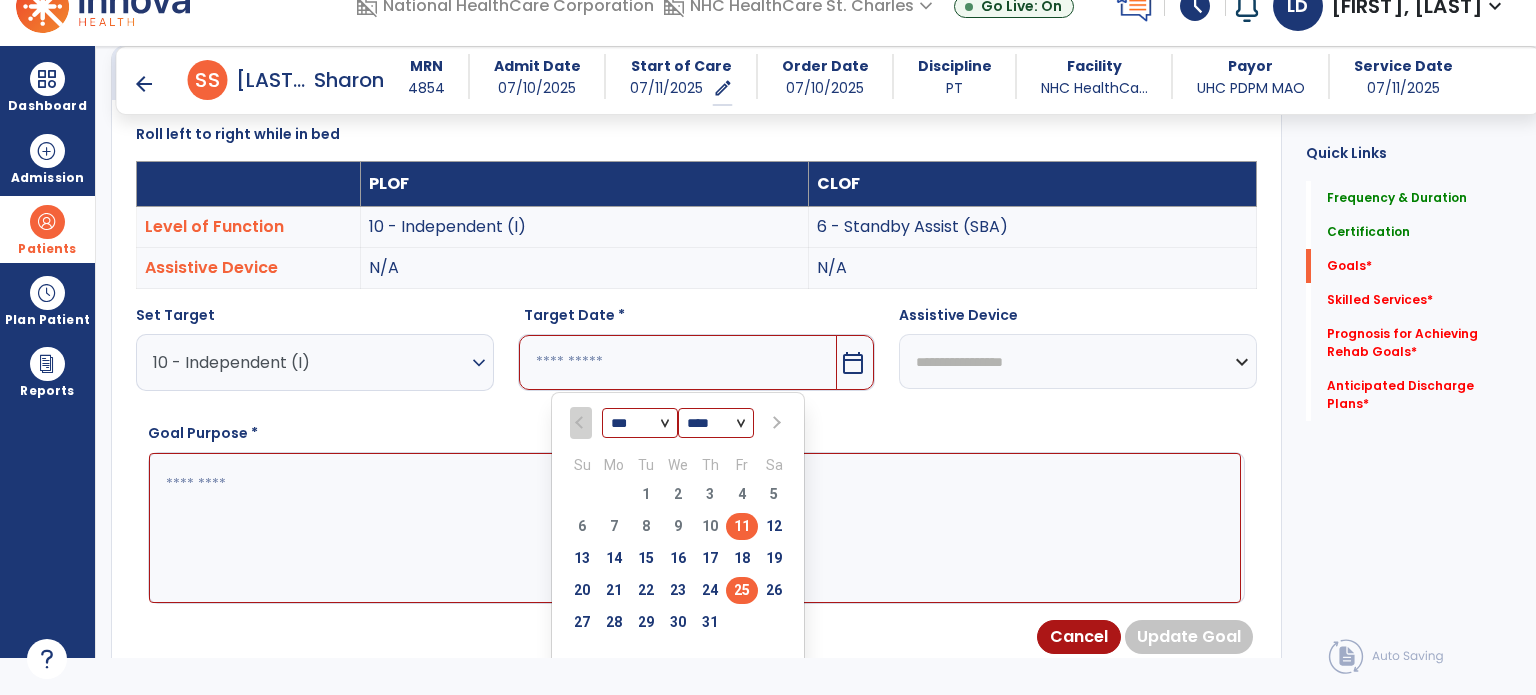 click on "25" at bounding box center (742, 590) 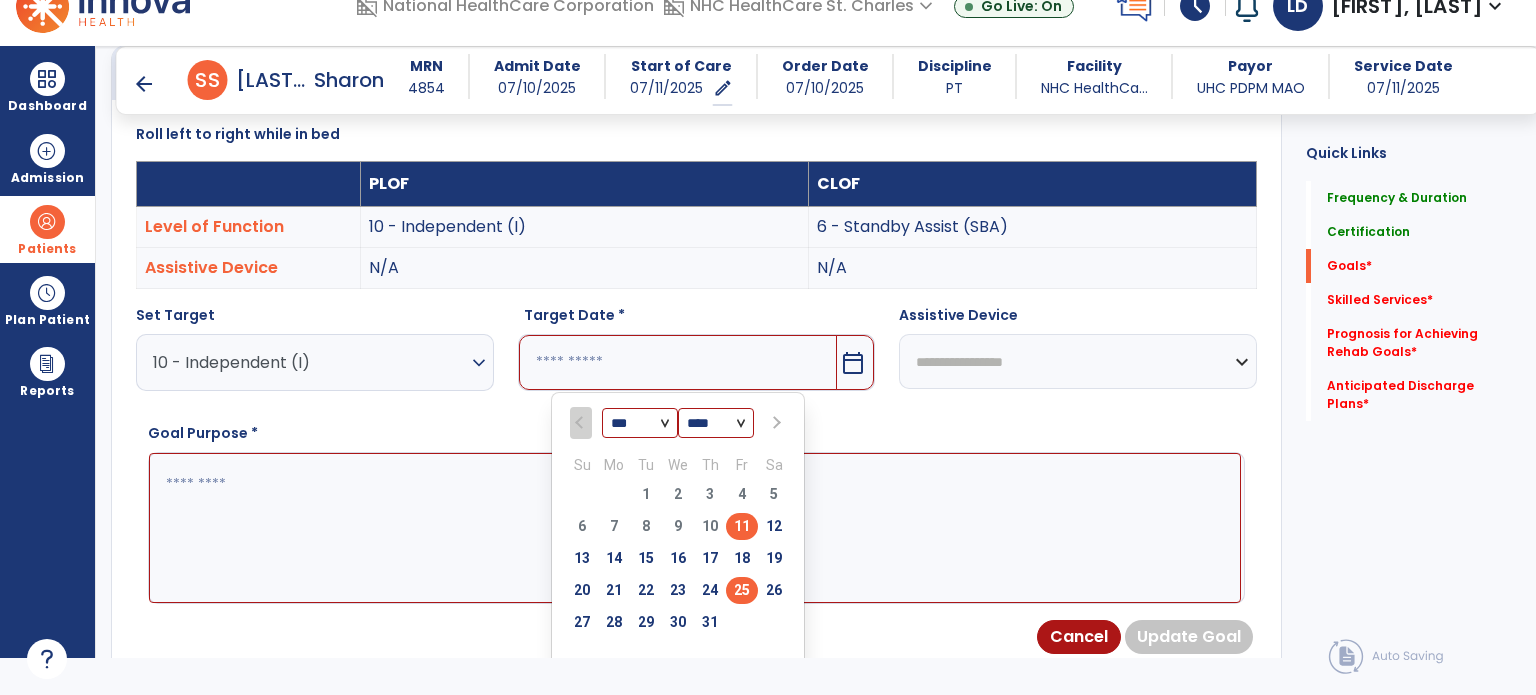 type on "*********" 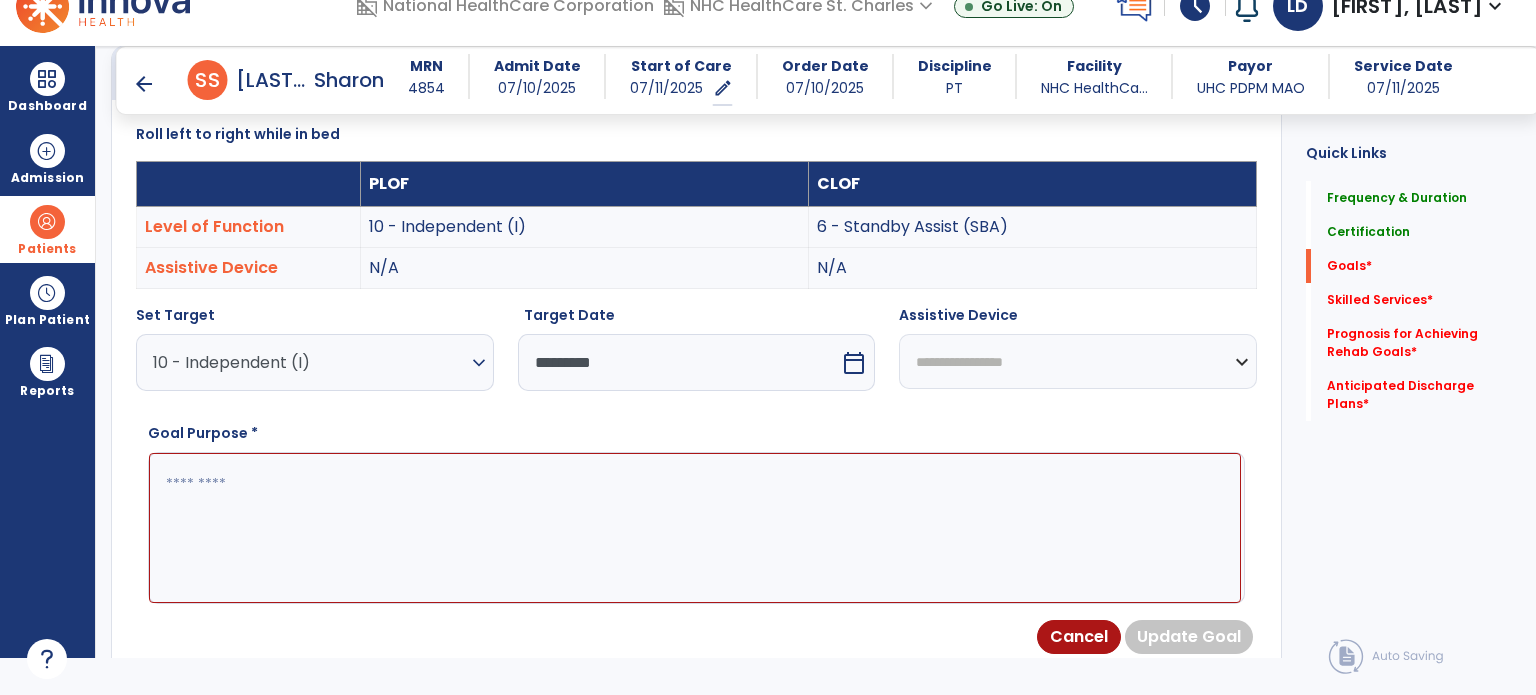 click at bounding box center [695, 528] 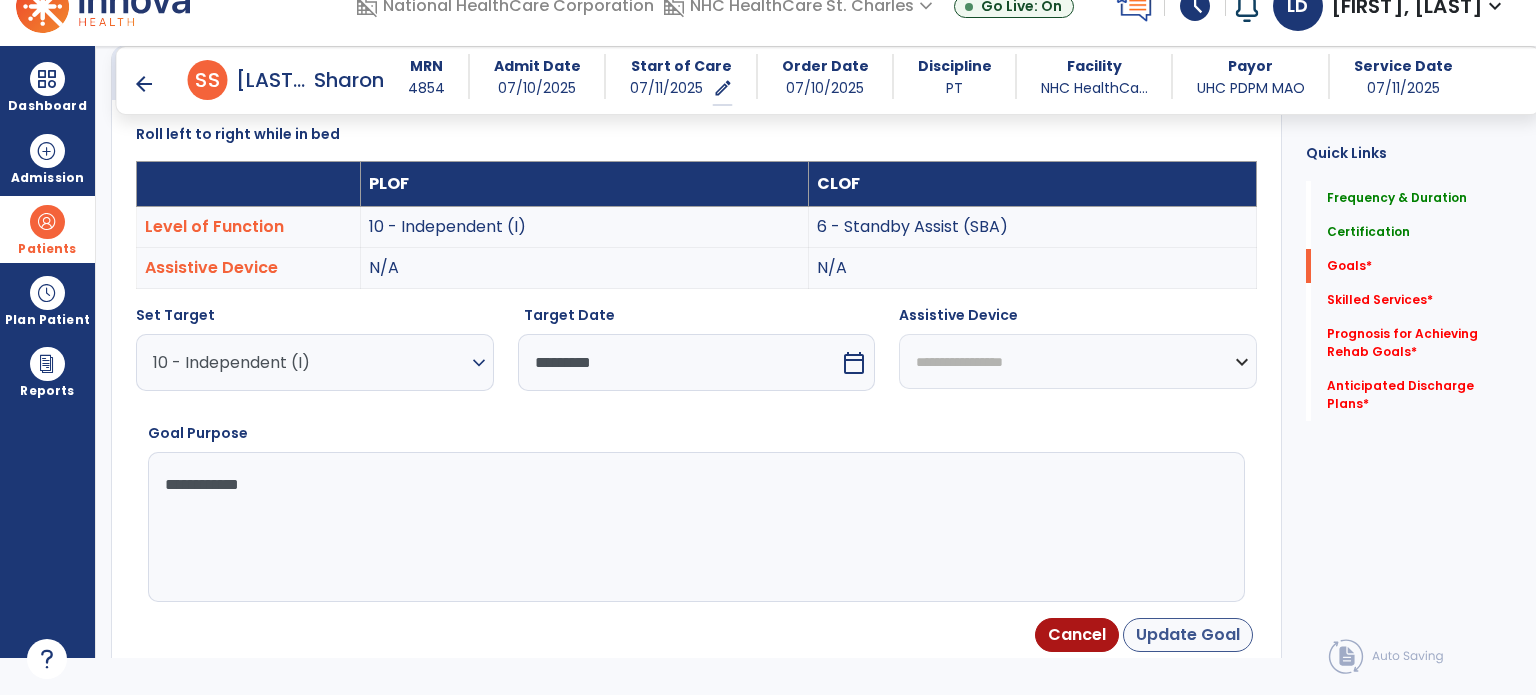 type on "**********" 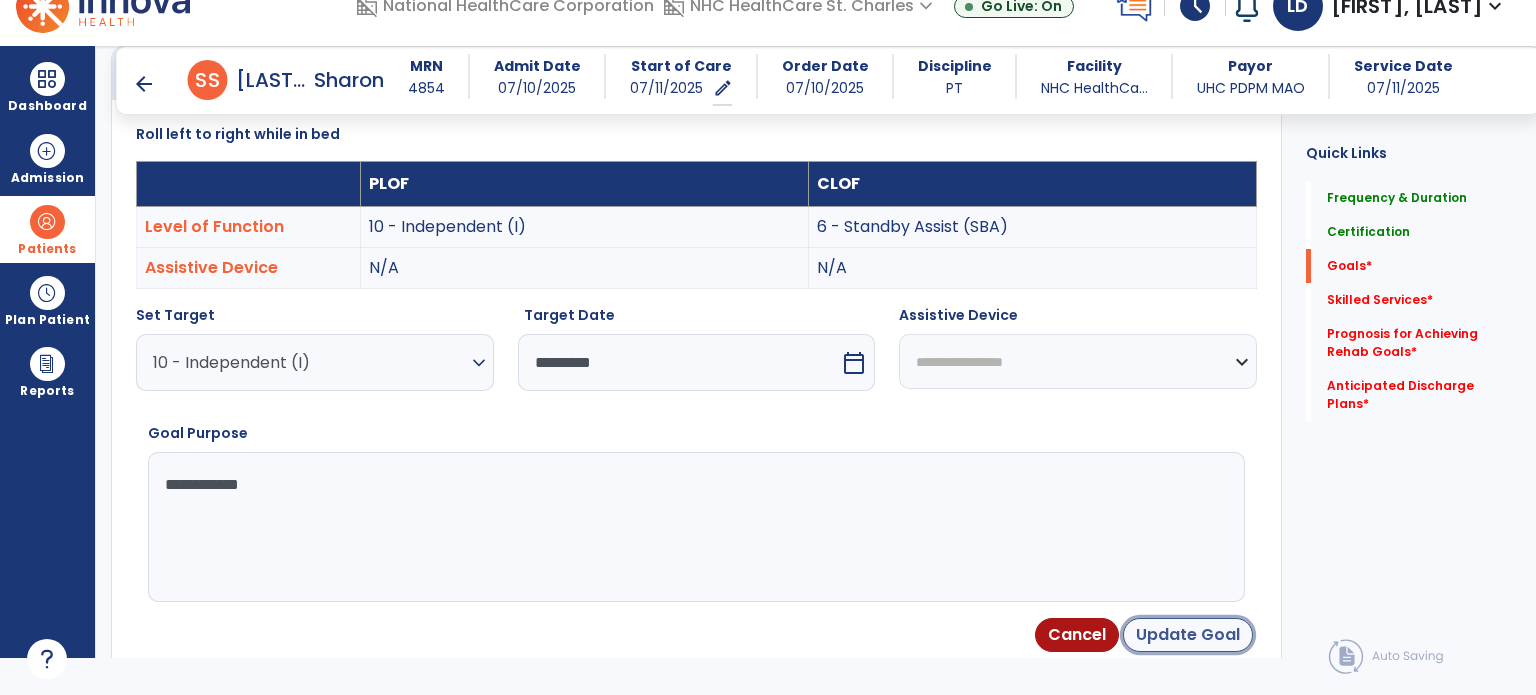 click on "Update Goal" at bounding box center [1188, 635] 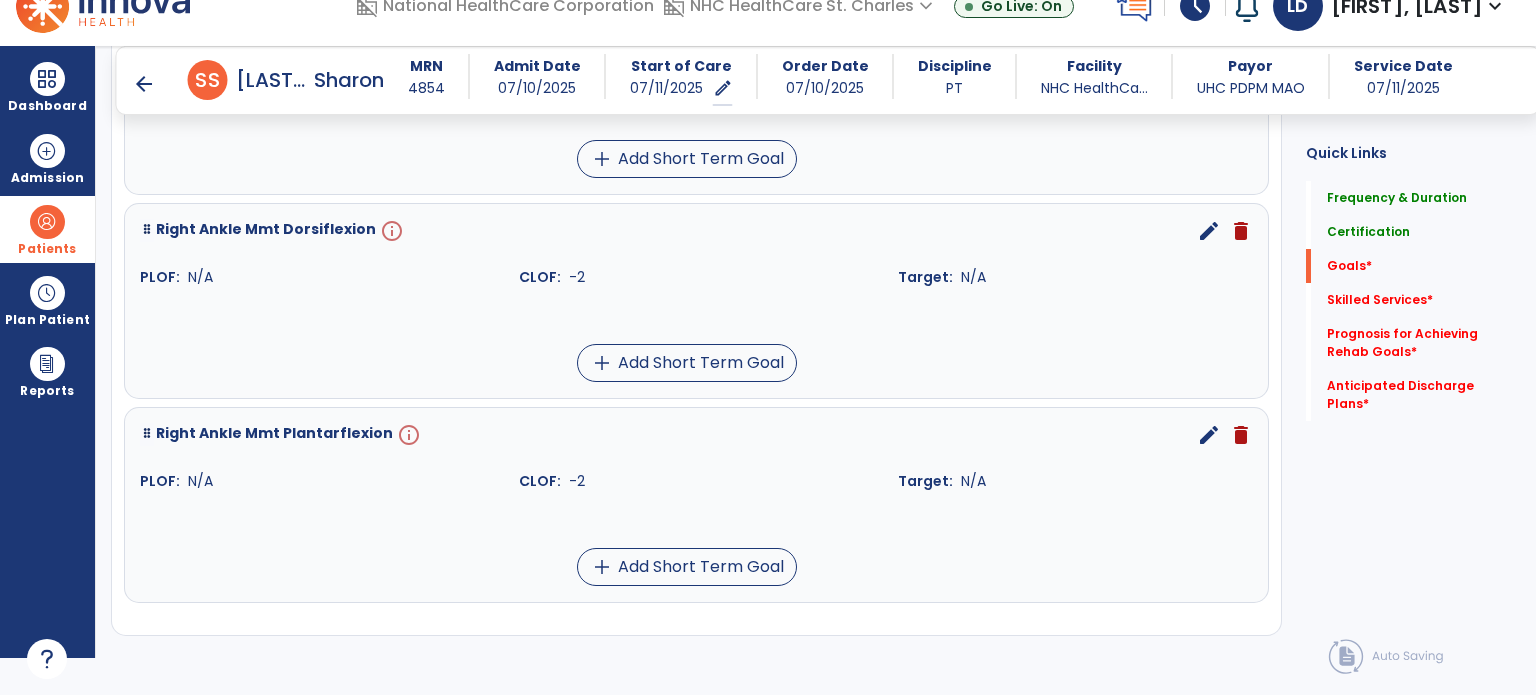 scroll, scrollTop: 1899, scrollLeft: 0, axis: vertical 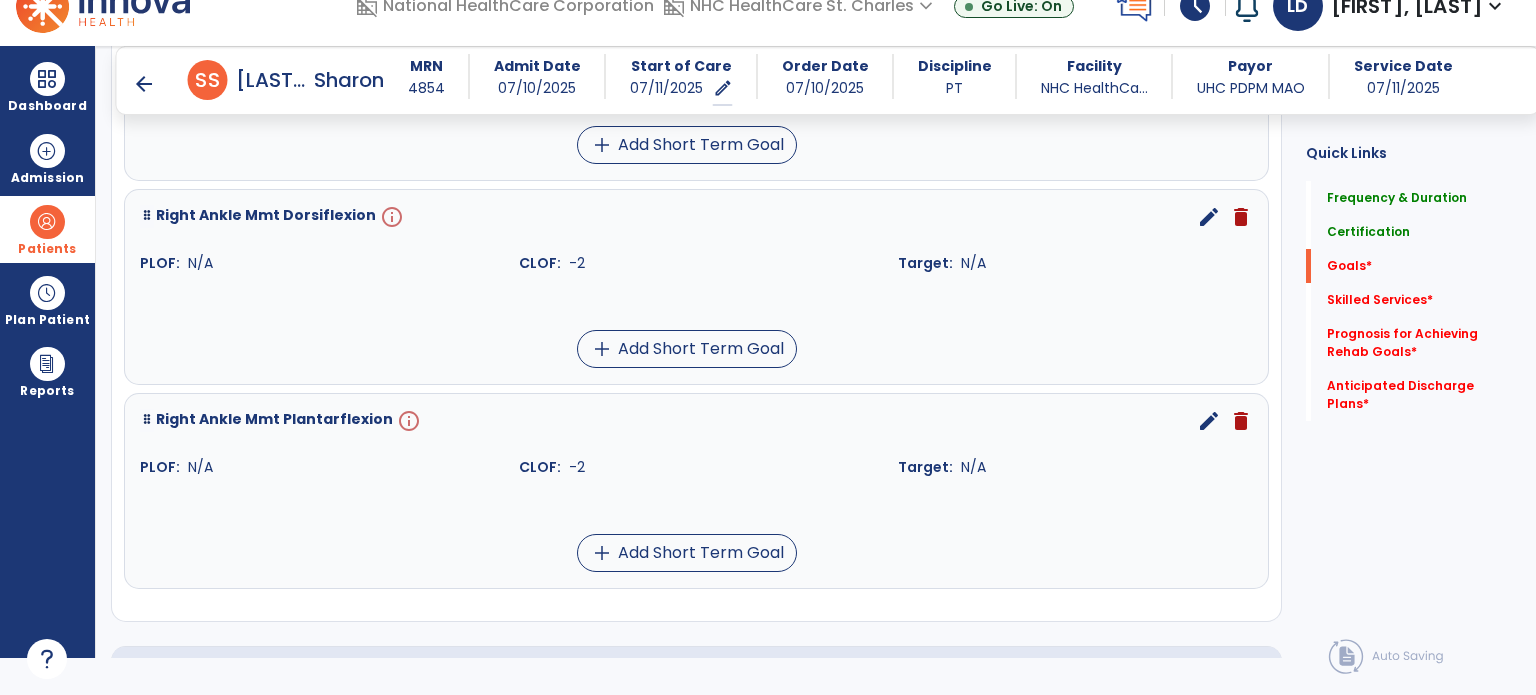 click on "edit" at bounding box center [1209, 217] 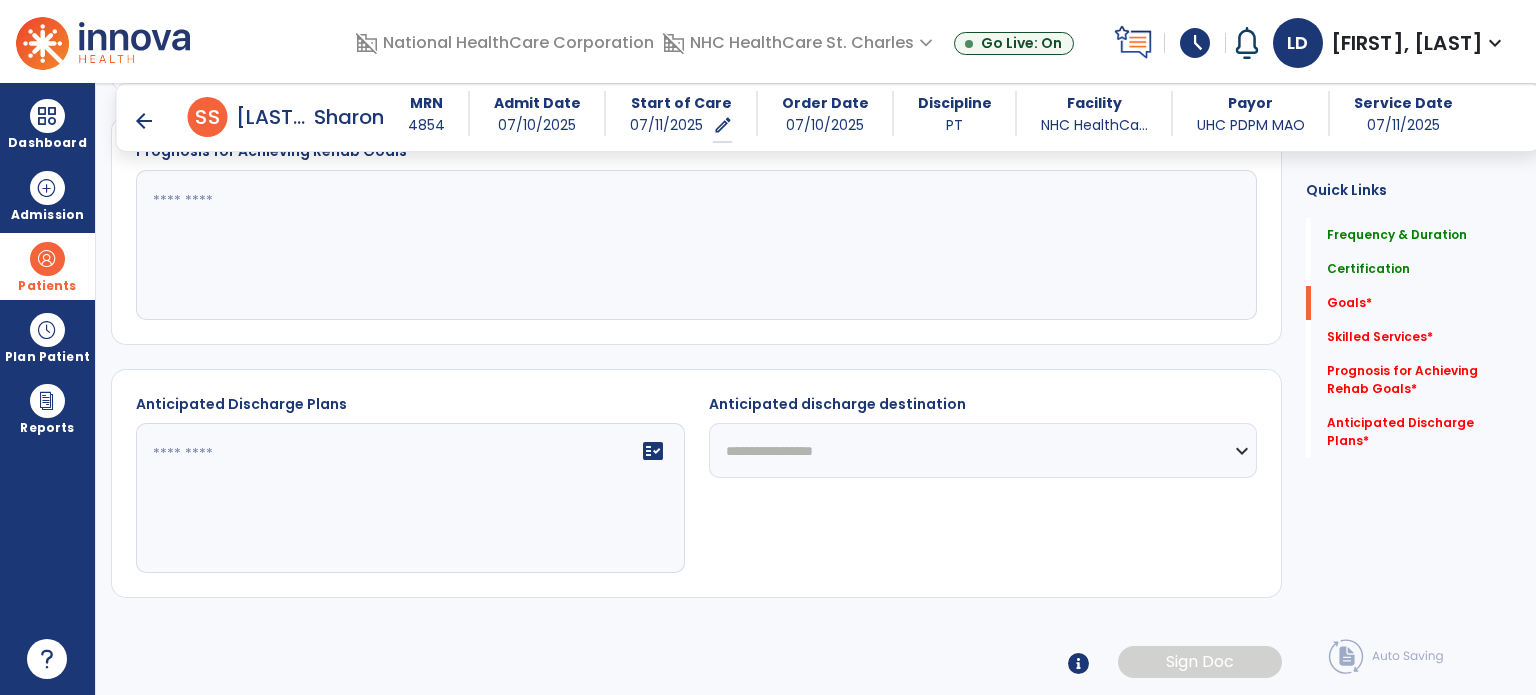scroll, scrollTop: 0, scrollLeft: 0, axis: both 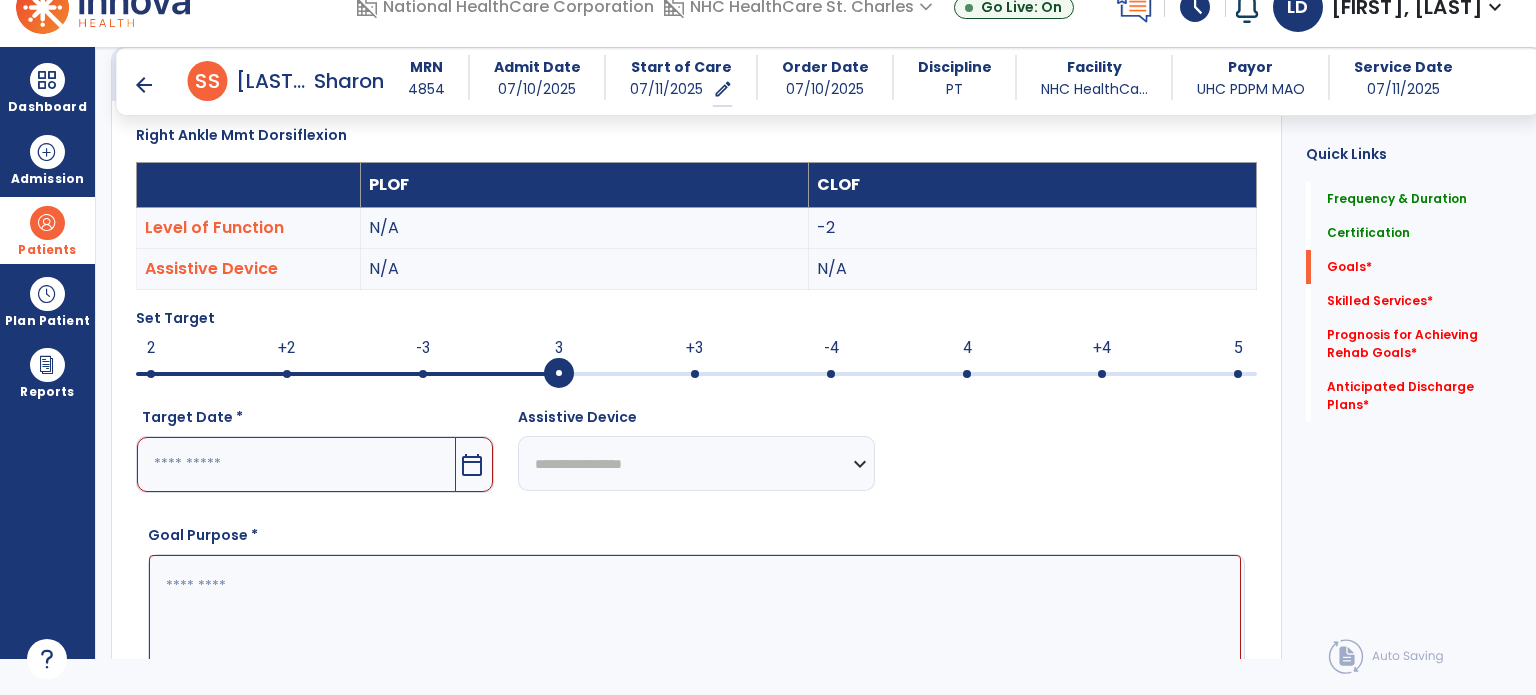 click at bounding box center (696, 374) 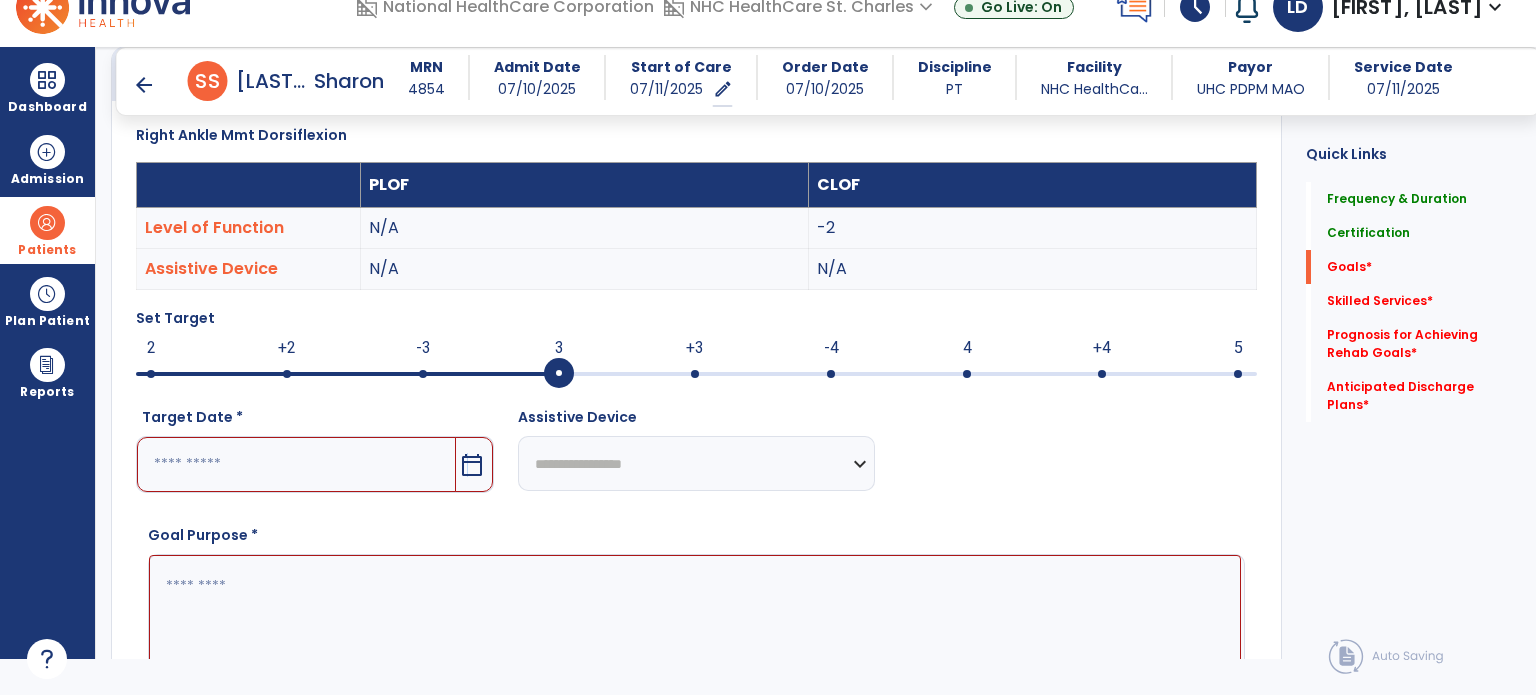 click on "calendar_today" at bounding box center [472, 465] 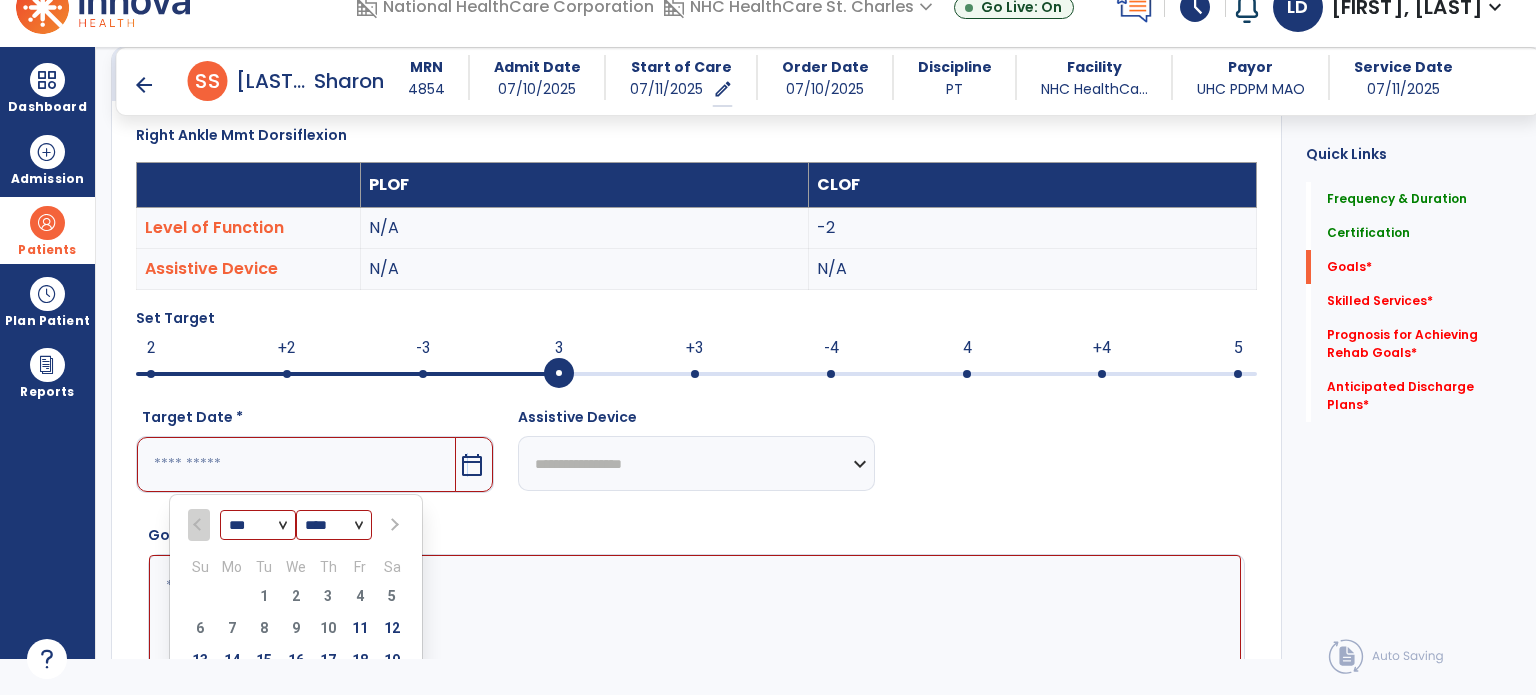 click on "*** *** ***" at bounding box center (258, 526) 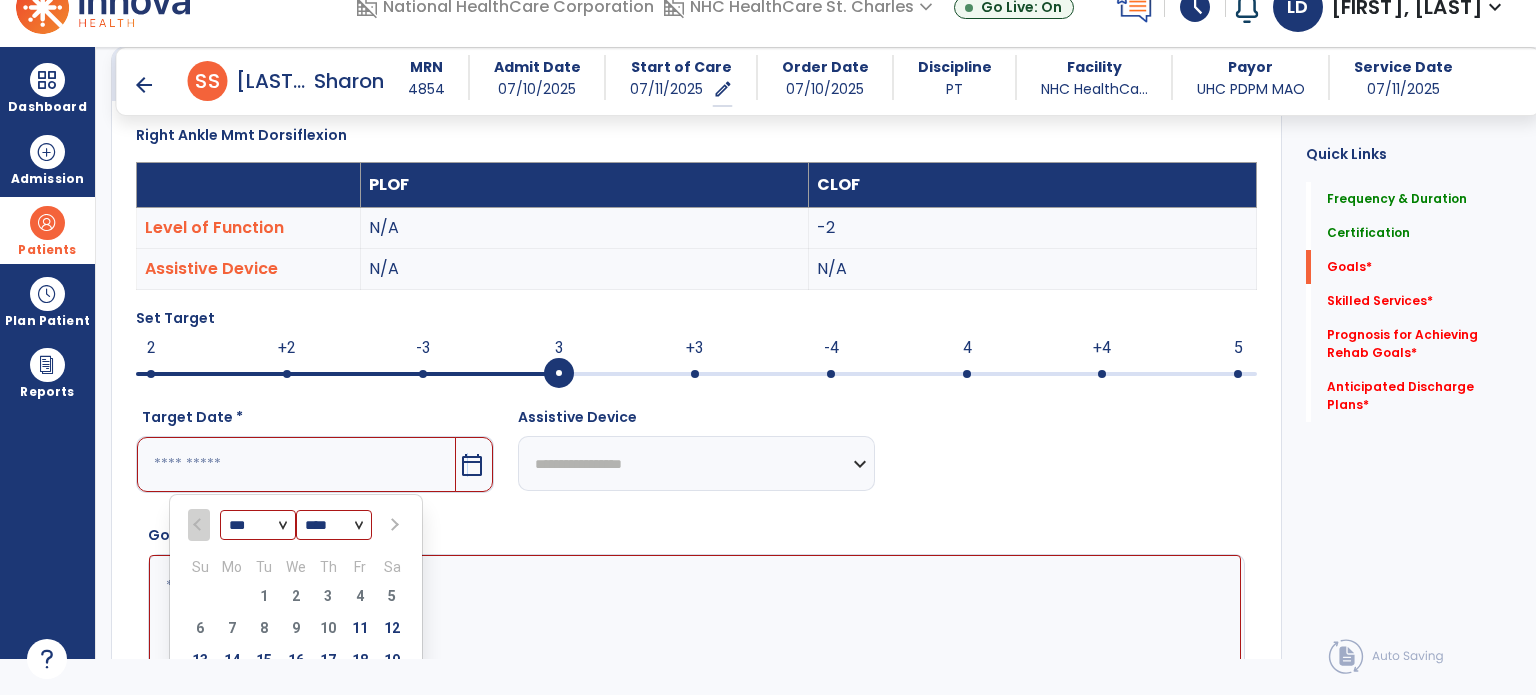 select on "*" 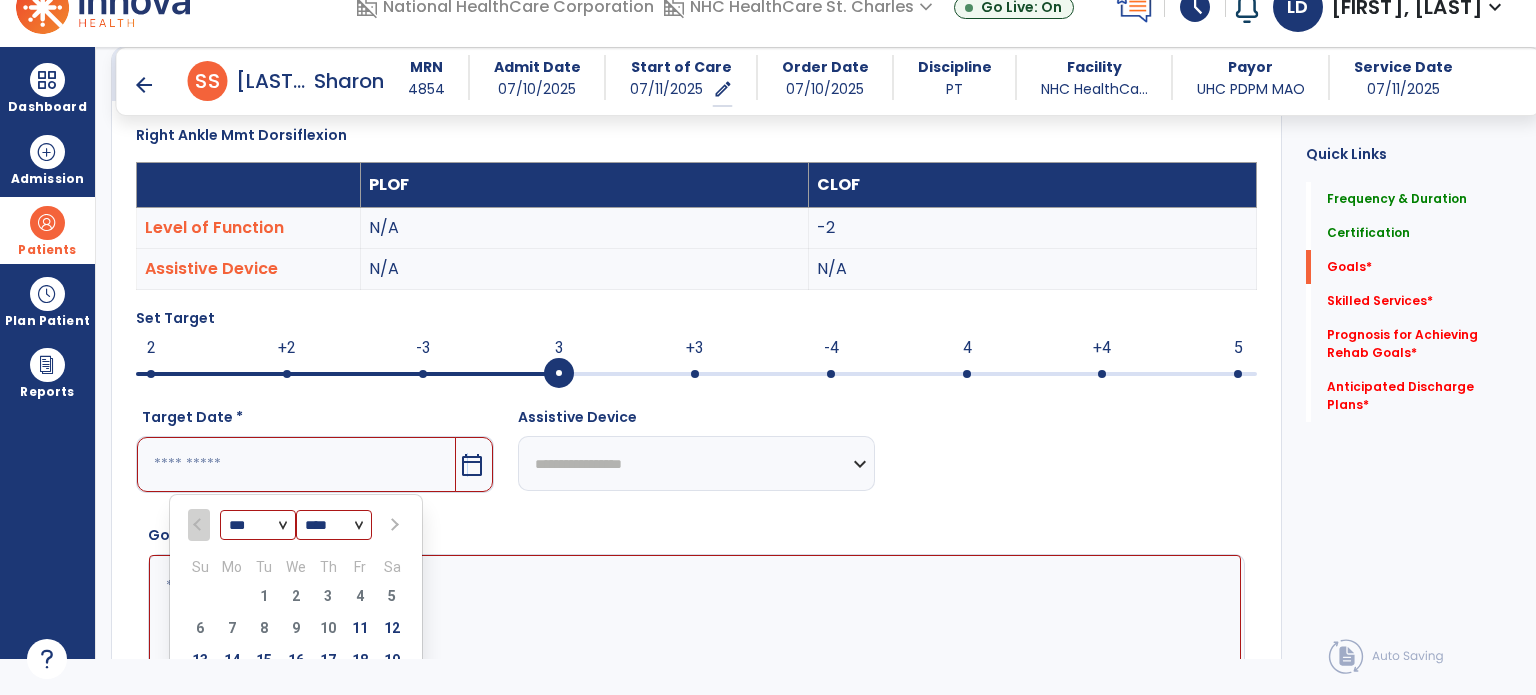 click on "*** *** ***" at bounding box center [258, 526] 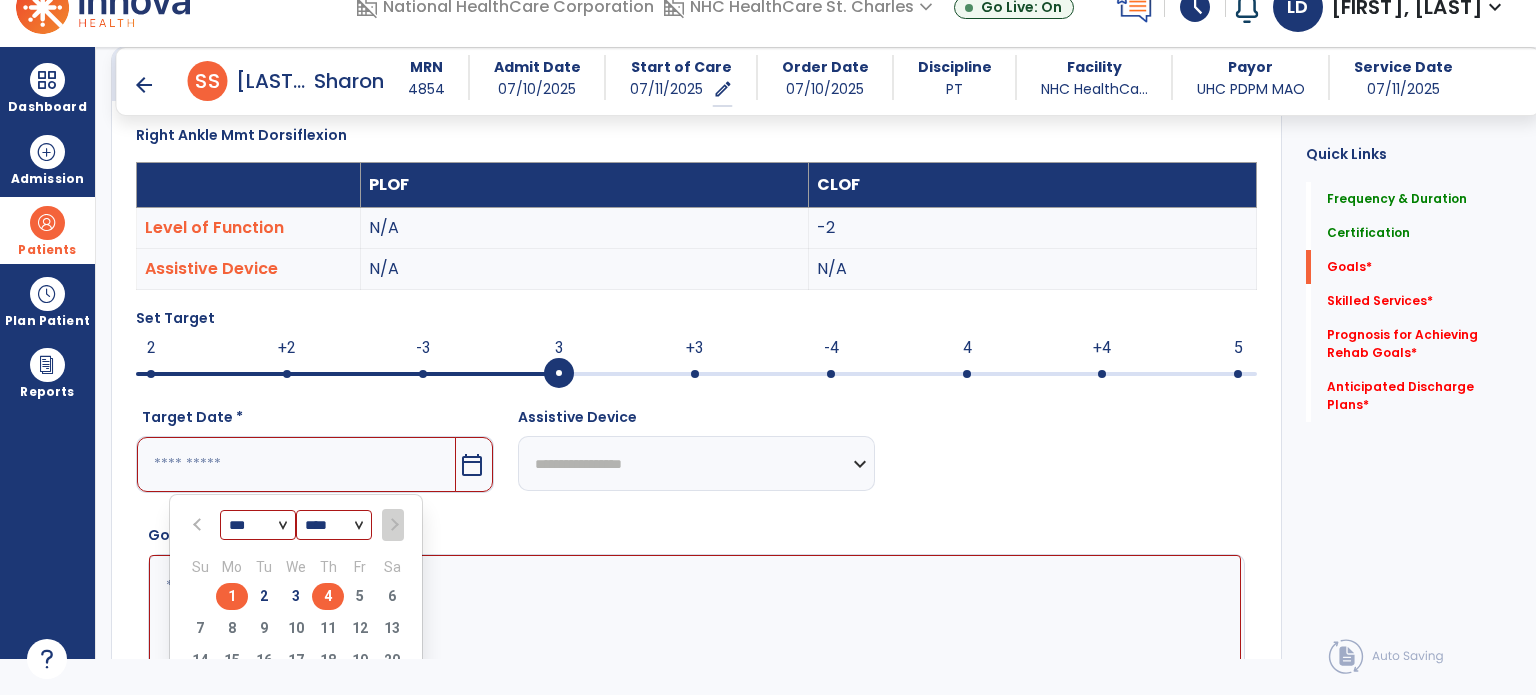 click on "4" at bounding box center (328, 596) 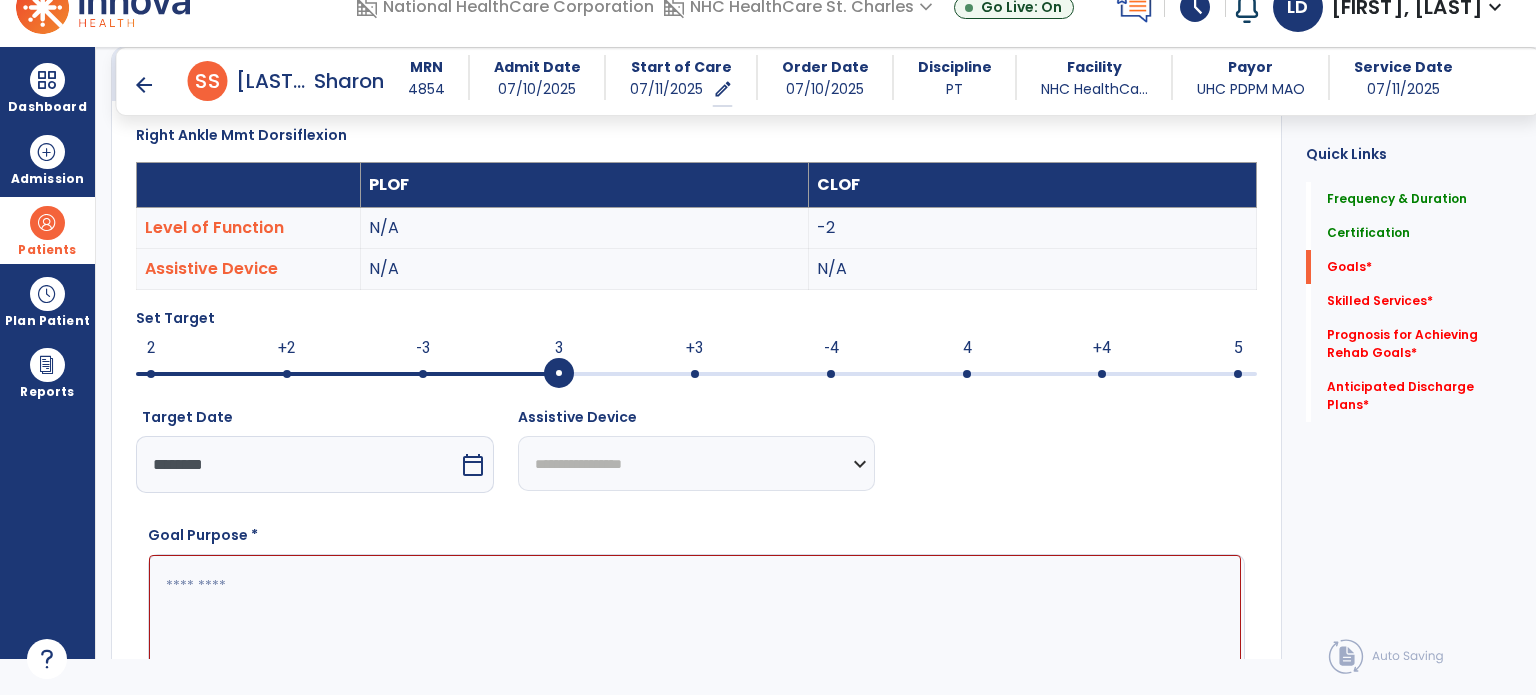 click at bounding box center (695, 630) 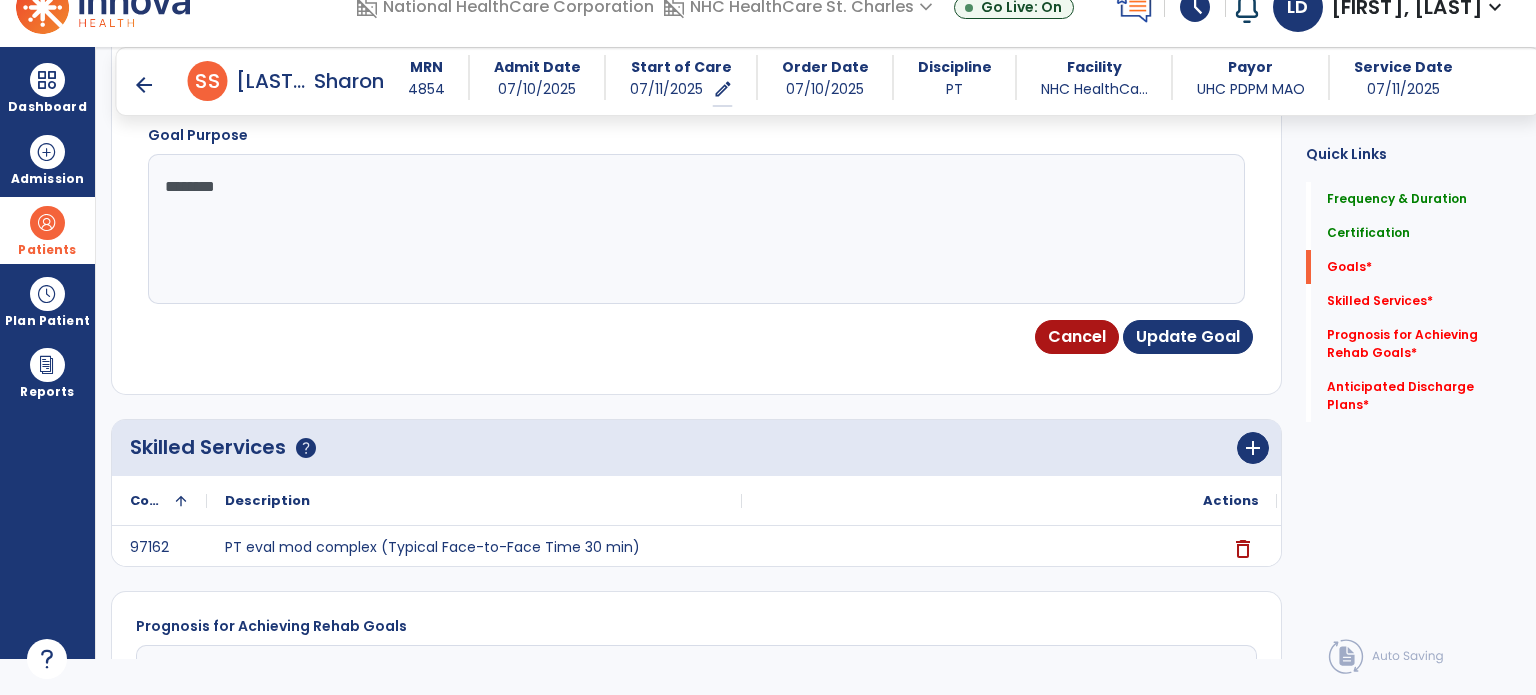 scroll, scrollTop: 940, scrollLeft: 0, axis: vertical 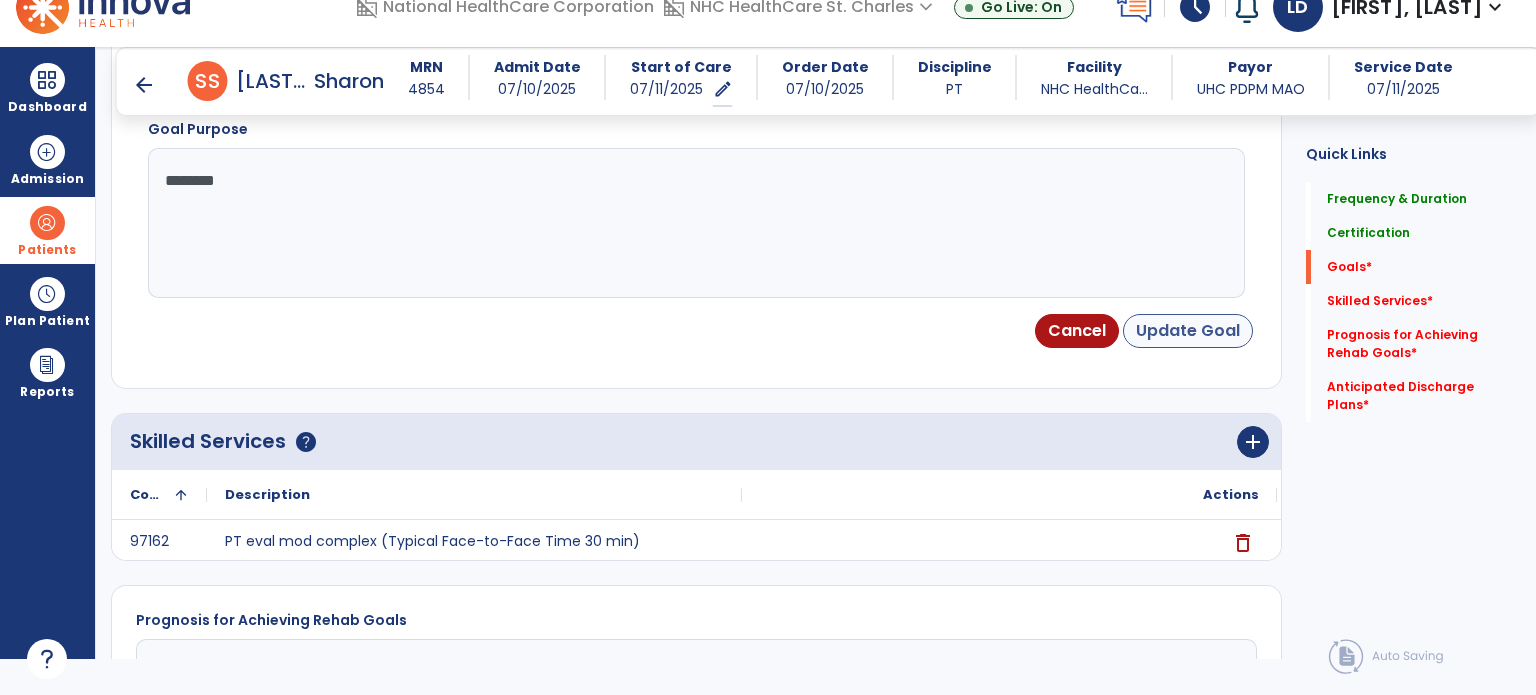 type on "********" 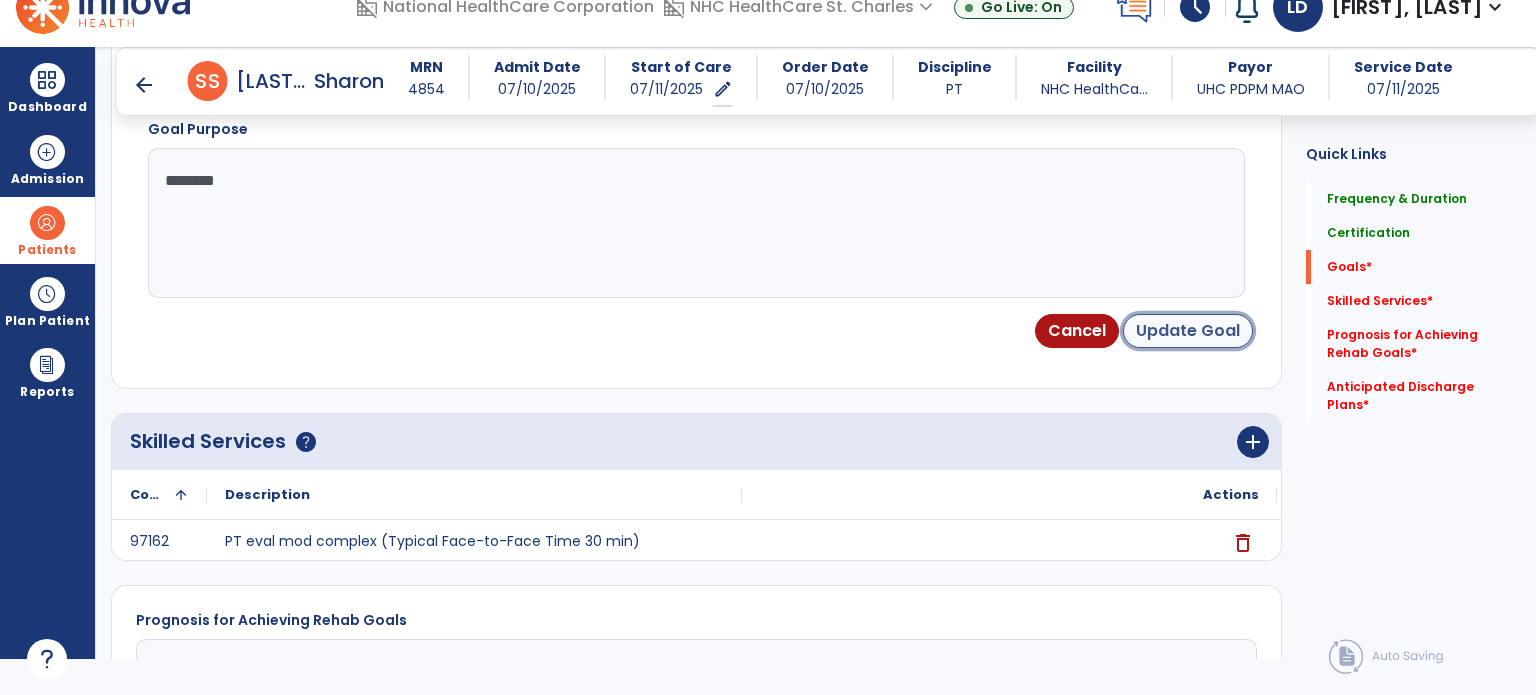 click on "Update Goal" at bounding box center (1188, 331) 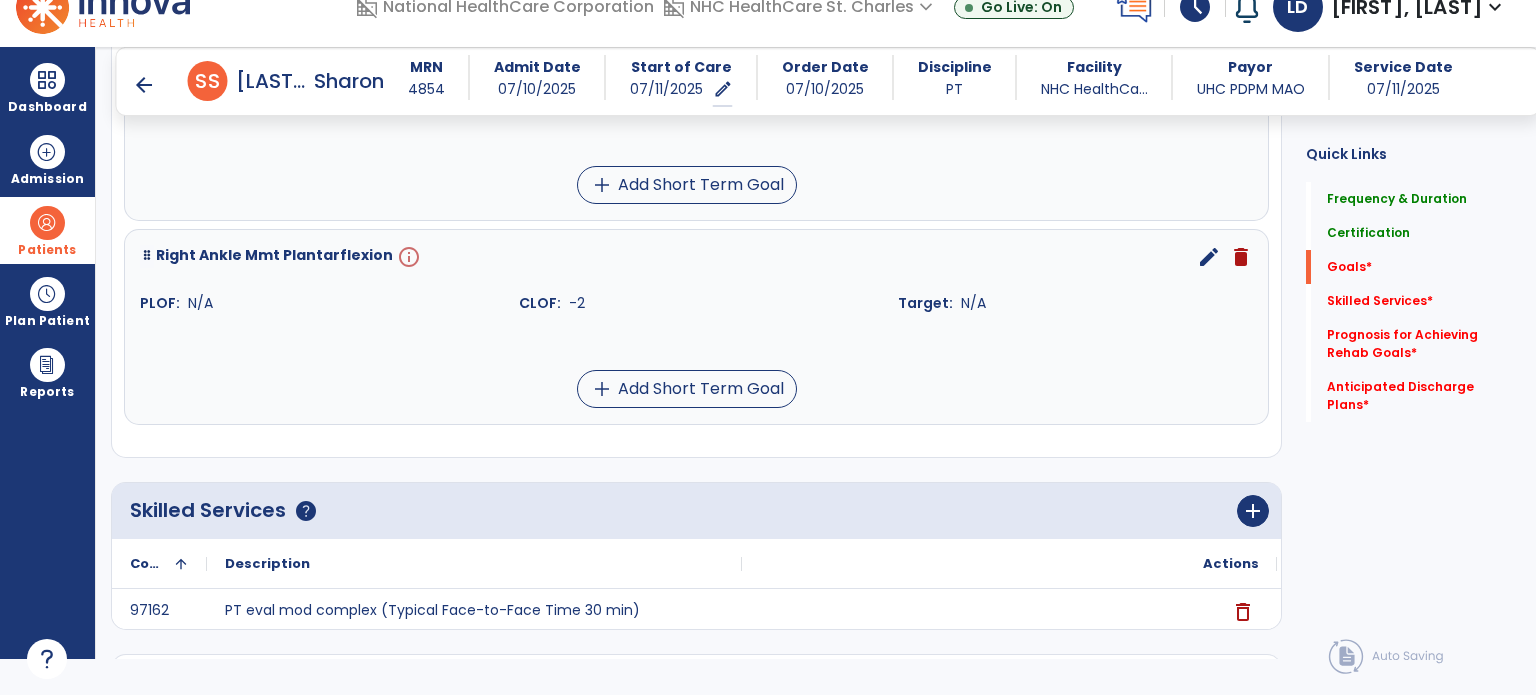 scroll, scrollTop: 2072, scrollLeft: 0, axis: vertical 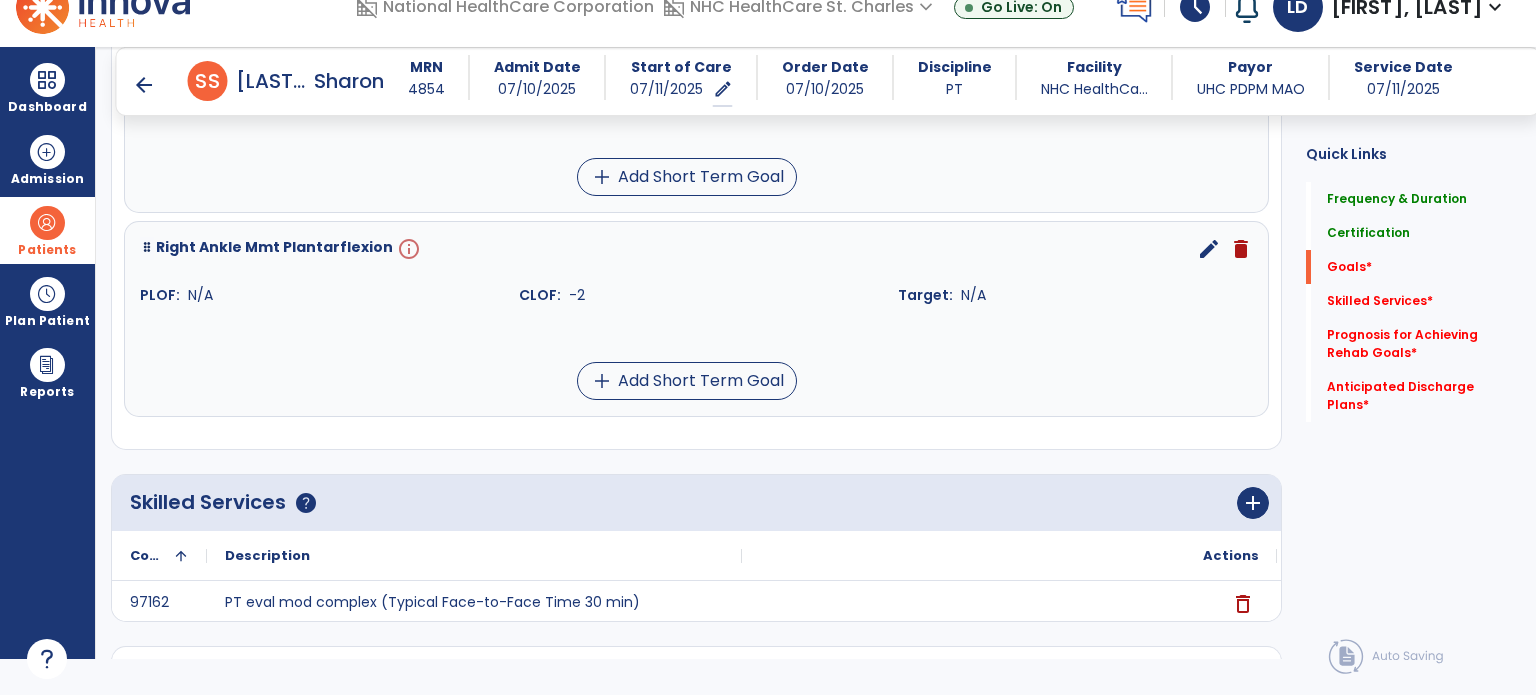click on "edit" at bounding box center [1209, 249] 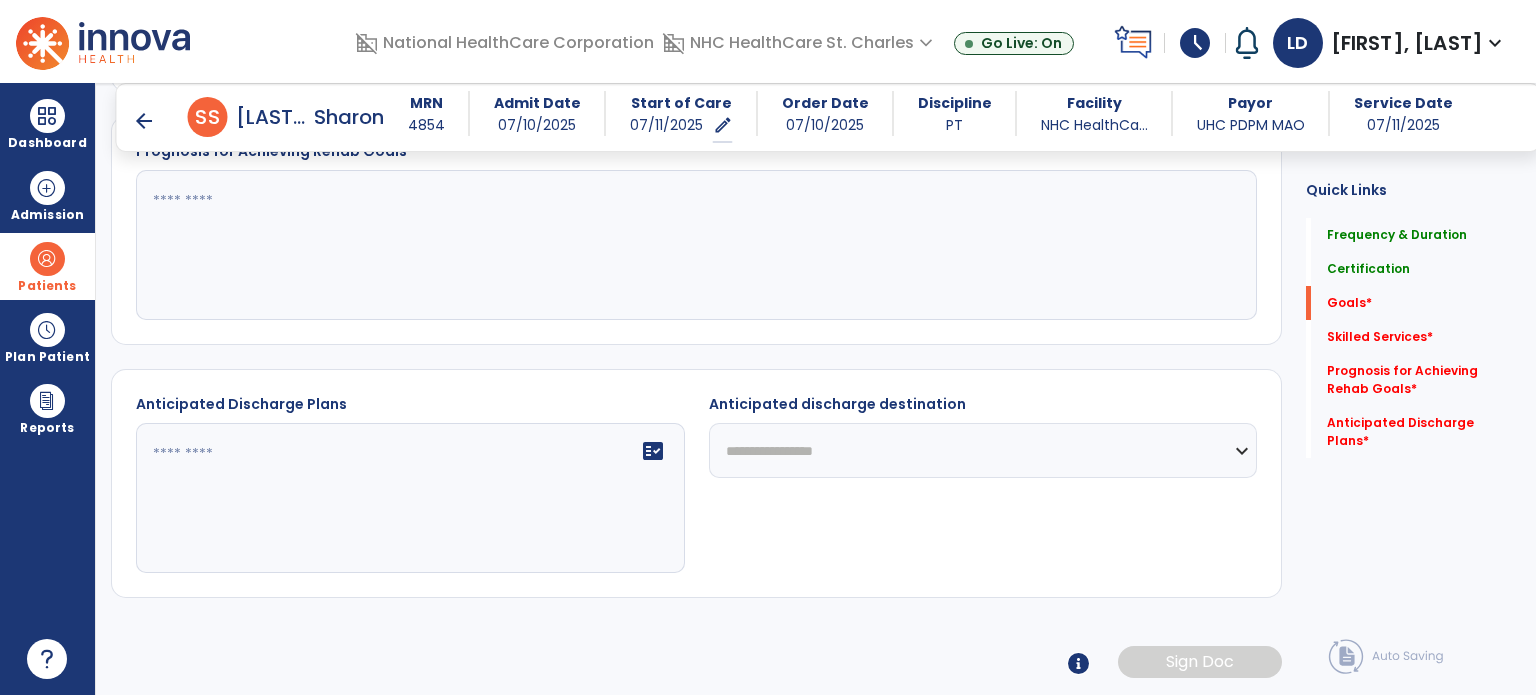 scroll, scrollTop: 36, scrollLeft: 0, axis: vertical 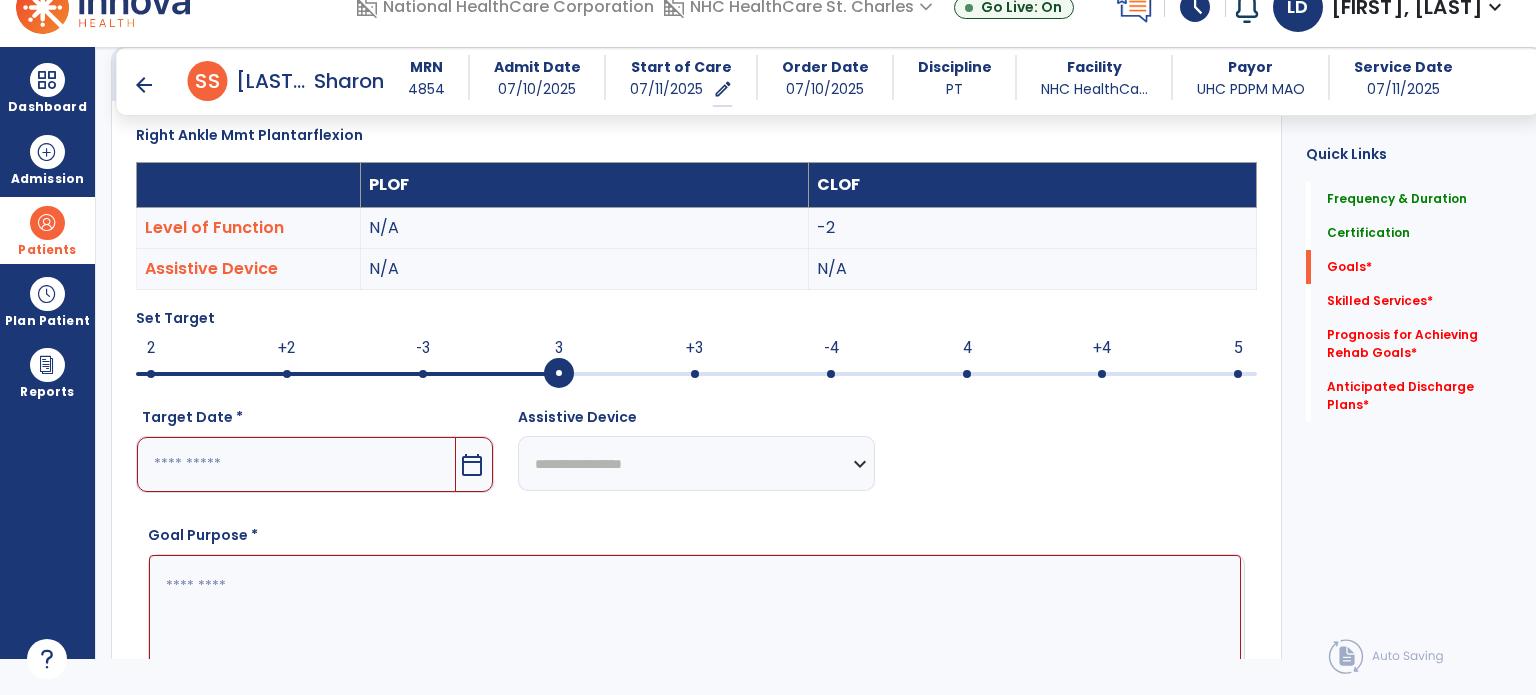 click at bounding box center (696, 372) 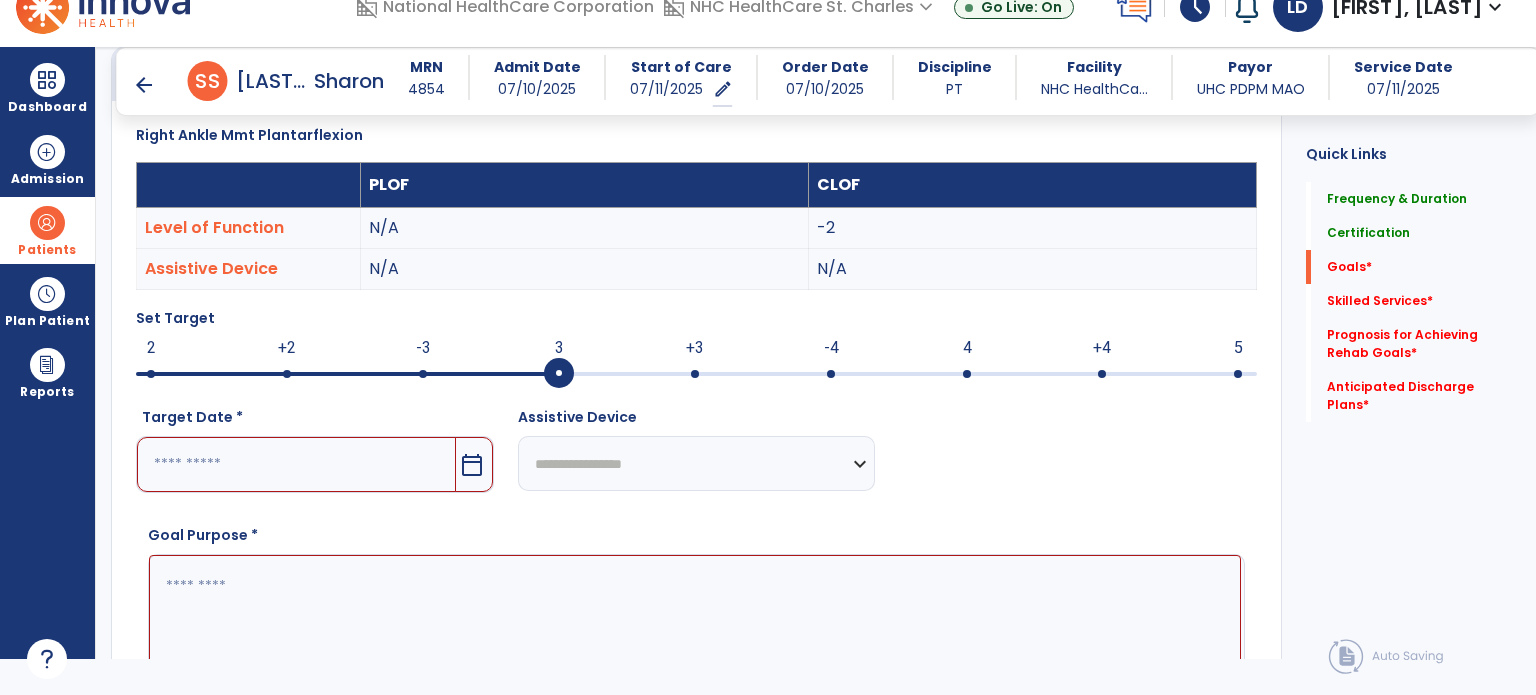 click on "calendar_today" at bounding box center [474, 464] 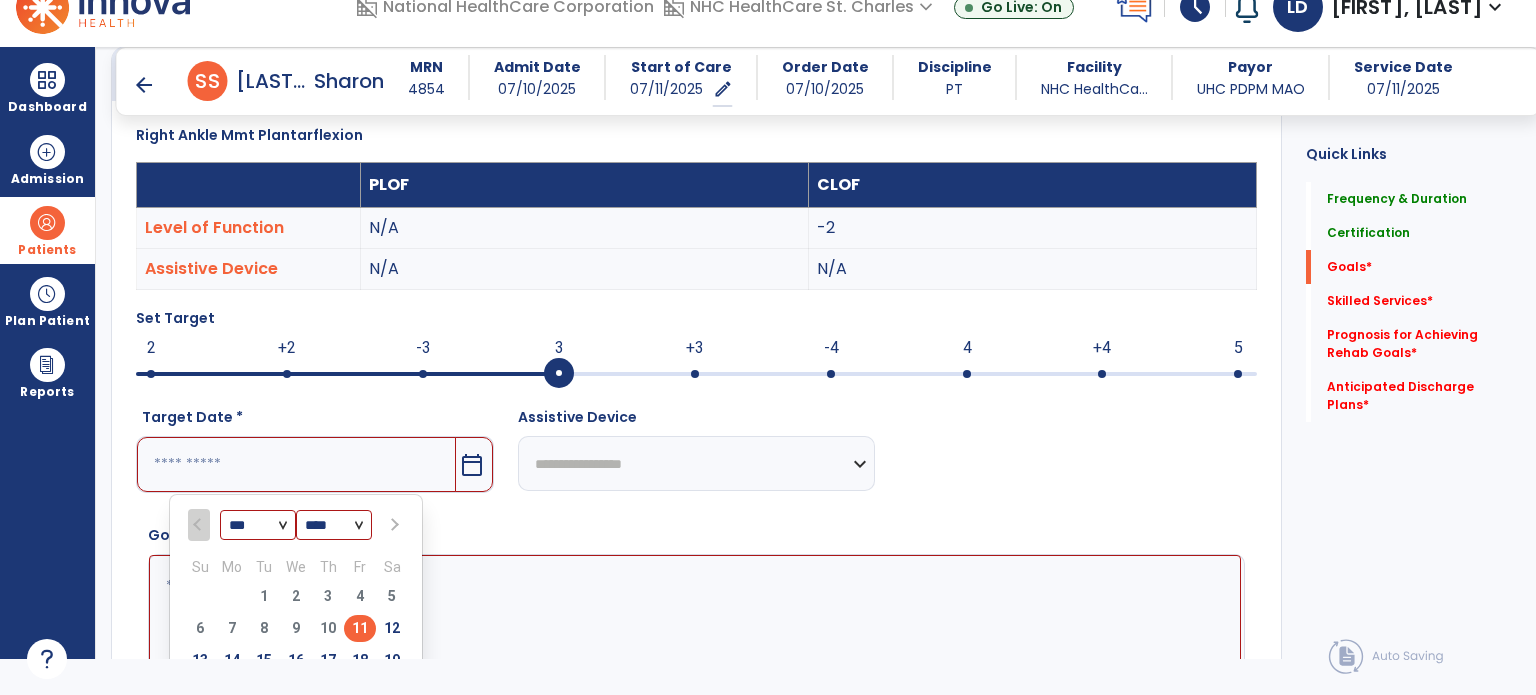 click on "*** *** ***" at bounding box center [258, 526] 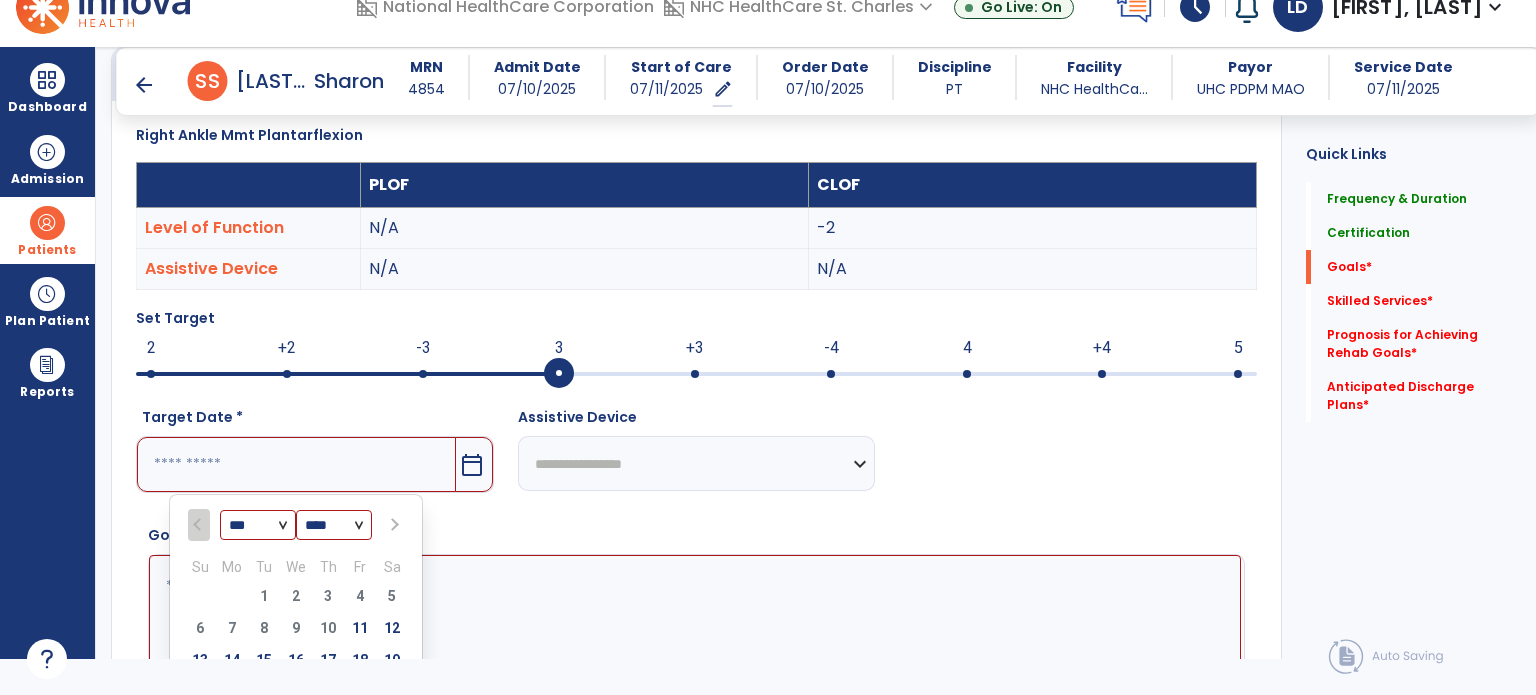 select on "*" 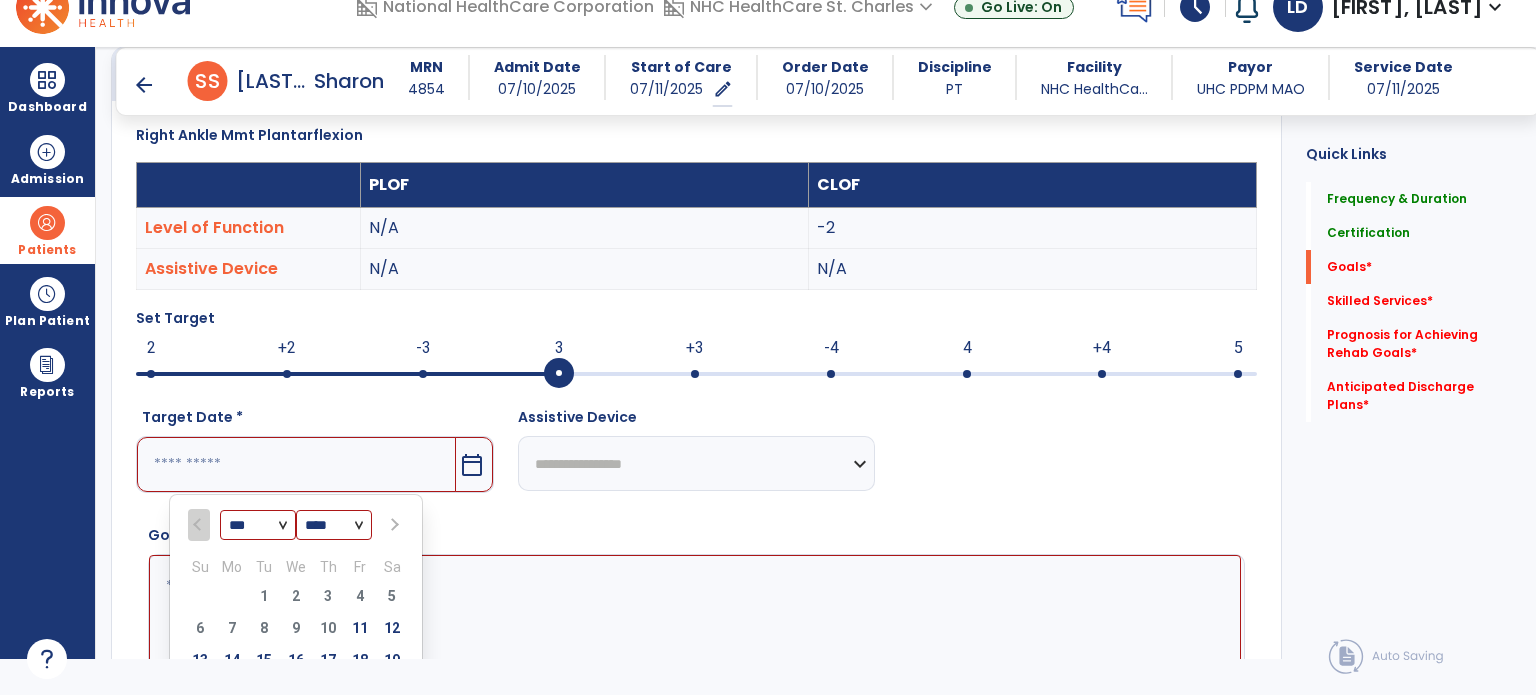 click on "*** *** ***" at bounding box center (258, 526) 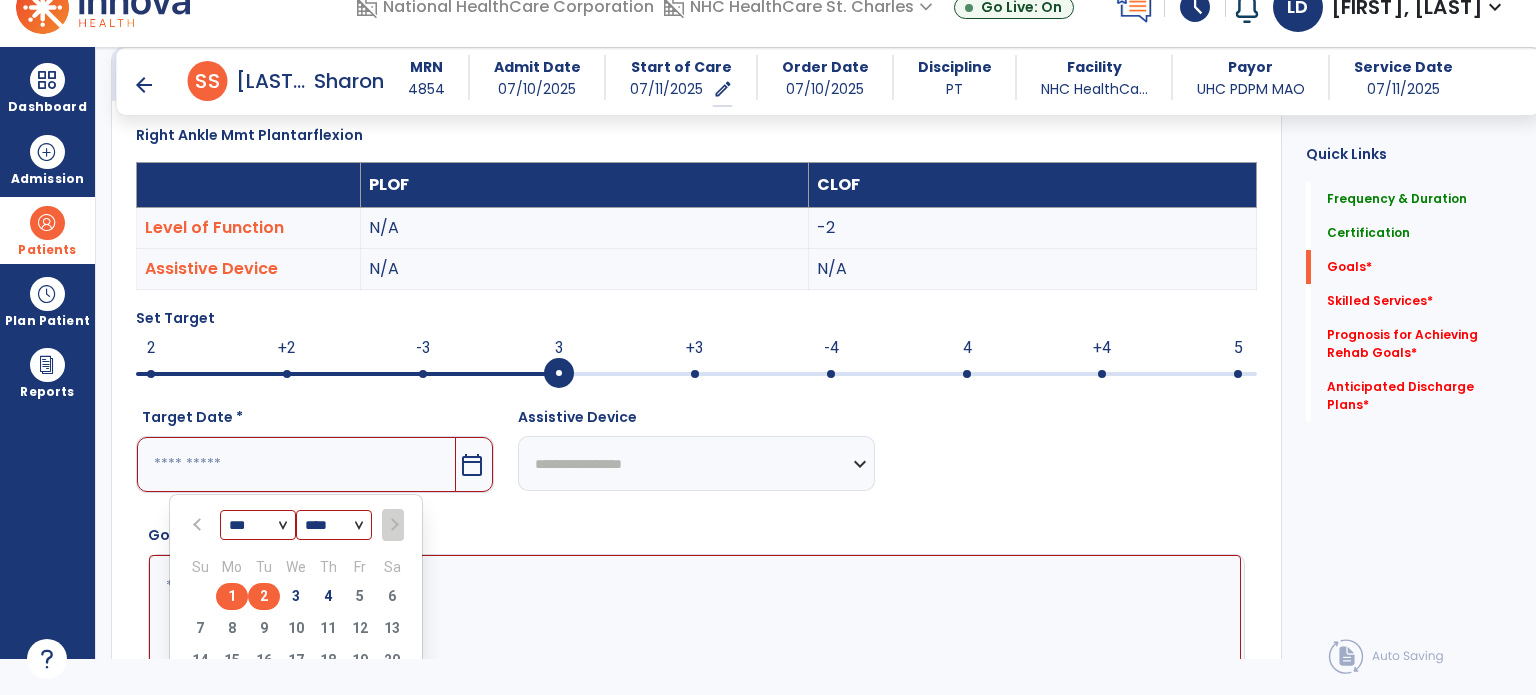 click on "2" at bounding box center [264, 596] 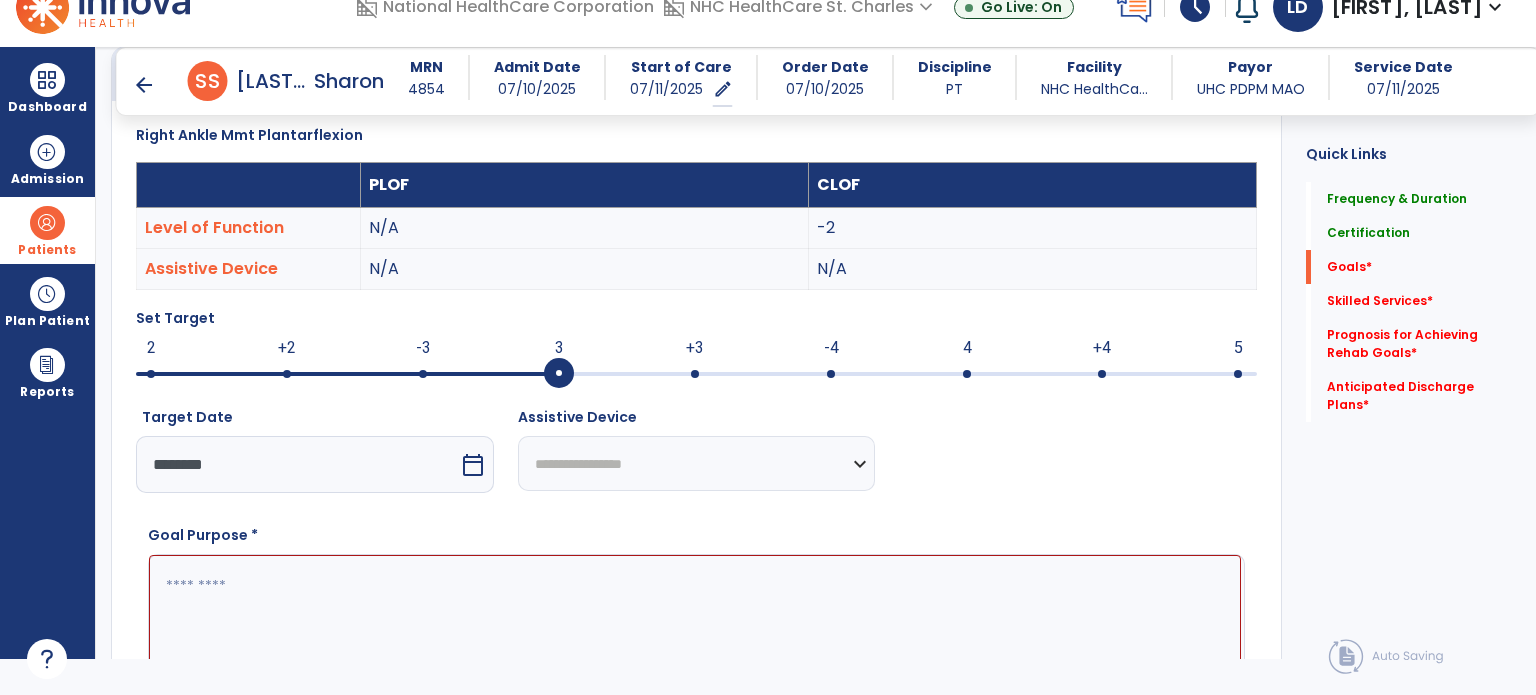 click on "calendar_today" at bounding box center [475, 464] 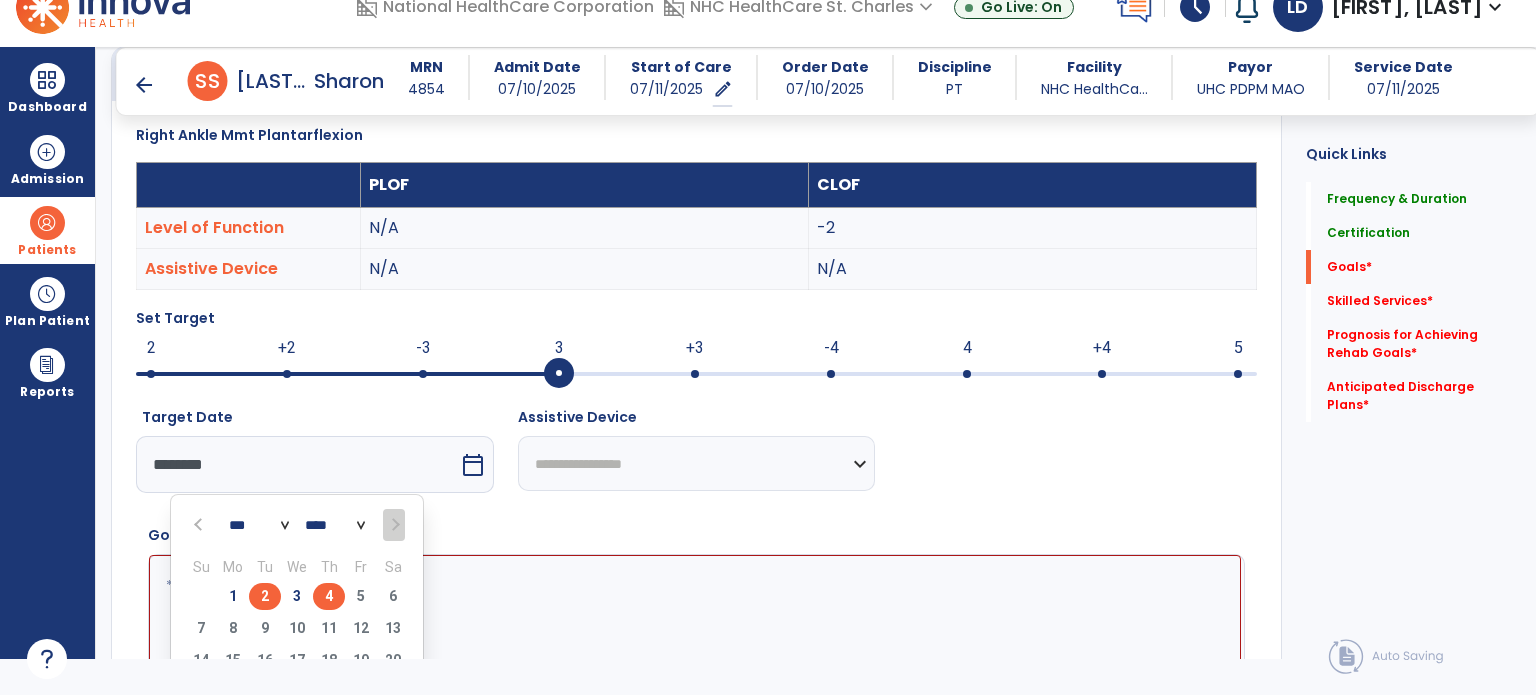 click on "4" at bounding box center (329, 596) 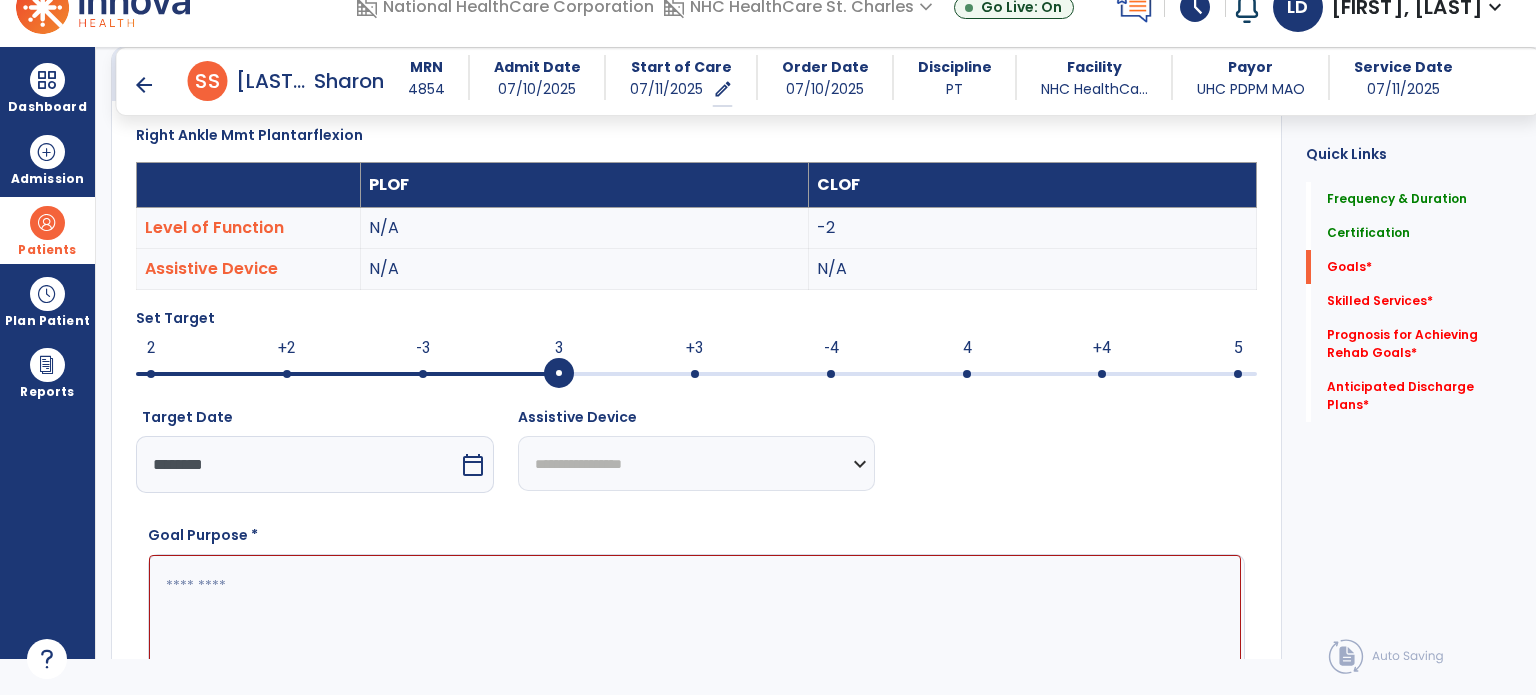 click at bounding box center [695, 630] 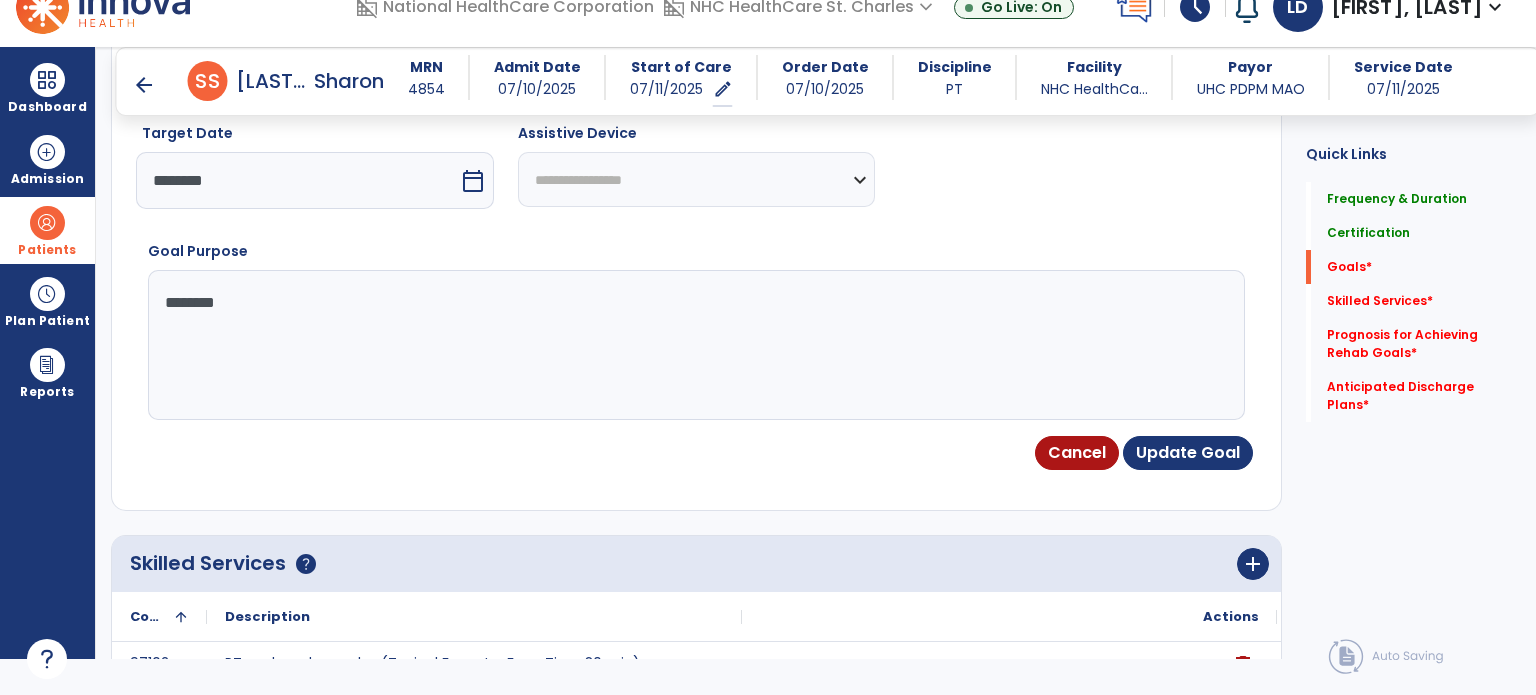 scroll, scrollTop: 993, scrollLeft: 0, axis: vertical 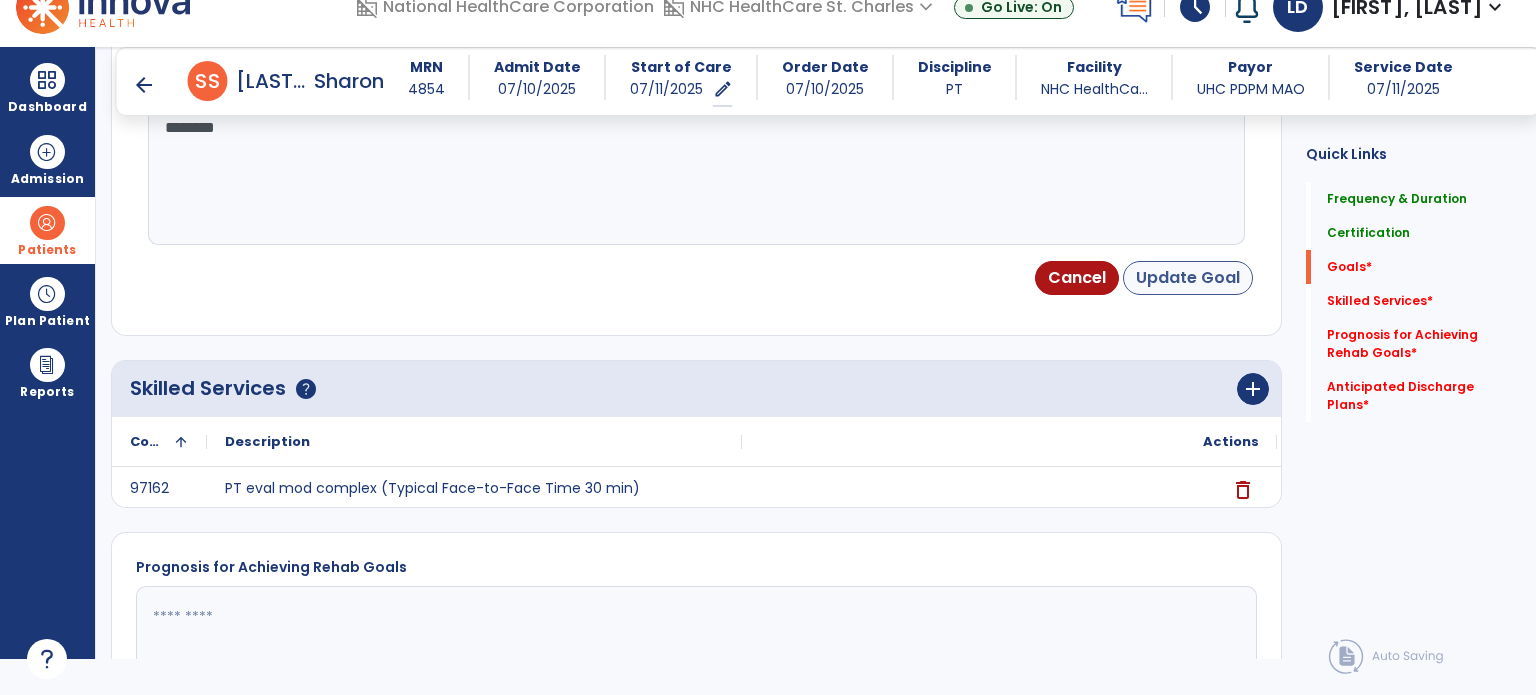 type on "********" 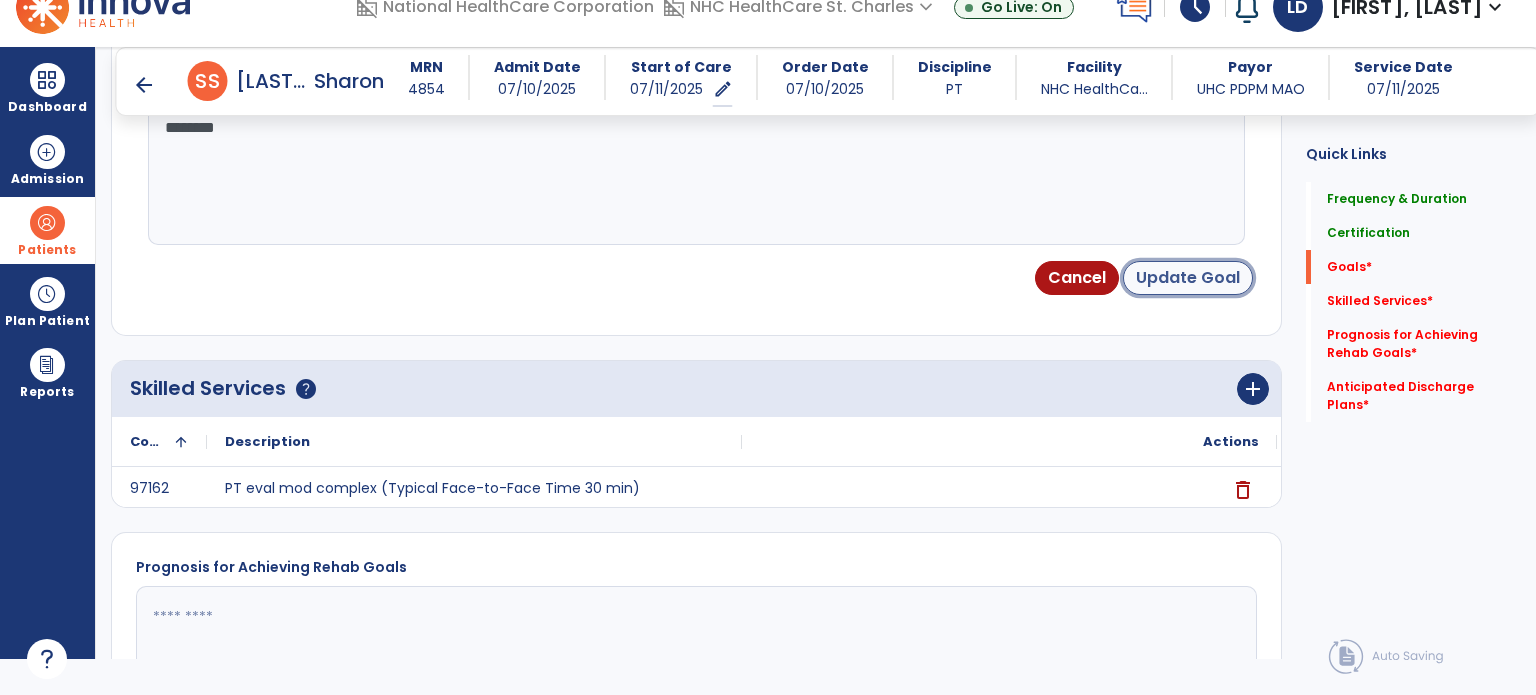 click on "Update Goal" at bounding box center (1188, 278) 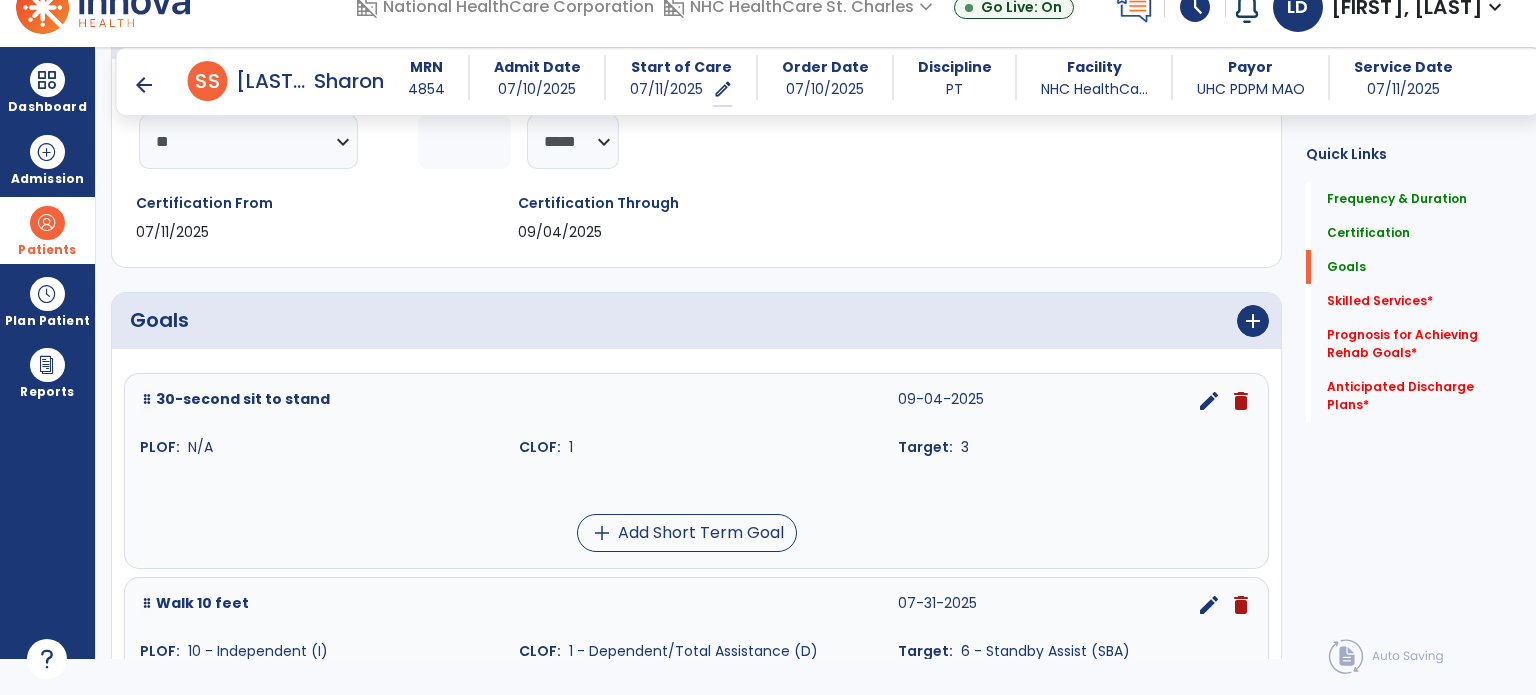 scroll, scrollTop: 237, scrollLeft: 0, axis: vertical 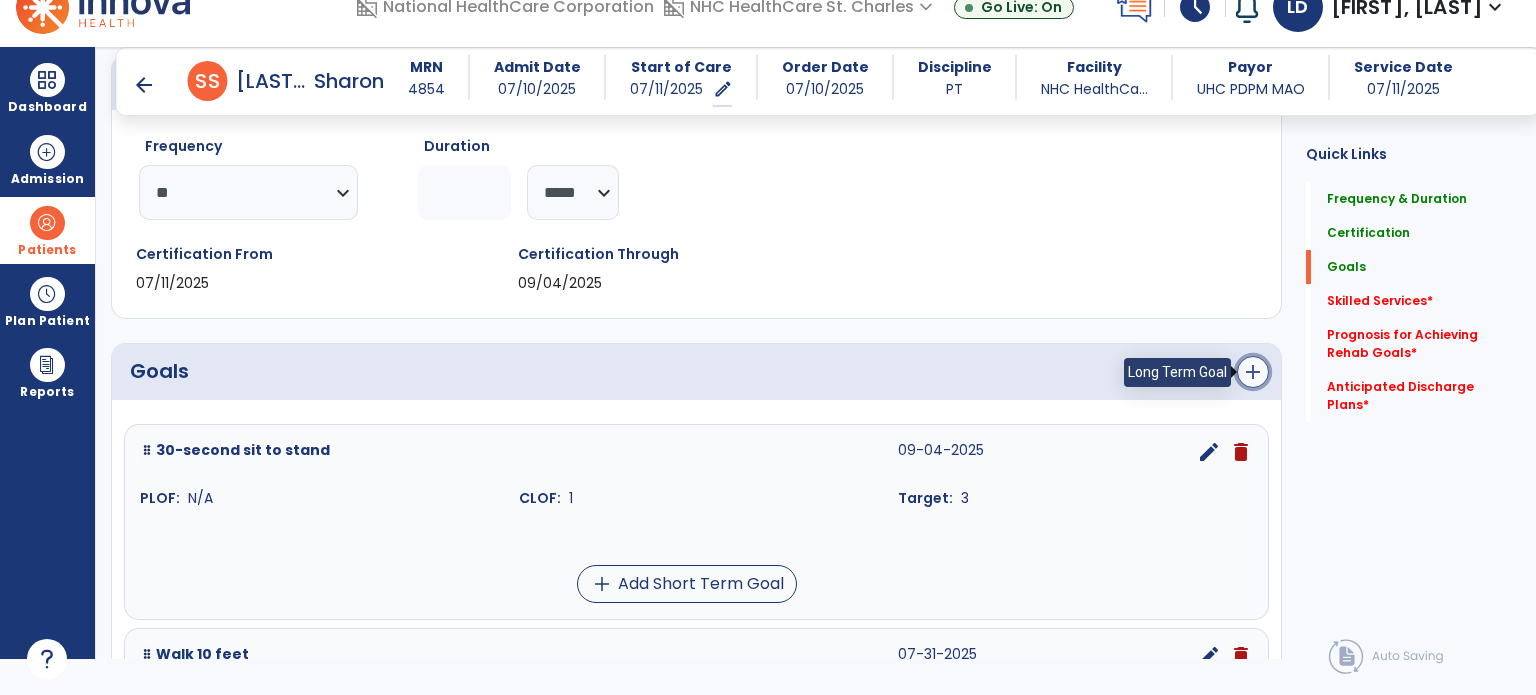 click on "add" at bounding box center (1253, 372) 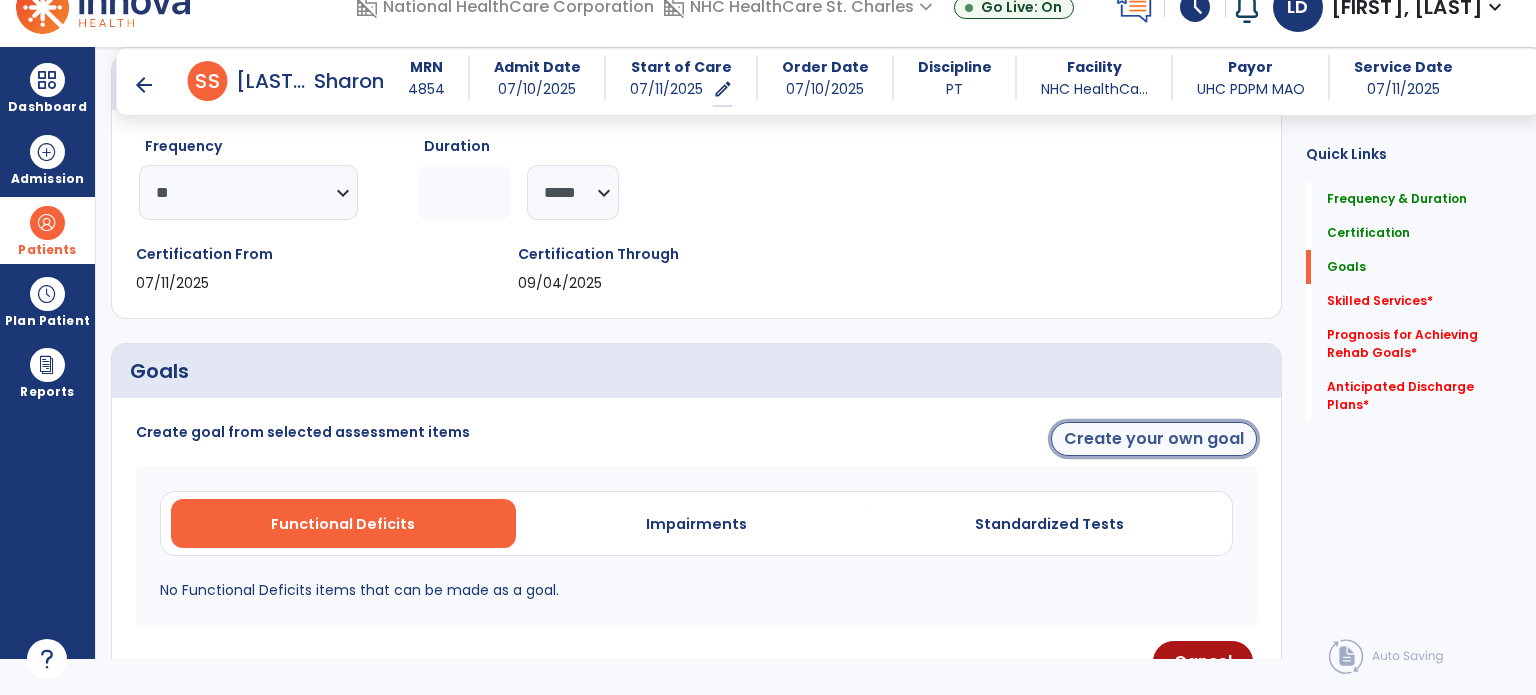 click on "Create your own goal" at bounding box center (1154, 439) 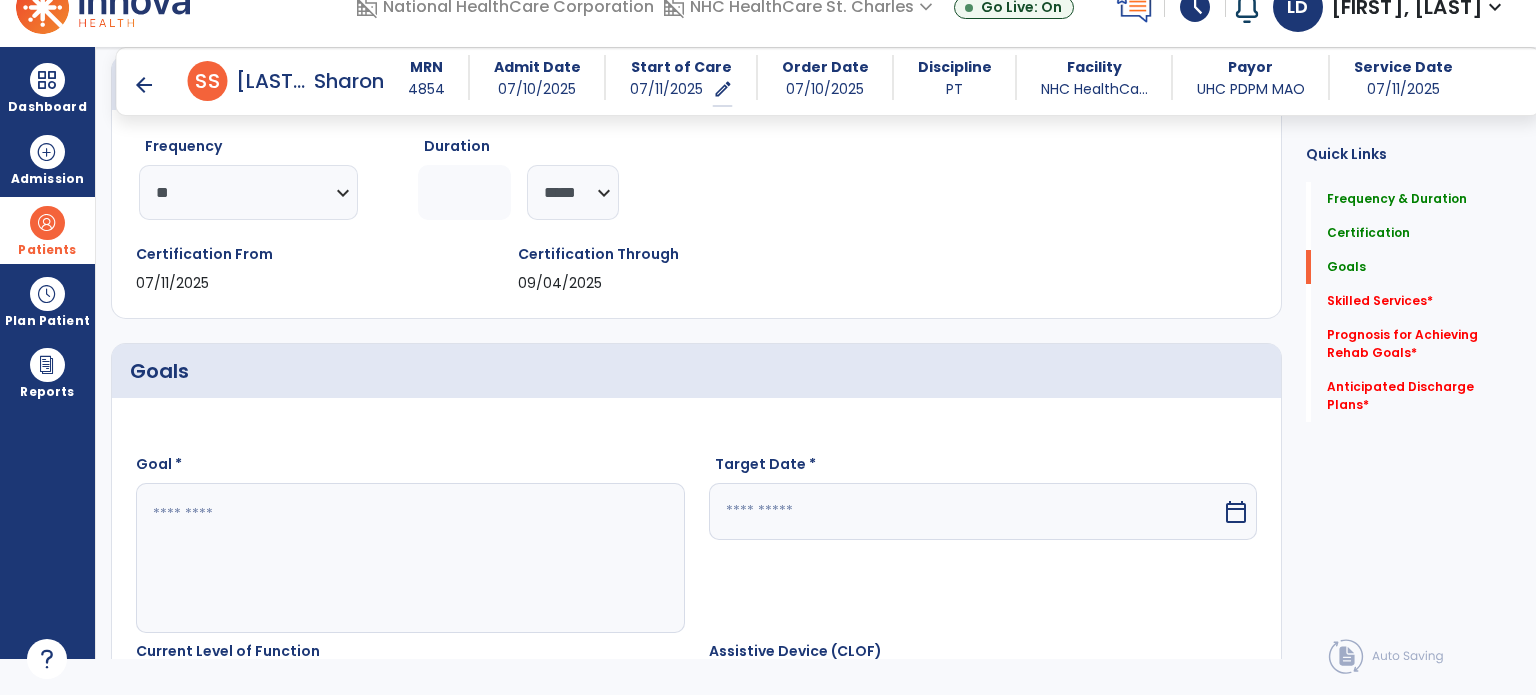 click at bounding box center (409, 558) 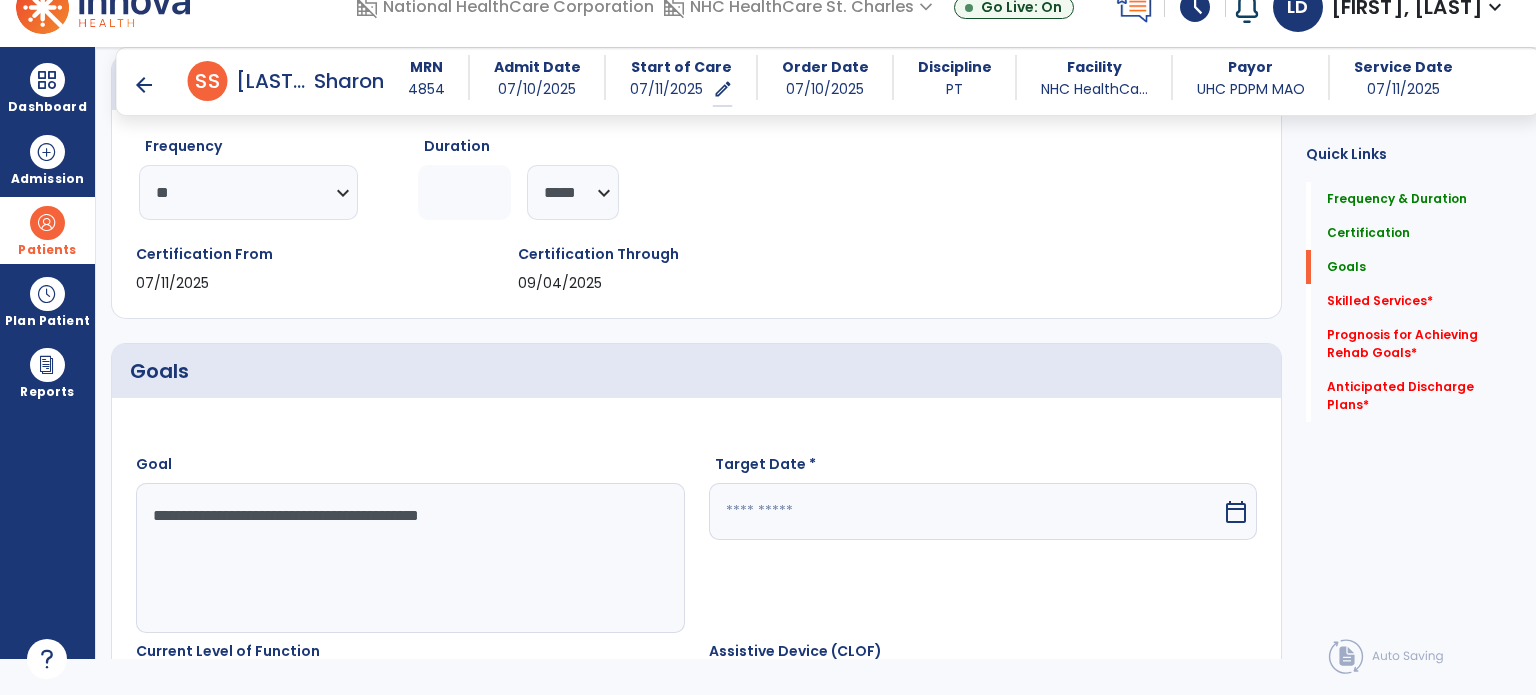 type on "**********" 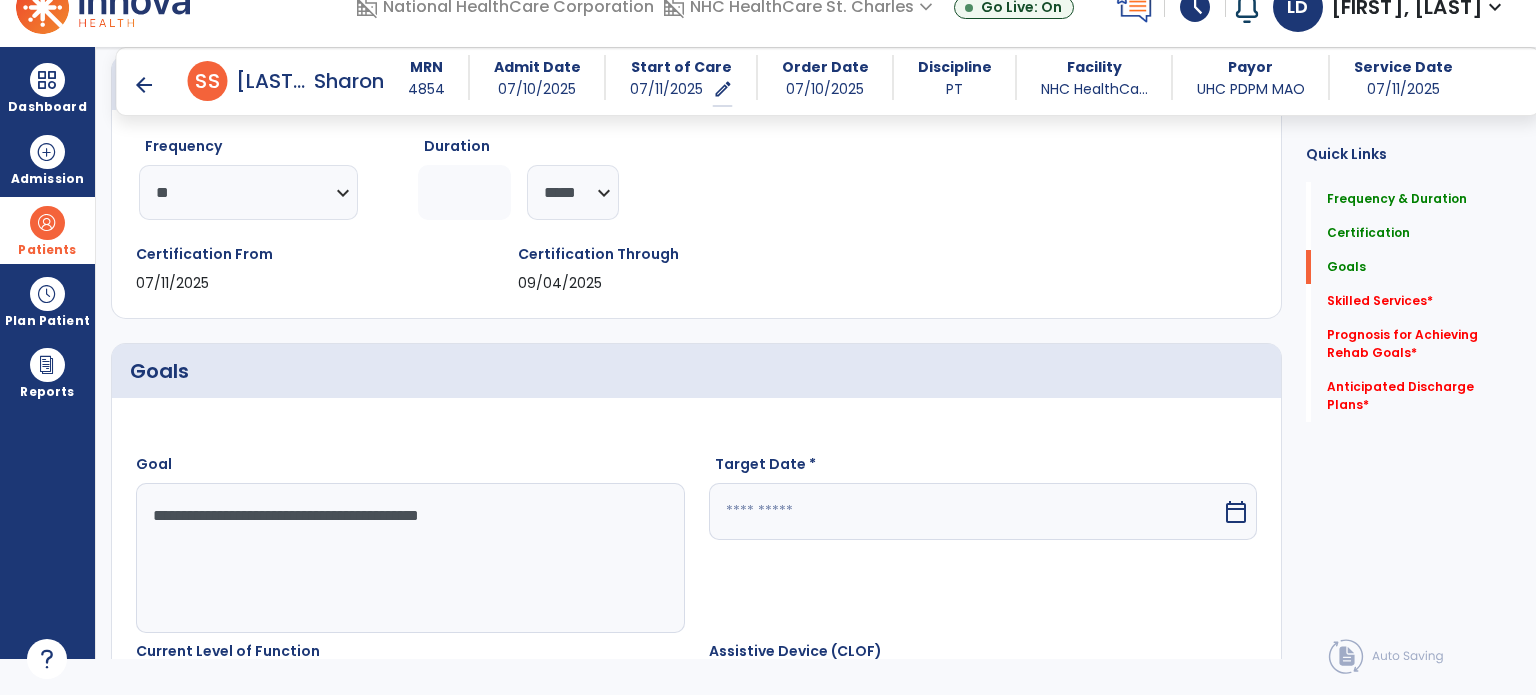 click at bounding box center (966, 511) 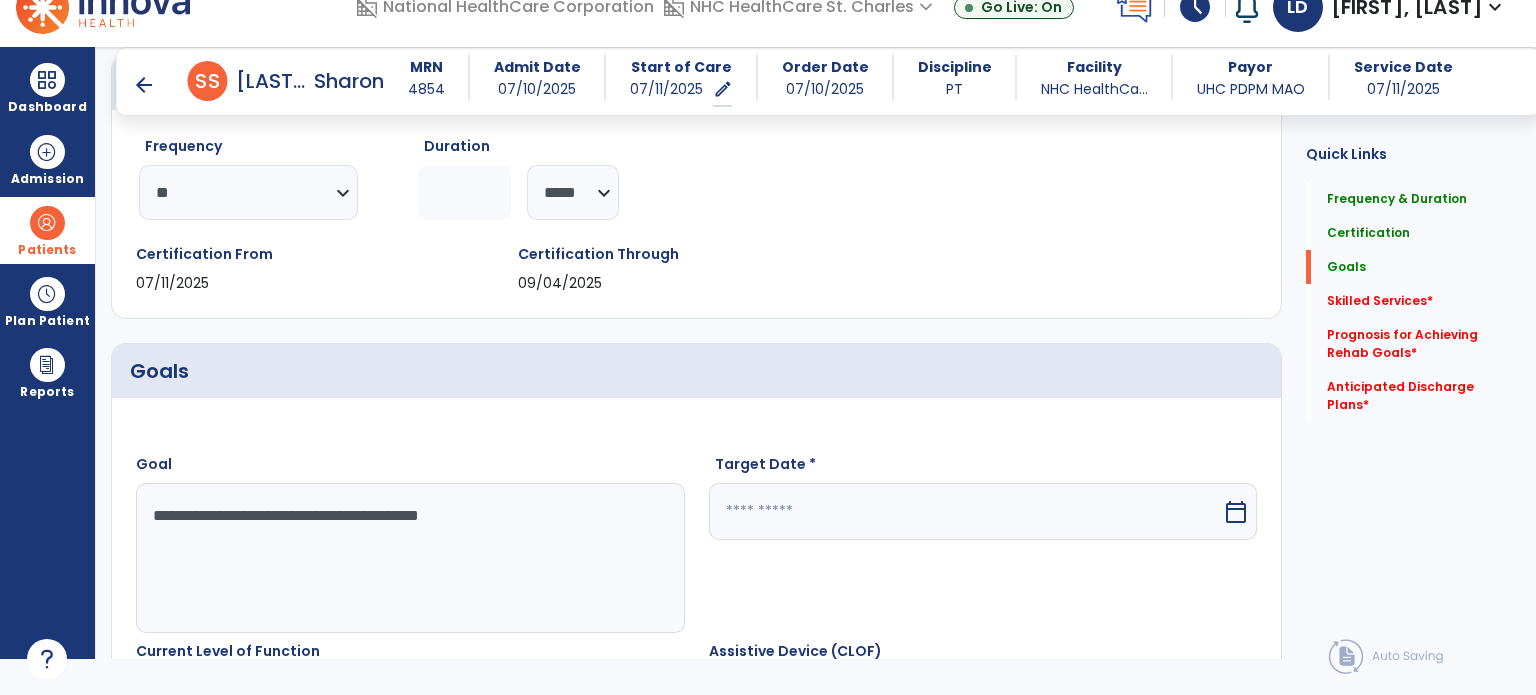 scroll, scrollTop: 562, scrollLeft: 0, axis: vertical 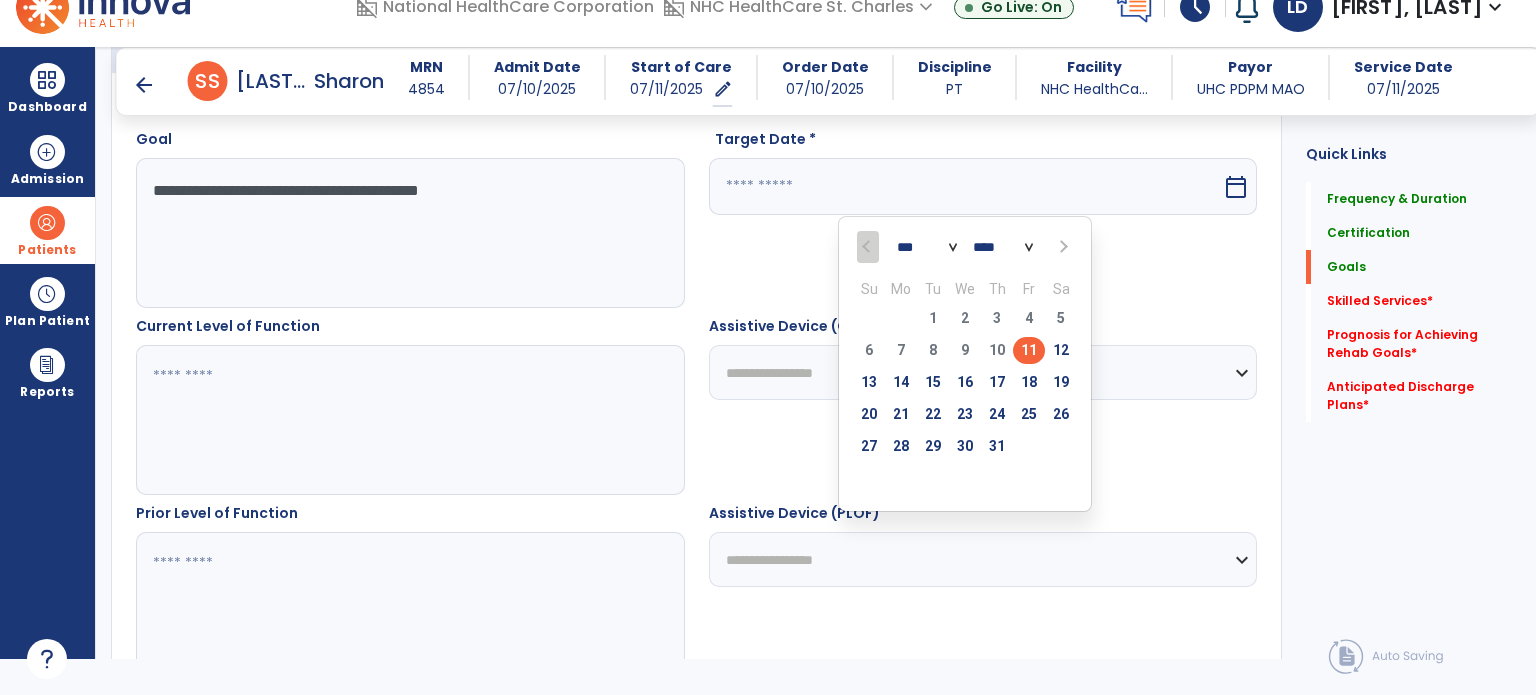 click on "*** *** ***" at bounding box center [927, 248] 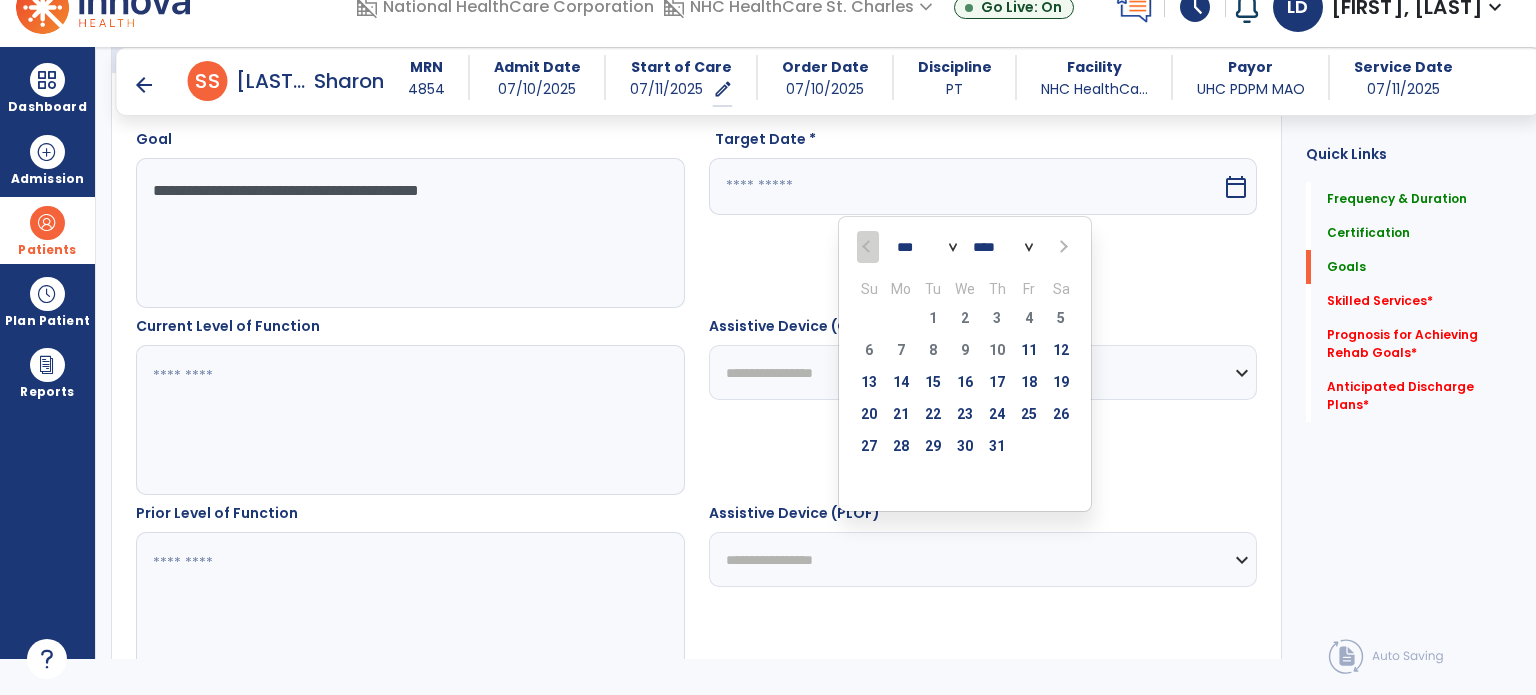 select on "*" 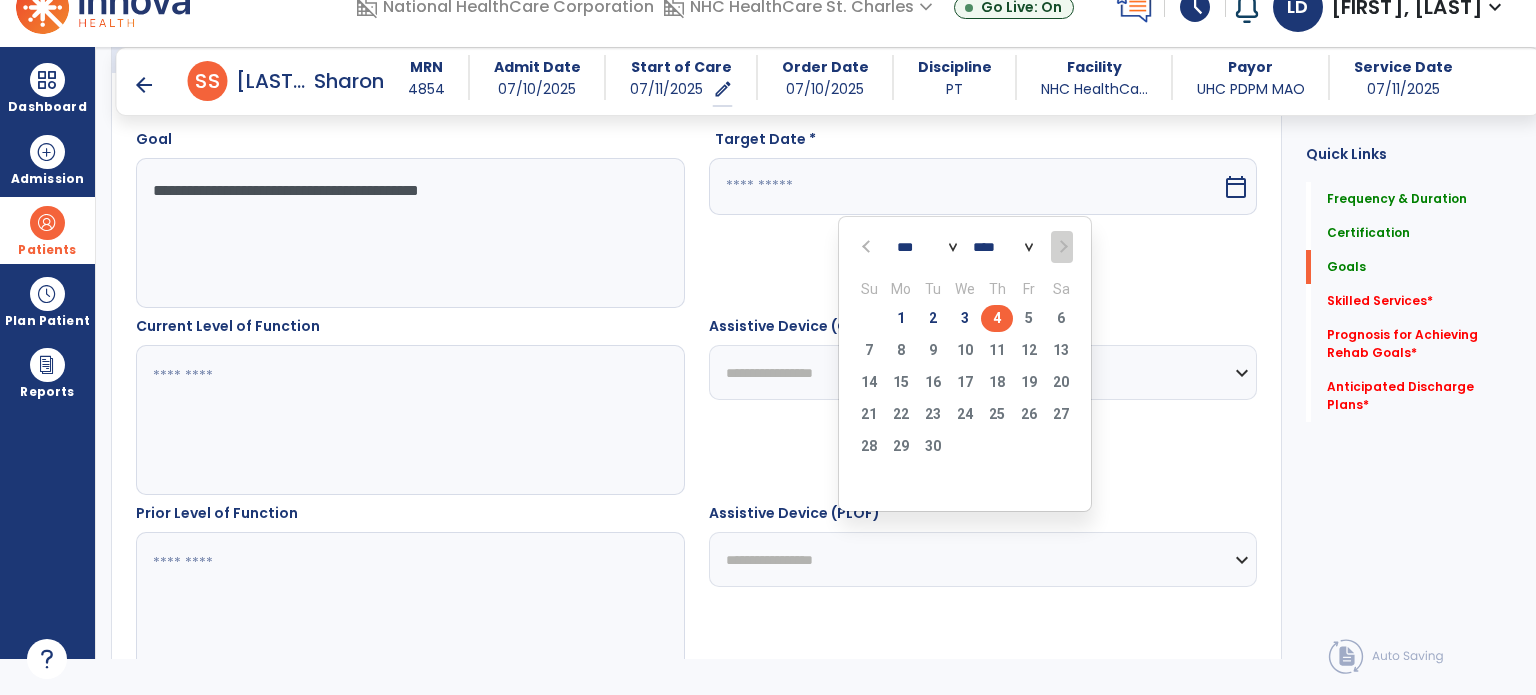 click on "4" at bounding box center [997, 318] 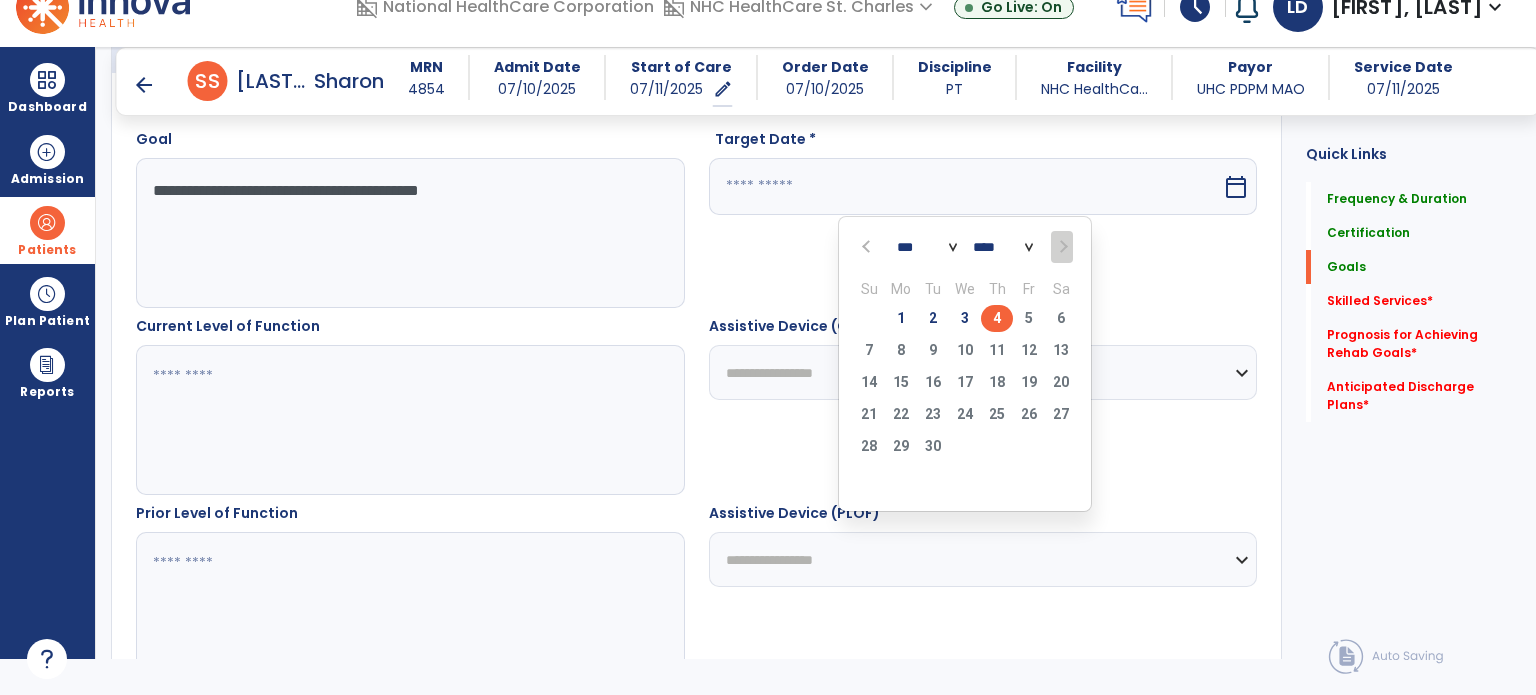 type on "********" 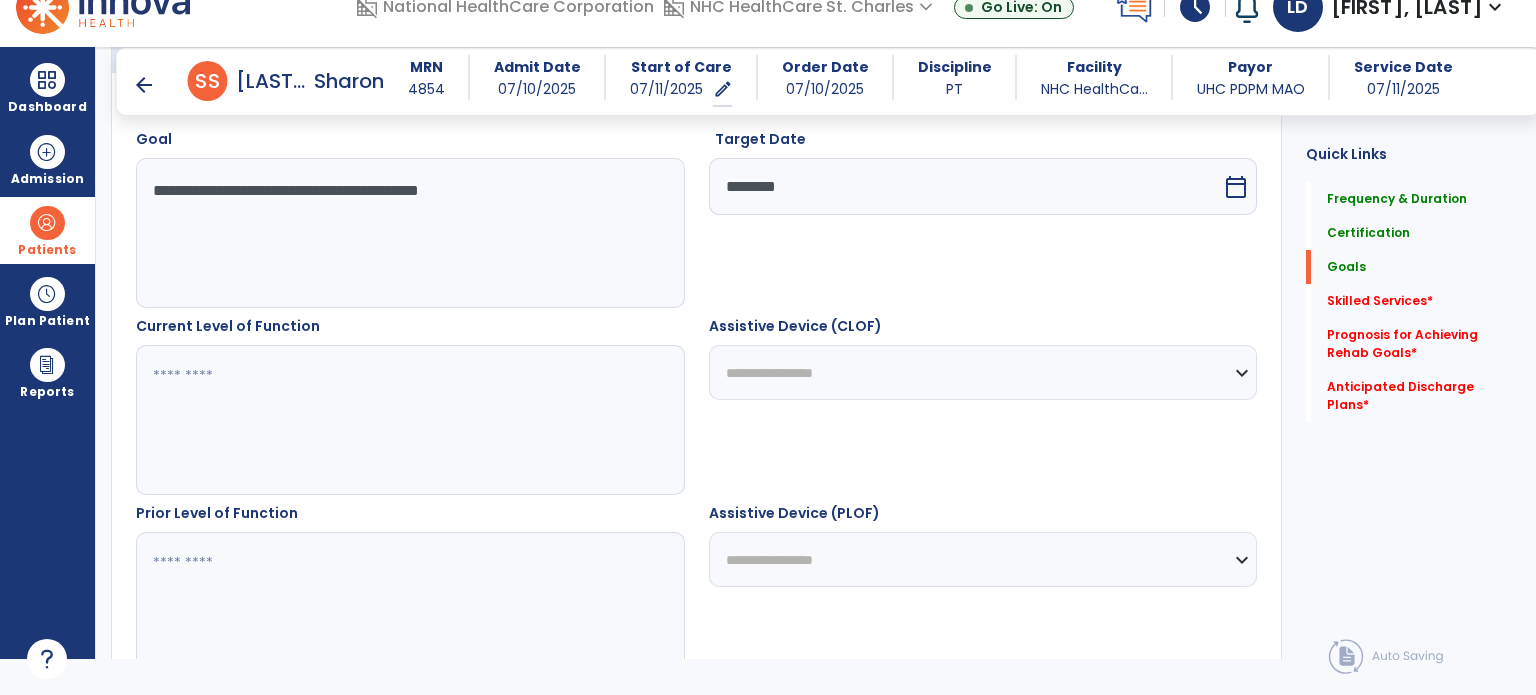 click on "**********" at bounding box center [983, 372] 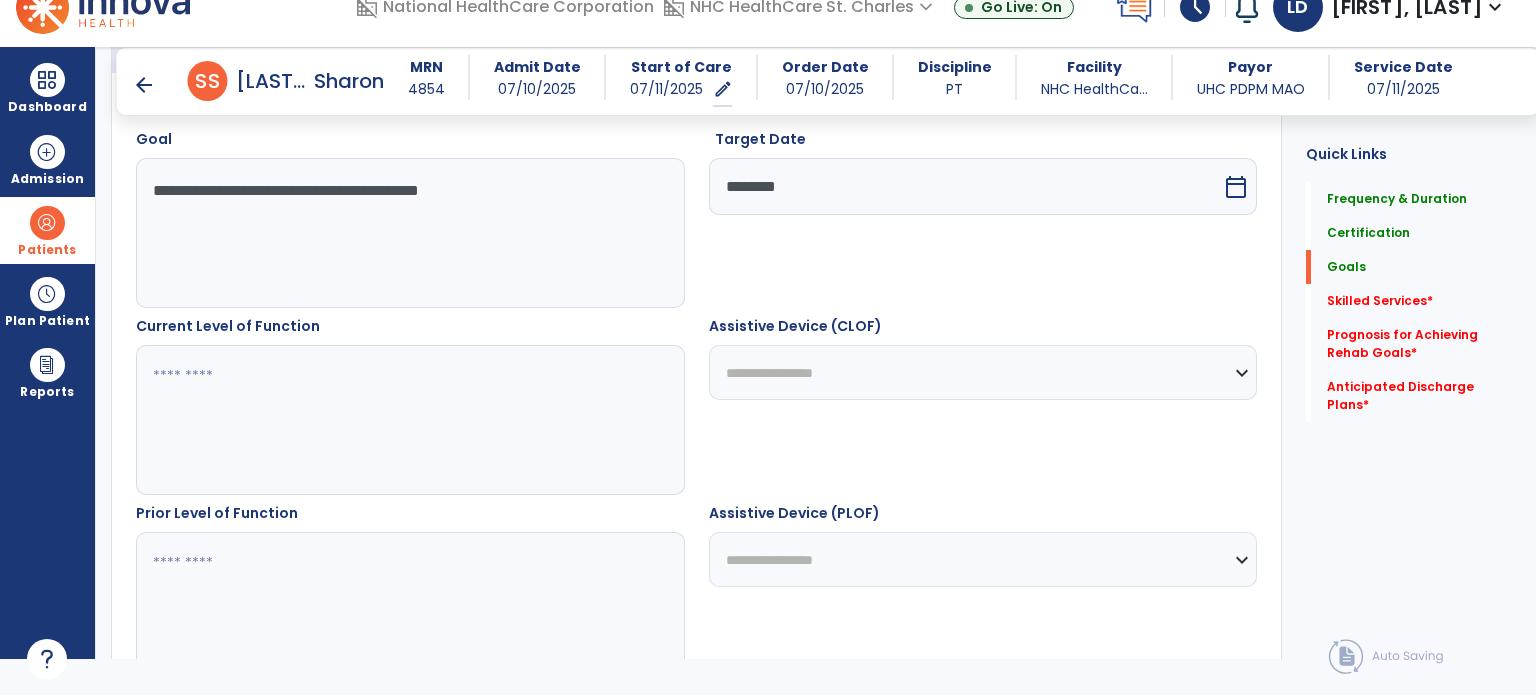 select on "**********" 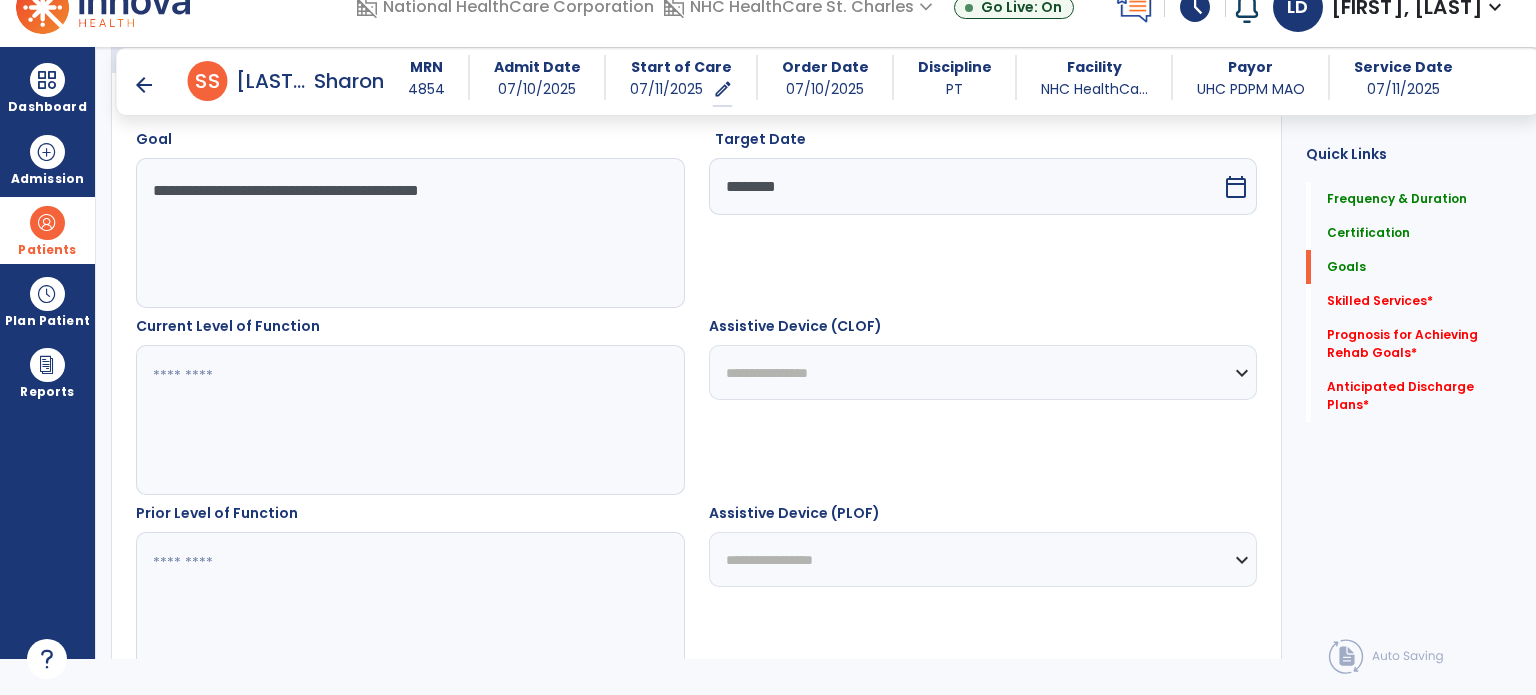 click on "**********" at bounding box center (983, 372) 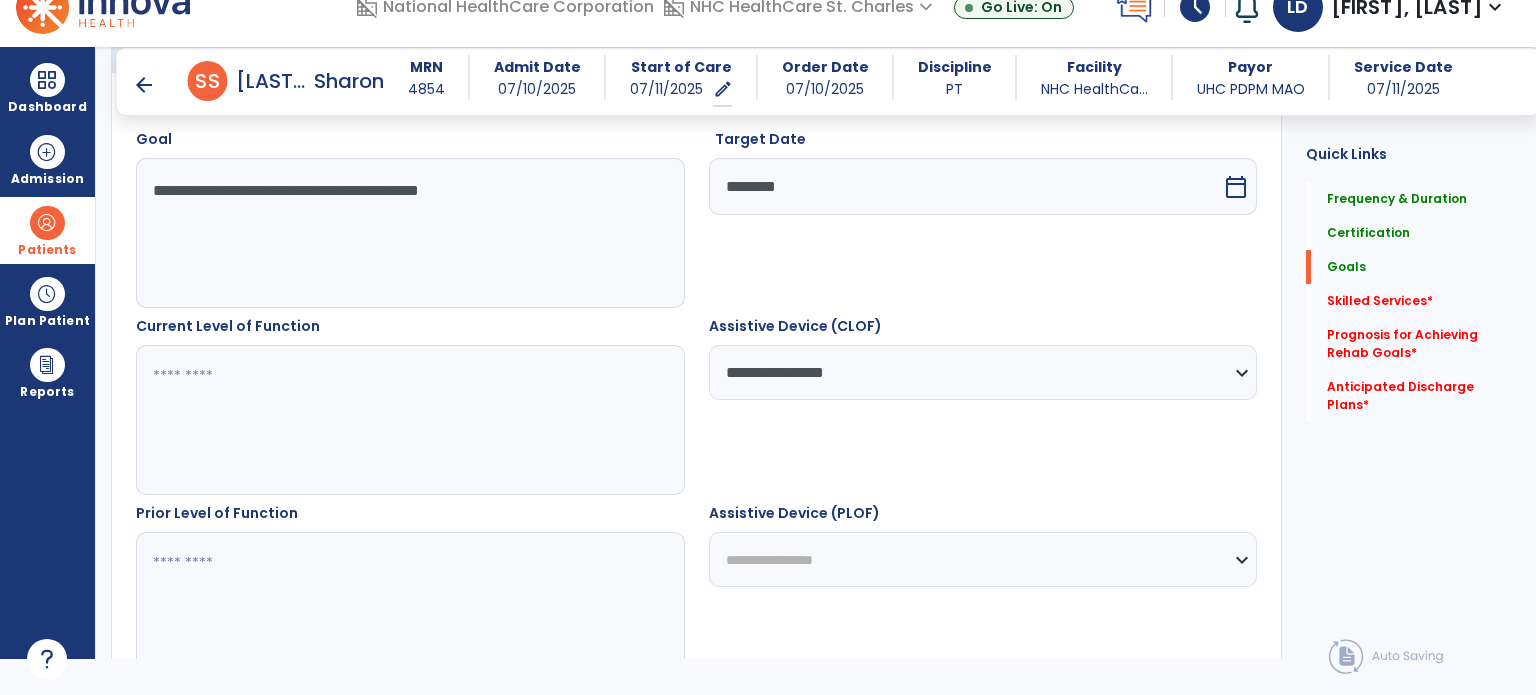 click on "**********" at bounding box center (983, 559) 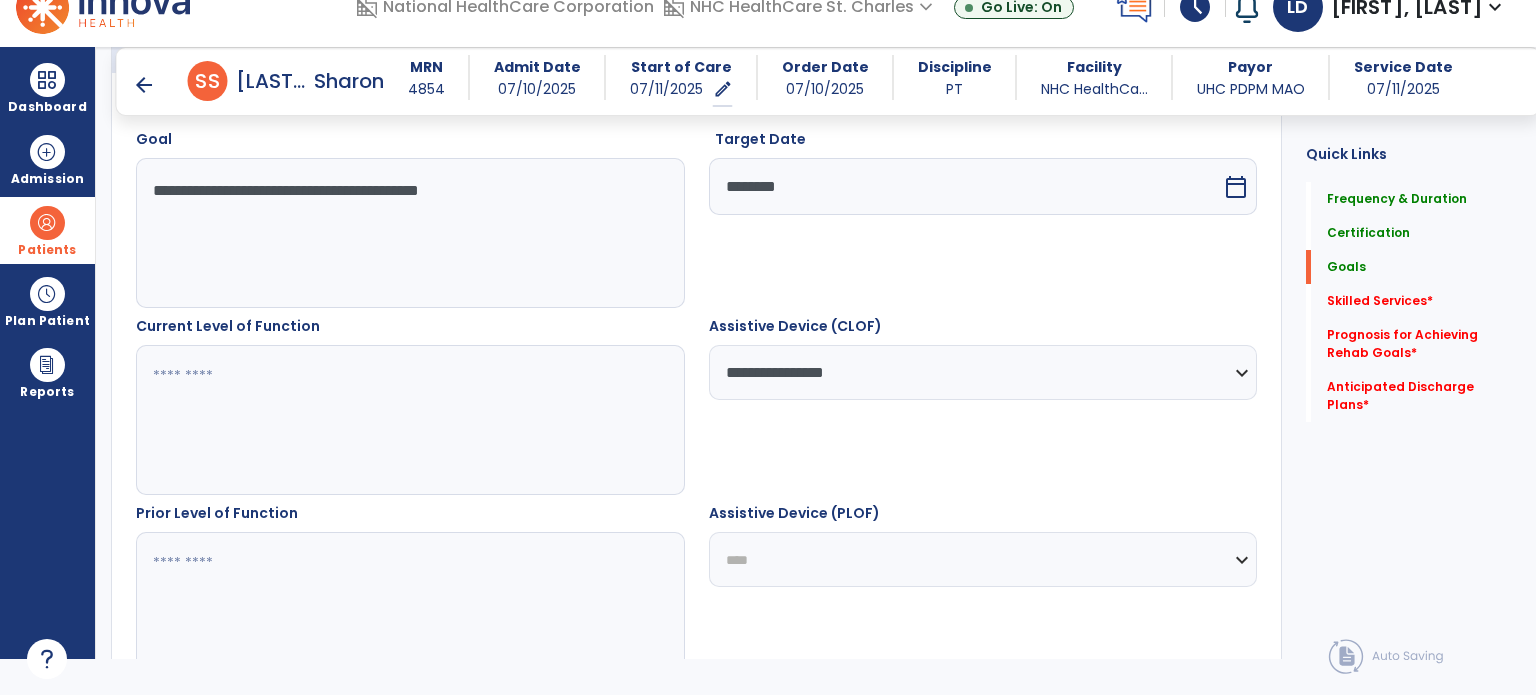 click on "**********" at bounding box center (983, 559) 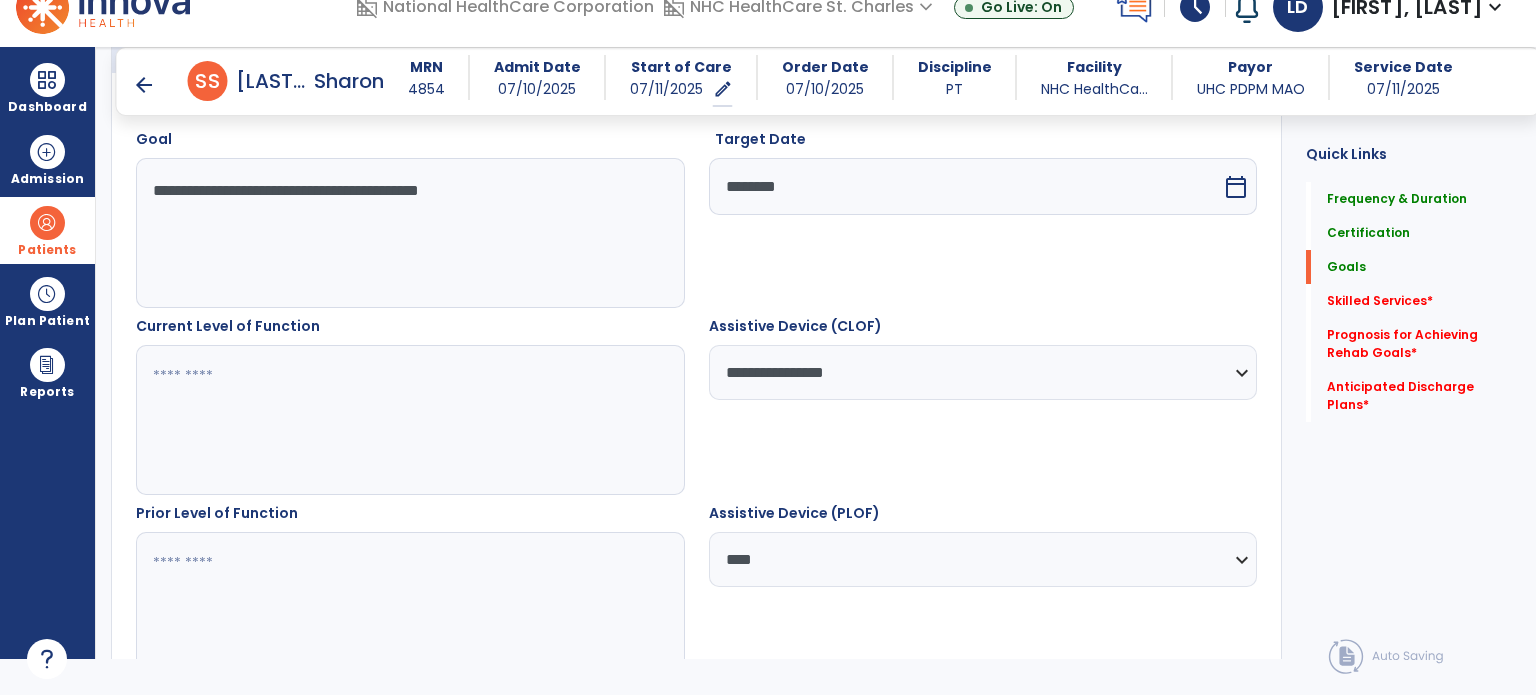 click at bounding box center [409, 420] 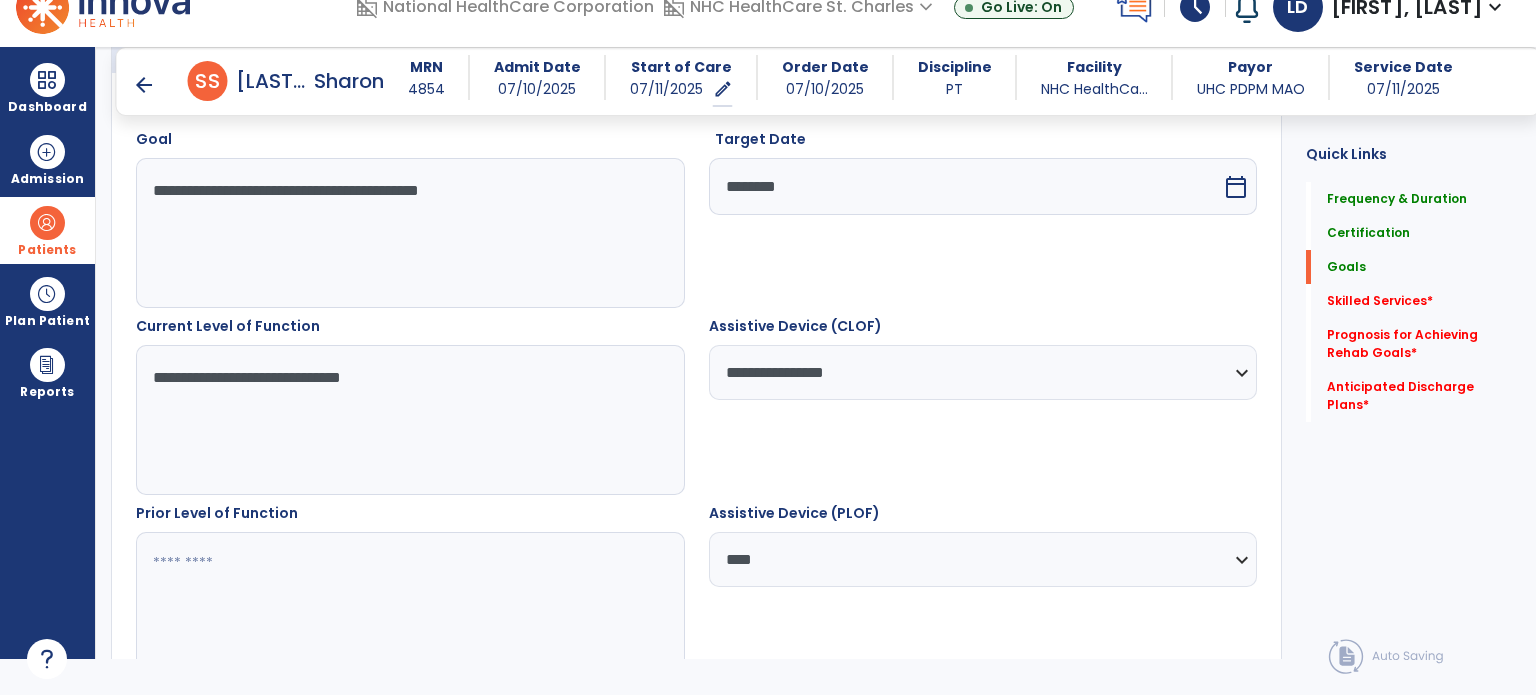click on "**********" at bounding box center [409, 420] 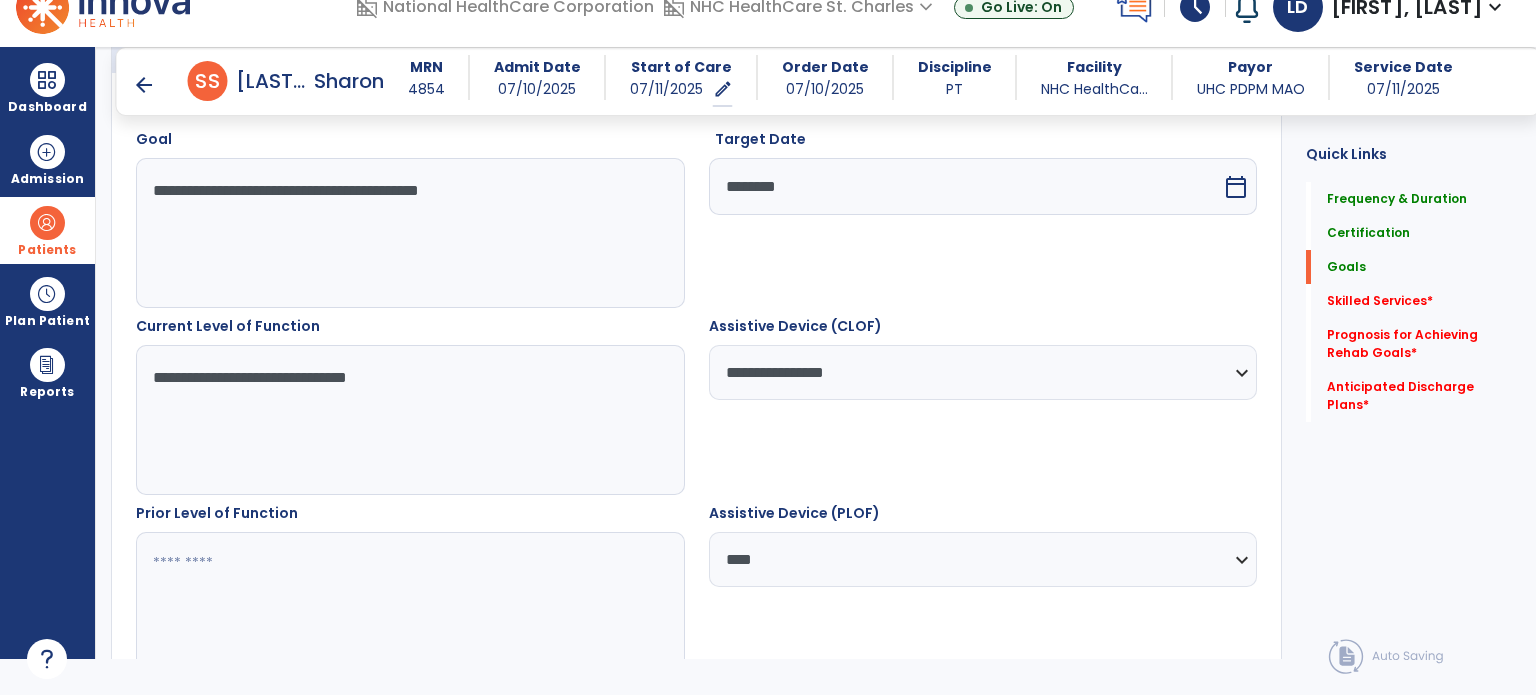 click on "**********" at bounding box center (409, 420) 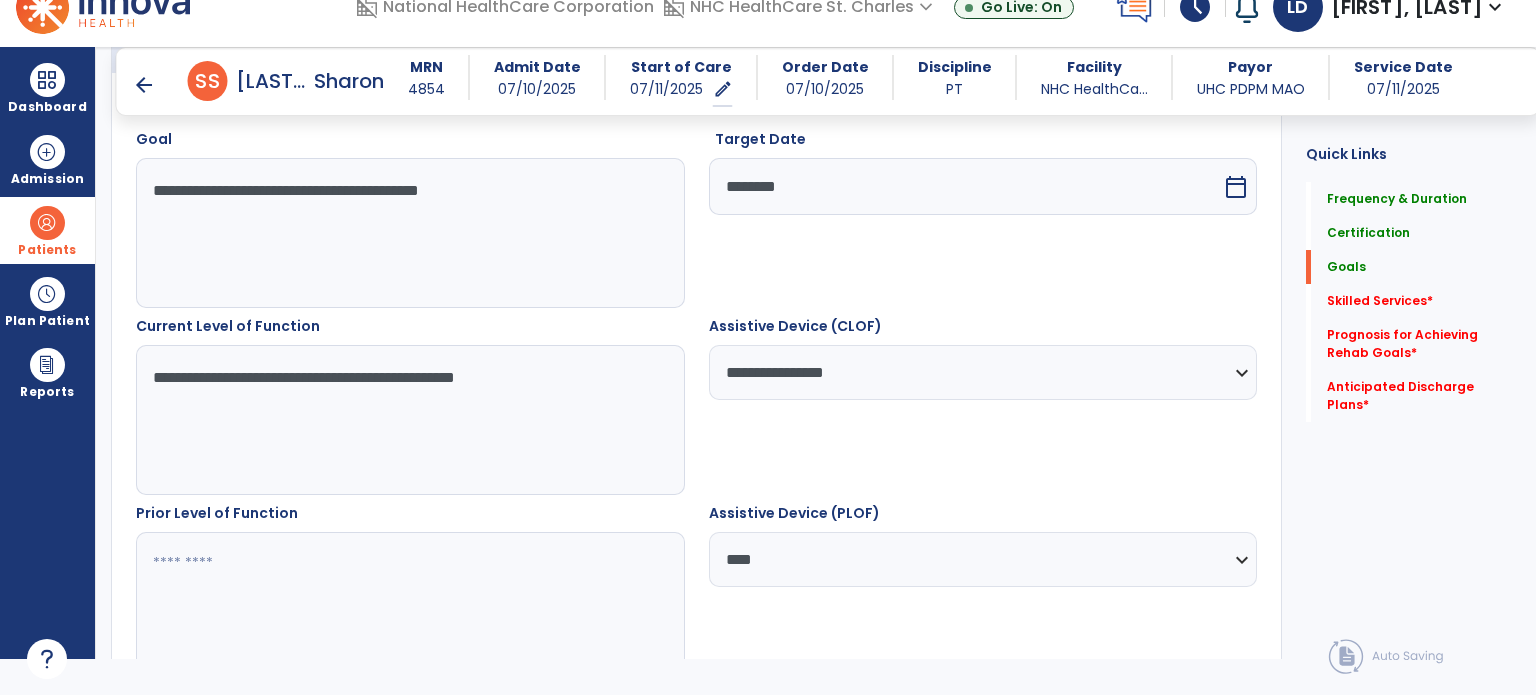 type on "**********" 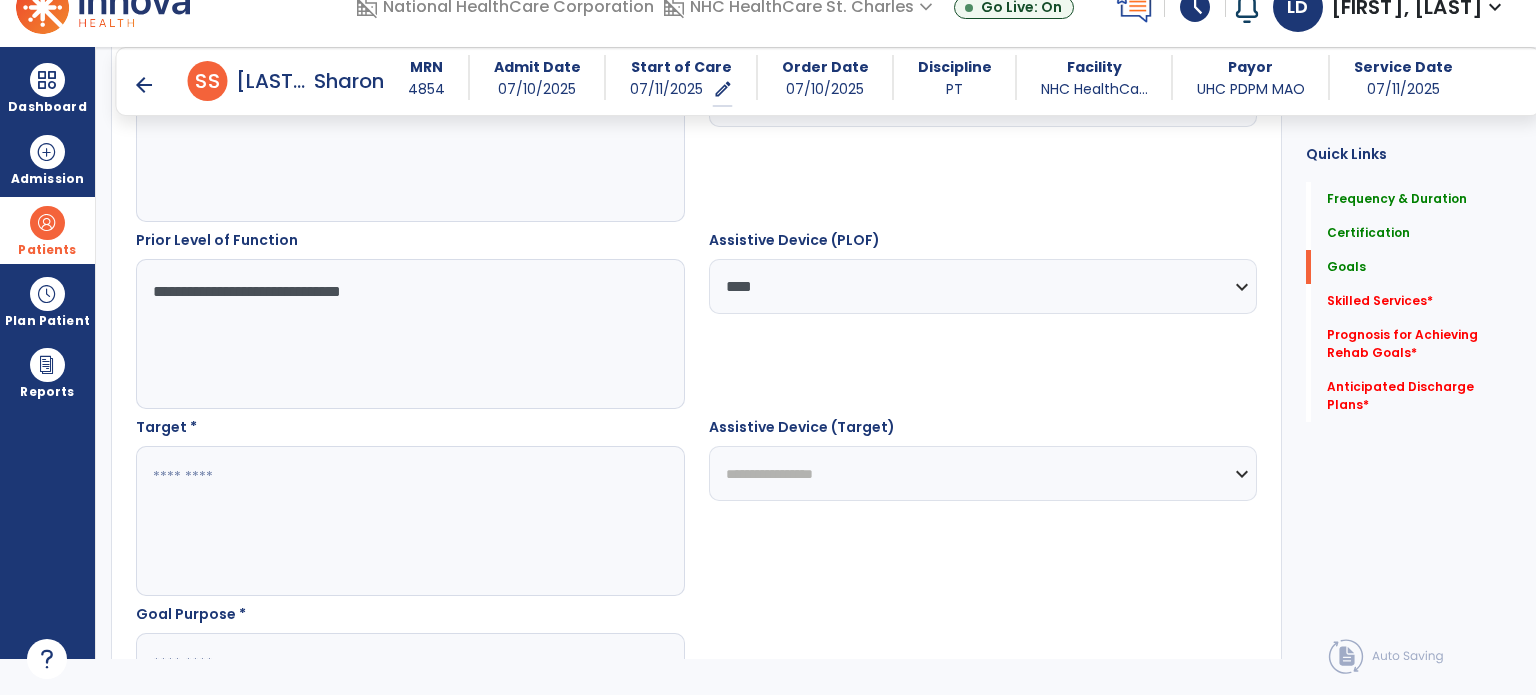 scroll, scrollTop: 886, scrollLeft: 0, axis: vertical 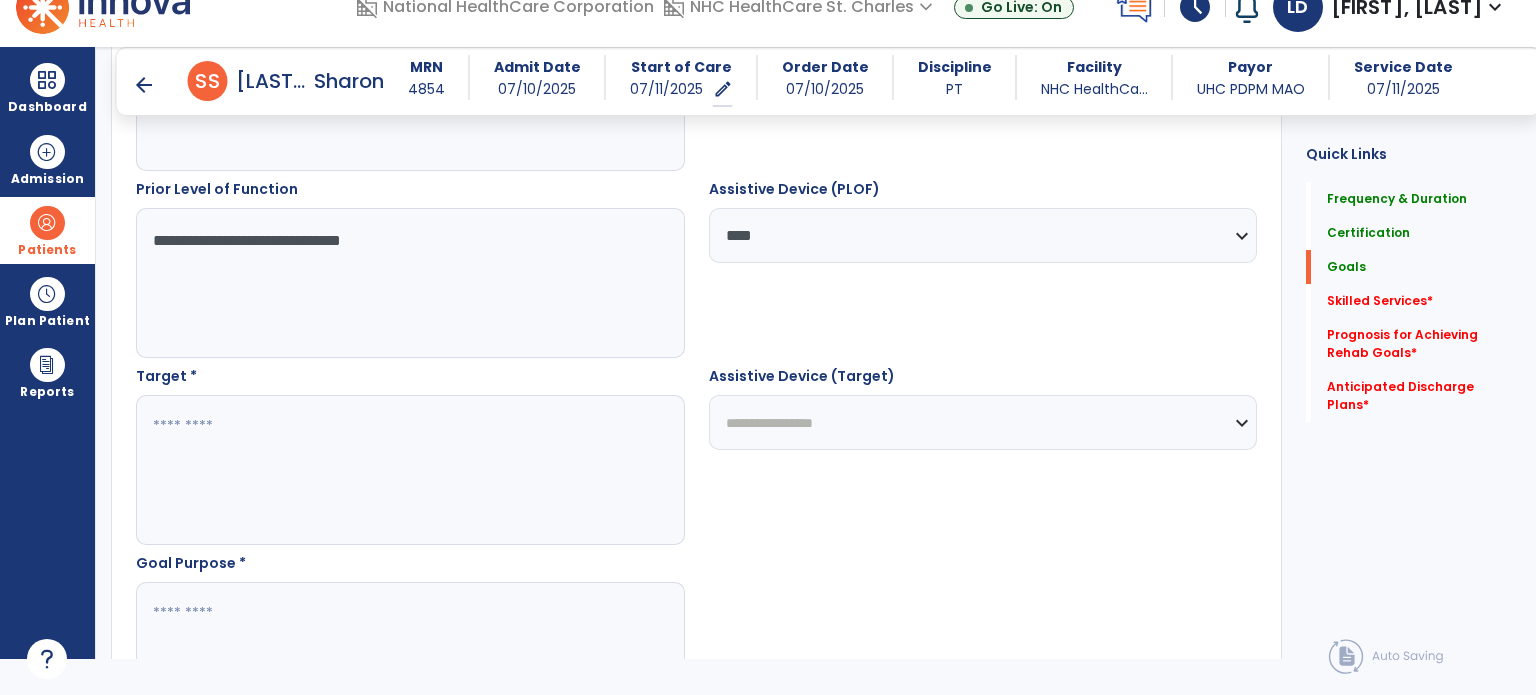 type on "**********" 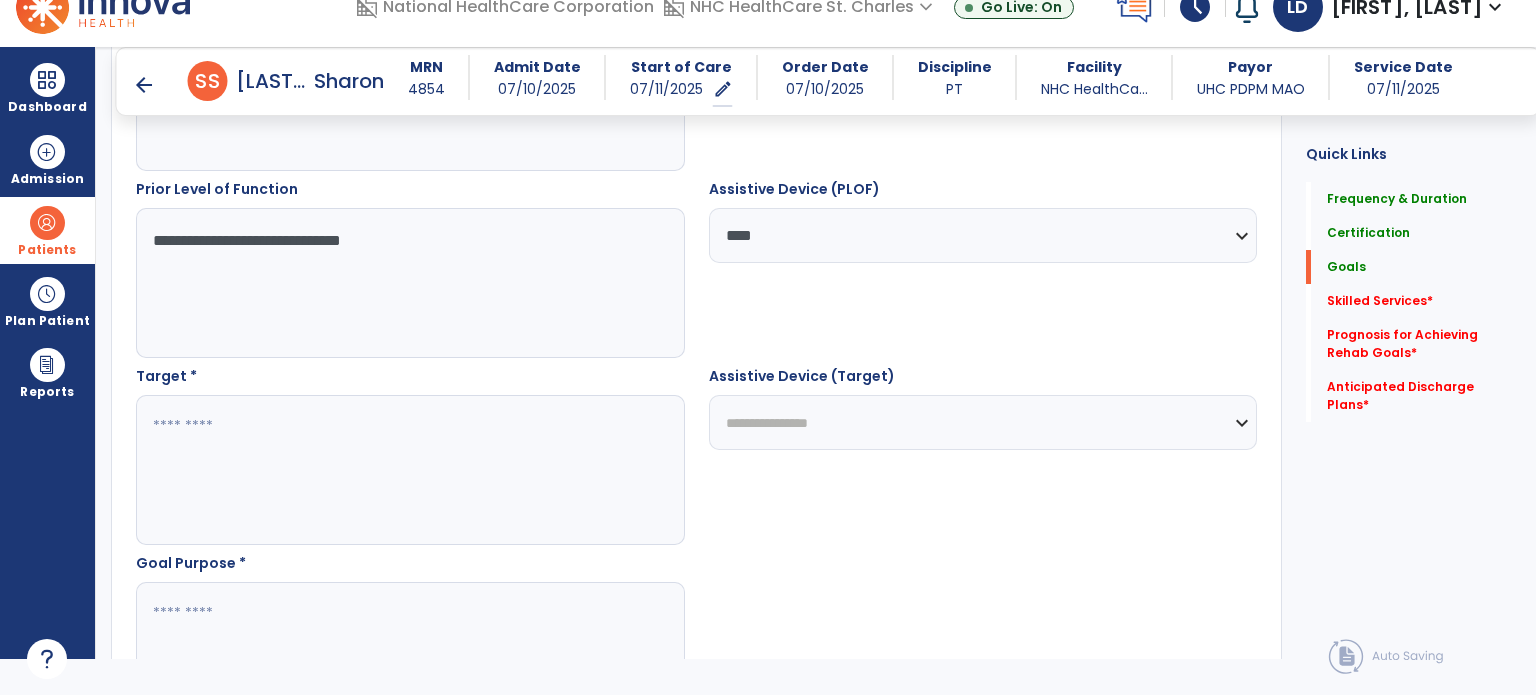 click on "**********" at bounding box center (983, 422) 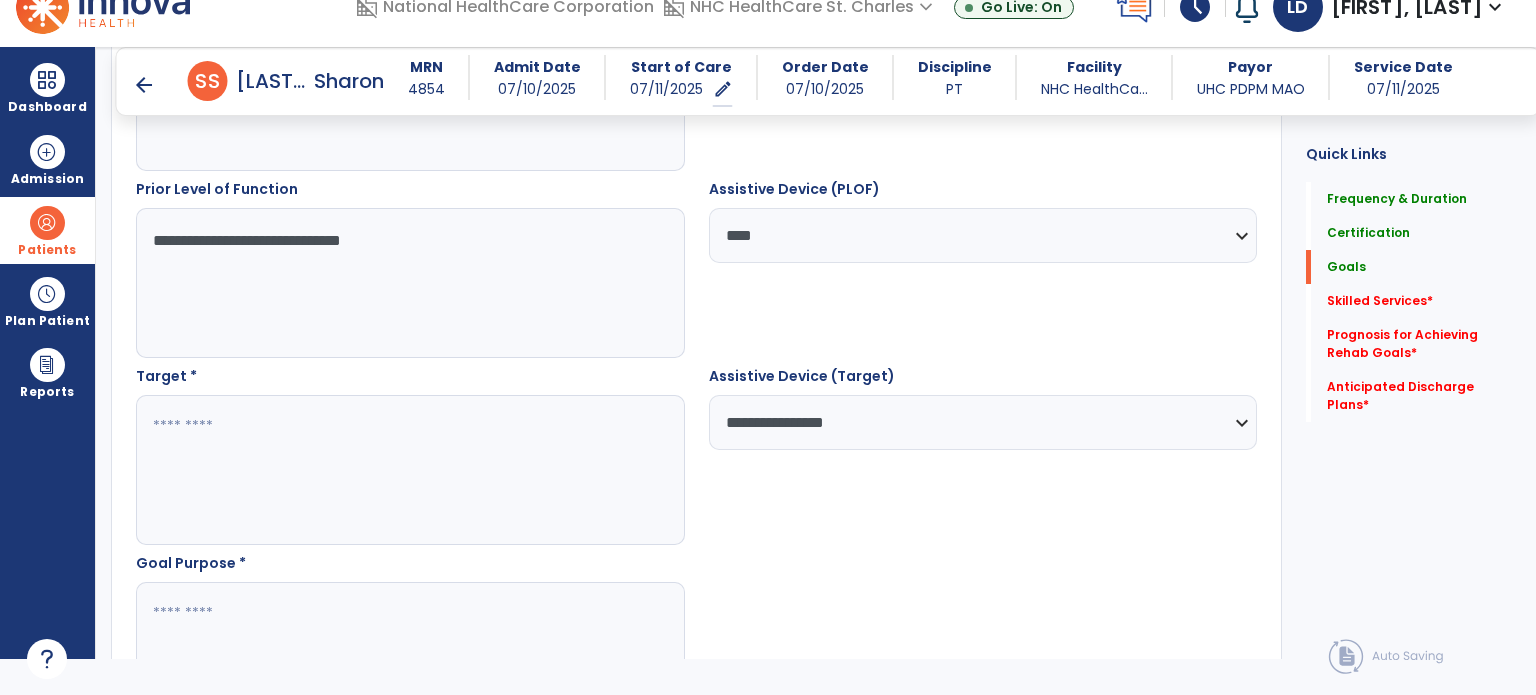 click at bounding box center (409, 470) 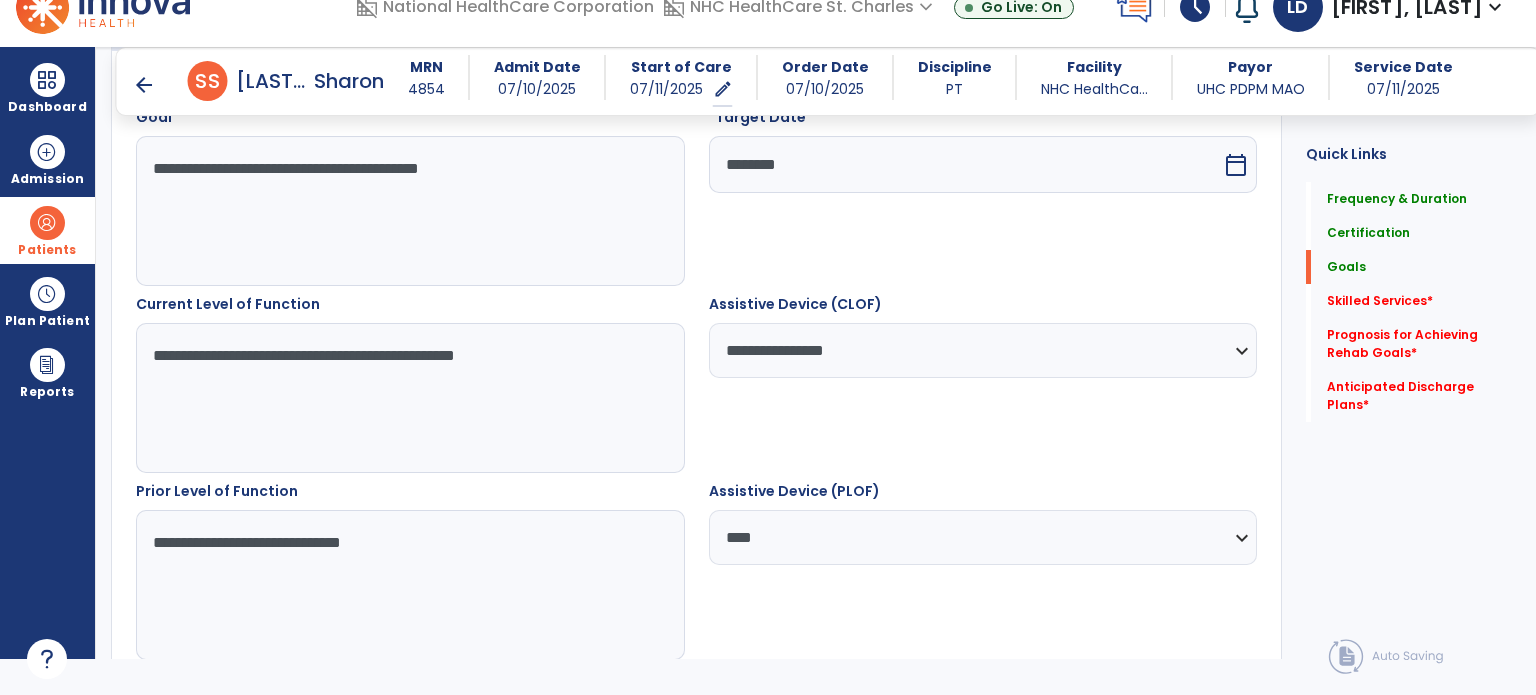 scroll, scrollTop: 577, scrollLeft: 0, axis: vertical 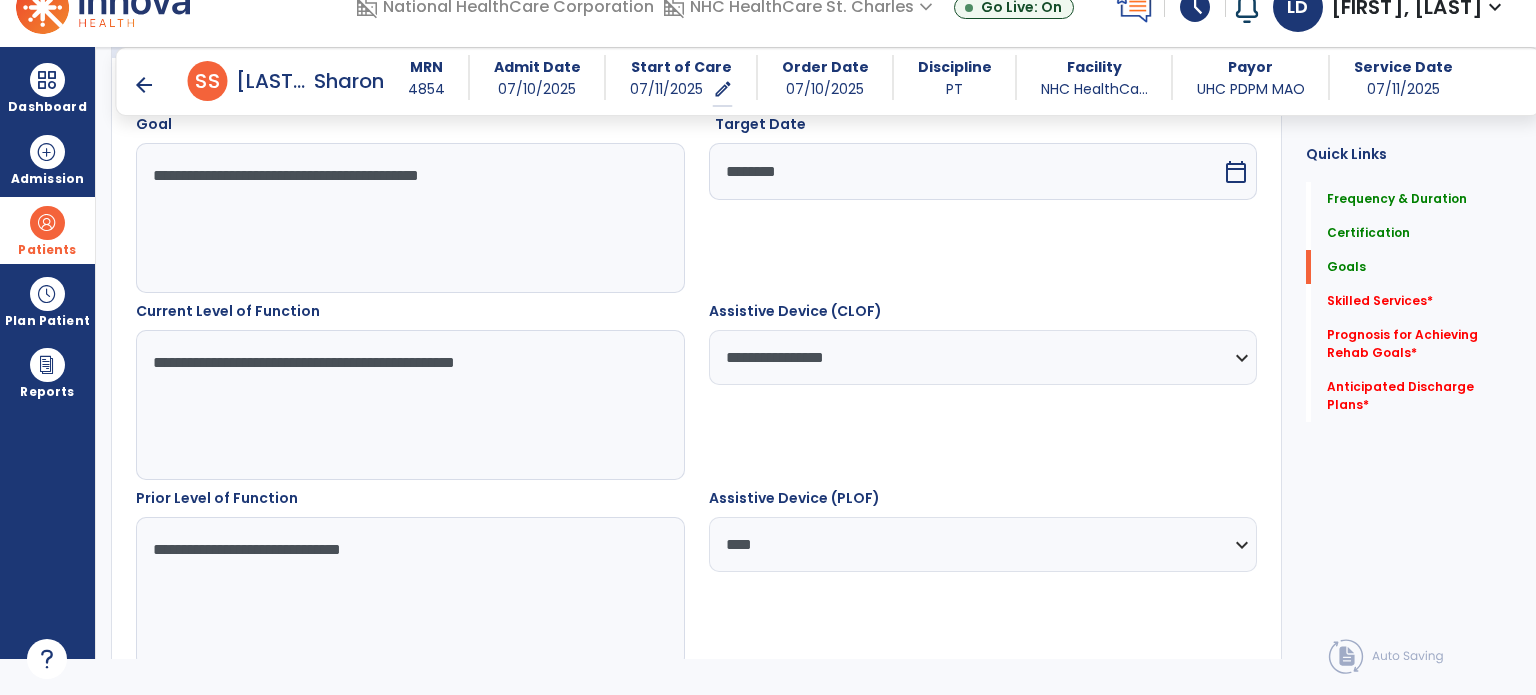 type on "**********" 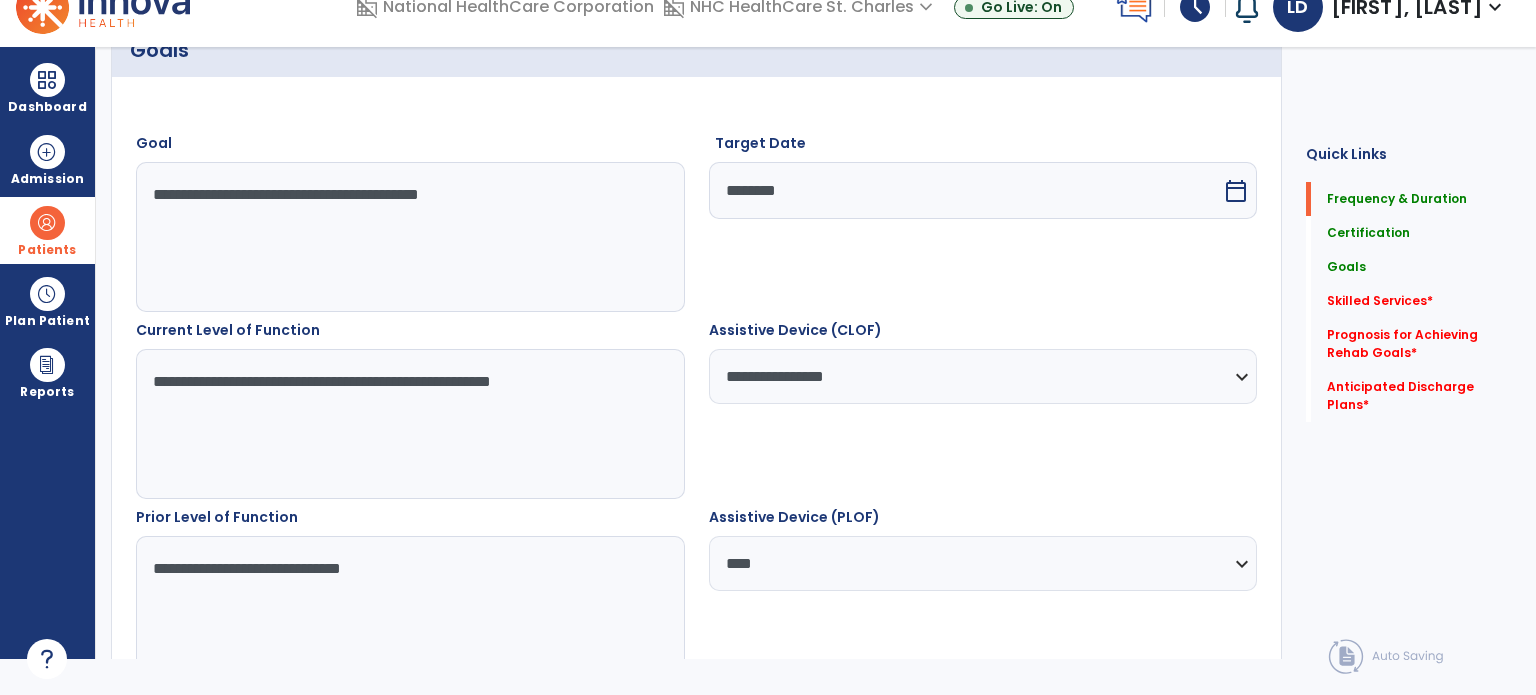 scroll, scrollTop: 41, scrollLeft: 0, axis: vertical 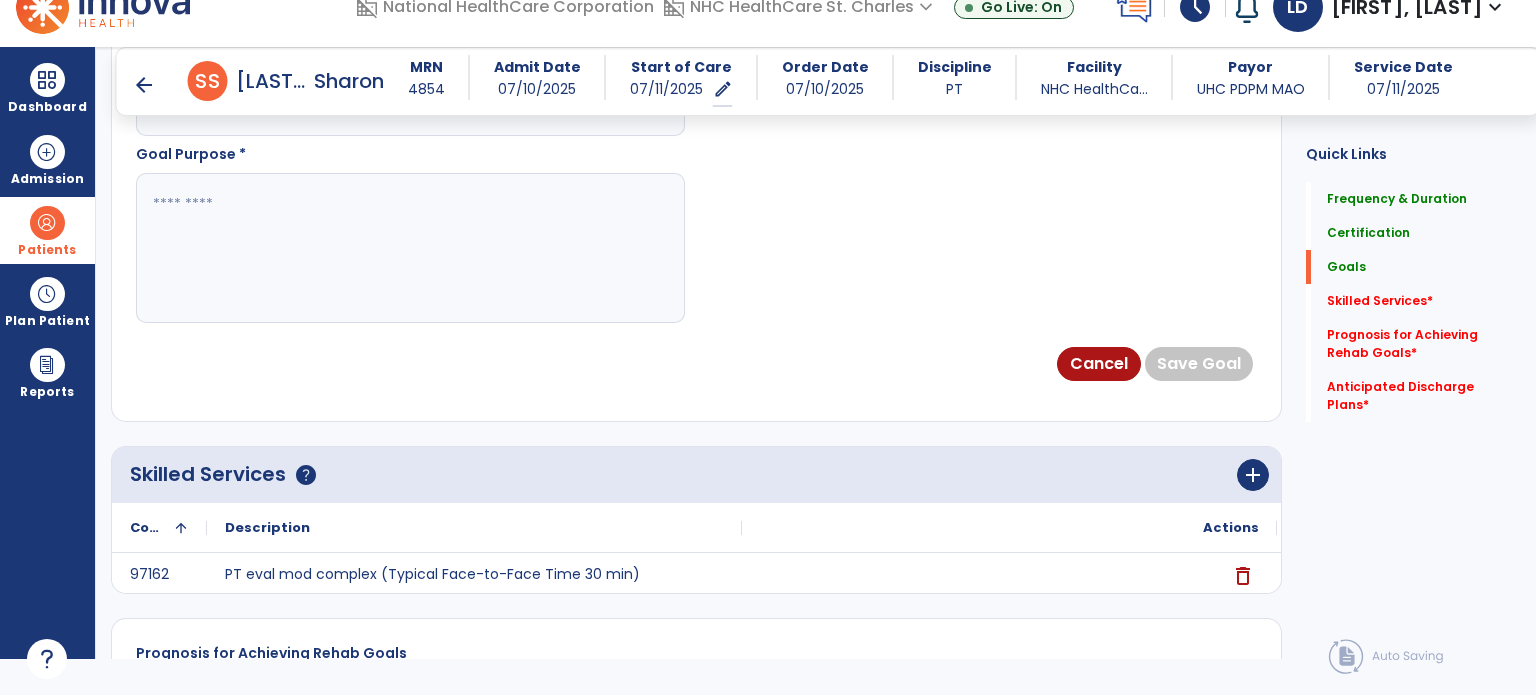 type on "**********" 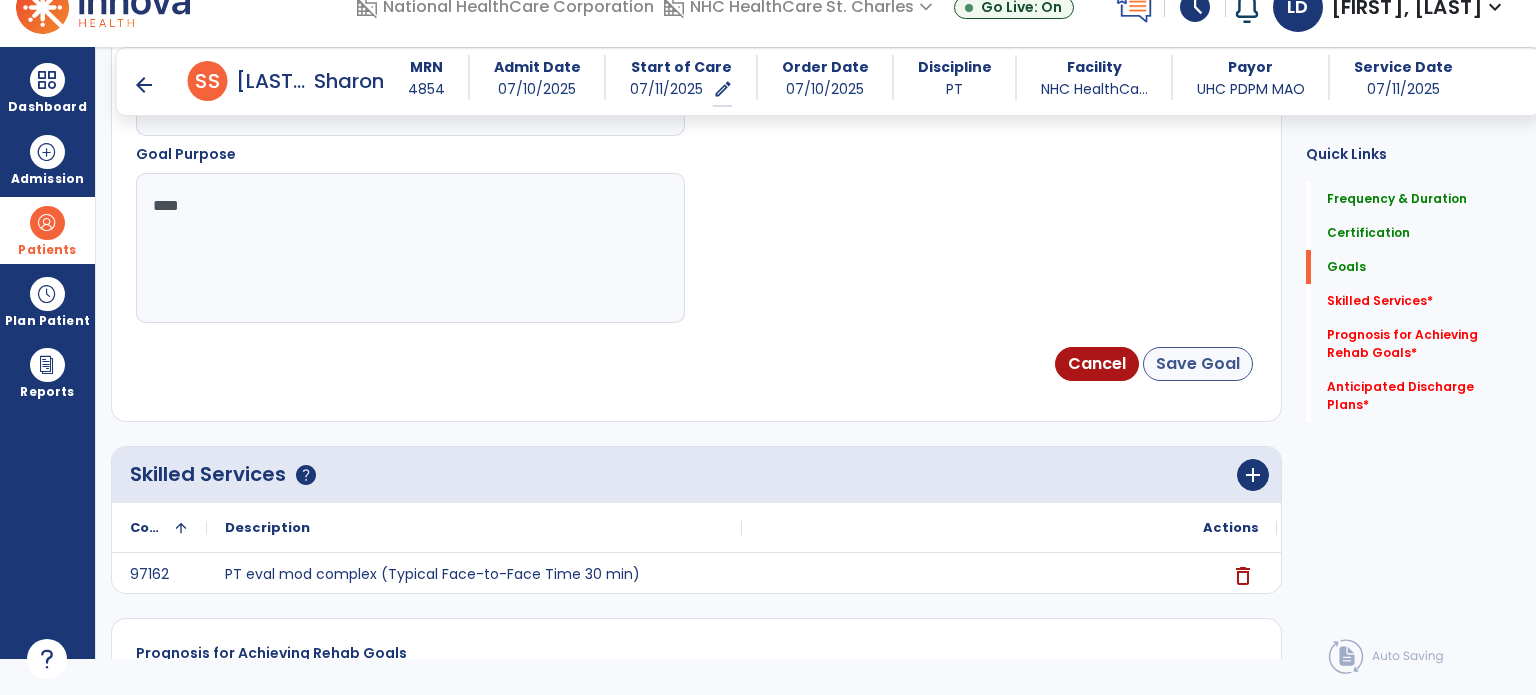 type on "****" 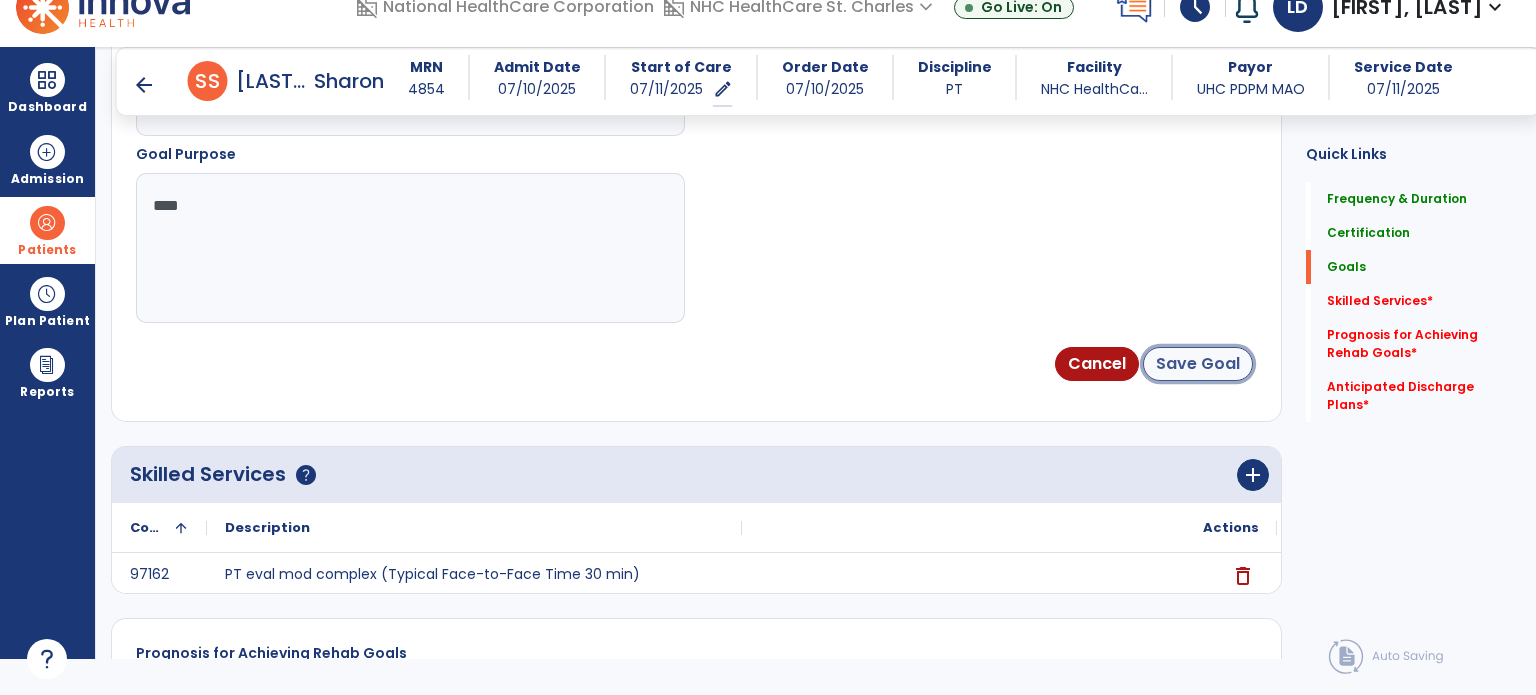 click on "Save Goal" at bounding box center [1198, 364] 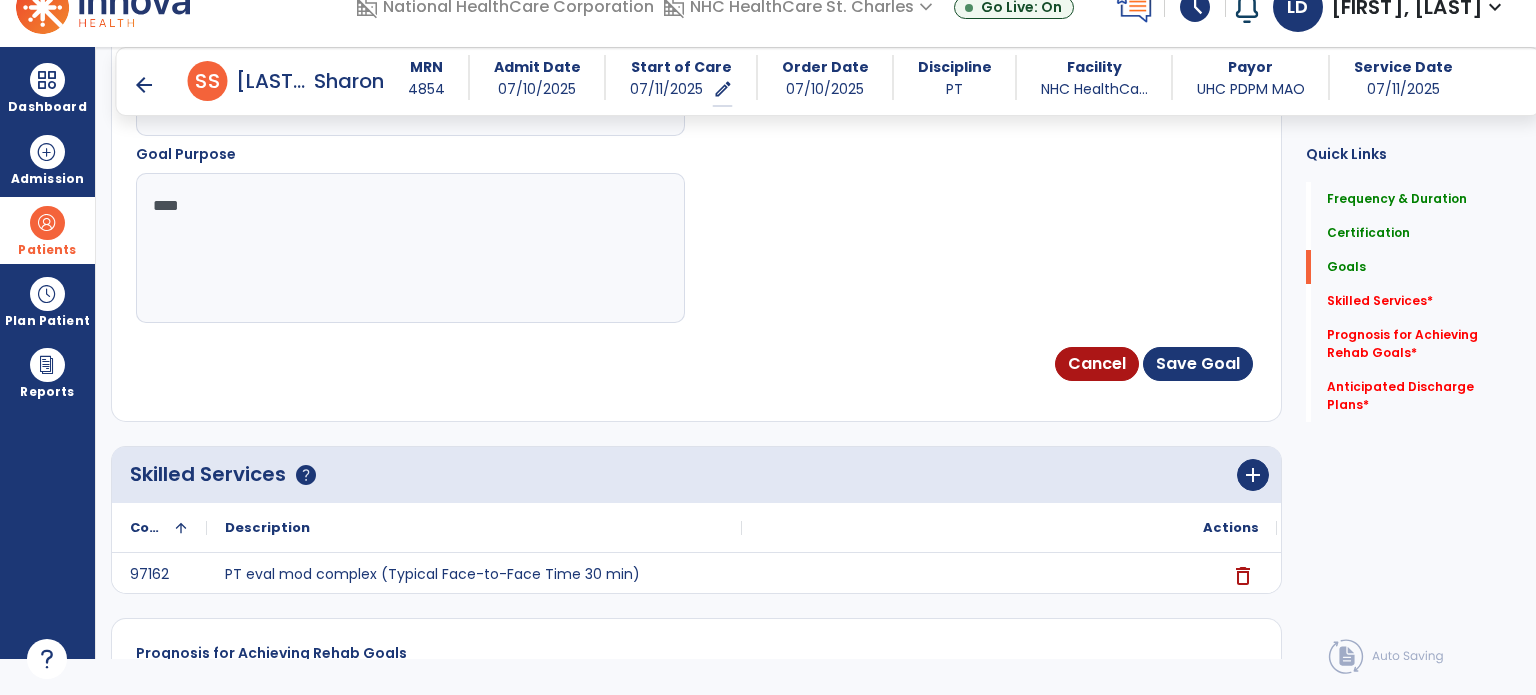 scroll, scrollTop: 218, scrollLeft: 0, axis: vertical 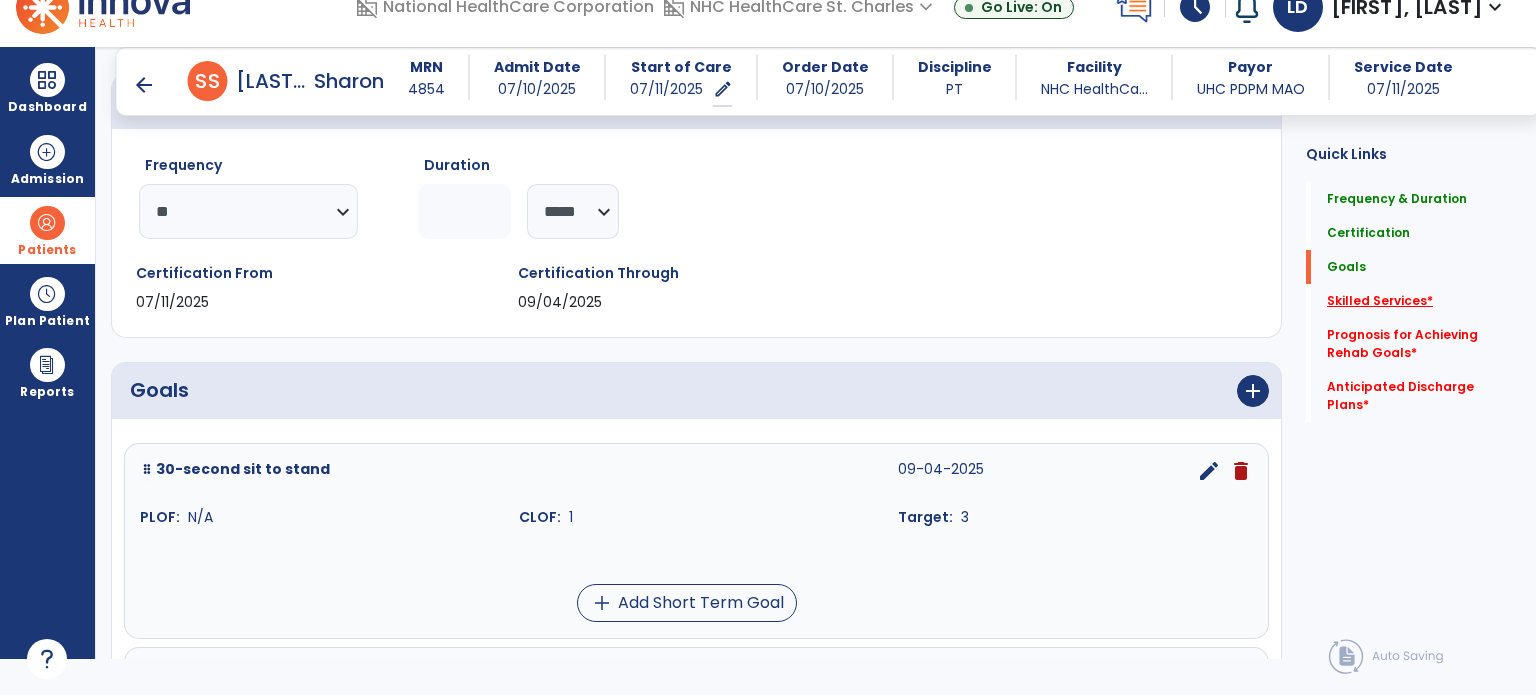 click on "Skilled Services   *" 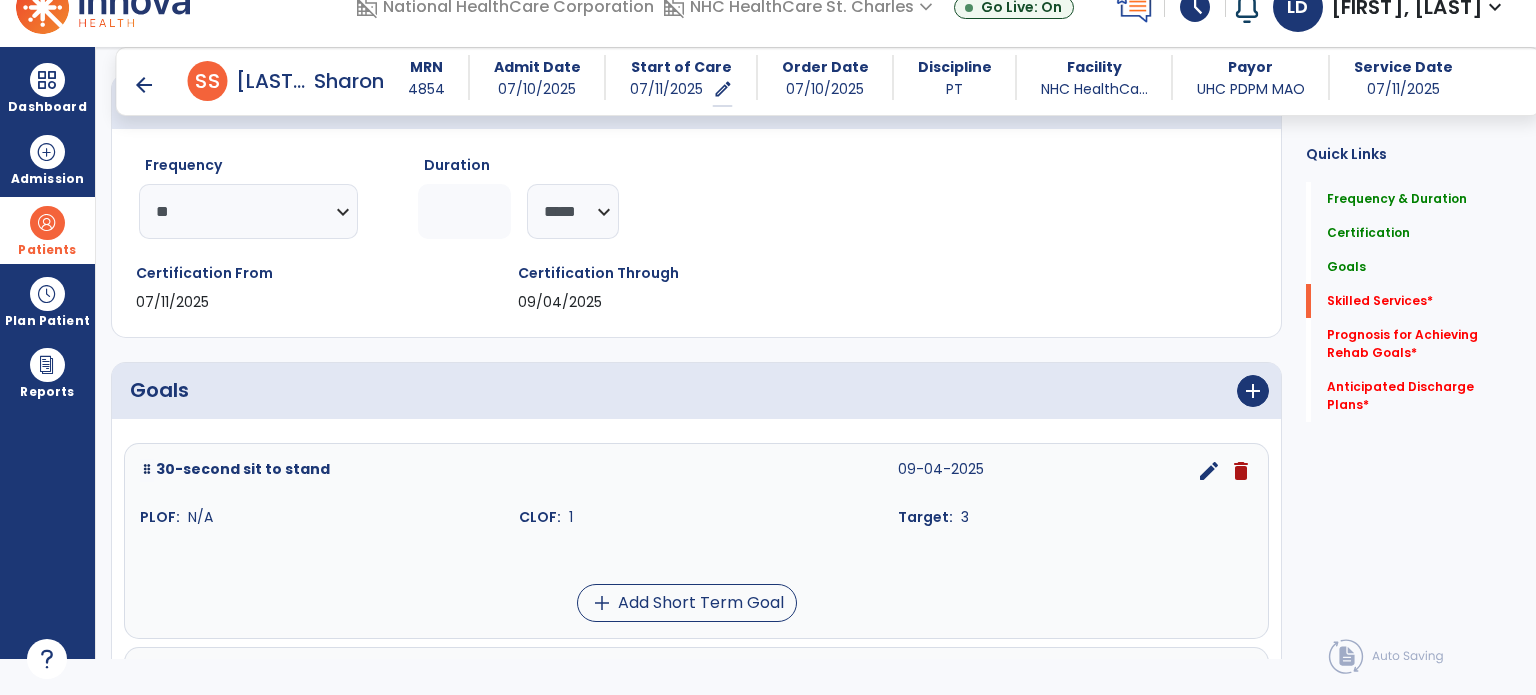 scroll, scrollTop: 41, scrollLeft: 0, axis: vertical 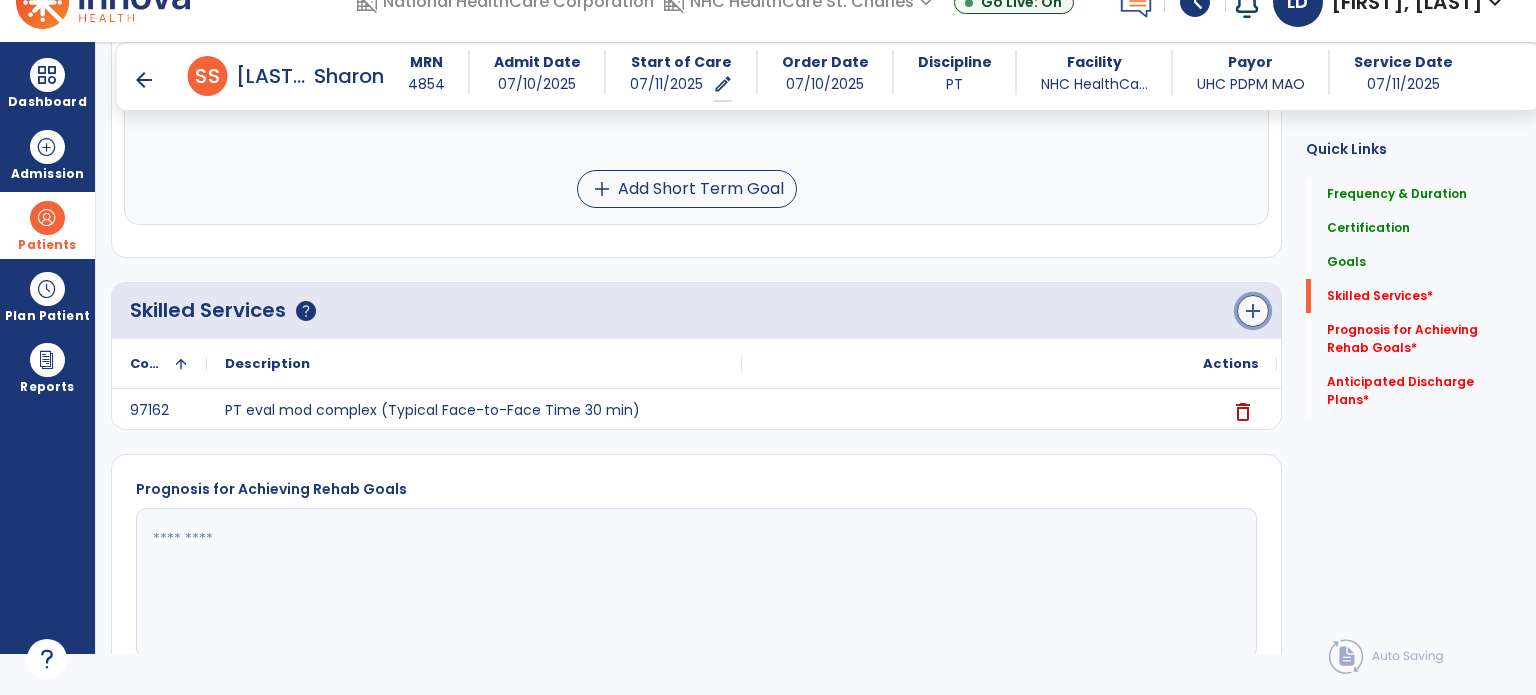 click on "add" 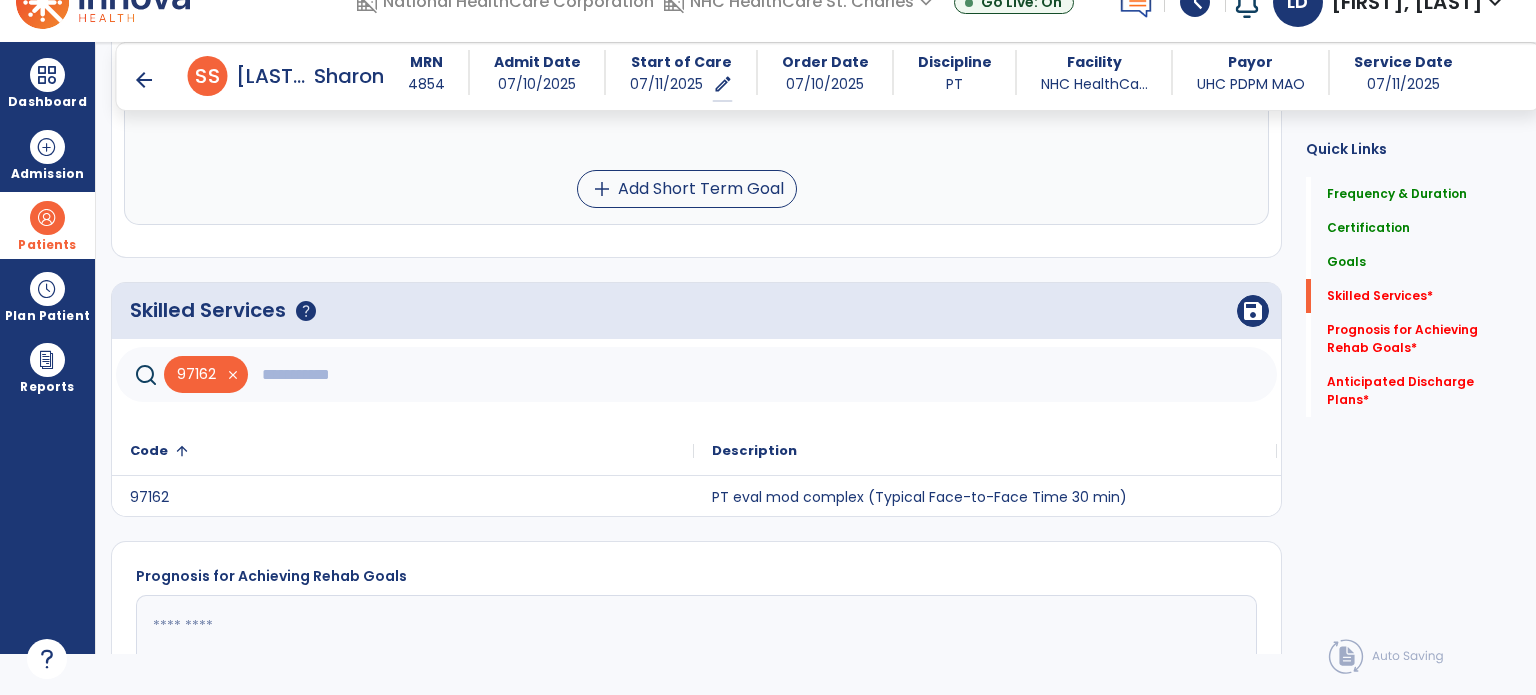click 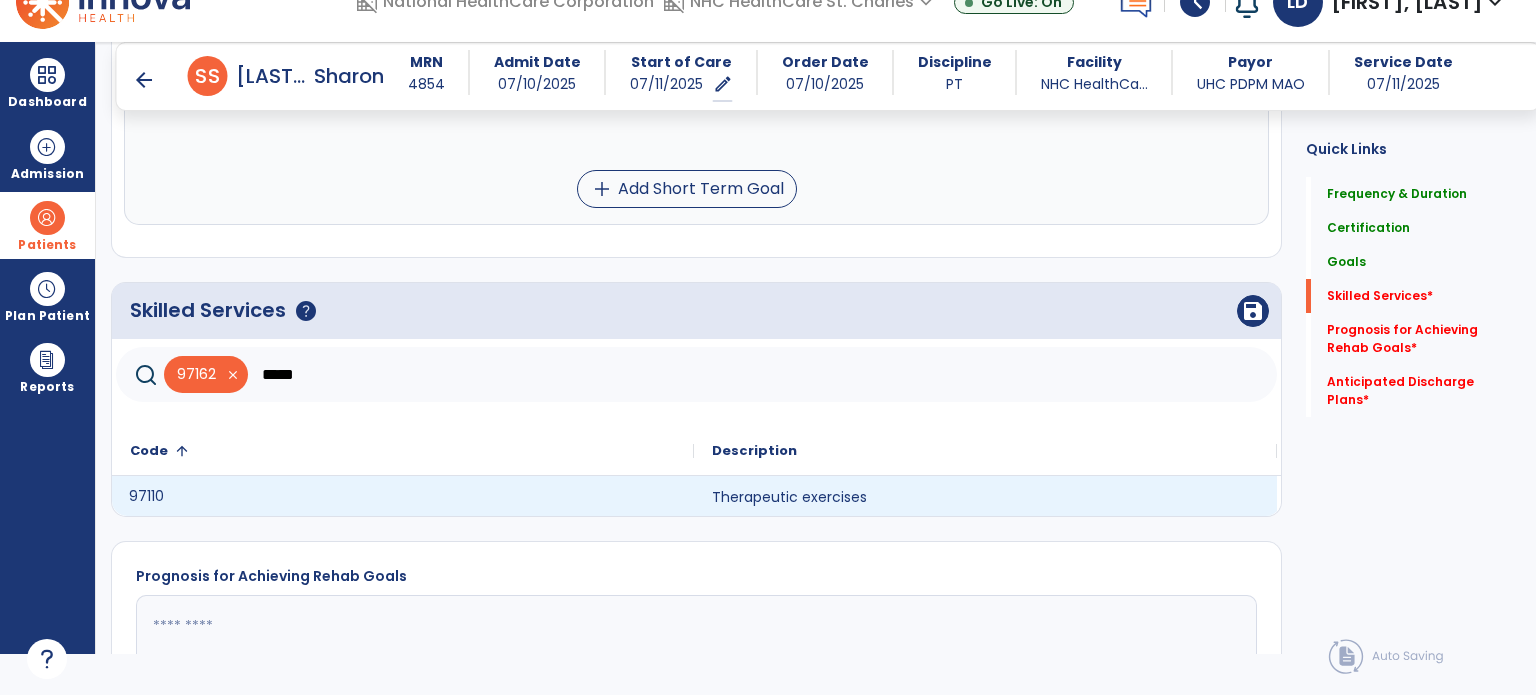 click on "97110" 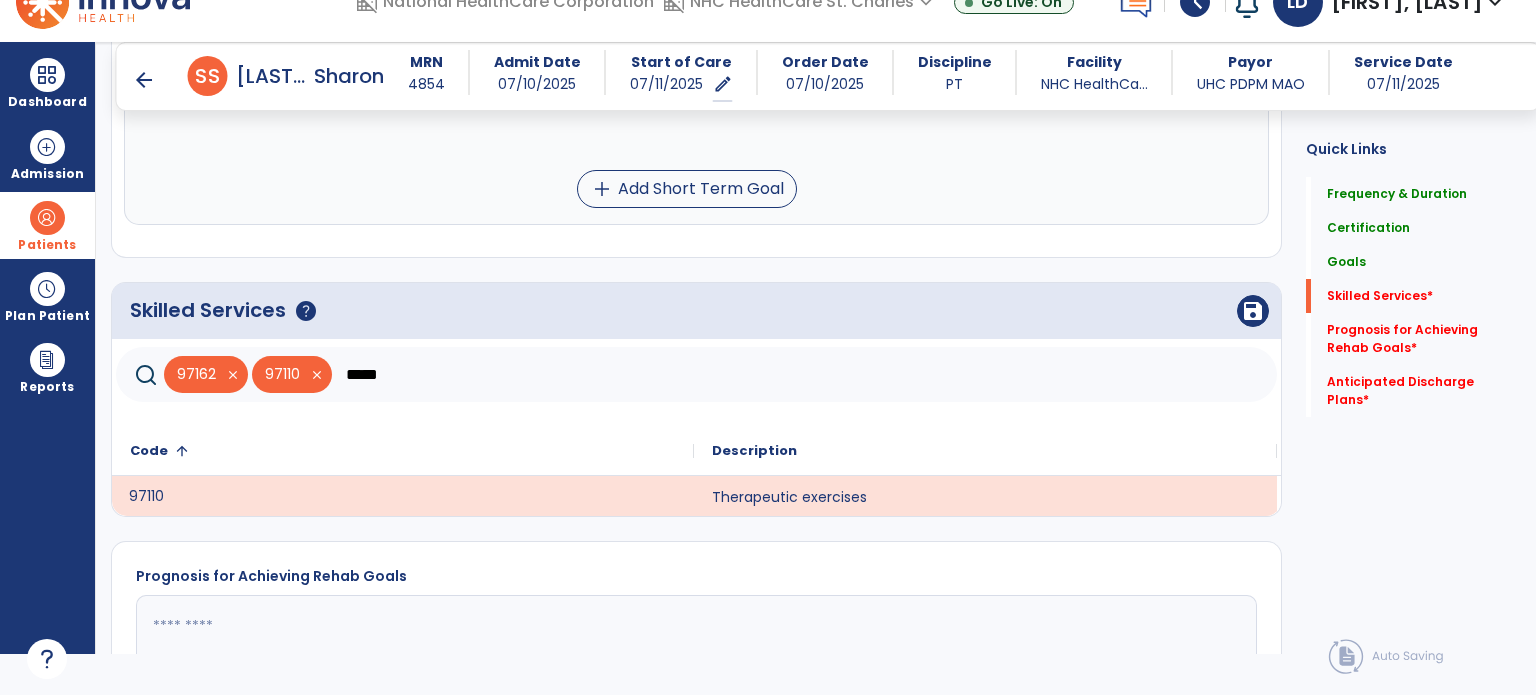 click on "*****" 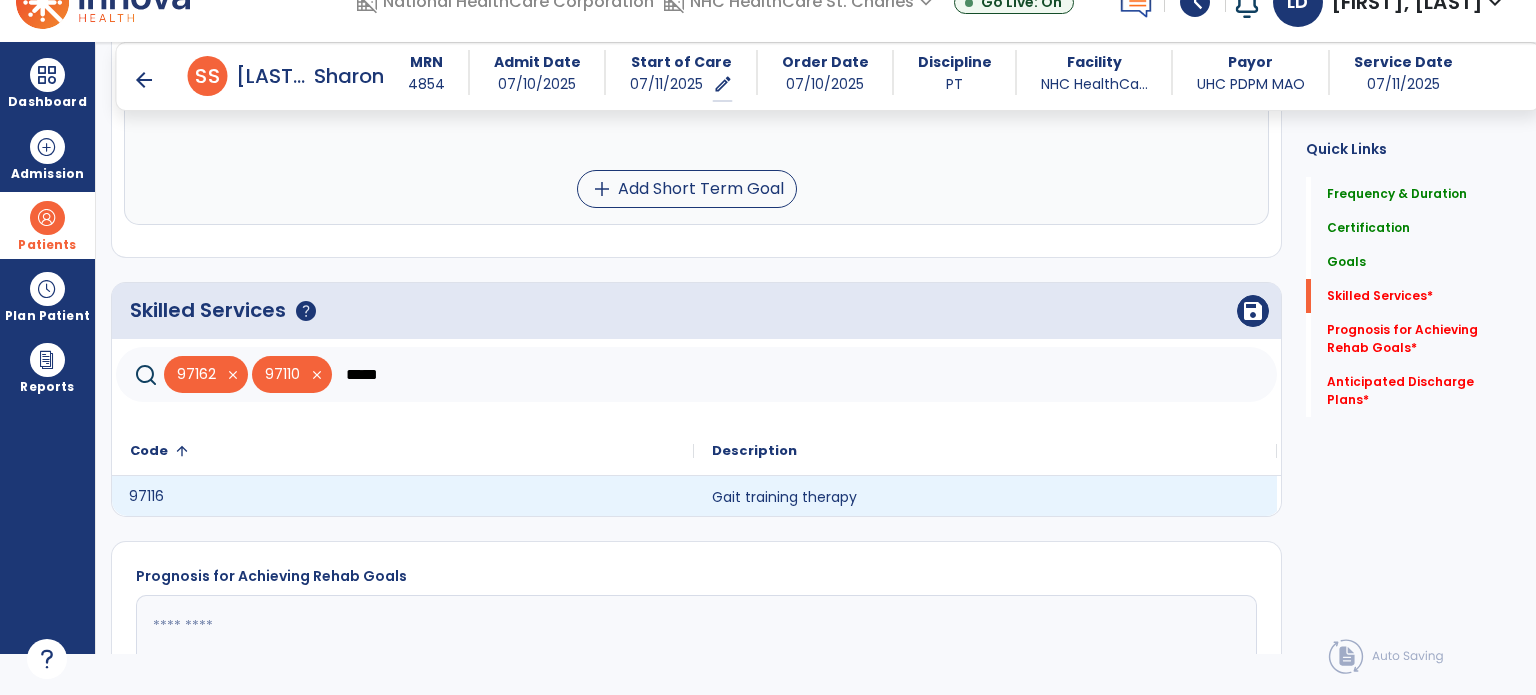 click on "97116" 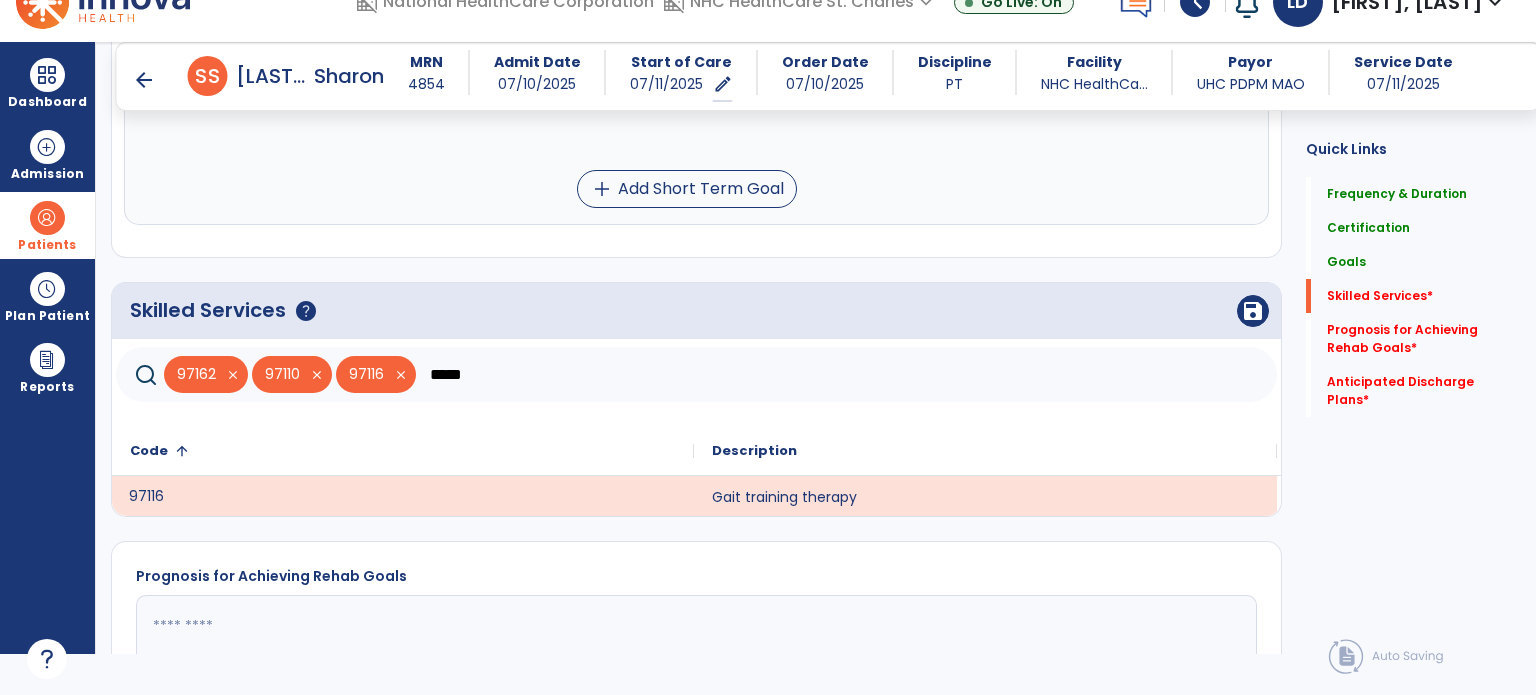 click on "*****" 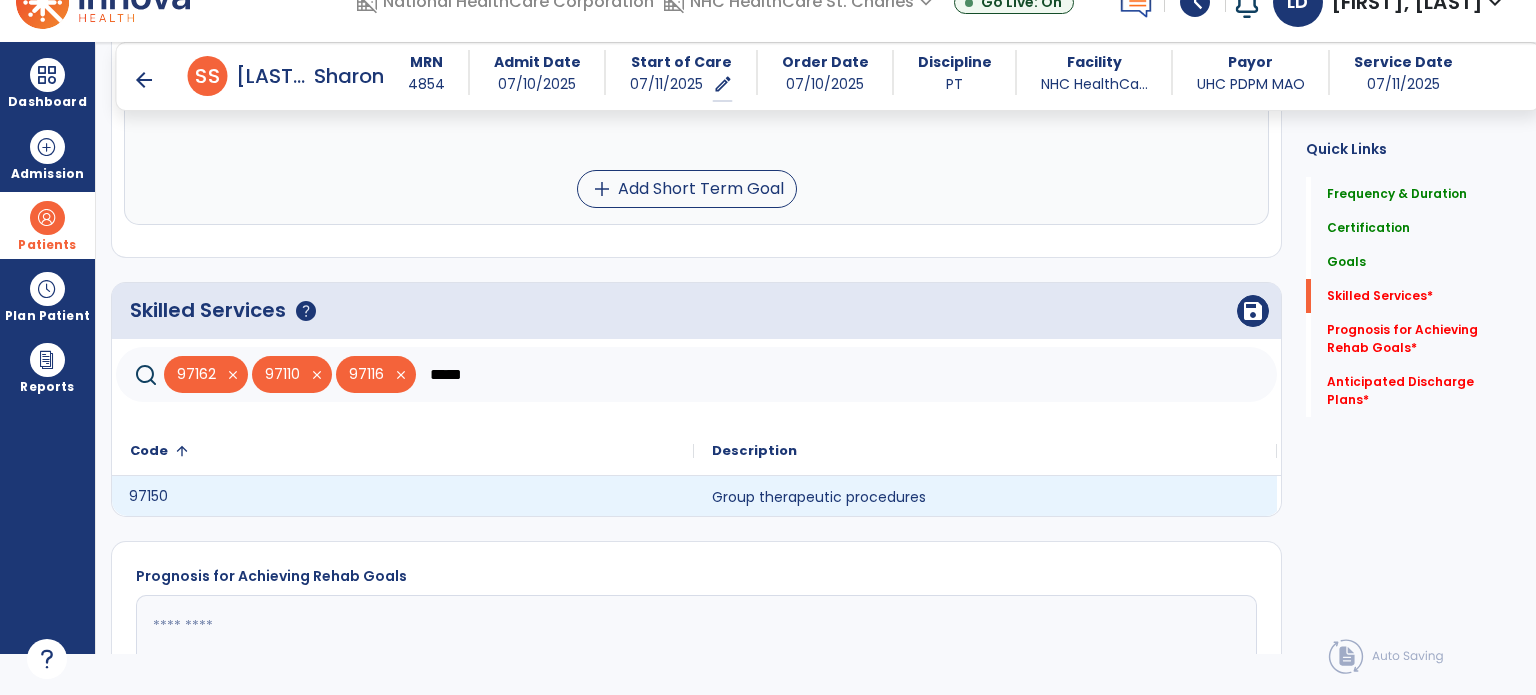 click on "97150" 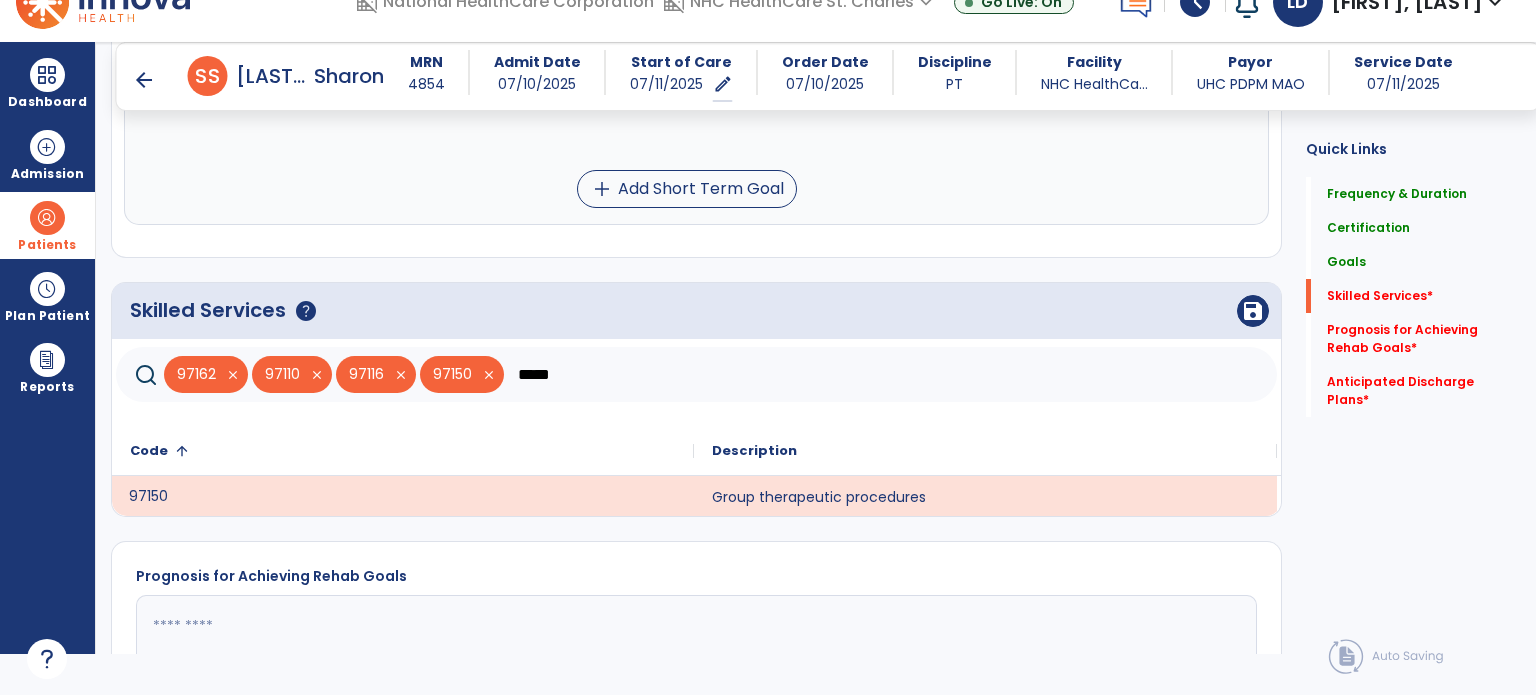 click on "*****" 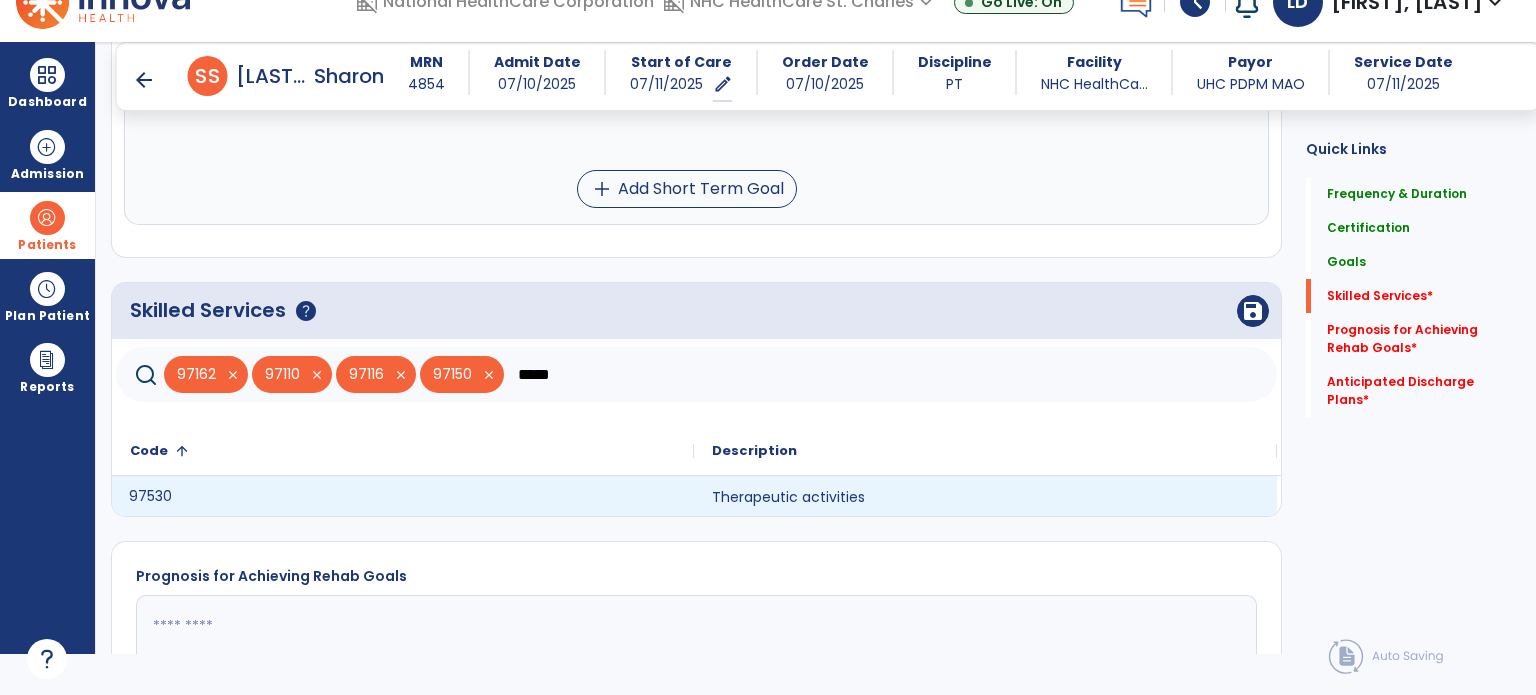type on "*****" 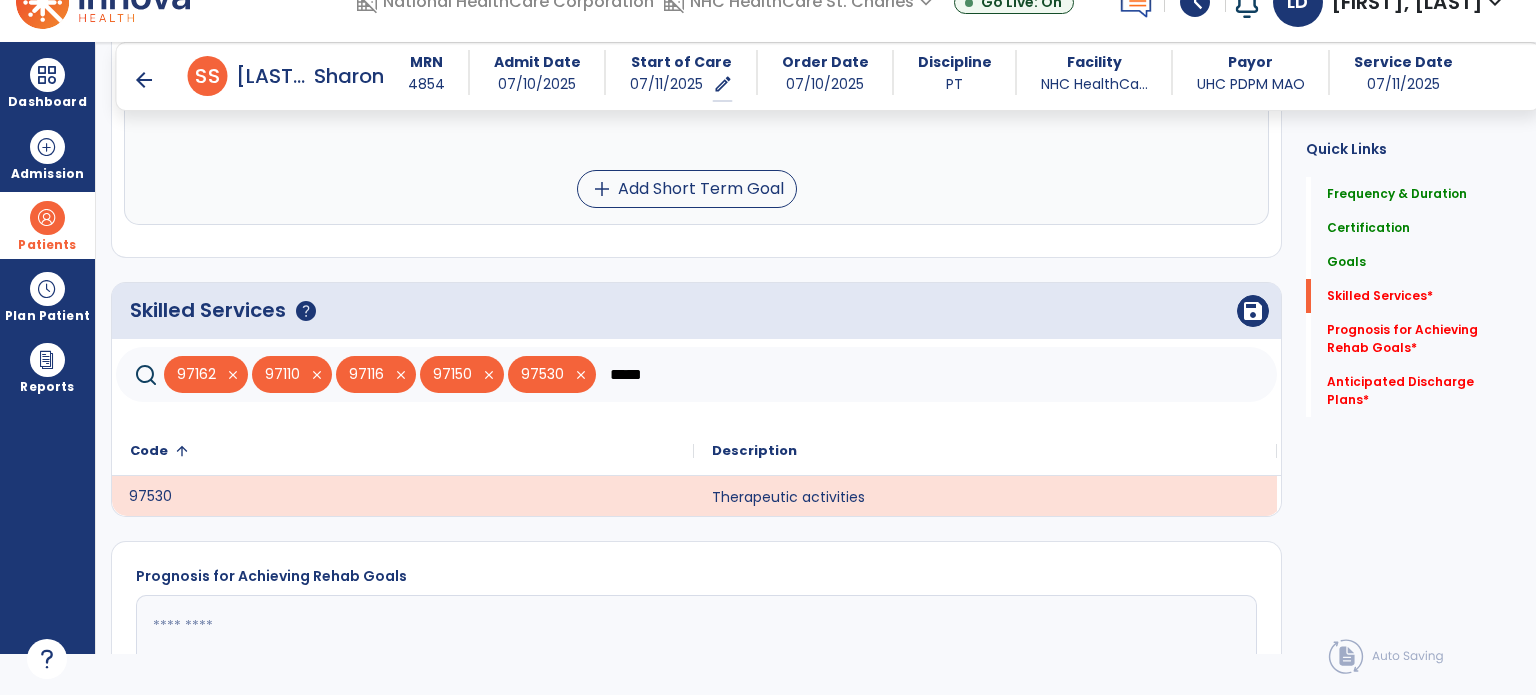 click 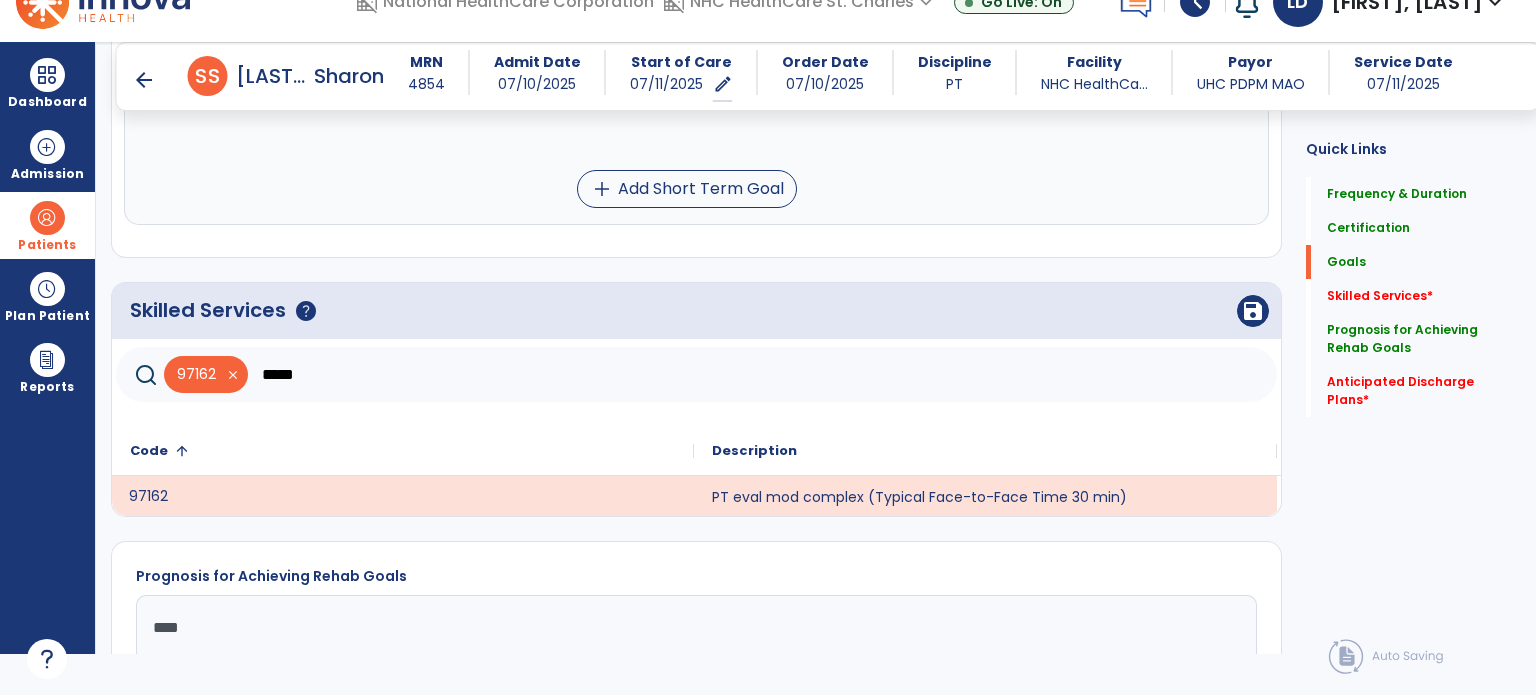 scroll, scrollTop: 432, scrollLeft: 0, axis: vertical 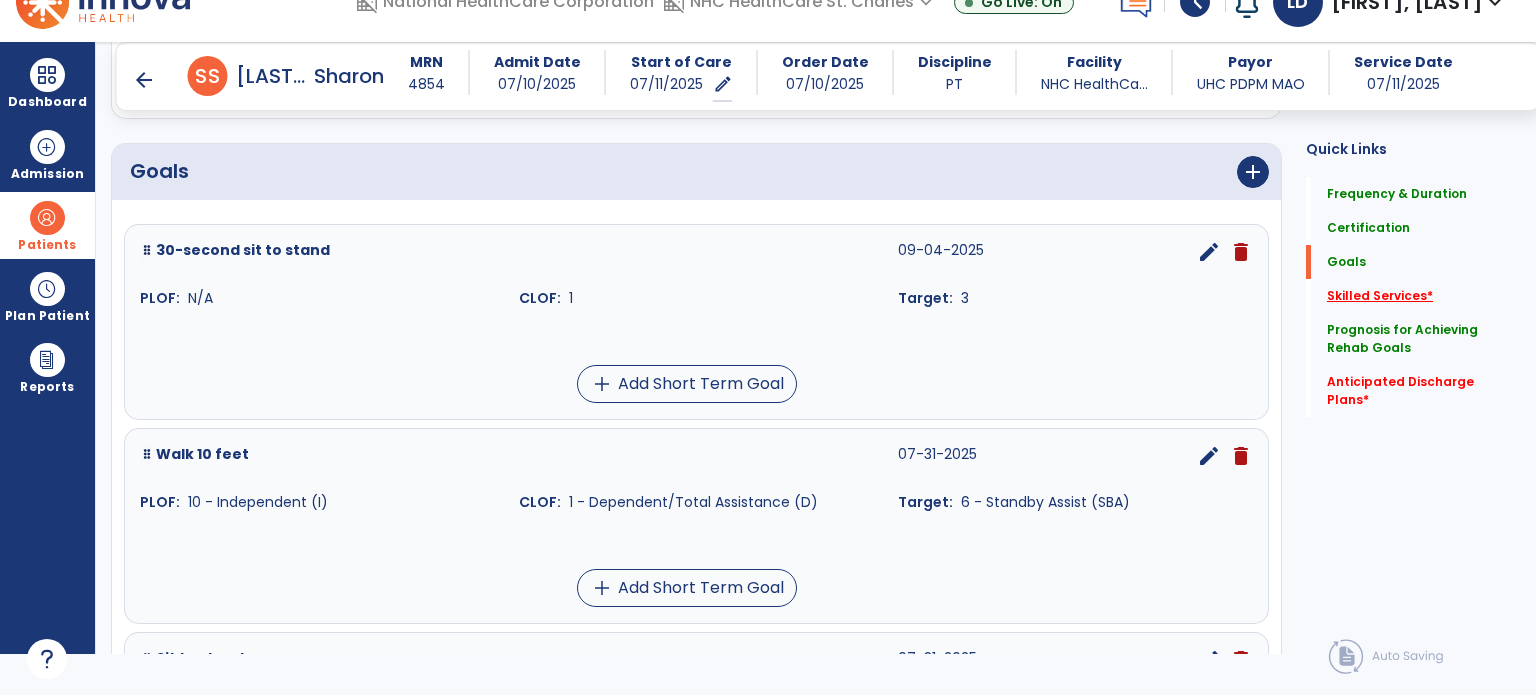 type on "****" 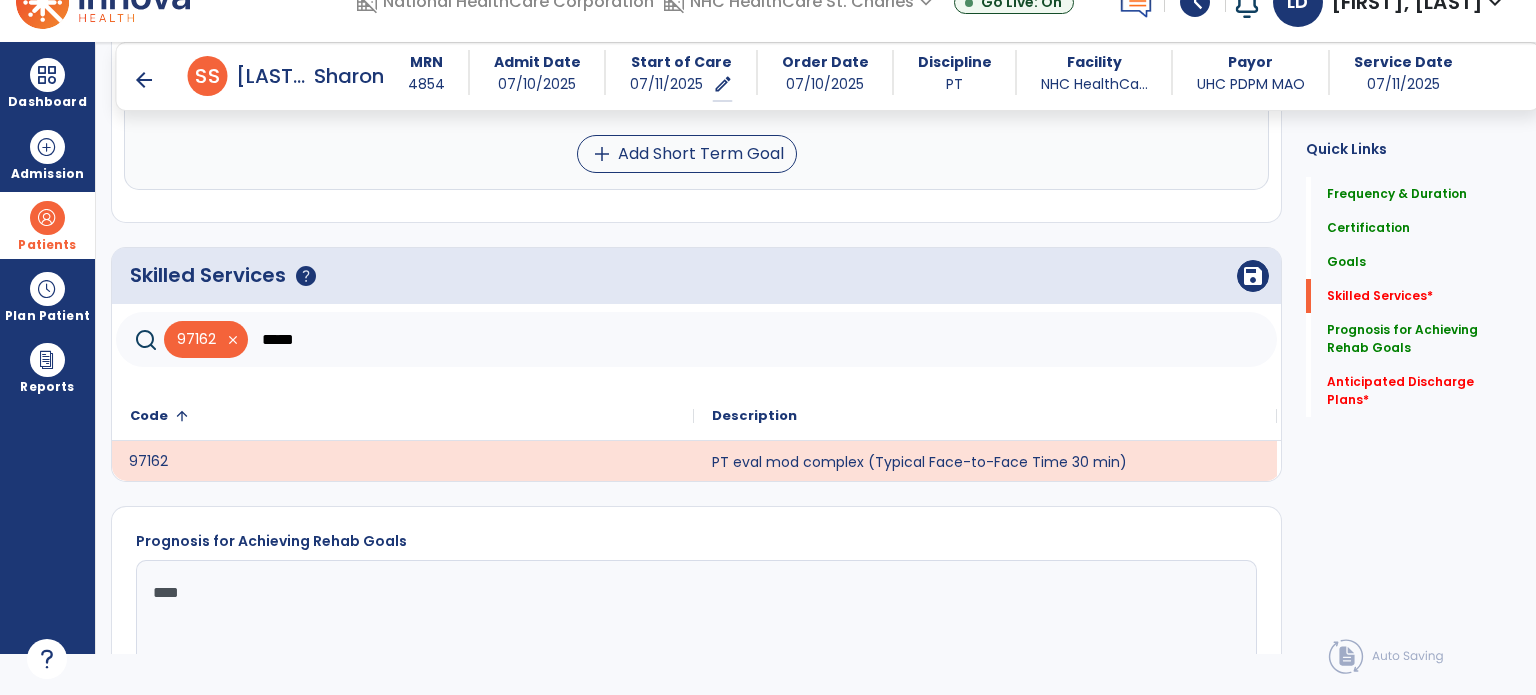 scroll, scrollTop: 2528, scrollLeft: 0, axis: vertical 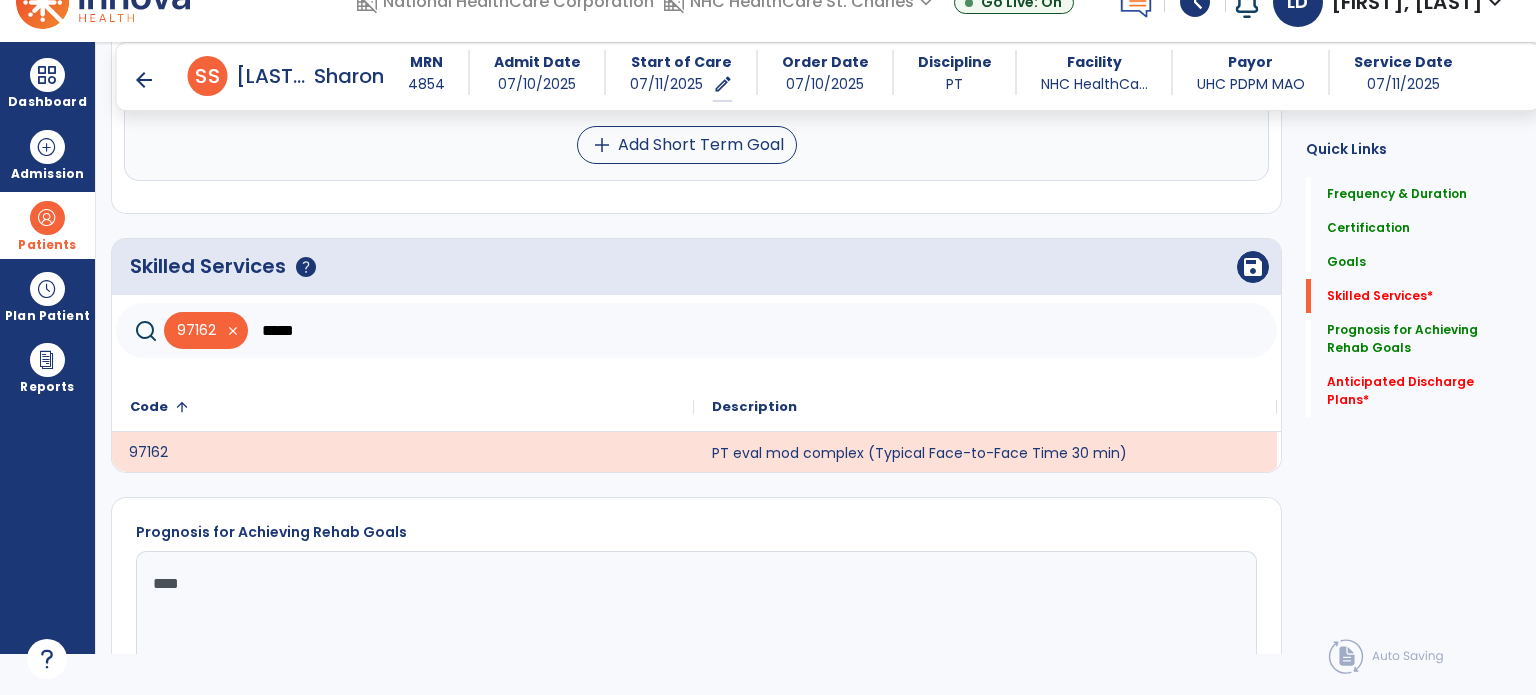 click on "*****" 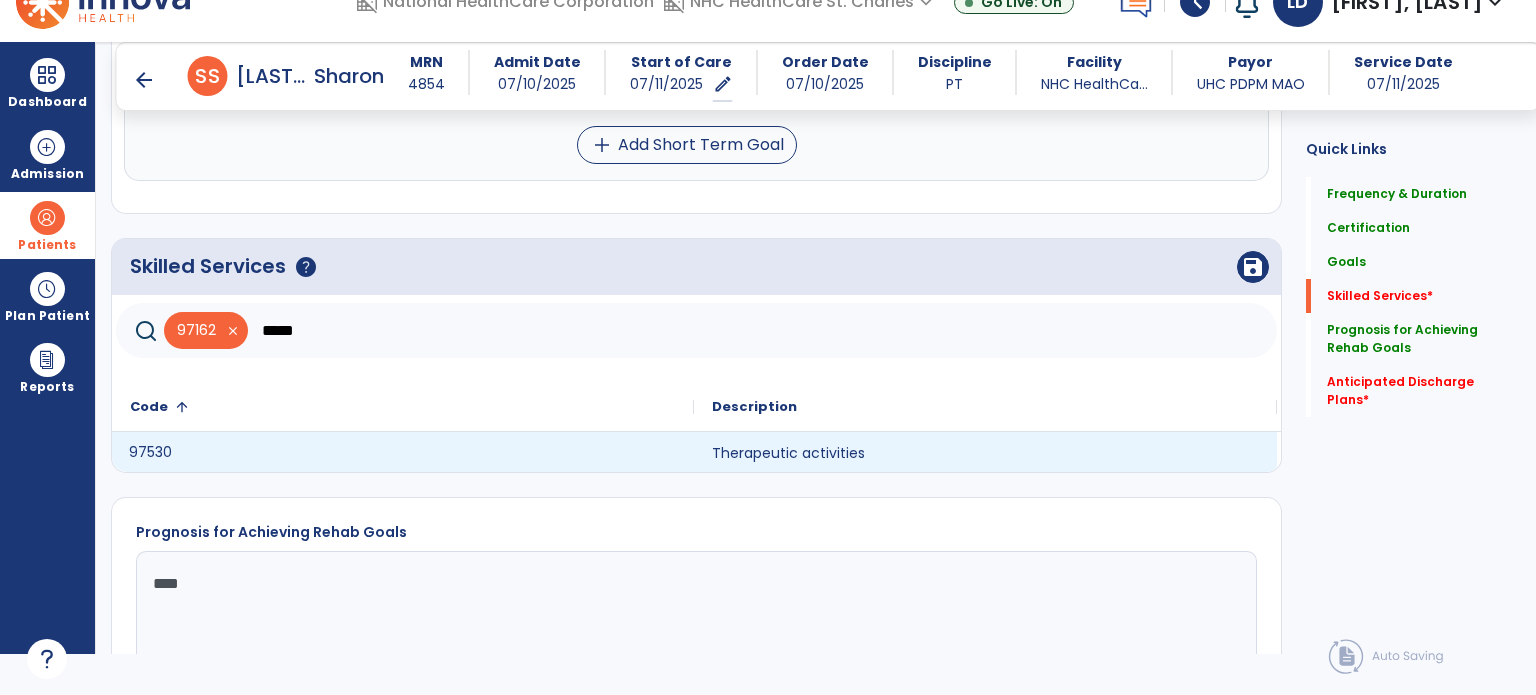click on "97530" 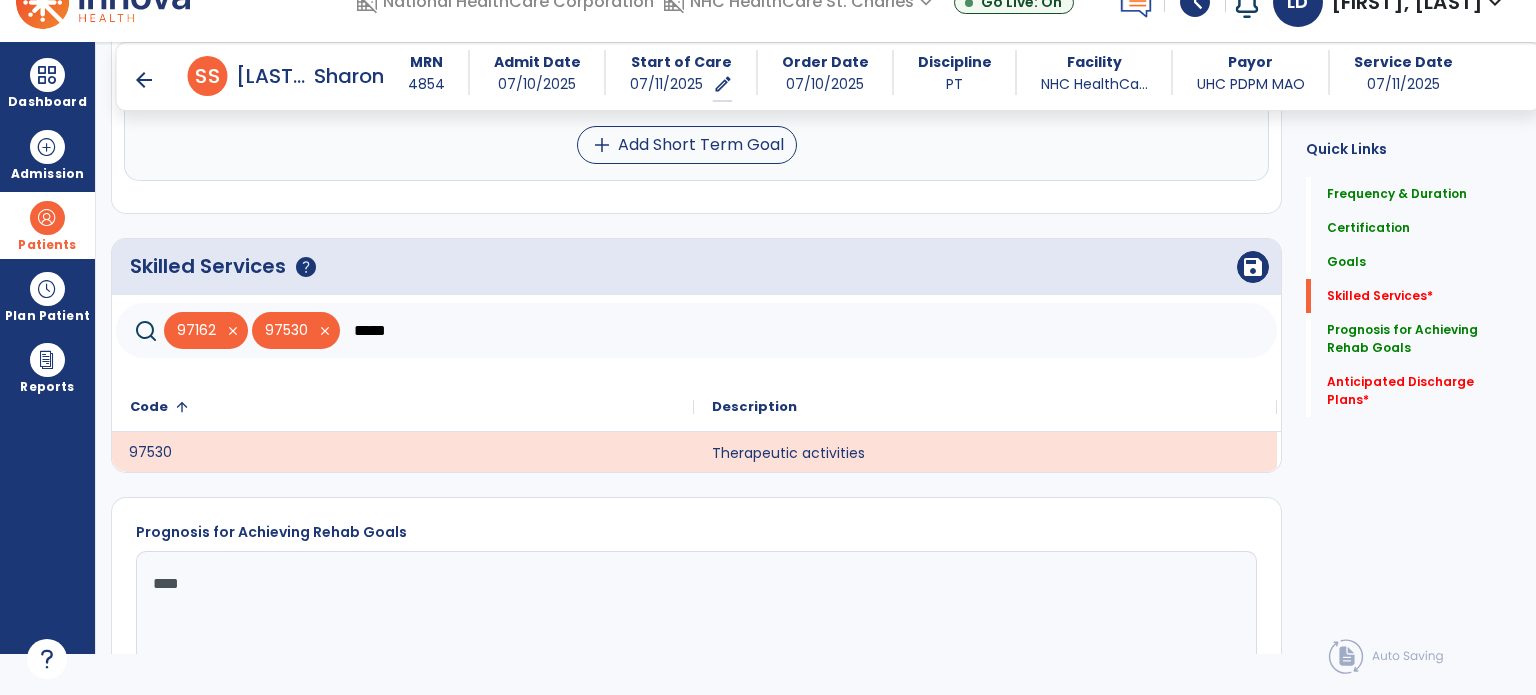 click on "*****" 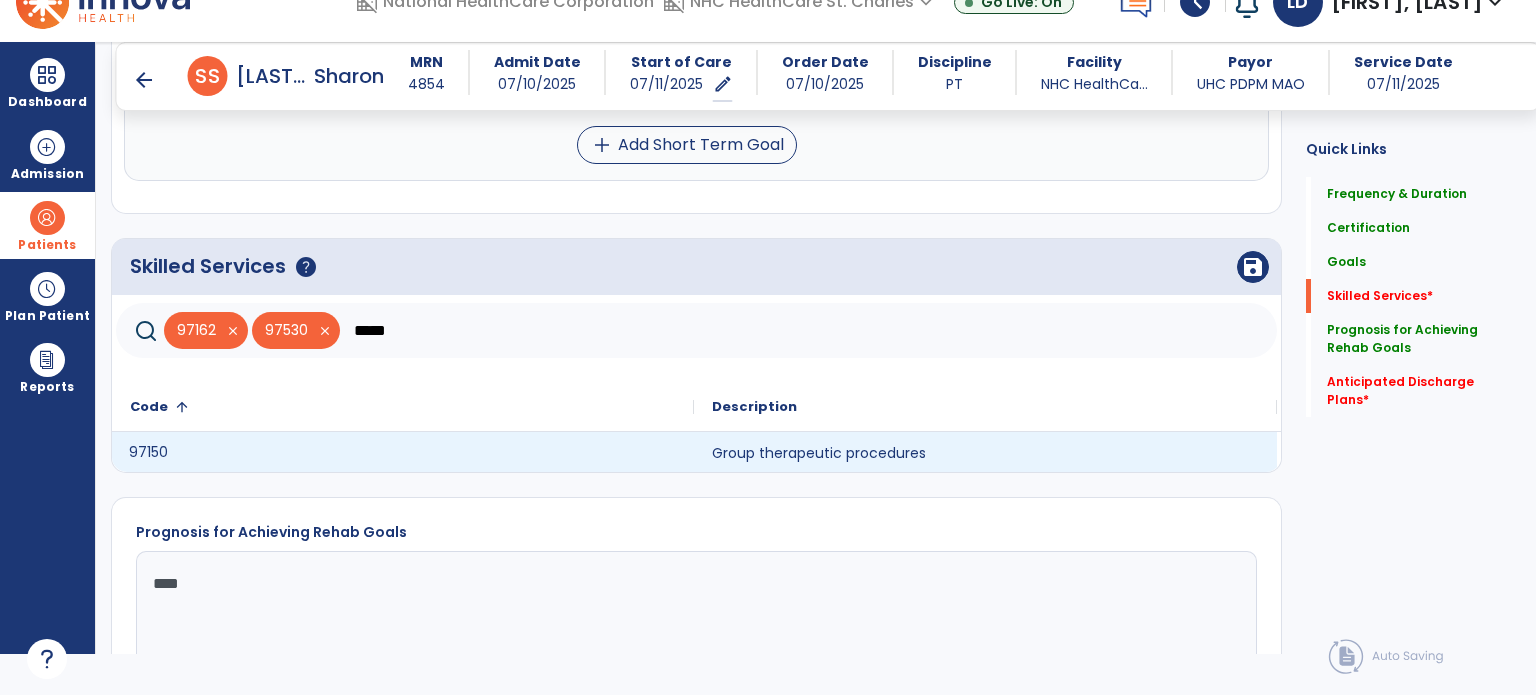 click on "97150" 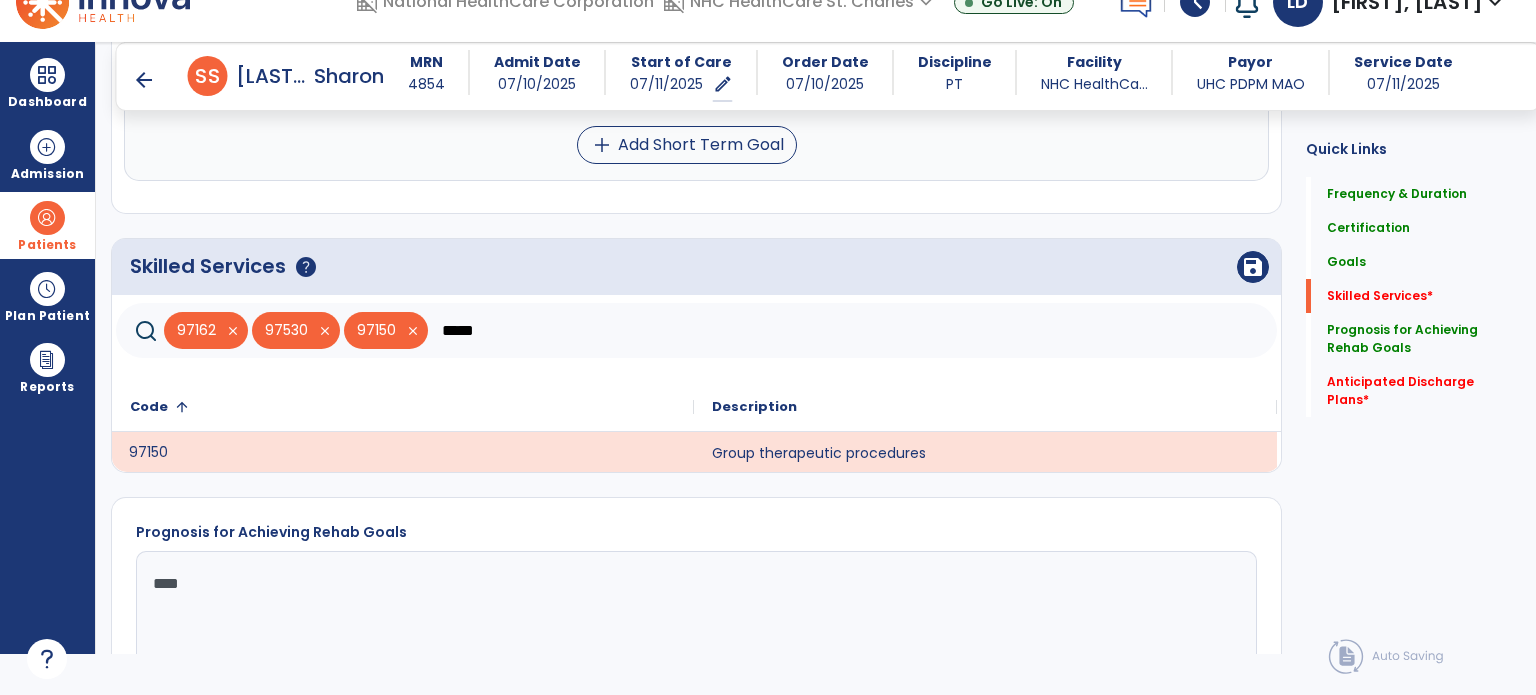 click on "*****" 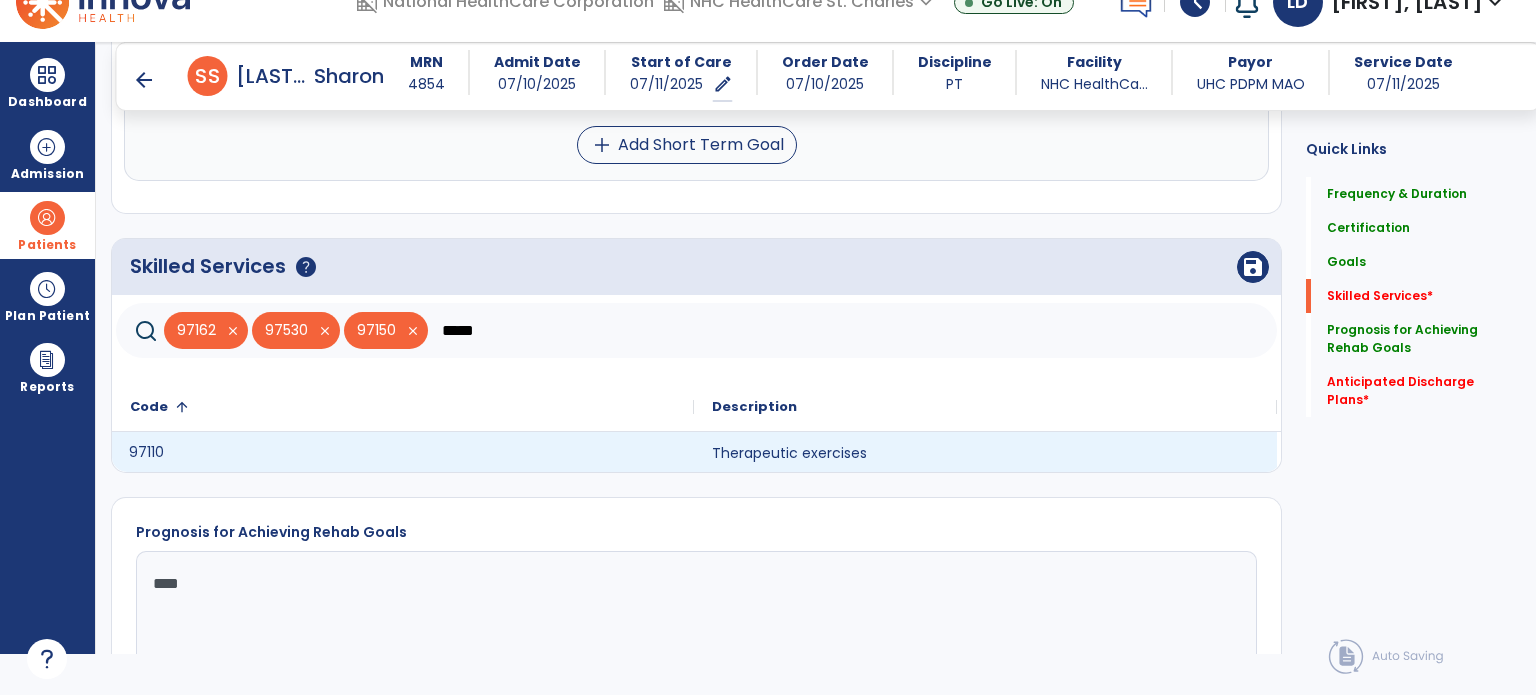 click on "97110" 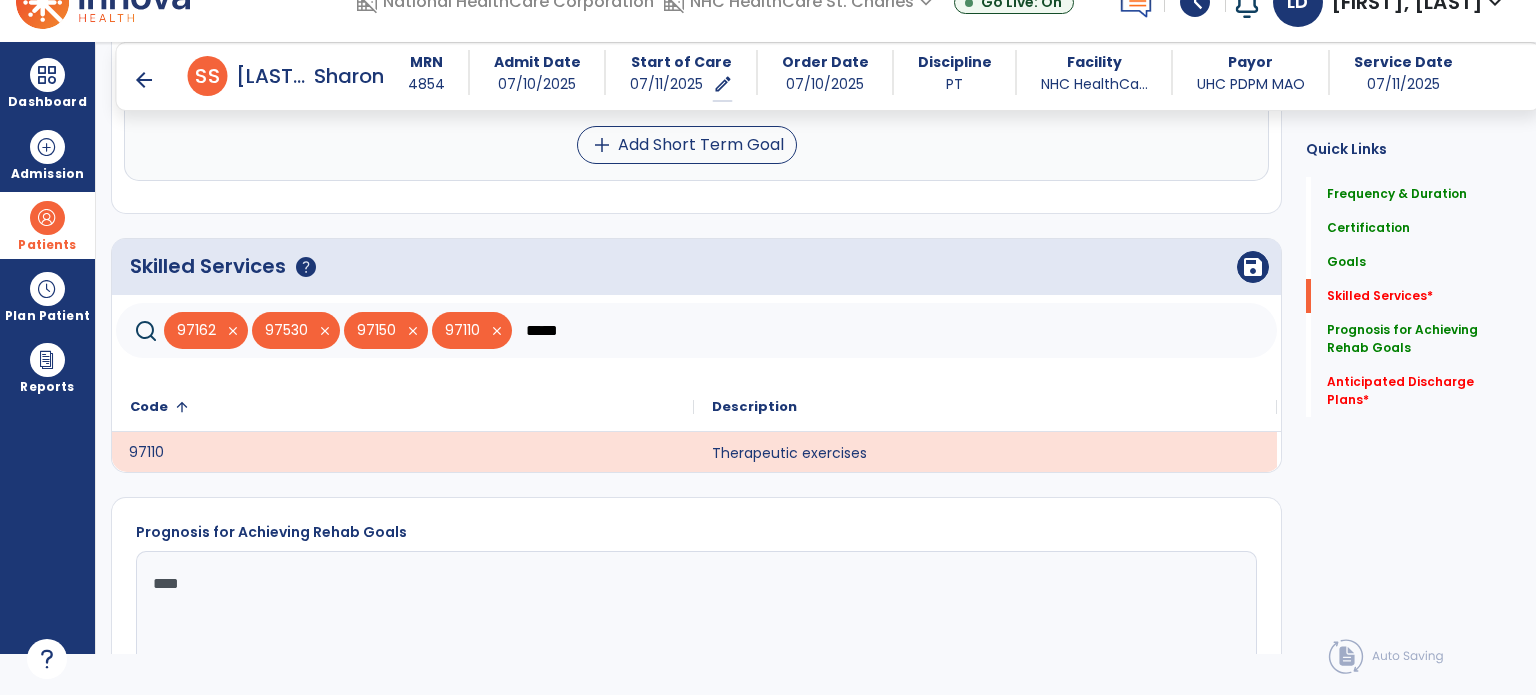 click on "*****" 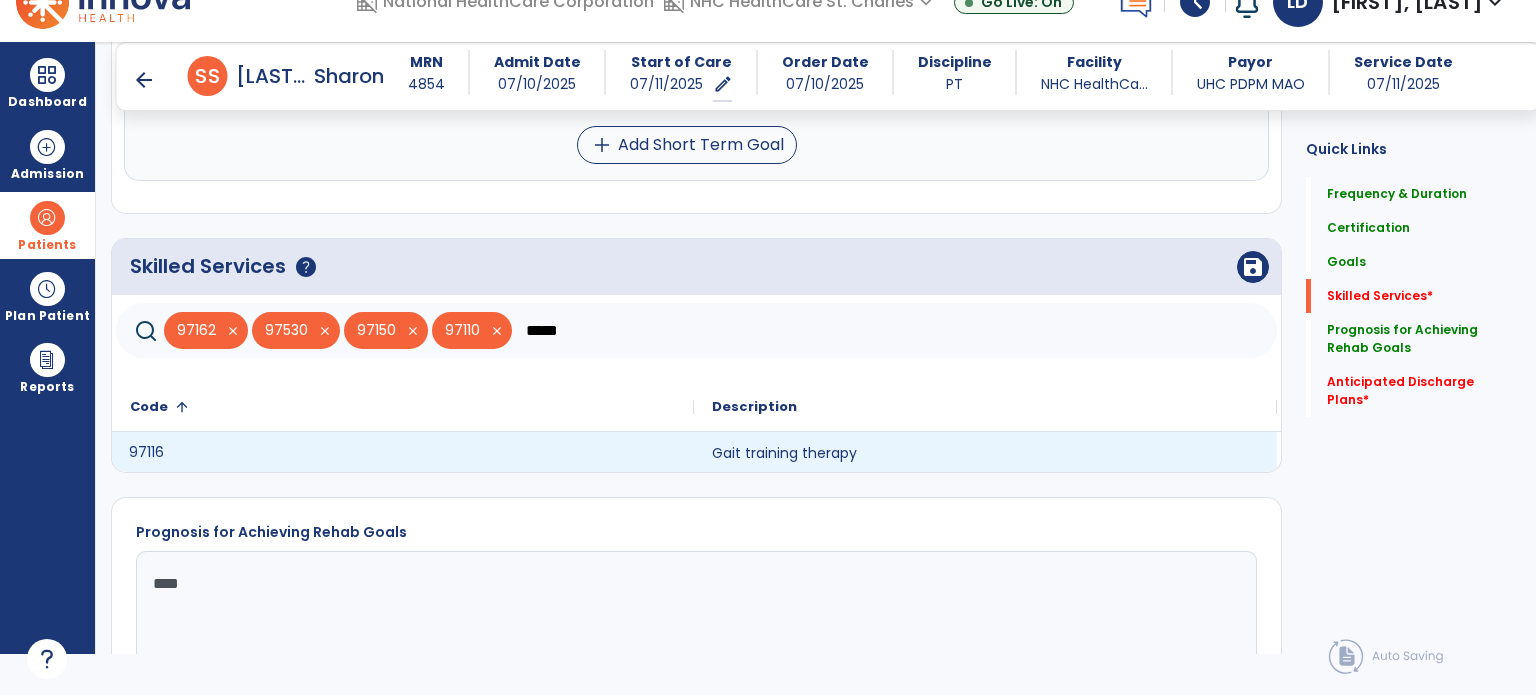 type on "*****" 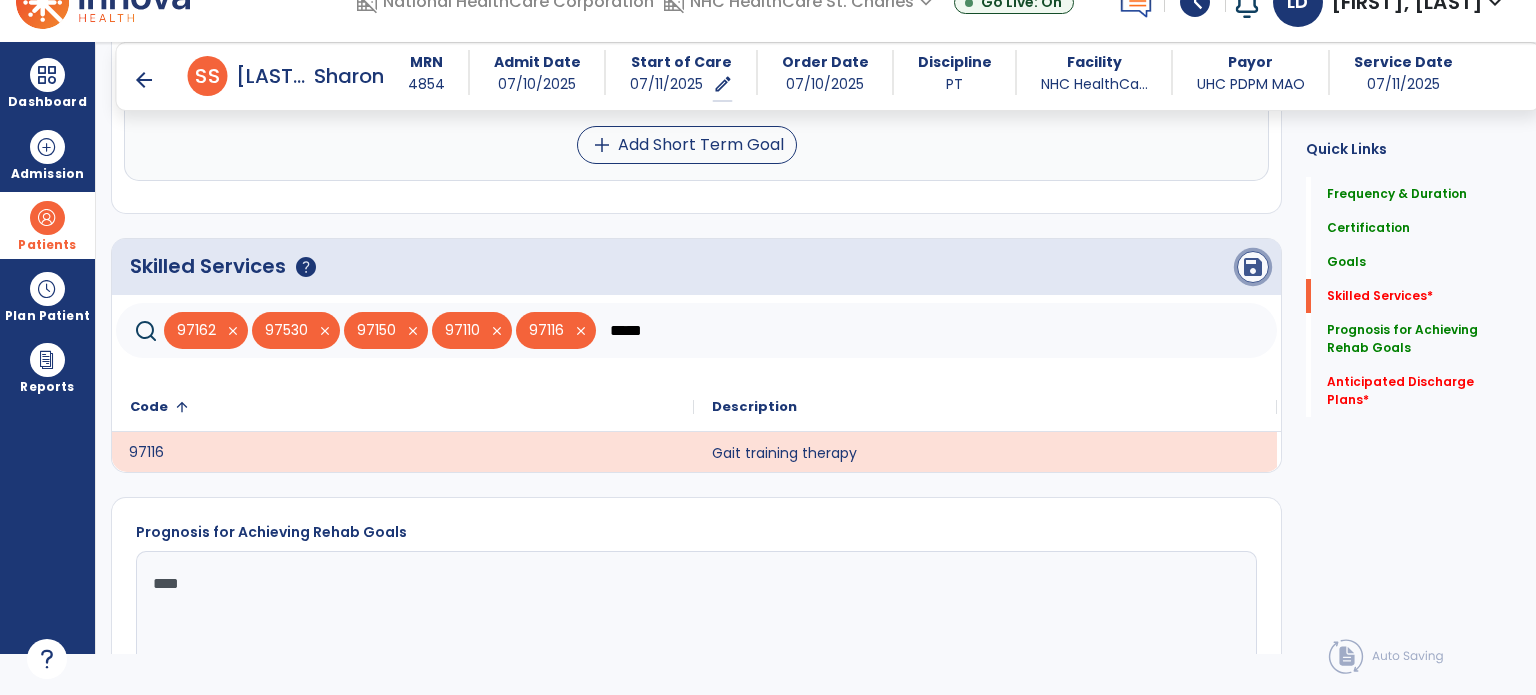 click on "save" 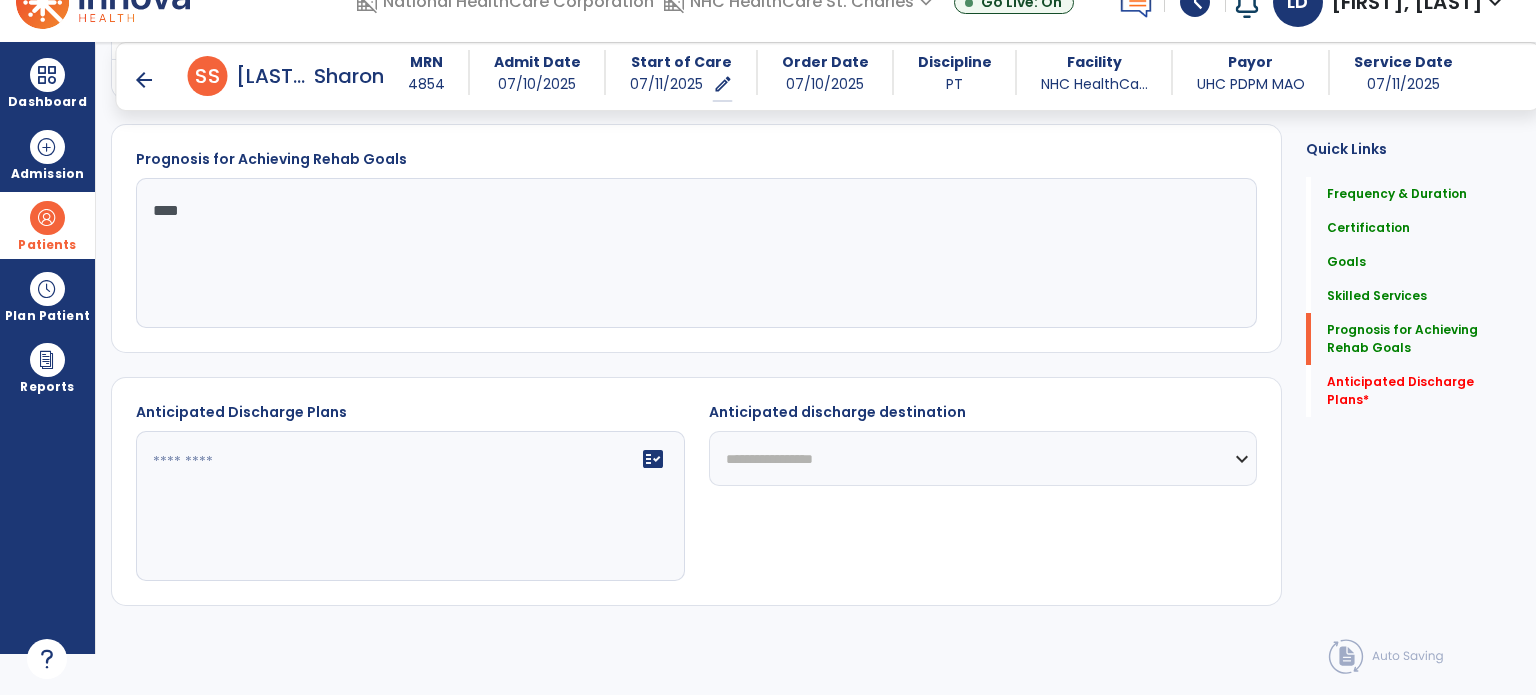 scroll, scrollTop: 2893, scrollLeft: 0, axis: vertical 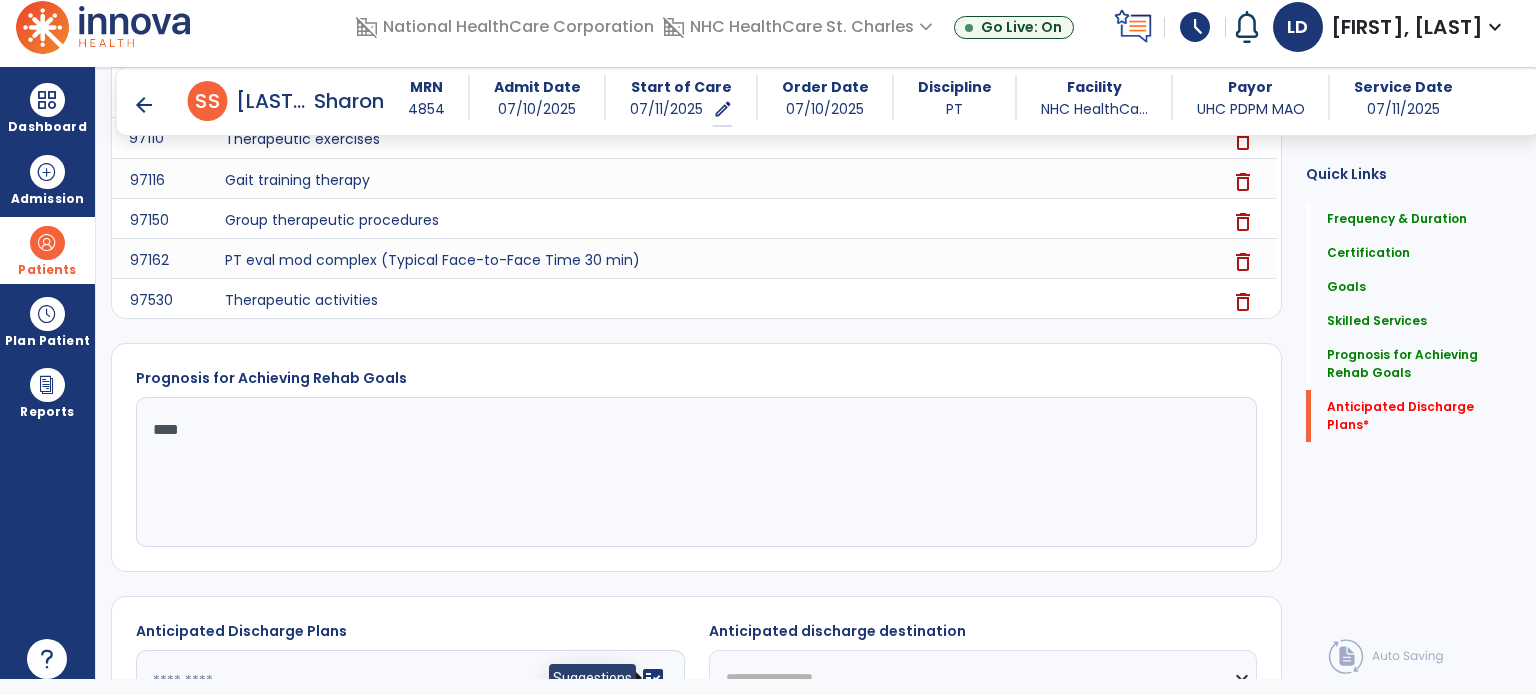 click on "fact_check" 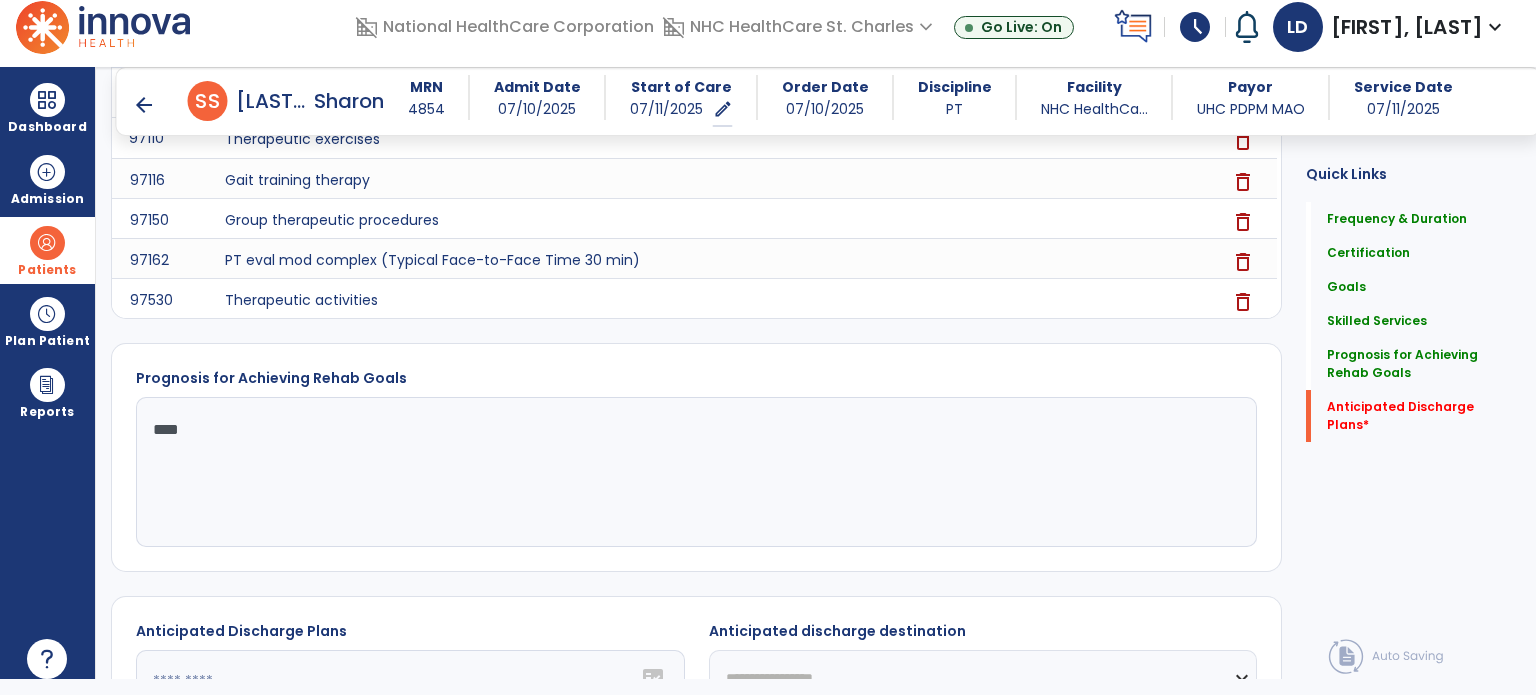 click on "fact_check" 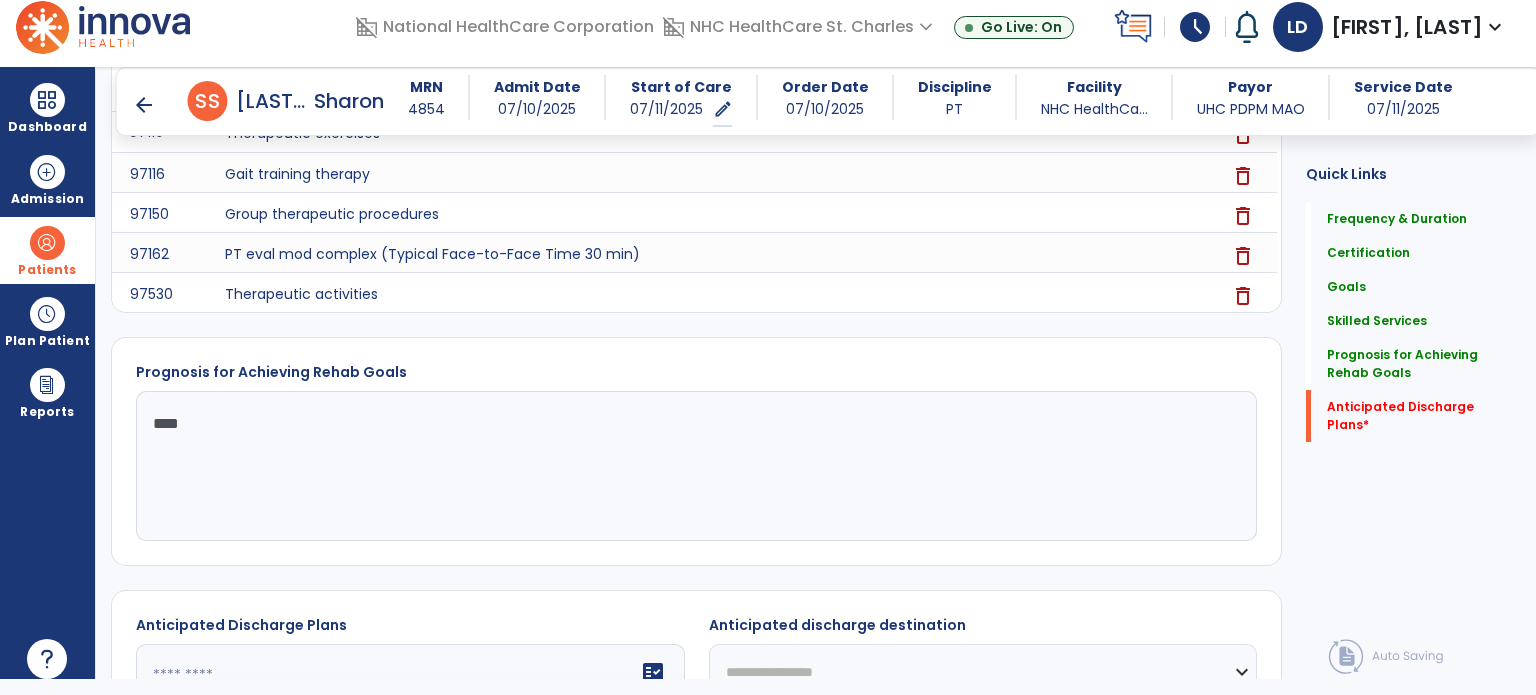 scroll, scrollTop: 3097, scrollLeft: 0, axis: vertical 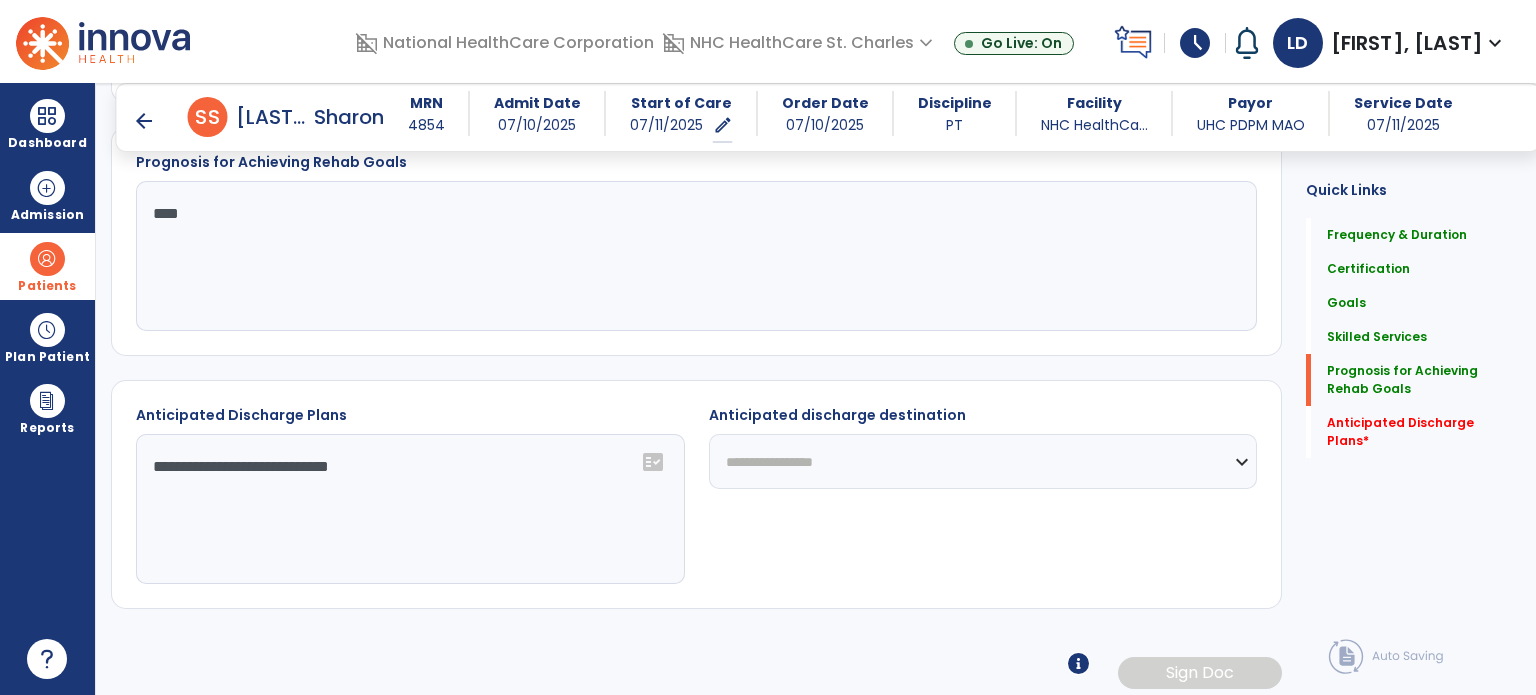 click on "**********" 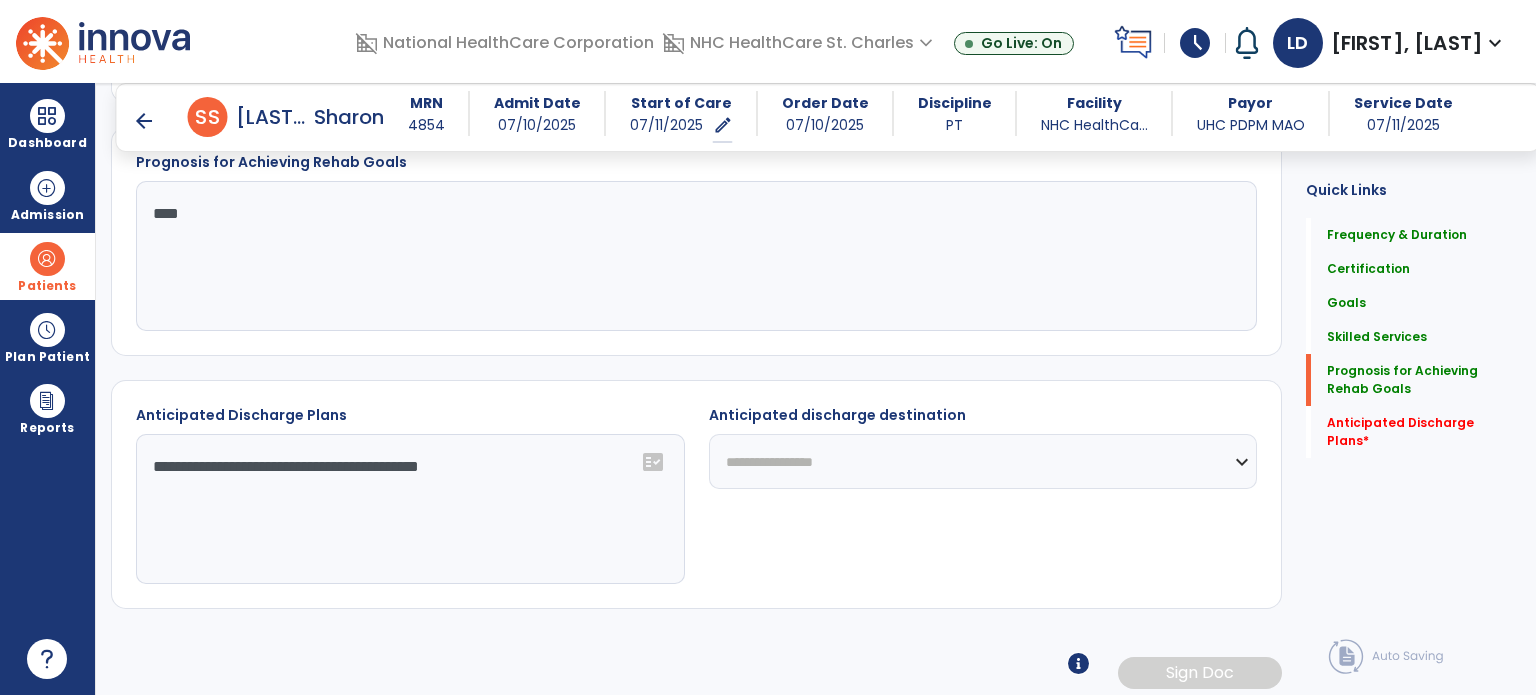 type on "**********" 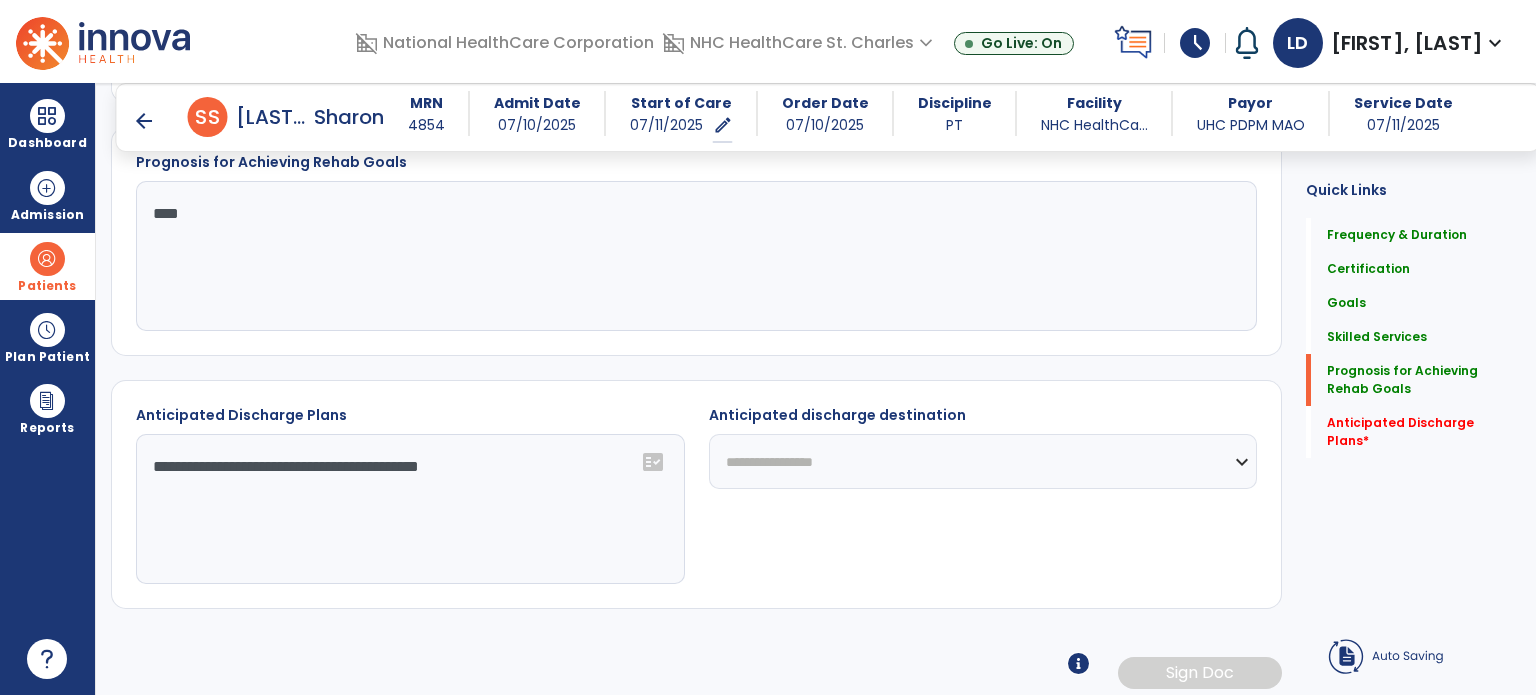click on "**********" 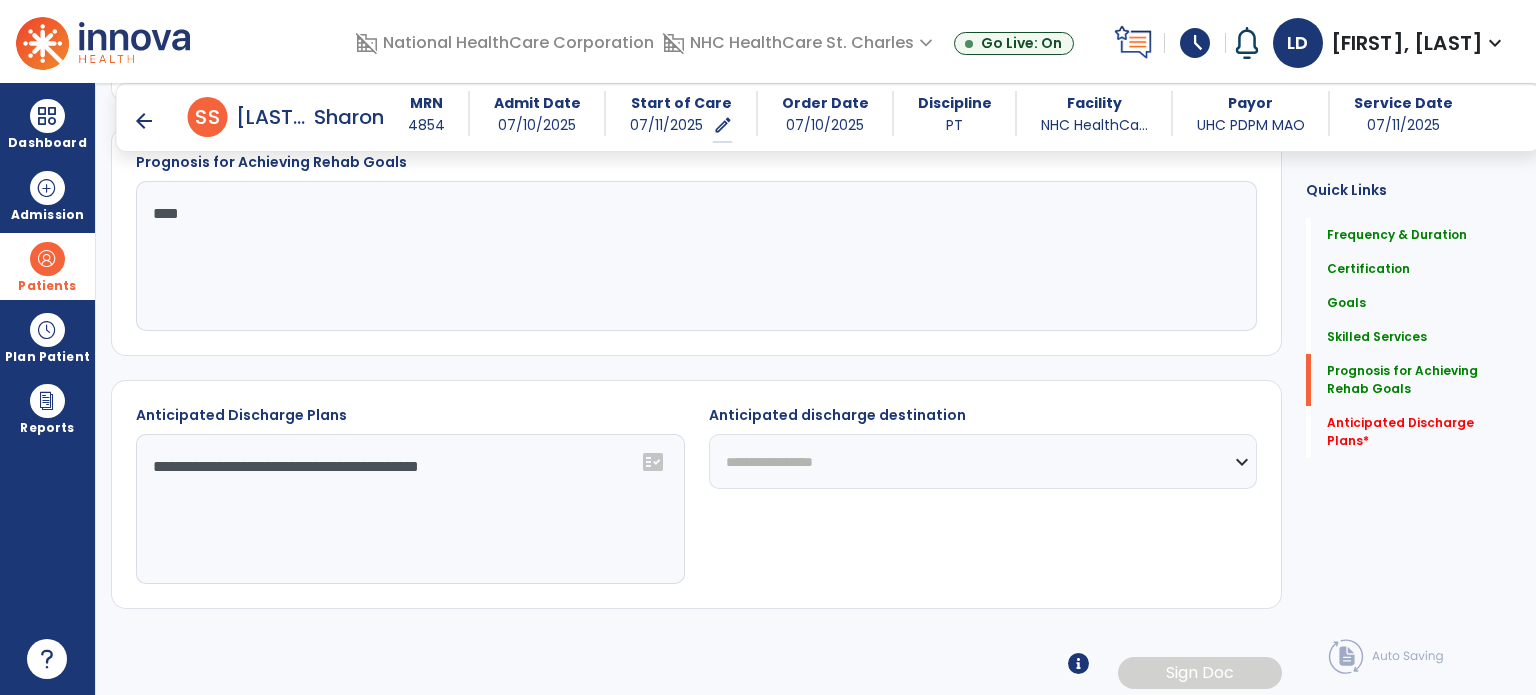 select on "****" 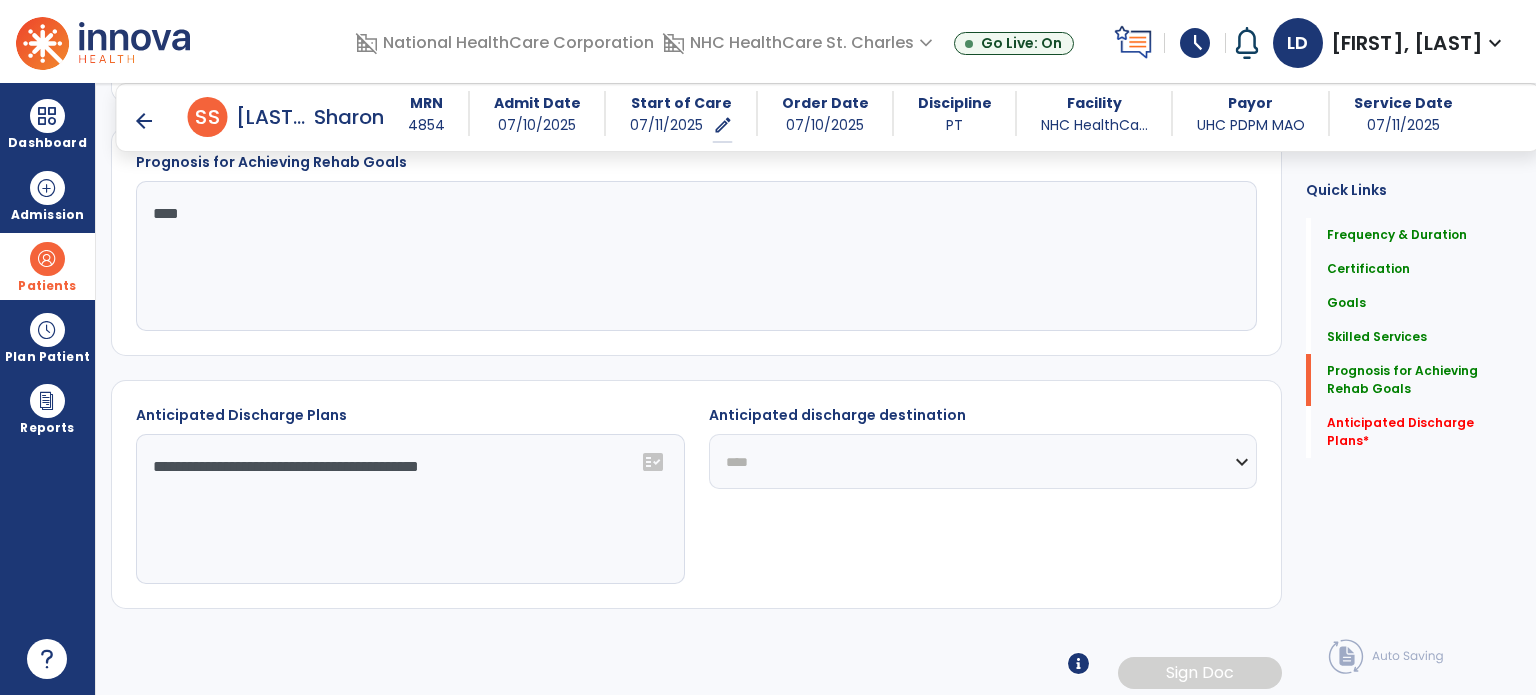 click on "**********" 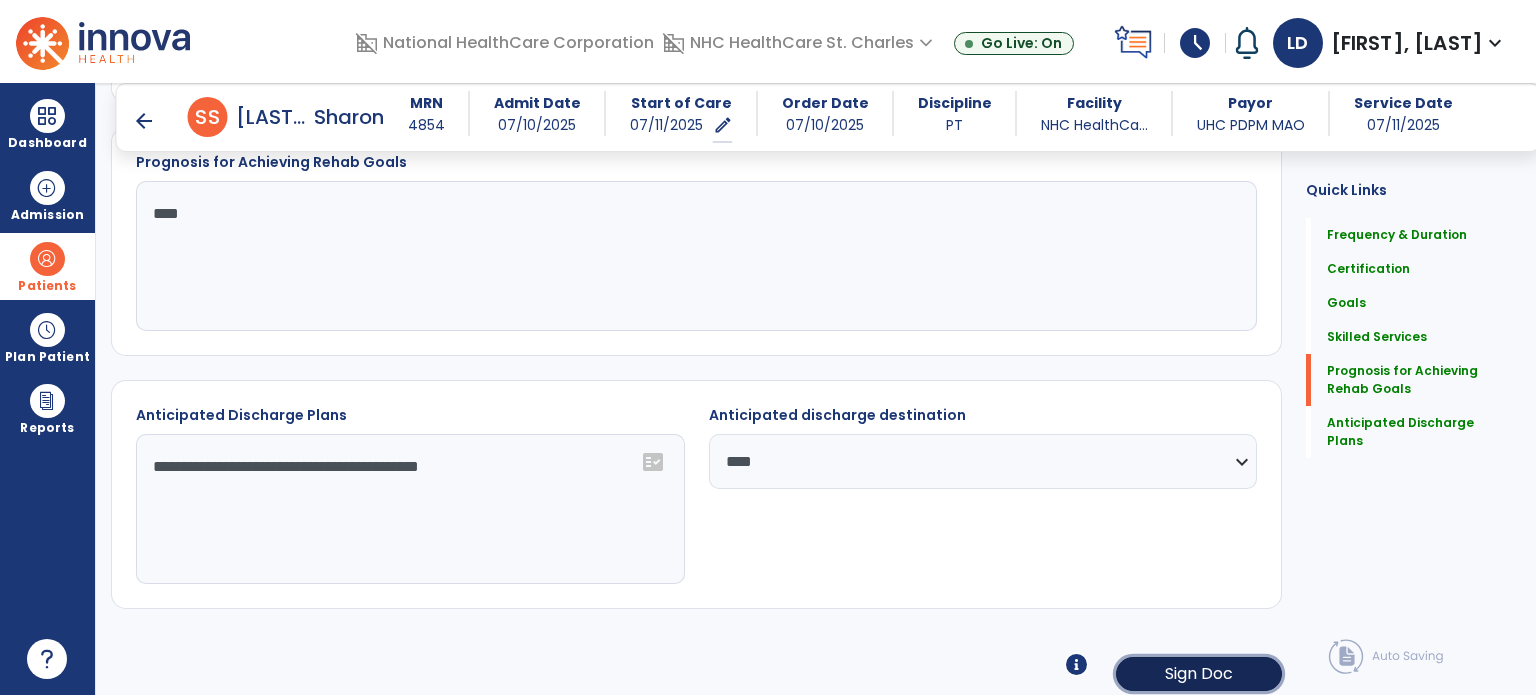 click on "Sign Doc" 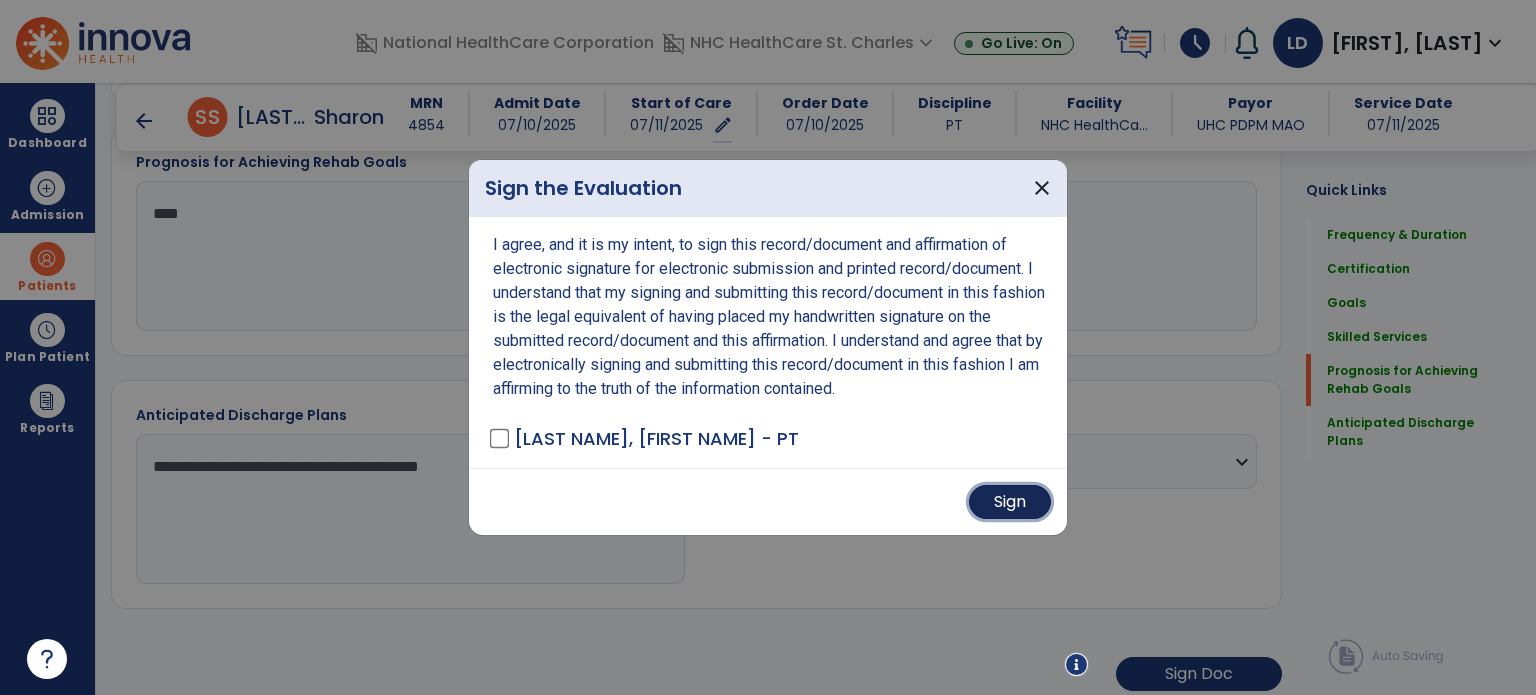 click on "Sign" at bounding box center [1010, 502] 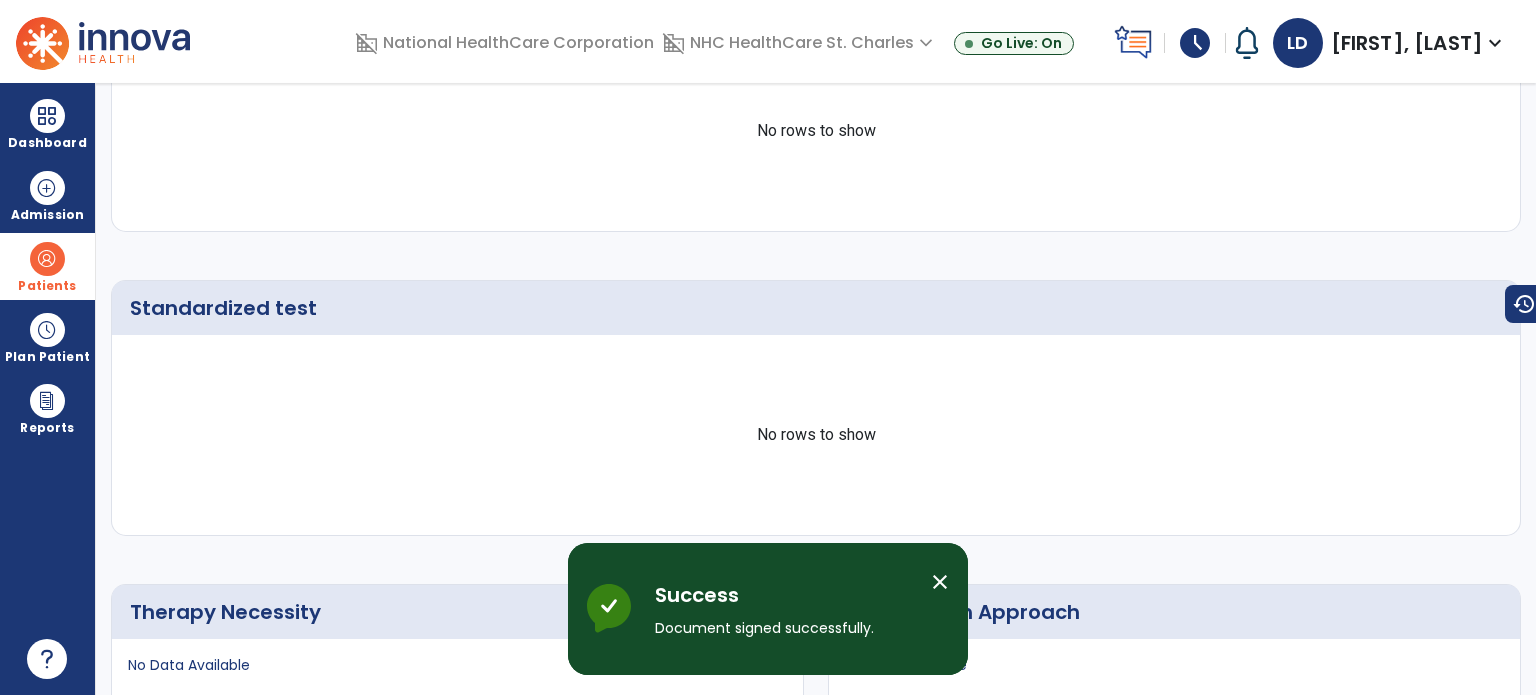 scroll, scrollTop: 0, scrollLeft: 0, axis: both 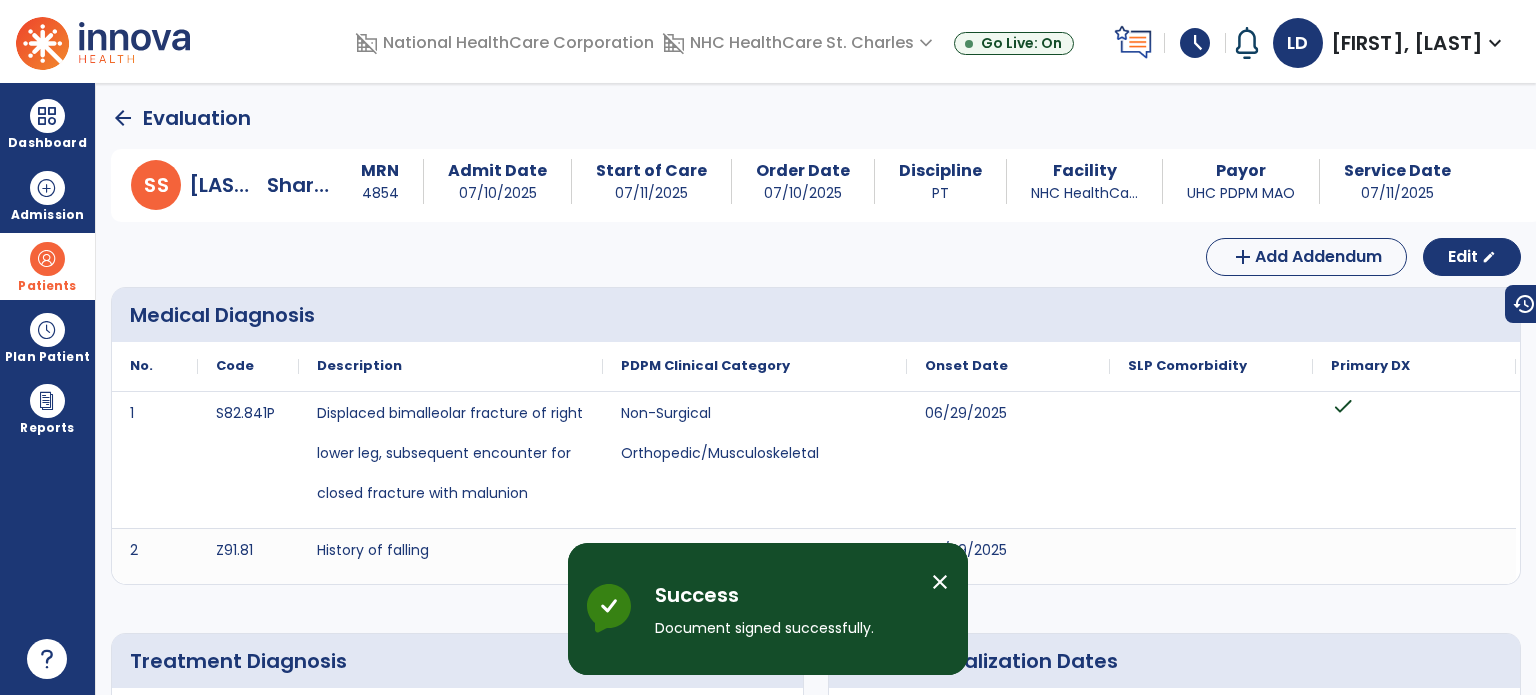 click at bounding box center (47, 259) 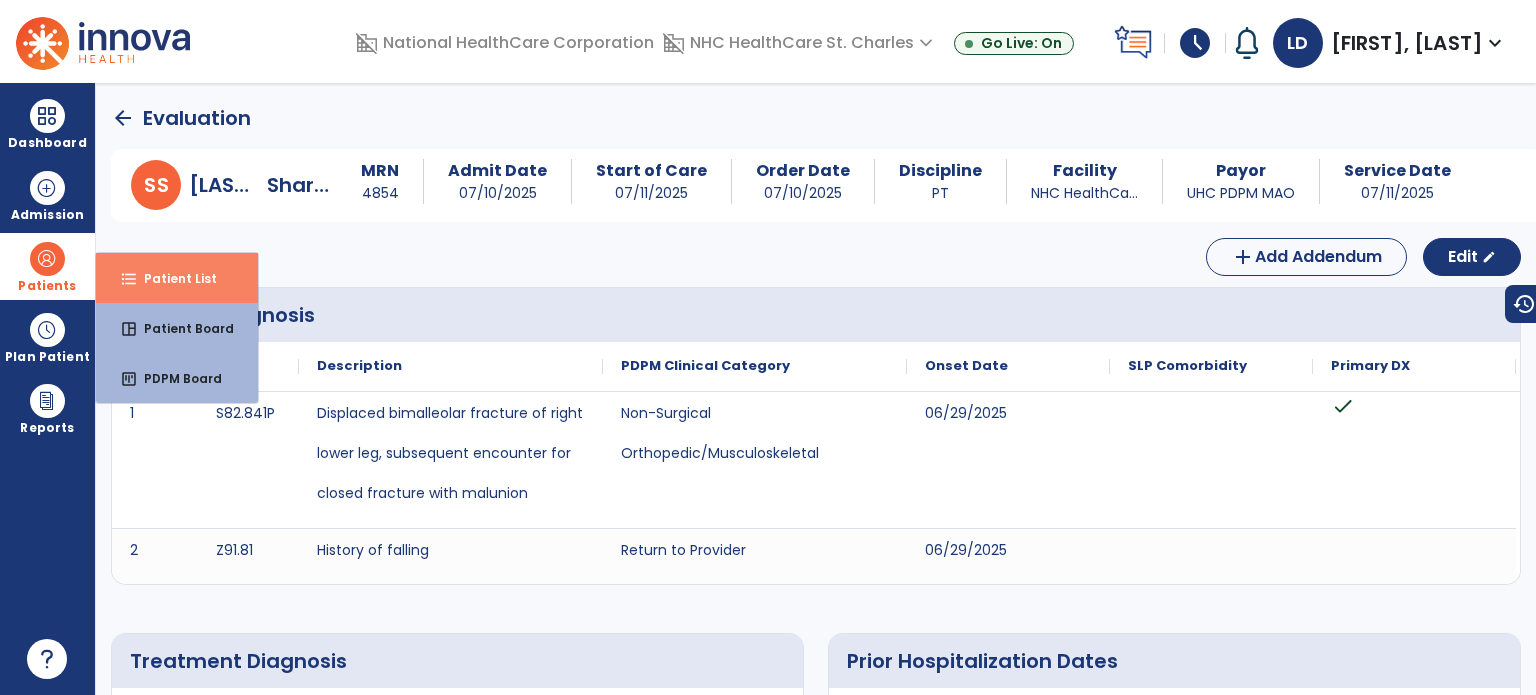 click on "Patient List" at bounding box center [172, 278] 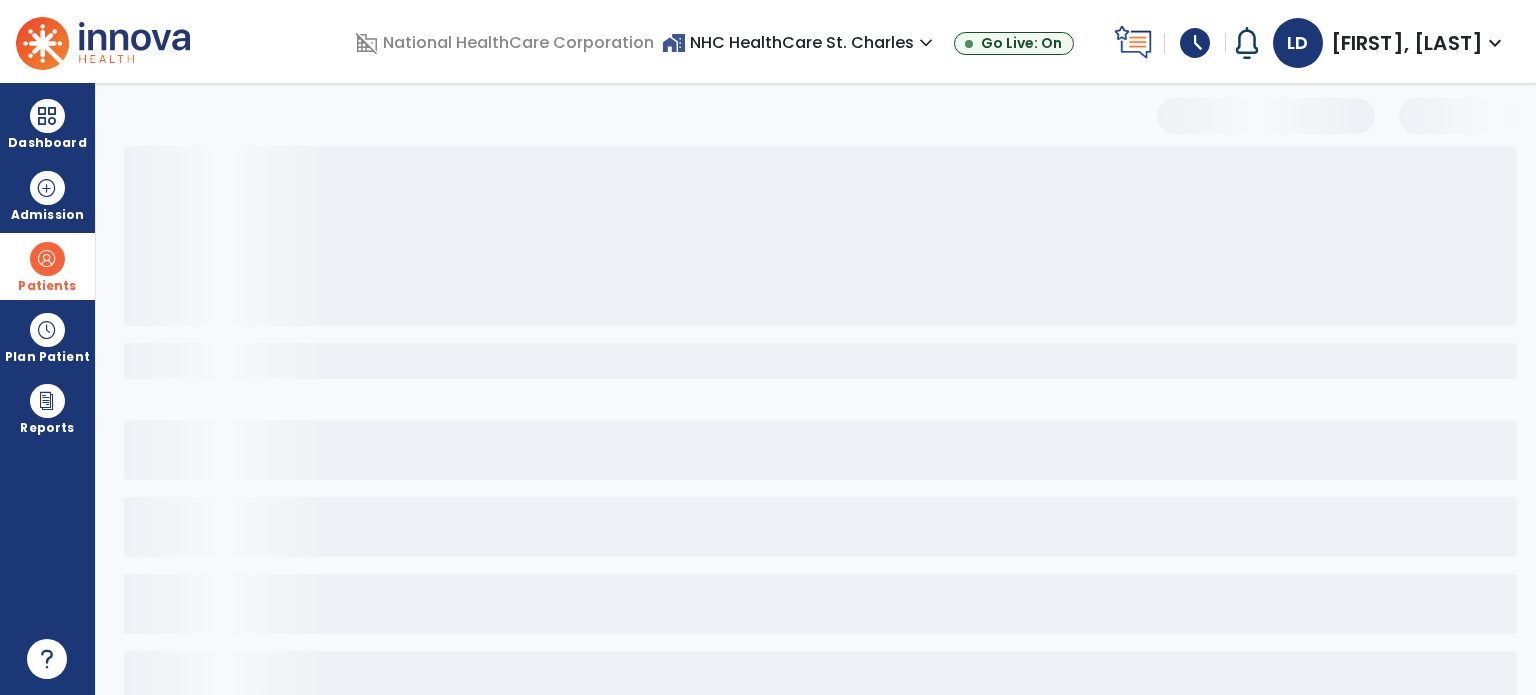 select on "***" 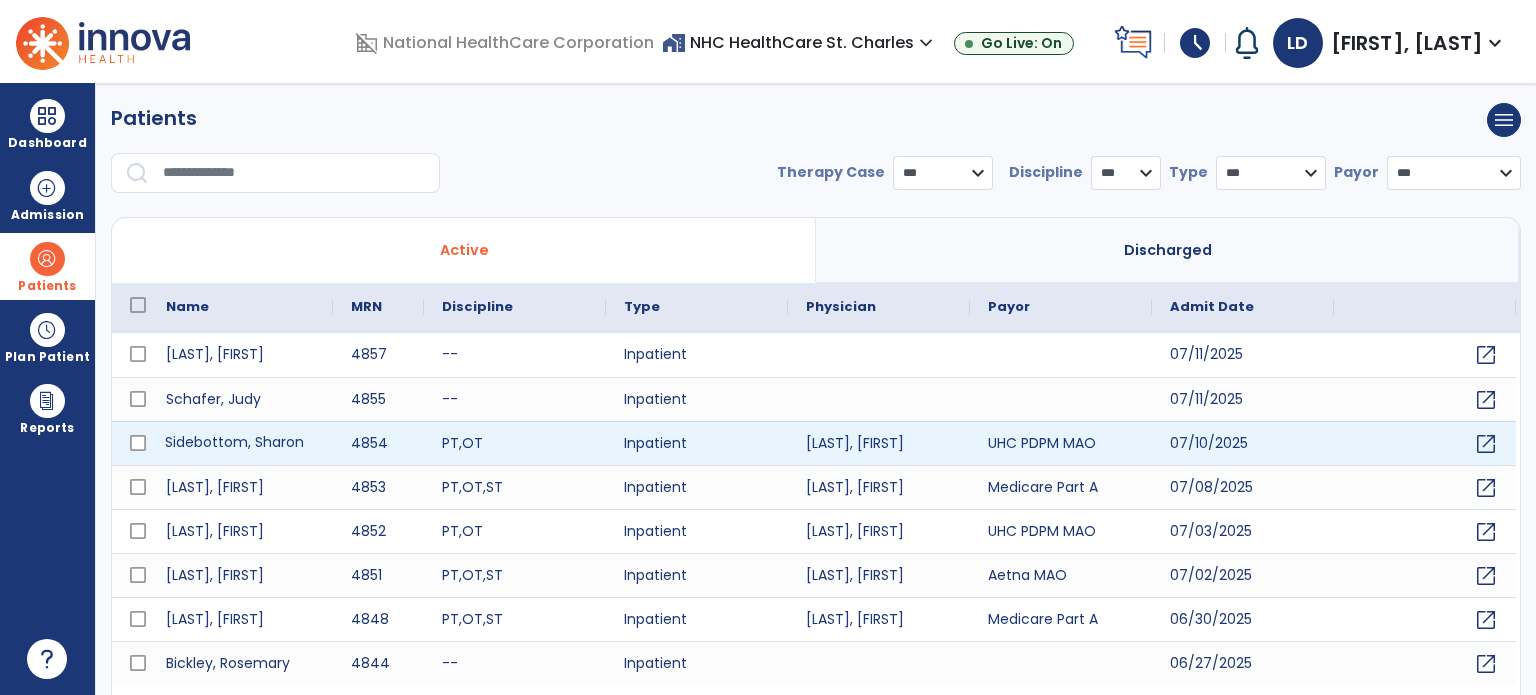 click on "Sidebottom, Sharon" at bounding box center [240, 443] 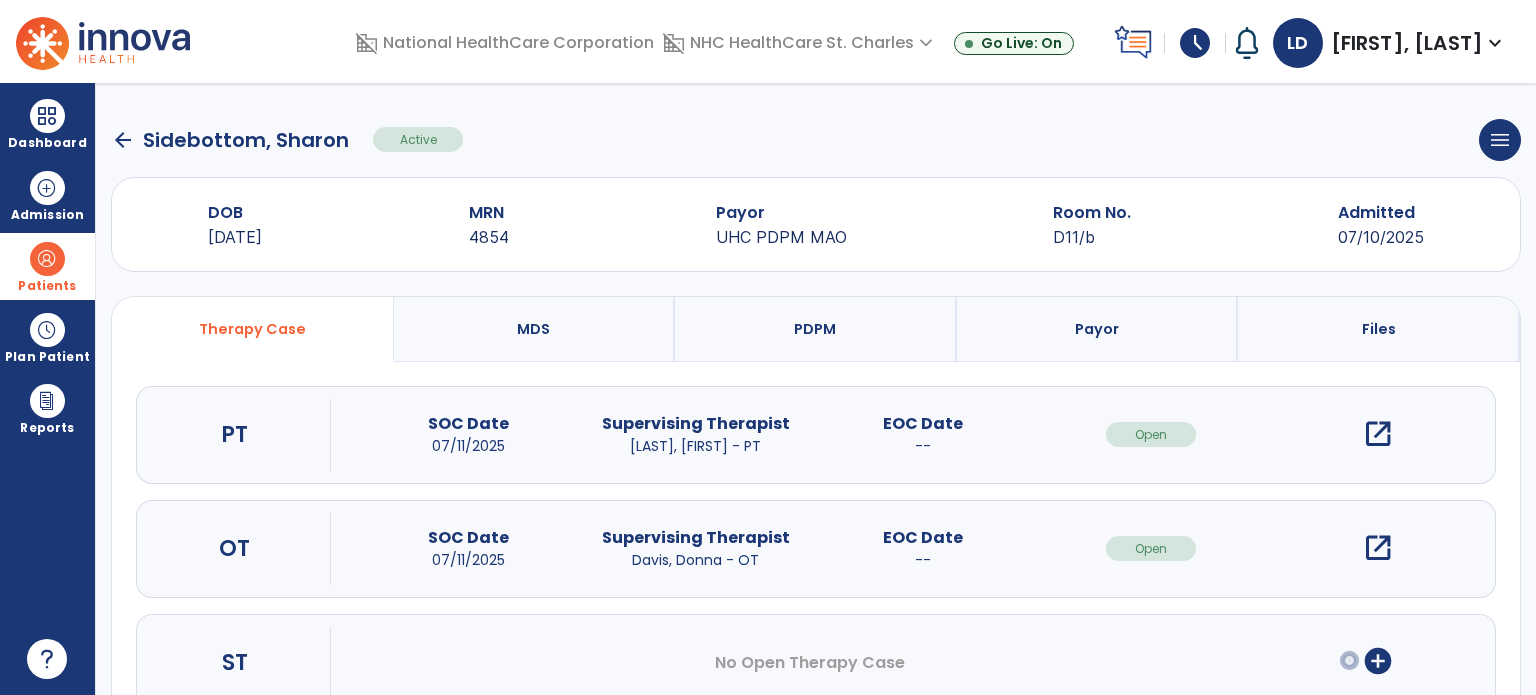 click on "open_in_new" at bounding box center (1378, 434) 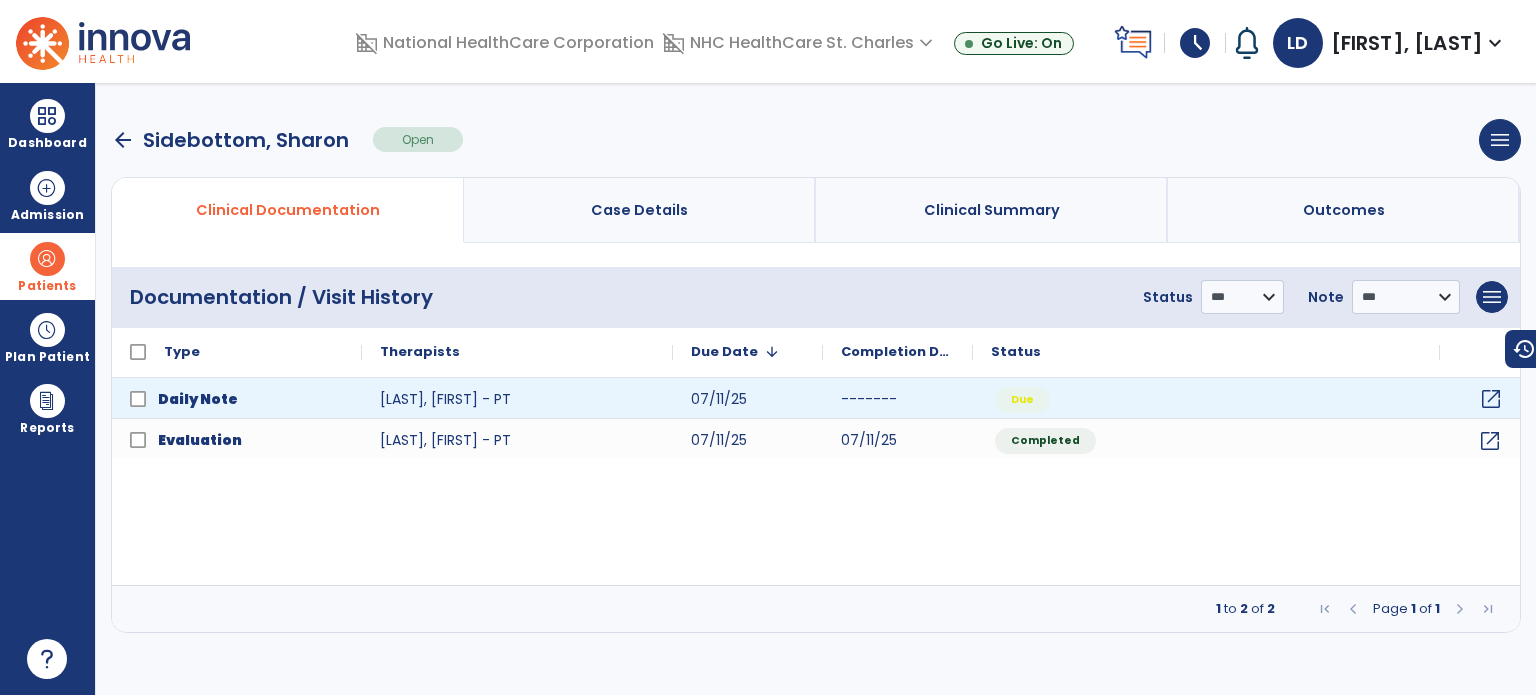 click on "open_in_new" 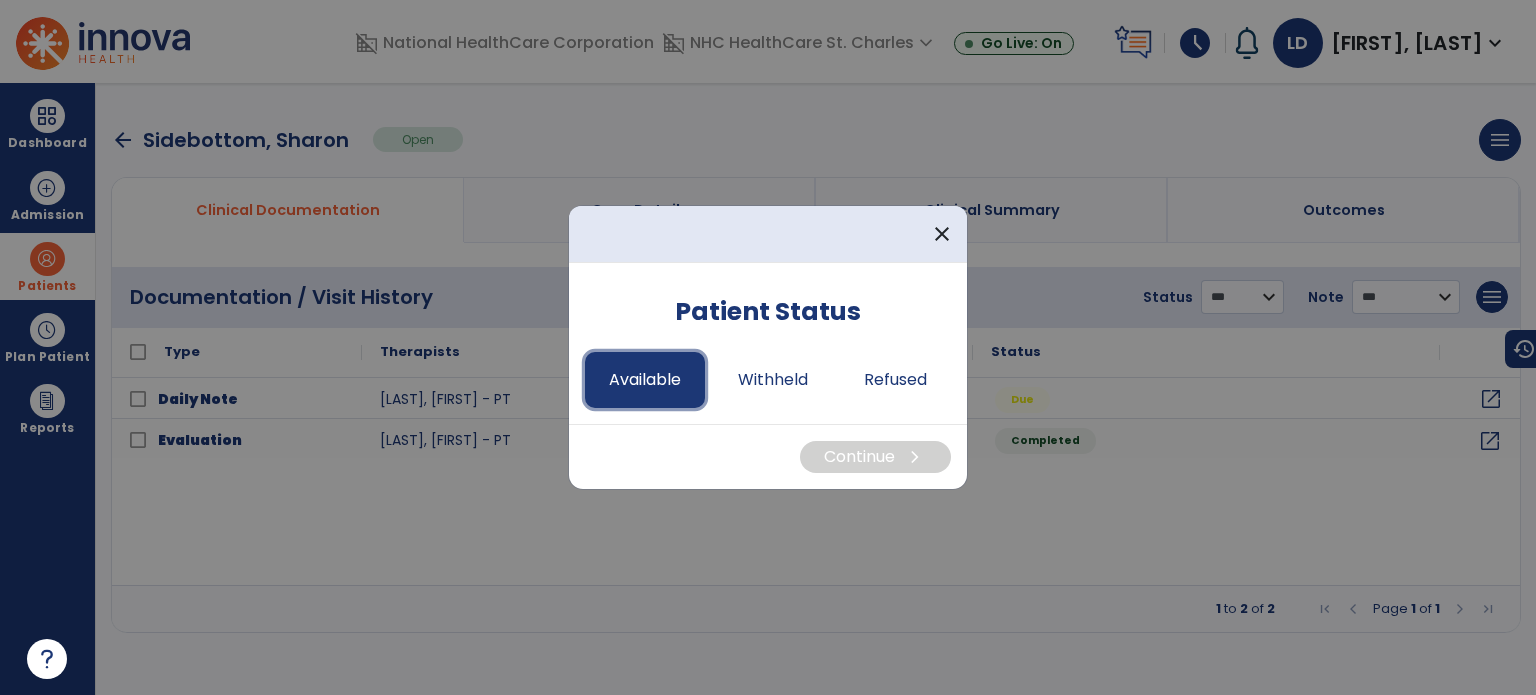 click on "Available" at bounding box center (645, 380) 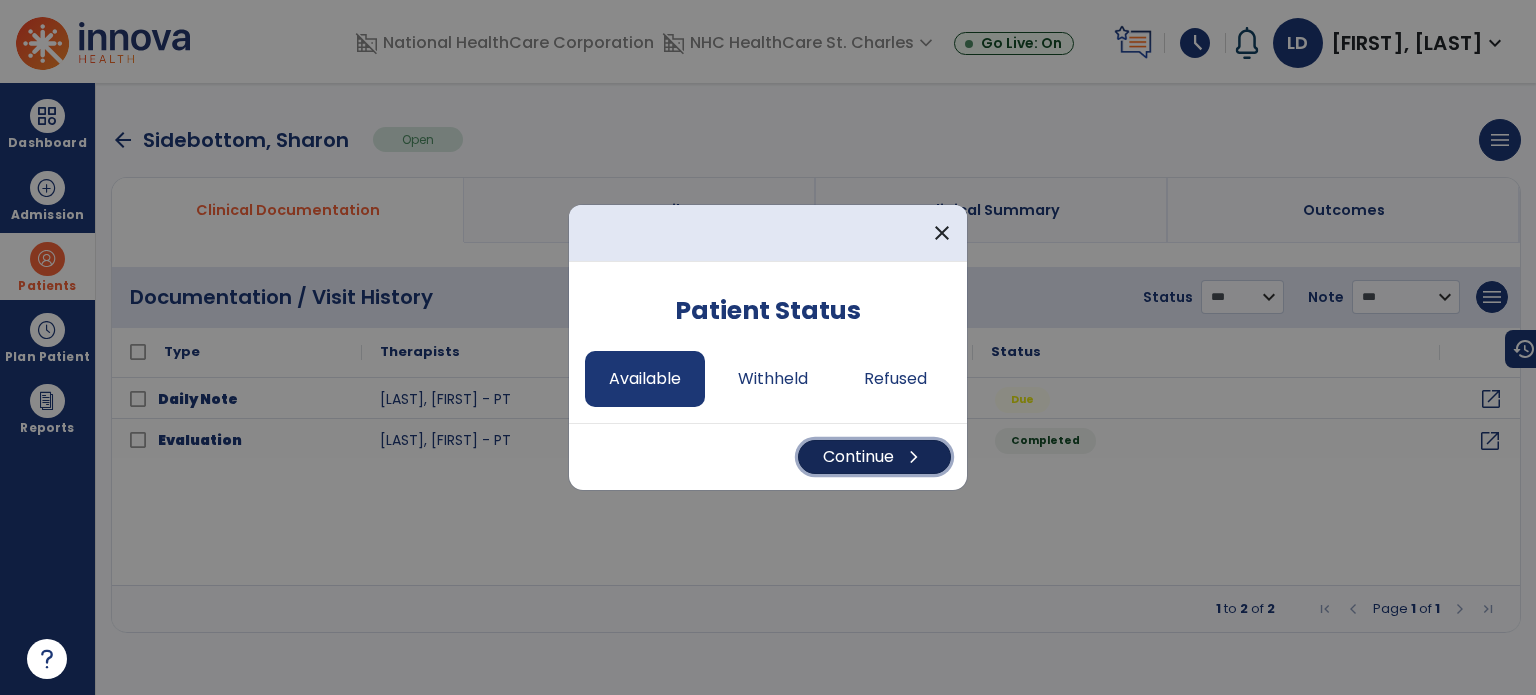 click on "Continue   chevron_right" at bounding box center (874, 457) 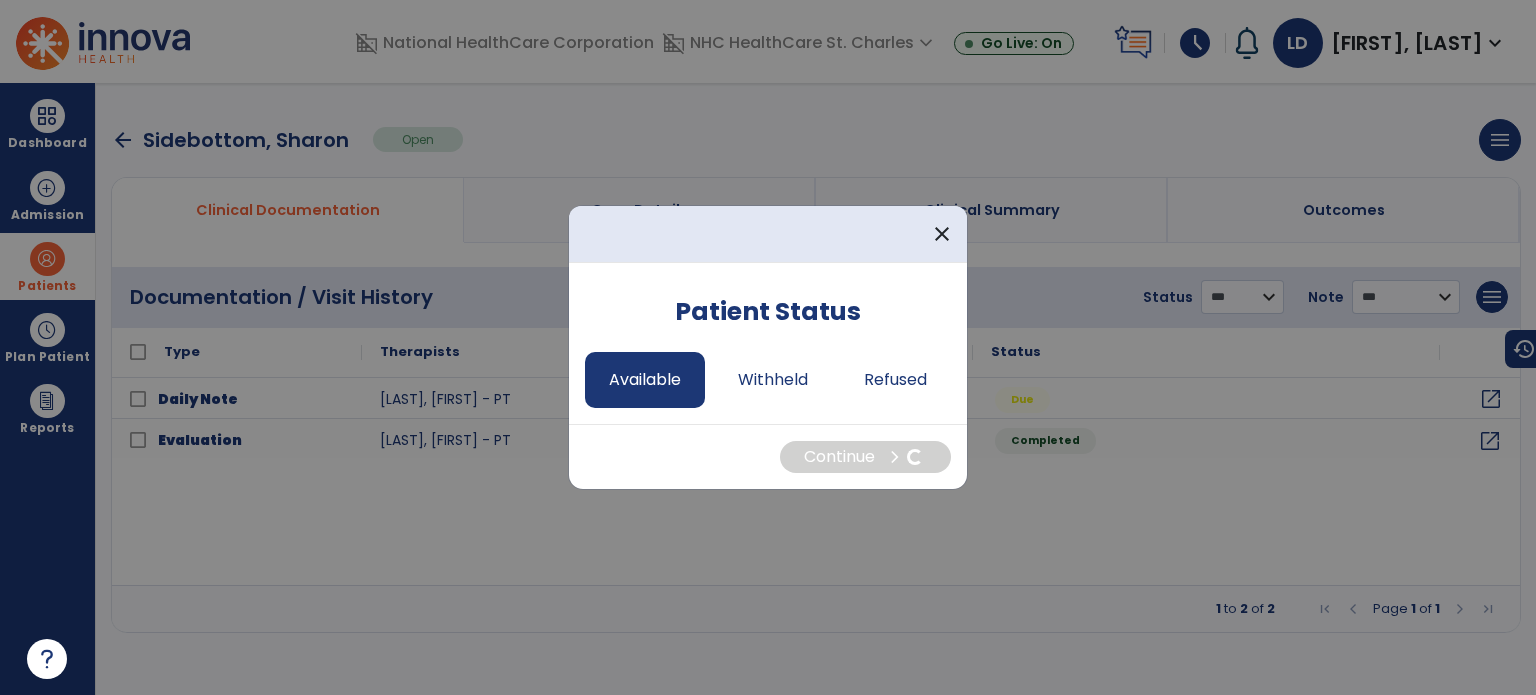 select on "*" 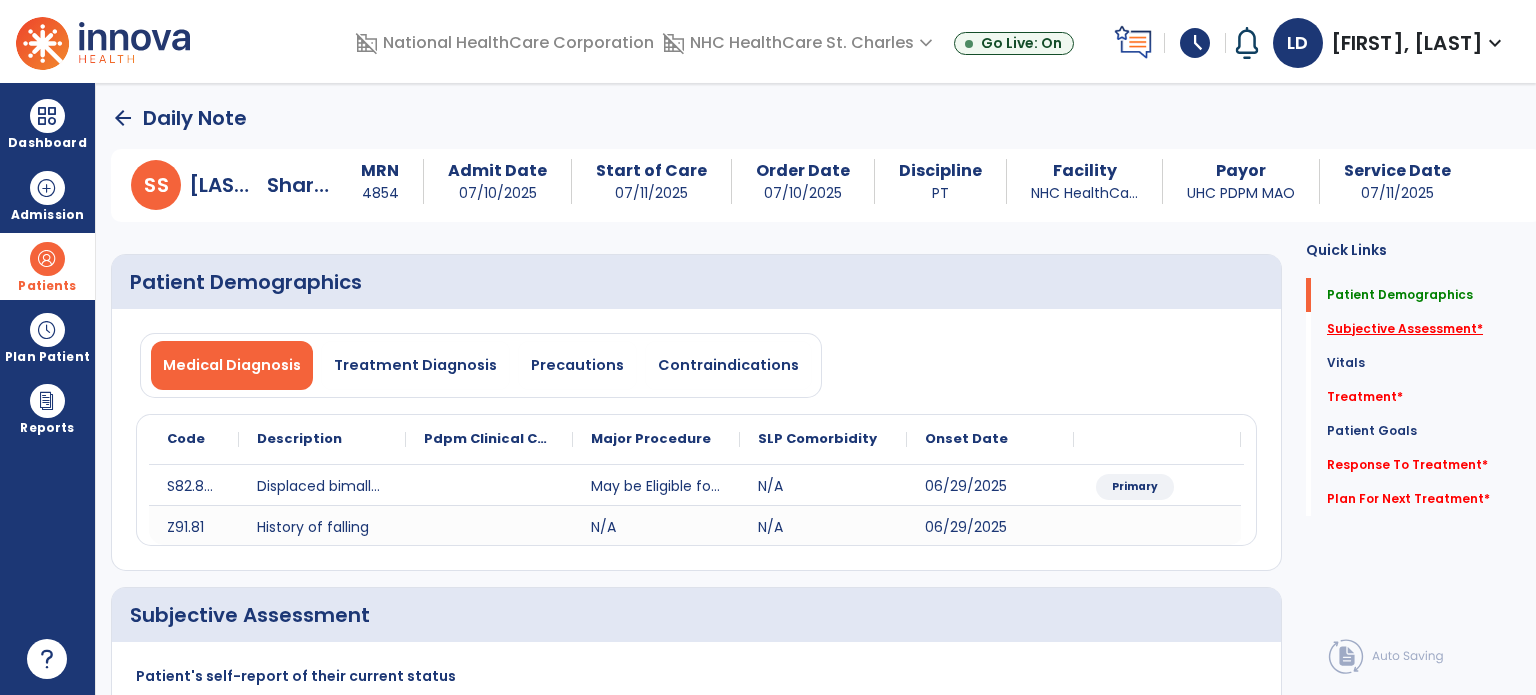 click on "Subjective Assessment   *" 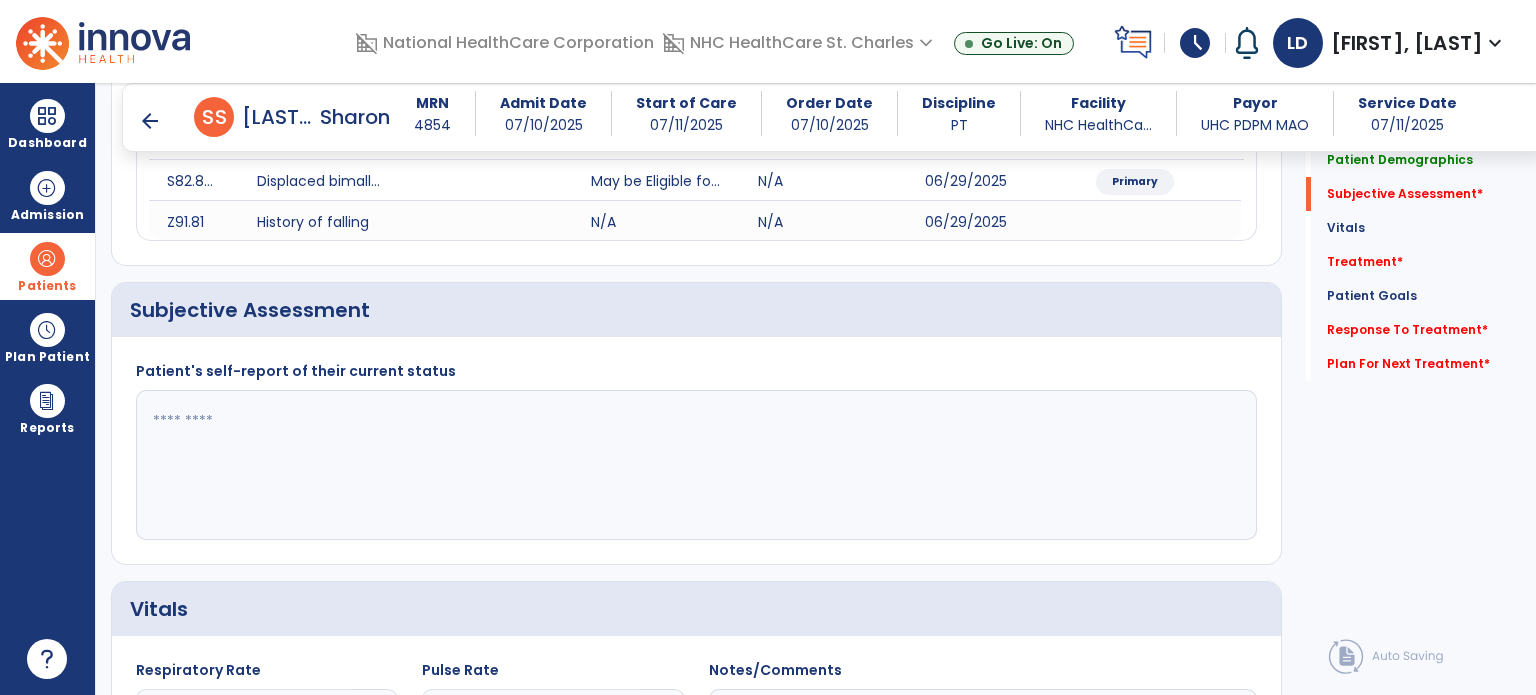 scroll, scrollTop: 338, scrollLeft: 0, axis: vertical 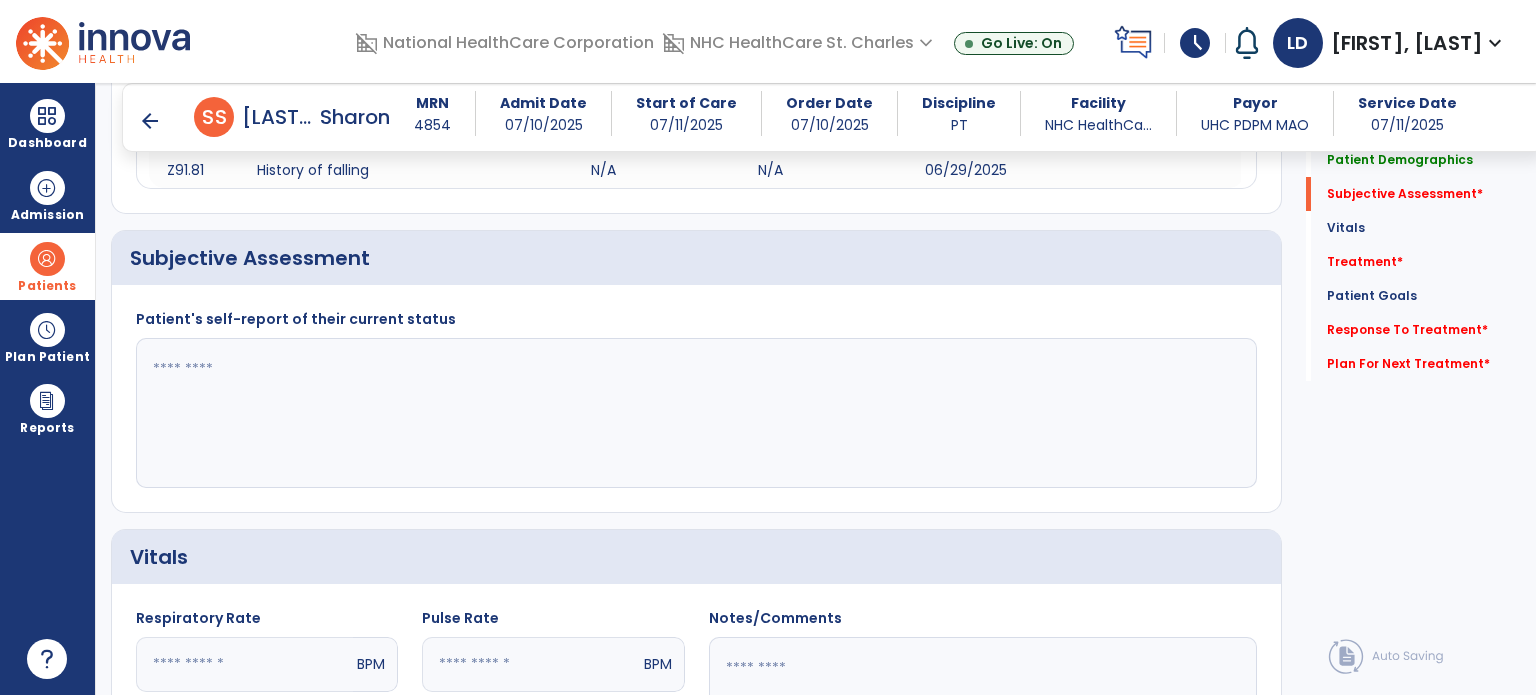 click 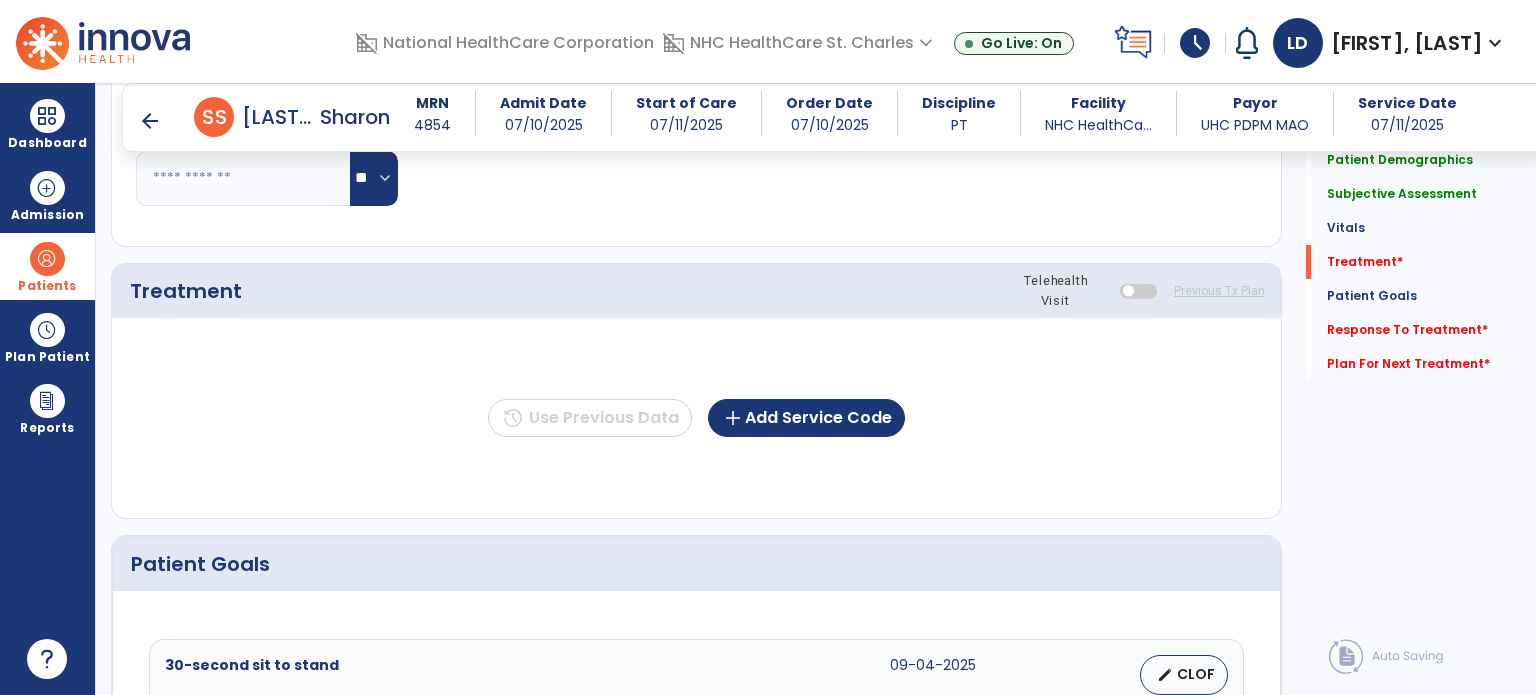 scroll, scrollTop: 1064, scrollLeft: 0, axis: vertical 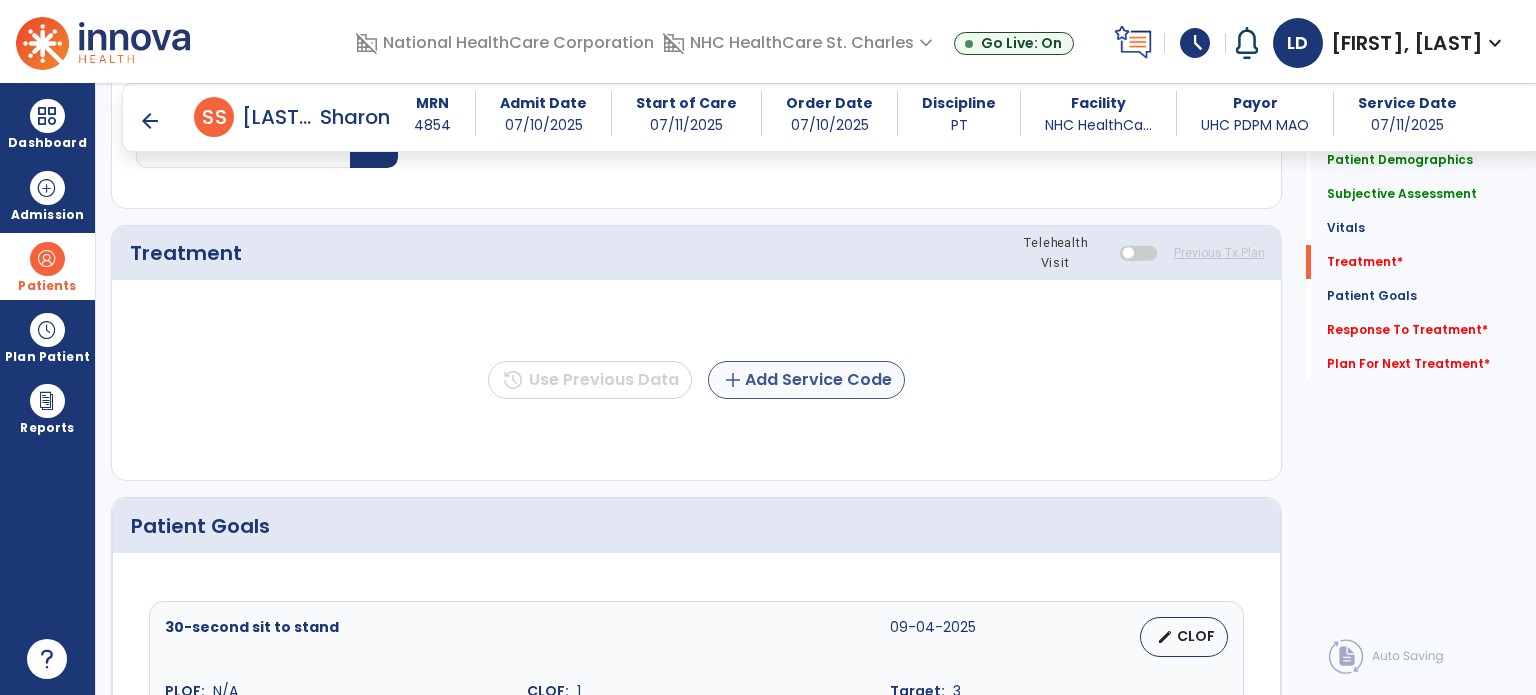 type on "**********" 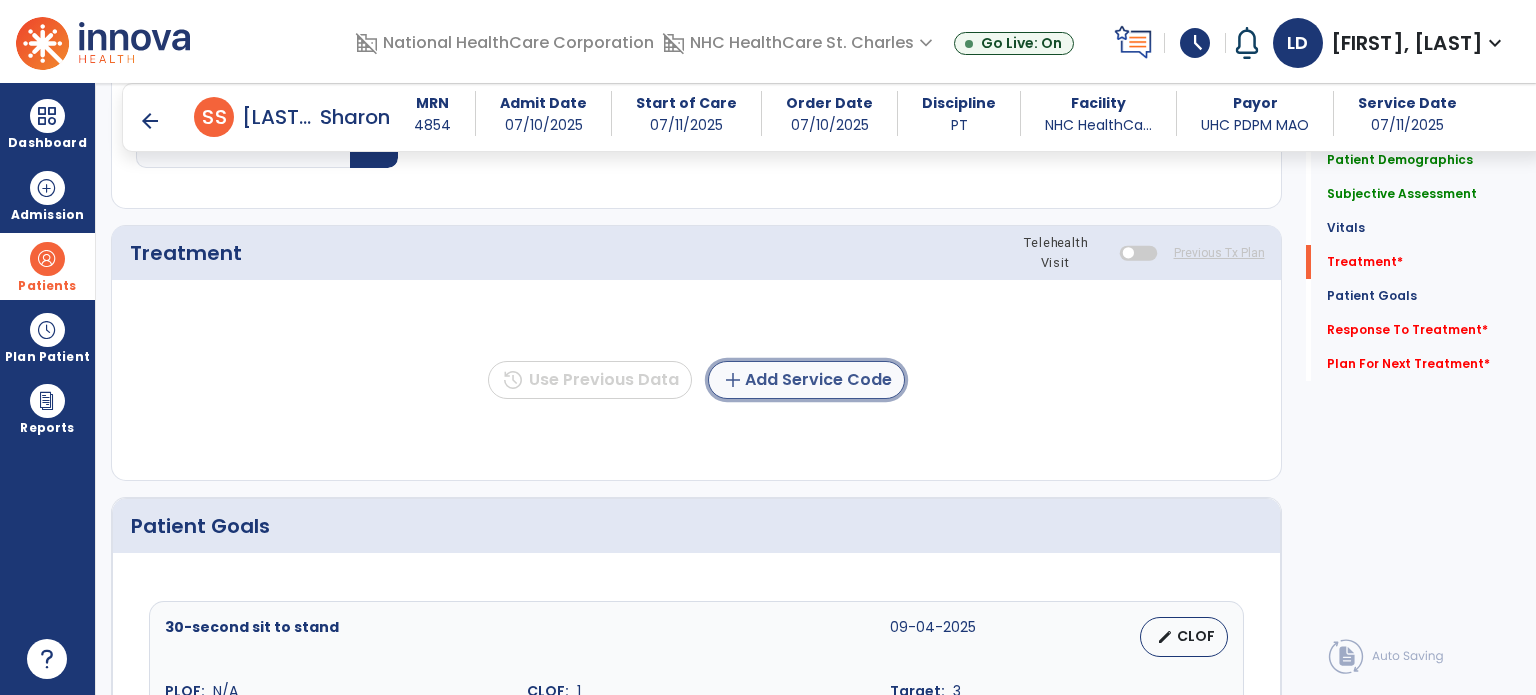 click on "add  Add Service Code" 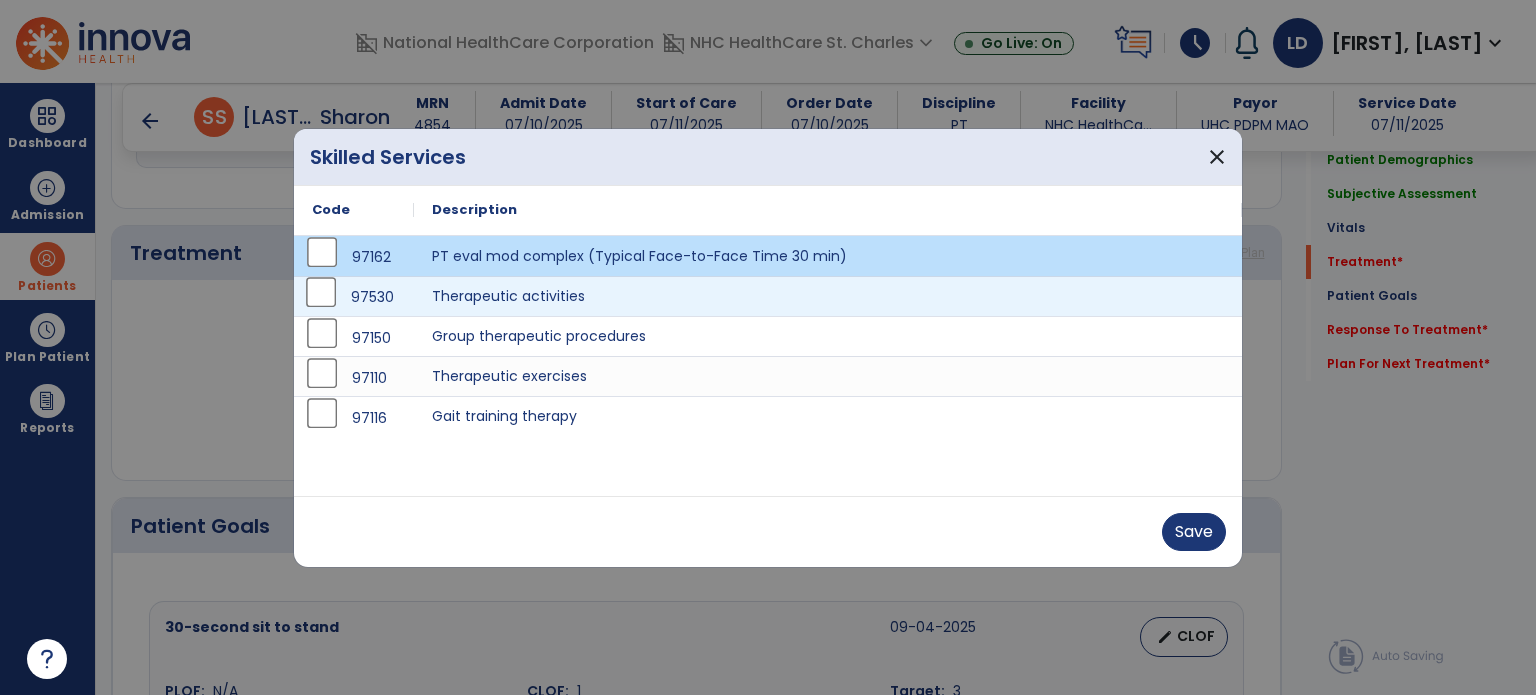 click on "97530" at bounding box center (354, 297) 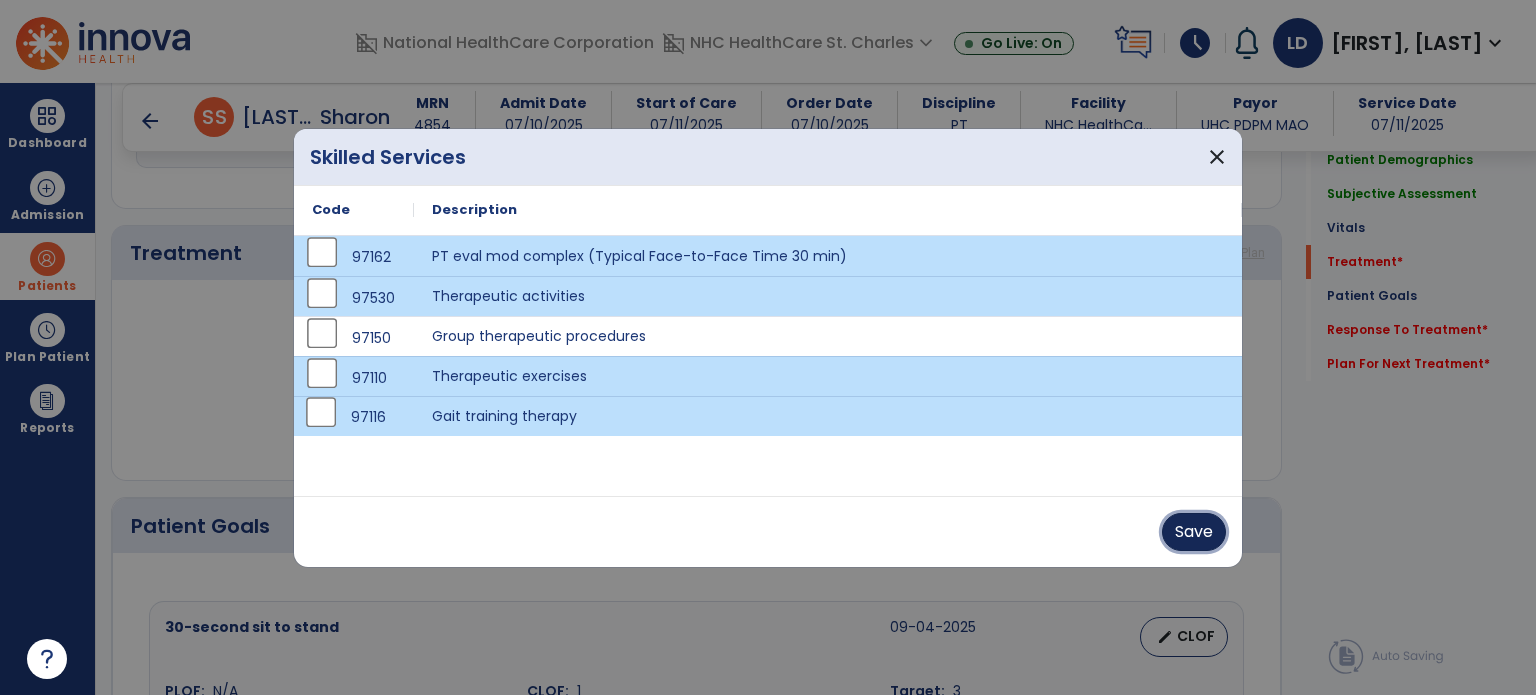 click on "Save" at bounding box center [1194, 532] 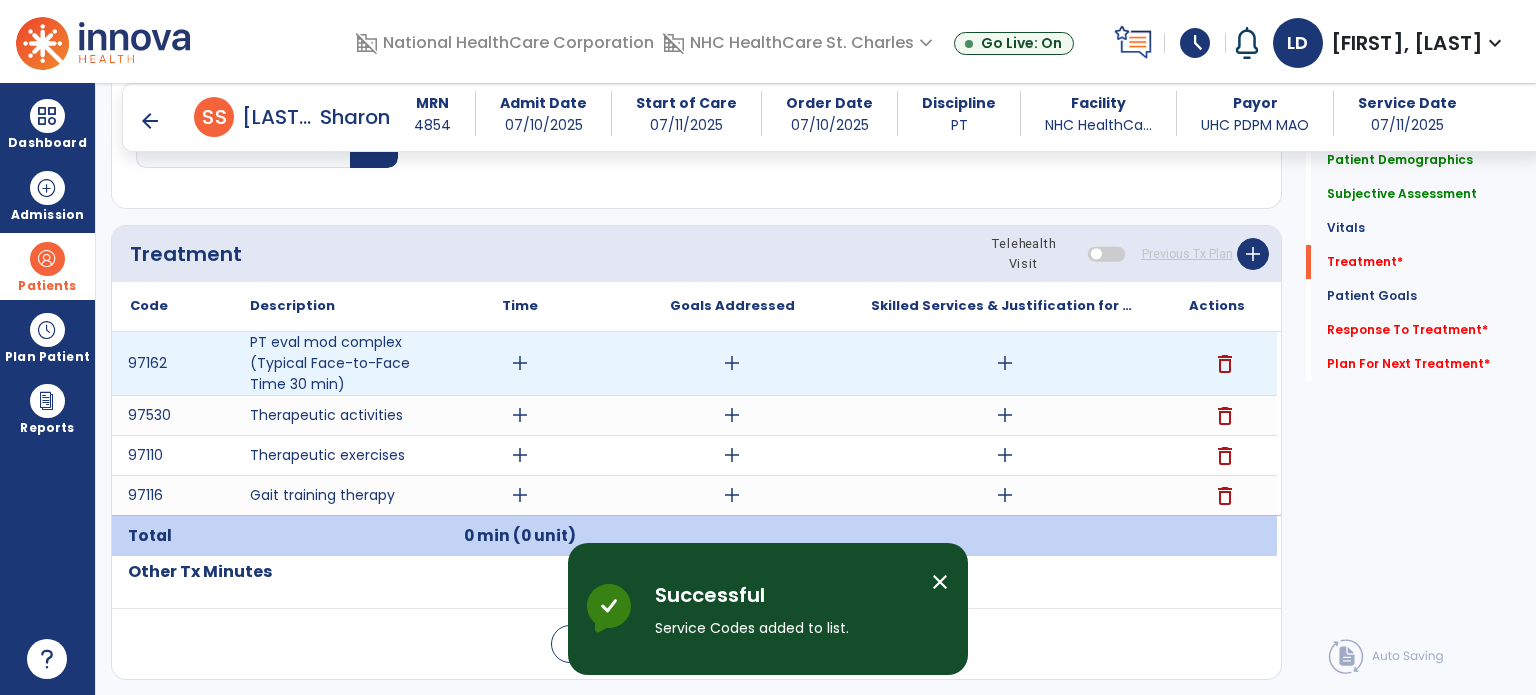 click on "add" at bounding box center [520, 363] 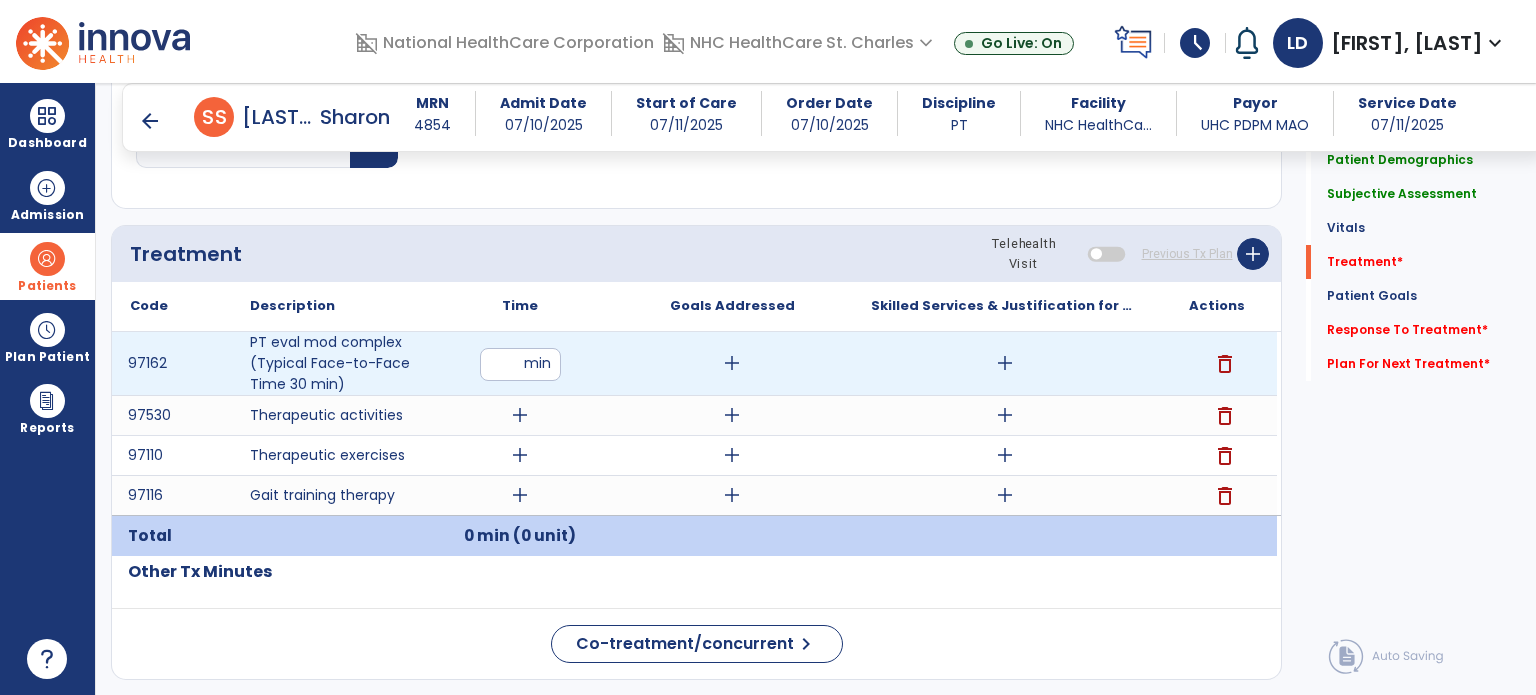 type on "**" 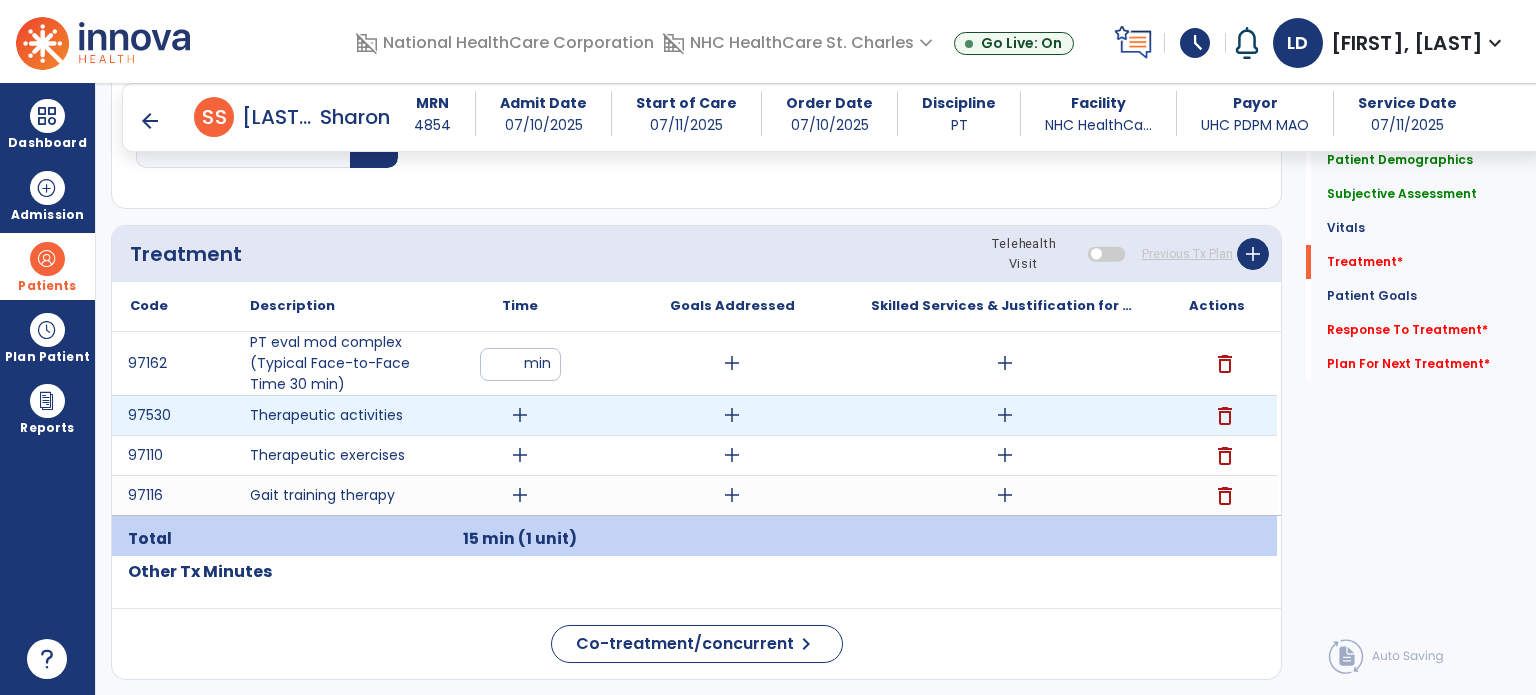 click on "add" at bounding box center (520, 415) 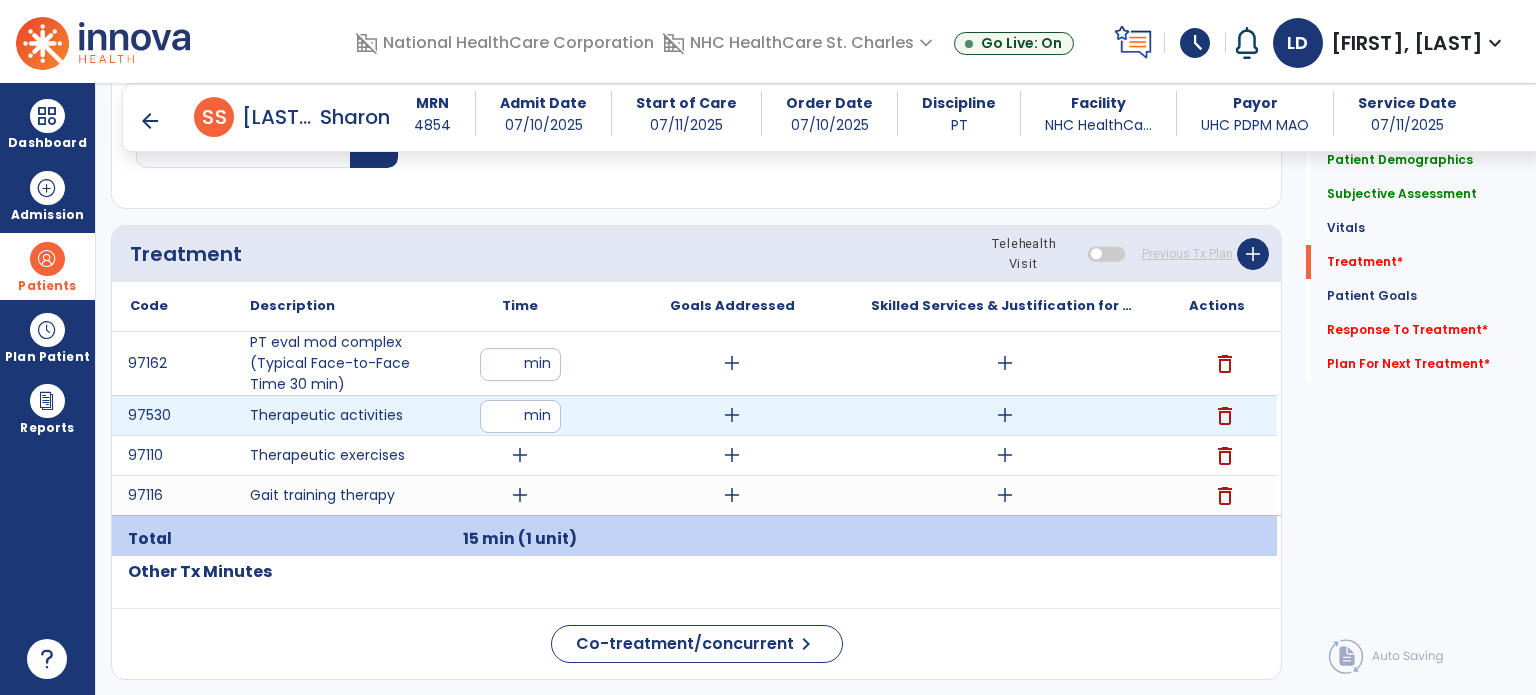 type on "**" 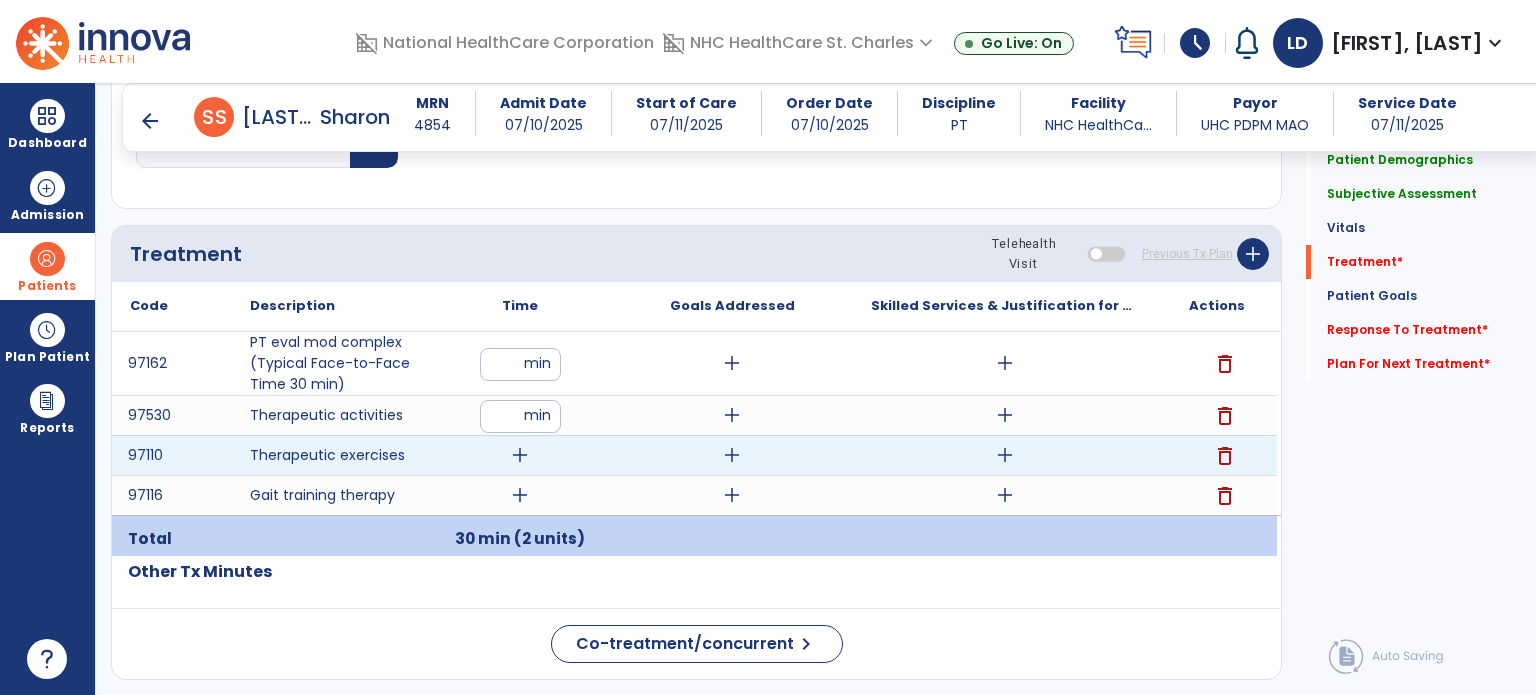 click on "add" at bounding box center (520, 455) 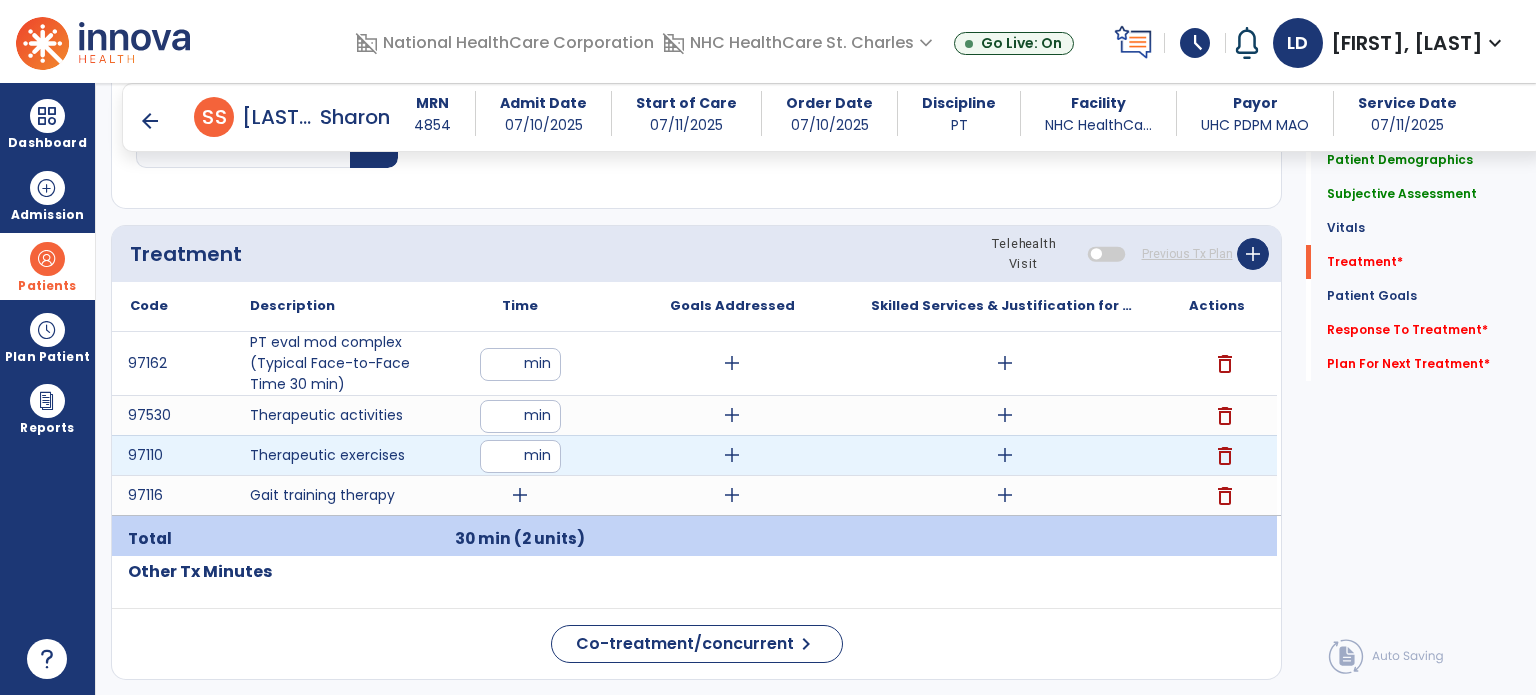 type on "**" 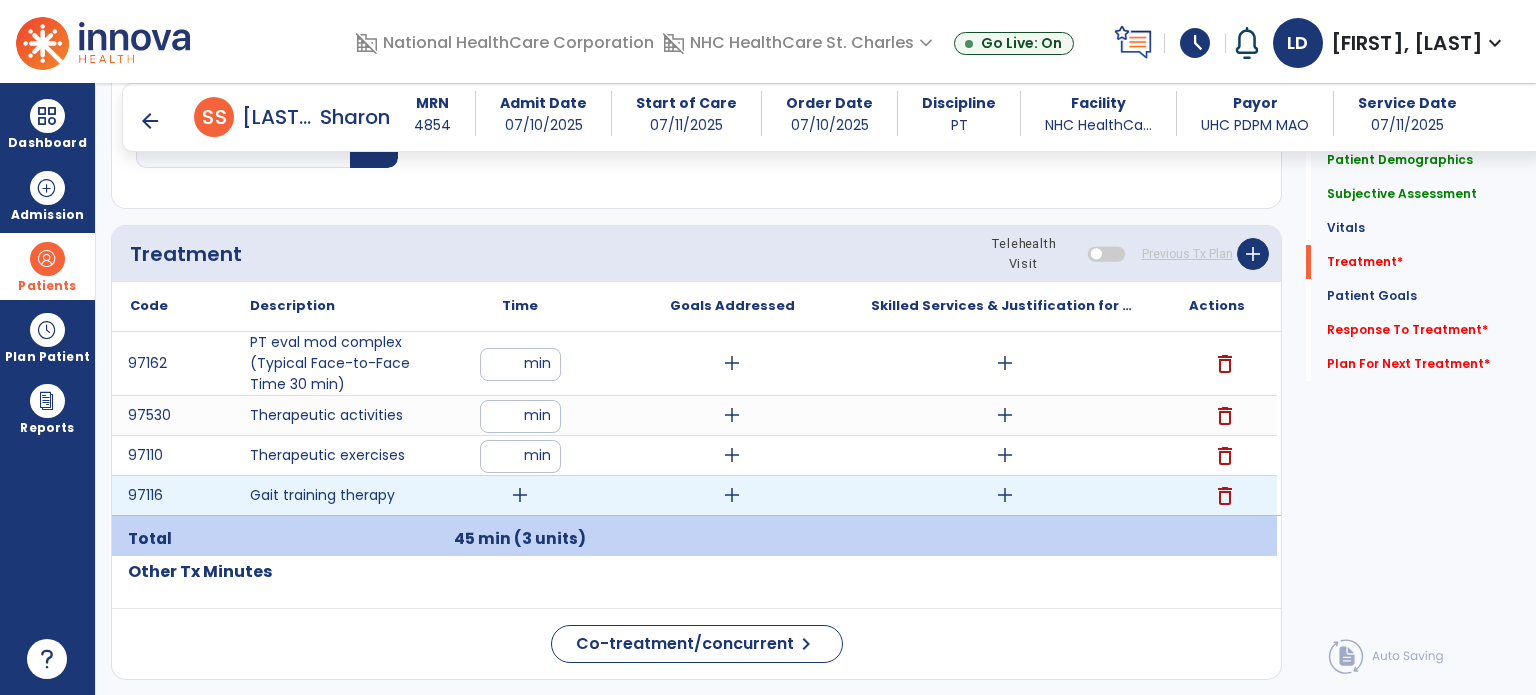 click on "add" at bounding box center (520, 495) 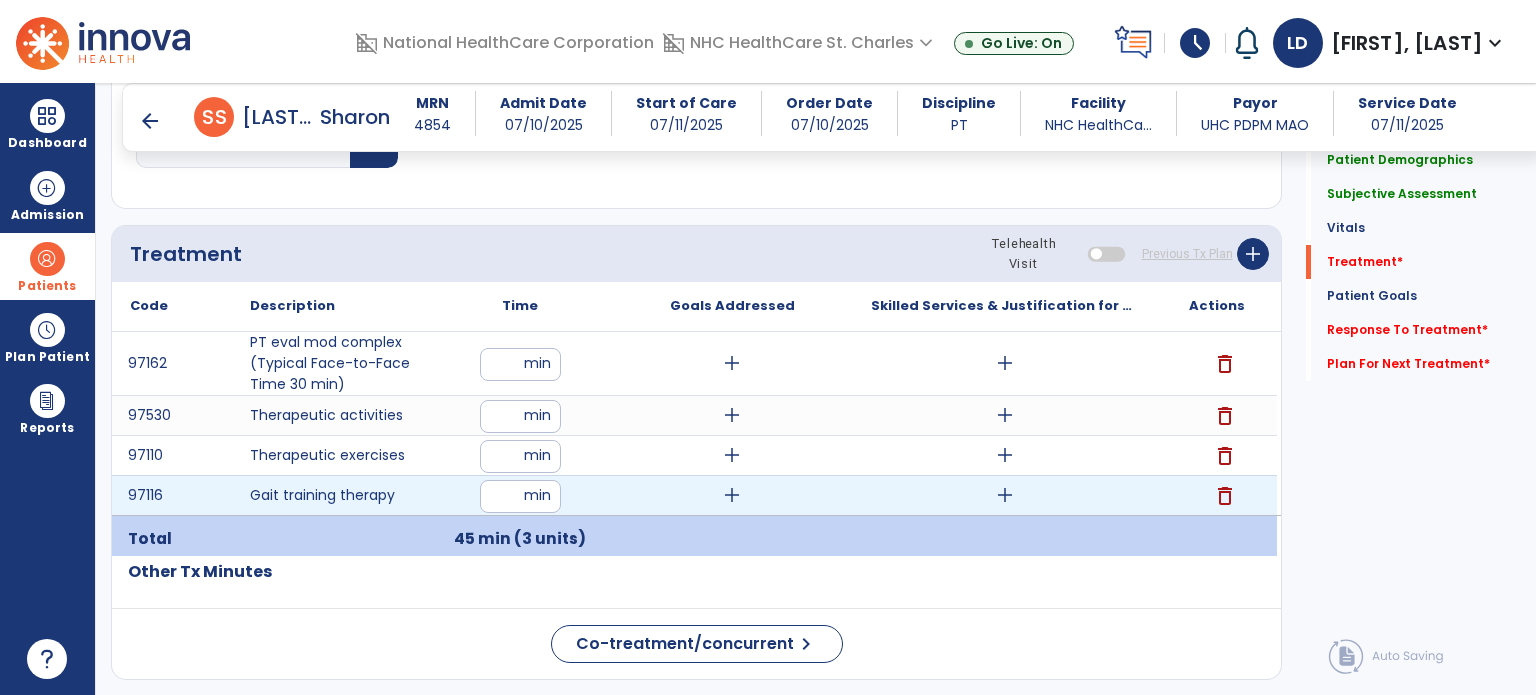 type on "**" 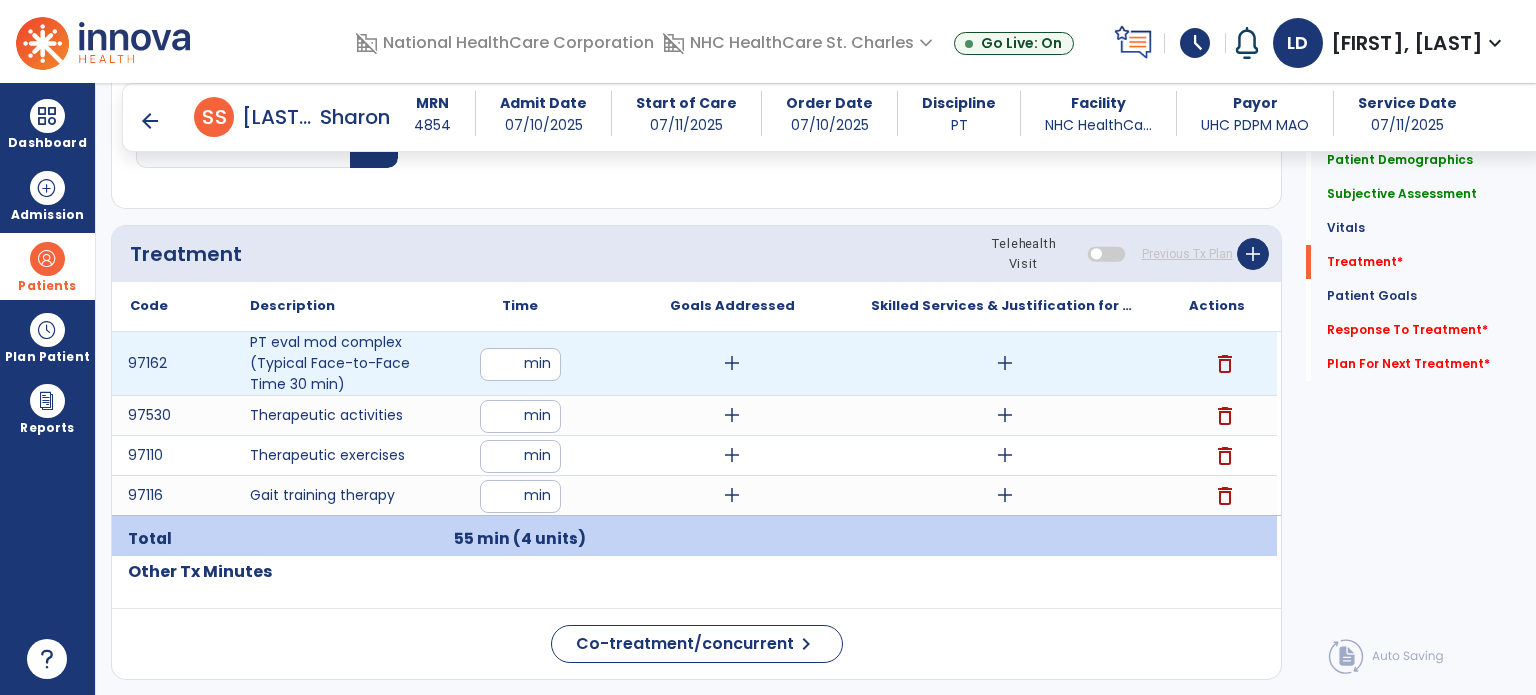 click on "add" at bounding box center [1005, 363] 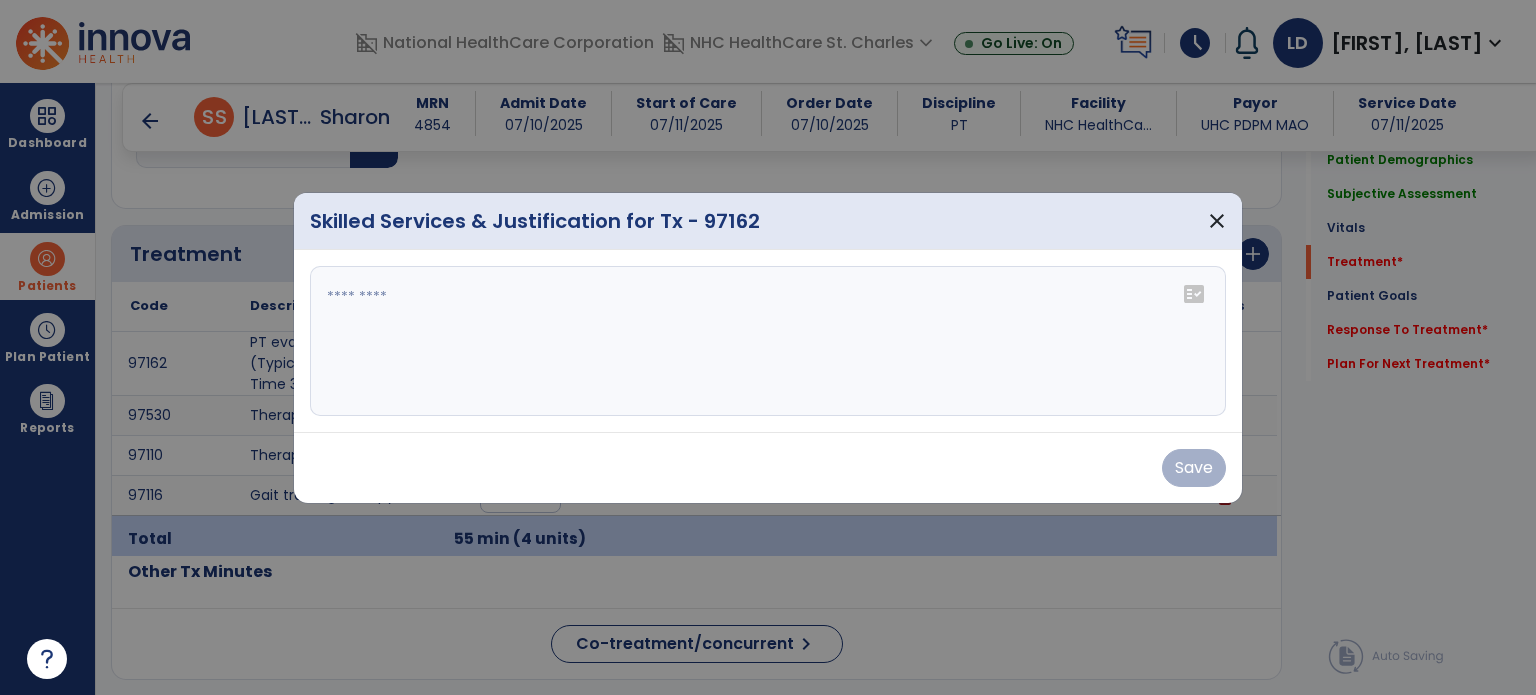 click at bounding box center [768, 341] 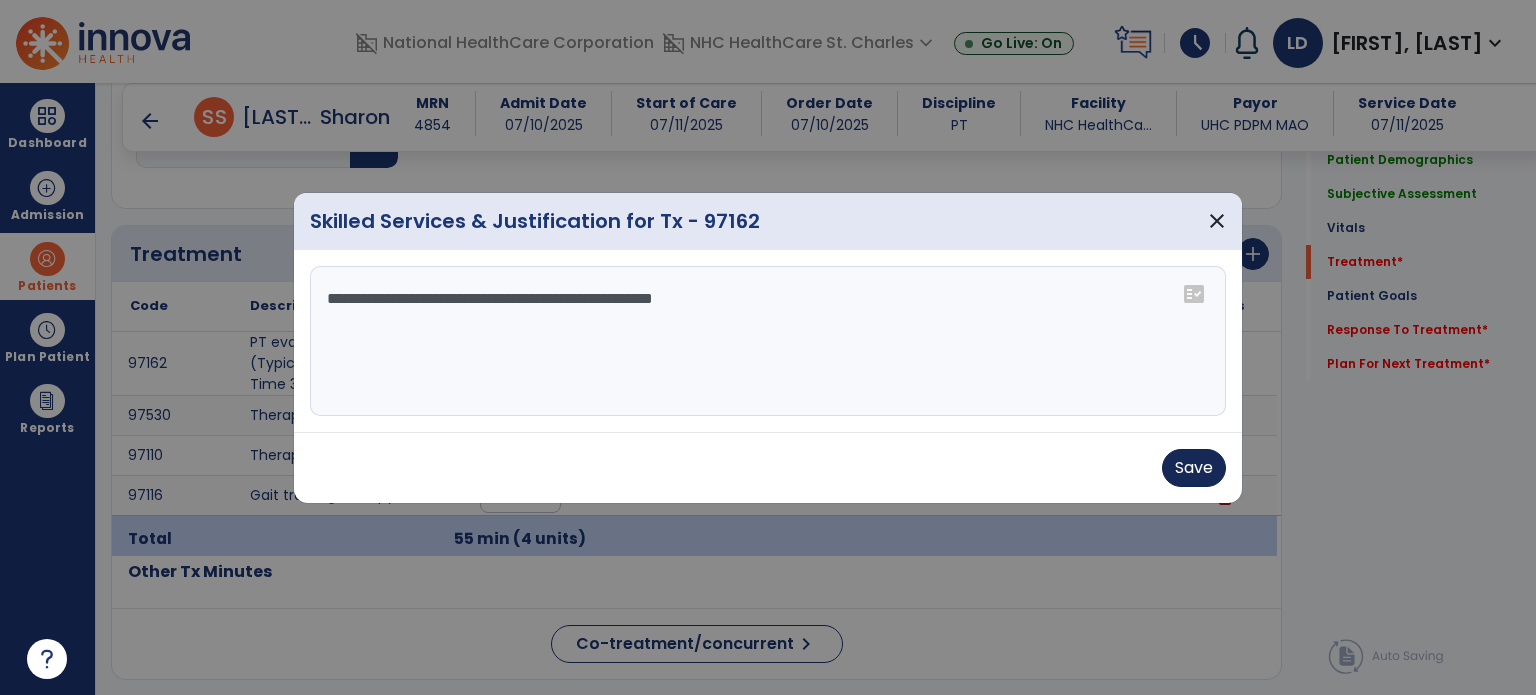 type on "**********" 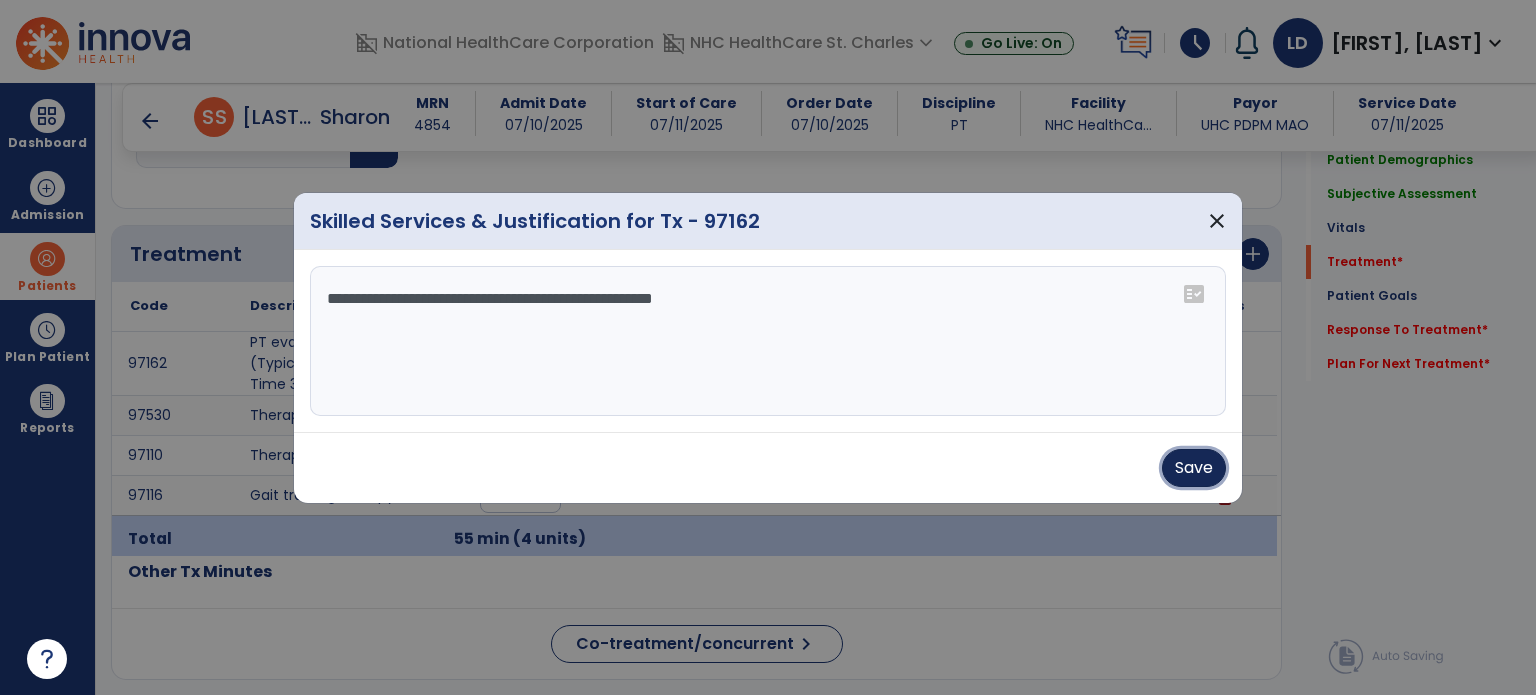 click on "Save" at bounding box center [1194, 468] 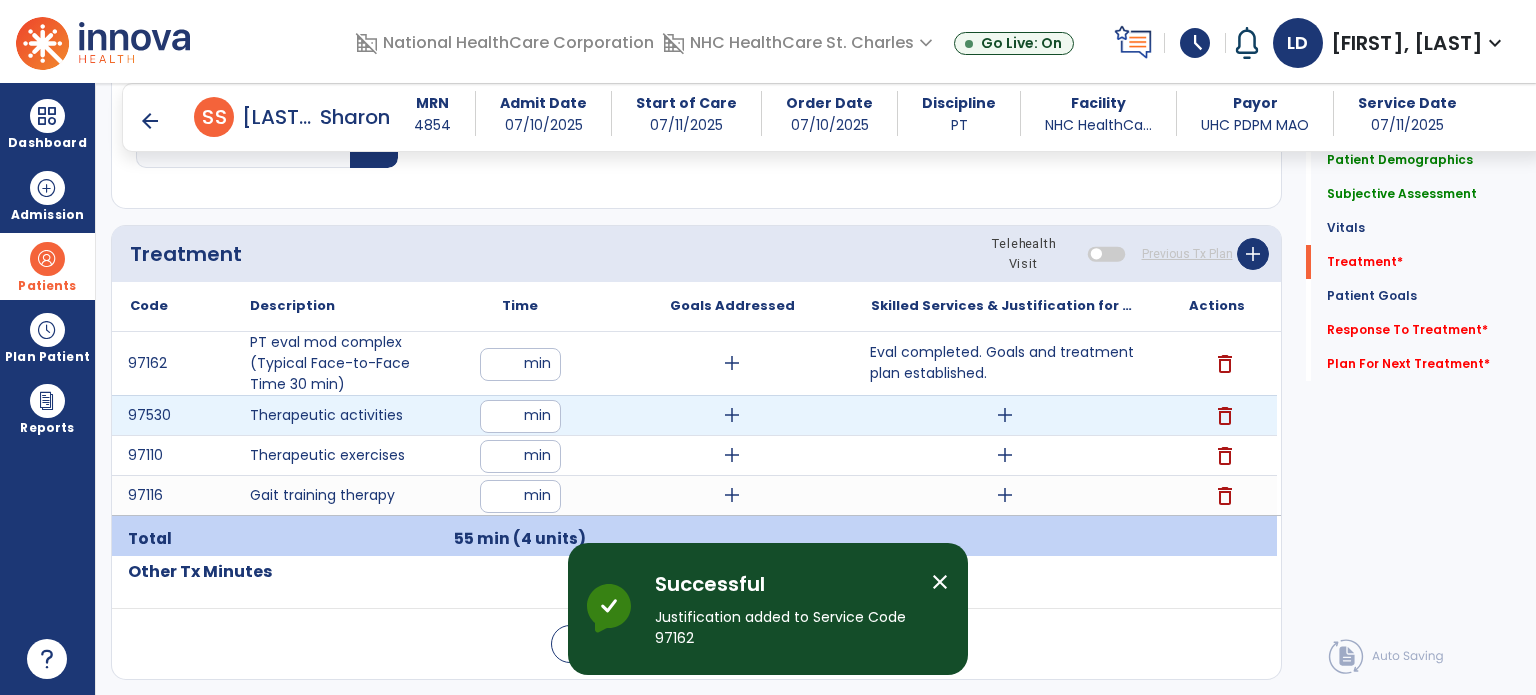 click on "add" at bounding box center (1005, 415) 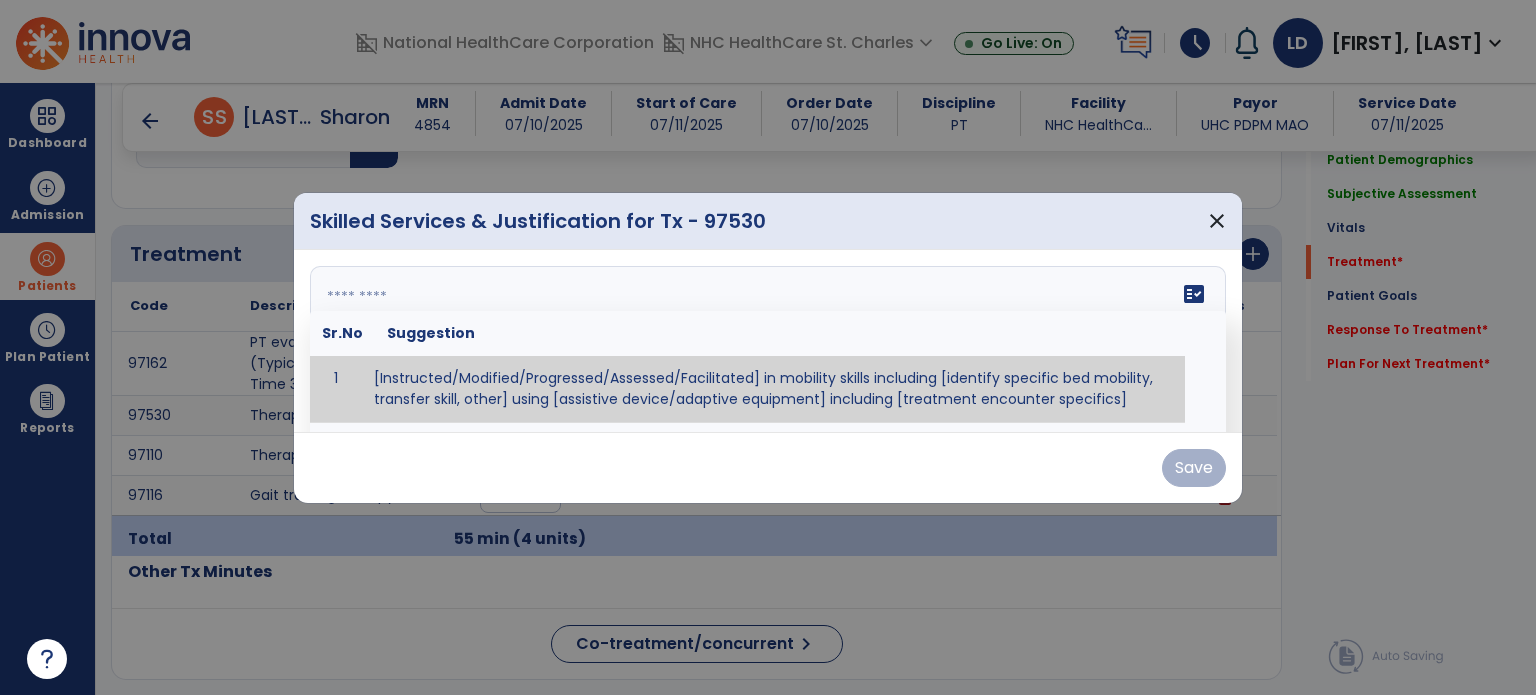 click on "fact_check  Sr.No Suggestion 1 [Instructed/Modified/Progressed/Assessed/Facilitated] in mobility skills including [identify specific bed mobility, transfer skill, other] using [assistive device/adaptive equipment] including [treatment encounter specifics]" at bounding box center (768, 341) 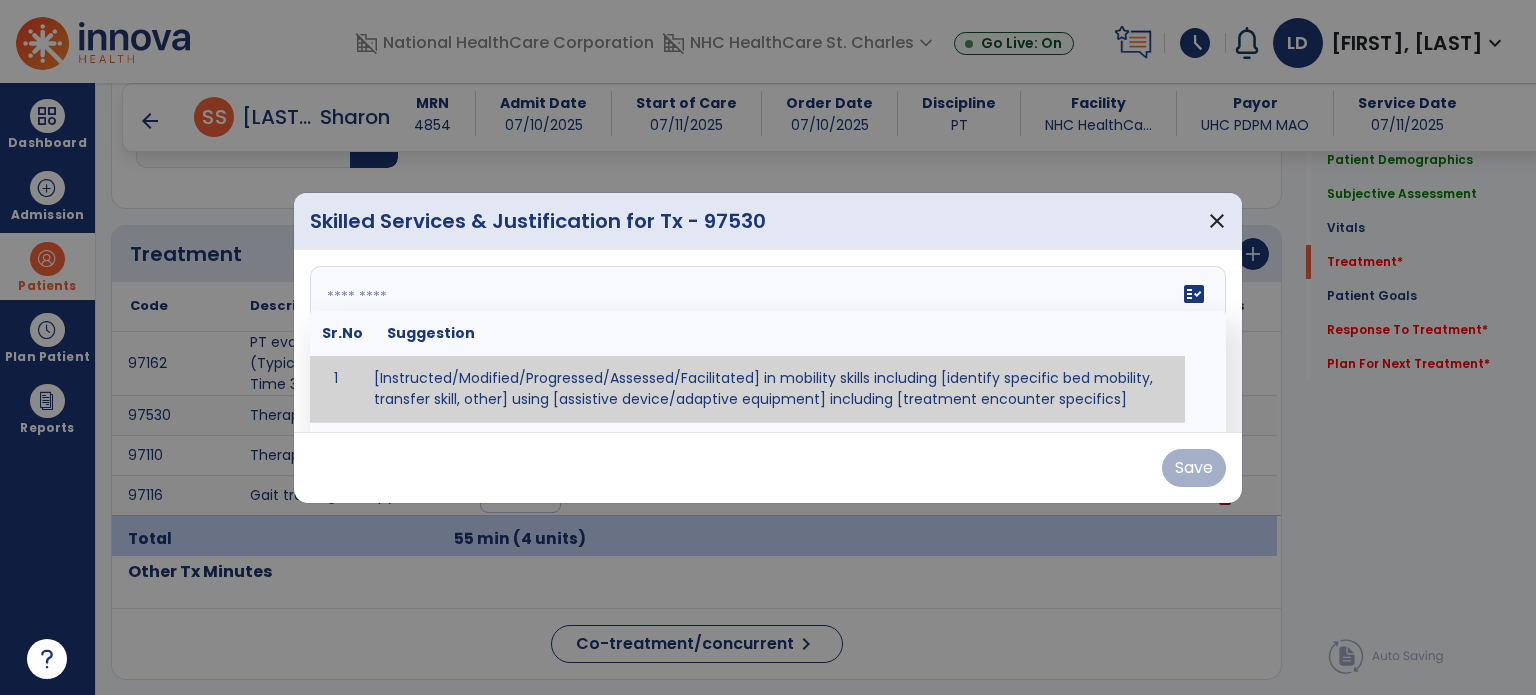 click at bounding box center (766, 341) 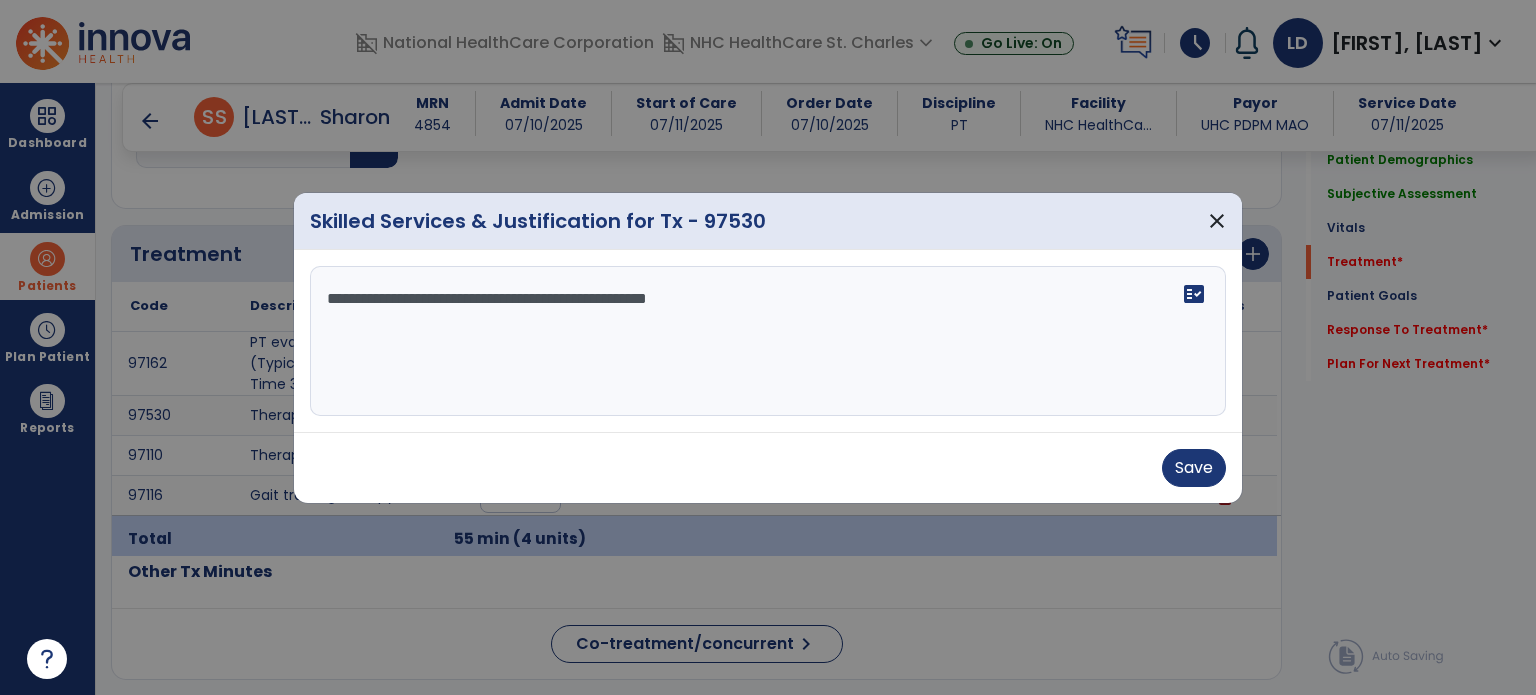 click on "**********" at bounding box center (768, 341) 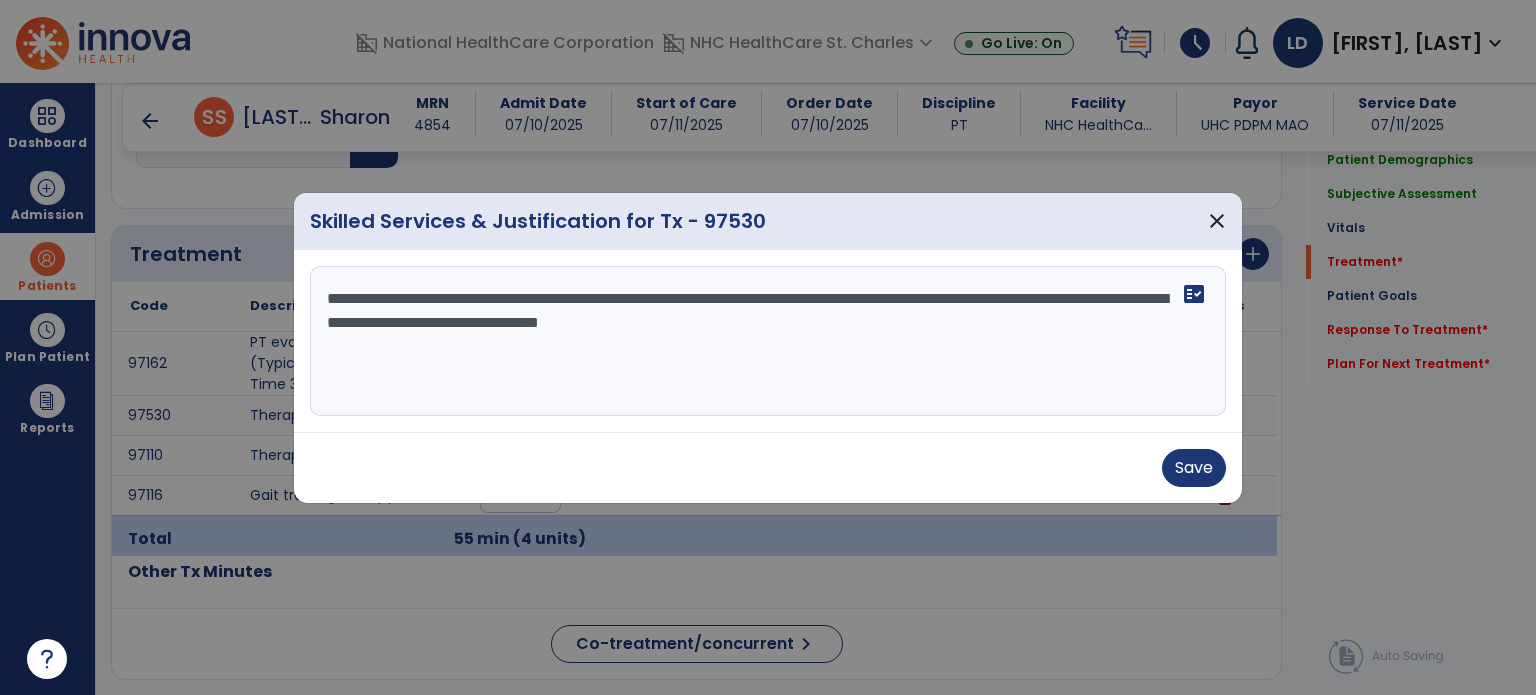 drag, startPoint x: 421, startPoint y: 327, endPoint x: 431, endPoint y: 328, distance: 10.049875 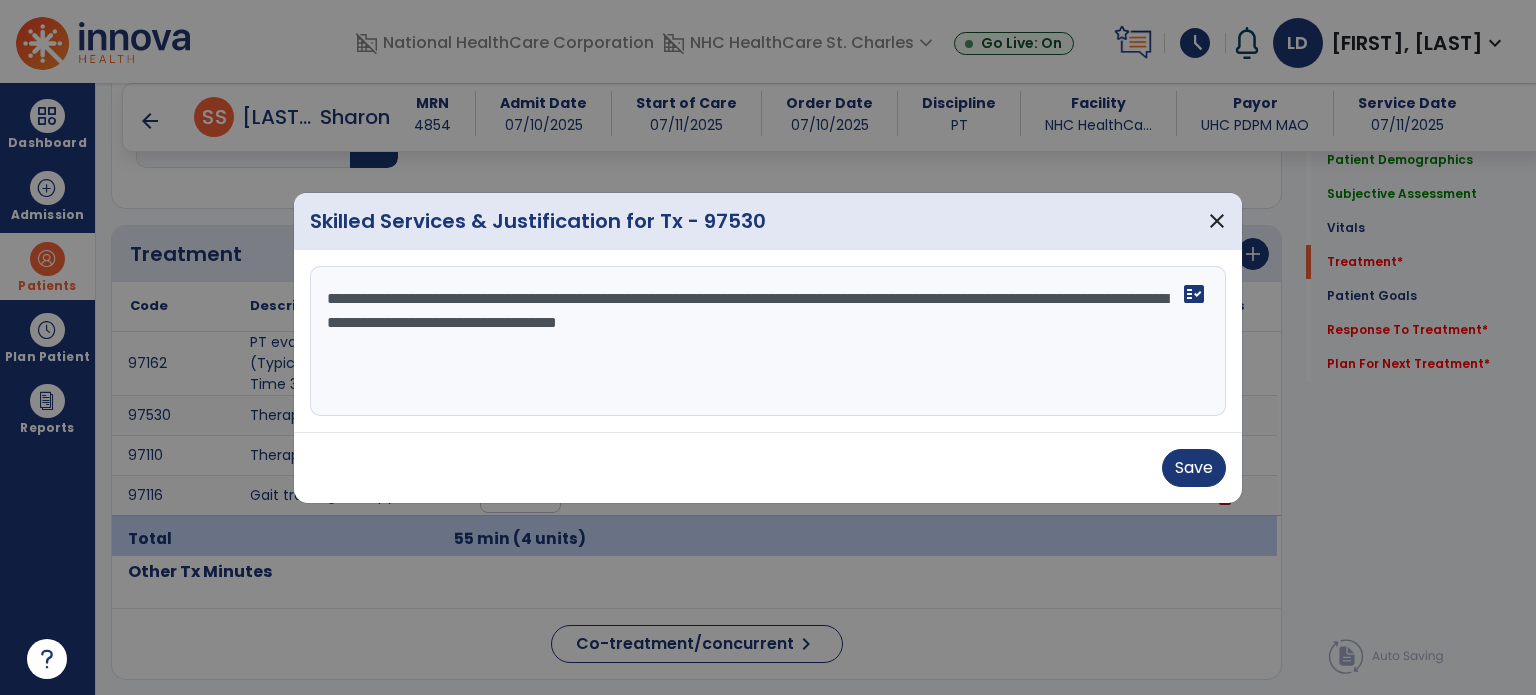 click on "**********" at bounding box center [768, 341] 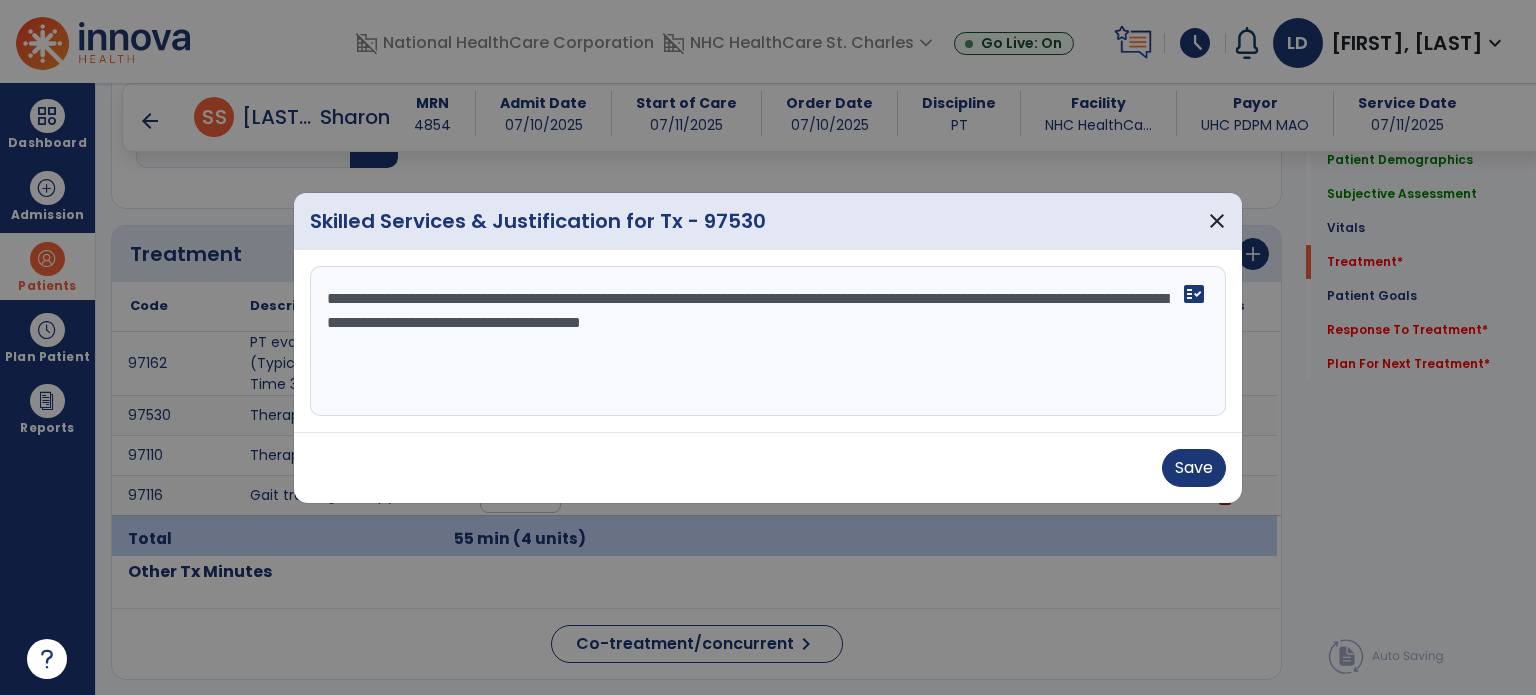 click on "**********" at bounding box center (768, 341) 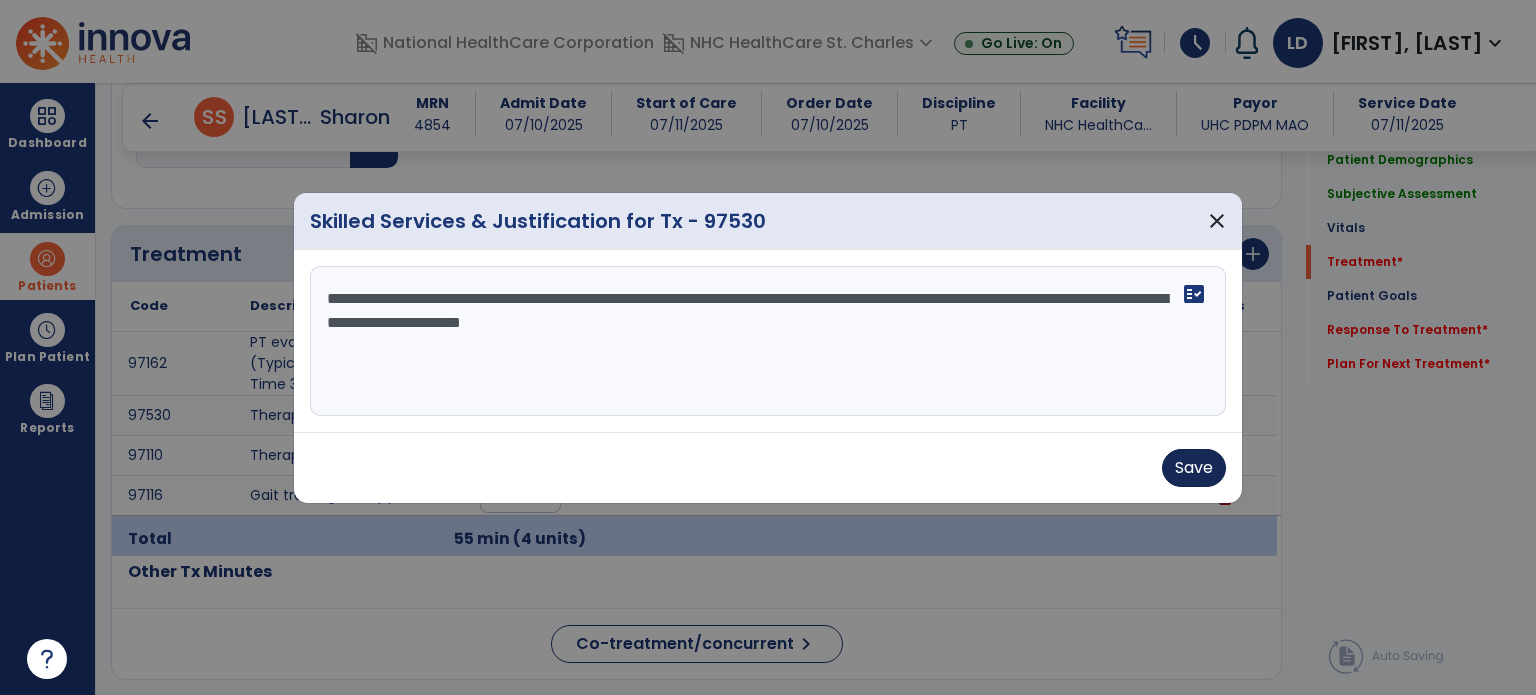 type on "**********" 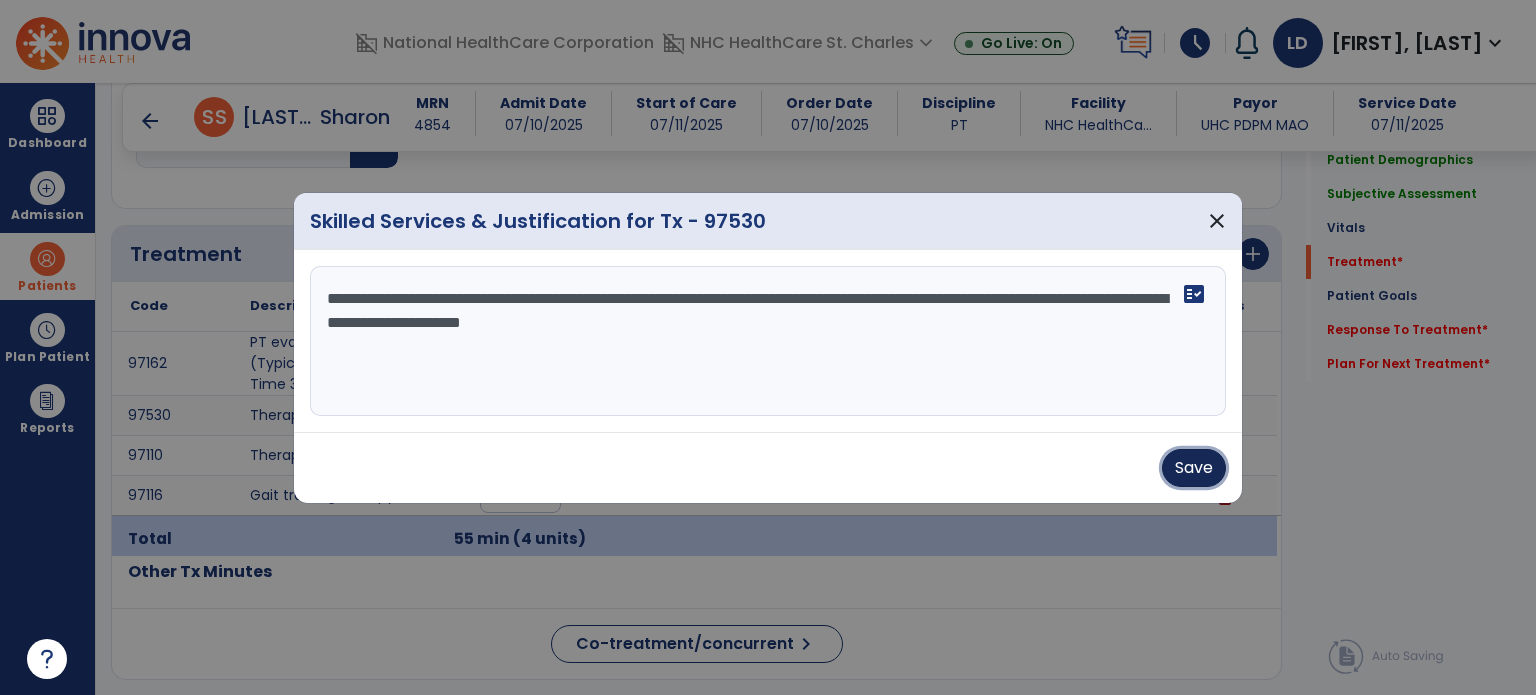 click on "Save" at bounding box center [1194, 468] 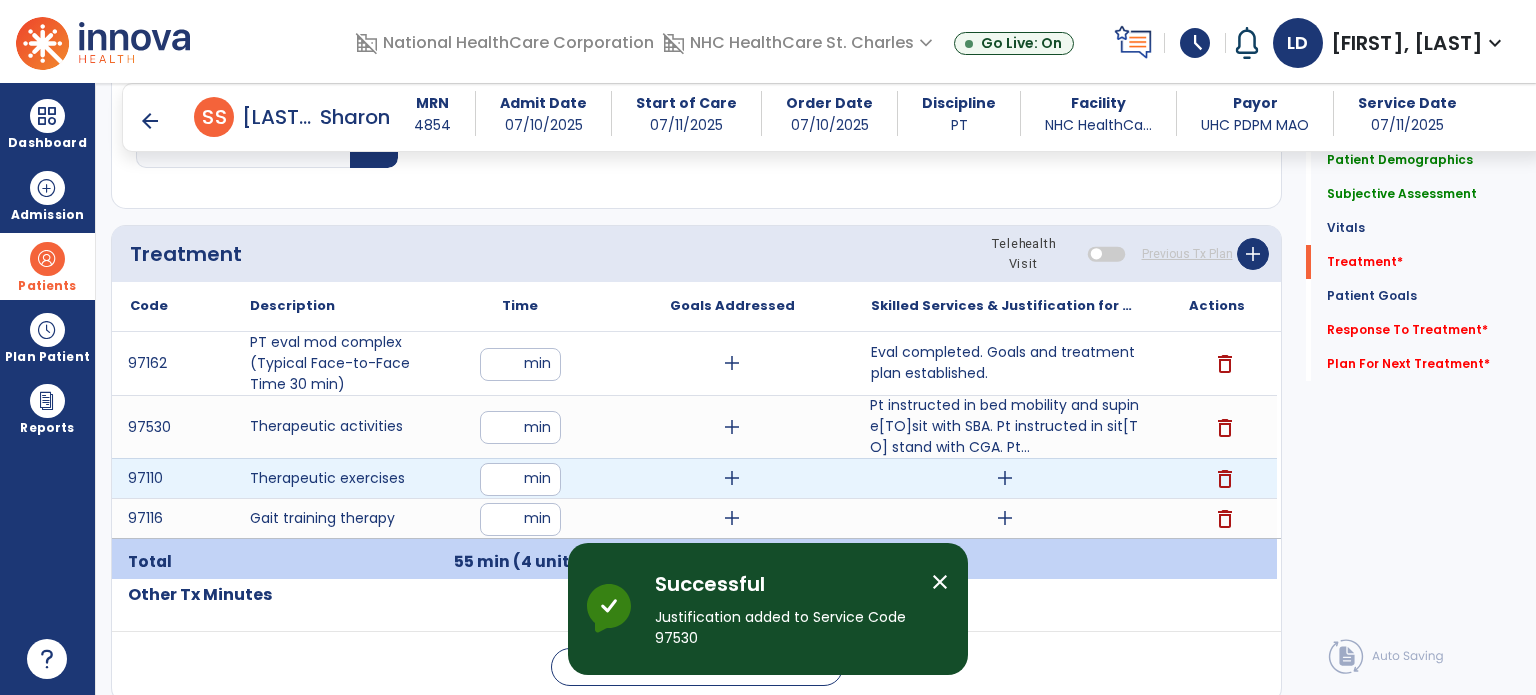 click on "add" at bounding box center (1005, 478) 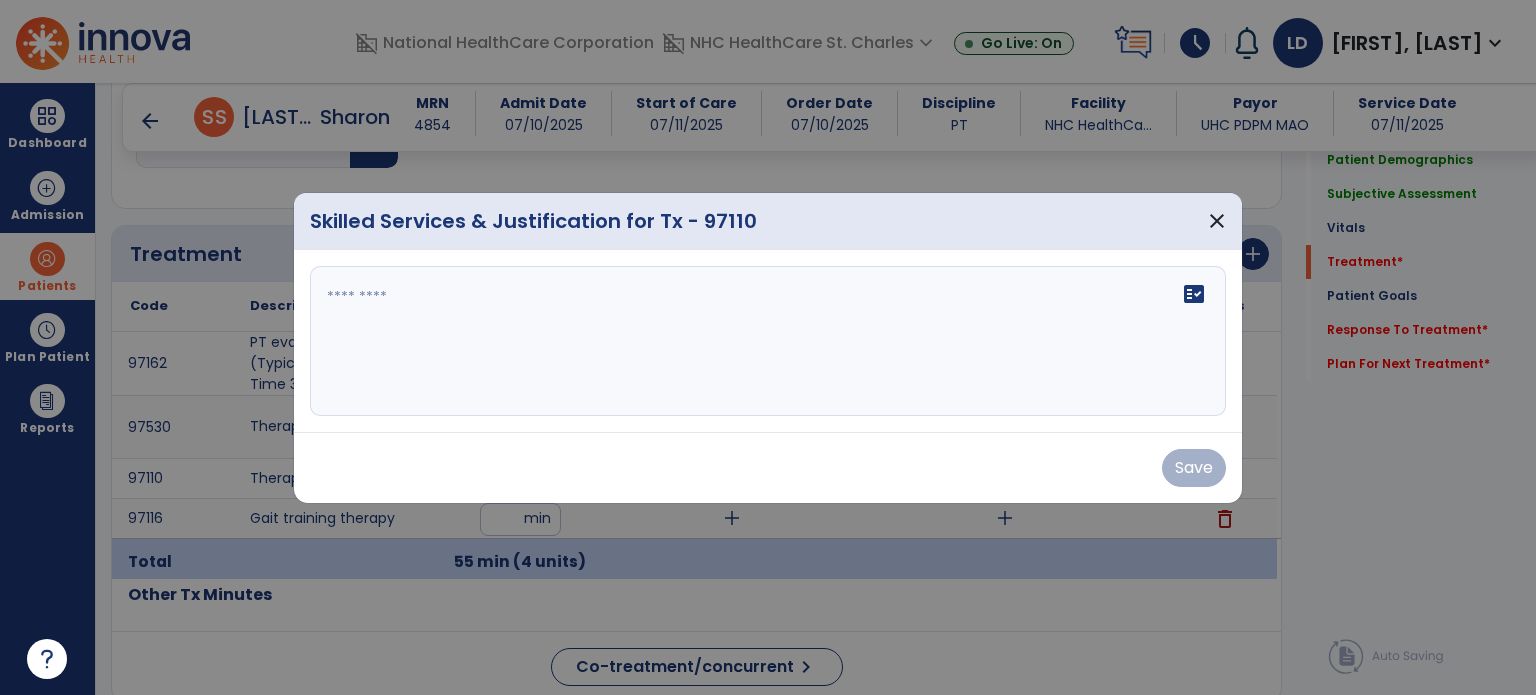 click on "fact_check" at bounding box center [768, 341] 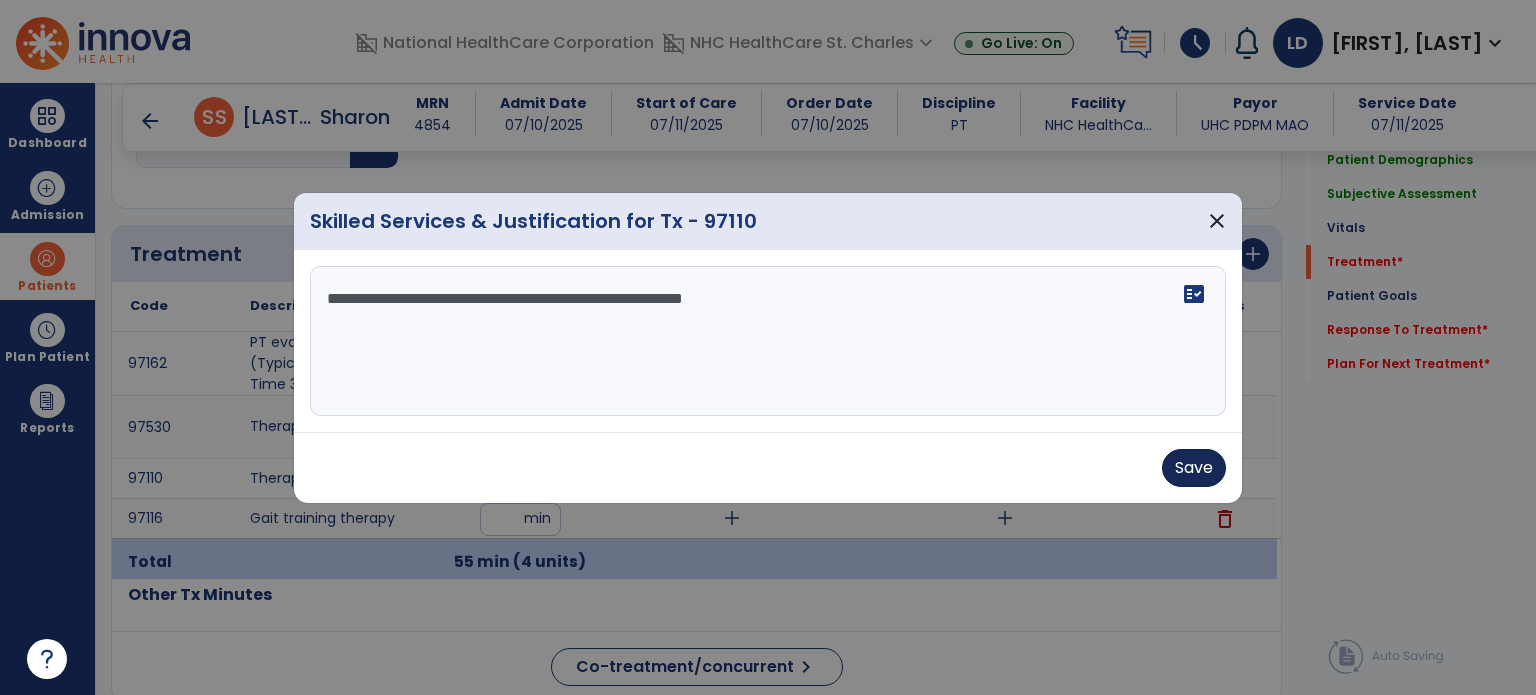 type on "**********" 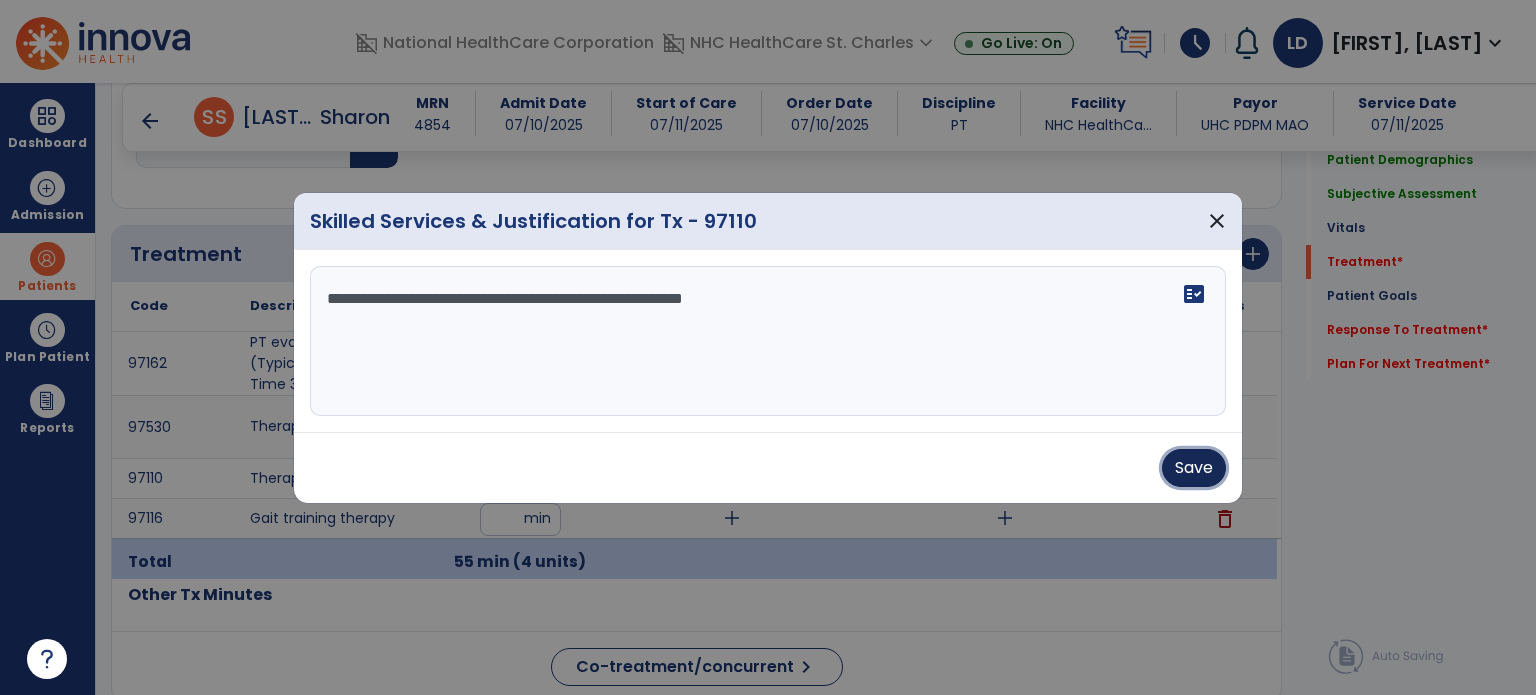 click on "Save" at bounding box center [1194, 468] 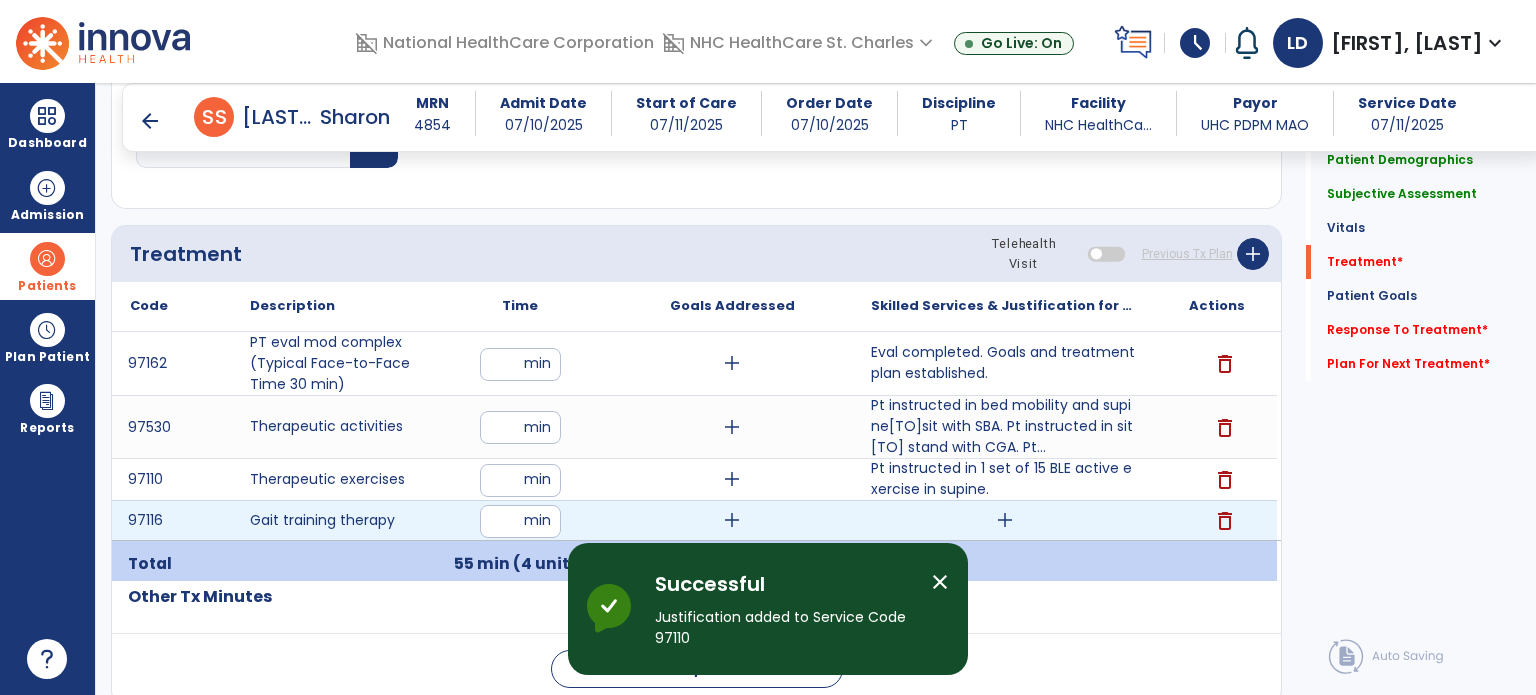 click on "add" at bounding box center [1005, 520] 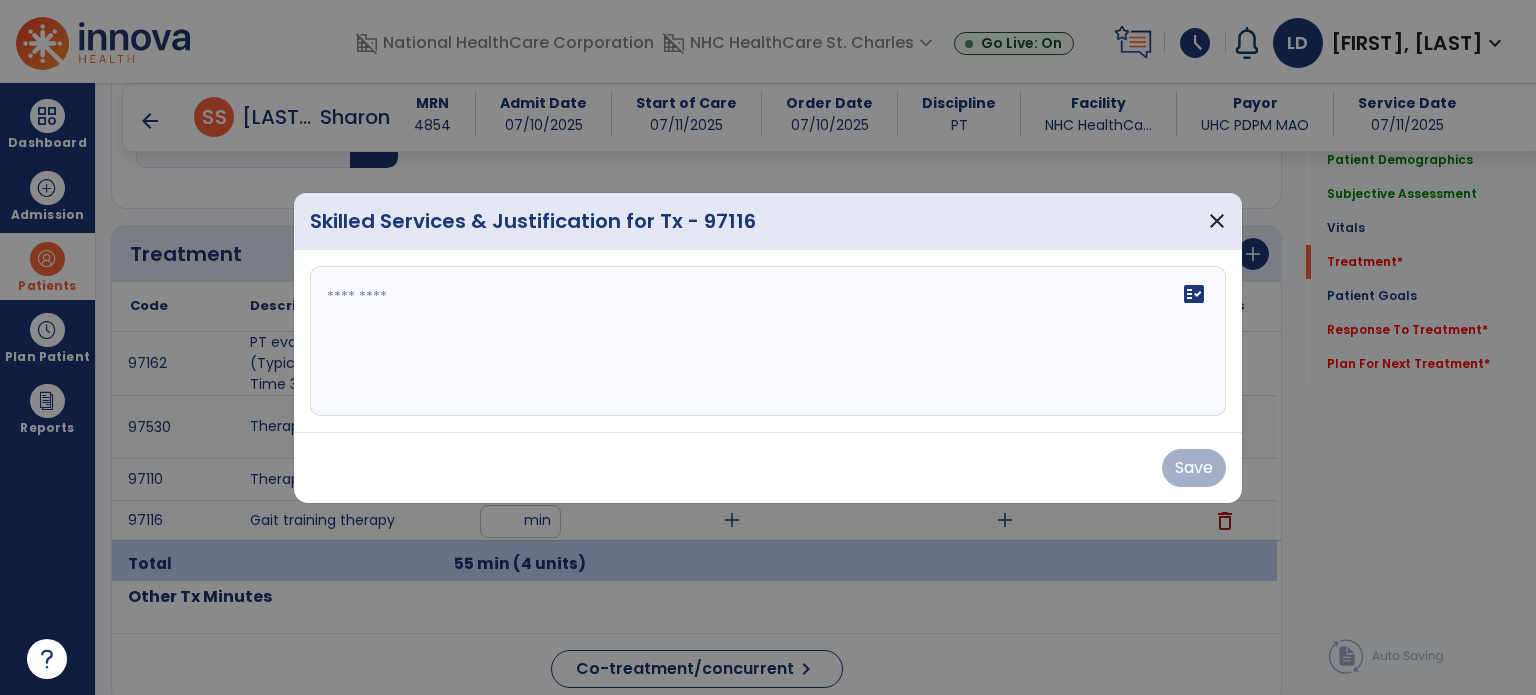 click on "fact_check" at bounding box center [768, 341] 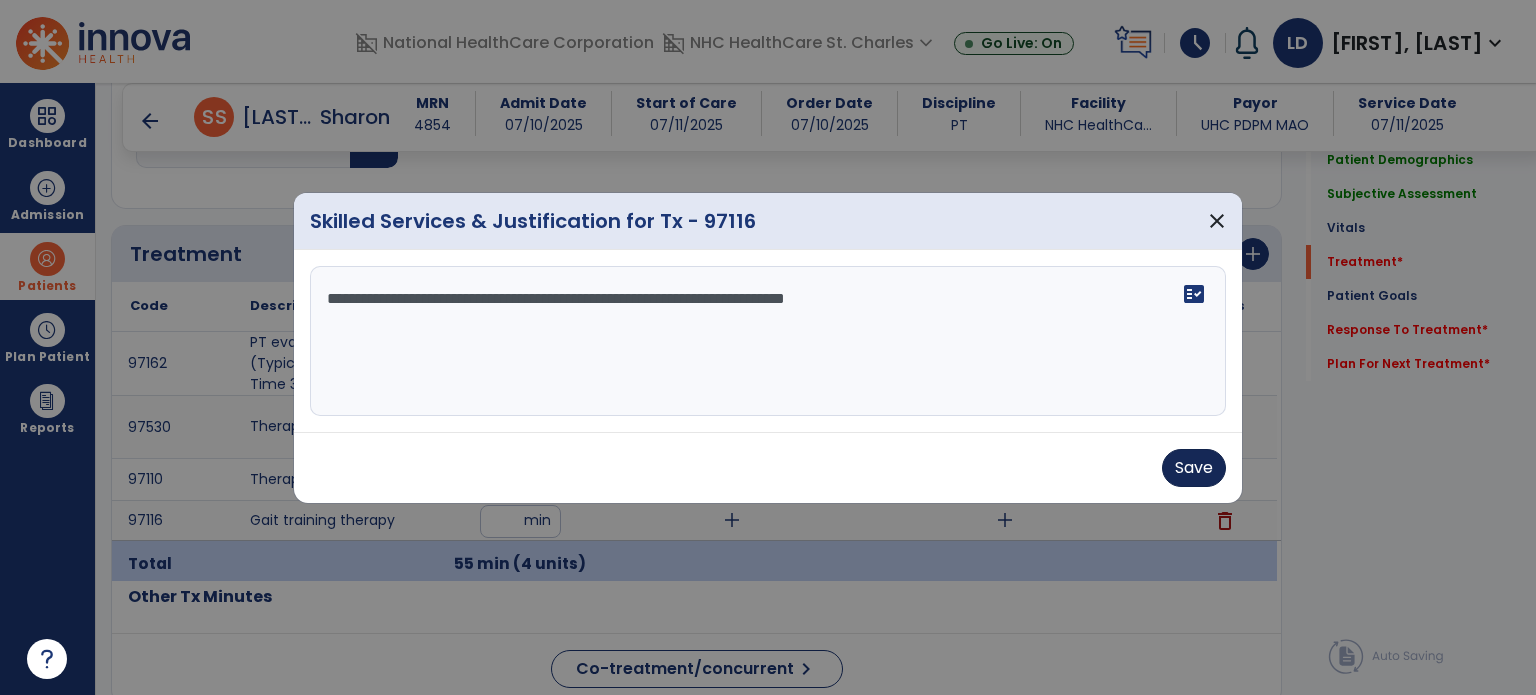 type on "**********" 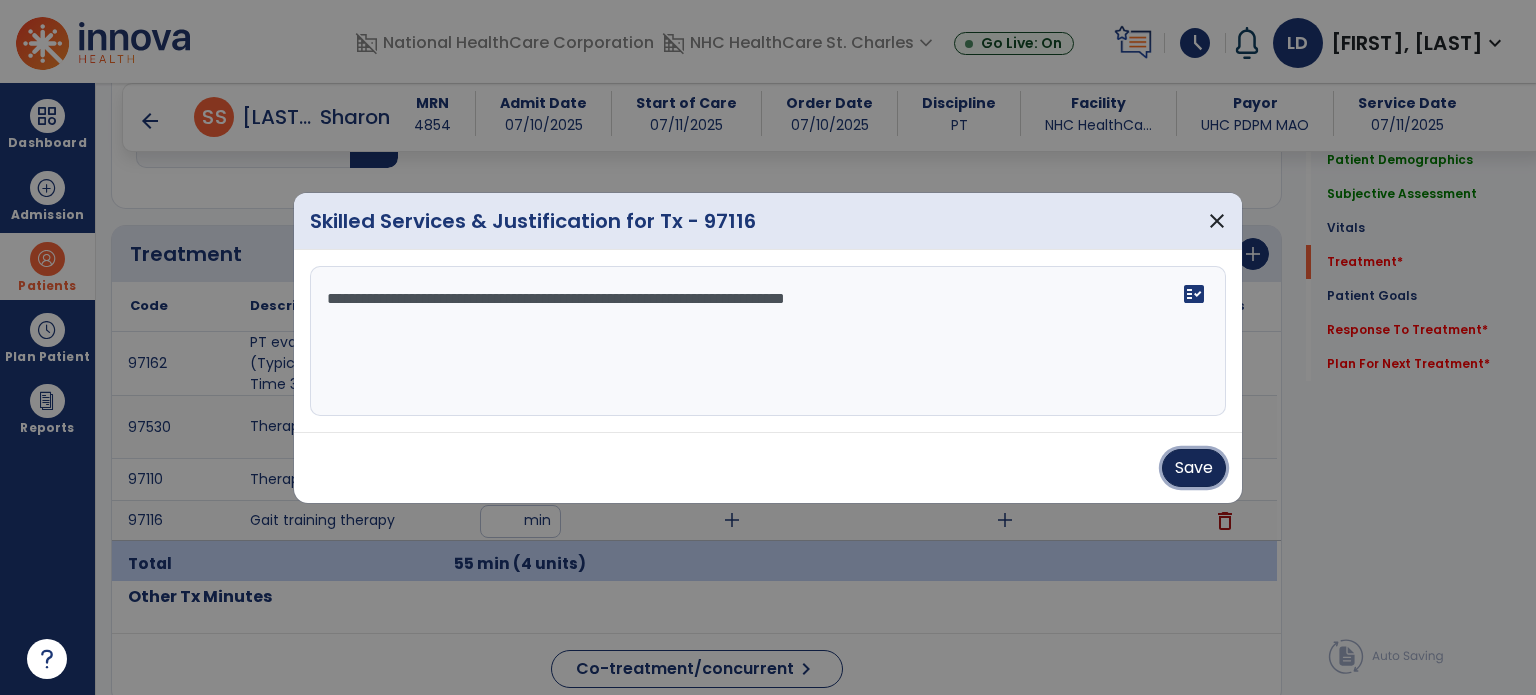 click on "Save" at bounding box center (1194, 468) 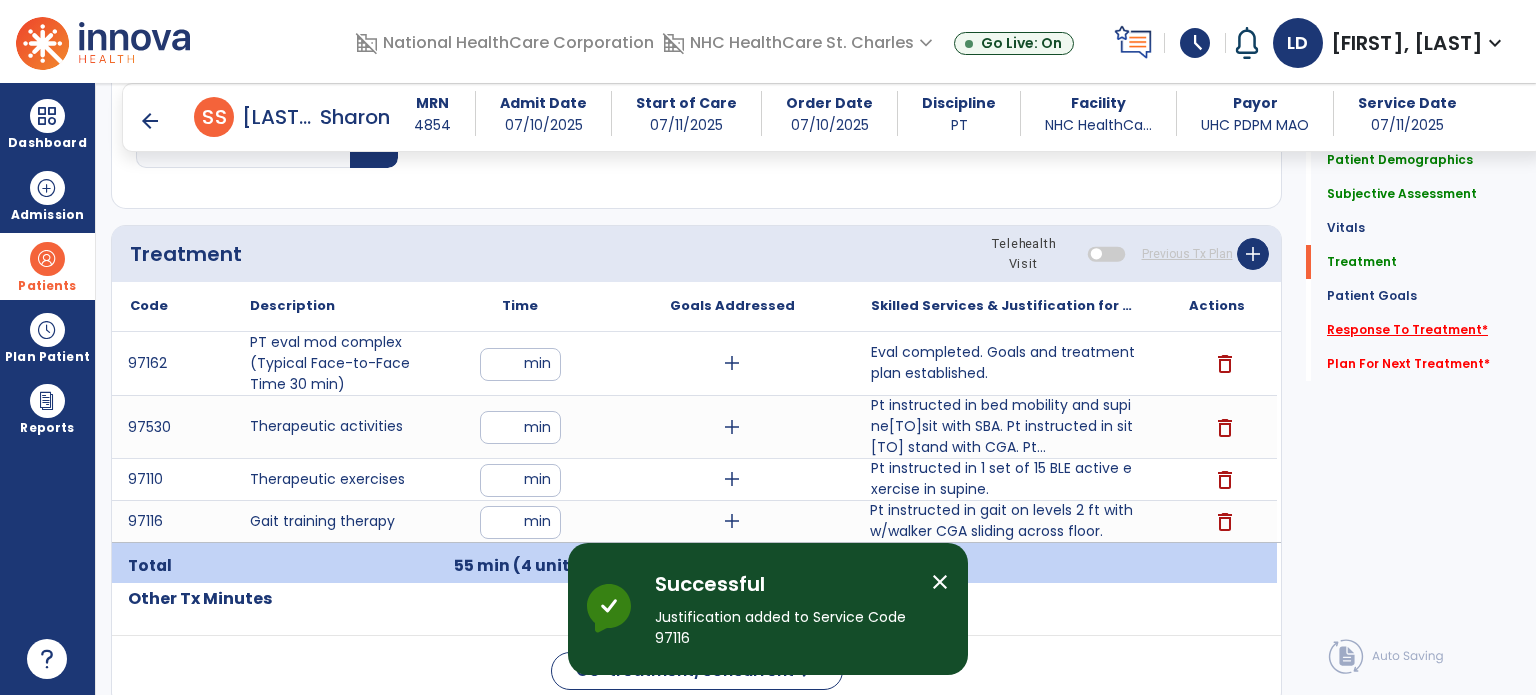 click on "Response To Treatment   *" 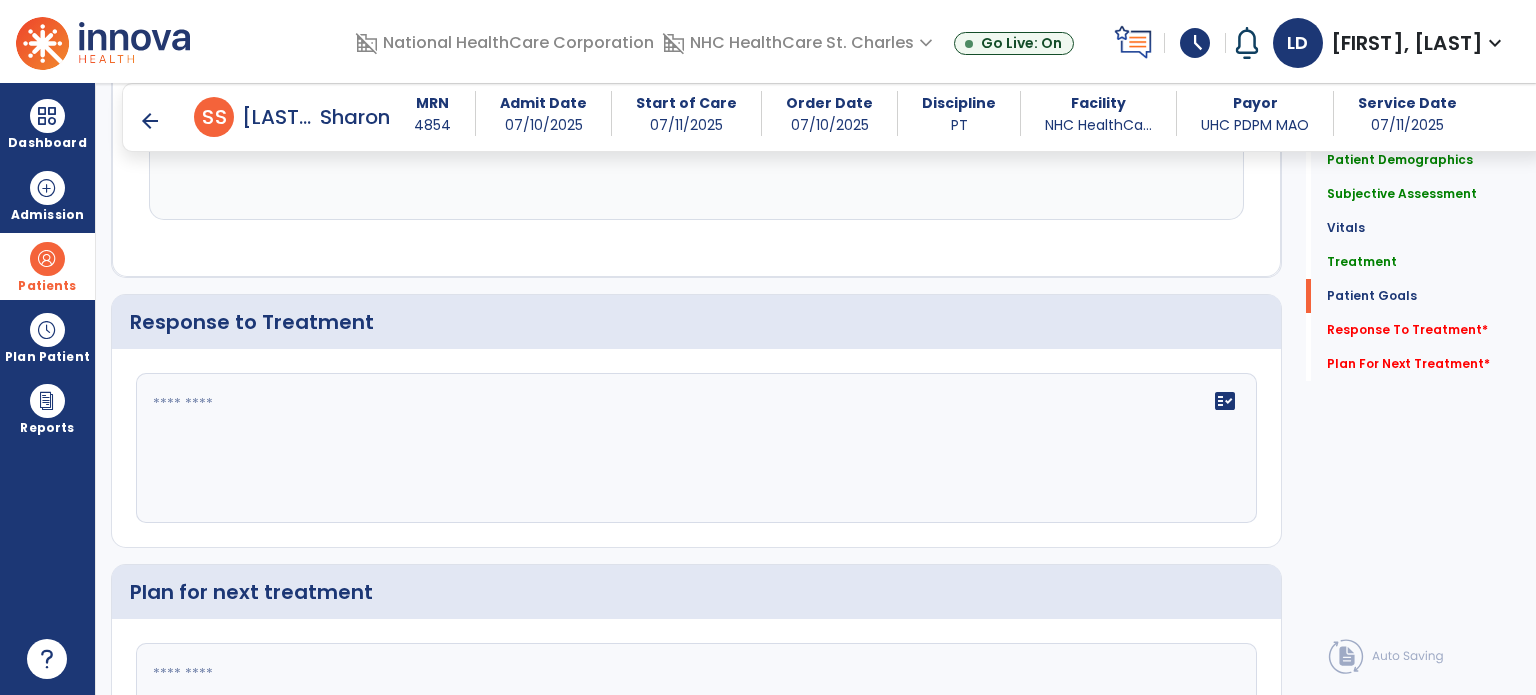 scroll, scrollTop: 3528, scrollLeft: 0, axis: vertical 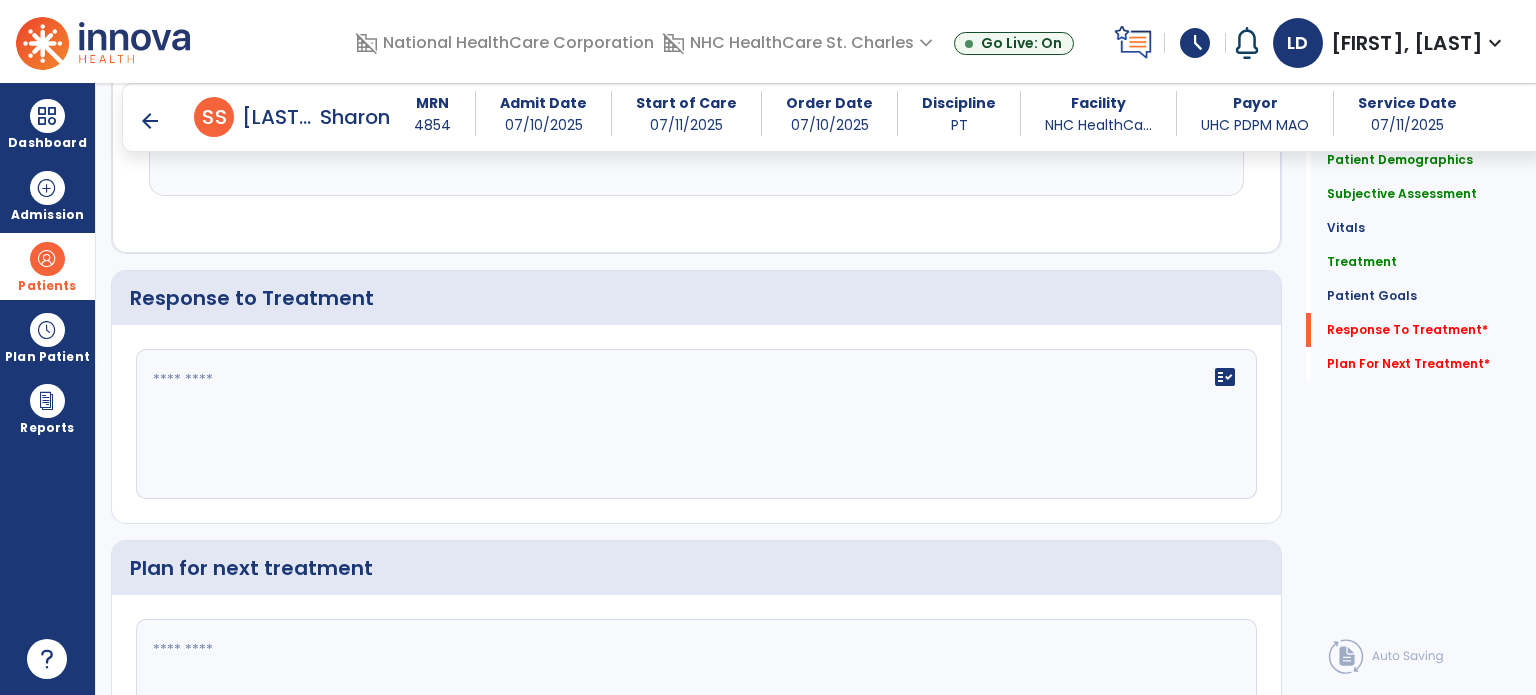 click on "fact_check" 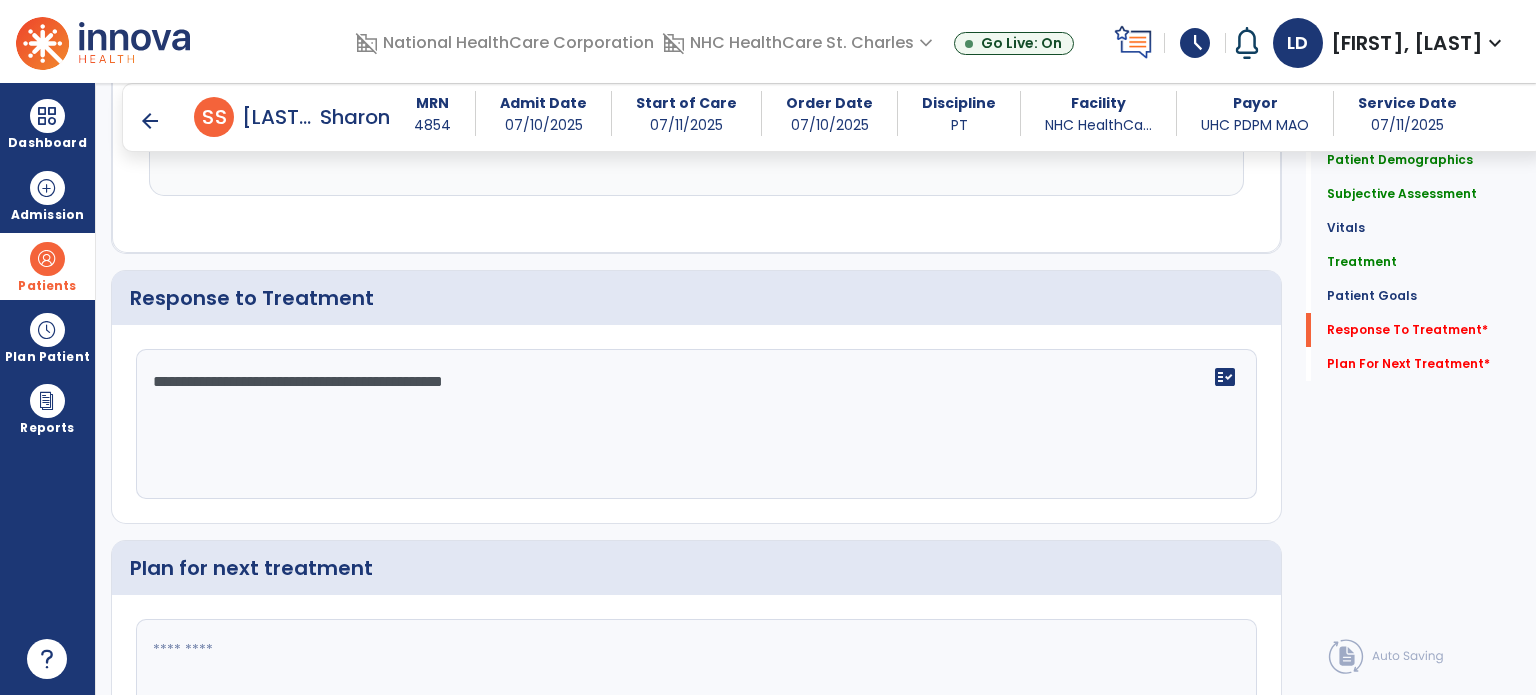 type on "**********" 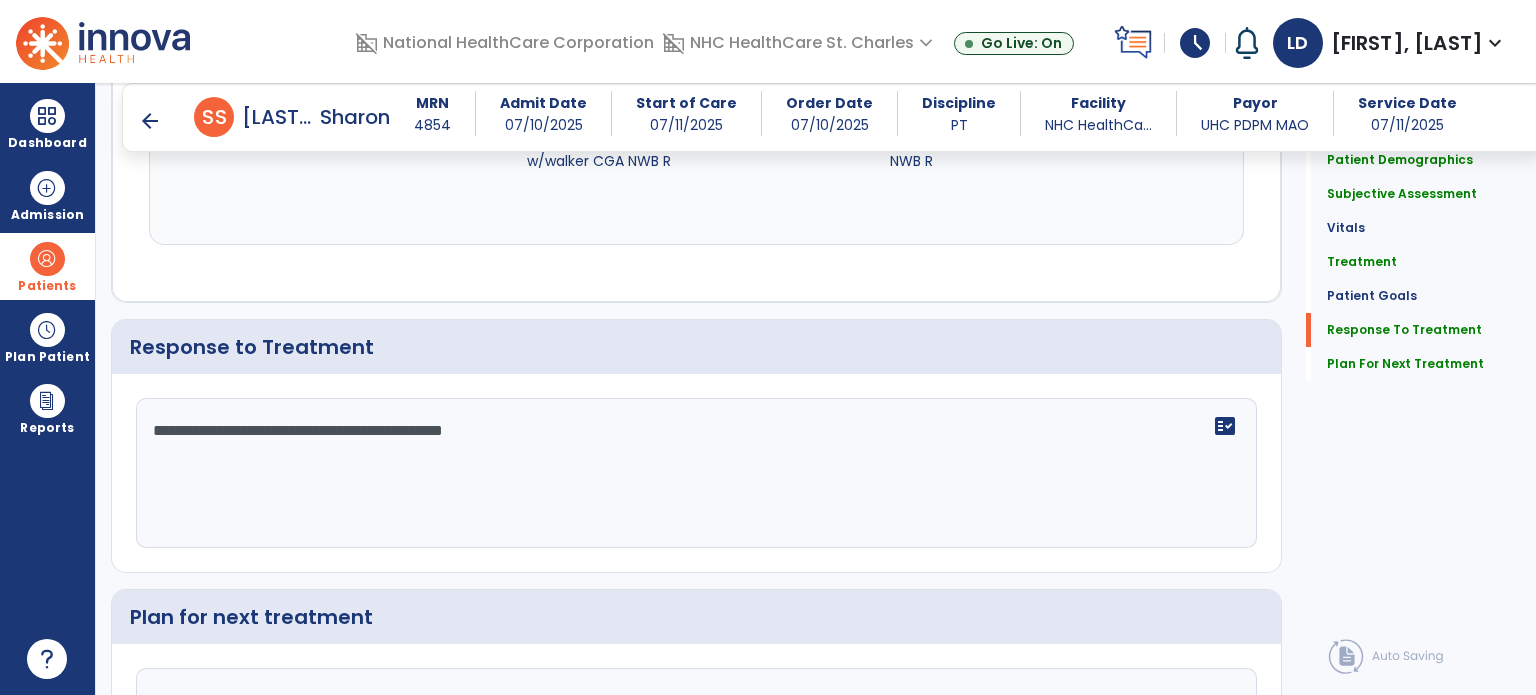 scroll, scrollTop: 3528, scrollLeft: 0, axis: vertical 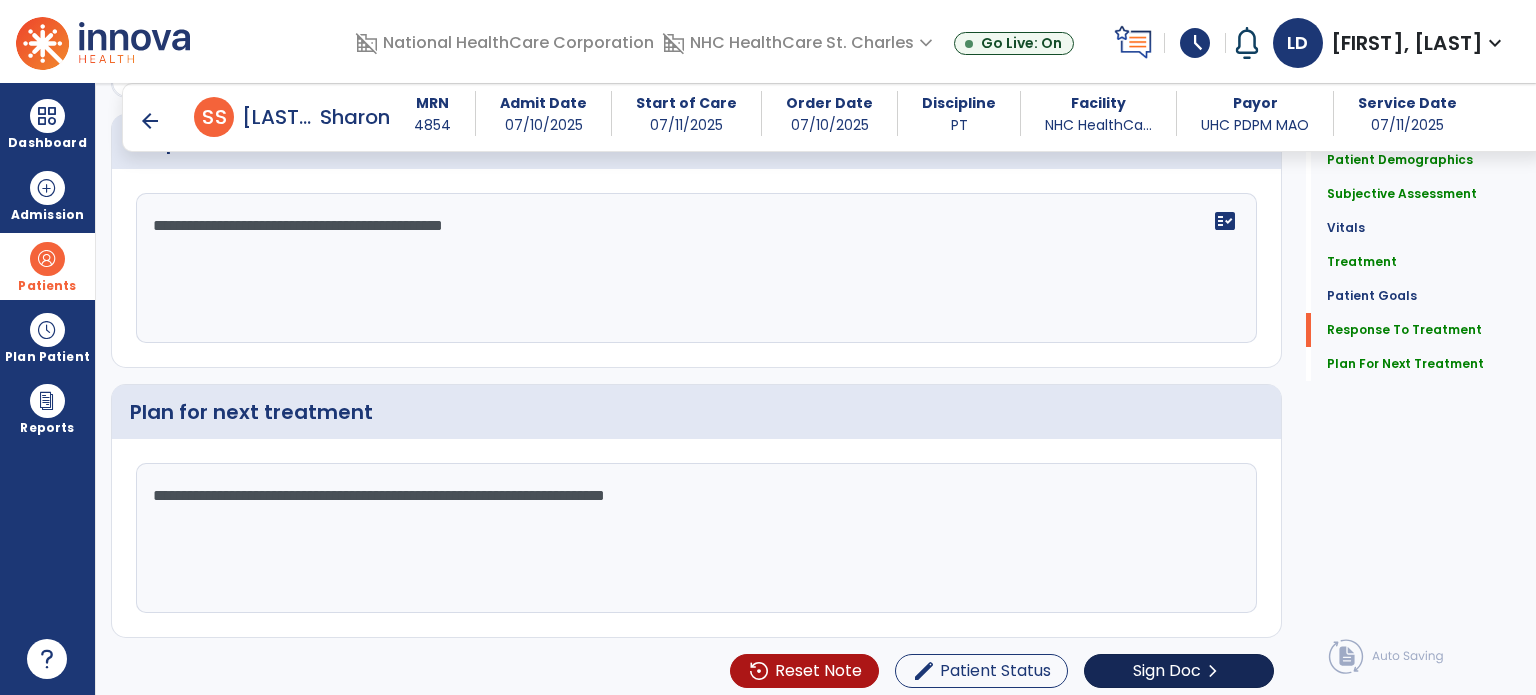 type on "**********" 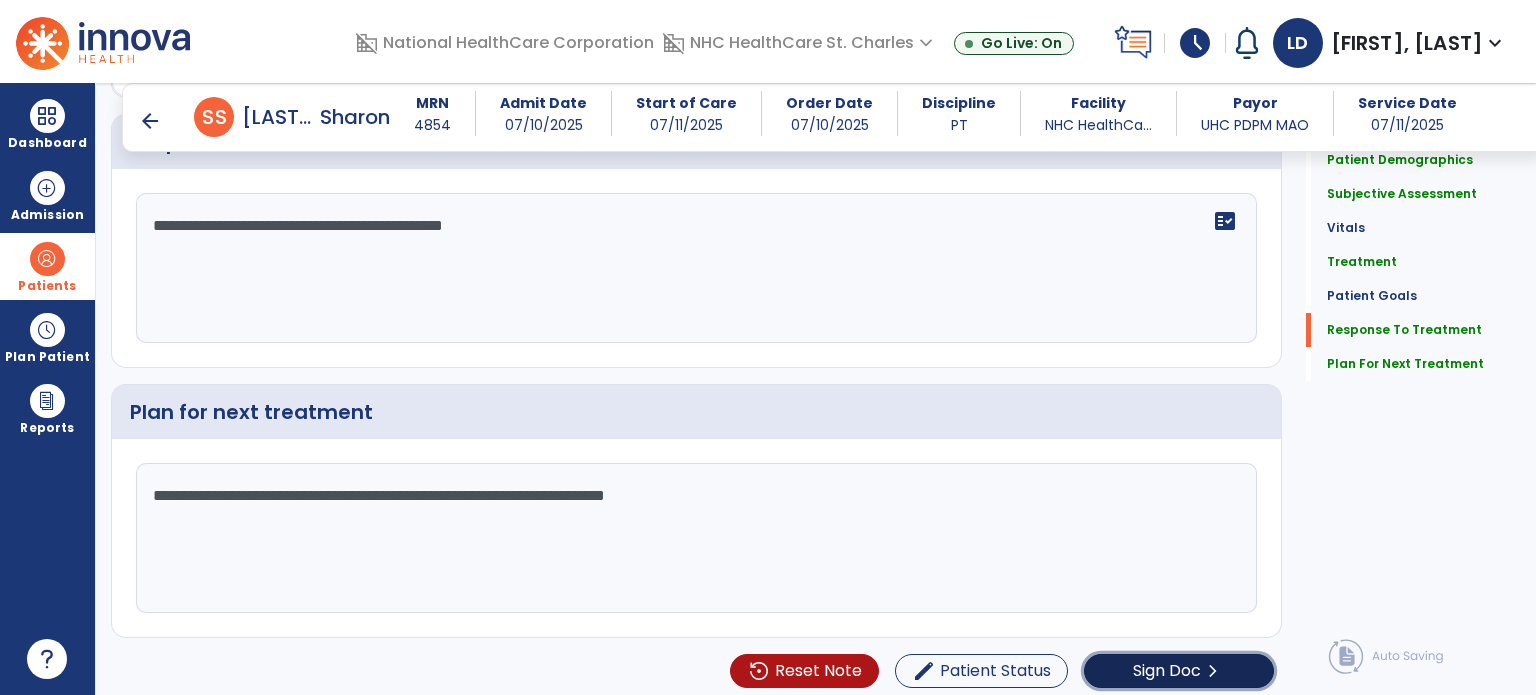 click on "chevron_right" 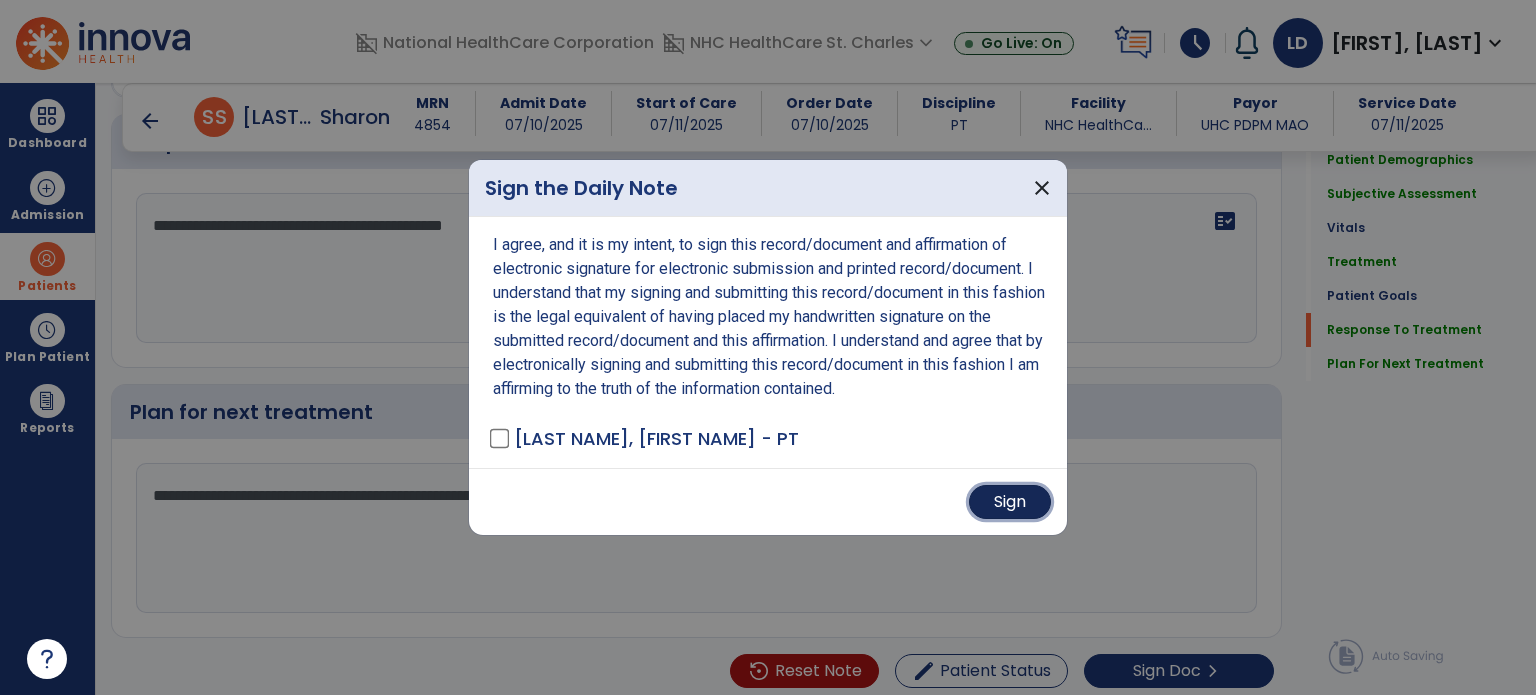 click on "Sign" at bounding box center (1010, 502) 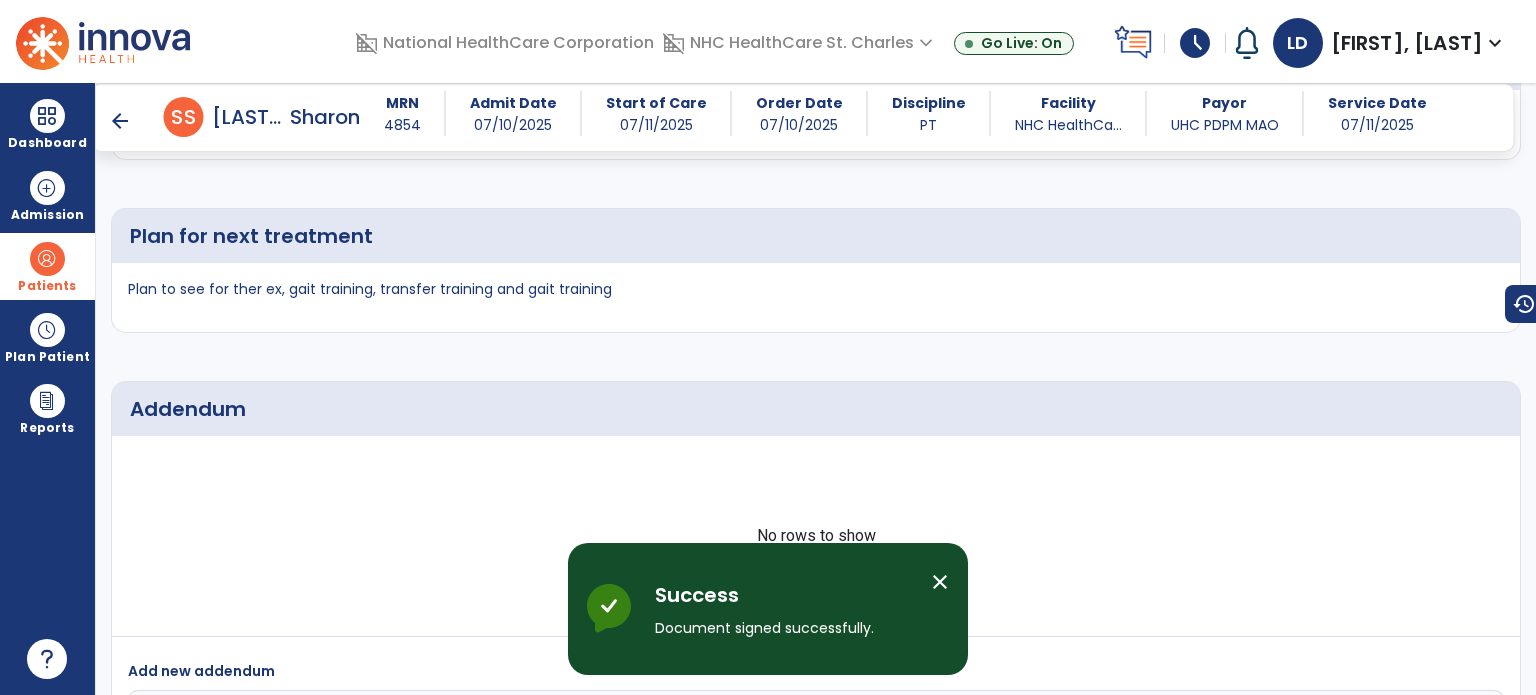 scroll, scrollTop: 4592, scrollLeft: 0, axis: vertical 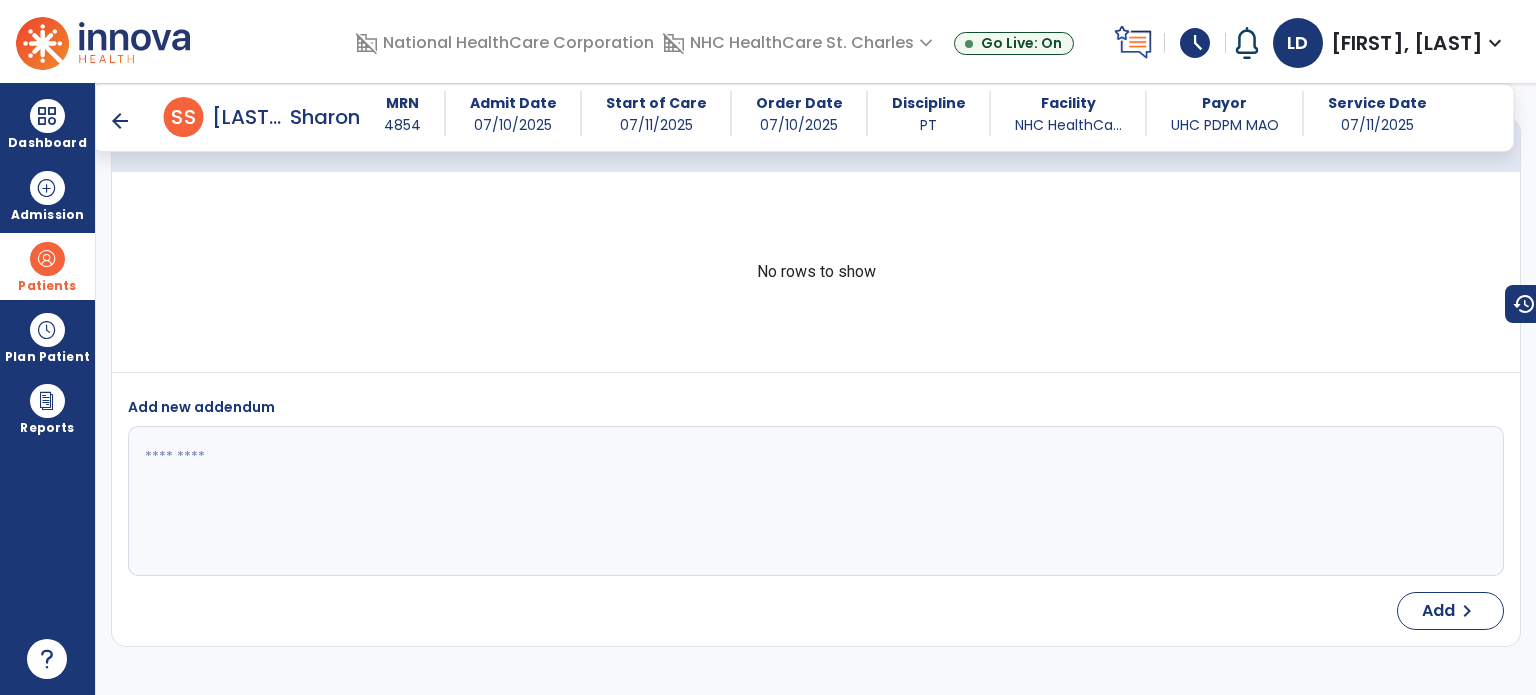 click at bounding box center (47, 259) 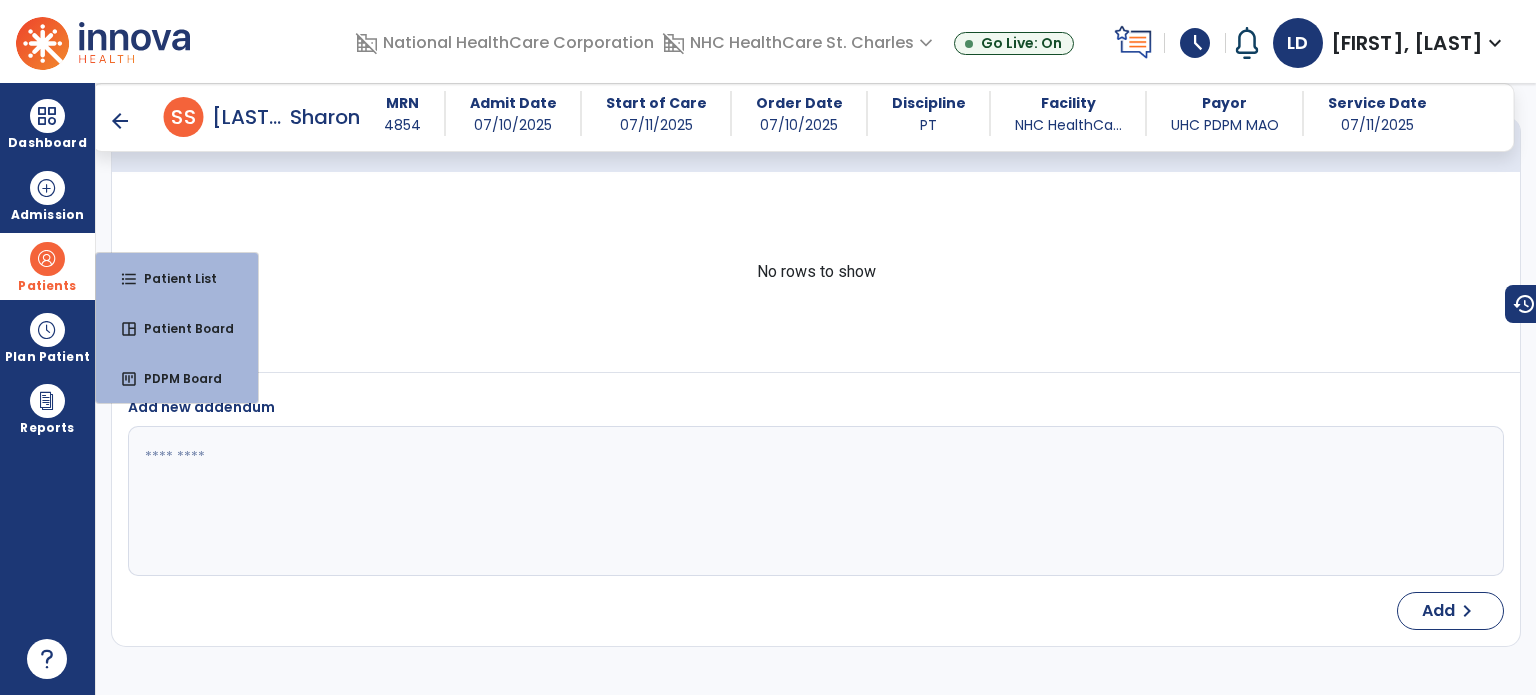 click at bounding box center [47, 259] 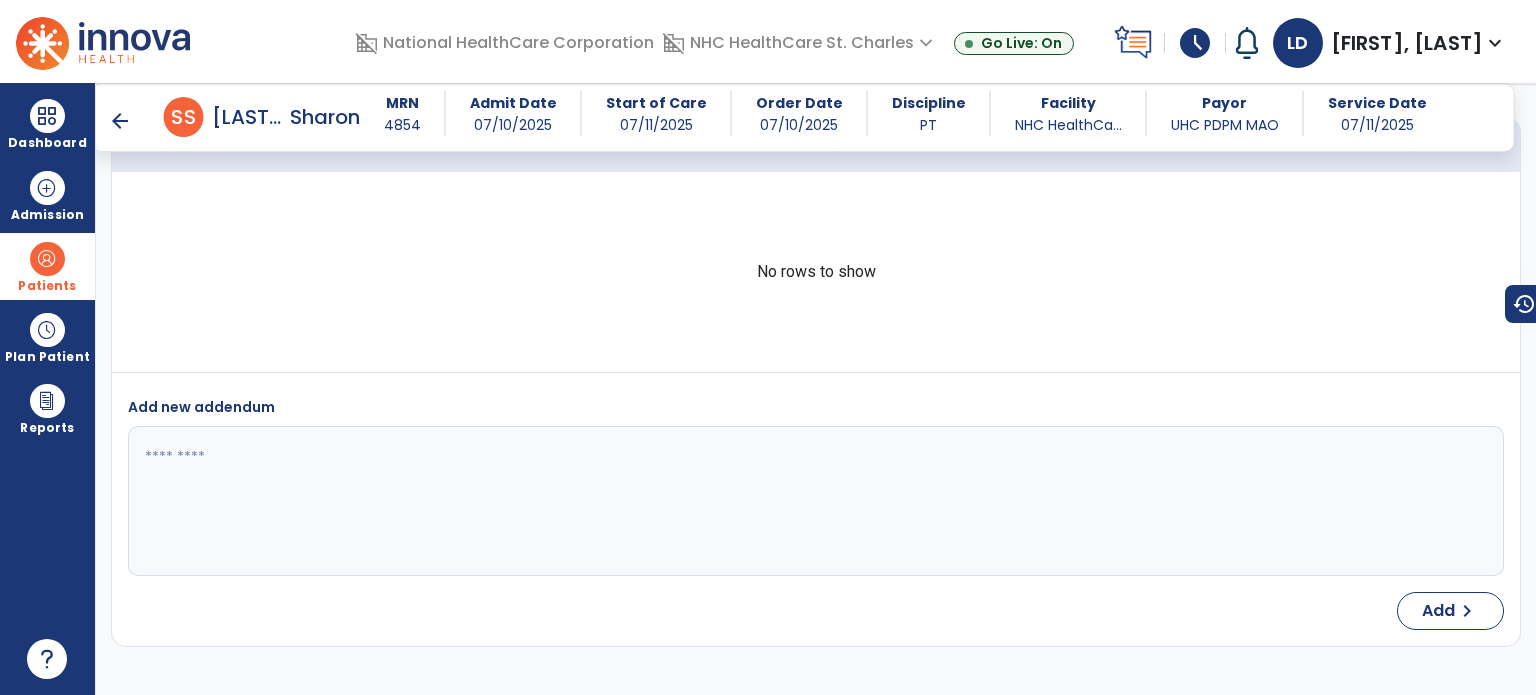 click on "Patients" at bounding box center [47, 266] 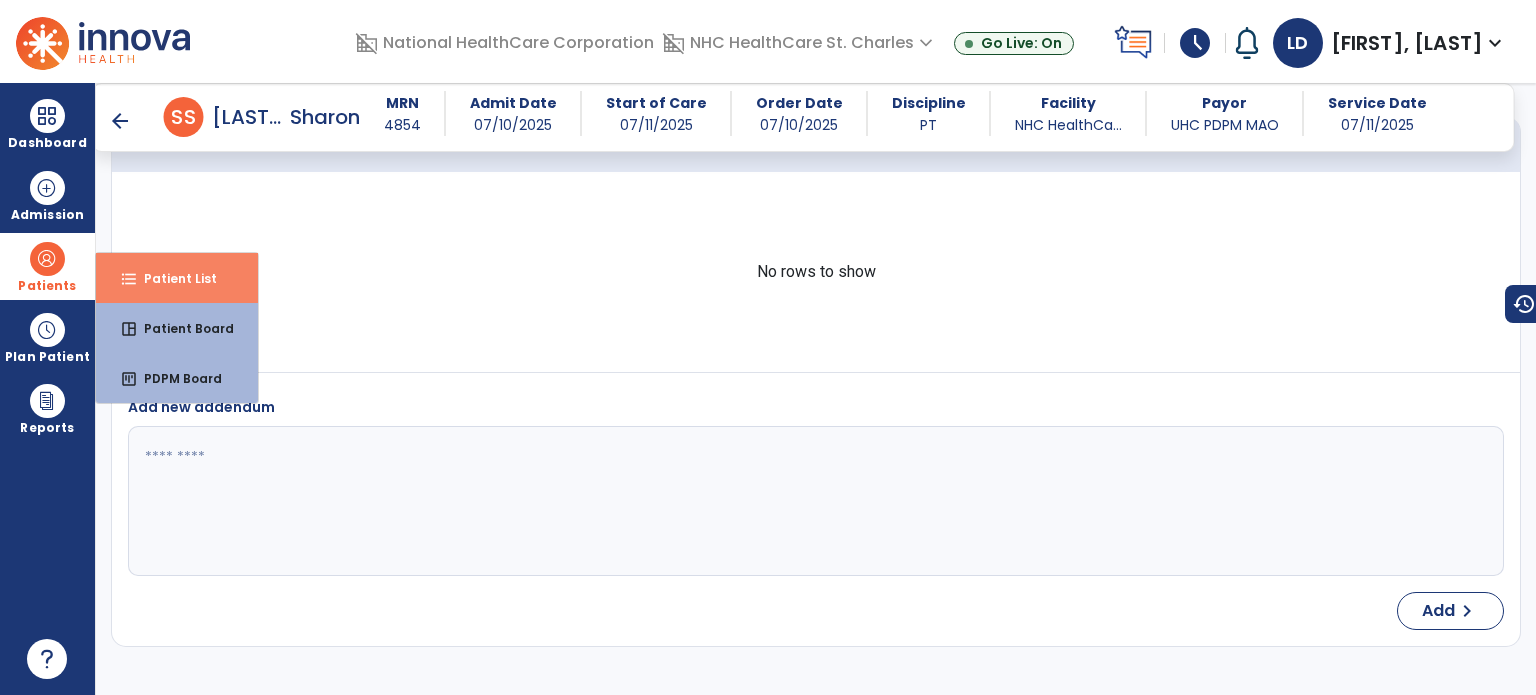 click on "Patient List" at bounding box center (172, 278) 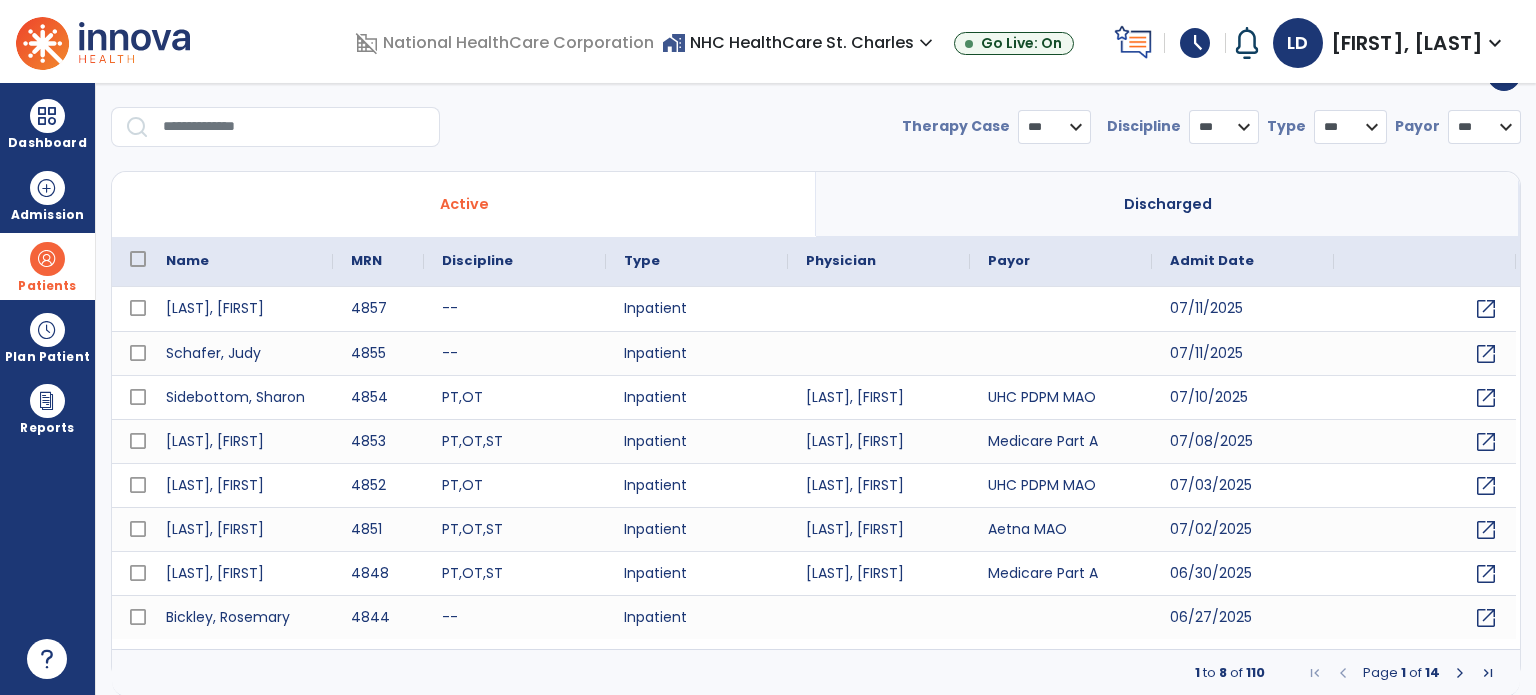 select on "***" 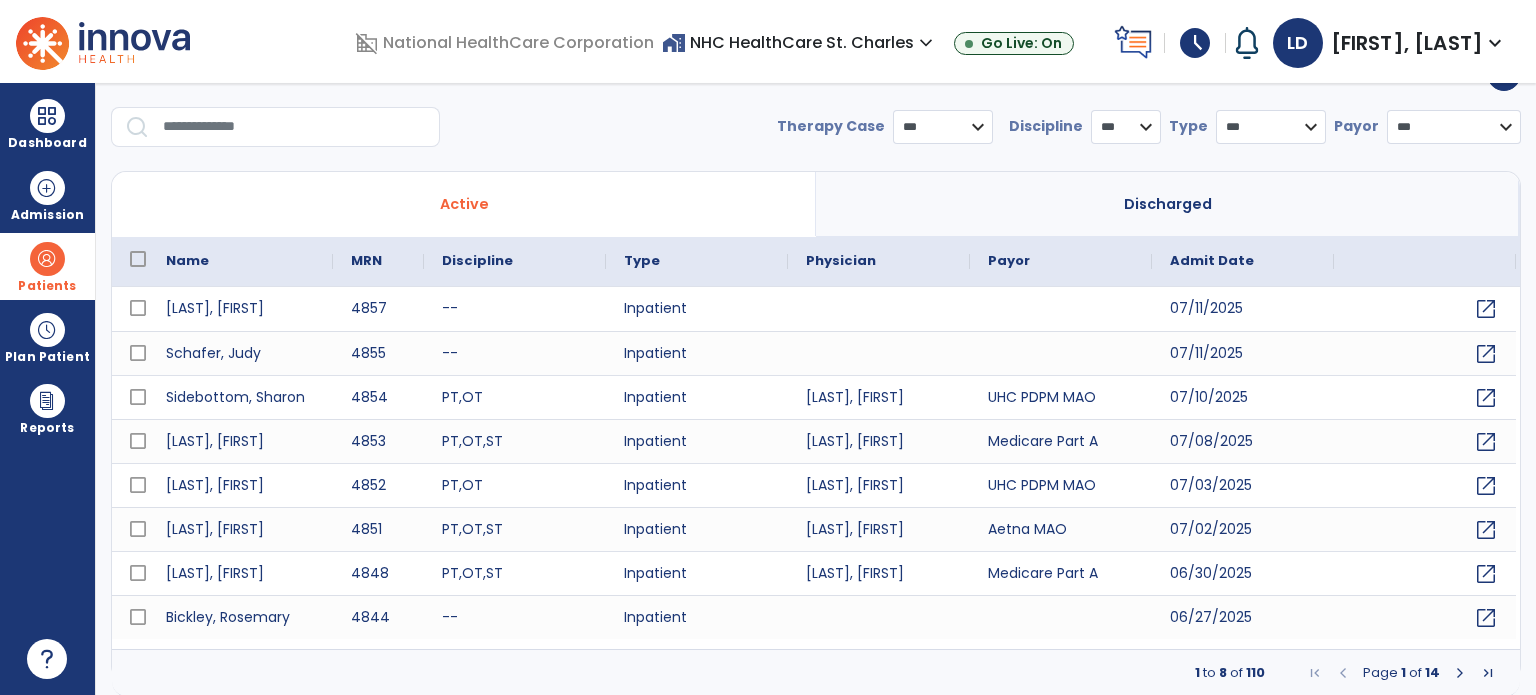 click at bounding box center [294, 127] 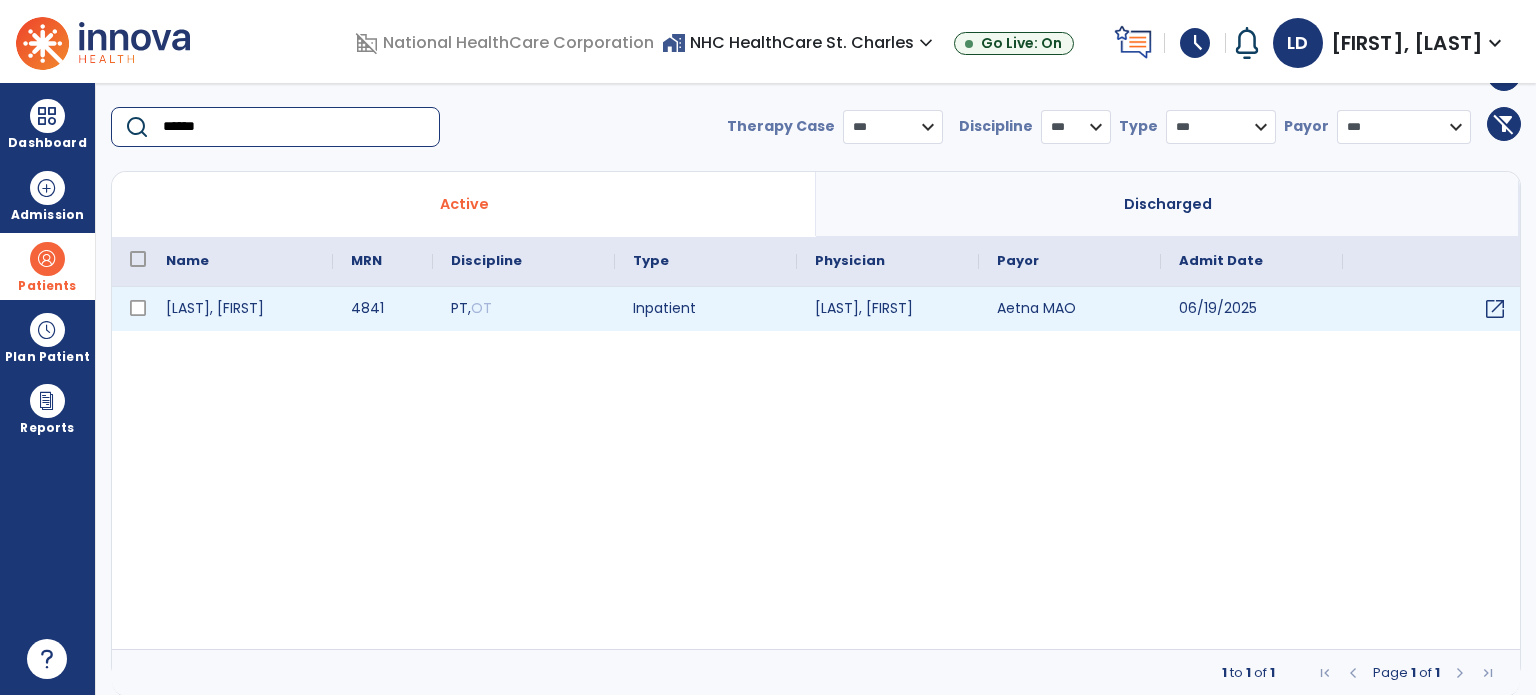 type on "******" 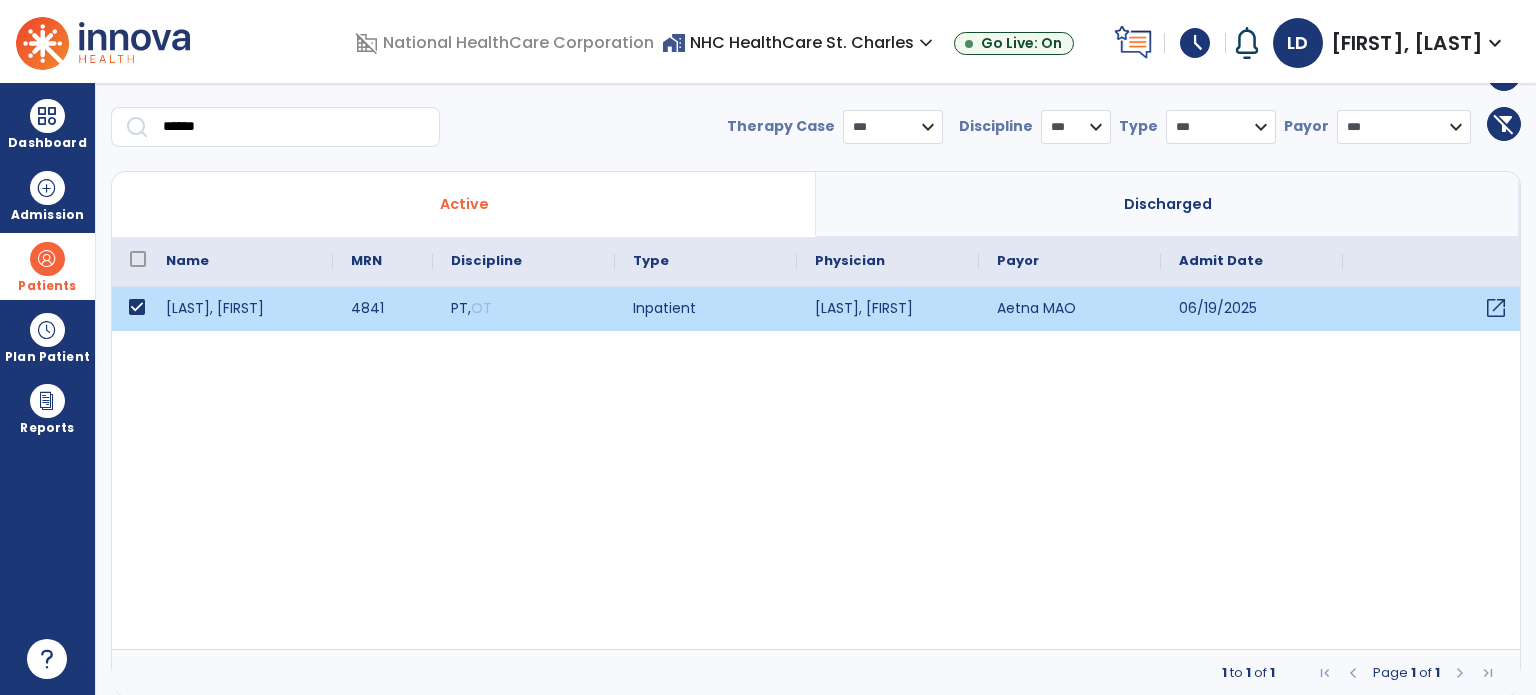 click on "open_in_new" at bounding box center [1496, 308] 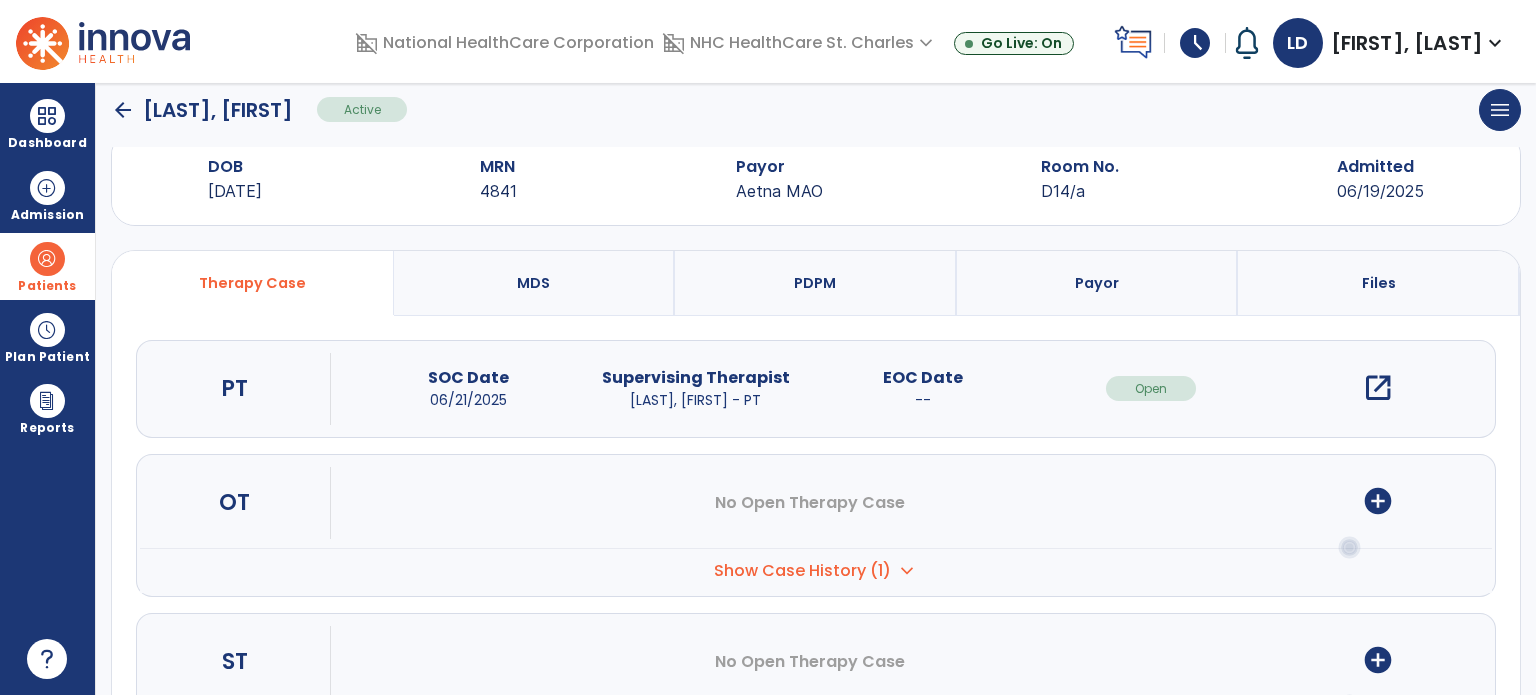 scroll, scrollTop: 0, scrollLeft: 0, axis: both 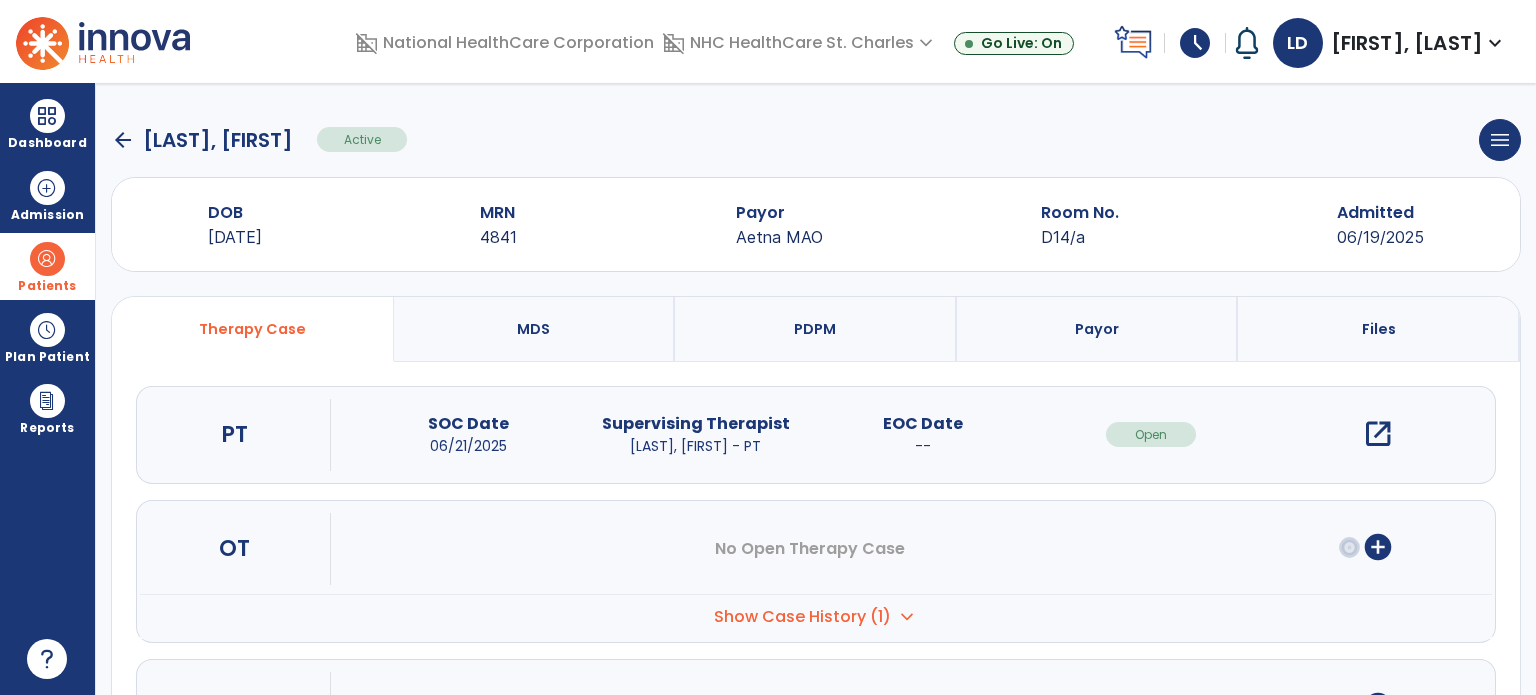 click on "open_in_new" at bounding box center [1378, 434] 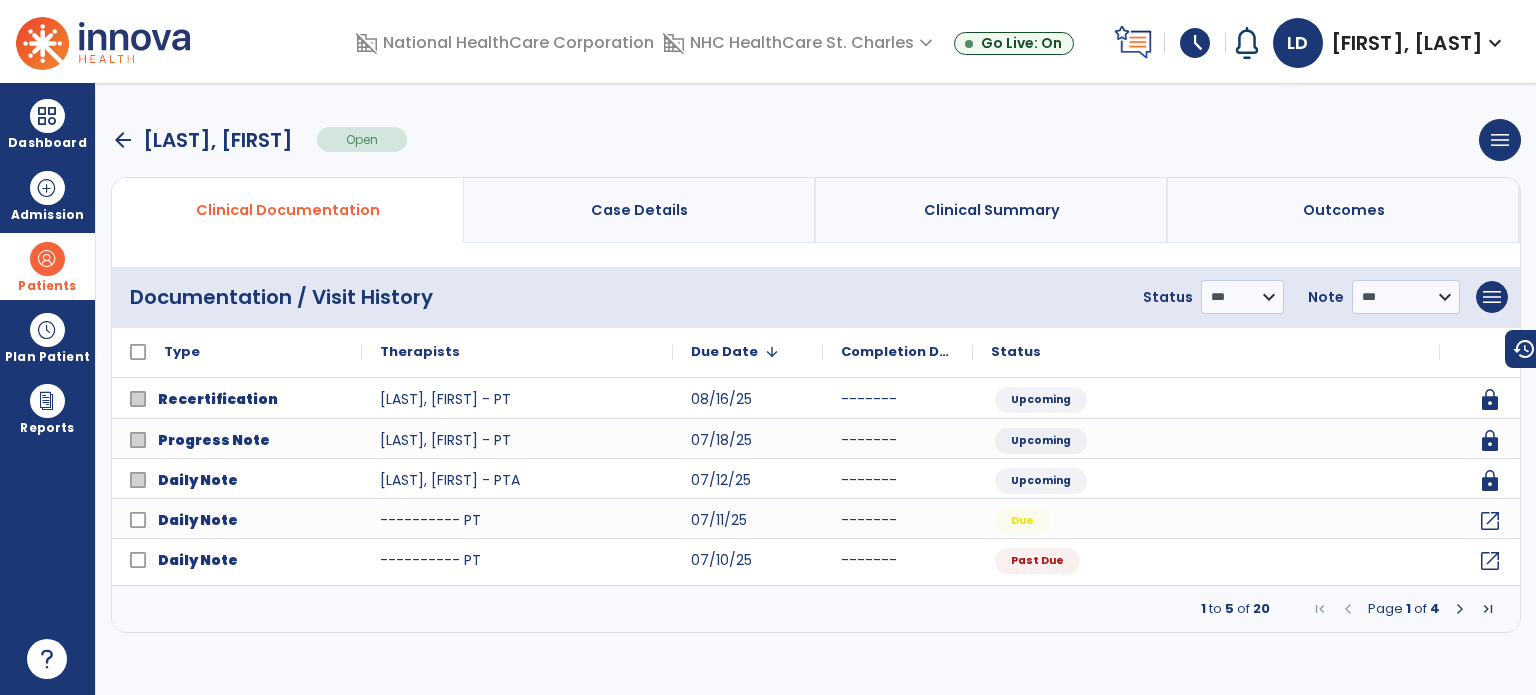 click on "menu   Add New Document   Print Documents   Print Edit History   Delete Document" at bounding box center [1492, 297] 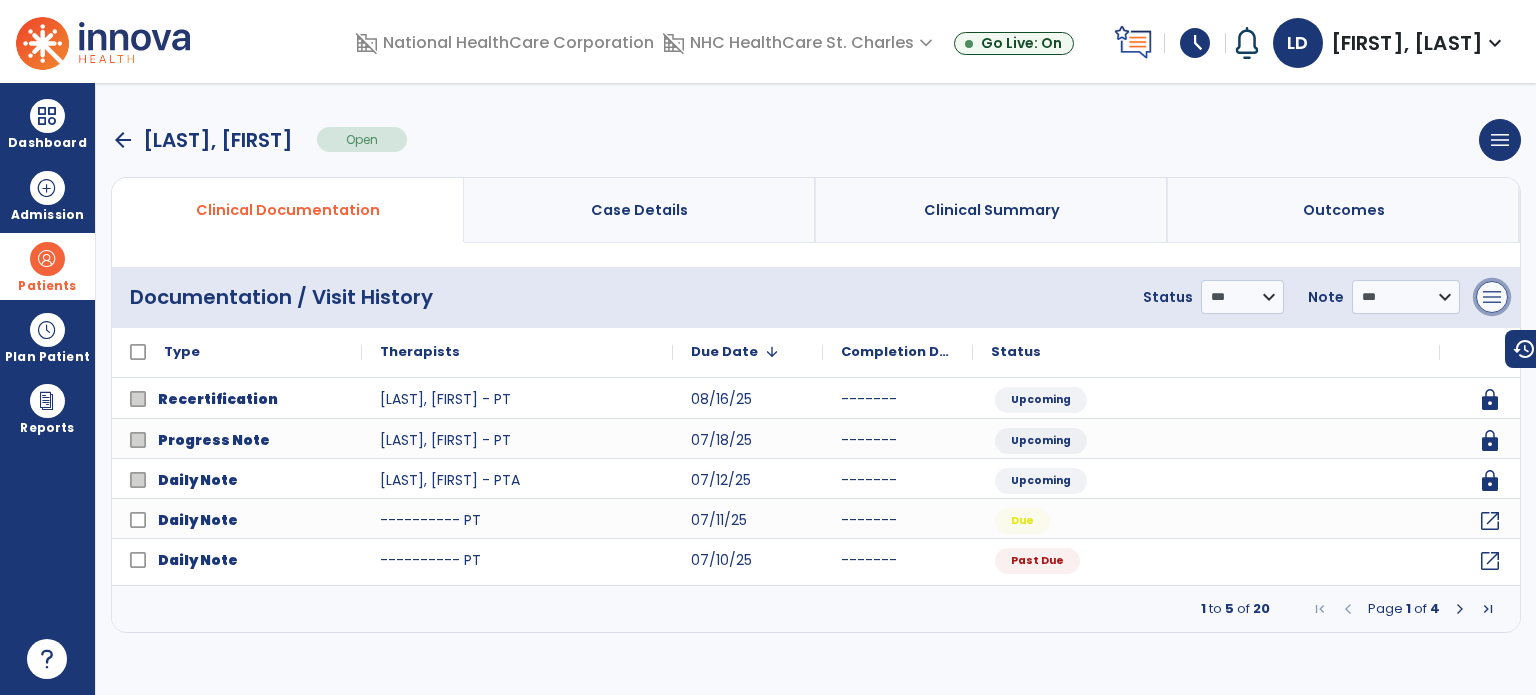 click on "menu" at bounding box center [1492, 297] 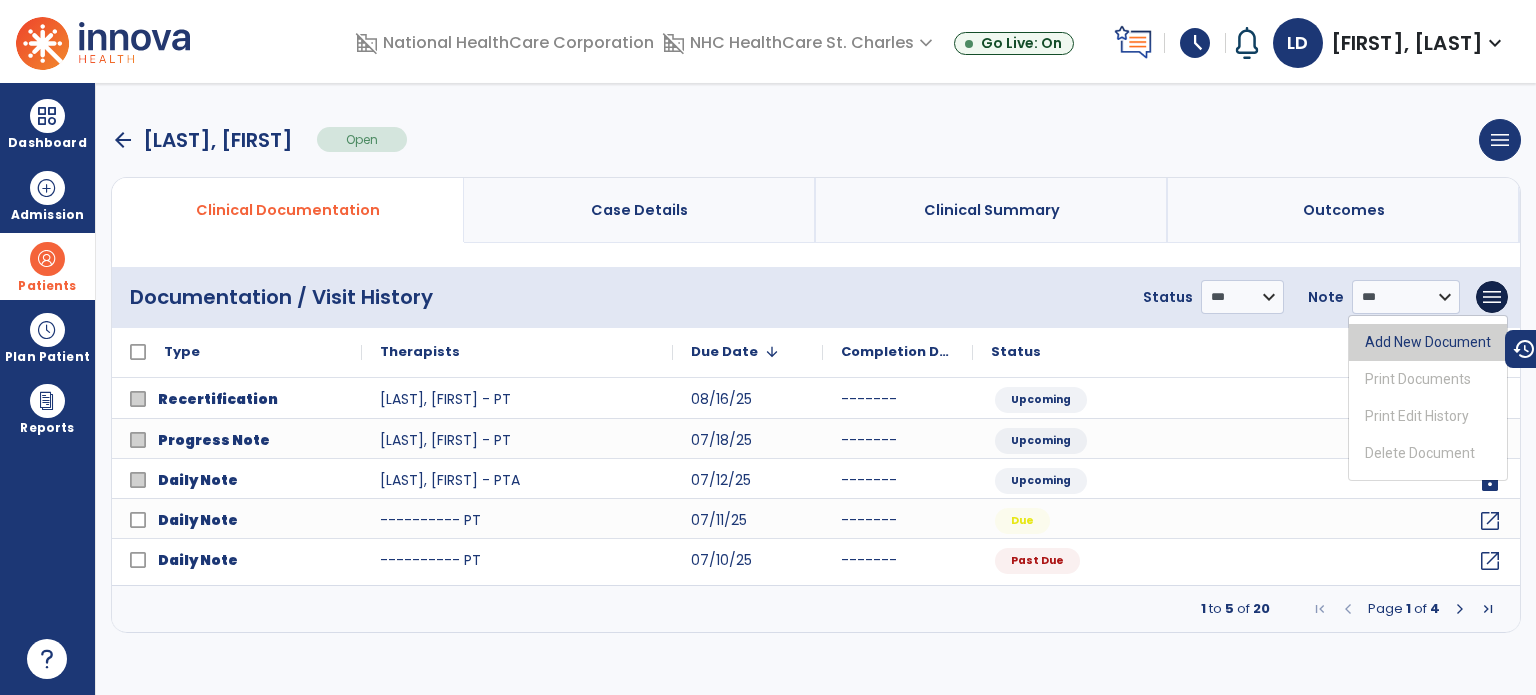 click on "Add New Document" at bounding box center (1428, 342) 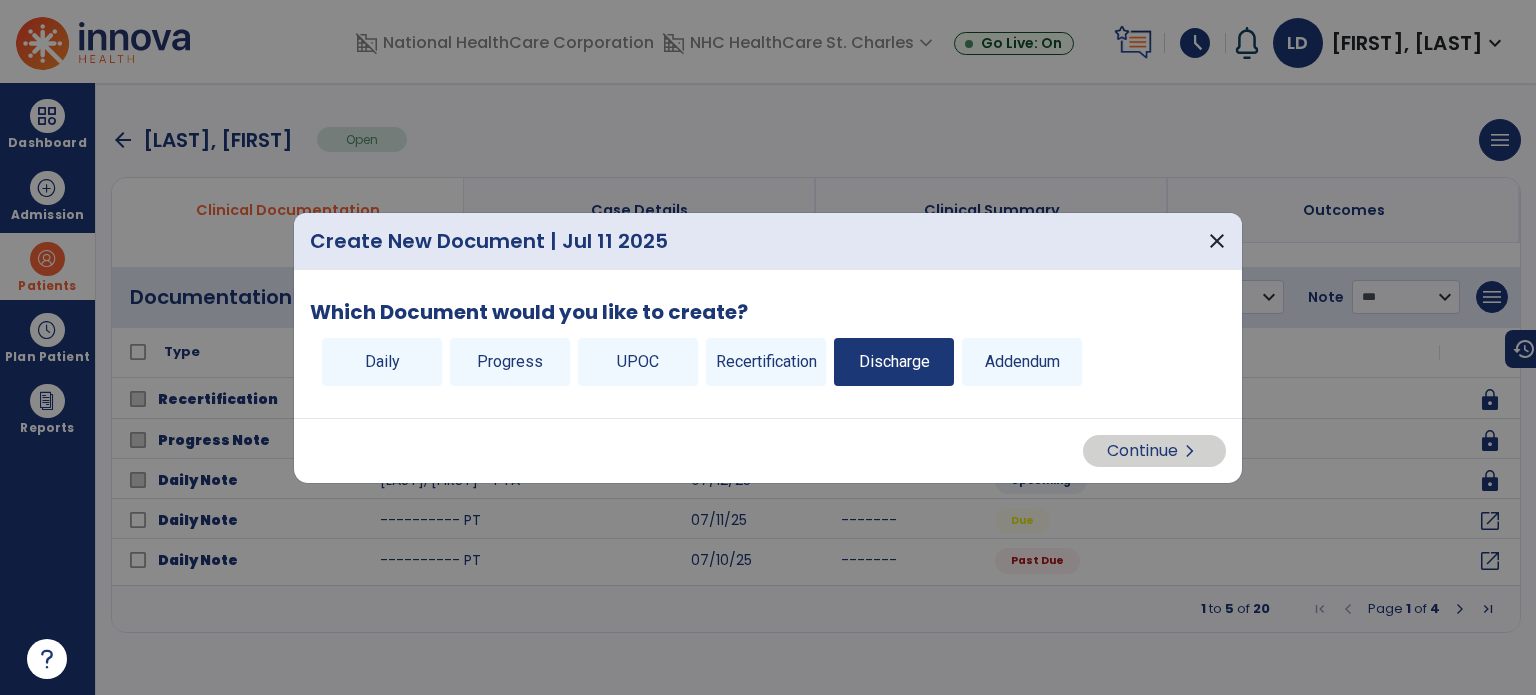click on "Discharge" at bounding box center [894, 362] 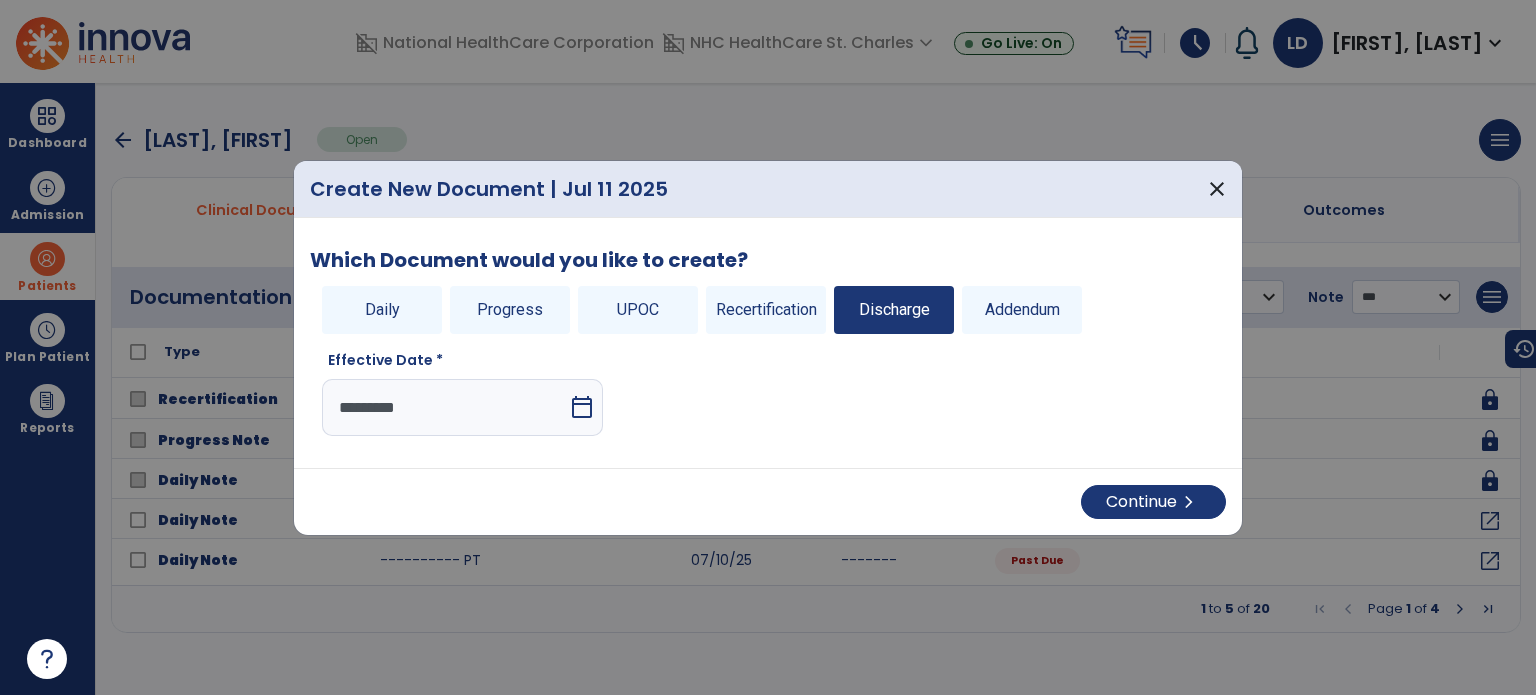 click on "calendar_today" at bounding box center [582, 407] 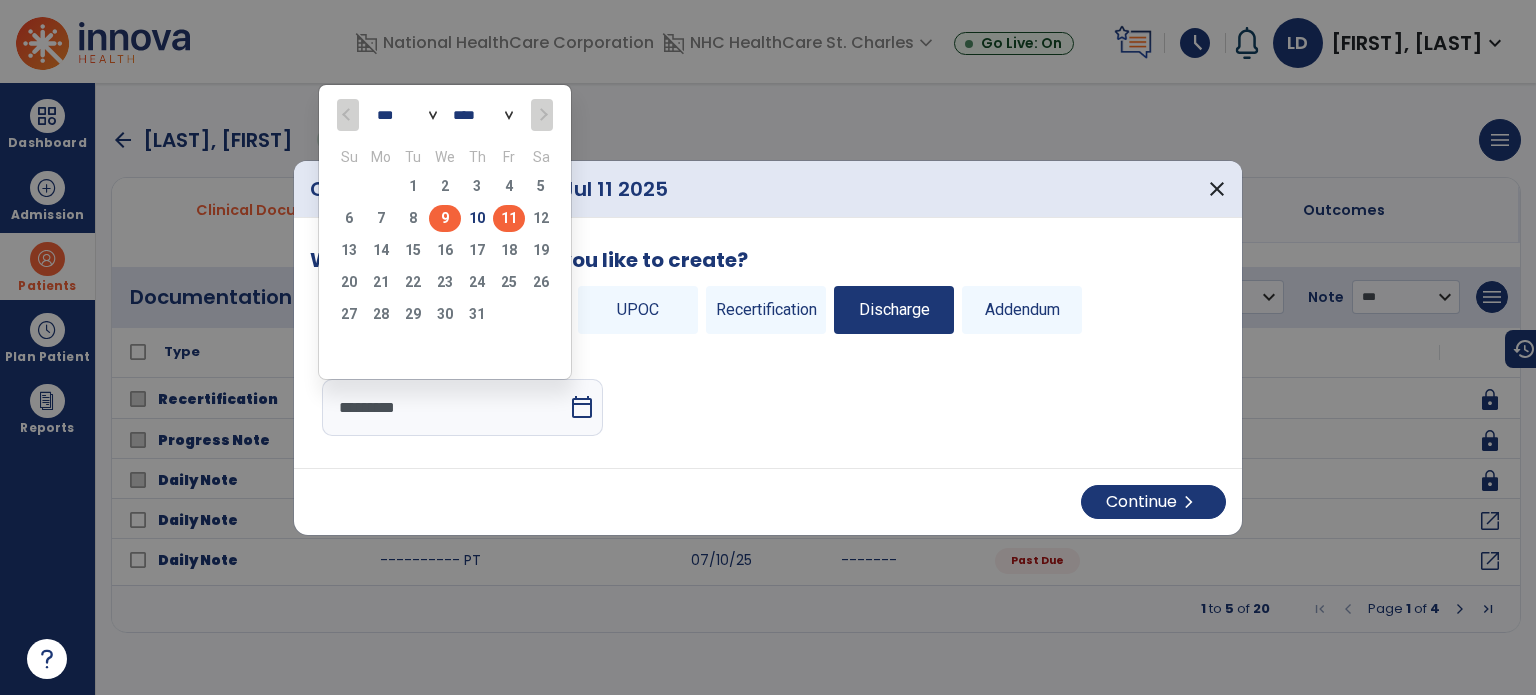 click on "9" 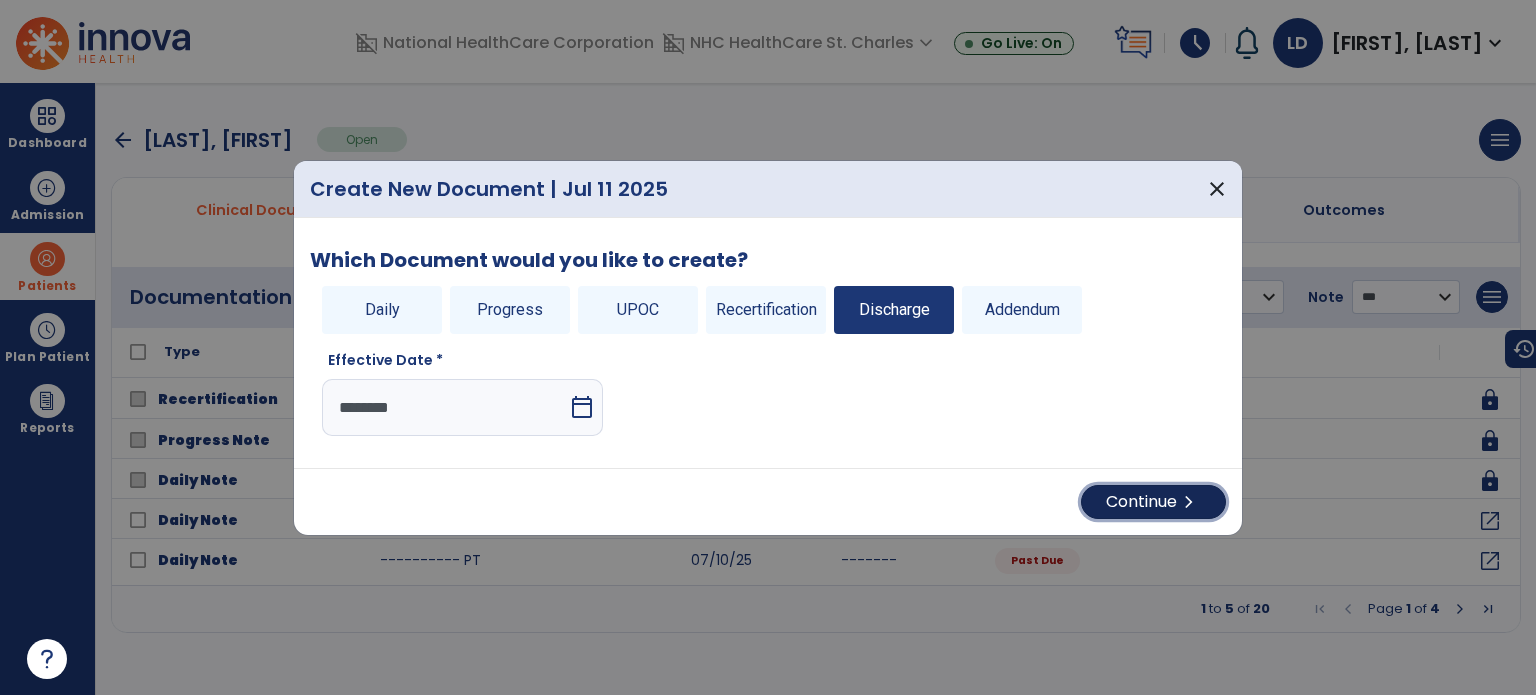 click on "Continue   chevron_right" at bounding box center (1153, 502) 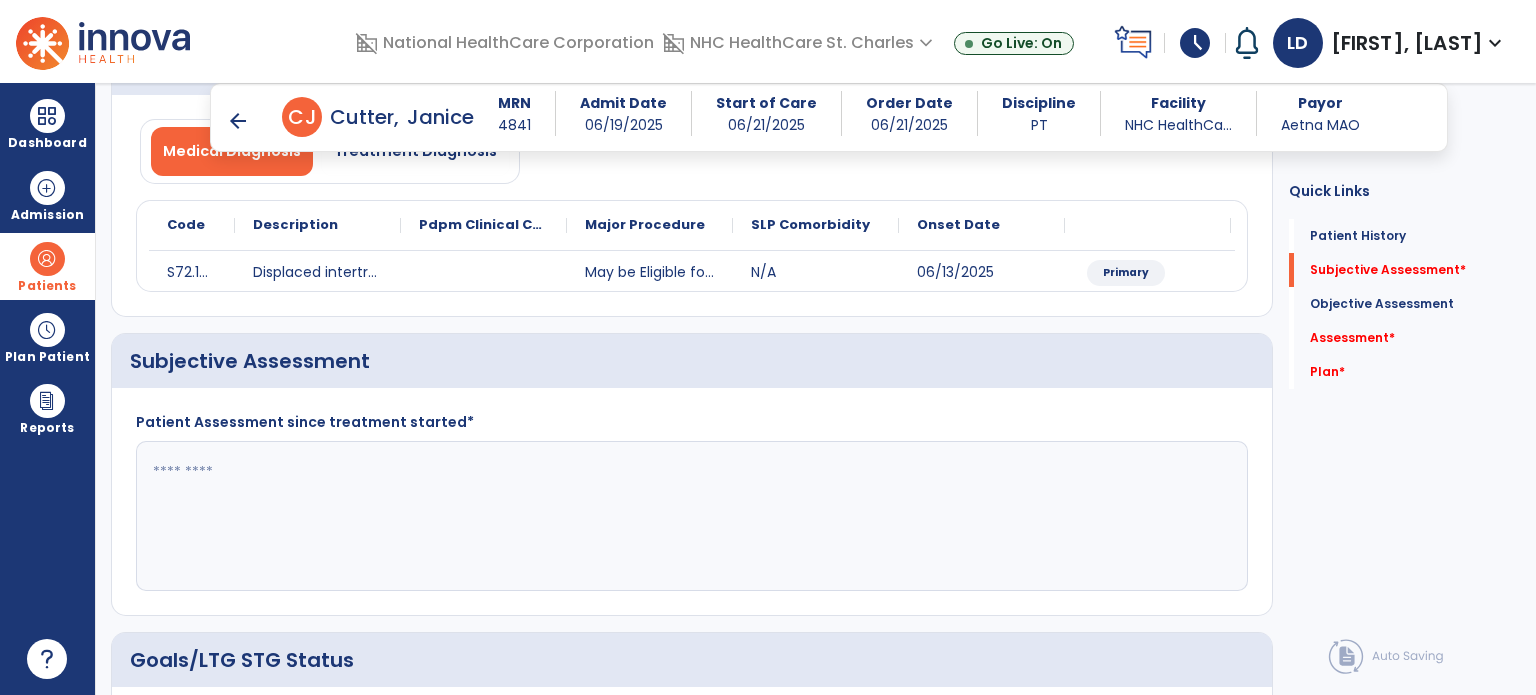 scroll, scrollTop: 280, scrollLeft: 0, axis: vertical 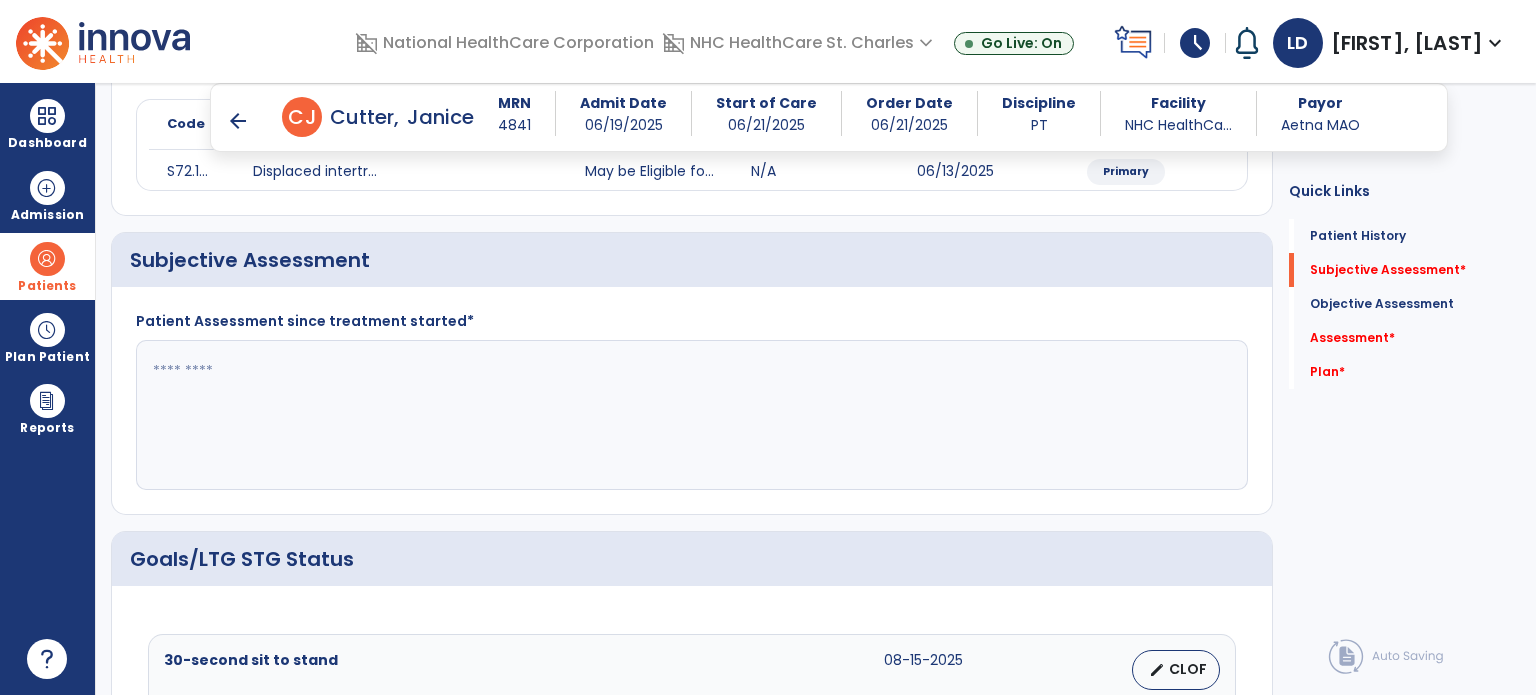 click 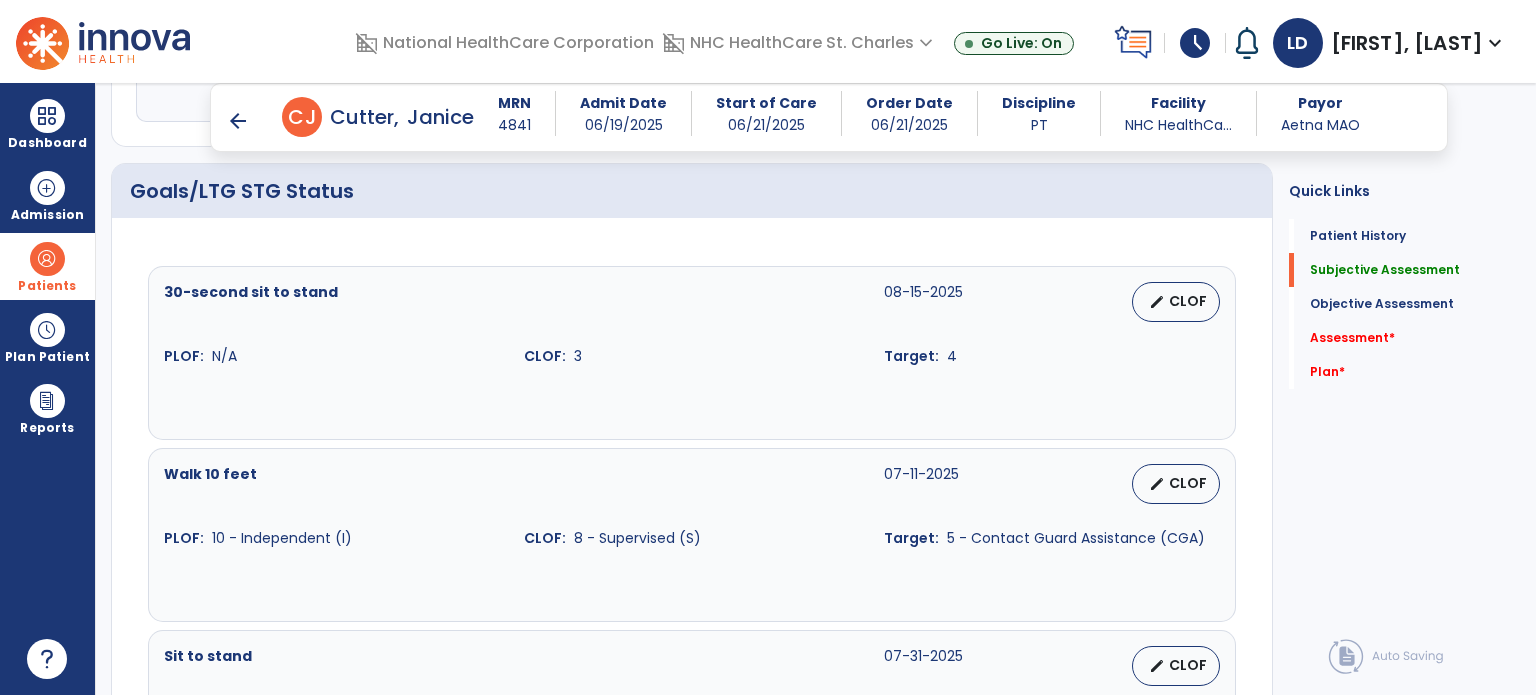 scroll, scrollTop: 692, scrollLeft: 0, axis: vertical 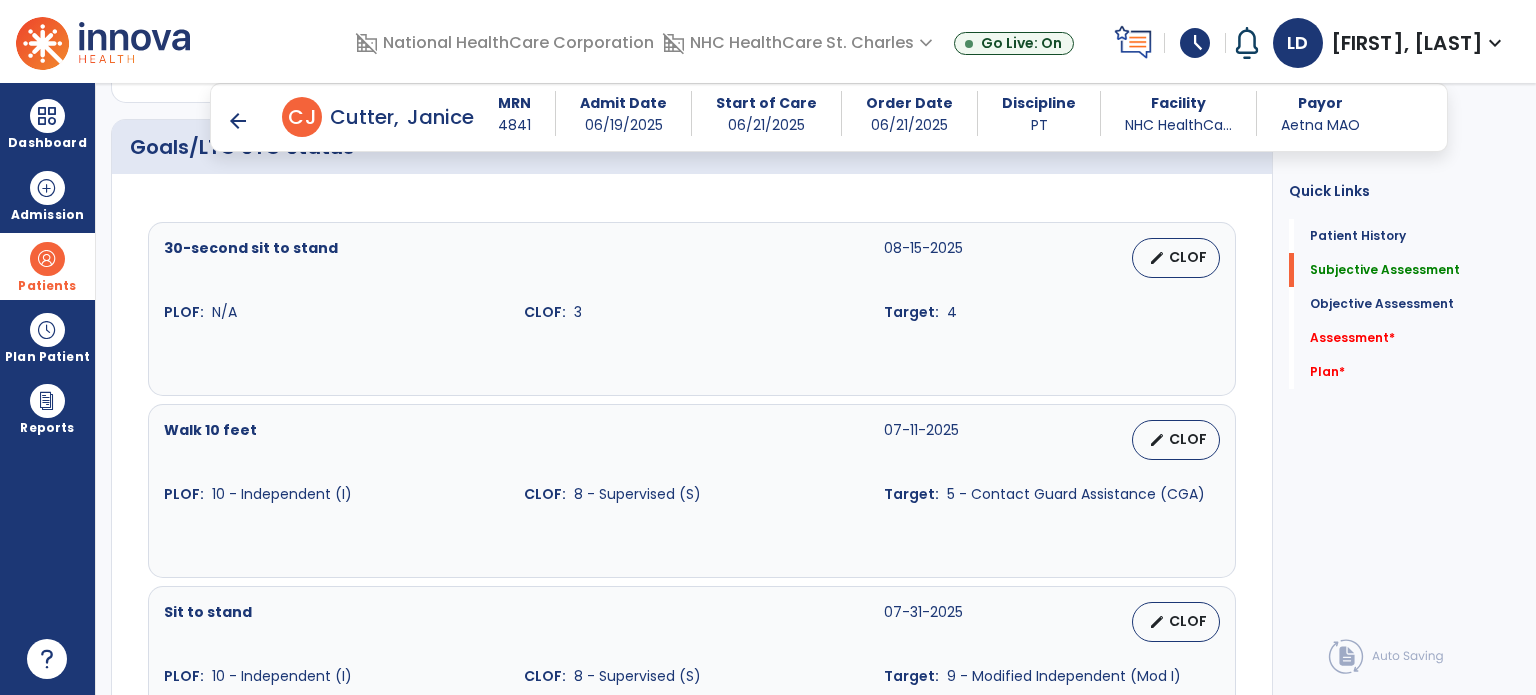 type on "**" 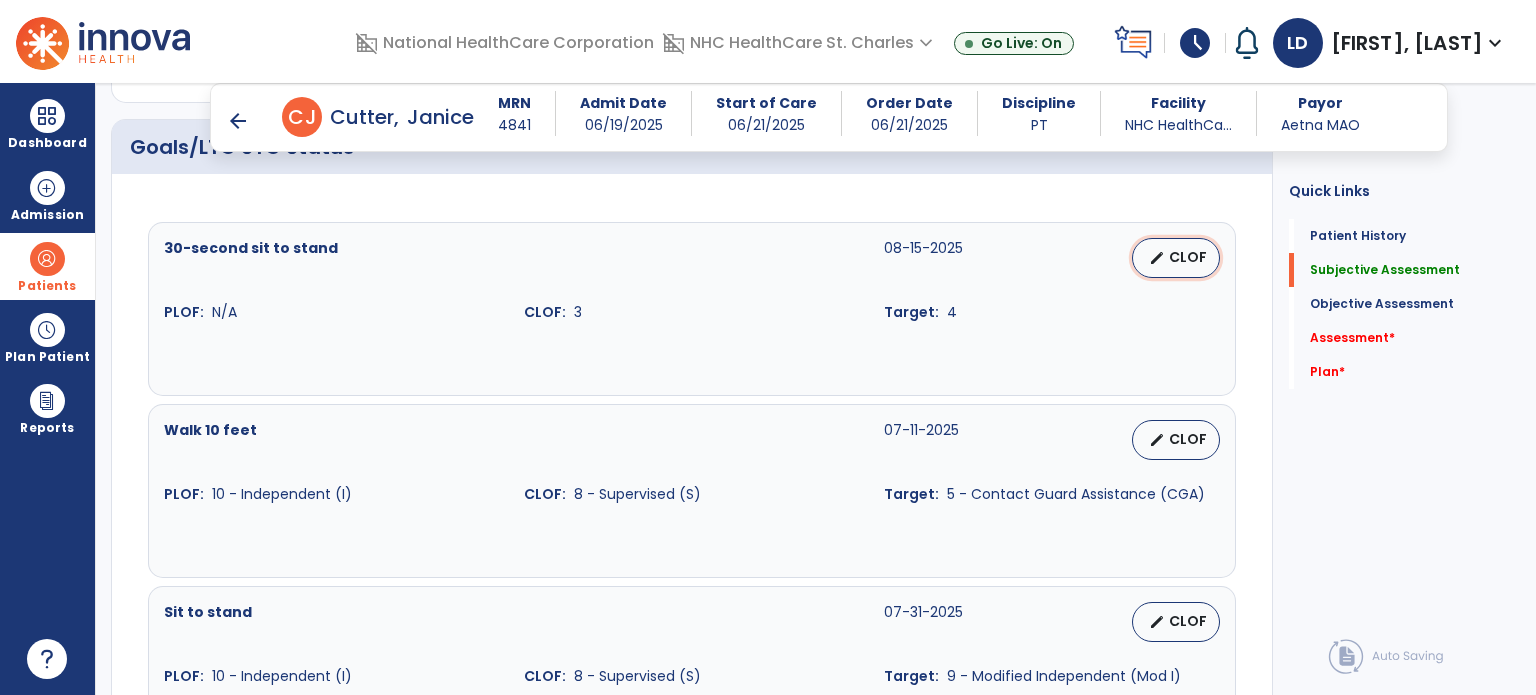 click on "edit" at bounding box center [1157, 258] 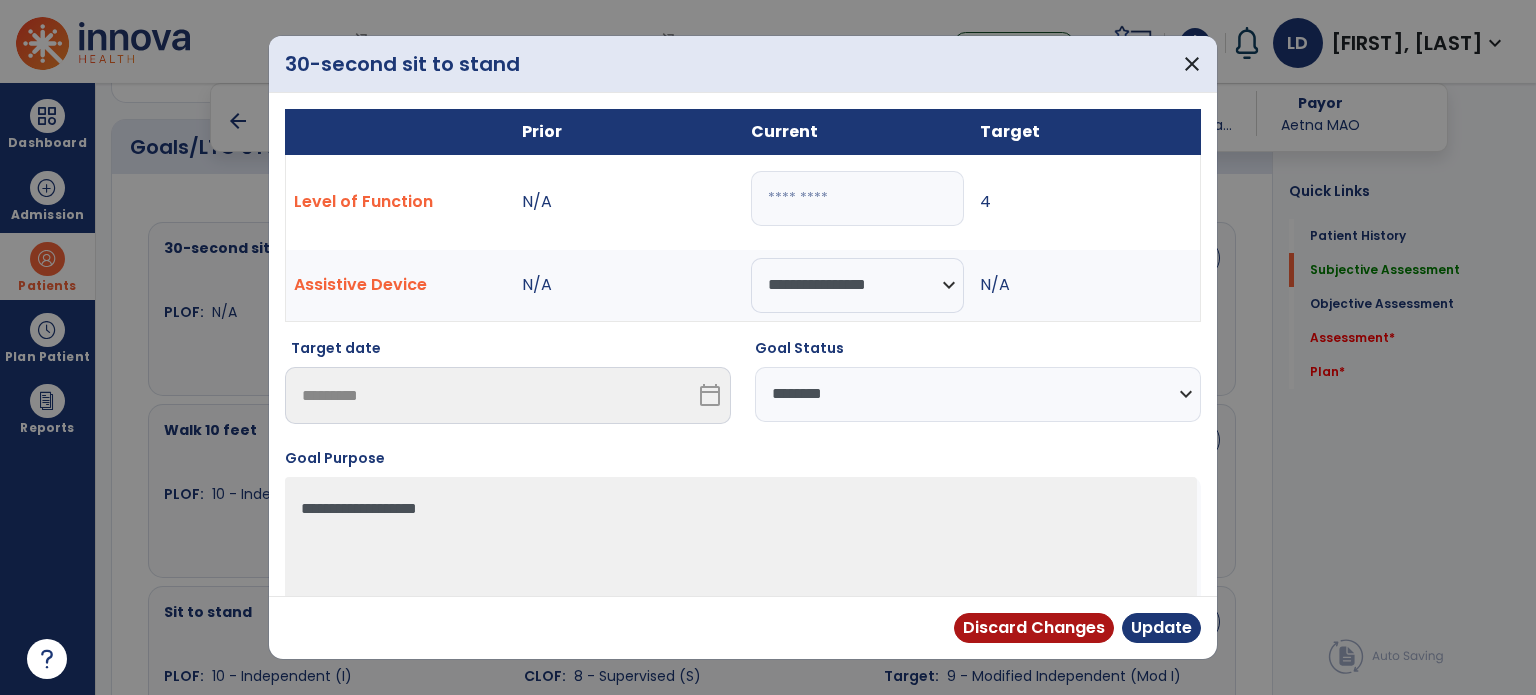 click on "**********" at bounding box center [978, 394] 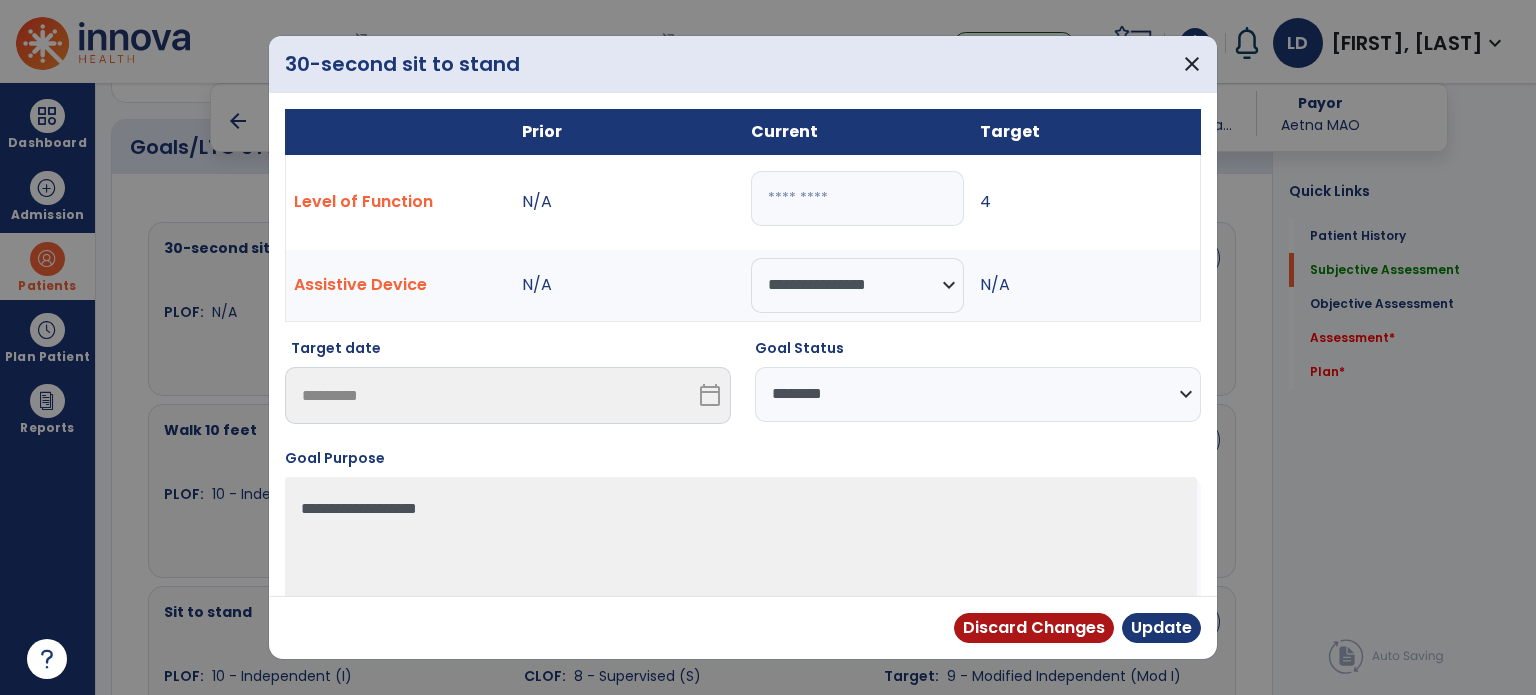 select on "**********" 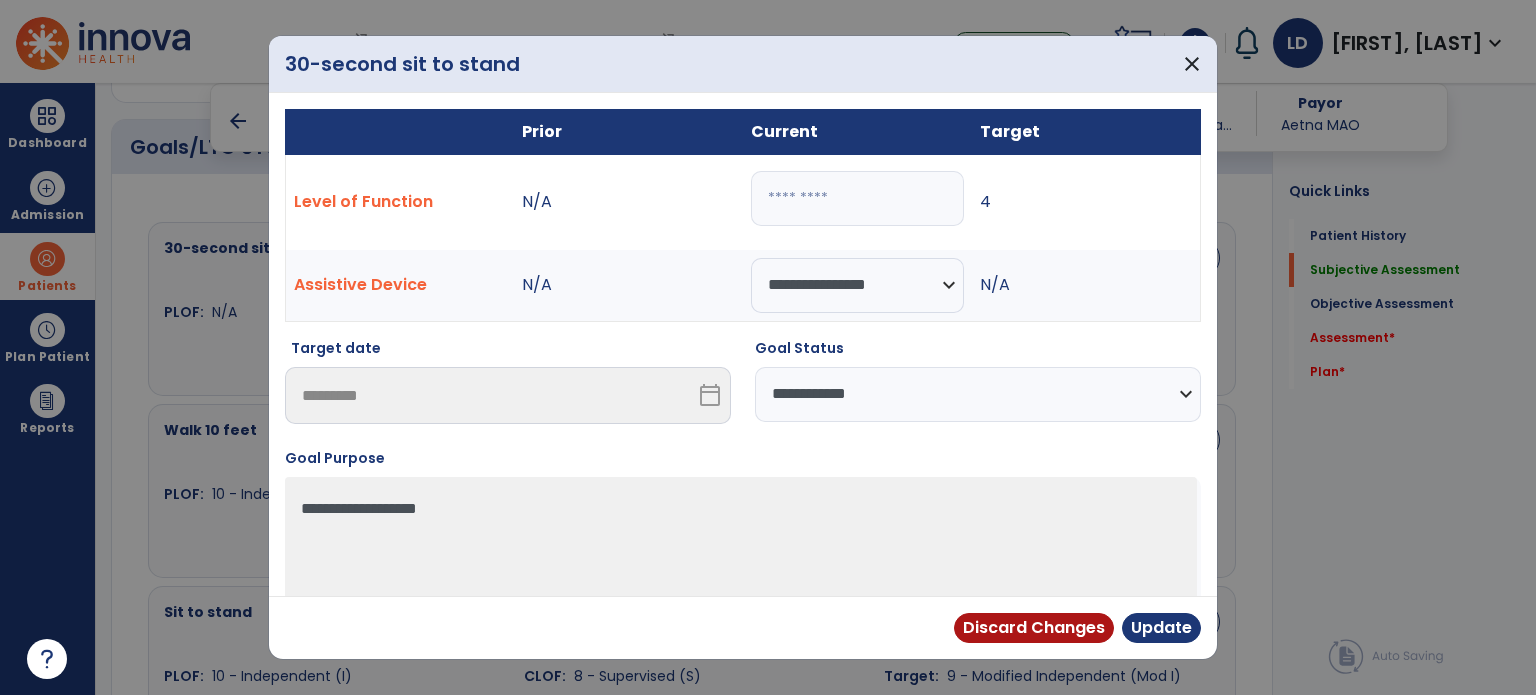 click on "**********" at bounding box center [978, 394] 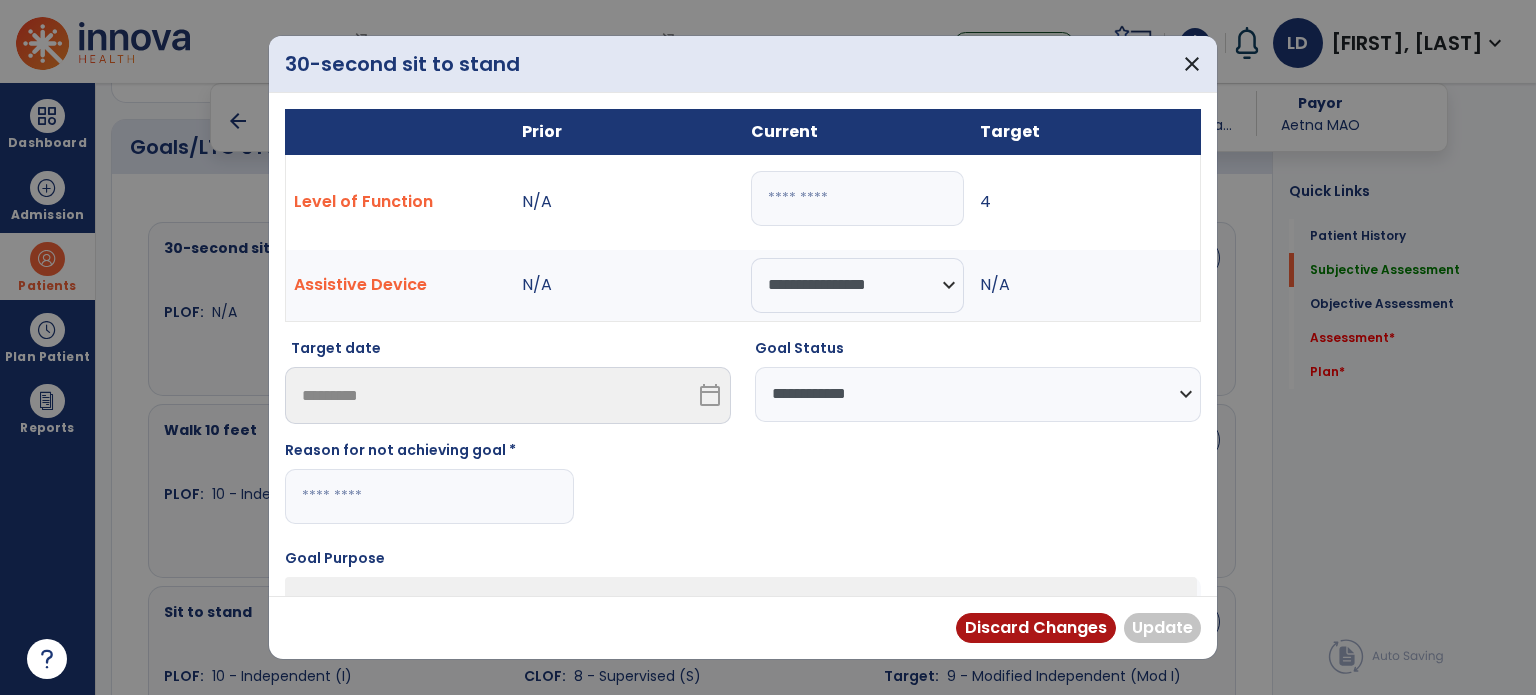 click at bounding box center (429, 496) 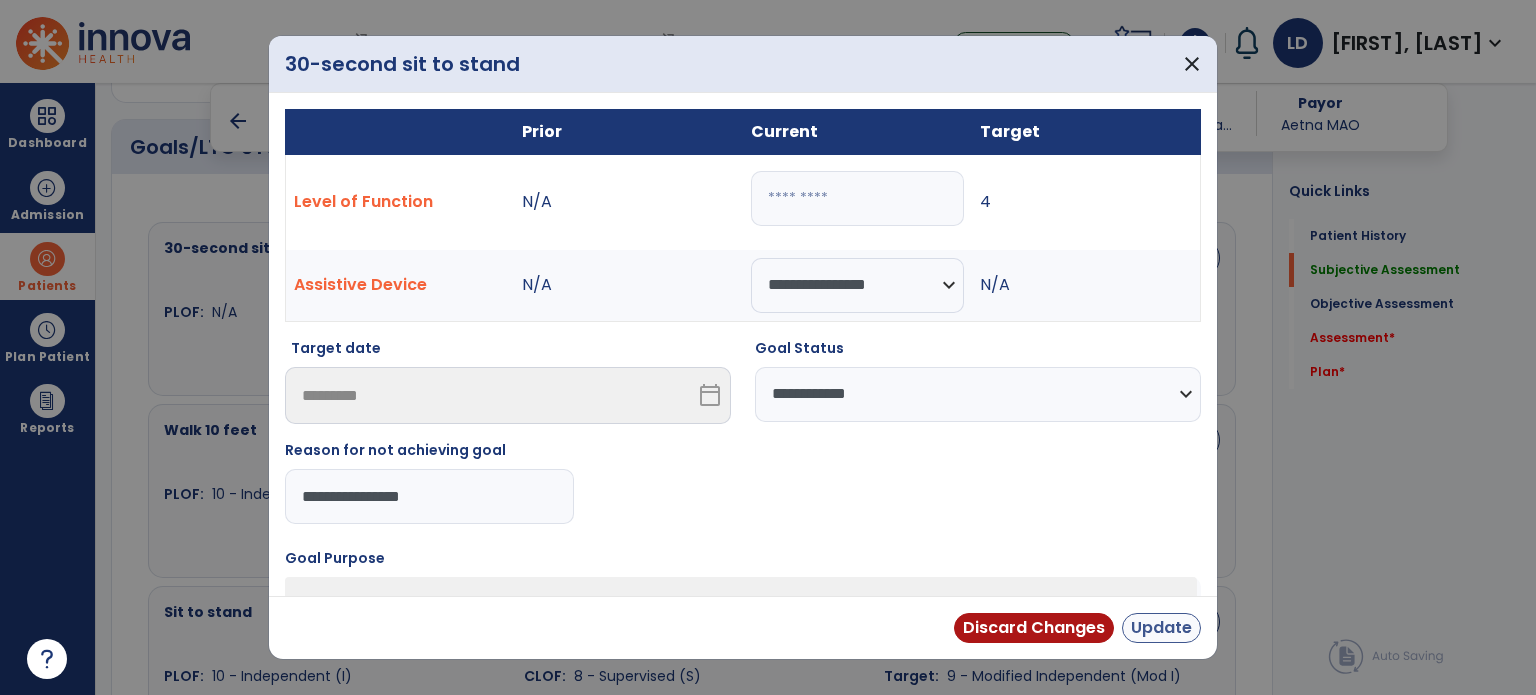 type on "**********" 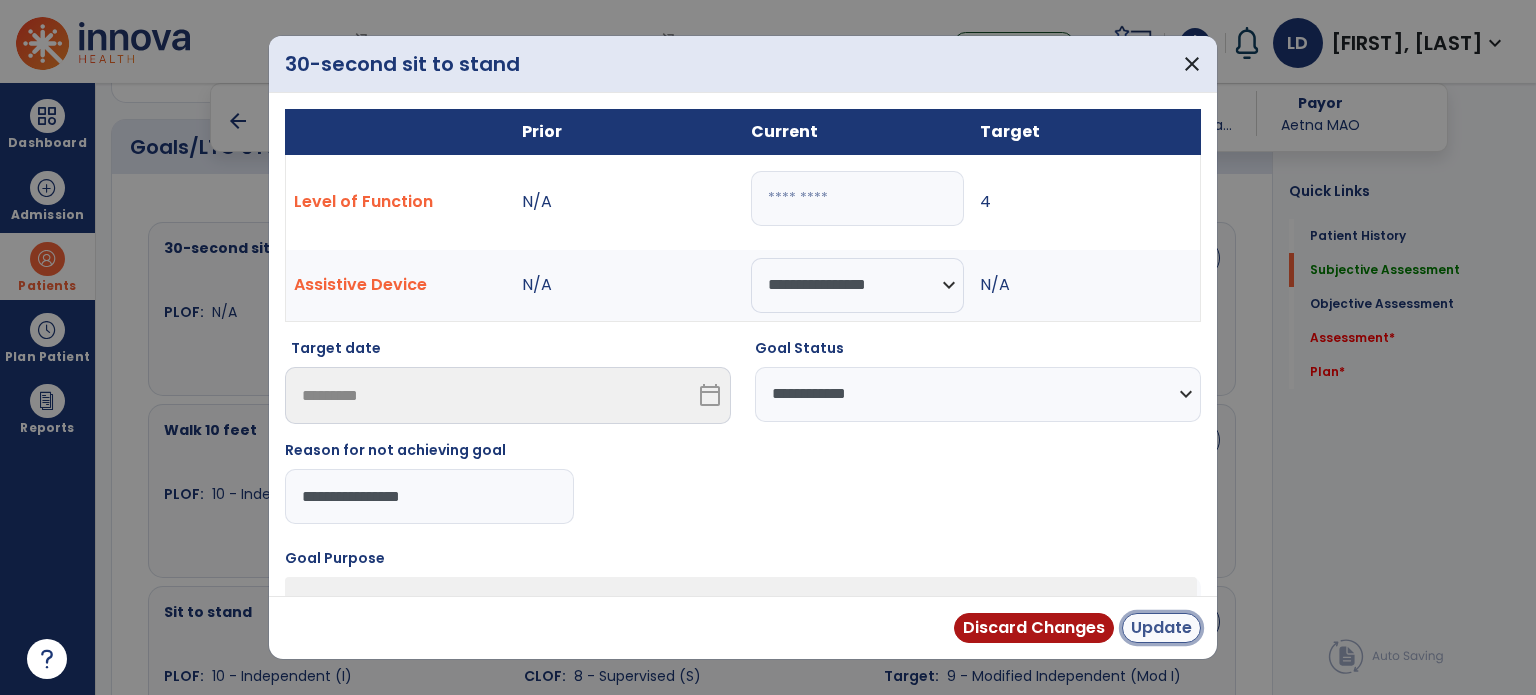 click on "Update" at bounding box center (1161, 628) 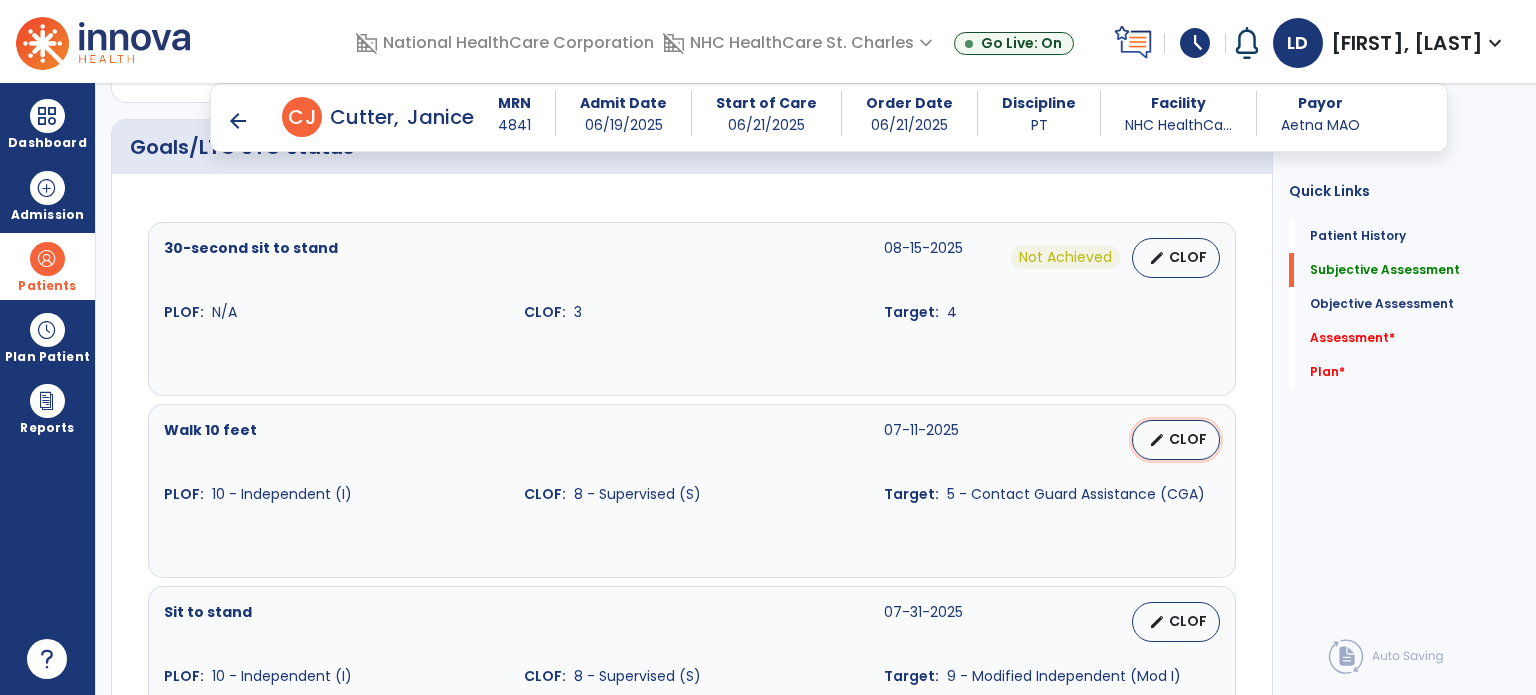 click on "edit   CLOF" at bounding box center [1176, 440] 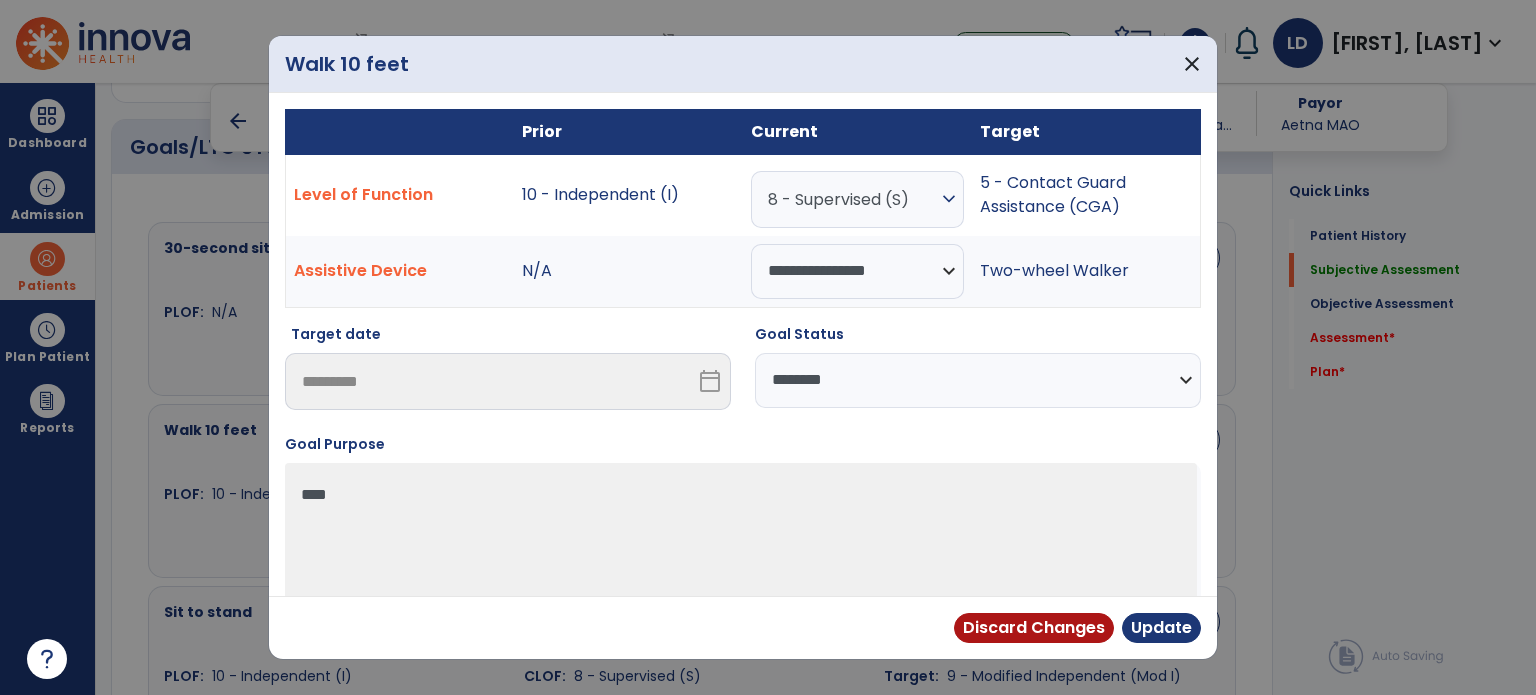 click on "**********" at bounding box center (978, 380) 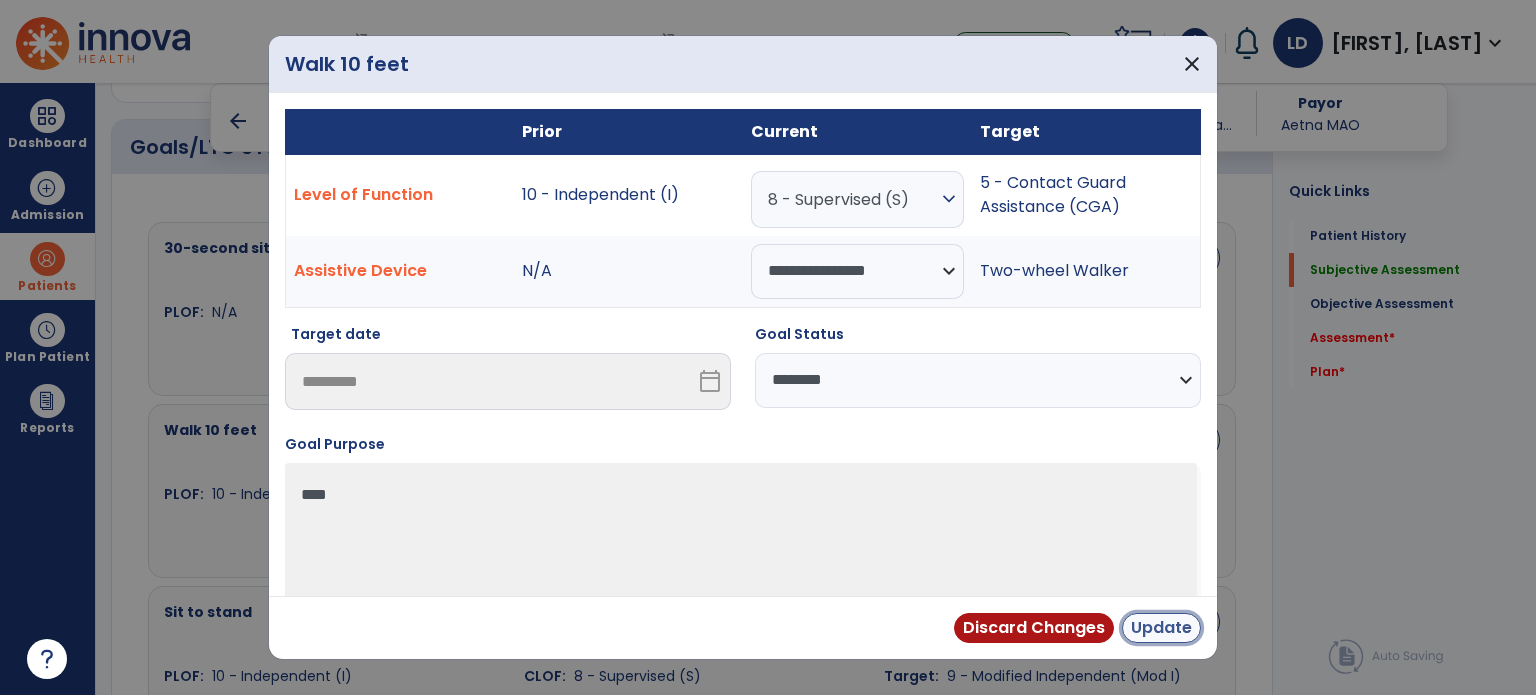 click on "Update" at bounding box center (1161, 628) 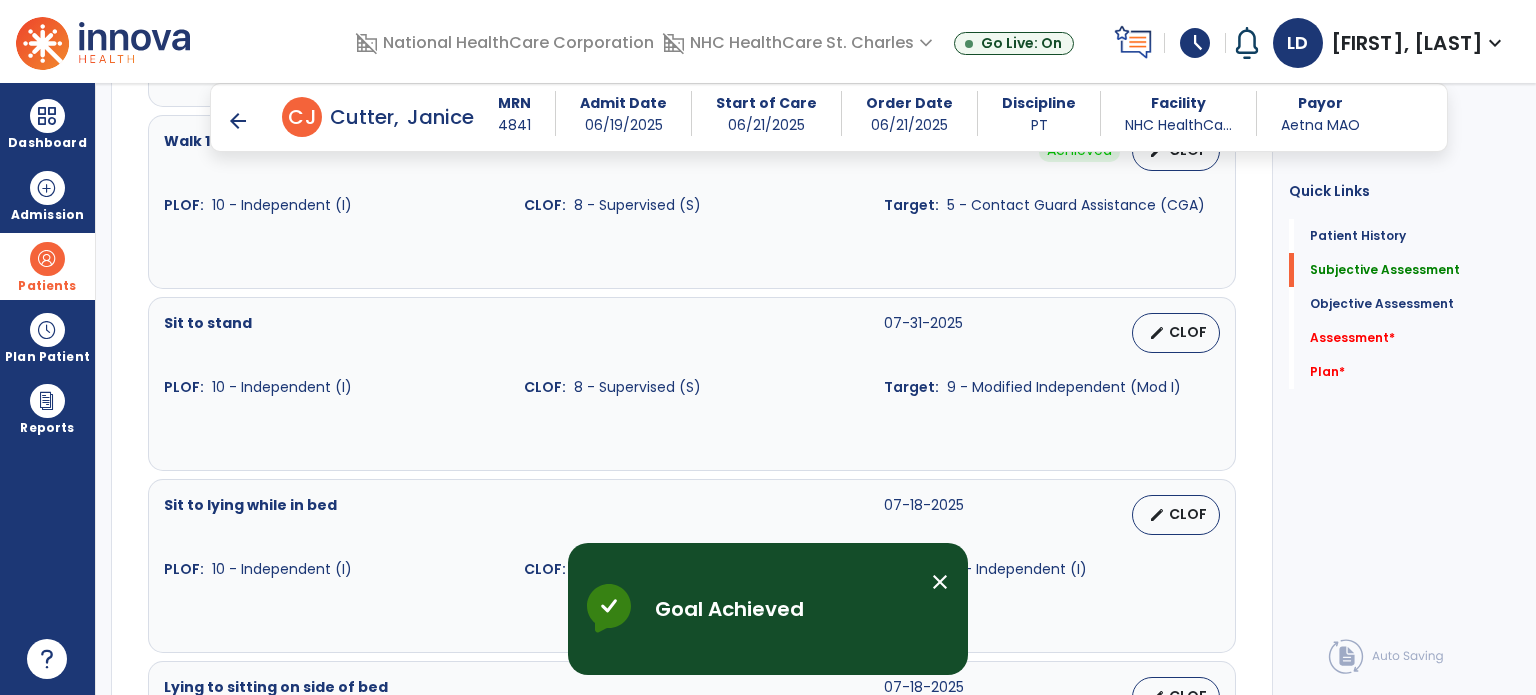 scroll, scrollTop: 986, scrollLeft: 0, axis: vertical 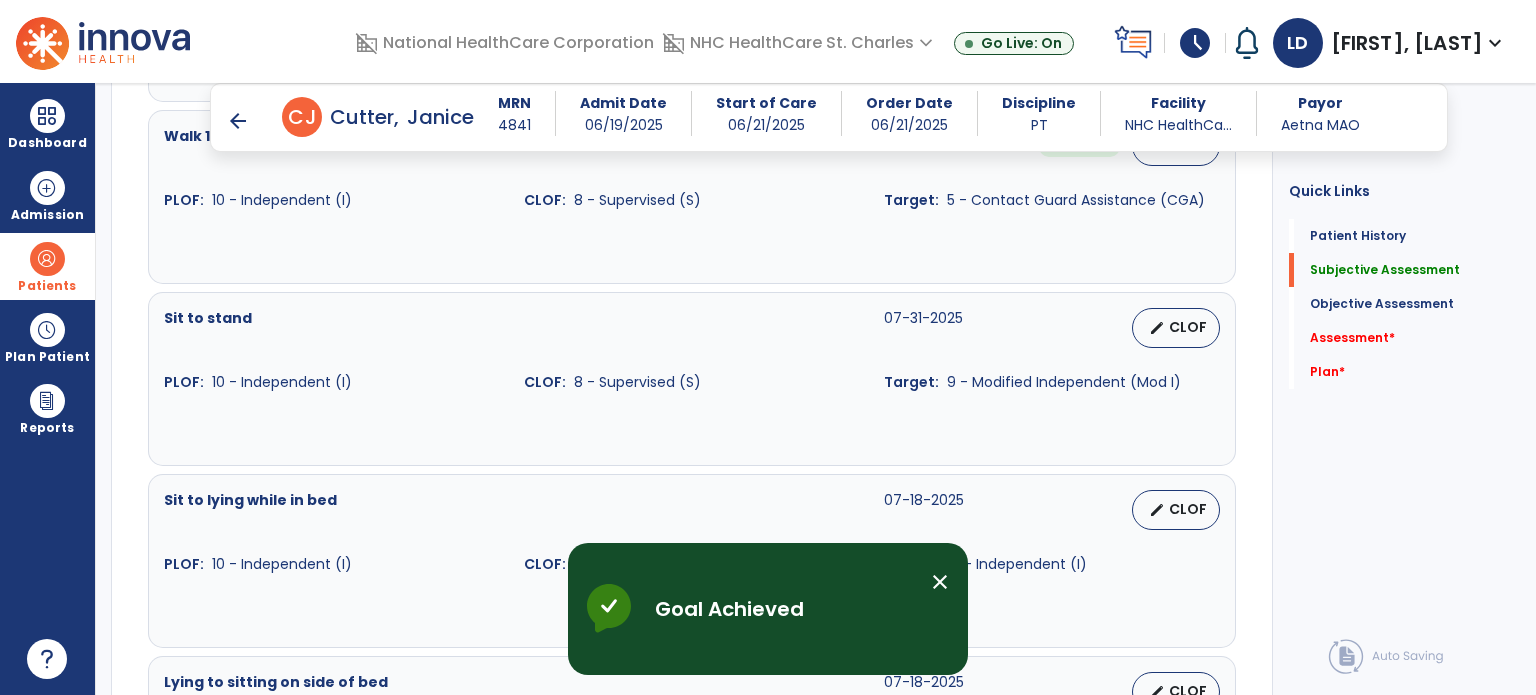 click on "edit   CLOF" at bounding box center (1142, 328) 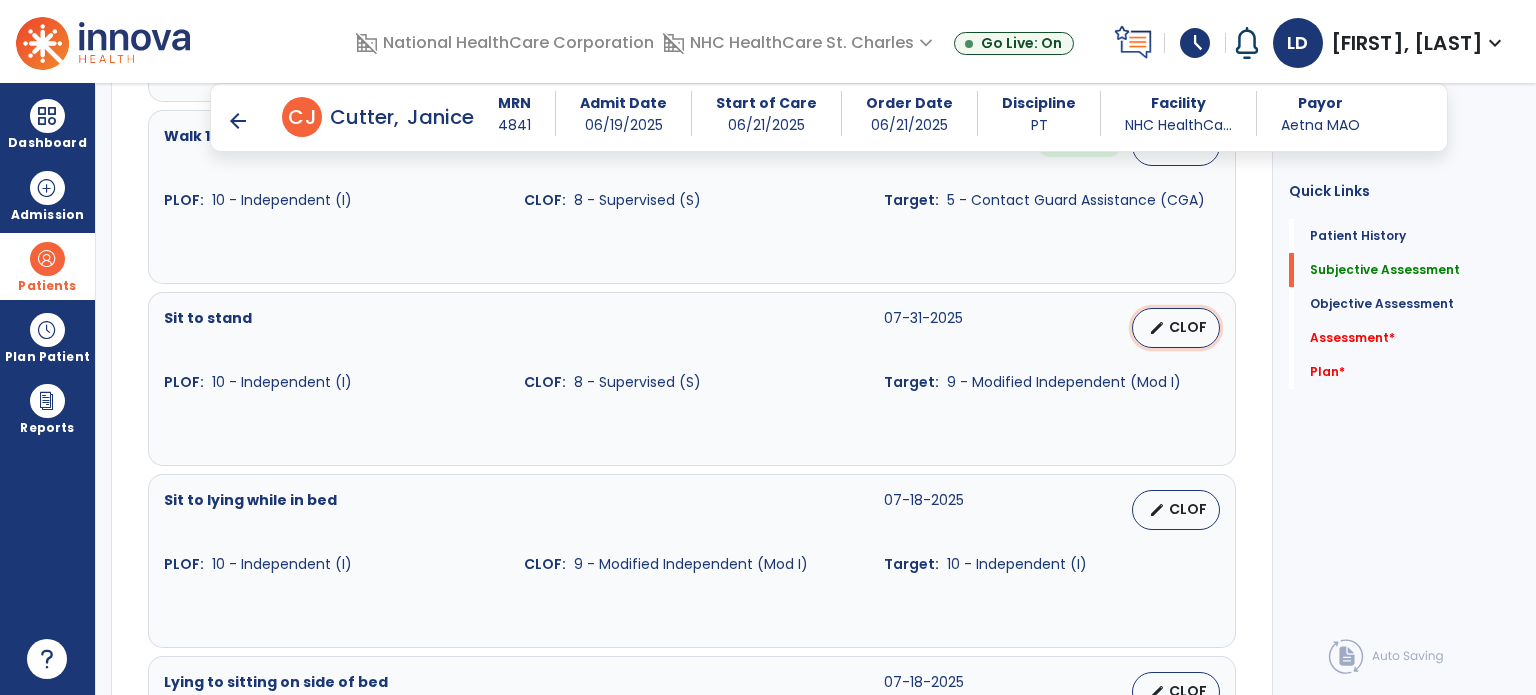click on "edit   CLOF" at bounding box center [1176, 328] 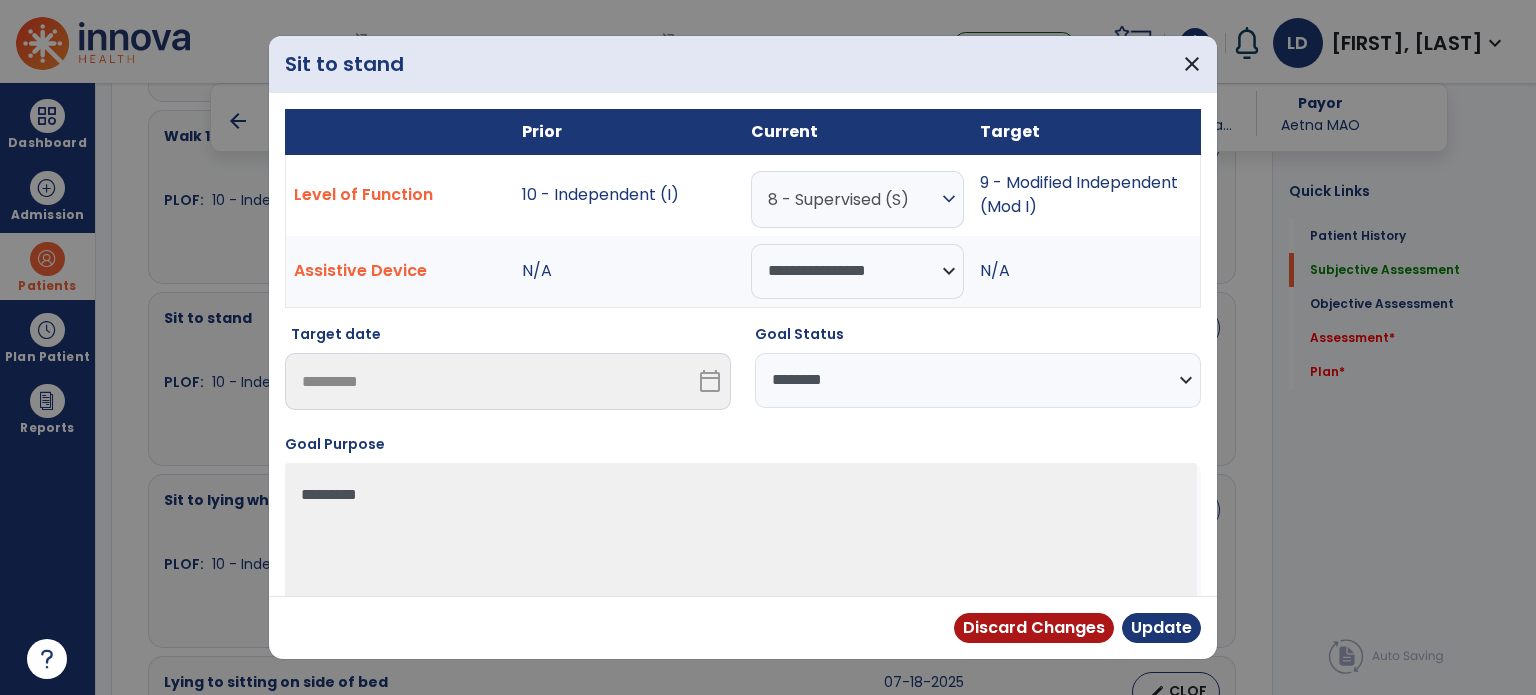 click on "**********" at bounding box center [978, 380] 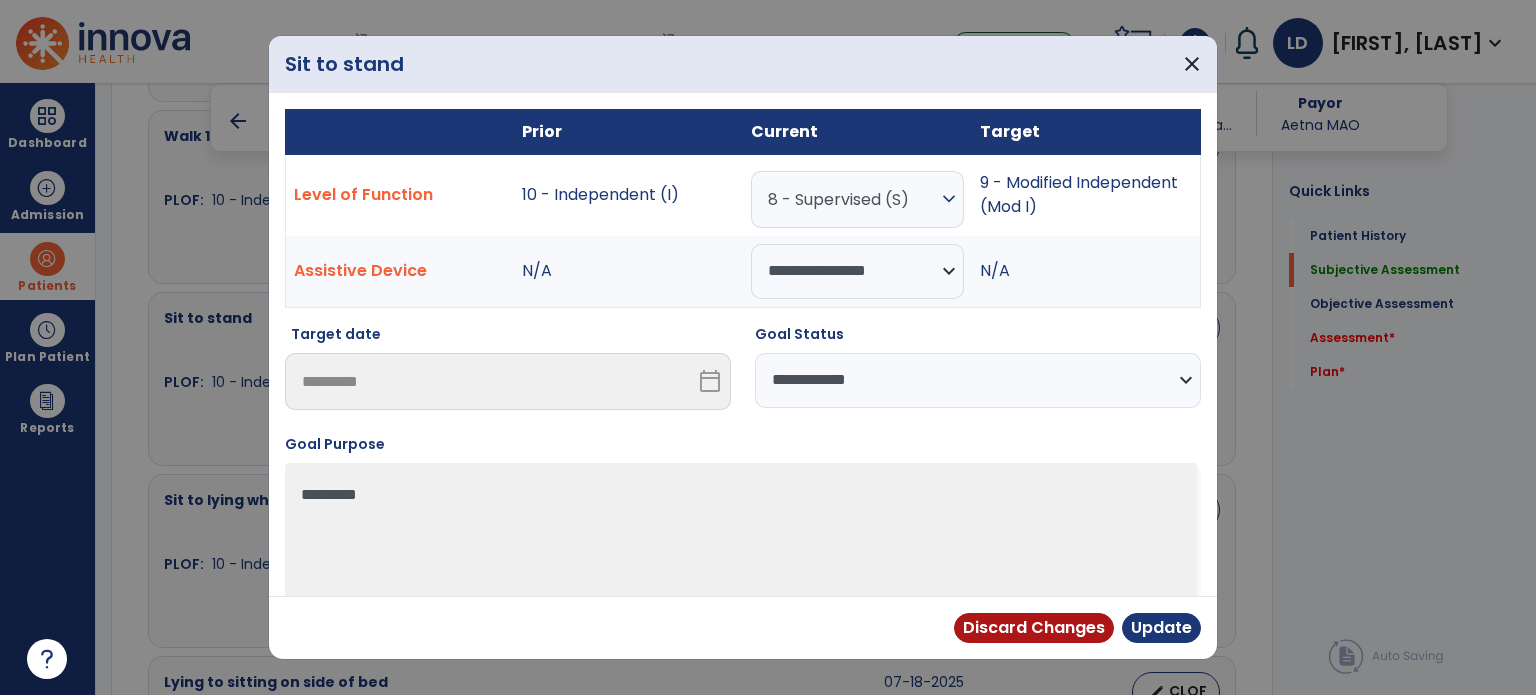 click on "**********" at bounding box center (978, 380) 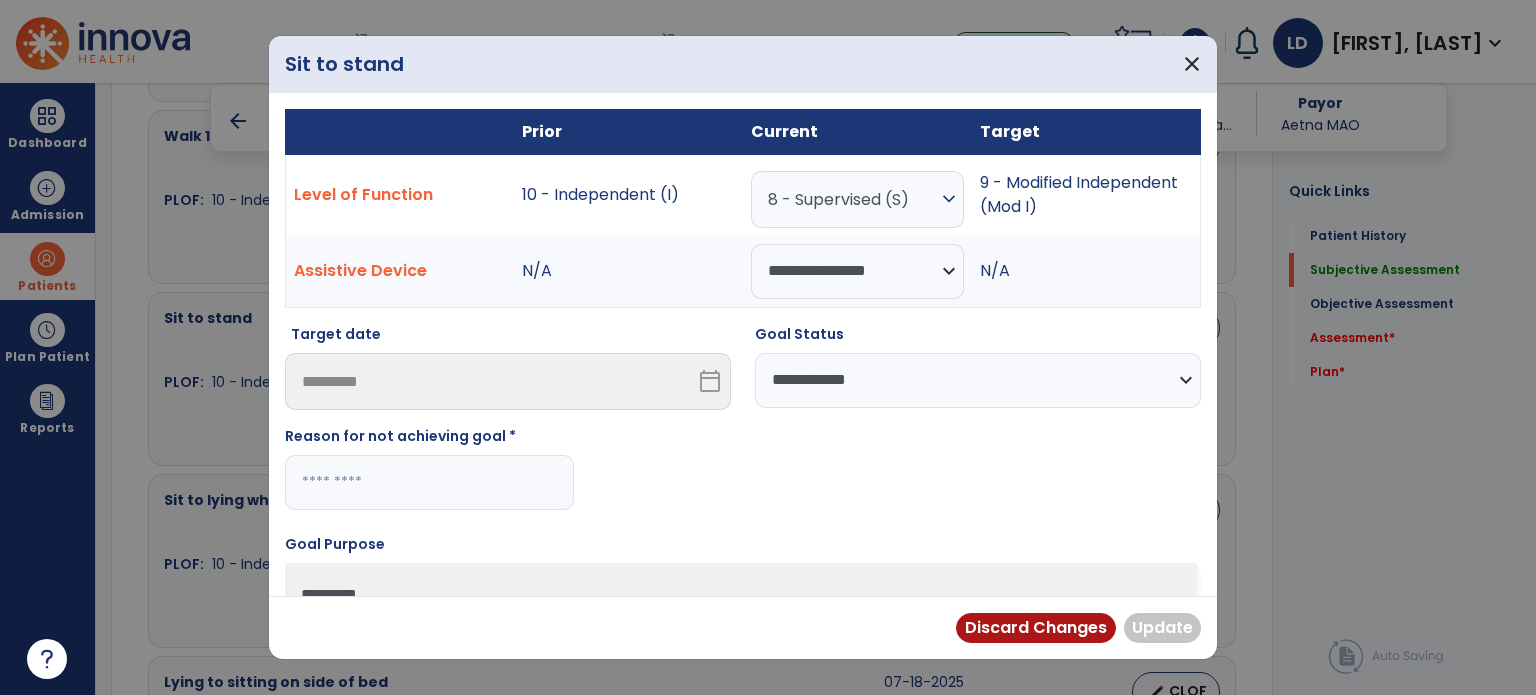 click at bounding box center (429, 482) 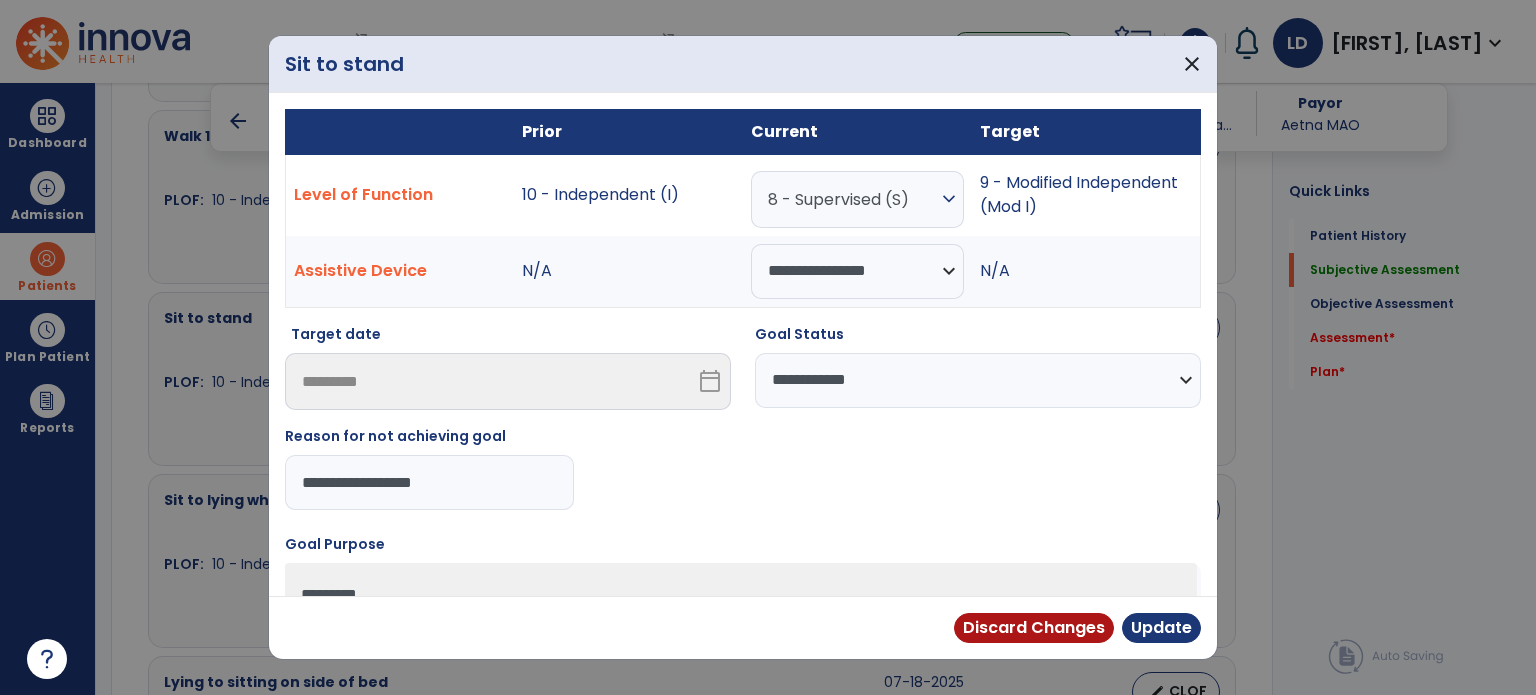 drag, startPoint x: 301, startPoint y: 483, endPoint x: 581, endPoint y: 501, distance: 280.57797 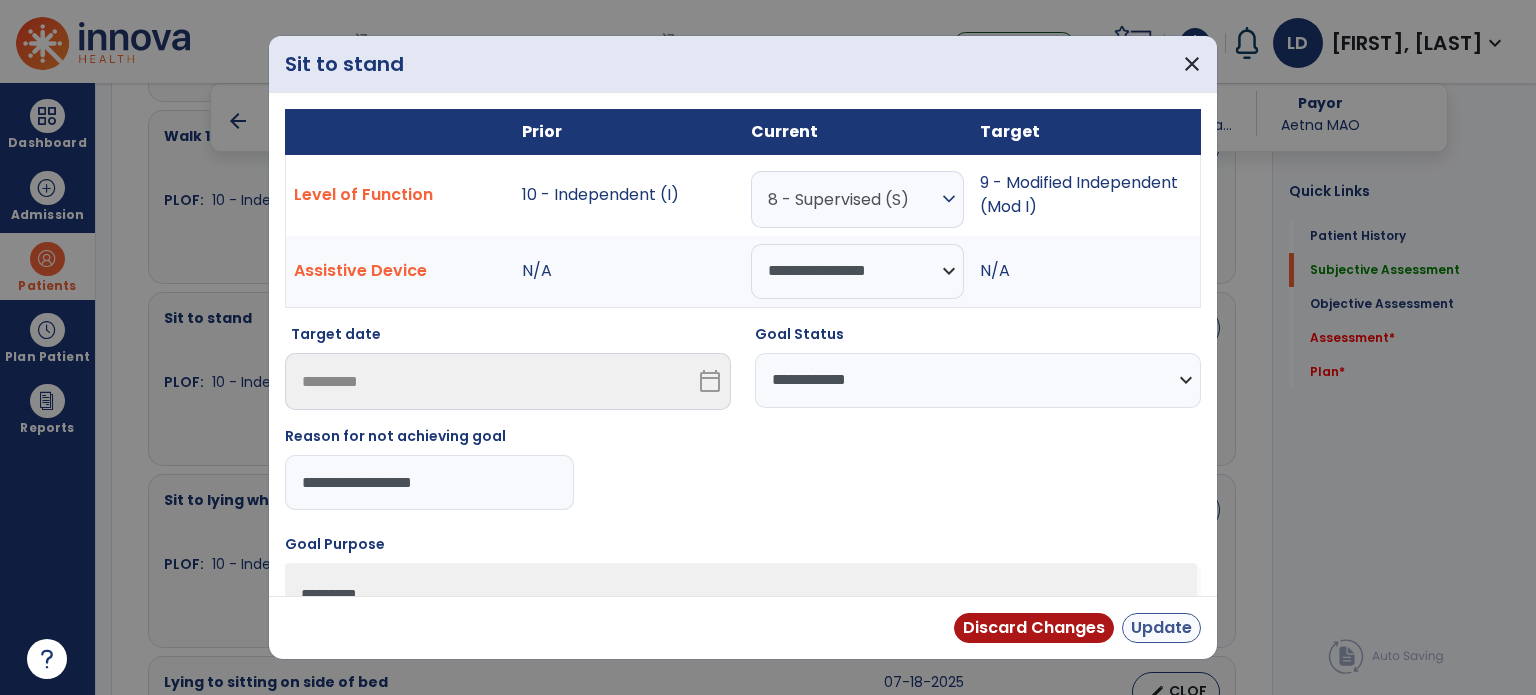 type on "**********" 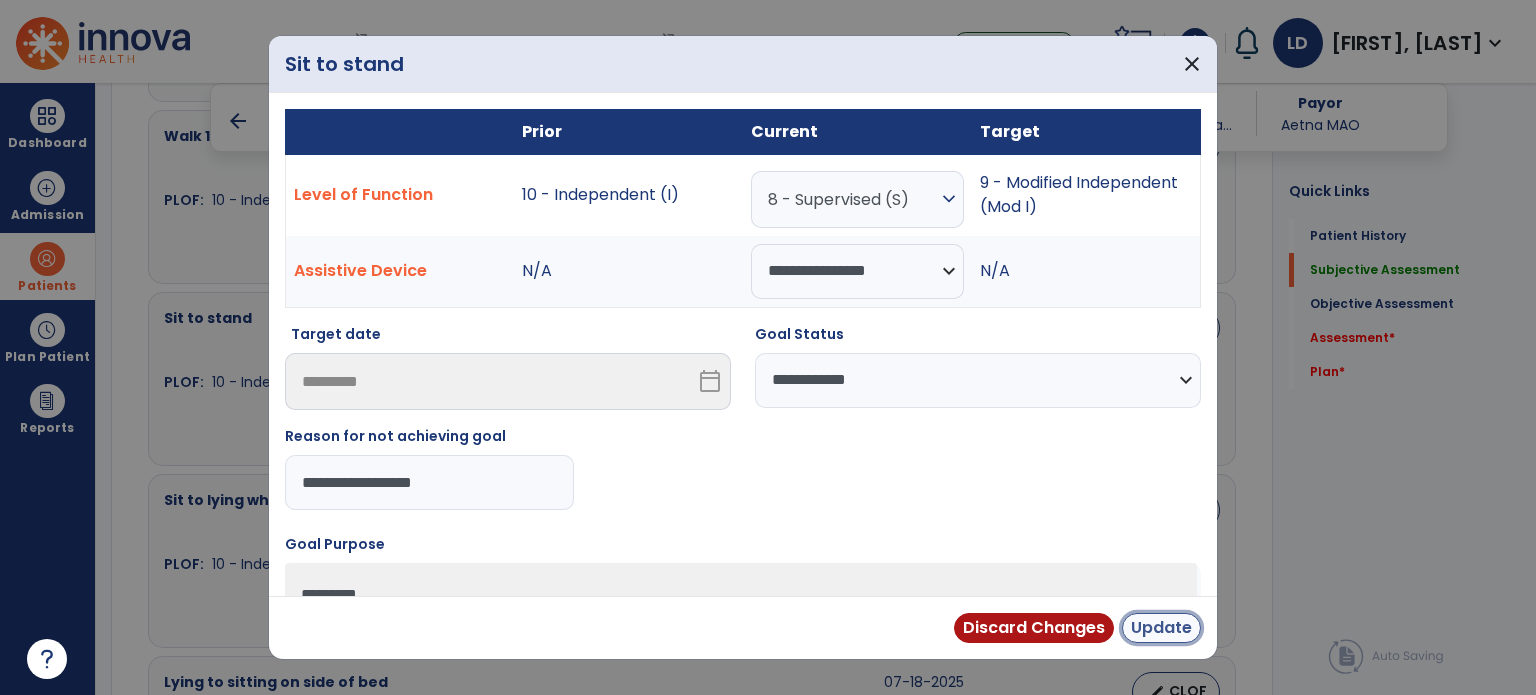 click on "Update" at bounding box center (1161, 628) 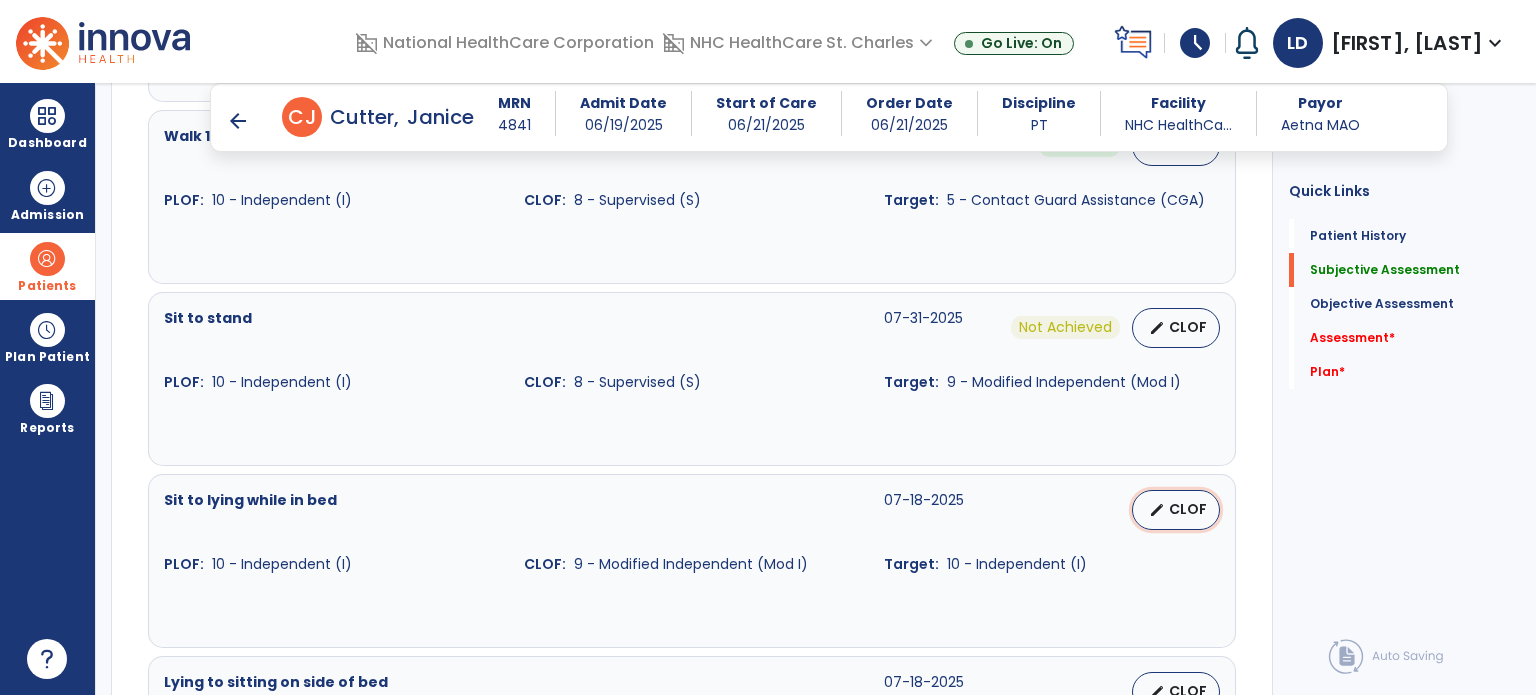 click on "CLOF" at bounding box center (1188, 509) 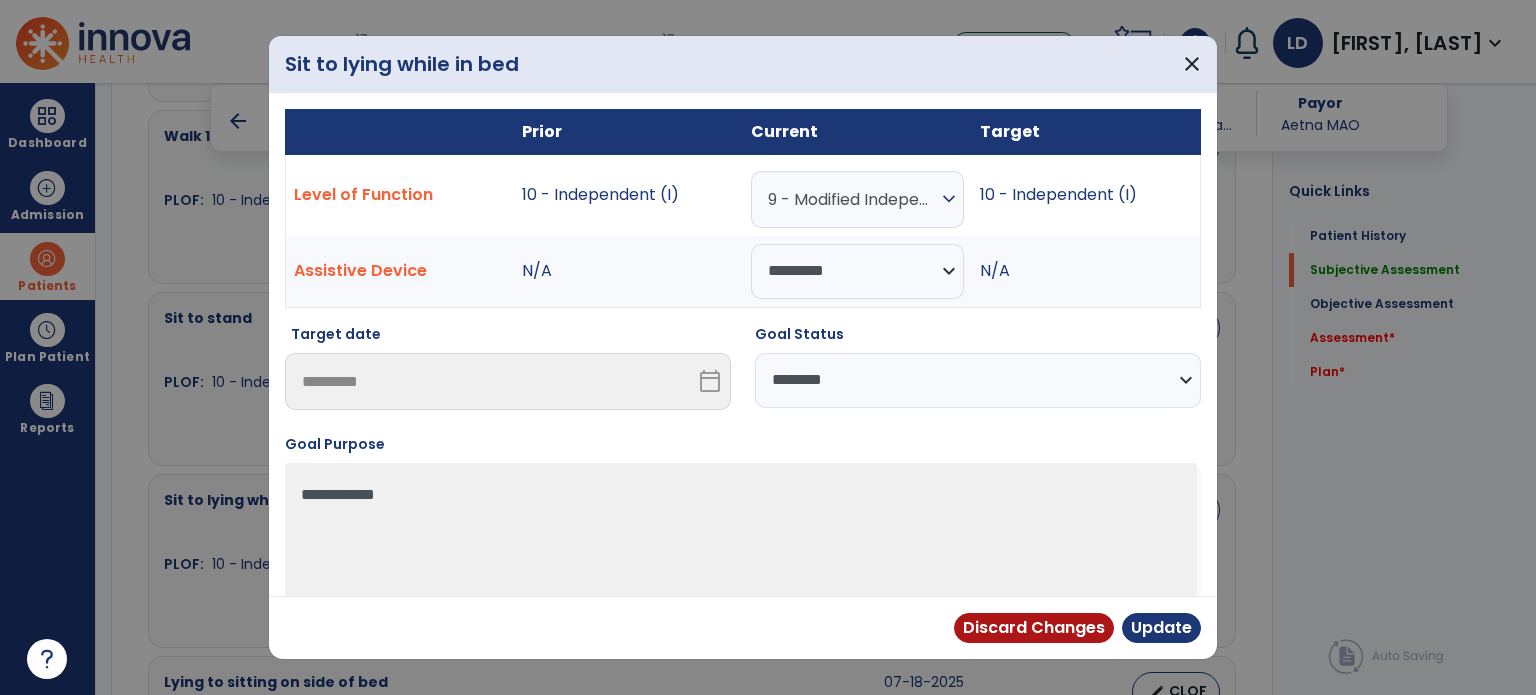 click on "**********" at bounding box center (978, 380) 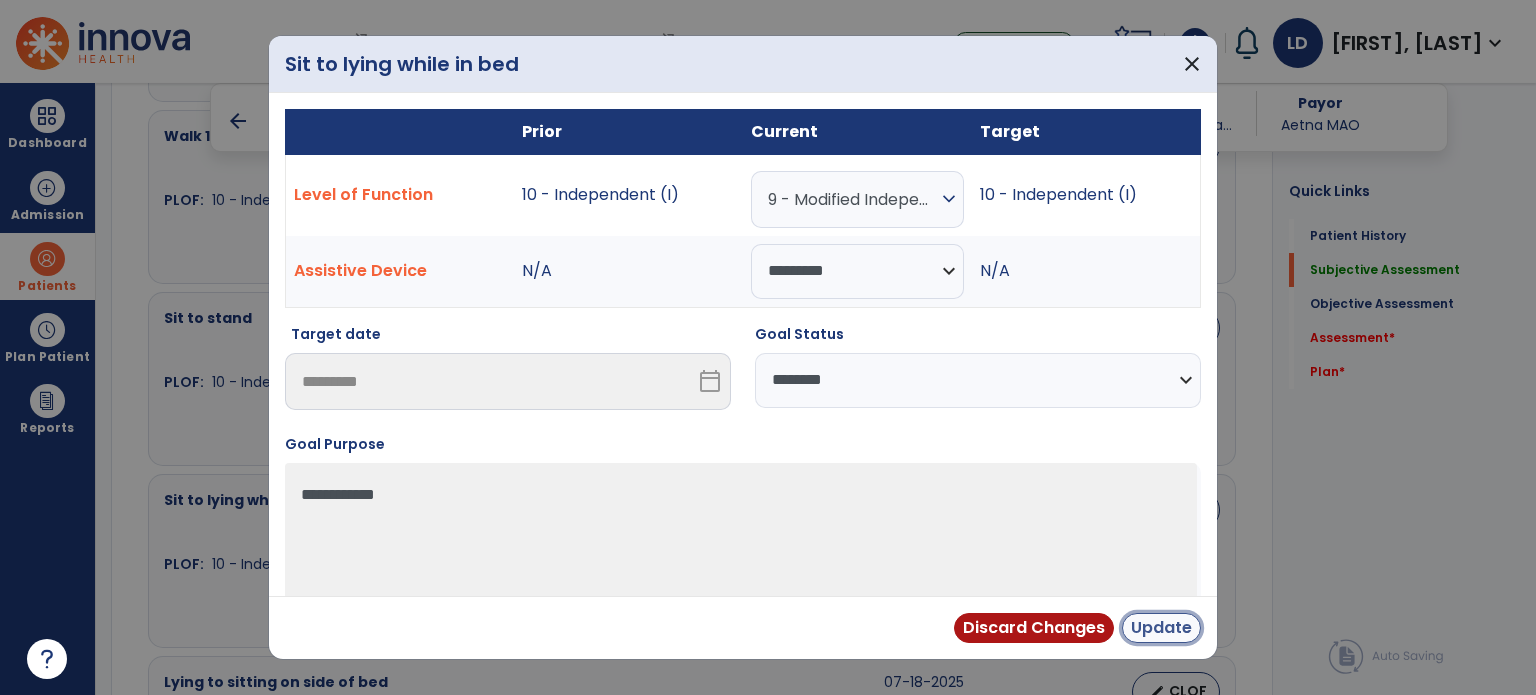 click on "Update" at bounding box center (1161, 628) 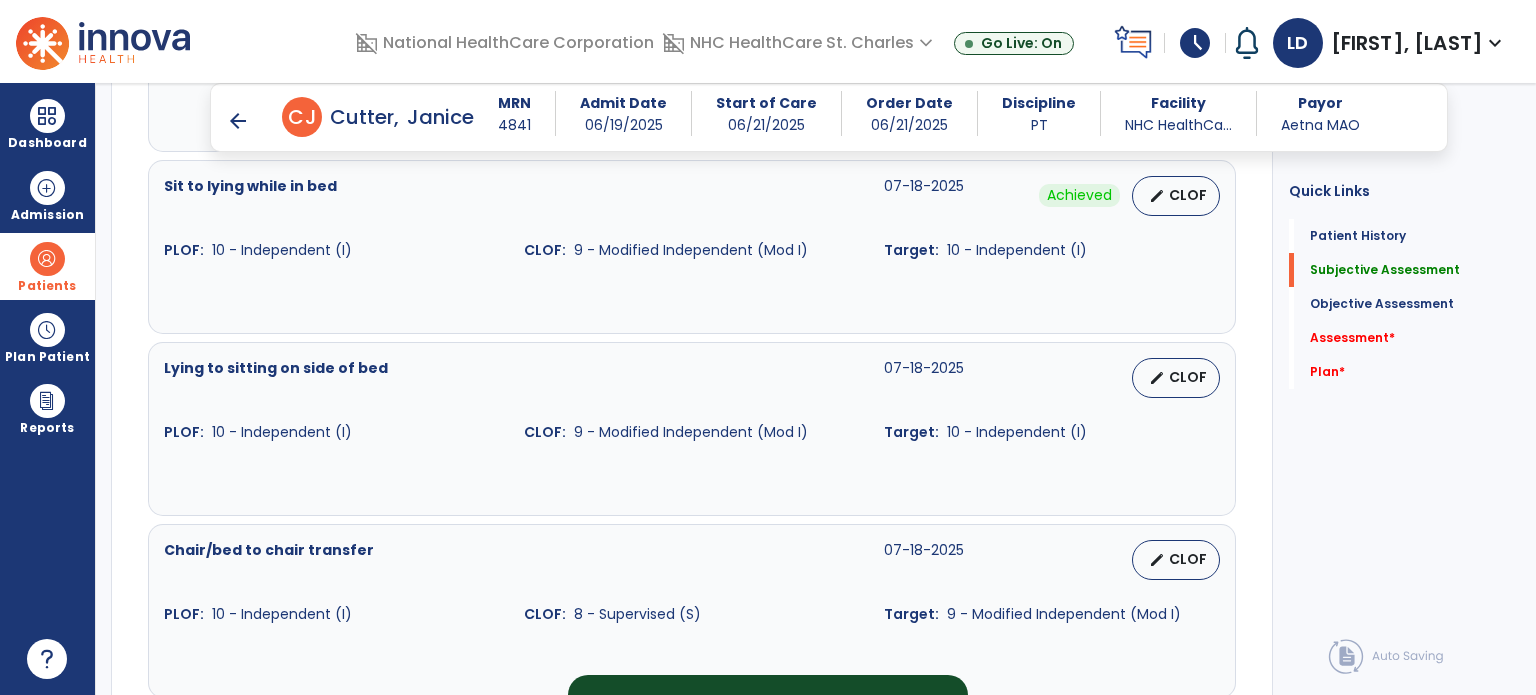 scroll, scrollTop: 1320, scrollLeft: 0, axis: vertical 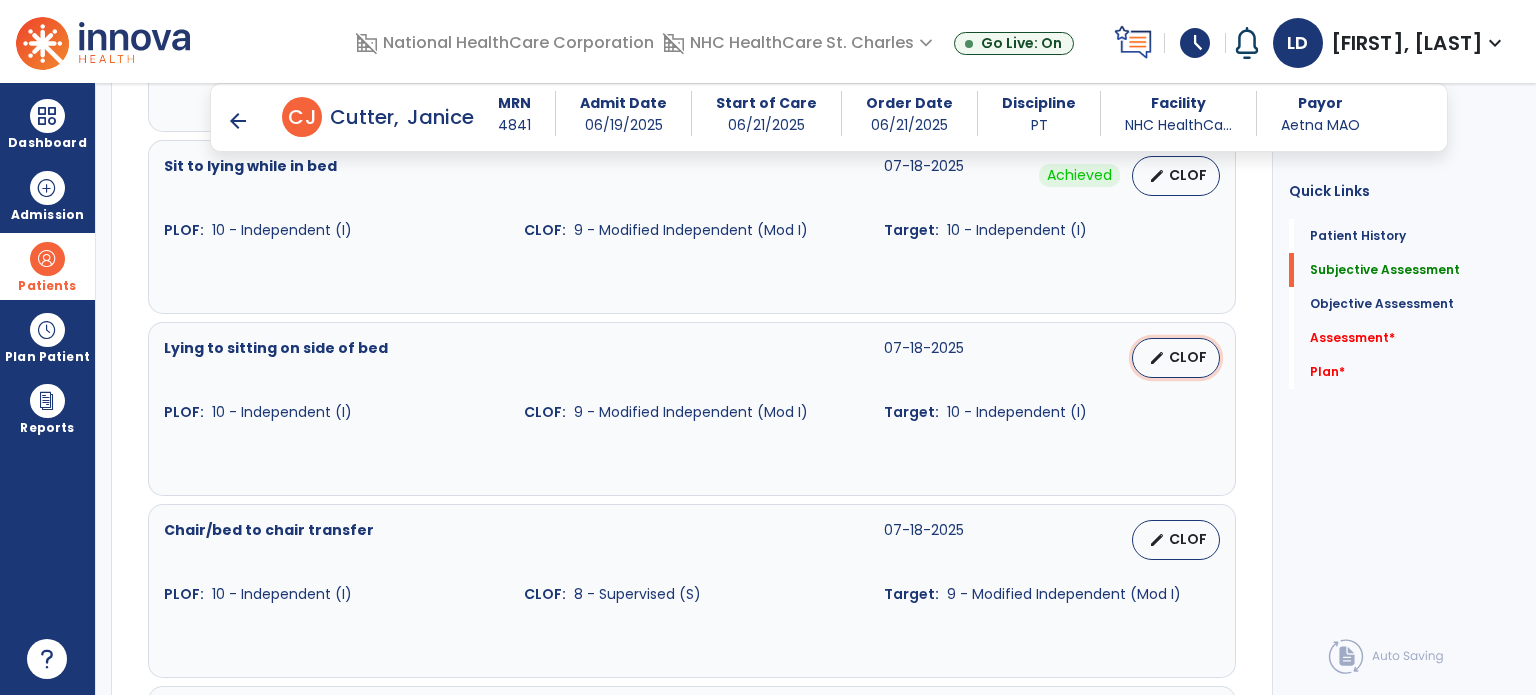click on "CLOF" at bounding box center [1188, 357] 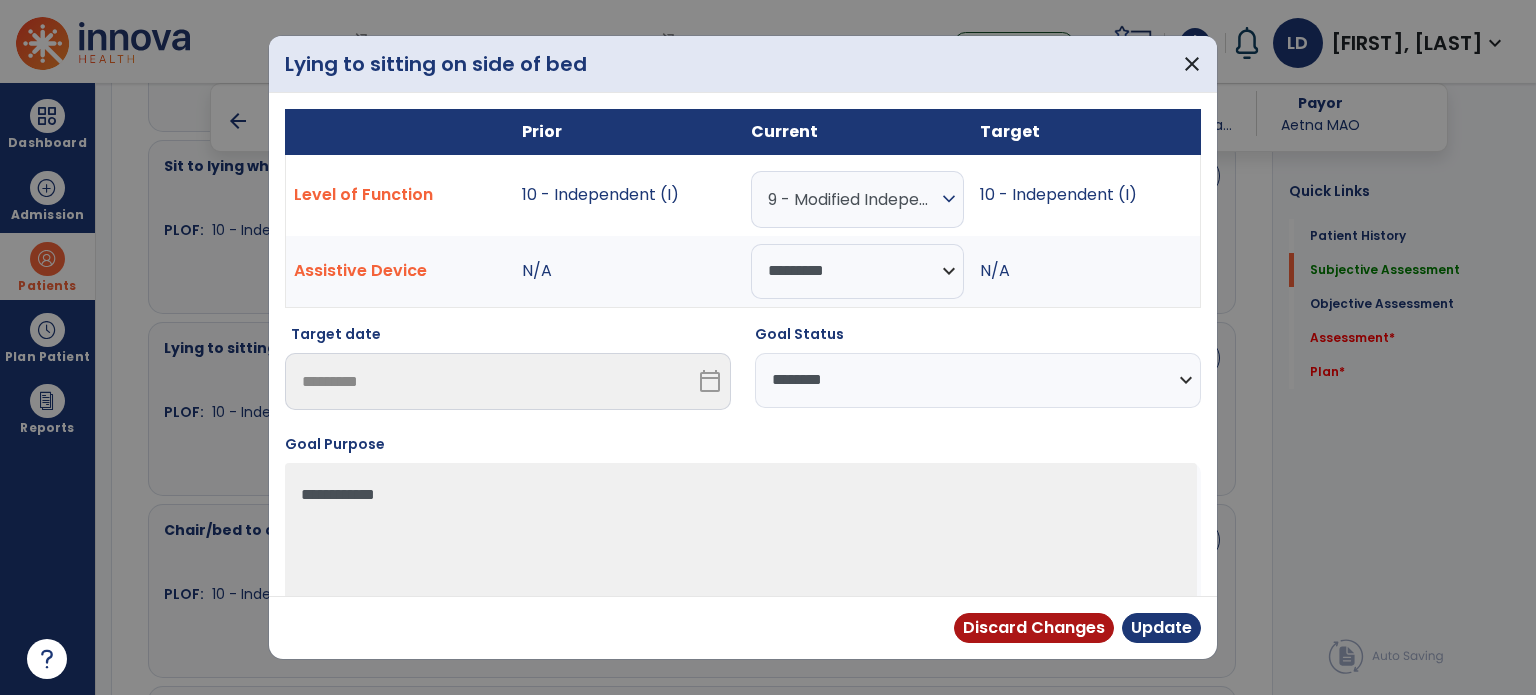 click on "**********" at bounding box center [978, 380] 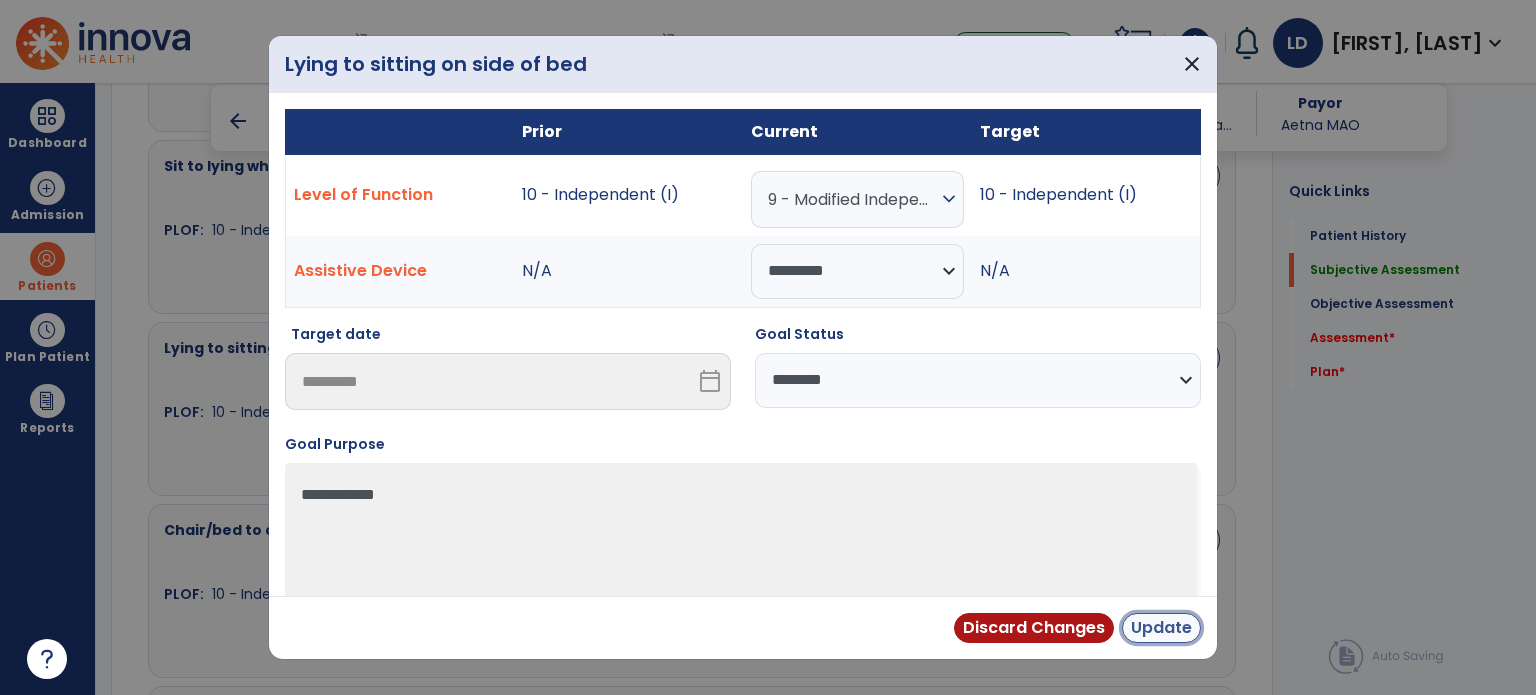 click on "Update" at bounding box center [1161, 628] 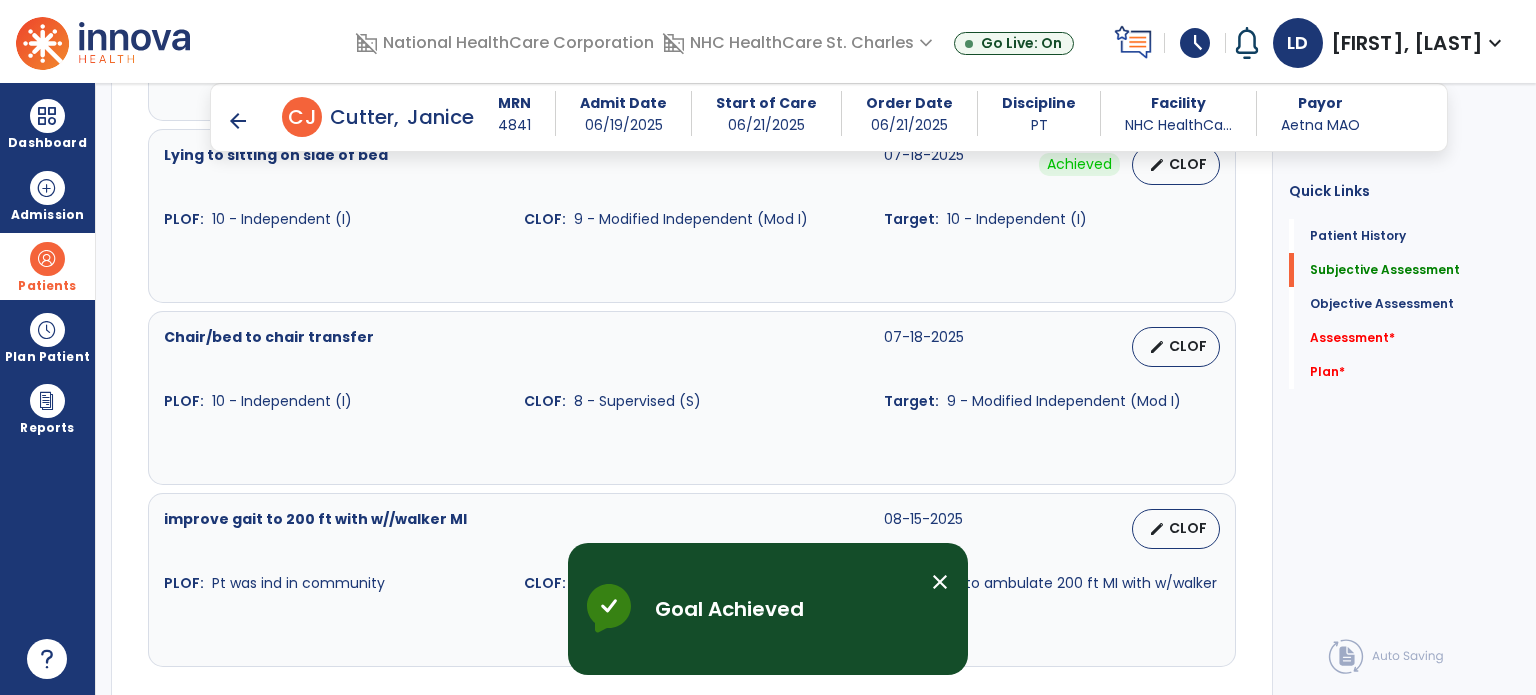 scroll, scrollTop: 1548, scrollLeft: 0, axis: vertical 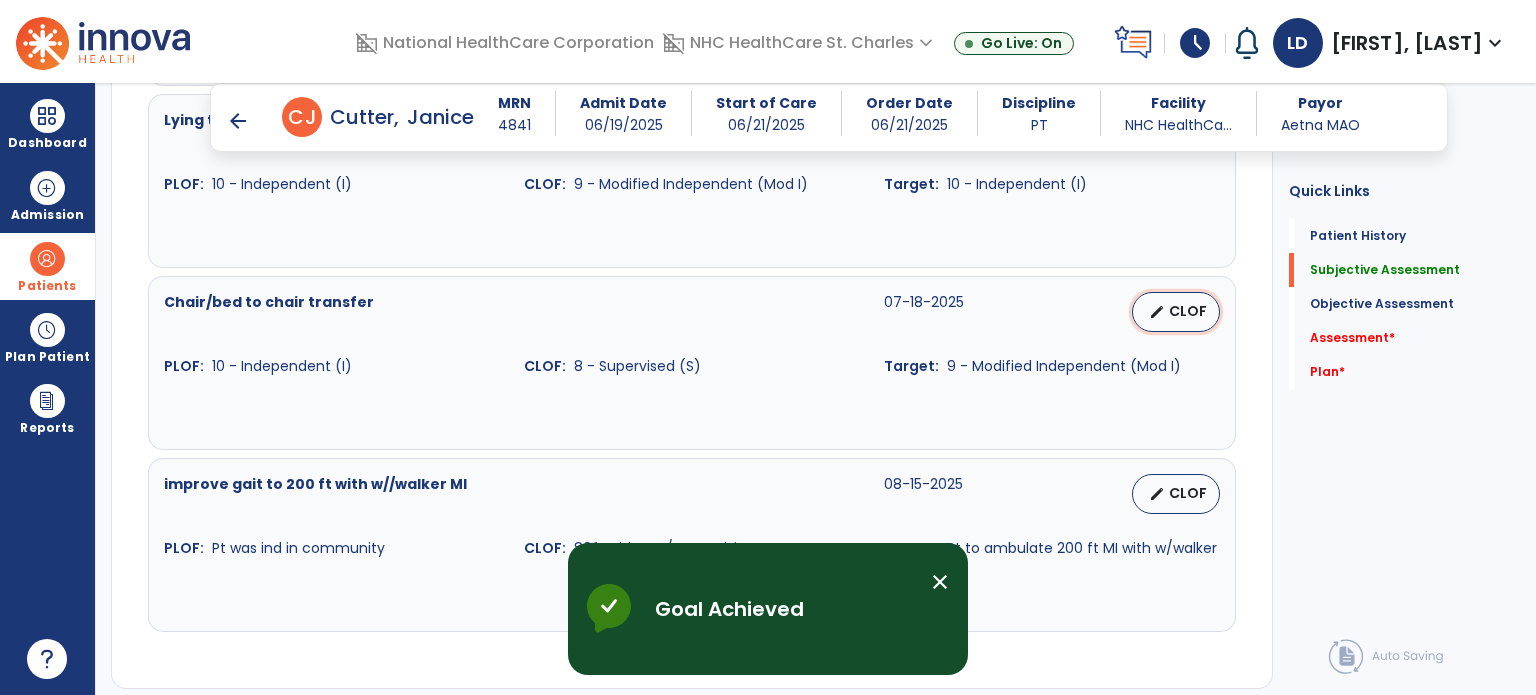 click on "edit" at bounding box center [1157, 312] 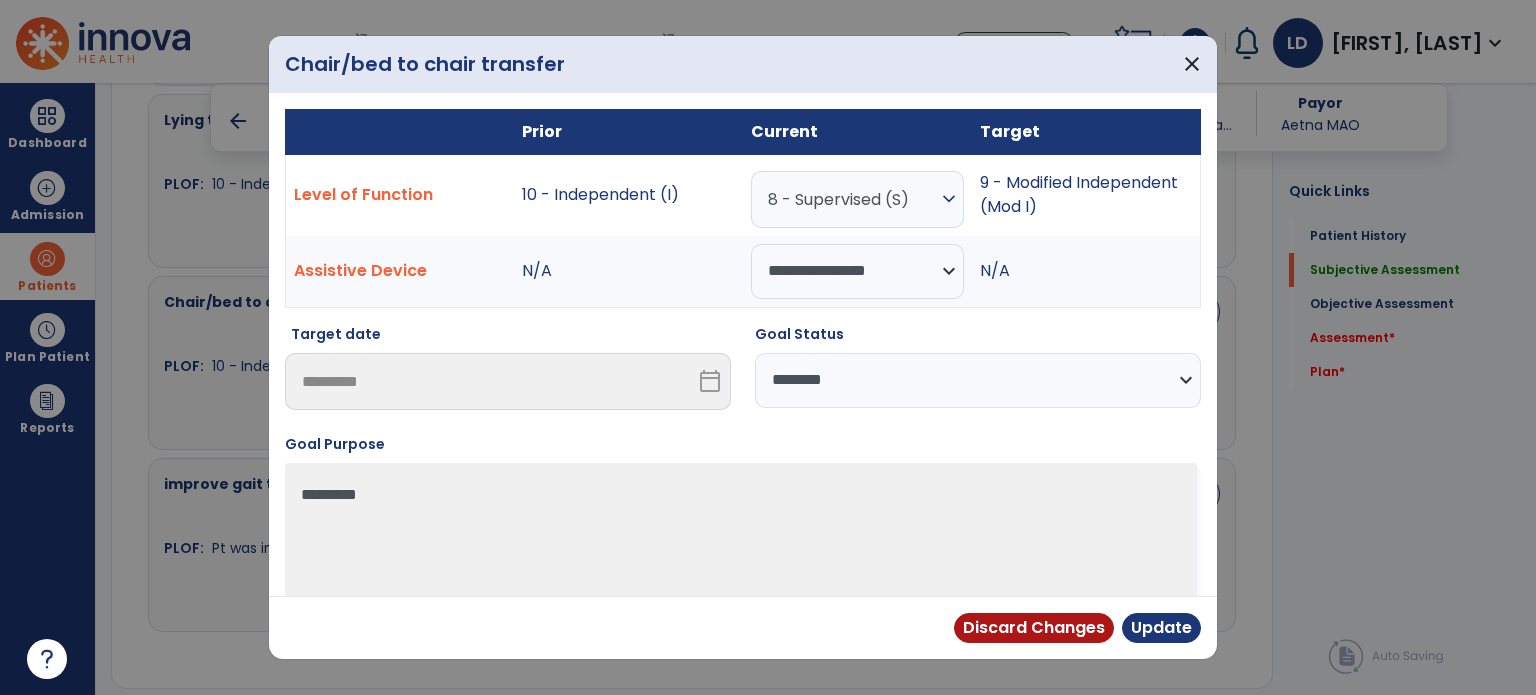 click on "**********" at bounding box center [978, 380] 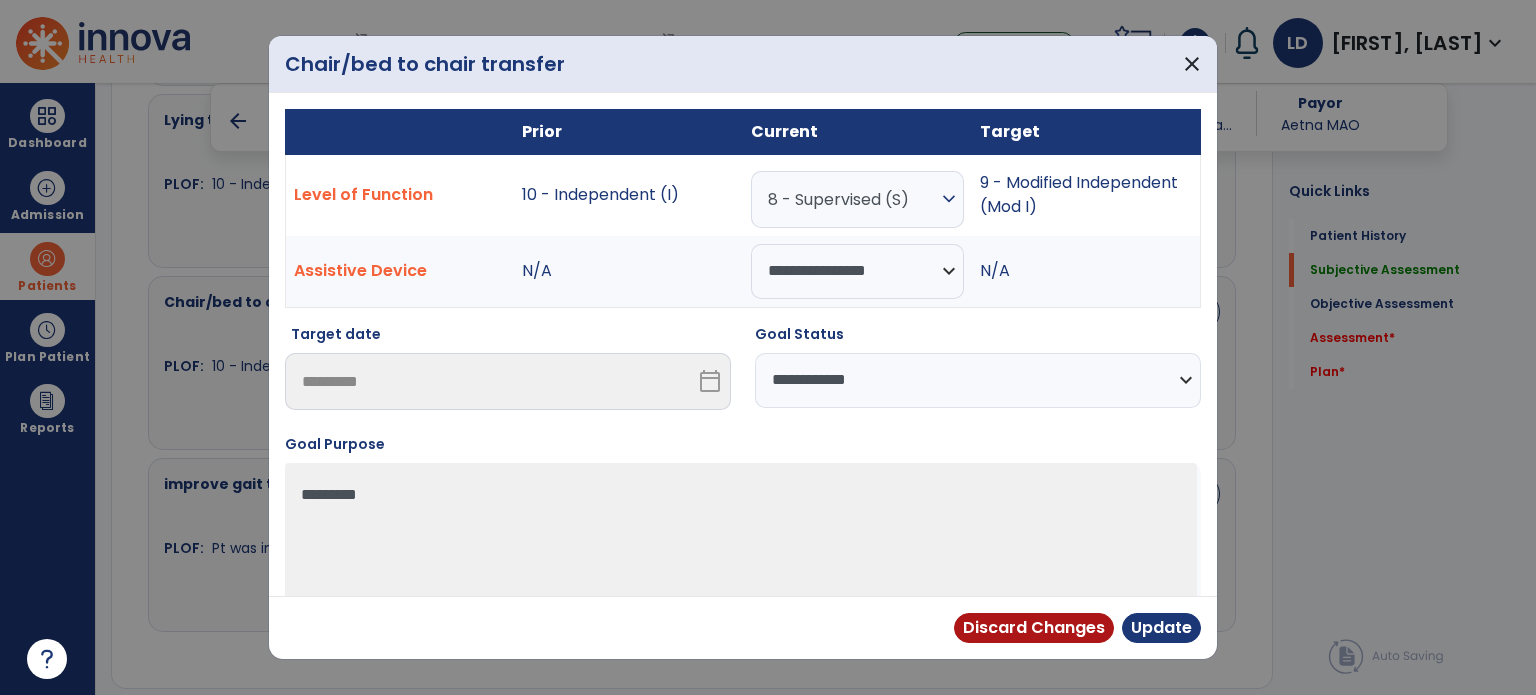 click on "**********" at bounding box center (978, 380) 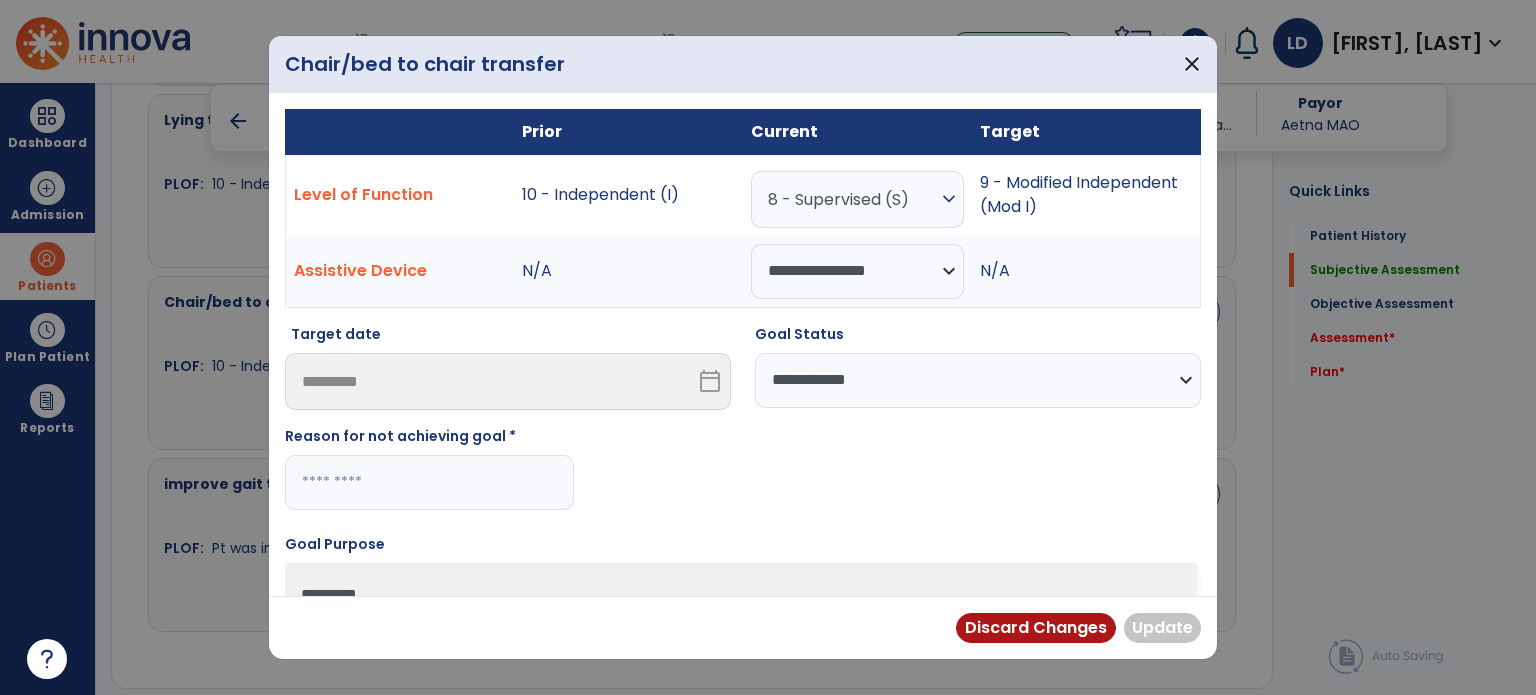 click at bounding box center [429, 482] 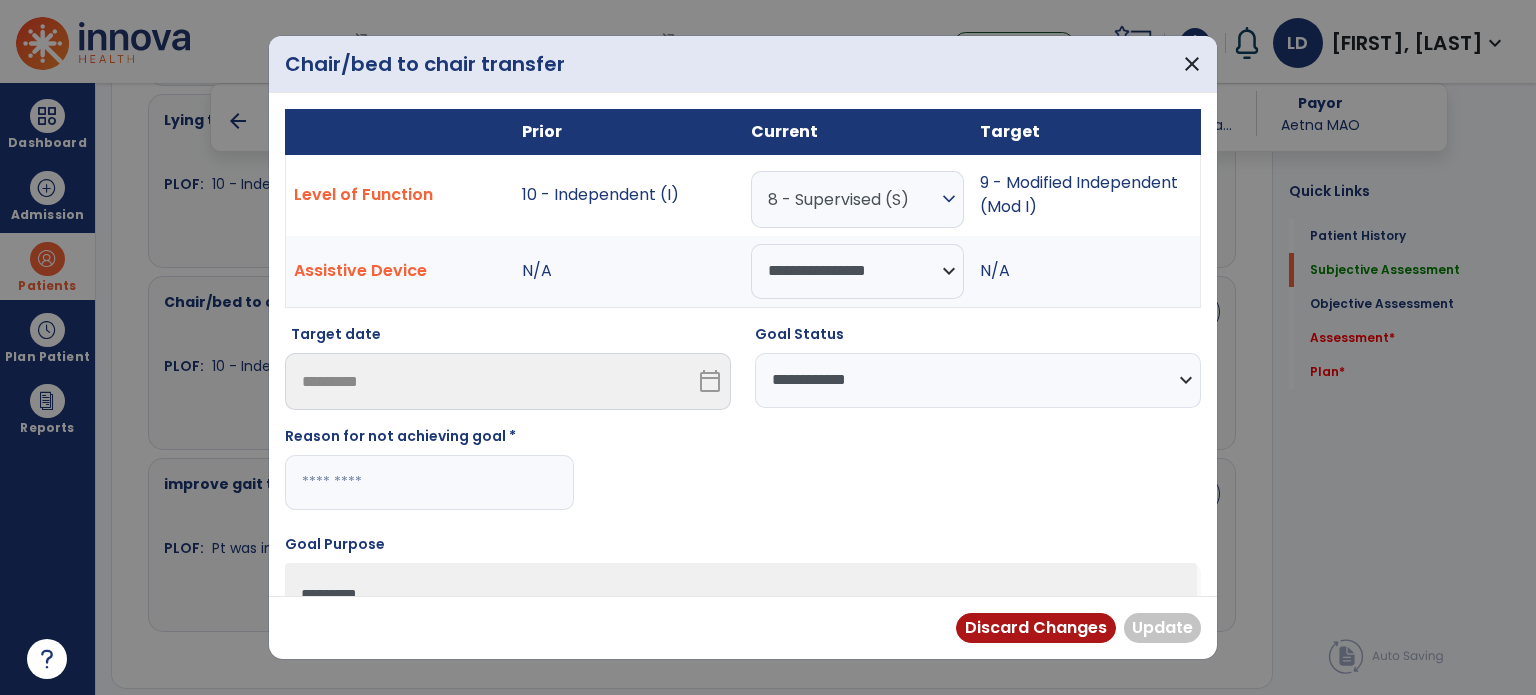 paste on "**********" 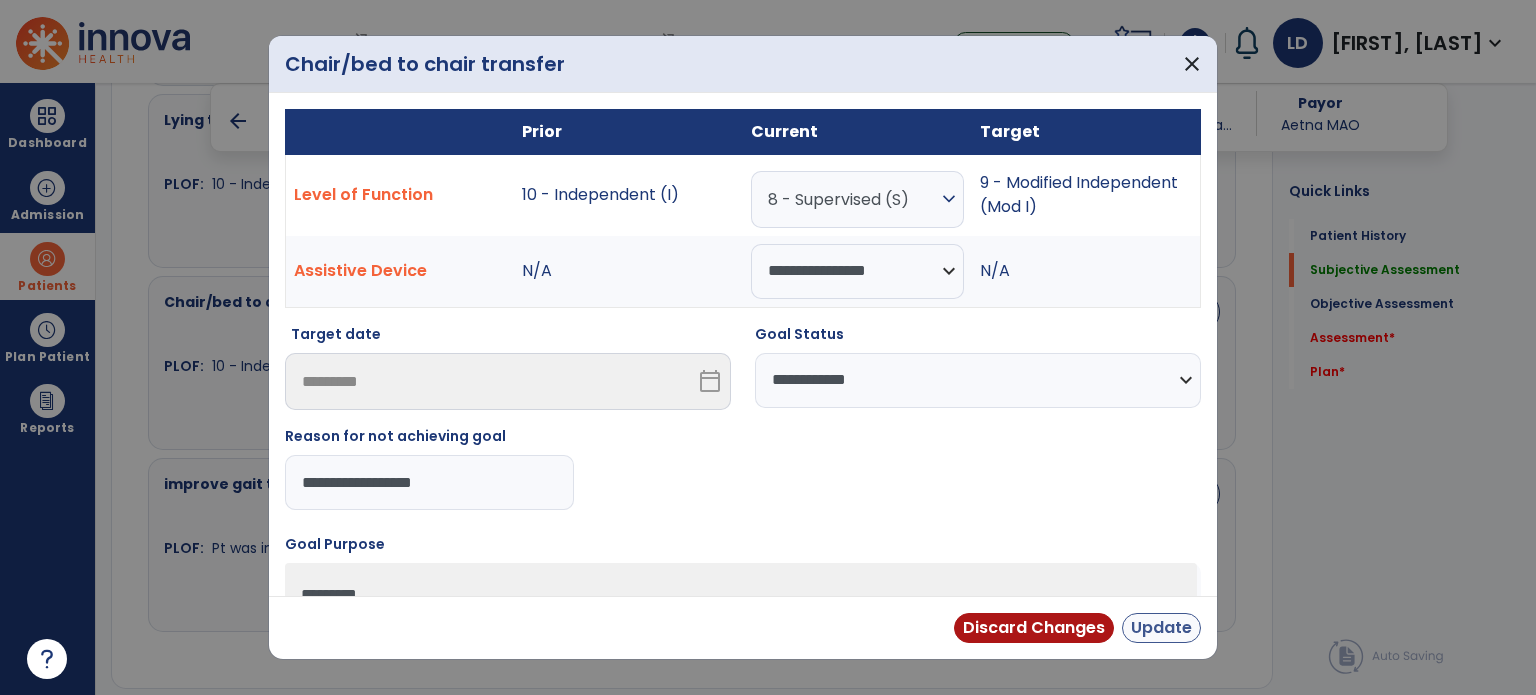 type on "**********" 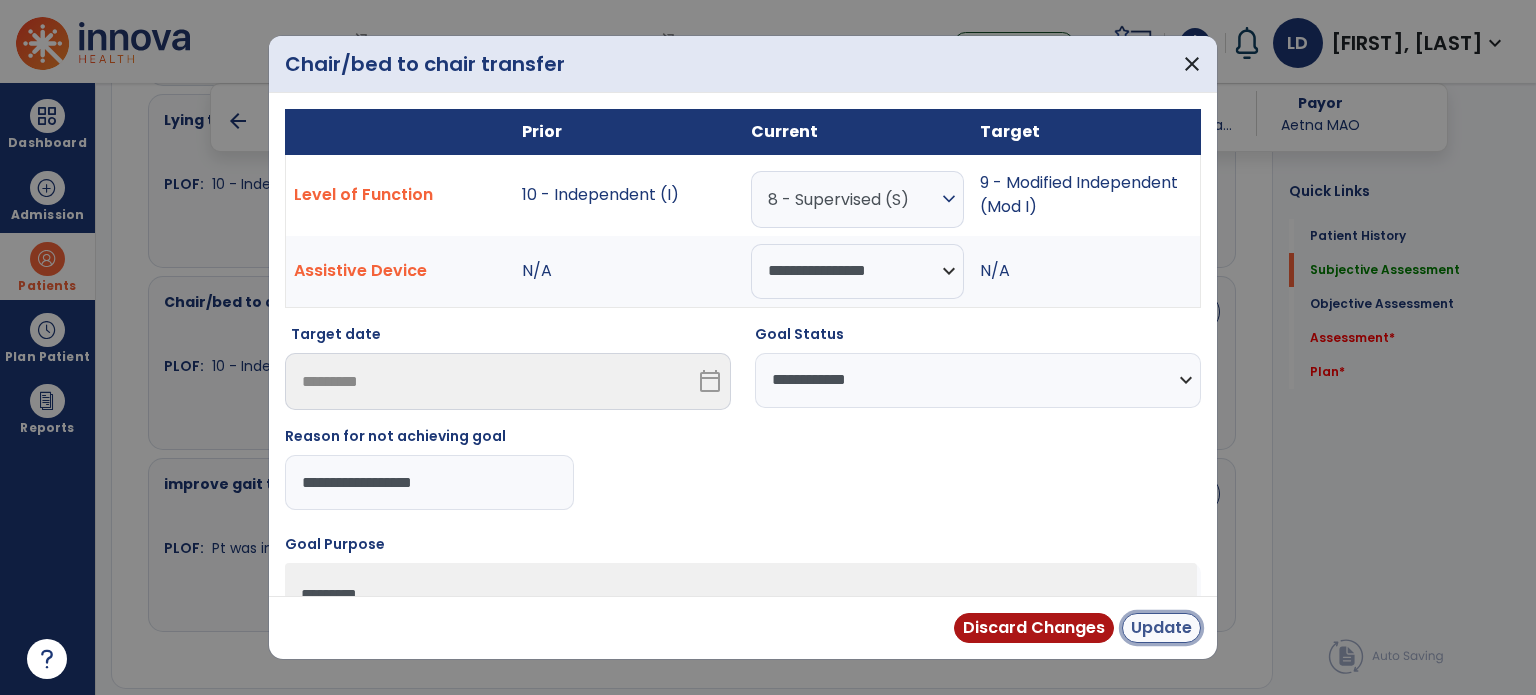 click on "Update" at bounding box center (1161, 628) 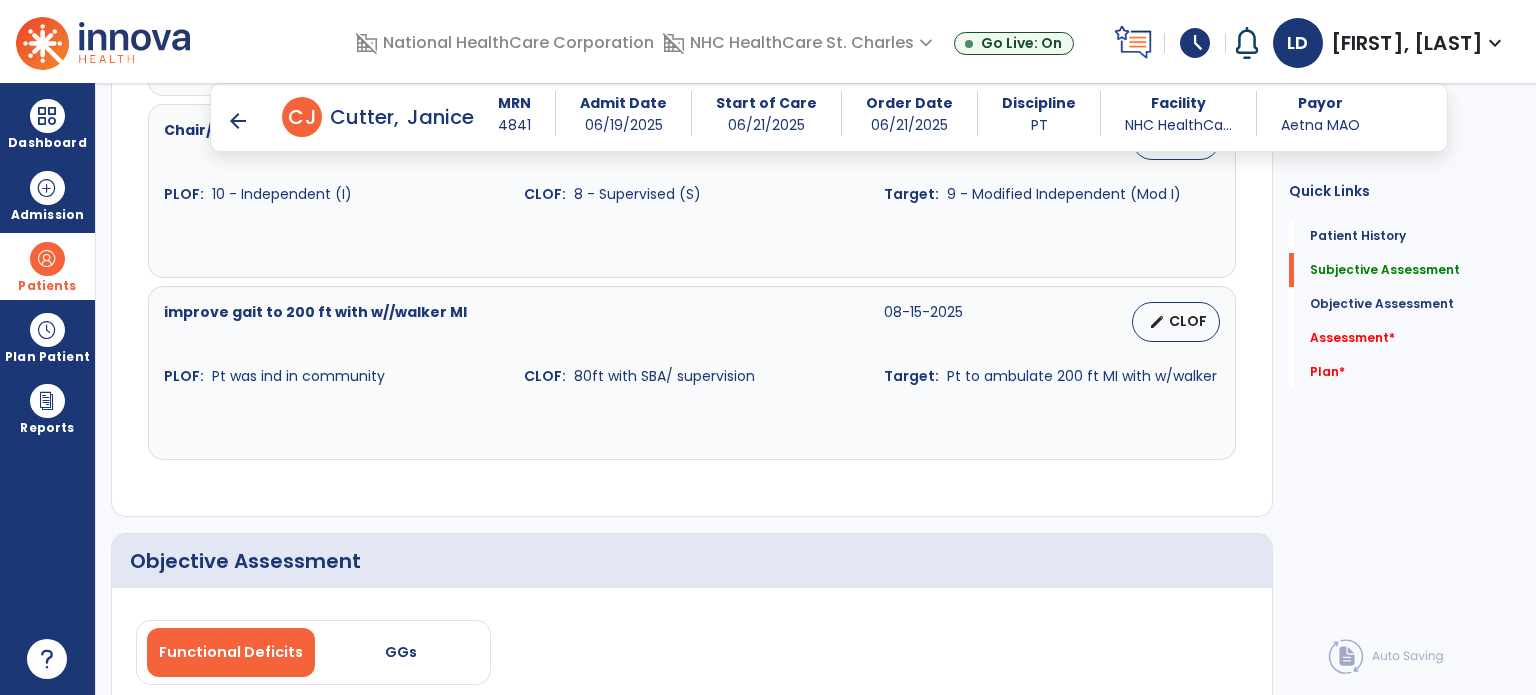 scroll, scrollTop: 1726, scrollLeft: 0, axis: vertical 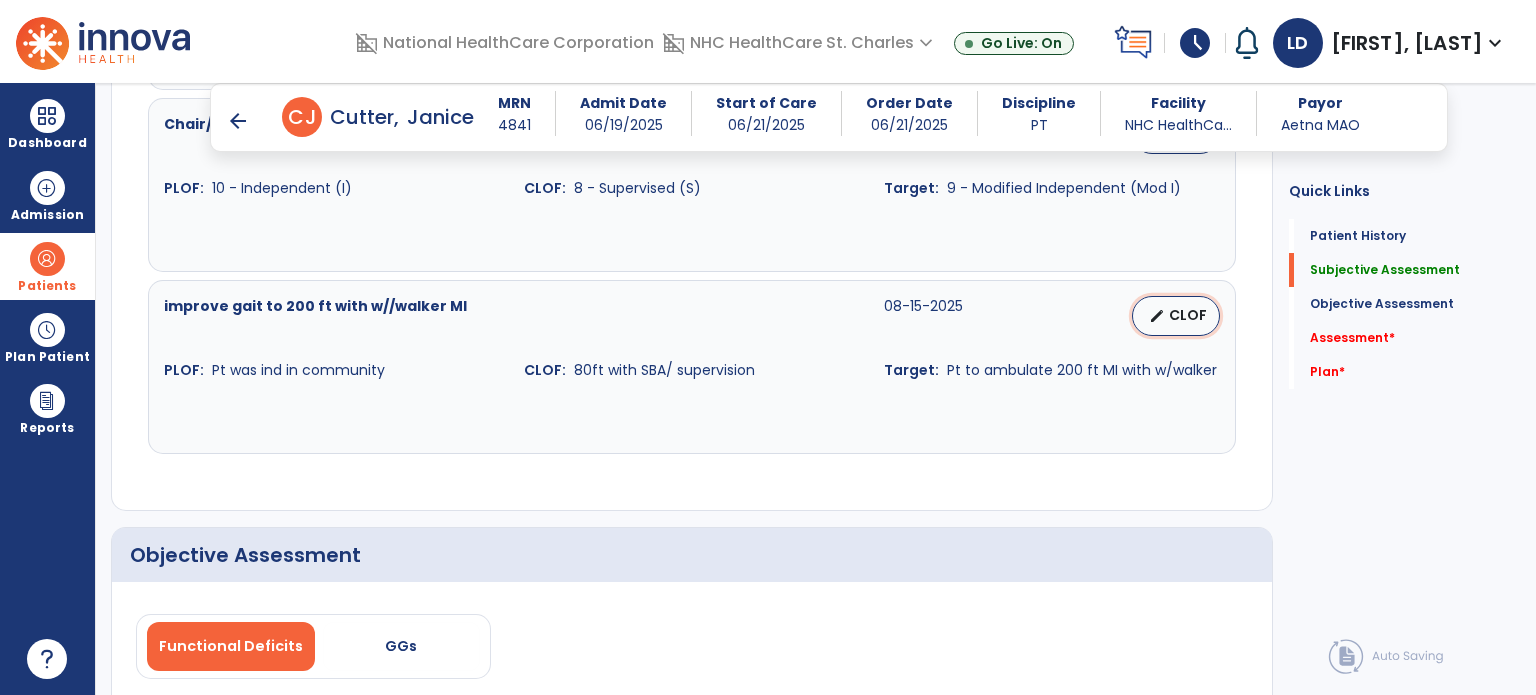 click on "edit   CLOF" at bounding box center [1176, 316] 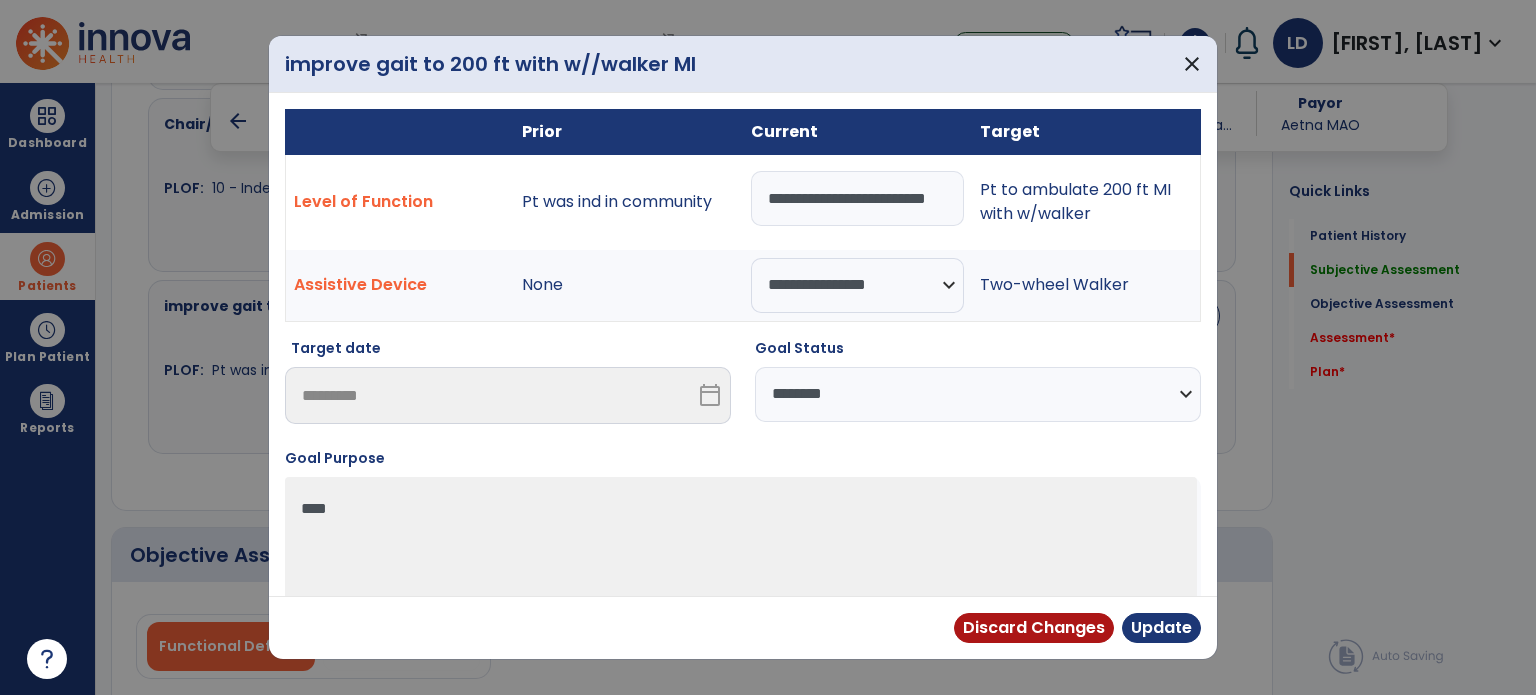 click on "**********" at bounding box center (978, 394) 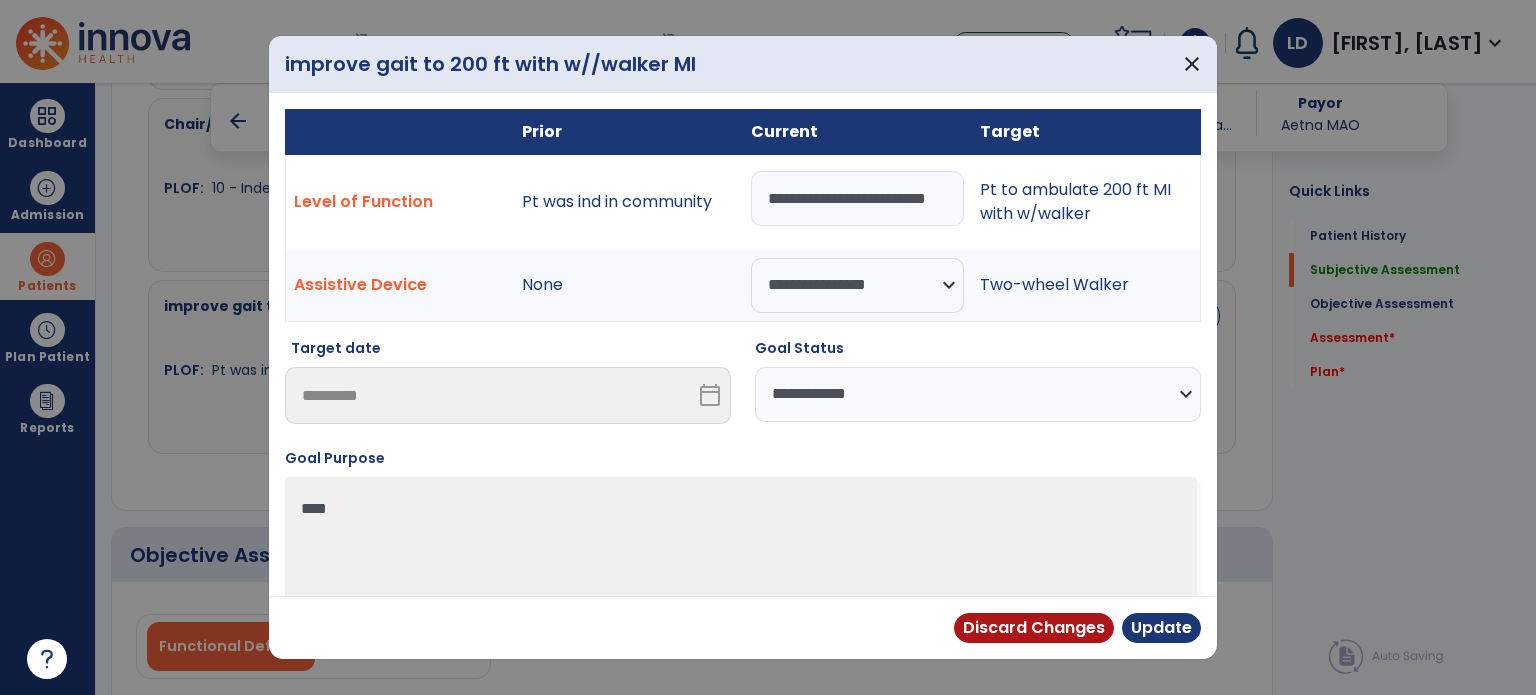 click on "**********" at bounding box center (978, 394) 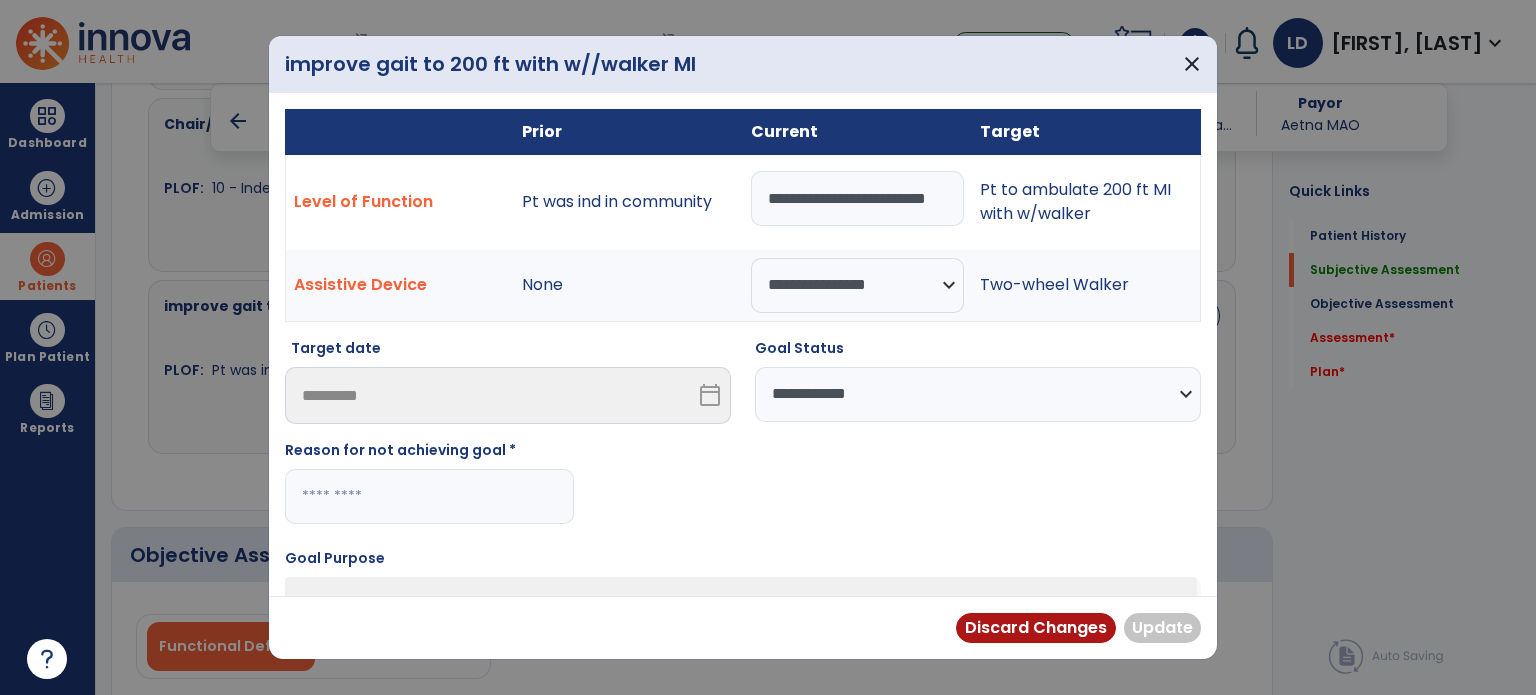 click at bounding box center (429, 496) 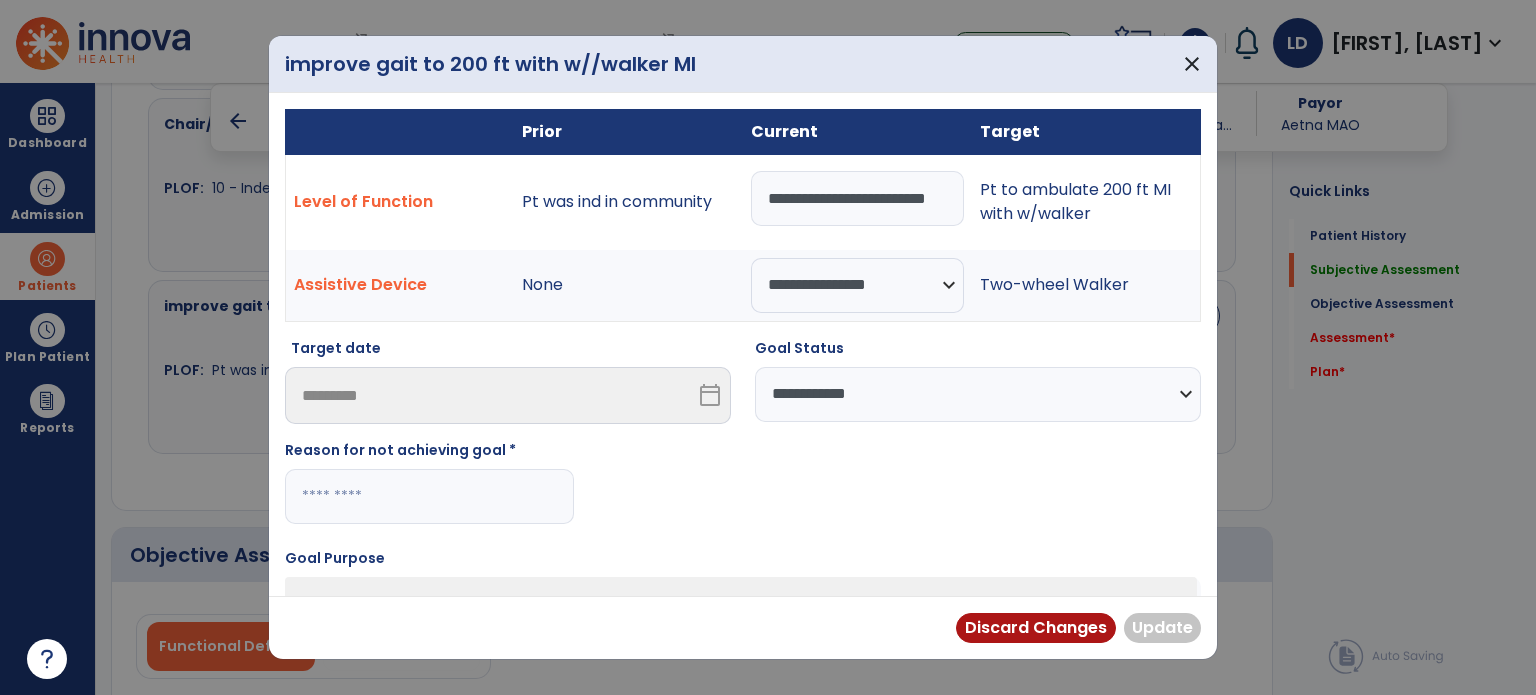 paste on "**********" 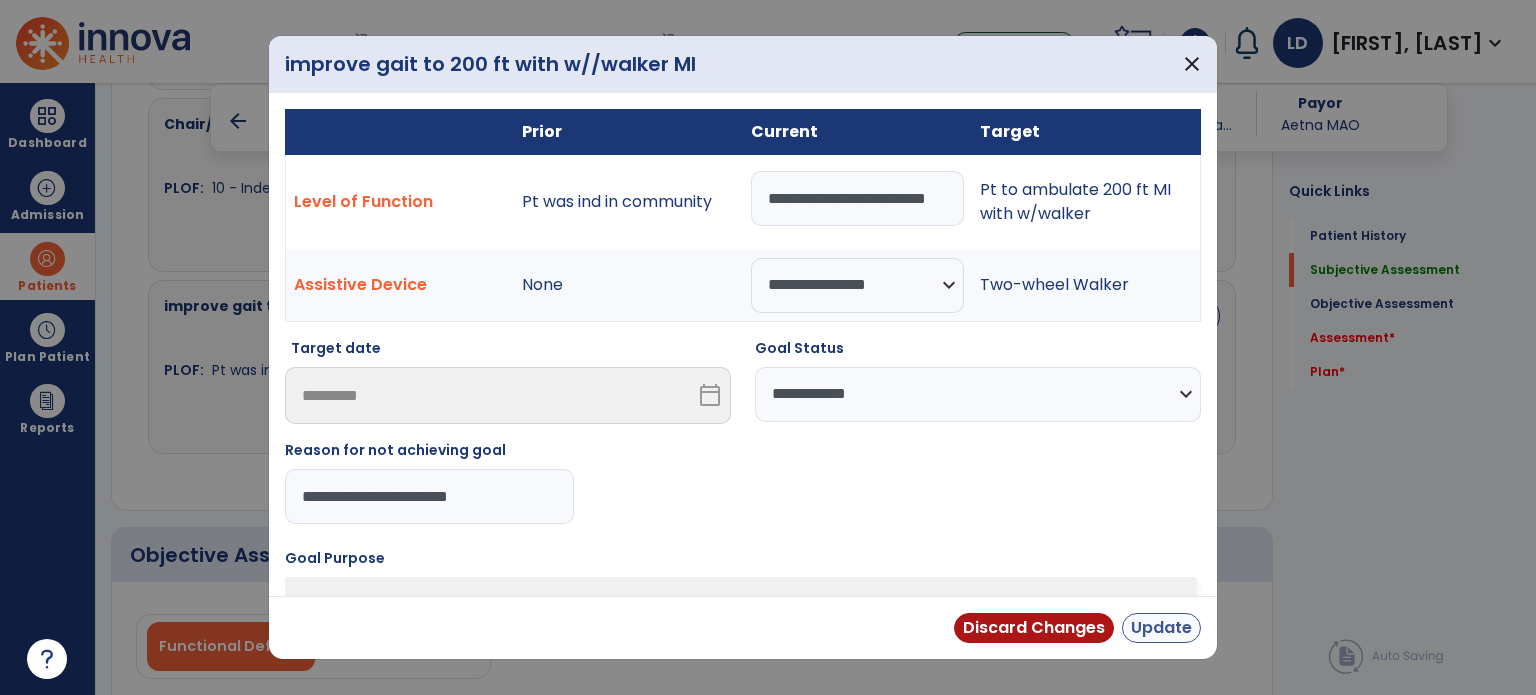 type on "**********" 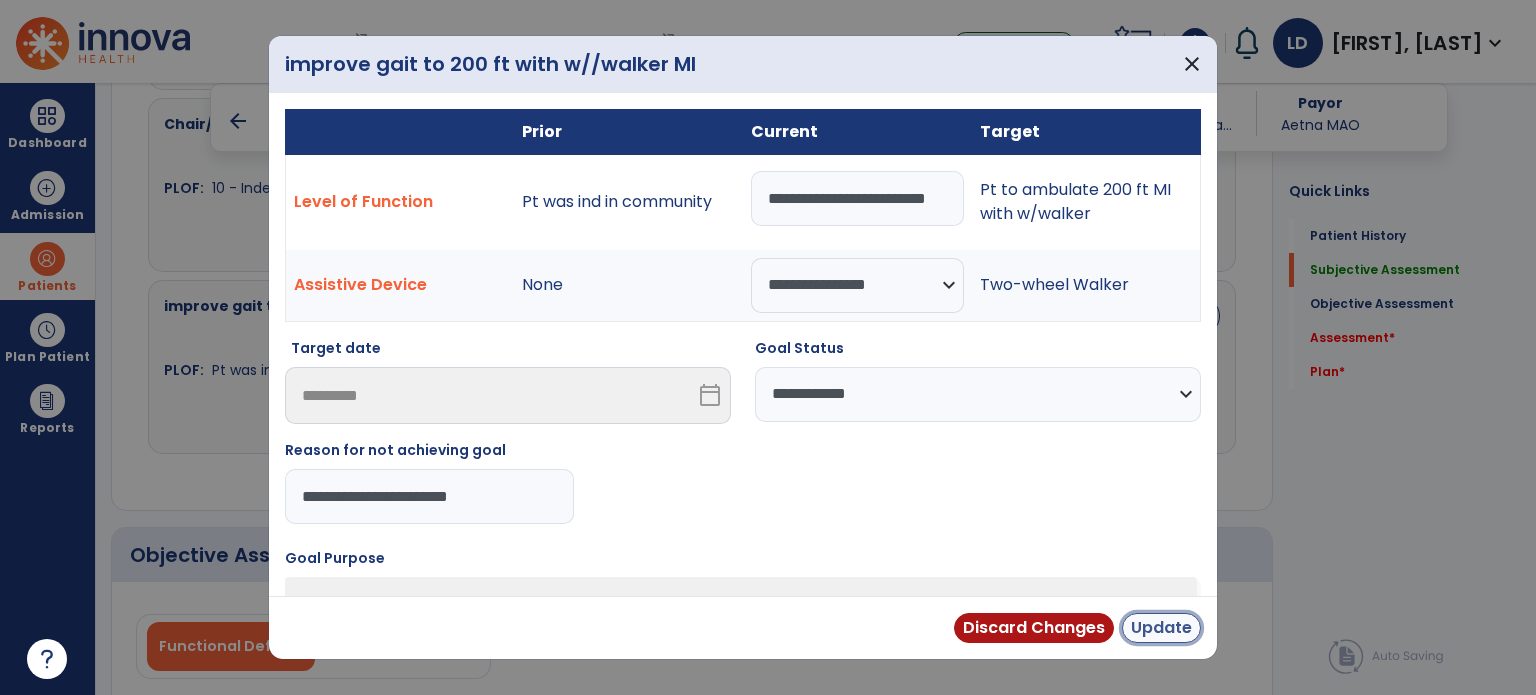 click on "Update" at bounding box center (1161, 628) 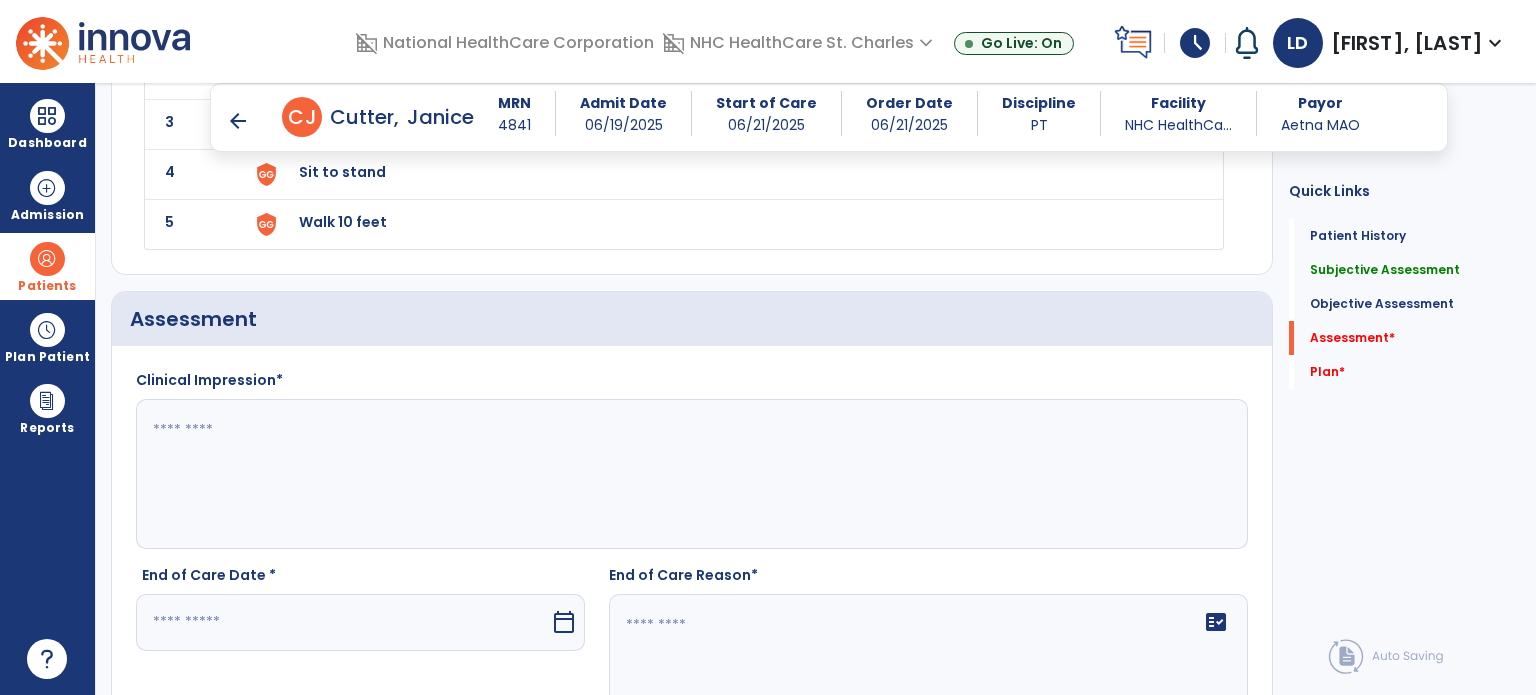 scroll, scrollTop: 2436, scrollLeft: 0, axis: vertical 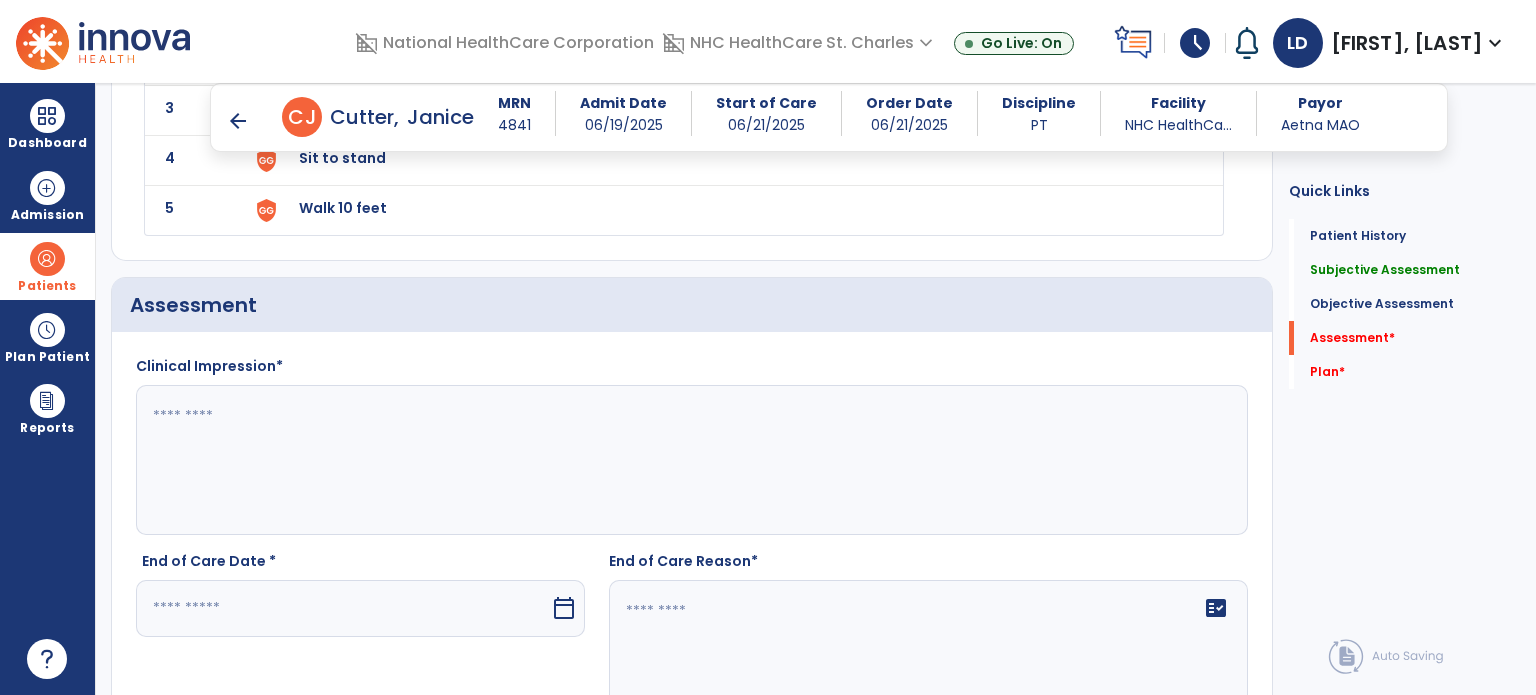 click 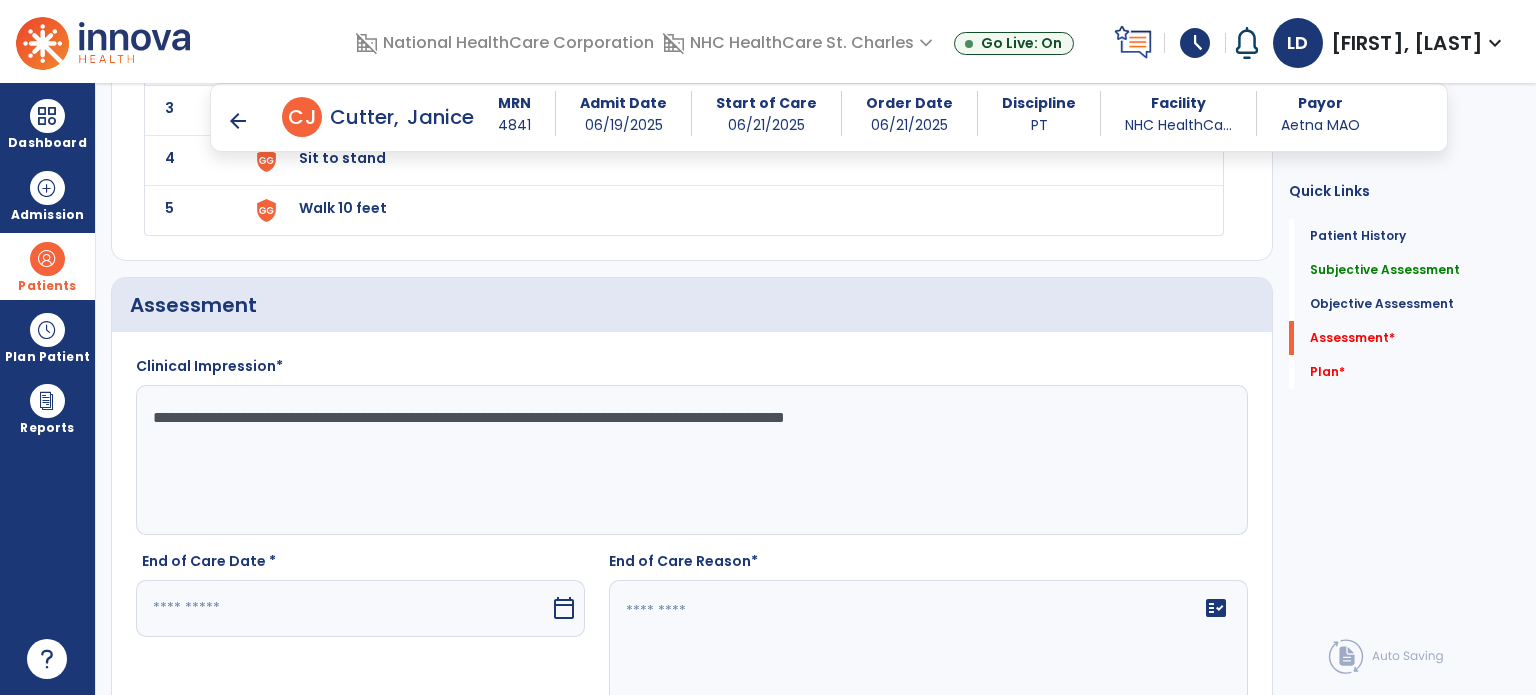 click on "**********" 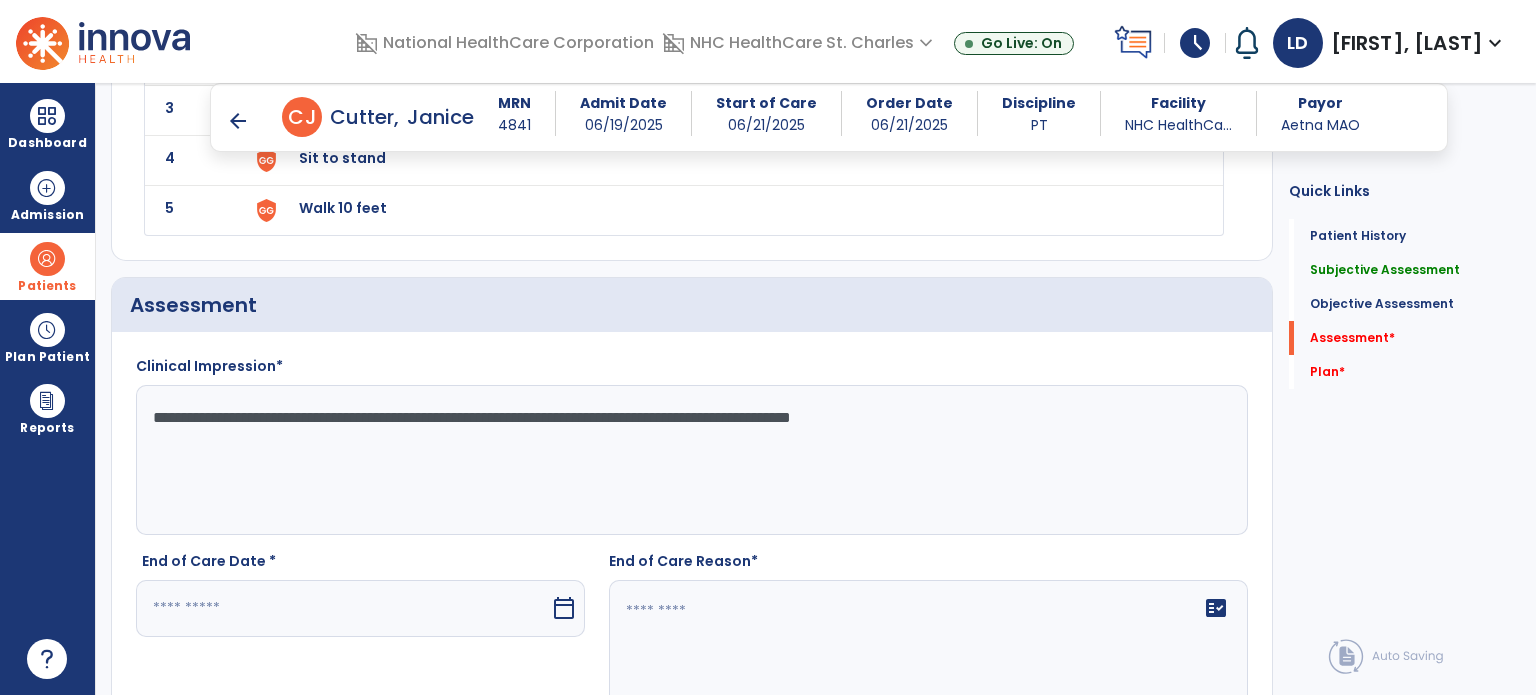 type on "**********" 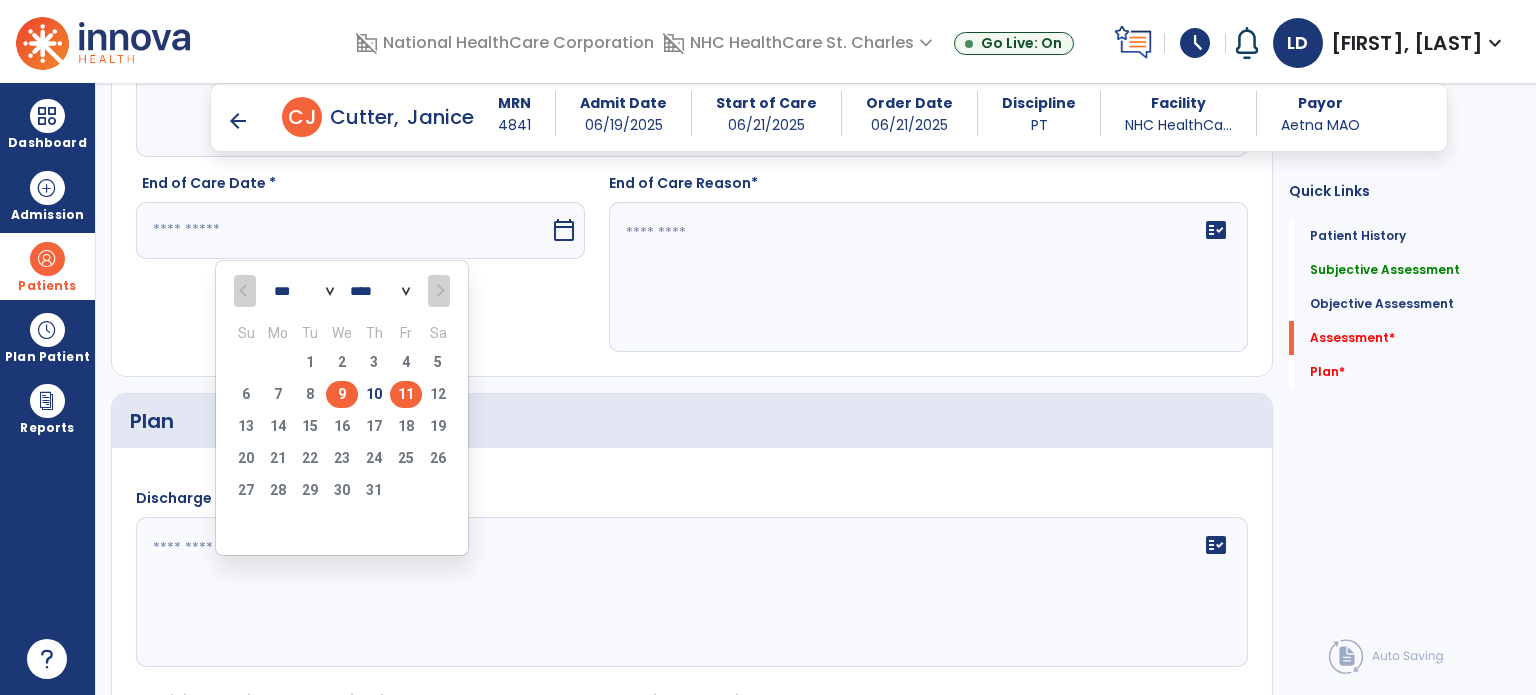 click on "9" at bounding box center [342, 394] 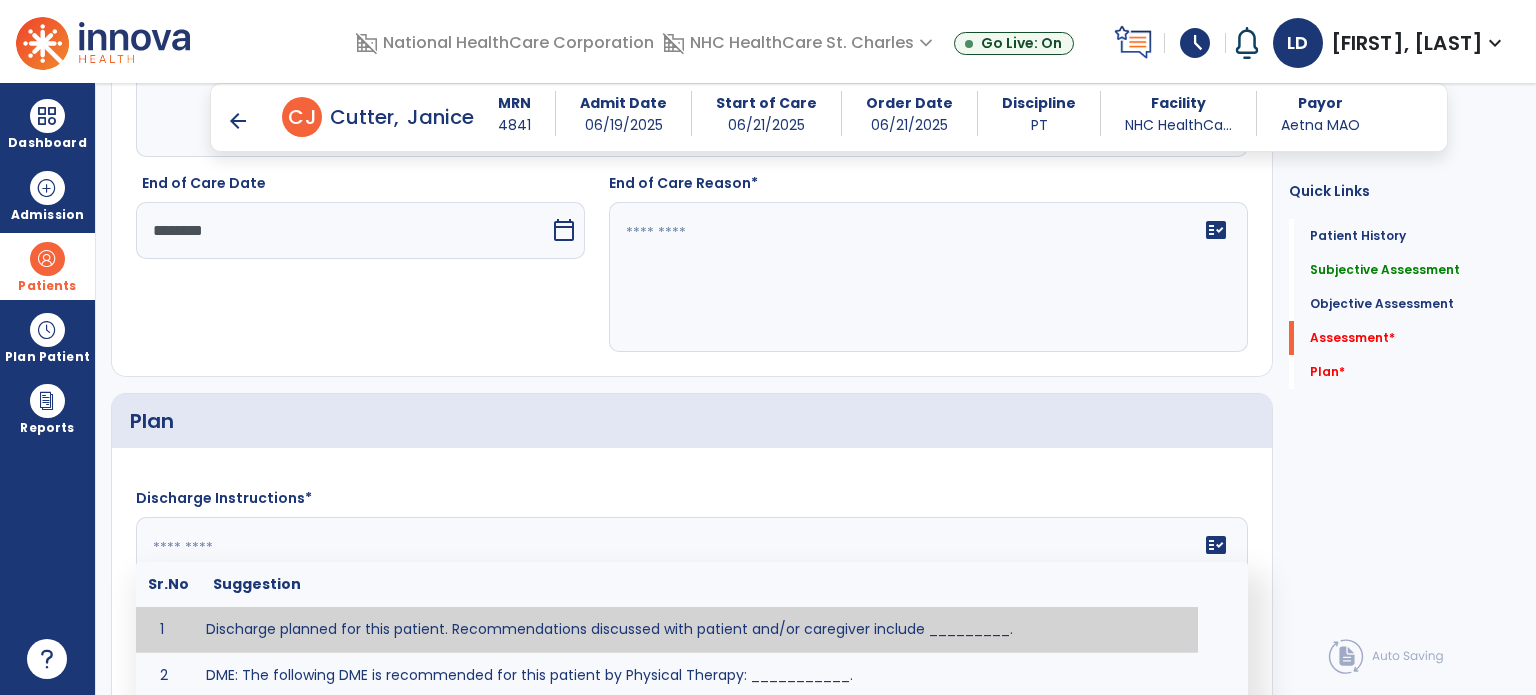 click on "fact_check  Sr.No Suggestion 1 Discharge planned for this patient. Recommendations discussed with patient and/or caregiver include _________. 2 DME: The following DME is recommended for this patient by Physical Therapy: ___________. 3 Patient discharged to _________ with recommendations including _________. 4 Patient discharged unexpectedly to __________. Recommendations include ____________." 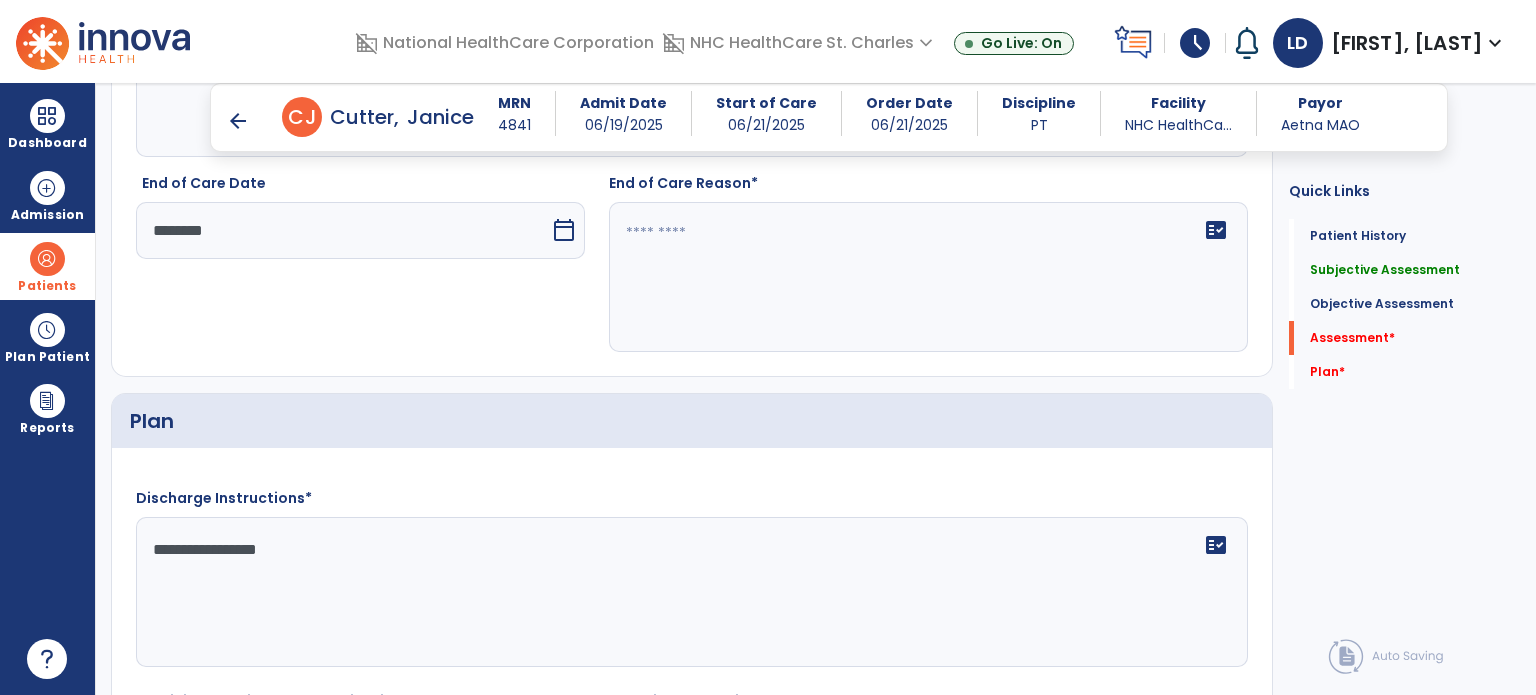 type on "**********" 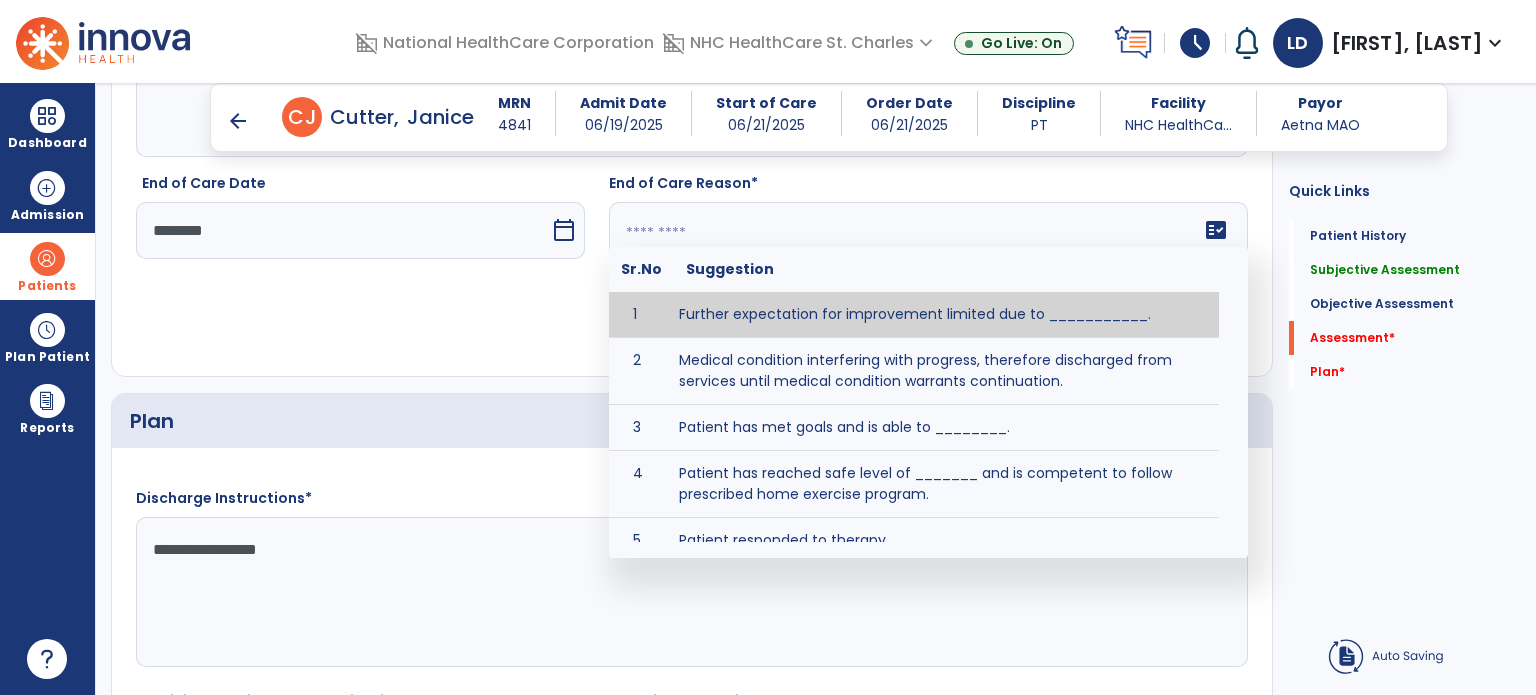 click on "fact_check  Sr.No Suggestion 1 Further expectation for improvement limited due to ___________. 2 Medical condition interfering with progress, therefore discharged from services until medical condition warrants continuation. 3 Patient has met goals and is able to ________. 4 Patient has reached safe level of _______ and is competent to follow prescribed home exercise program. 5 Patient responded to therapy ____________. 6 Unexpected facility discharge - patient continues to warrant further therapy and will be re-screened upon readmission. 7 Unstable medical condition makes continued services inappropriate at this time." 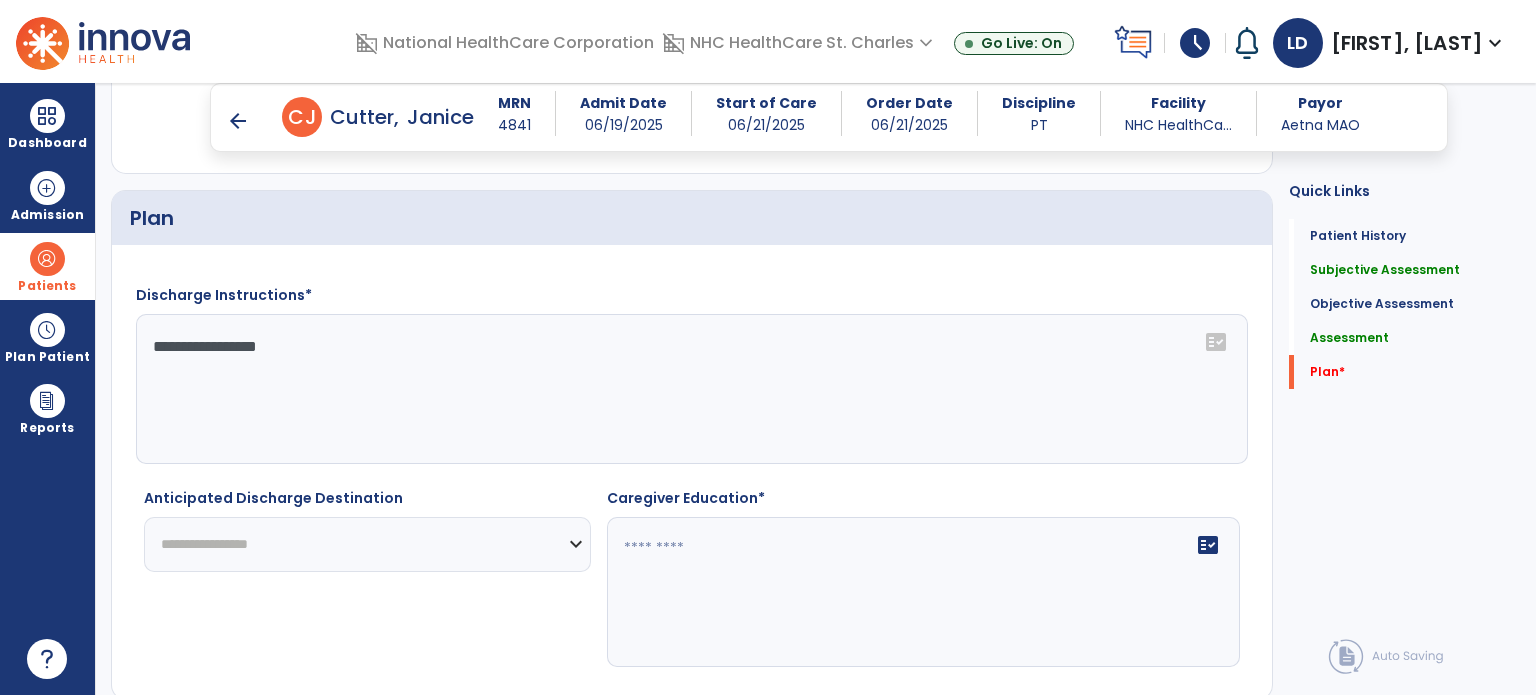scroll, scrollTop: 3084, scrollLeft: 0, axis: vertical 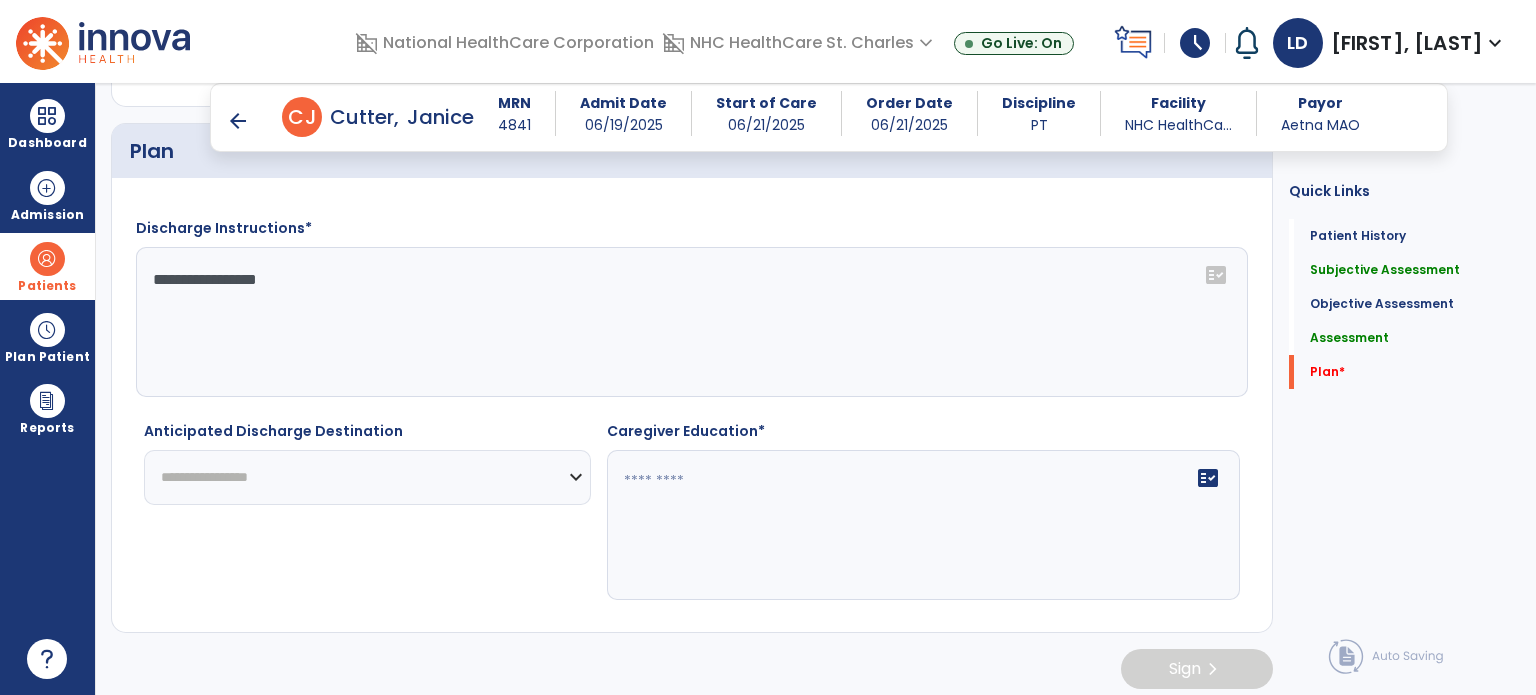 type on "**********" 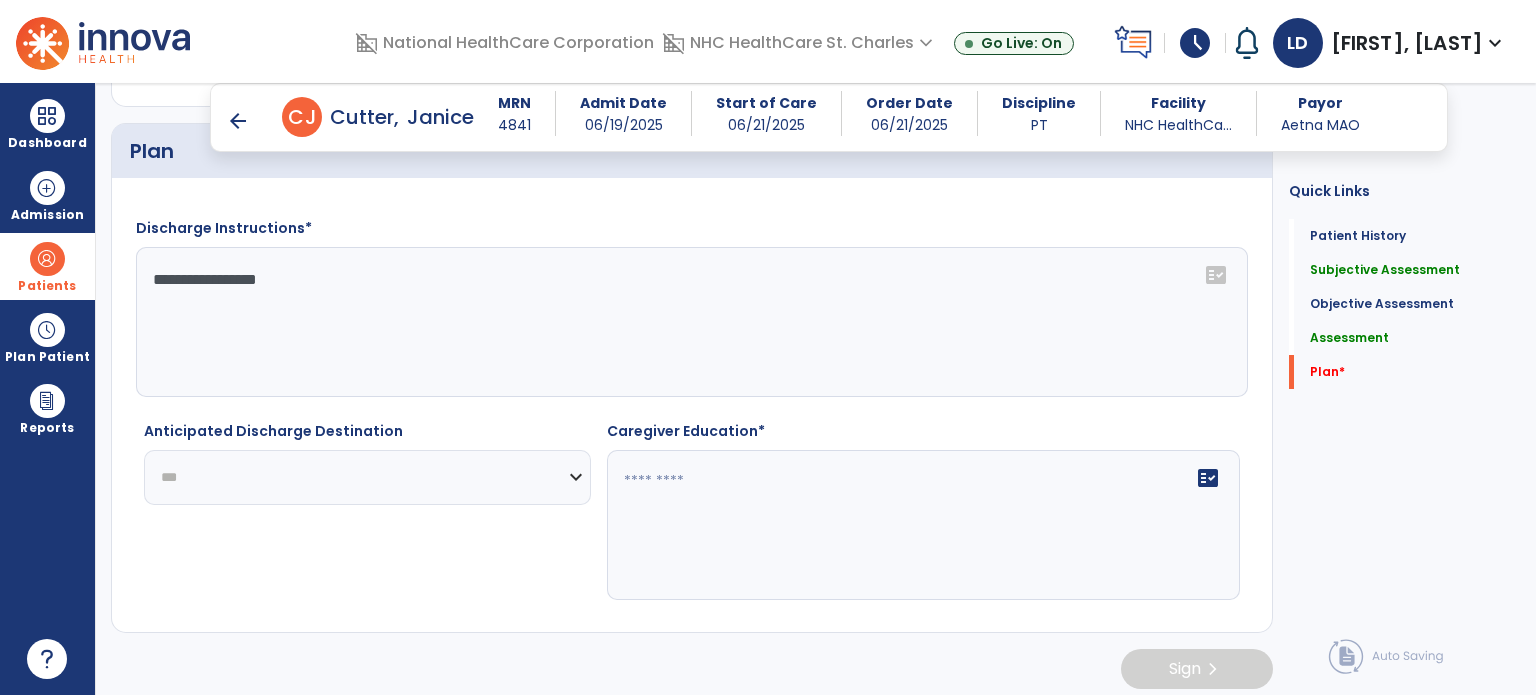 click on "**********" 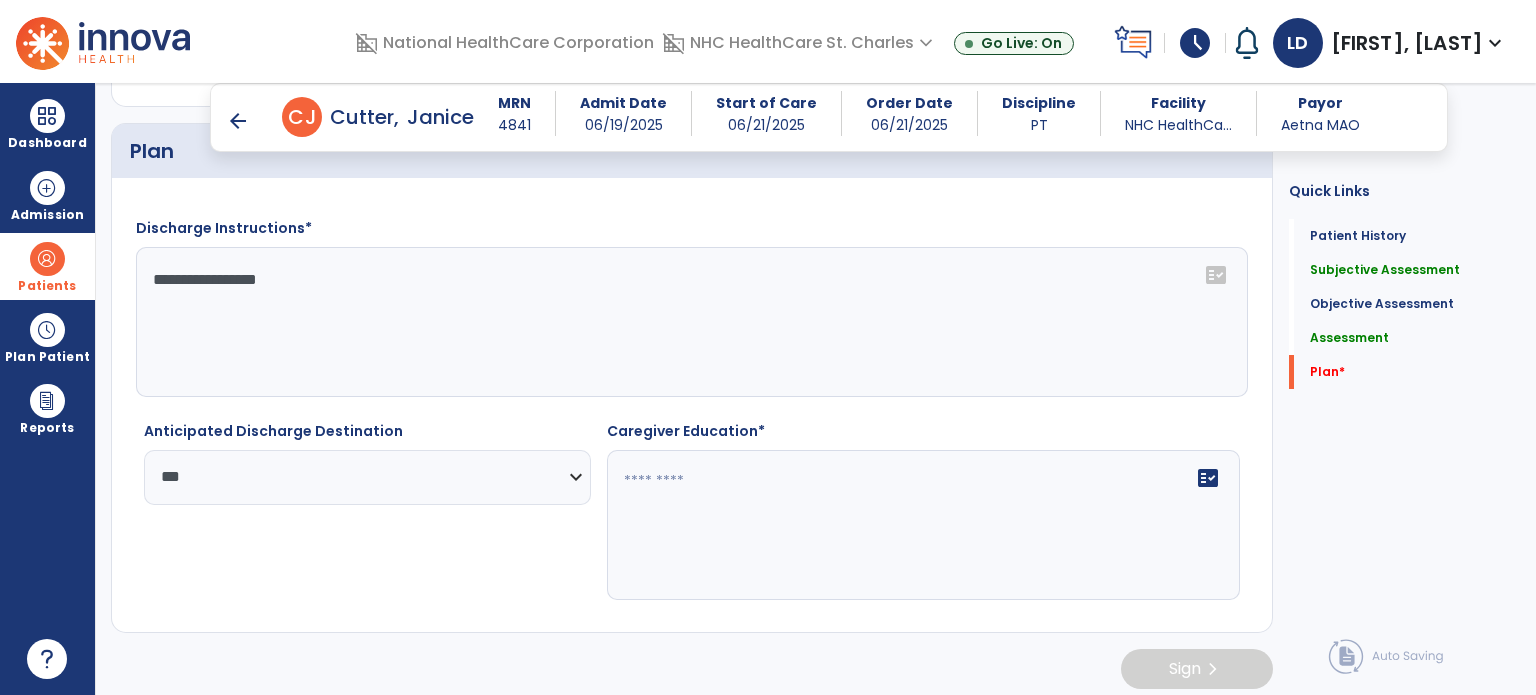 click on "fact_check" 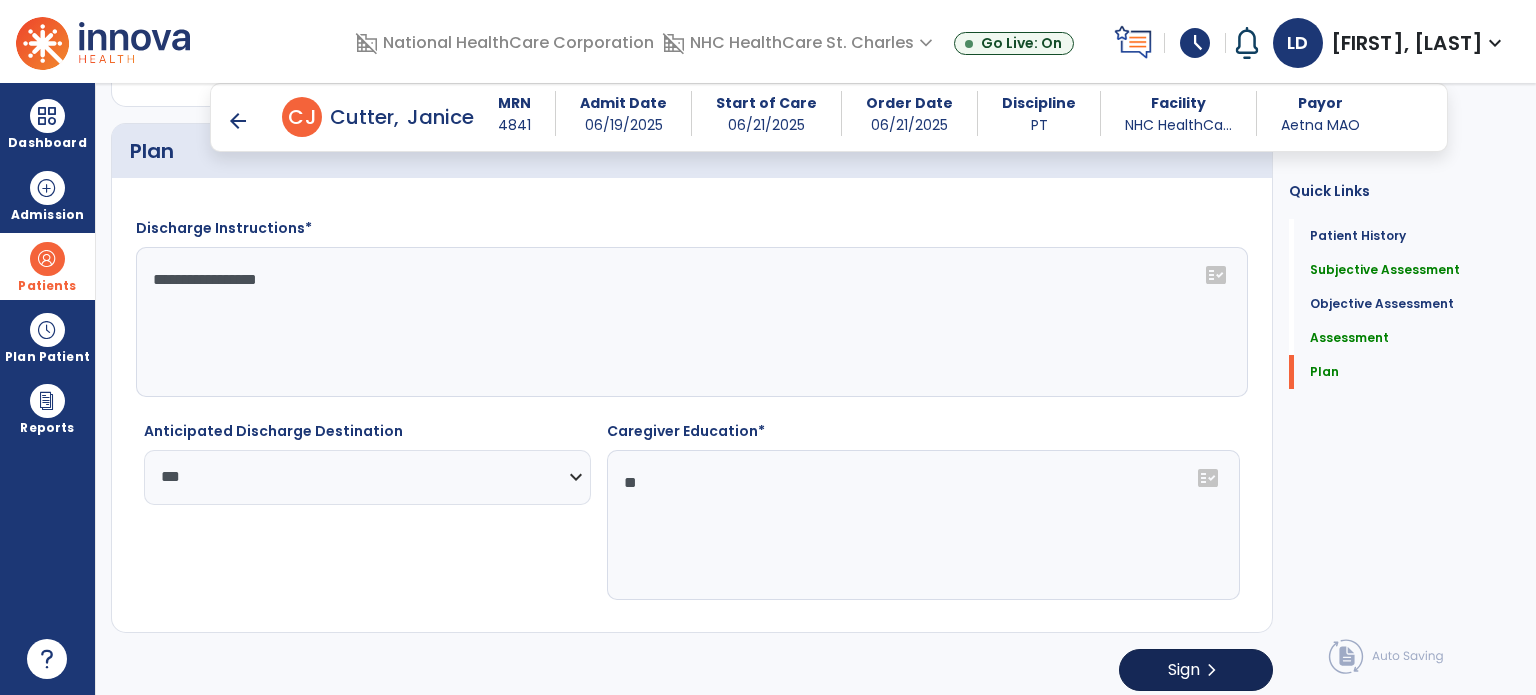 type on "**" 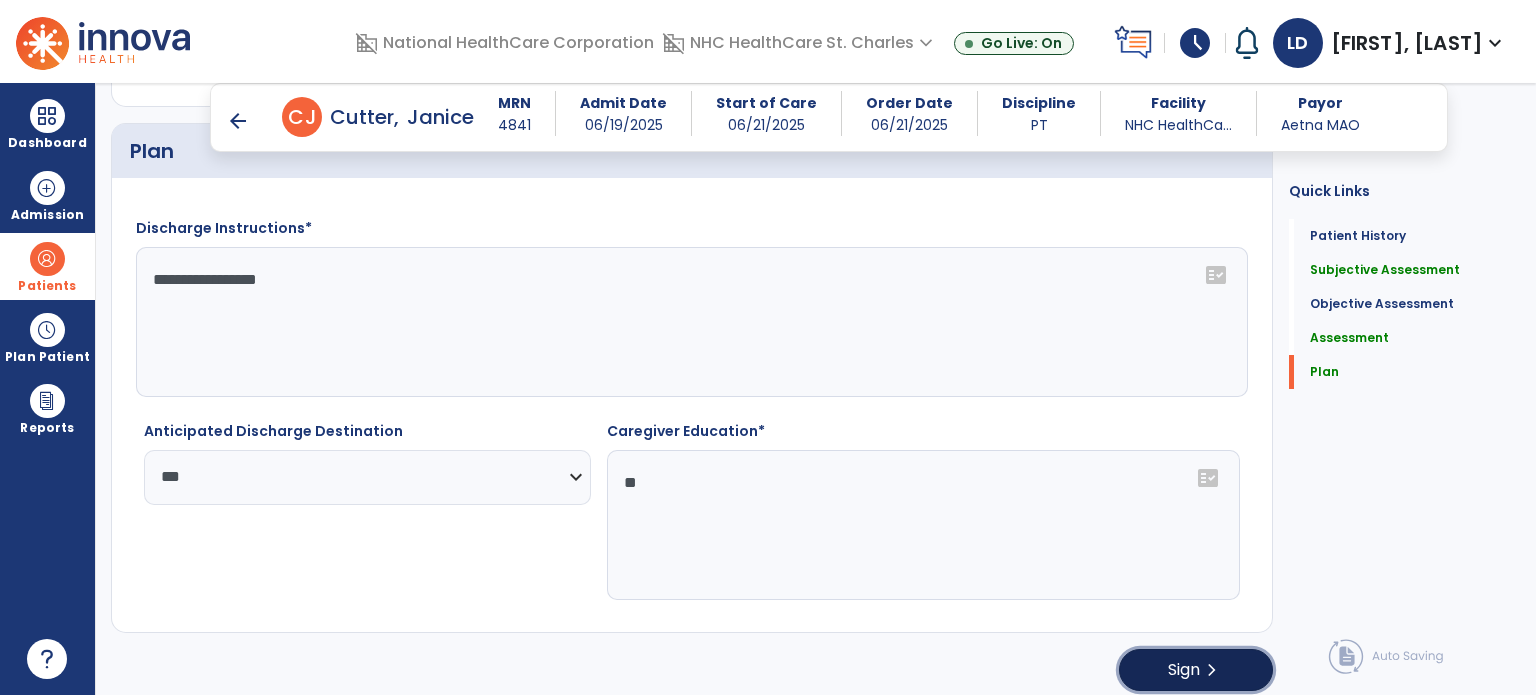 click on "Sign" 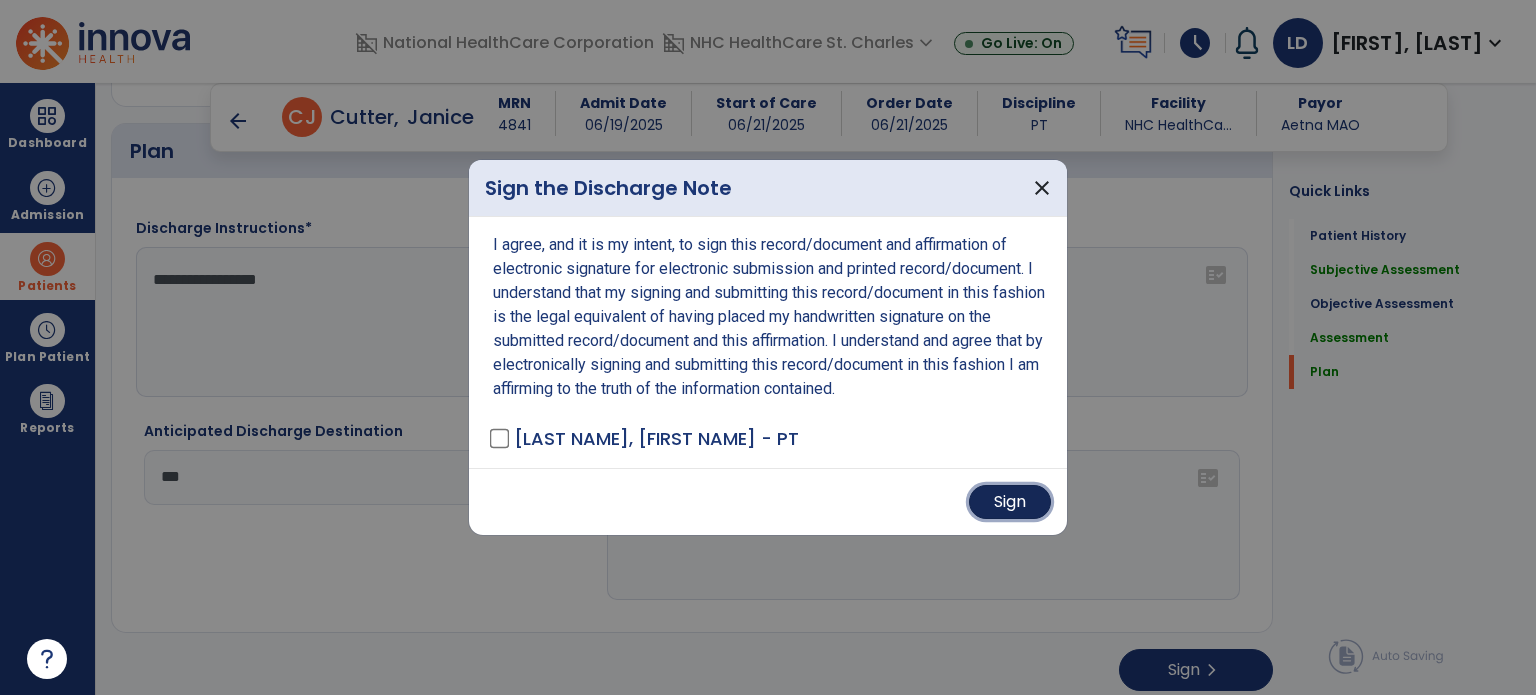 click on "Sign" at bounding box center [1010, 502] 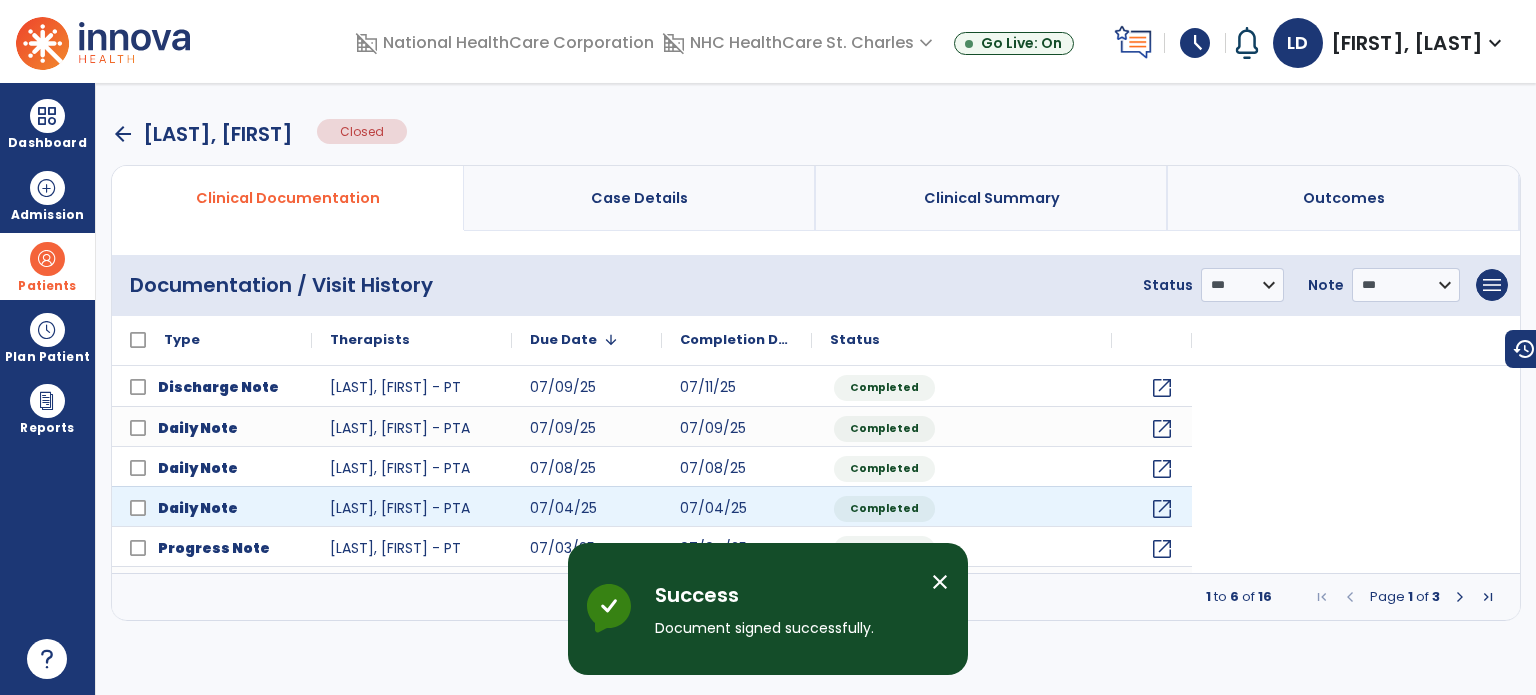scroll, scrollTop: 0, scrollLeft: 0, axis: both 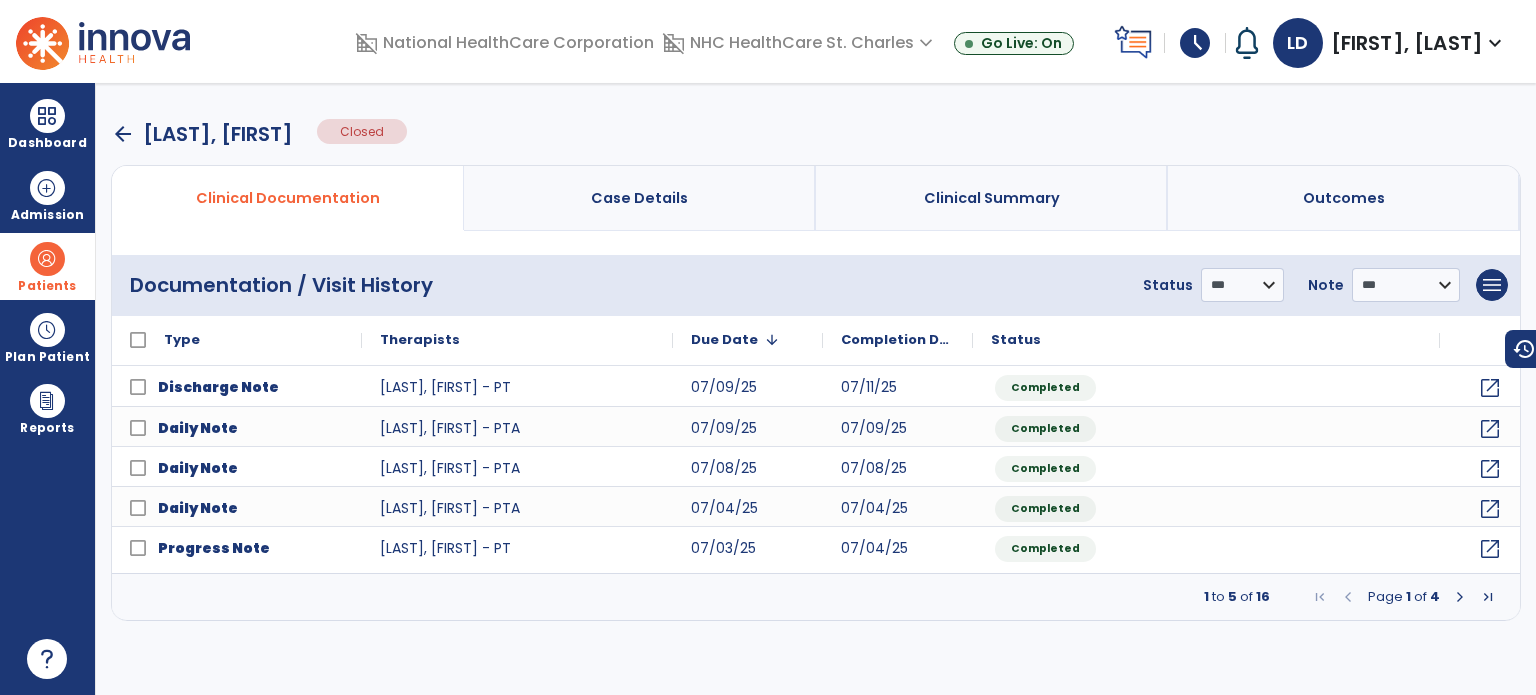 click on "Patients" at bounding box center (47, 266) 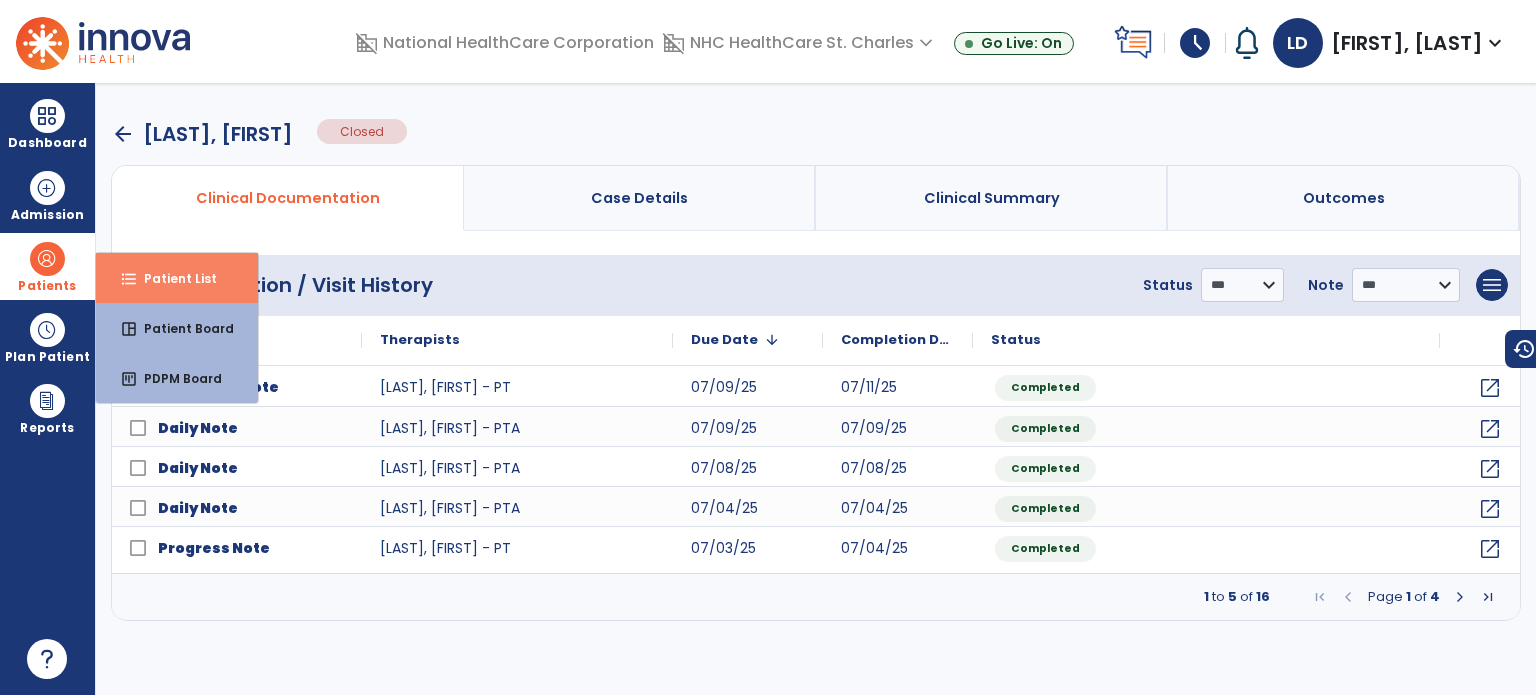 click on "format_list_bulleted  Patient List" at bounding box center (177, 278) 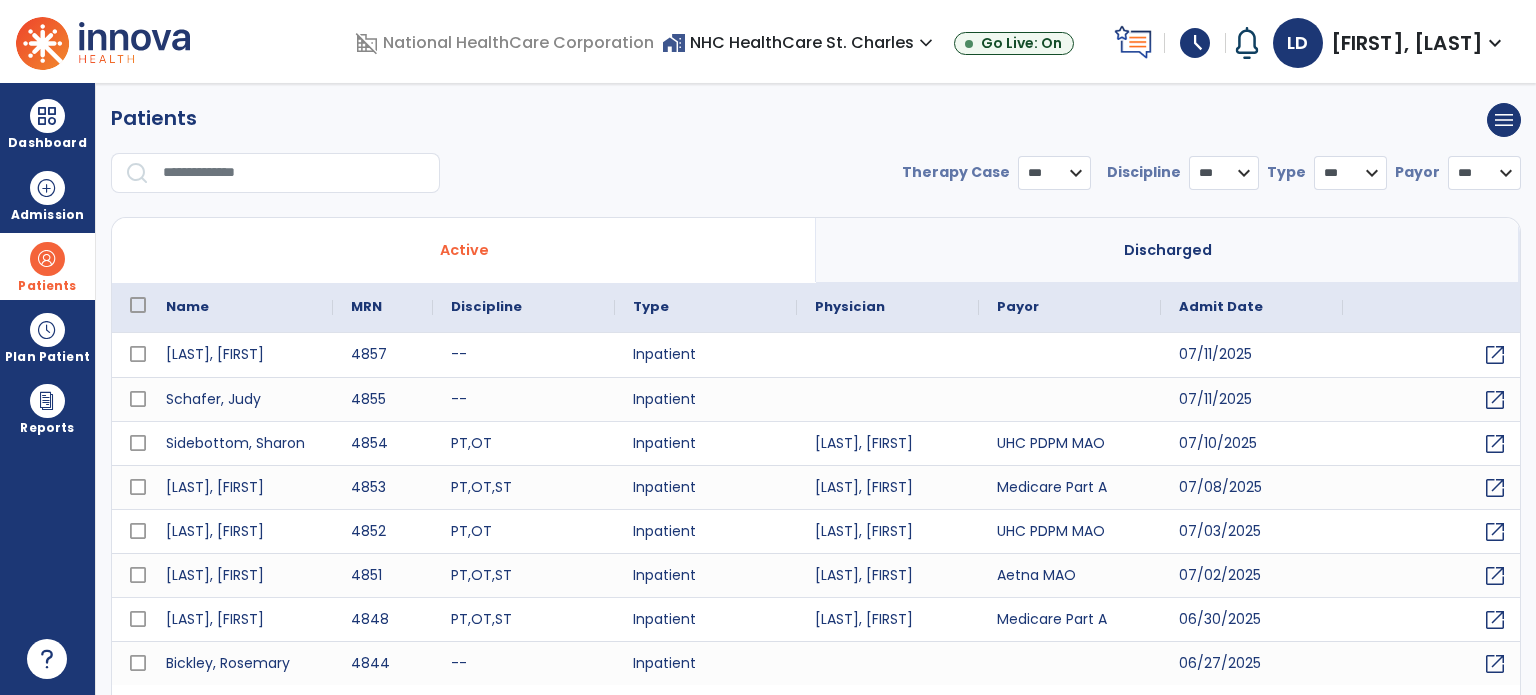 select on "***" 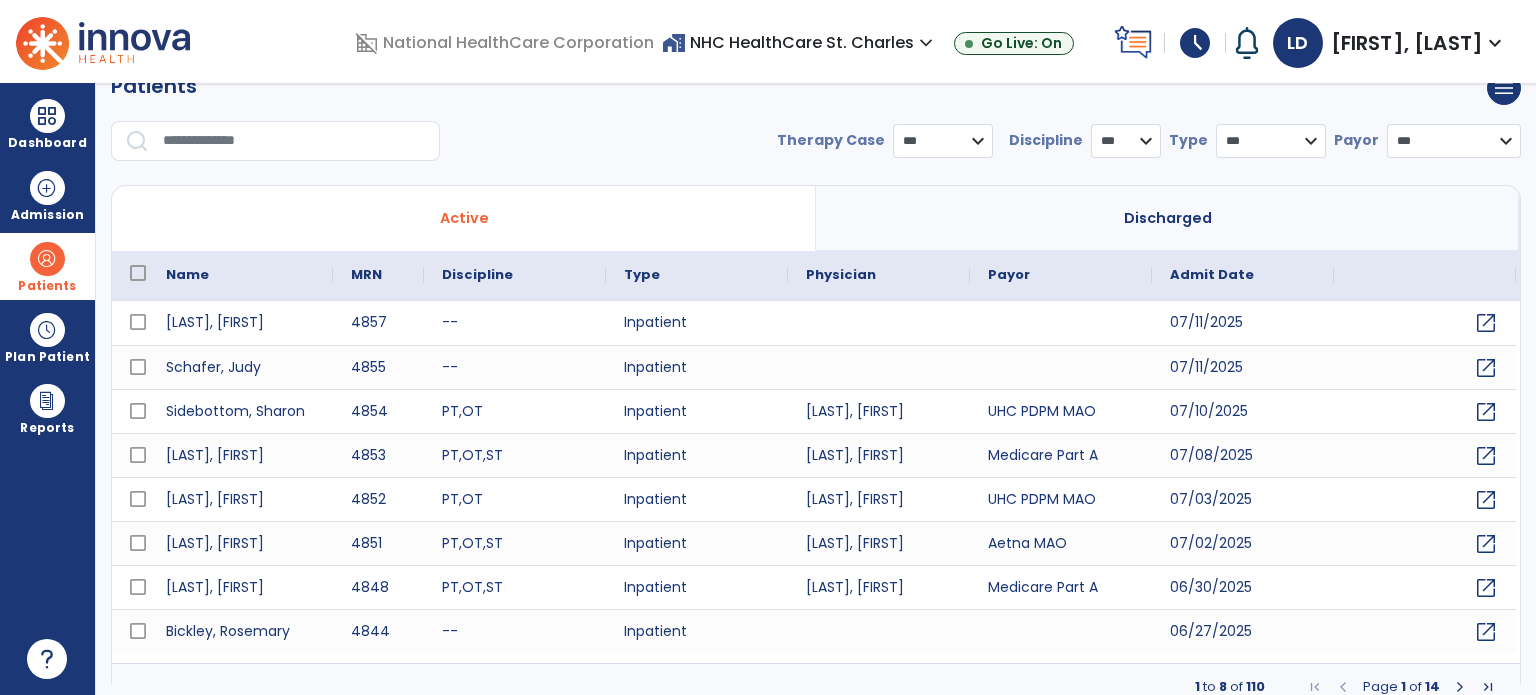 scroll, scrollTop: 21, scrollLeft: 0, axis: vertical 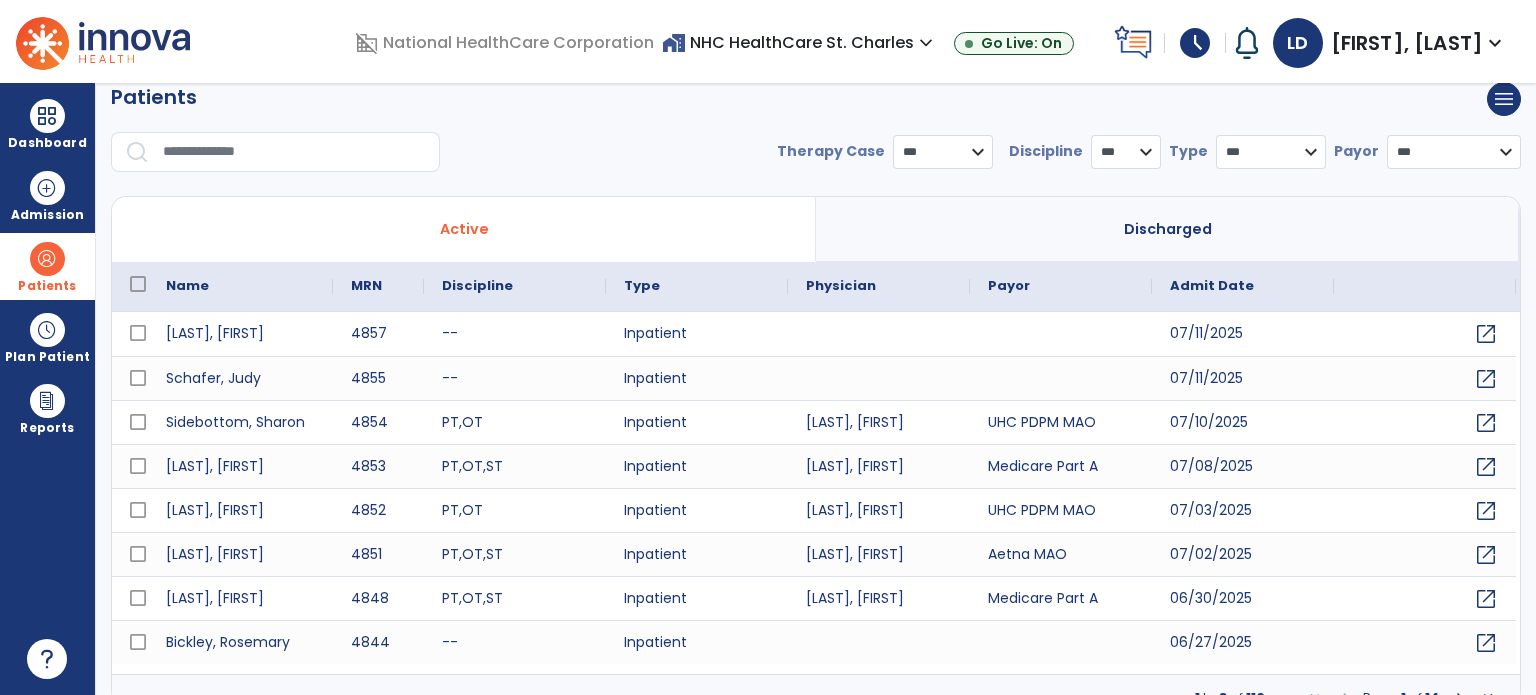 click at bounding box center (137, 151) 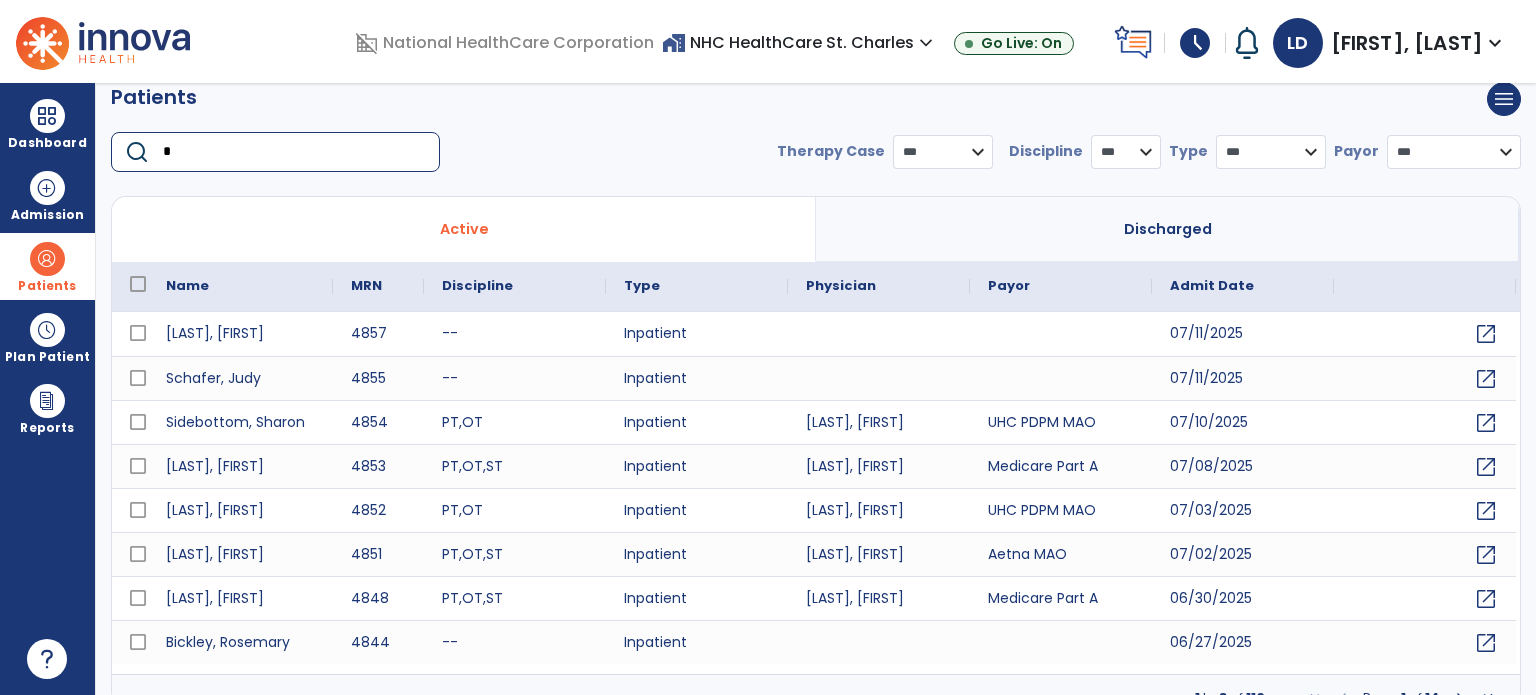 scroll, scrollTop: 42, scrollLeft: 0, axis: vertical 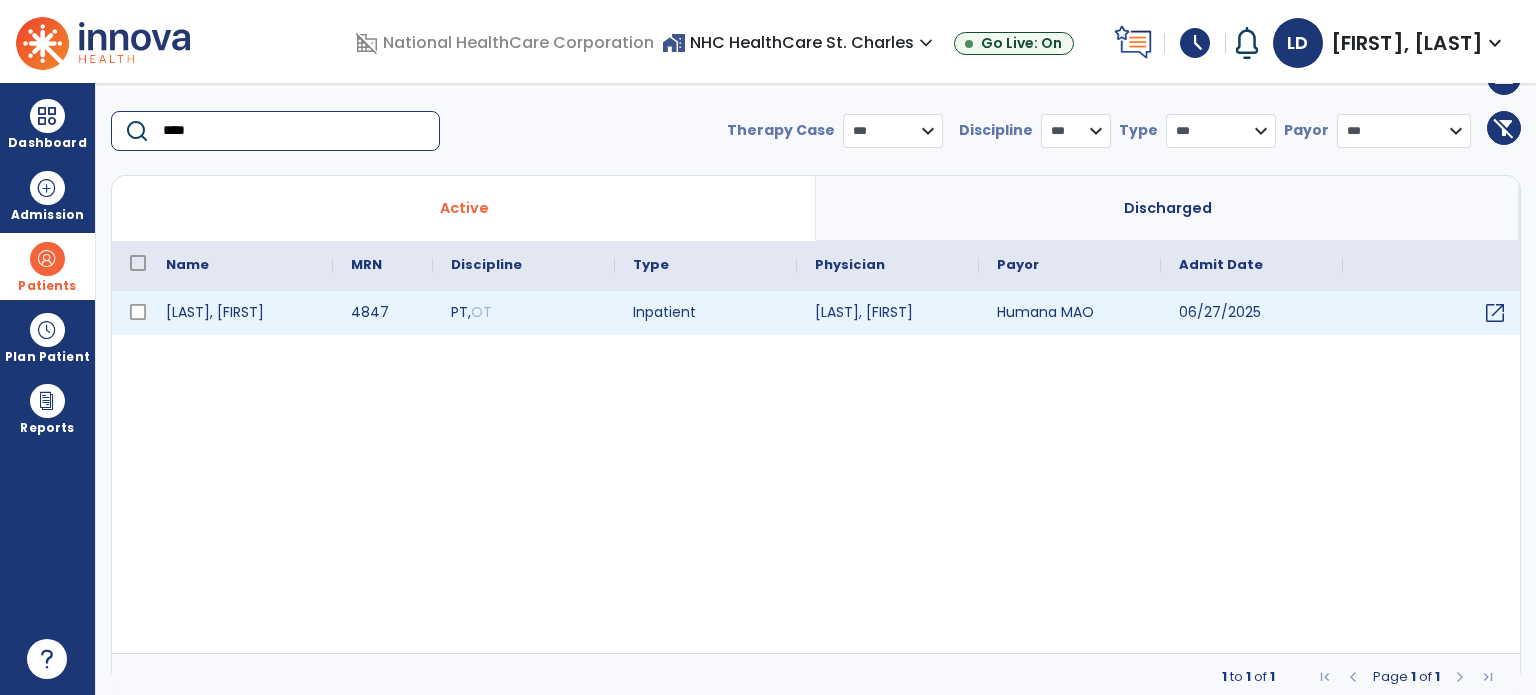 type on "****" 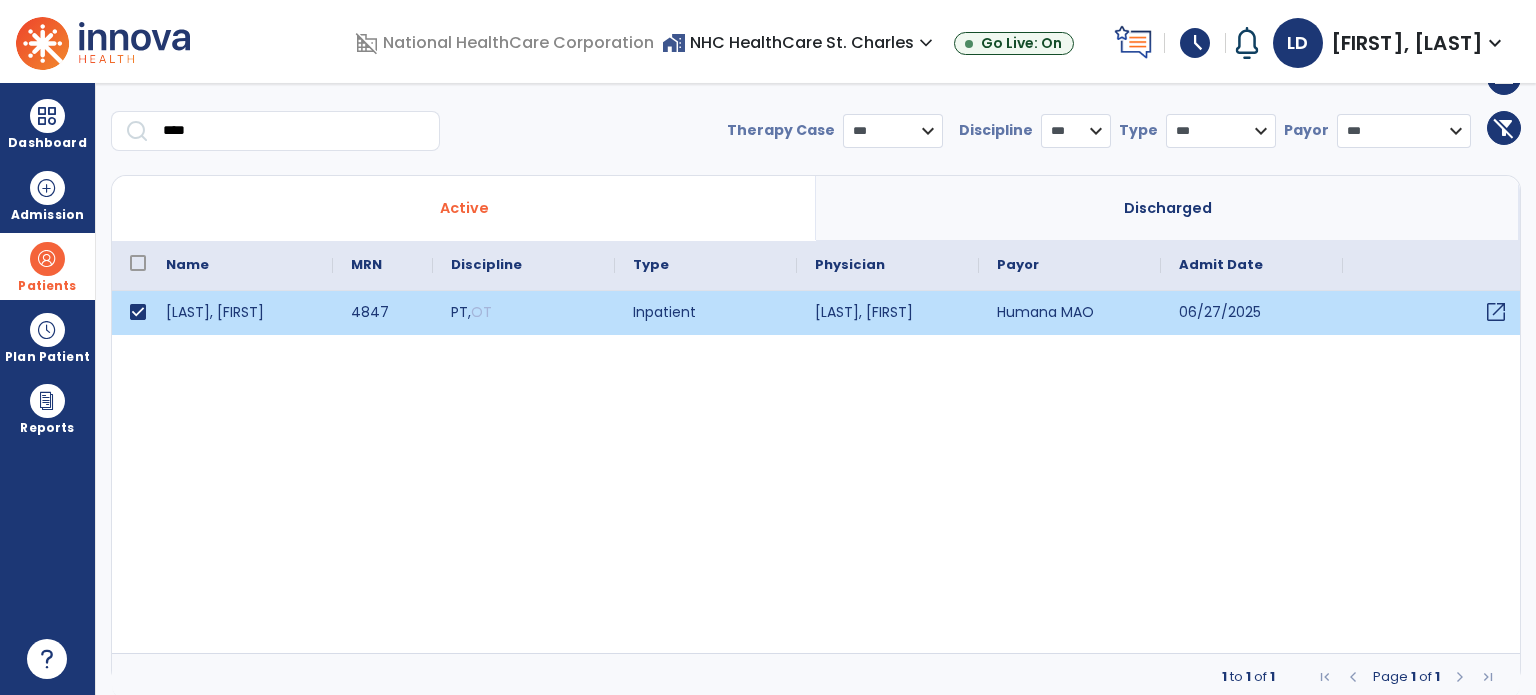 click on "open_in_new" at bounding box center [1496, 312] 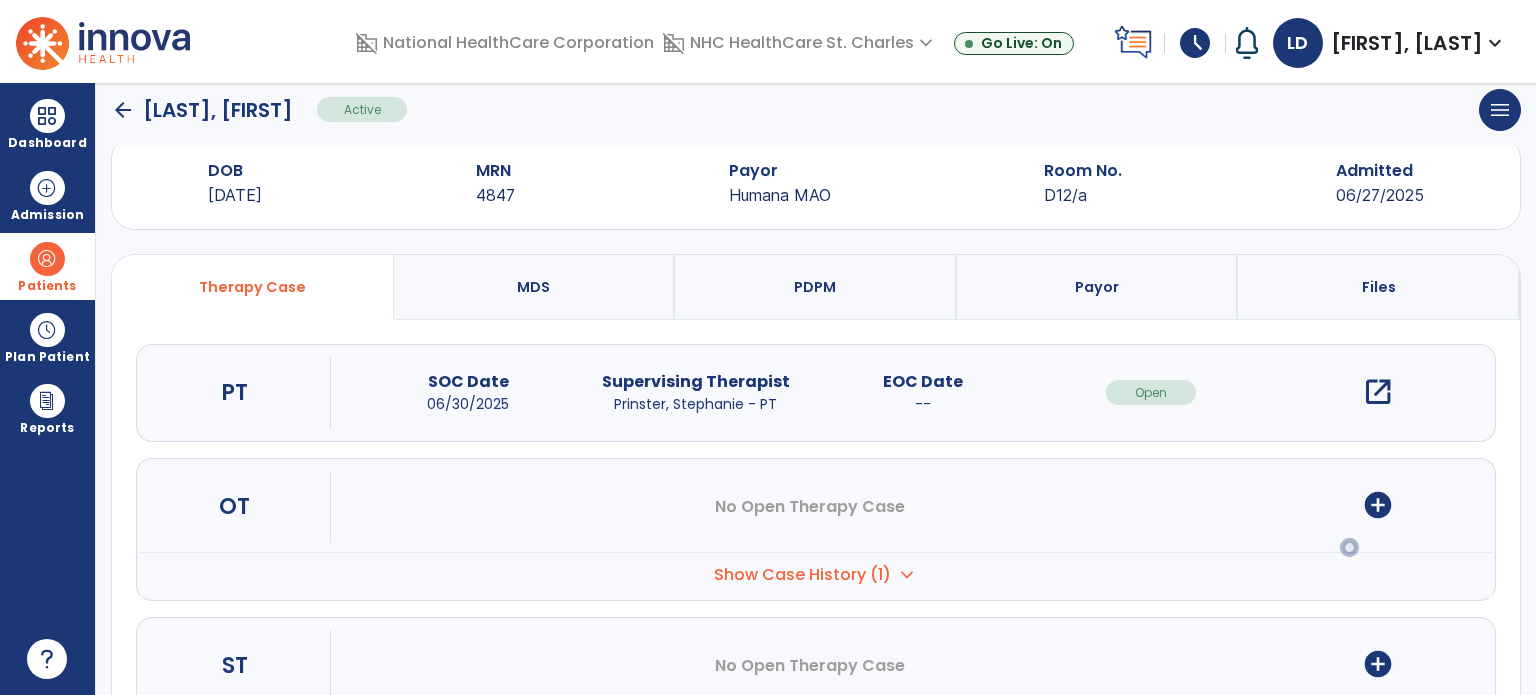 scroll, scrollTop: 0, scrollLeft: 0, axis: both 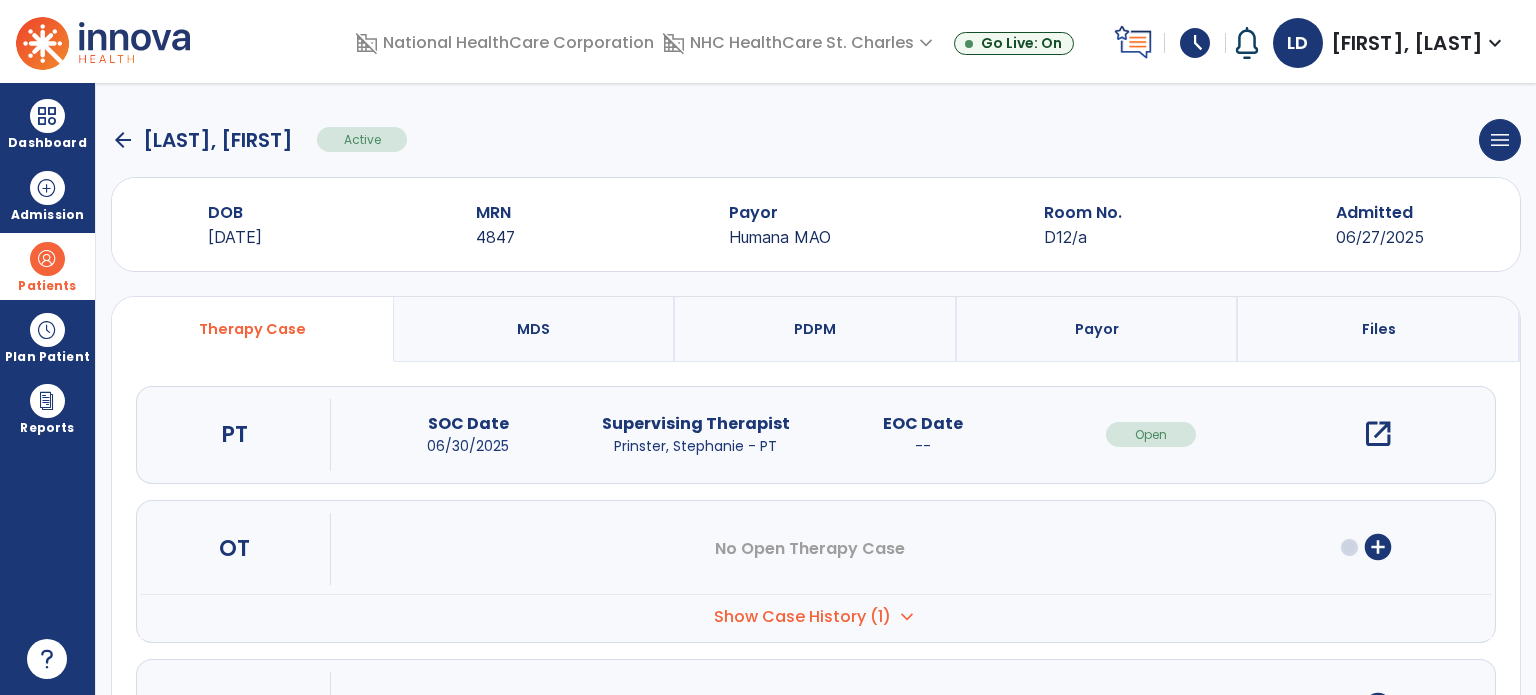 click on "open_in_new" at bounding box center (1378, 434) 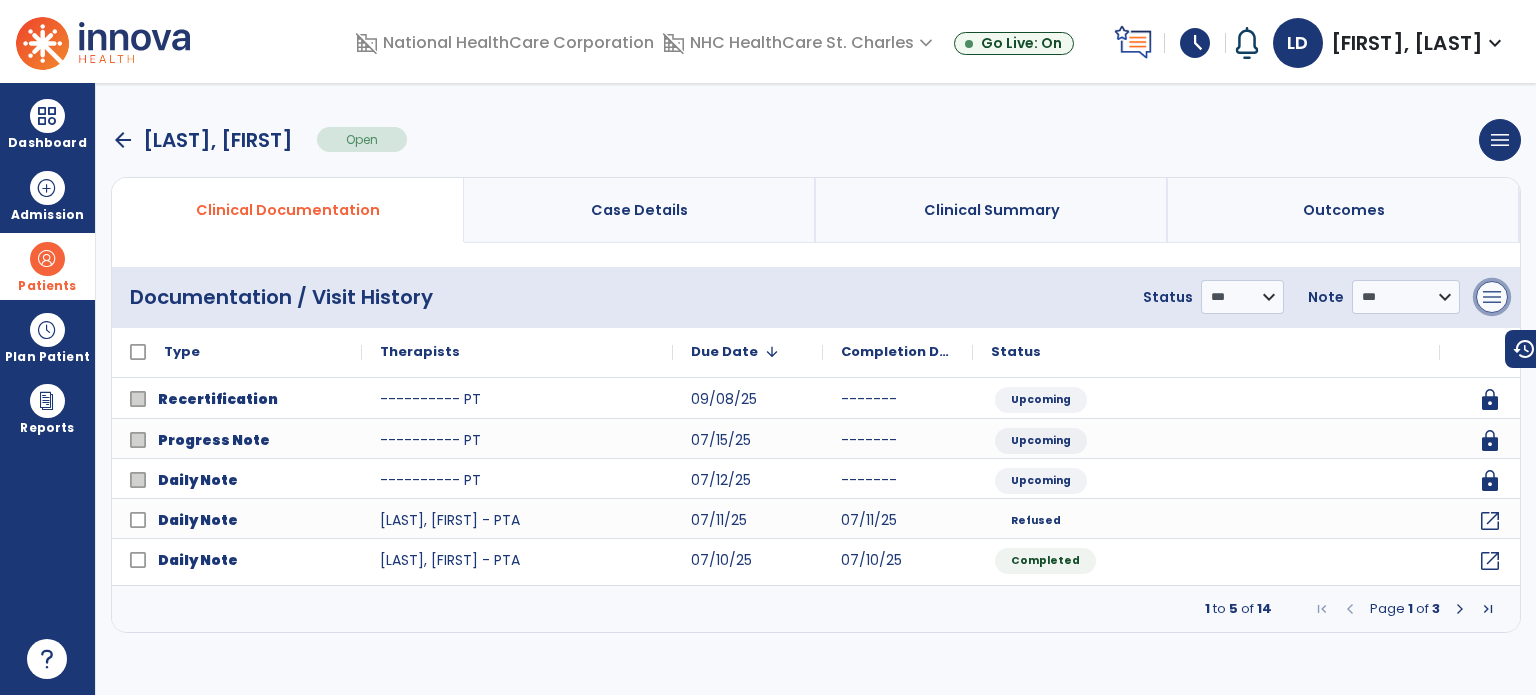 click on "menu" at bounding box center [1492, 297] 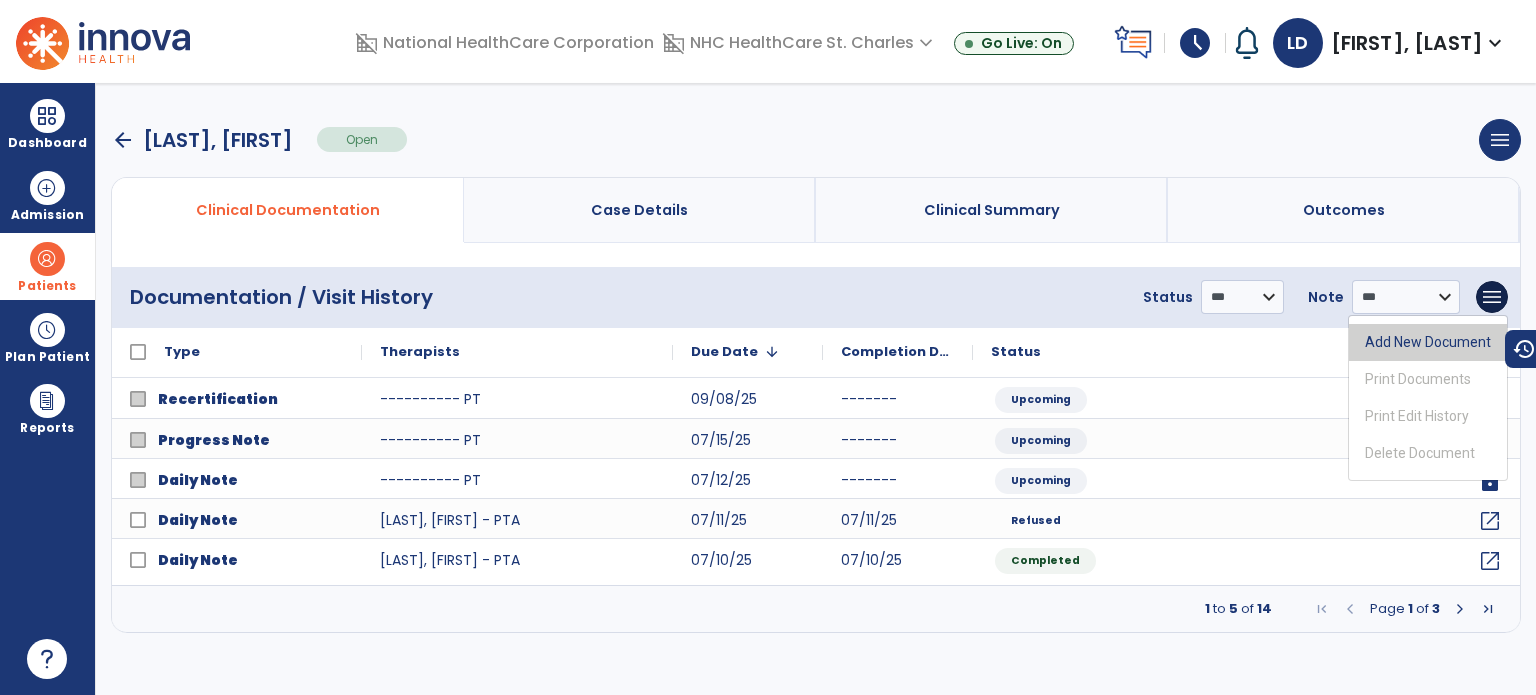 click on "Add New Document" at bounding box center (1428, 342) 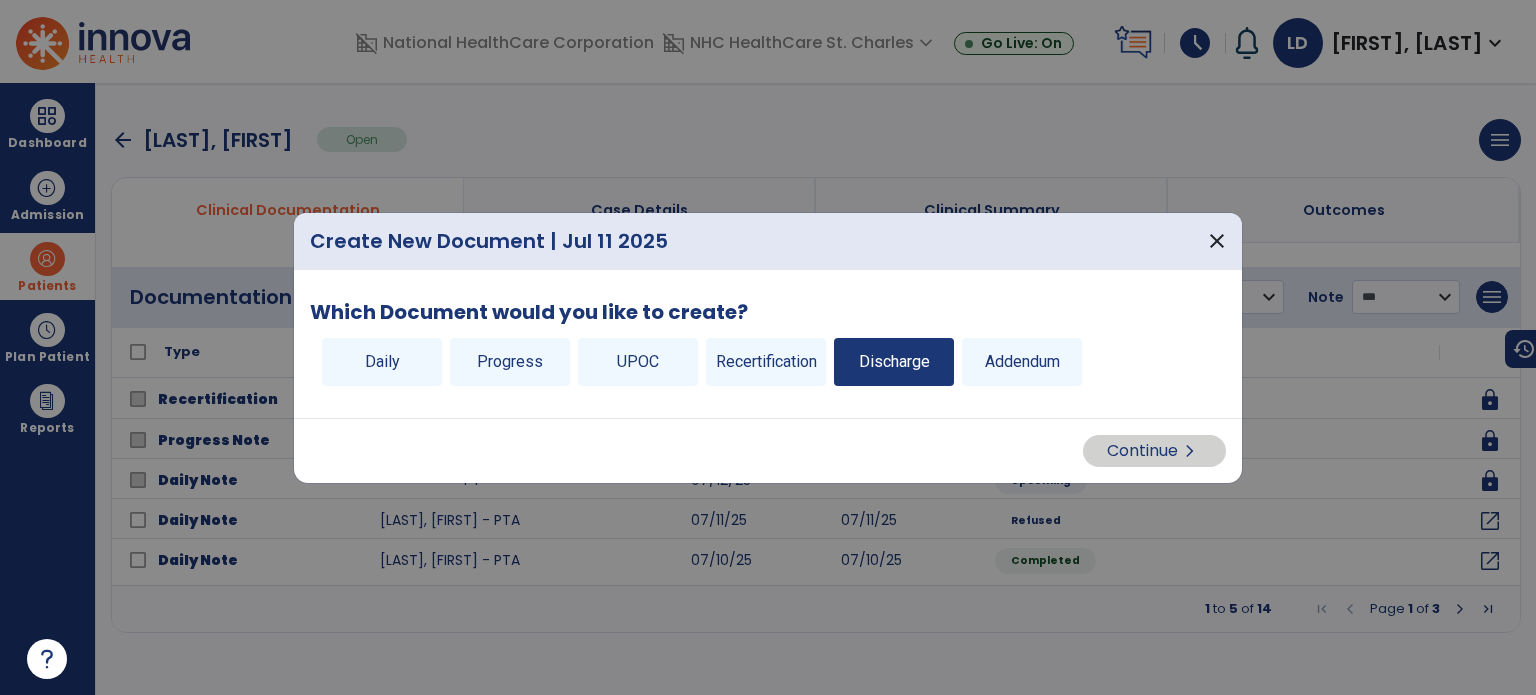 click on "Discharge" at bounding box center (894, 362) 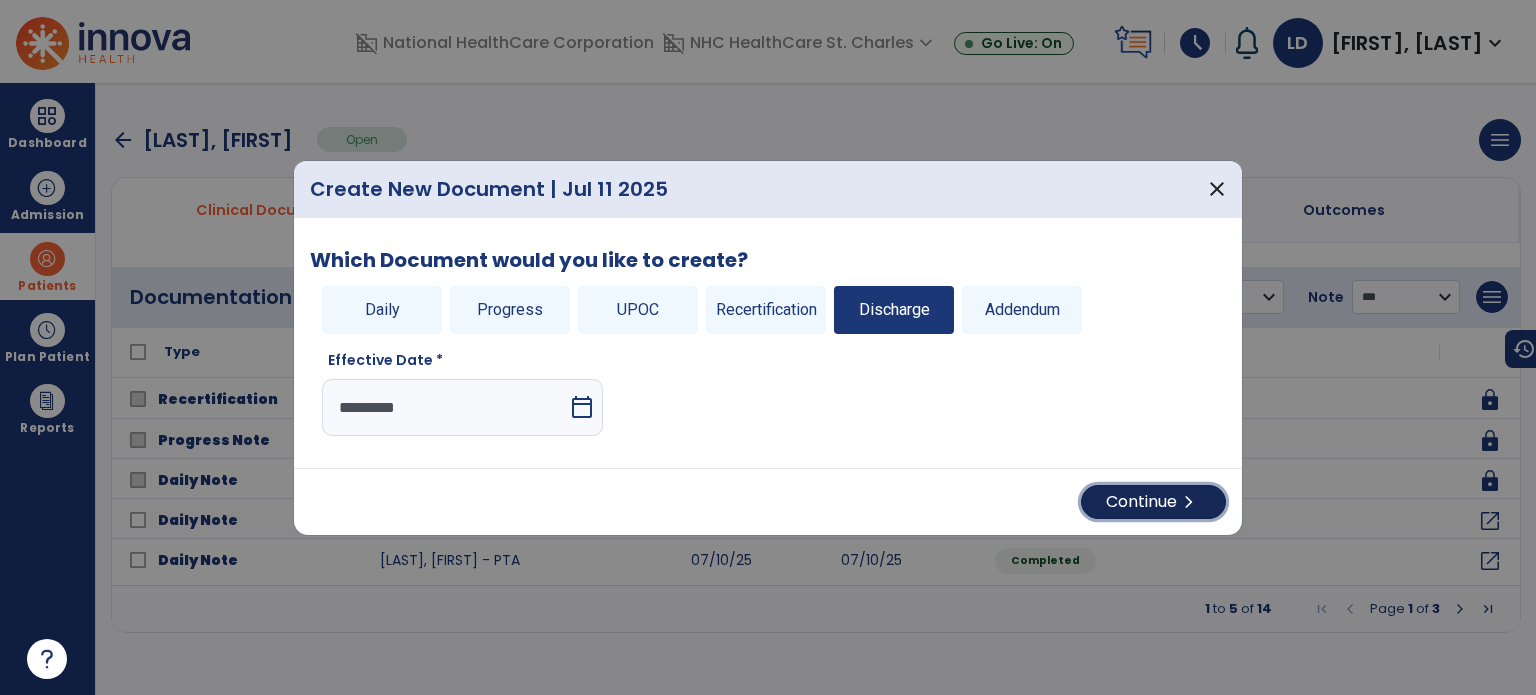 click on "Continue   chevron_right" at bounding box center [1153, 502] 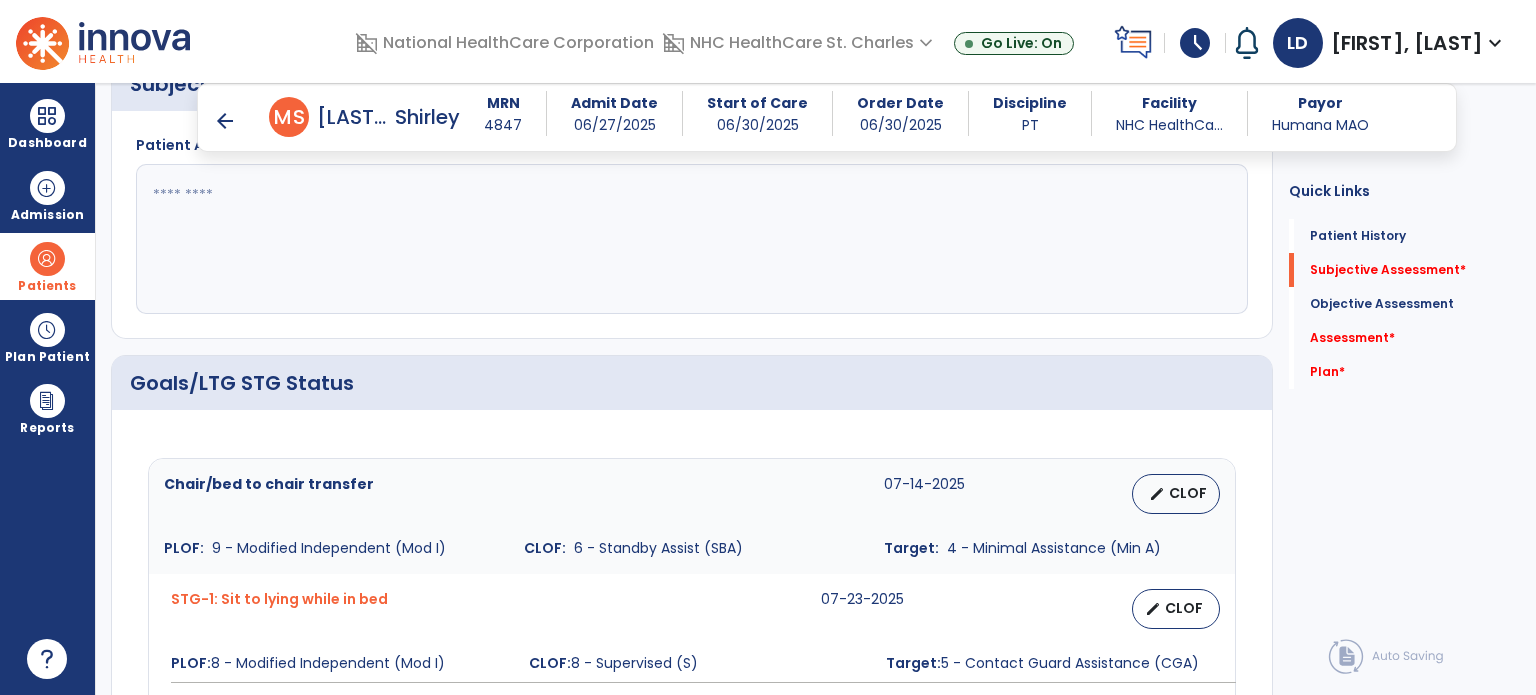 scroll, scrollTop: 493, scrollLeft: 0, axis: vertical 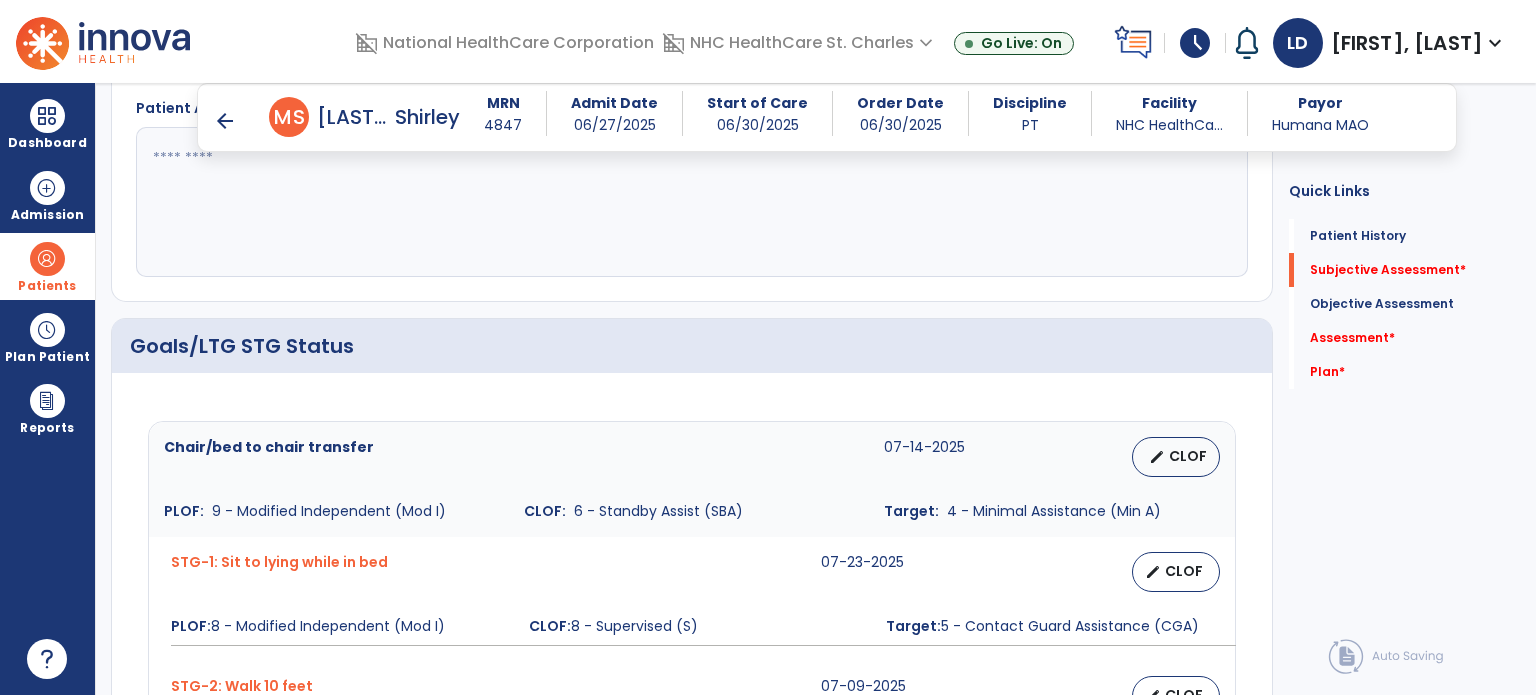 click 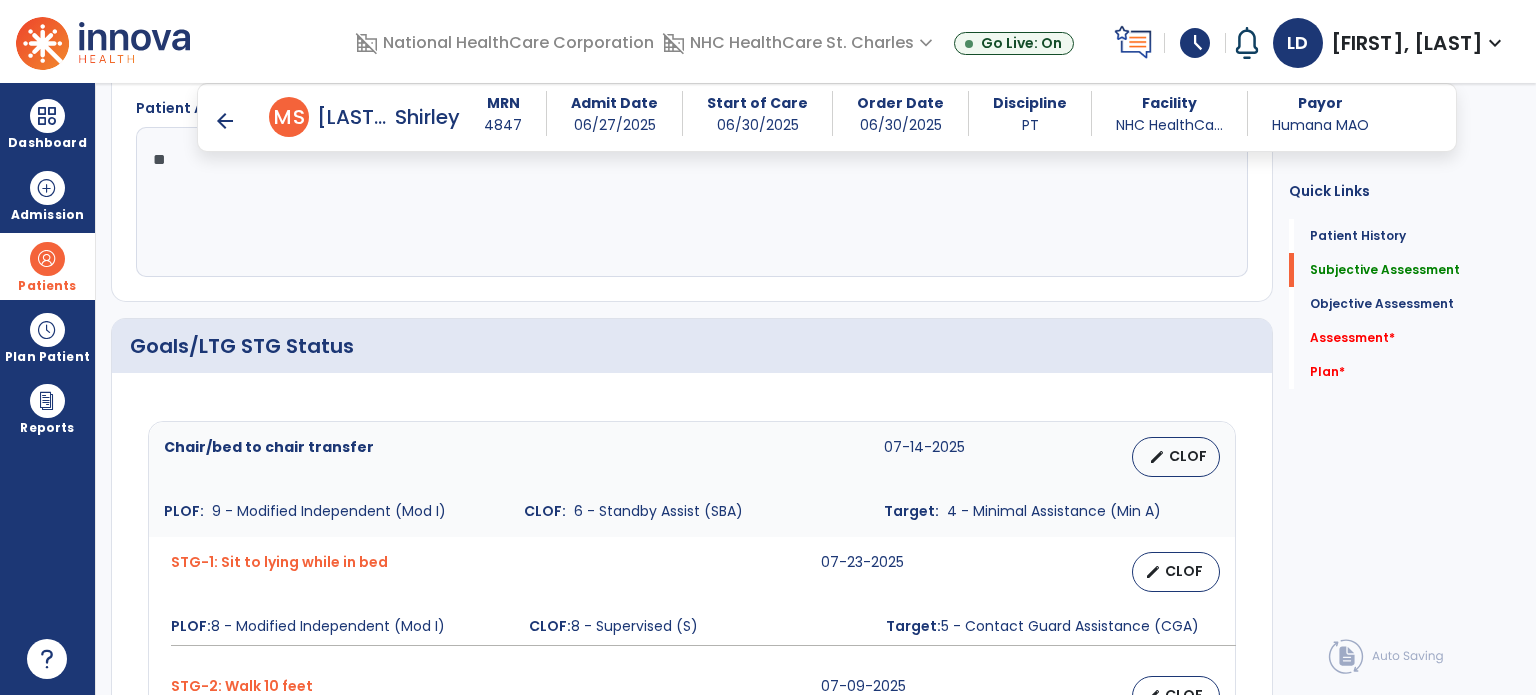 type on "**" 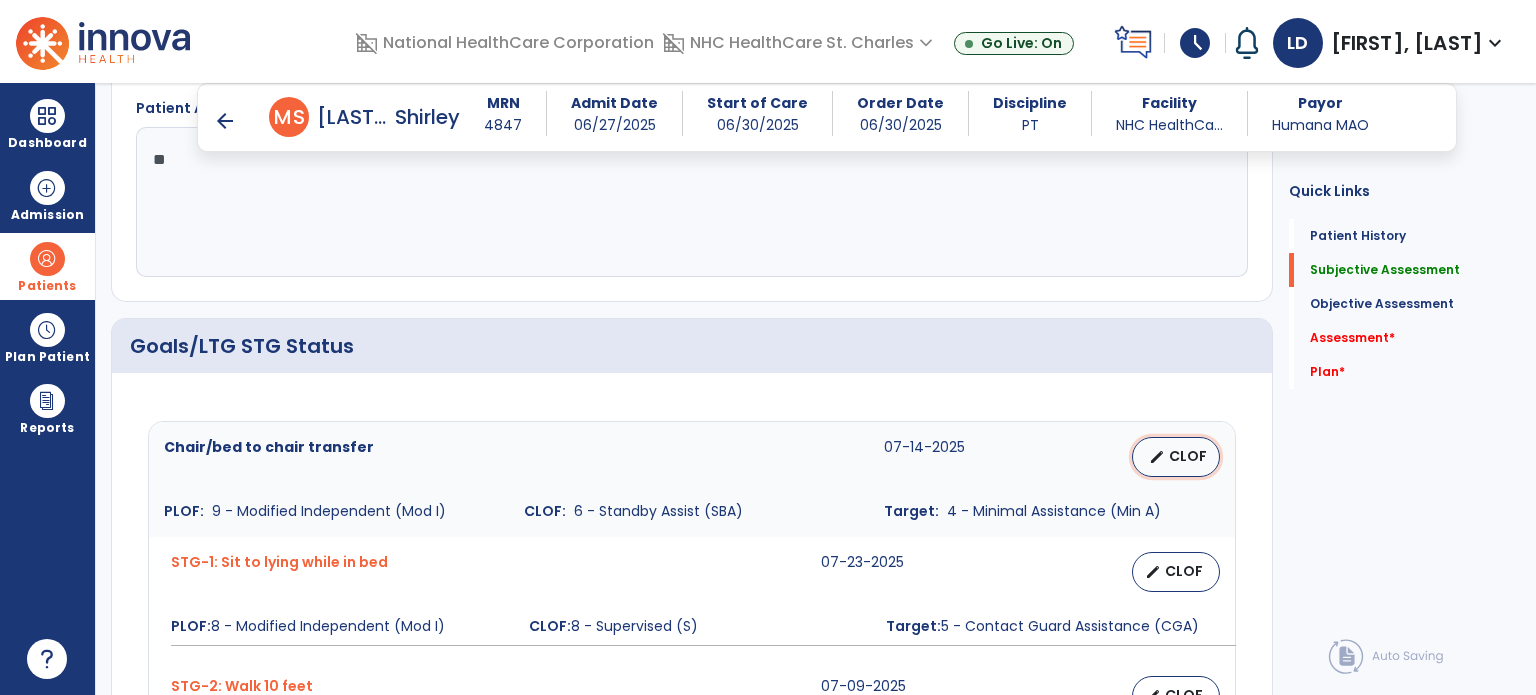 click on "CLOF" at bounding box center (1188, 456) 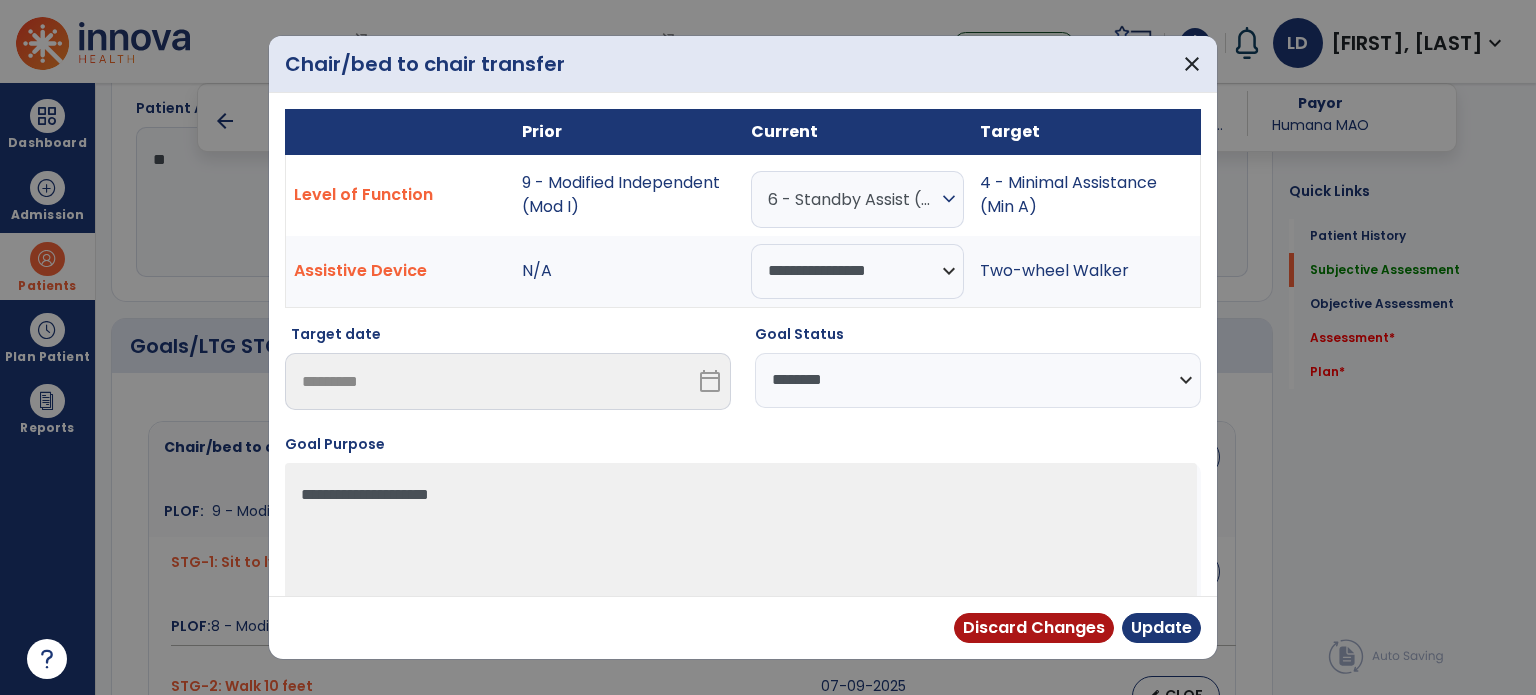 click on "**********" at bounding box center [978, 380] 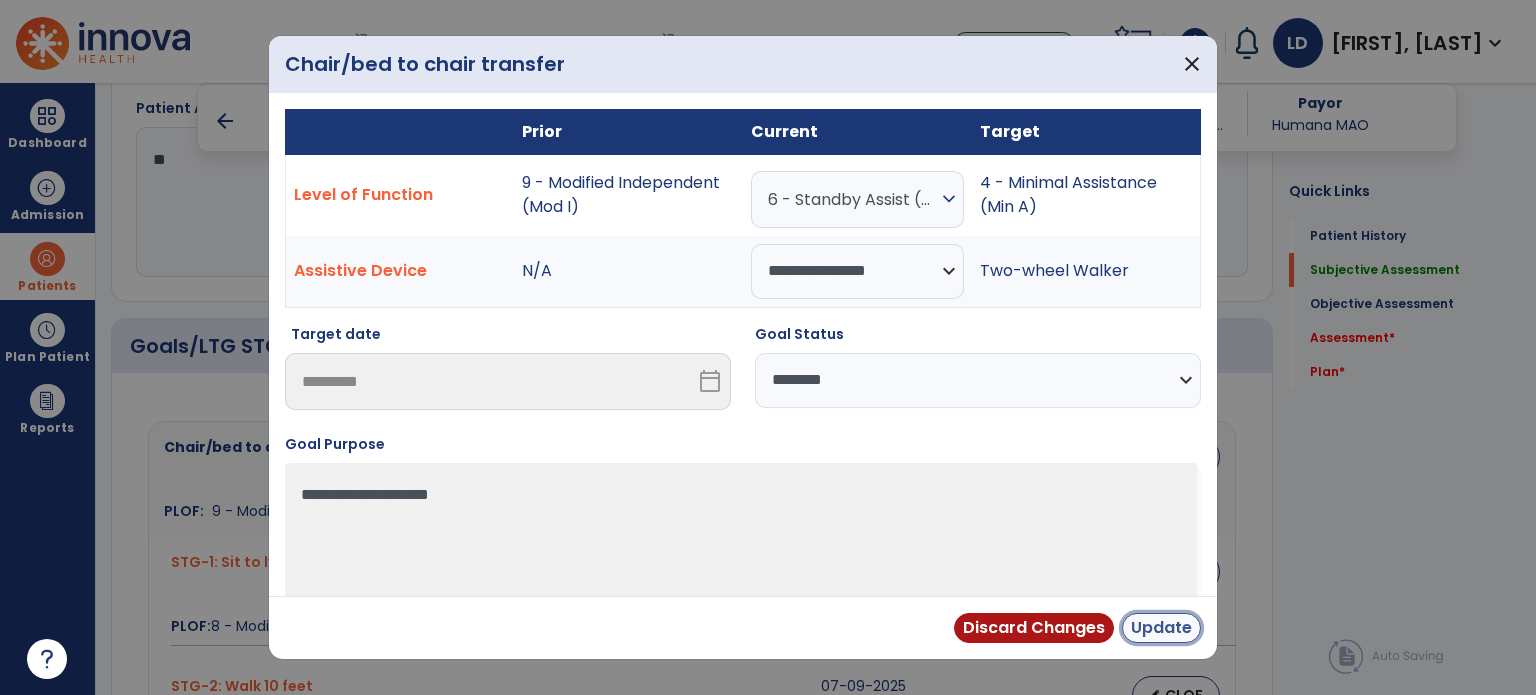 click on "Update" at bounding box center (1161, 628) 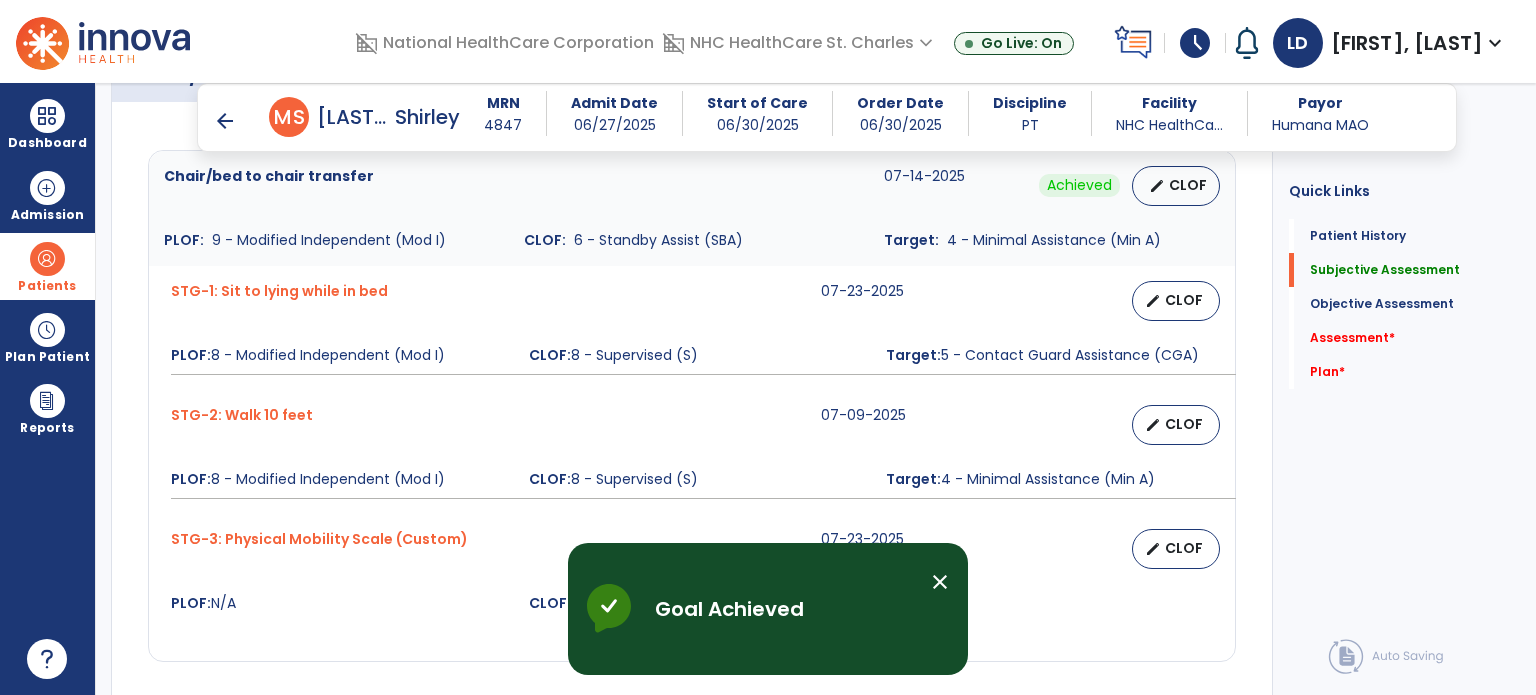 scroll, scrollTop: 768, scrollLeft: 0, axis: vertical 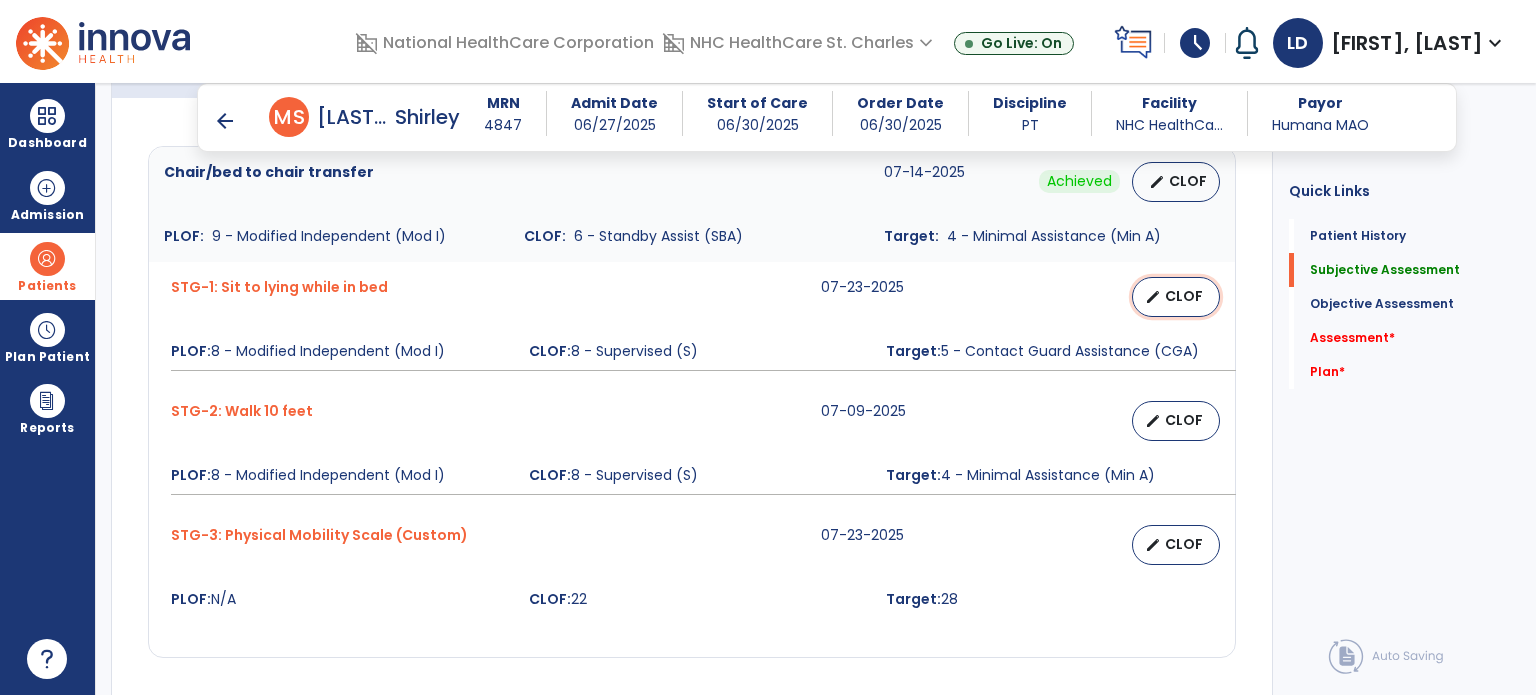click on "CLOF" at bounding box center [1184, 296] 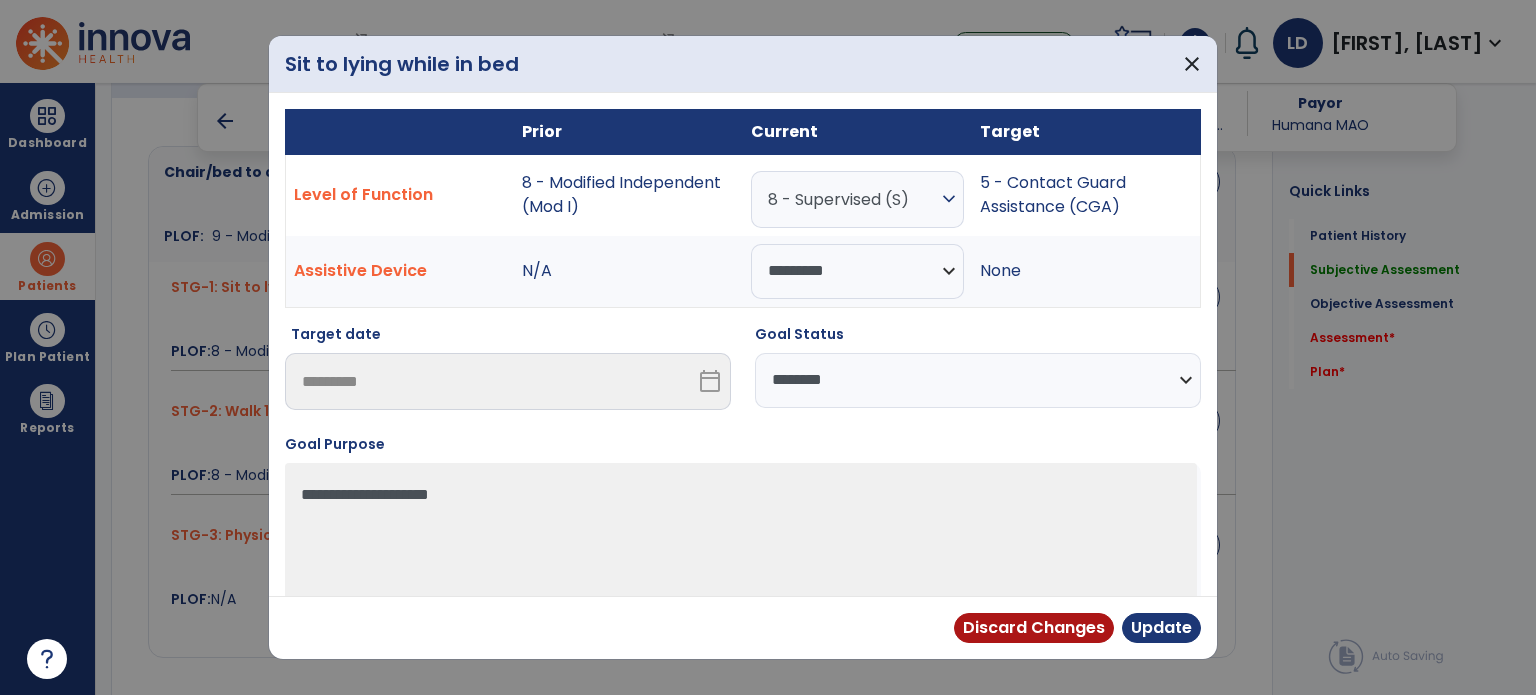 click on "**********" at bounding box center (978, 380) 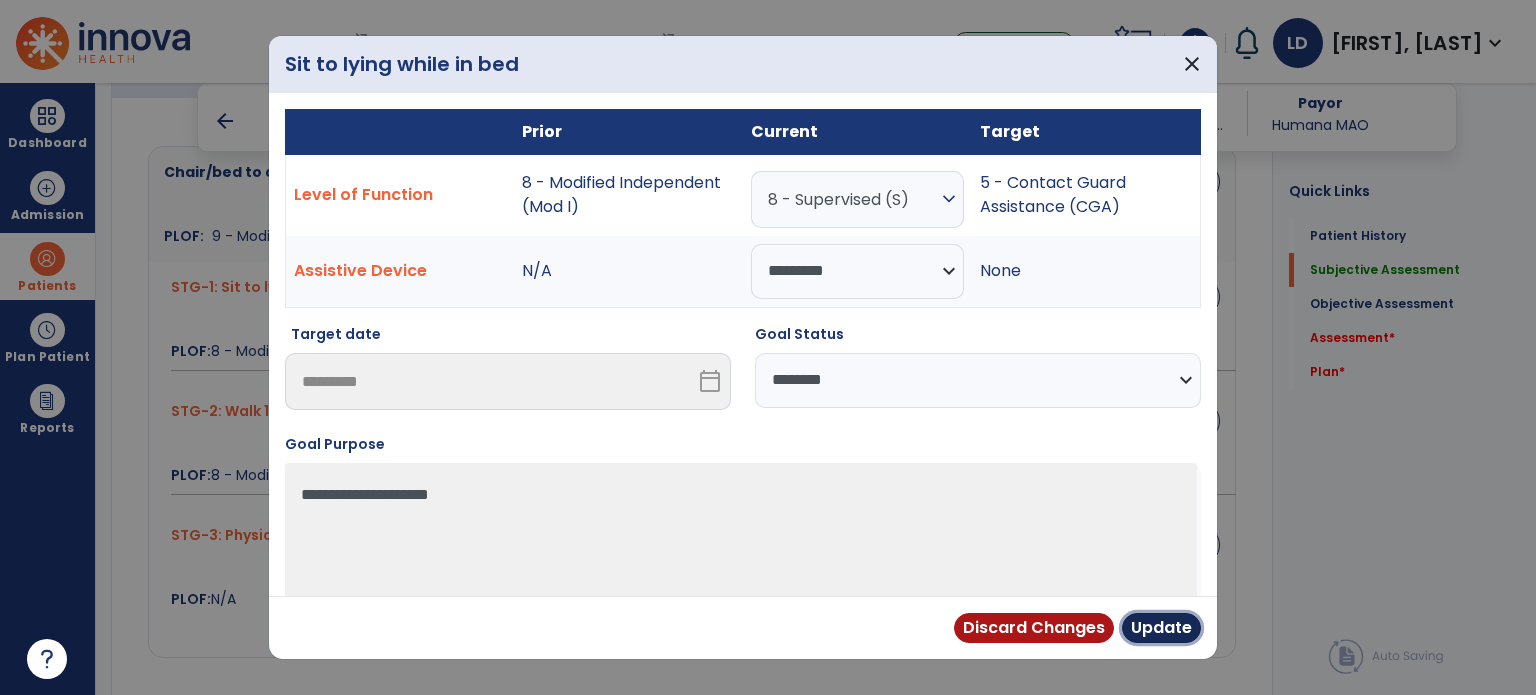 click on "Update" at bounding box center [1161, 628] 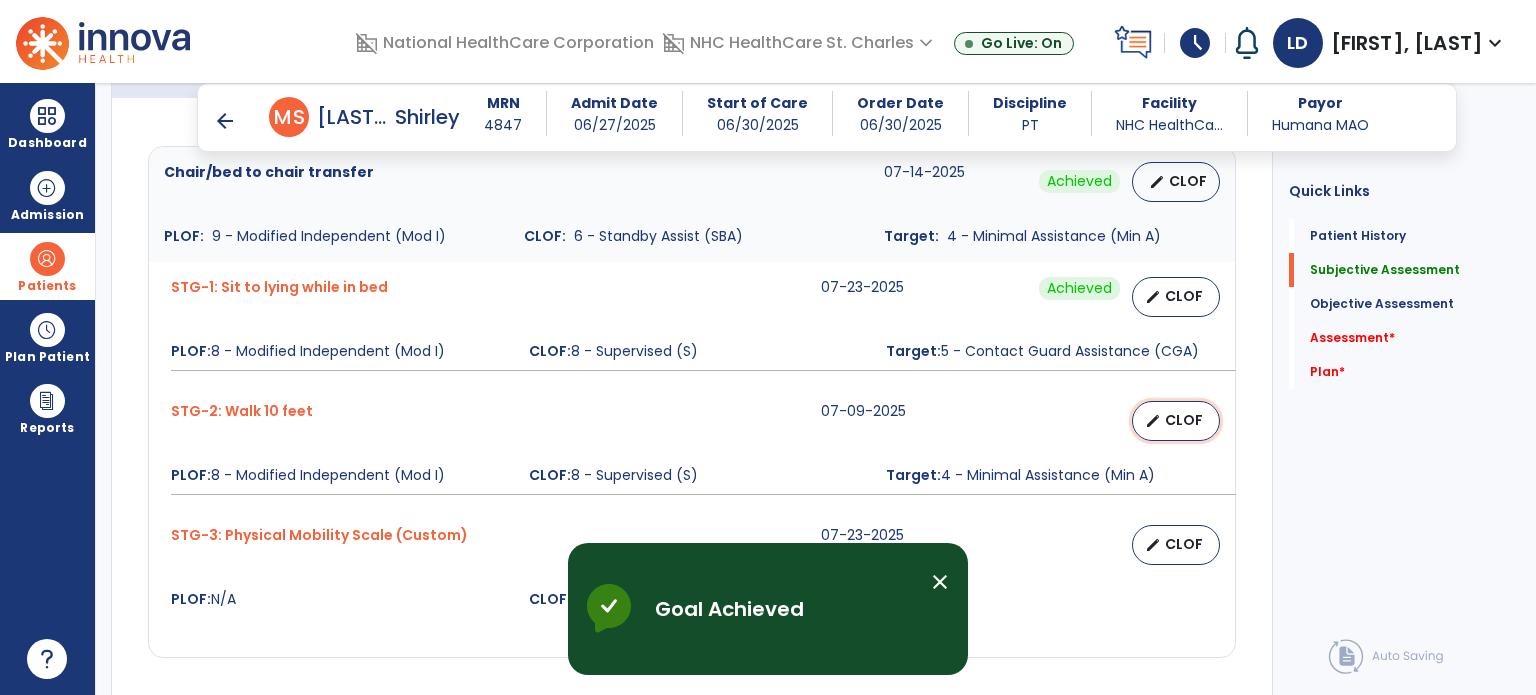click on "edit" at bounding box center (1153, 421) 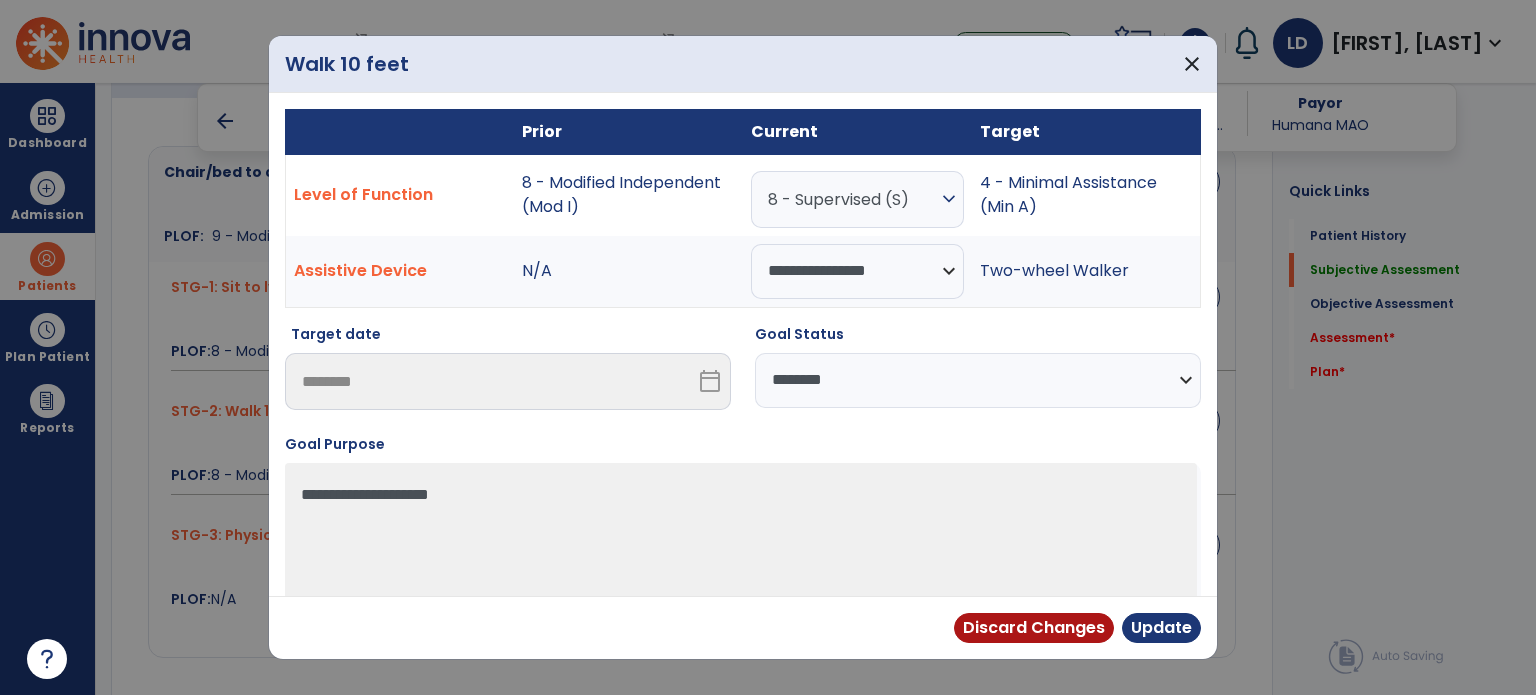click on "**********" at bounding box center [978, 380] 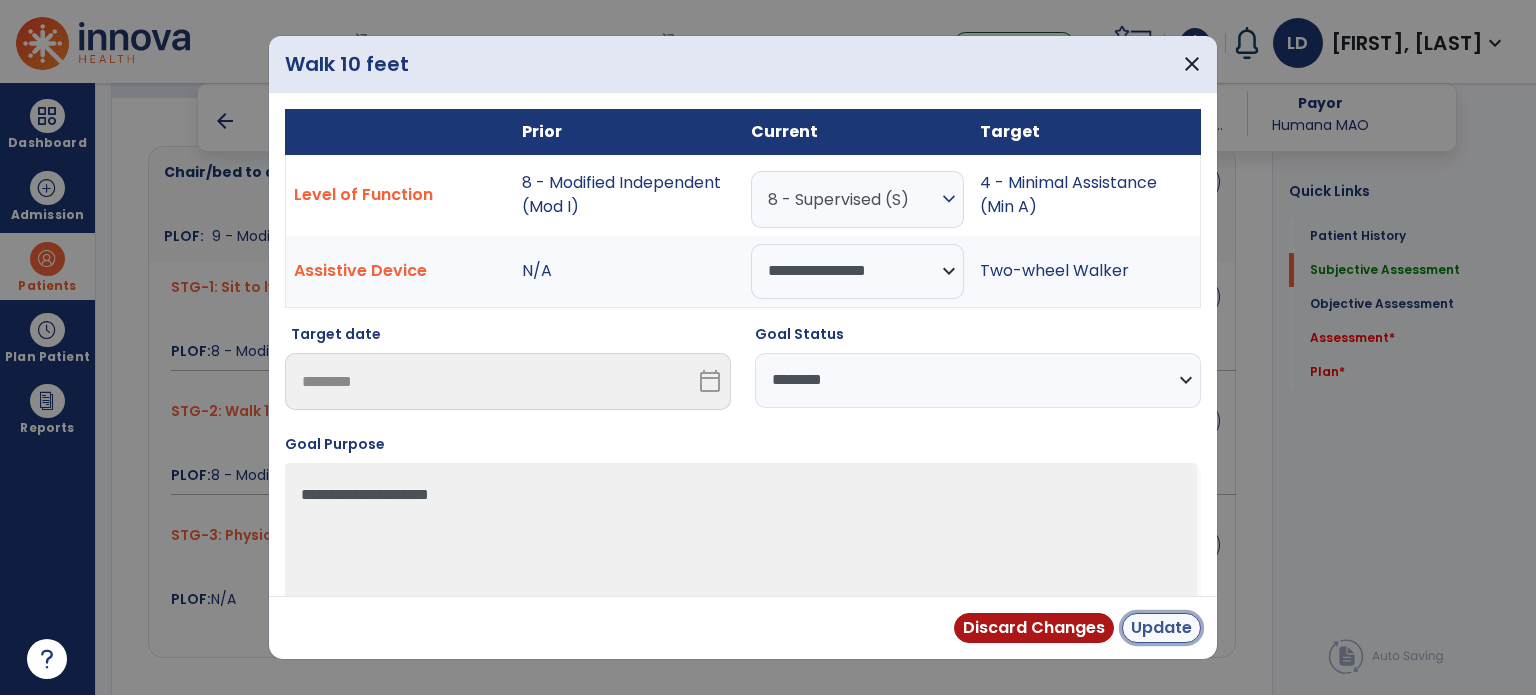 click on "Update" at bounding box center (1161, 628) 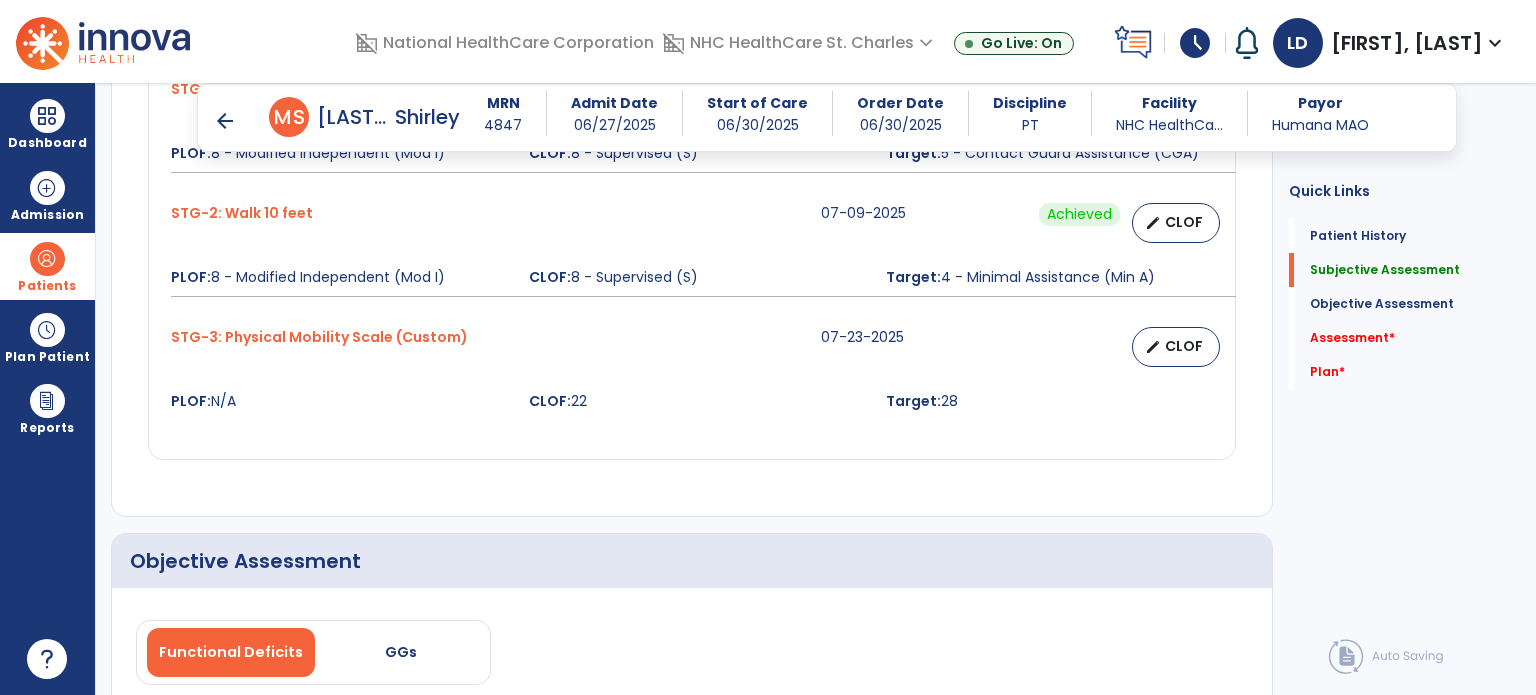 scroll, scrollTop: 969, scrollLeft: 0, axis: vertical 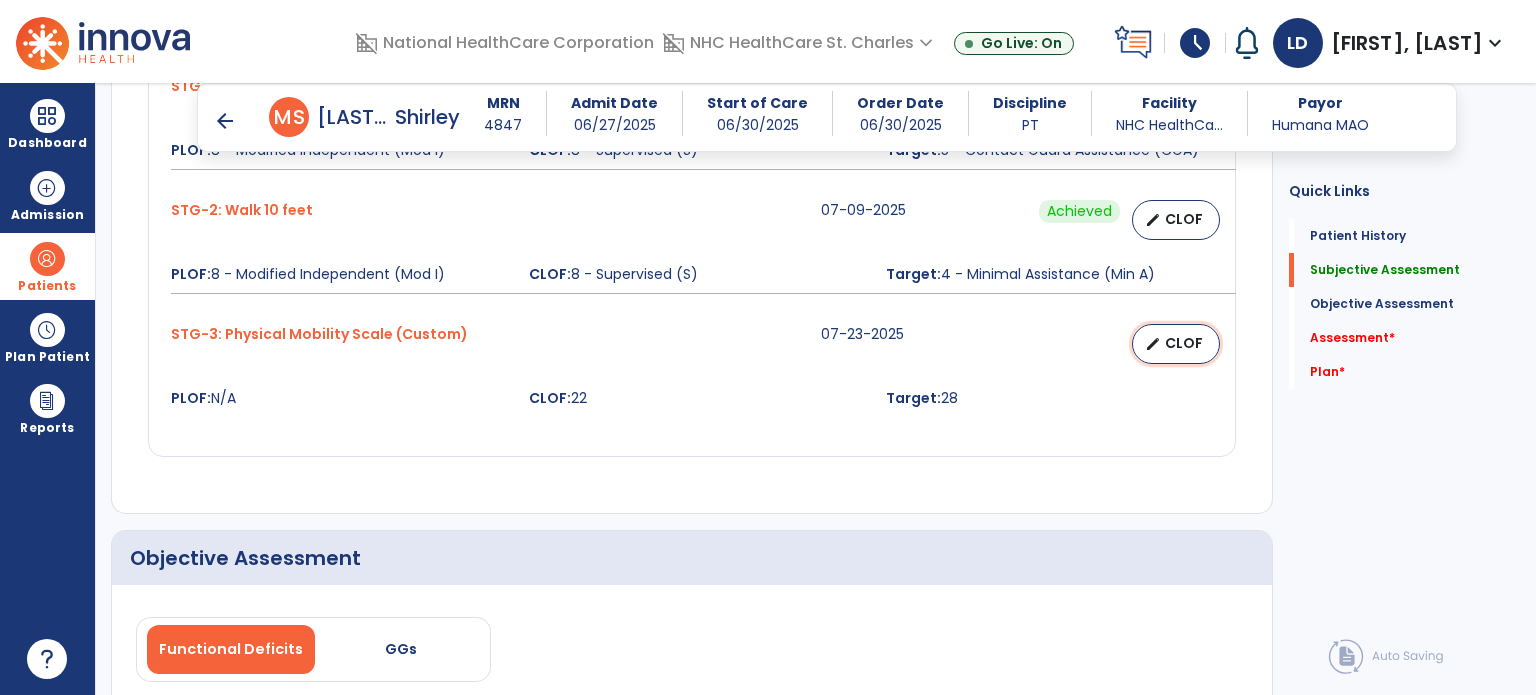 click on "edit   CLOF" at bounding box center [1176, 344] 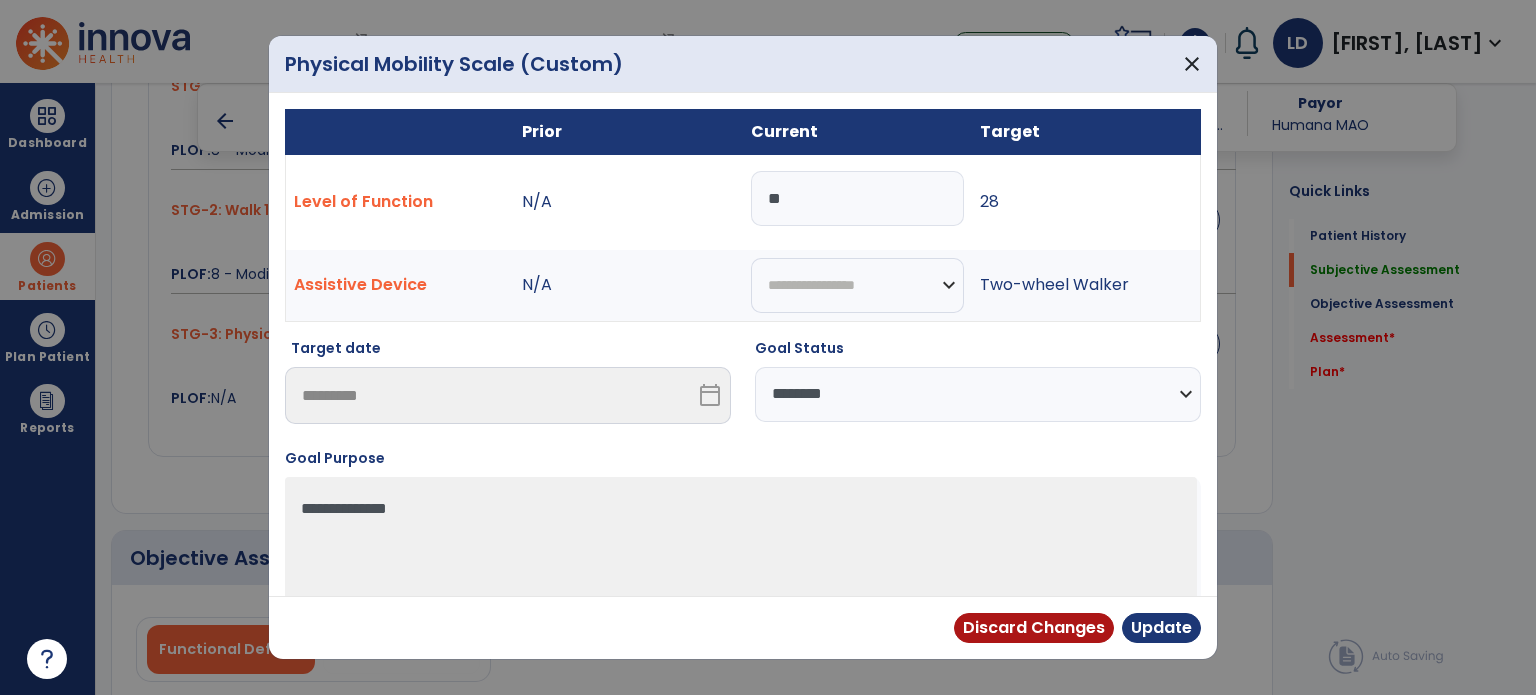 click on "**********" at bounding box center [978, 394] 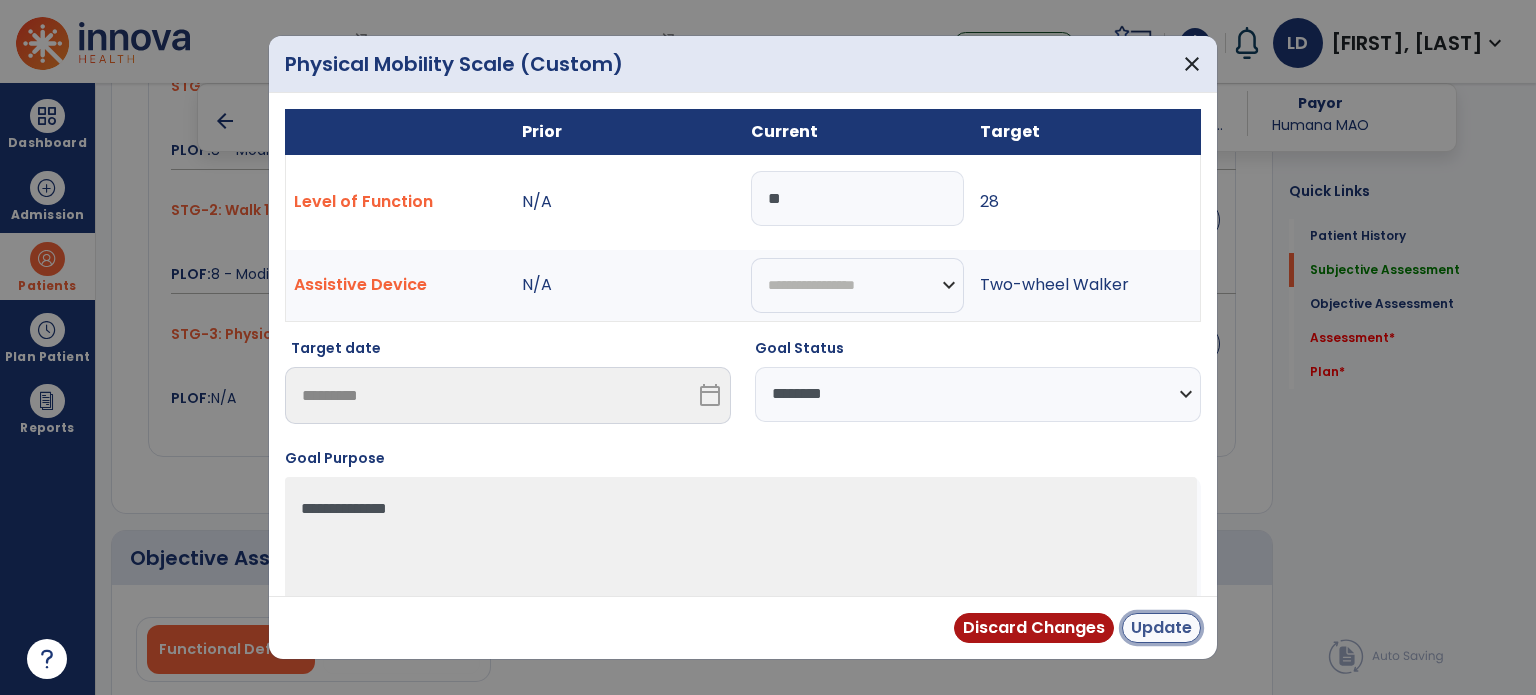click on "Update" at bounding box center (1161, 628) 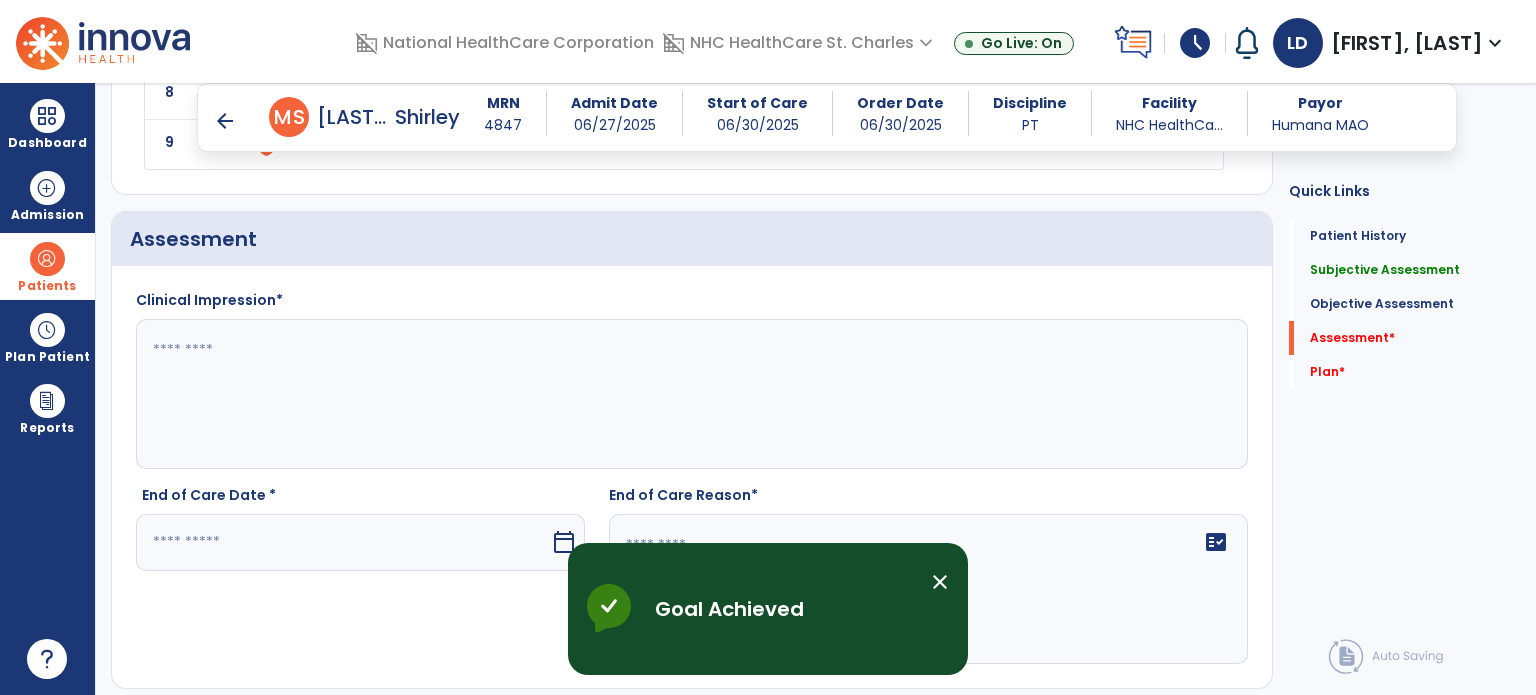 scroll, scrollTop: 1952, scrollLeft: 0, axis: vertical 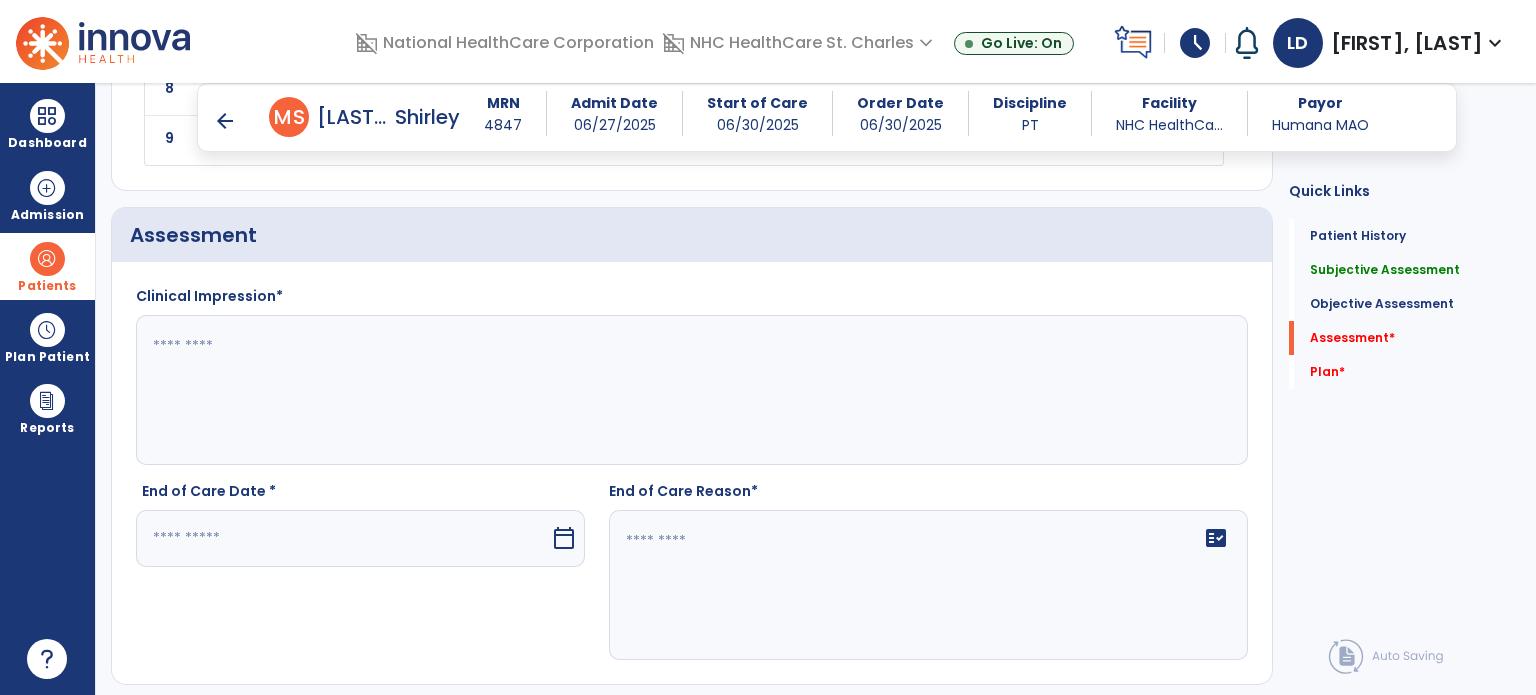 click 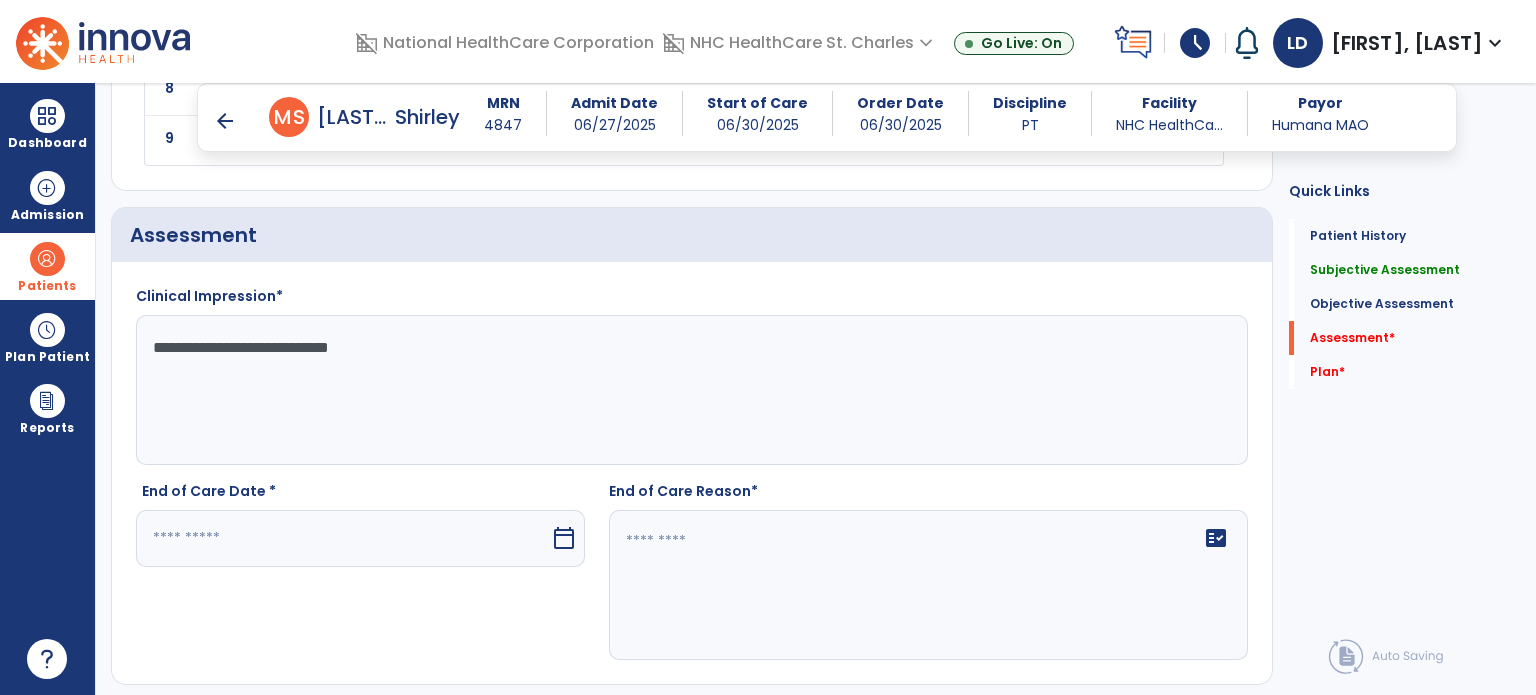 type on "**********" 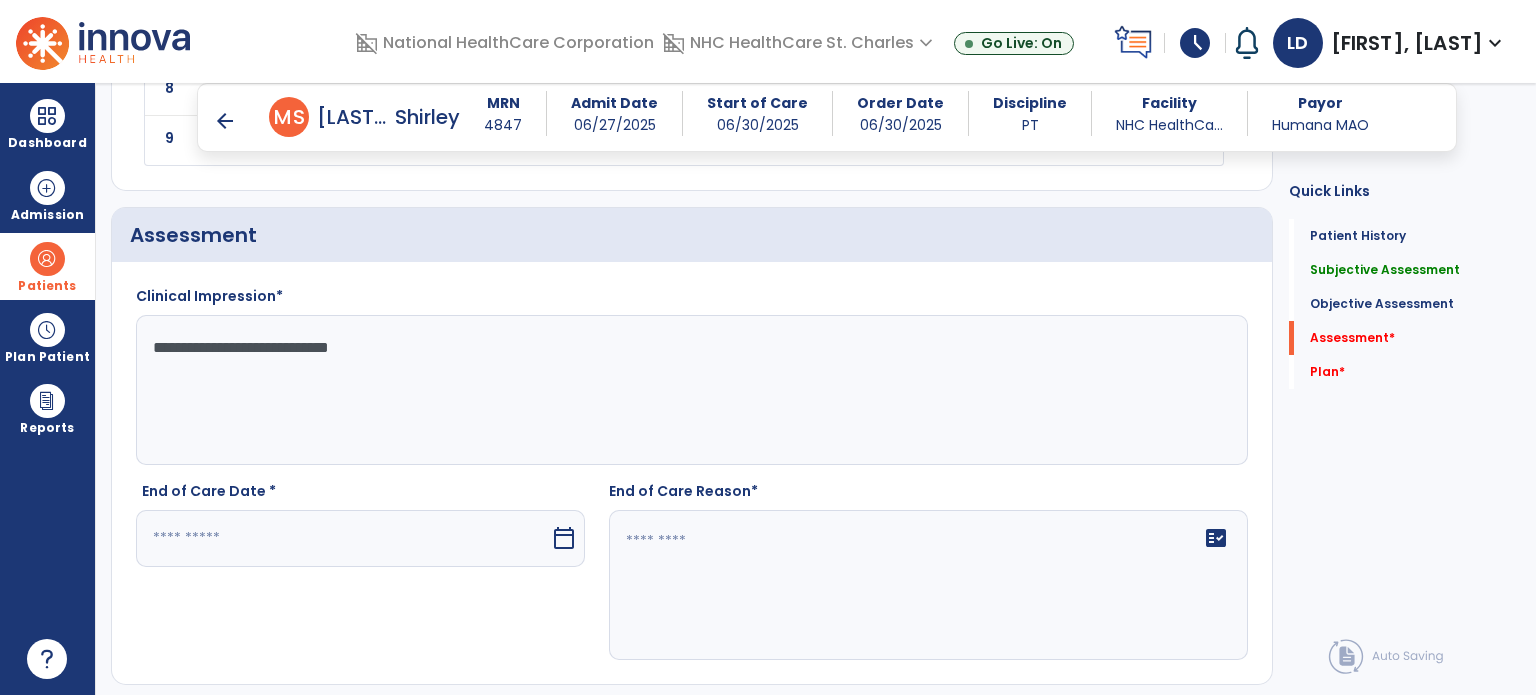 click on "calendar_today" at bounding box center (564, 538) 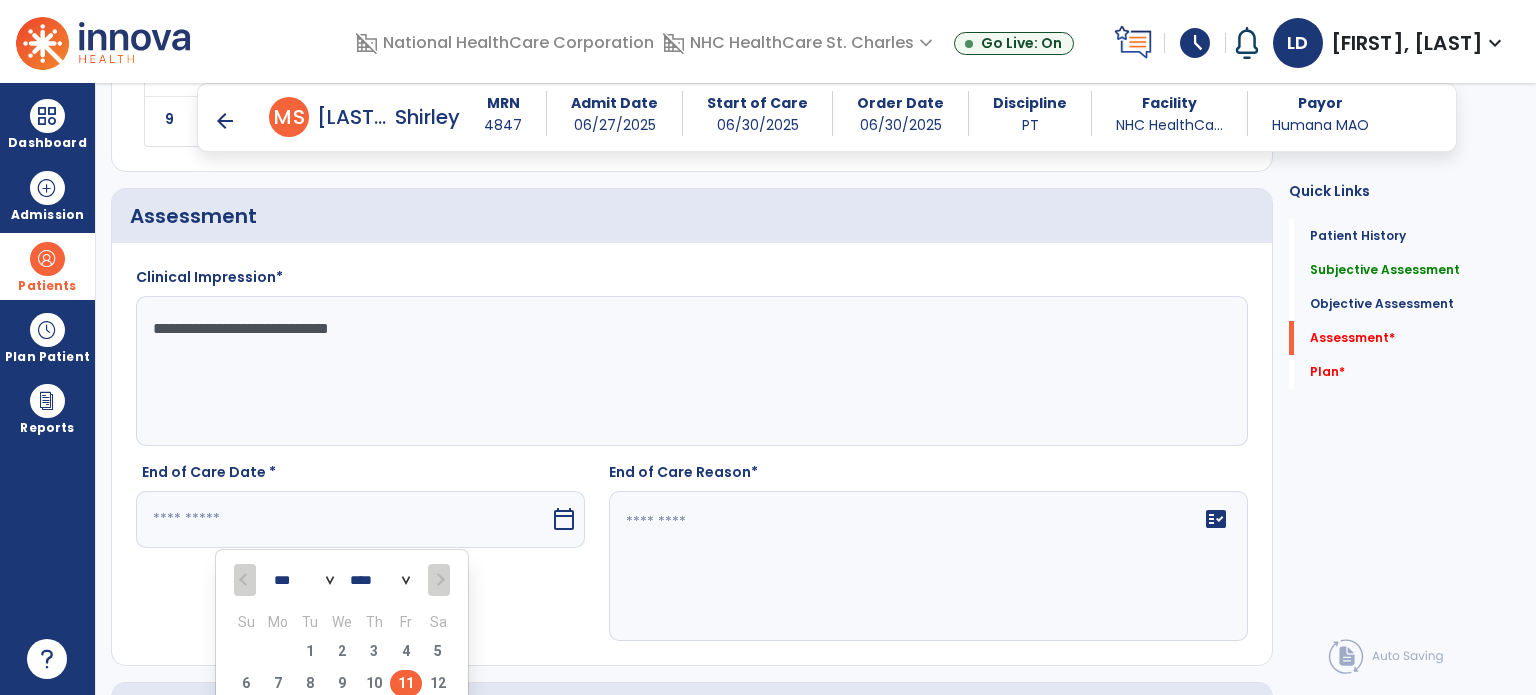 click on "11" at bounding box center [406, 683] 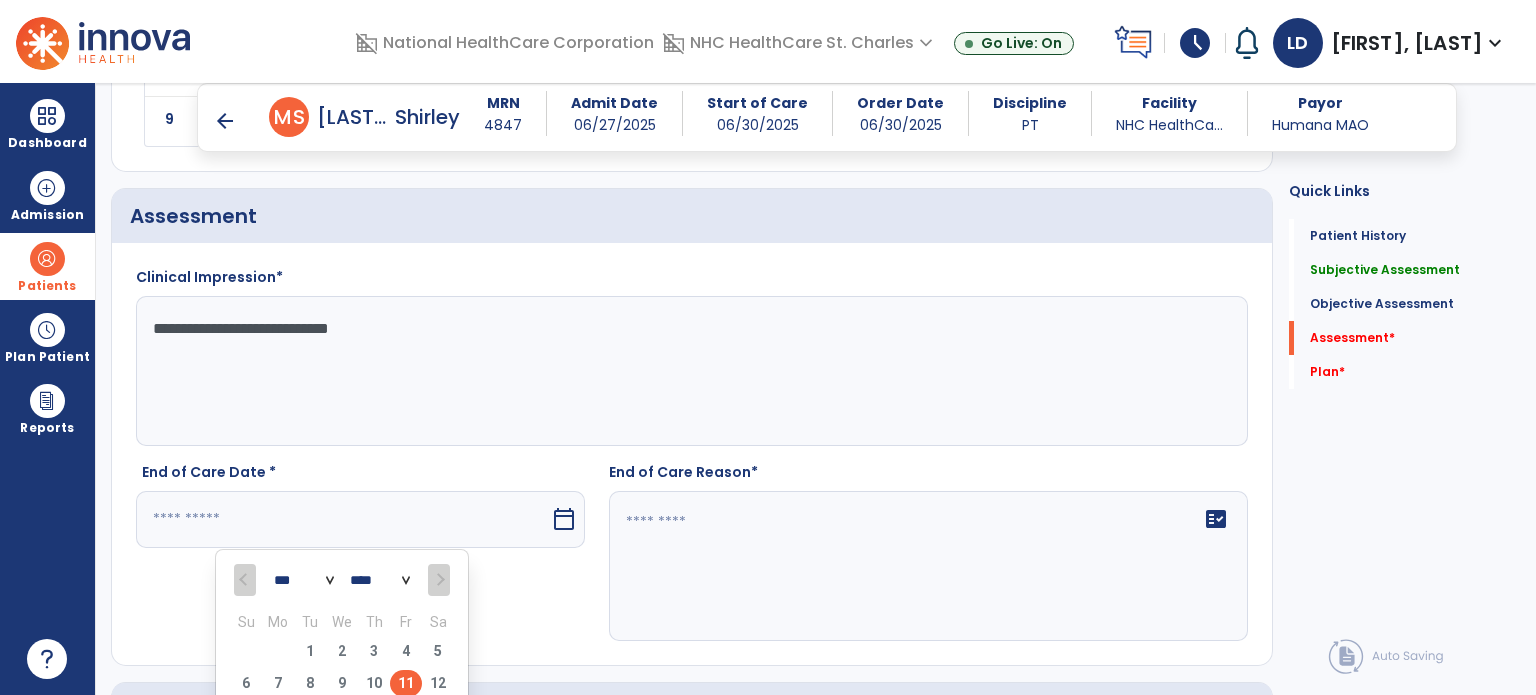 type on "*********" 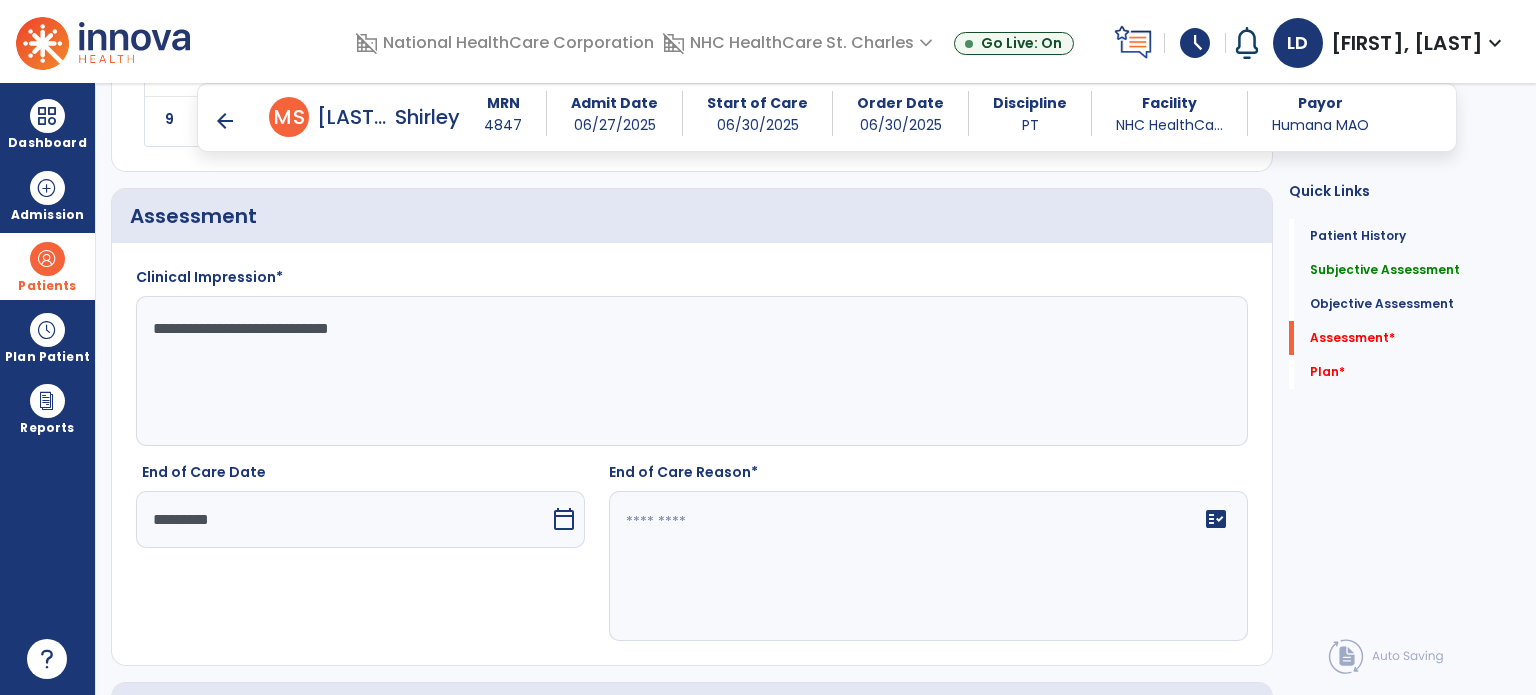 click on "fact_check" 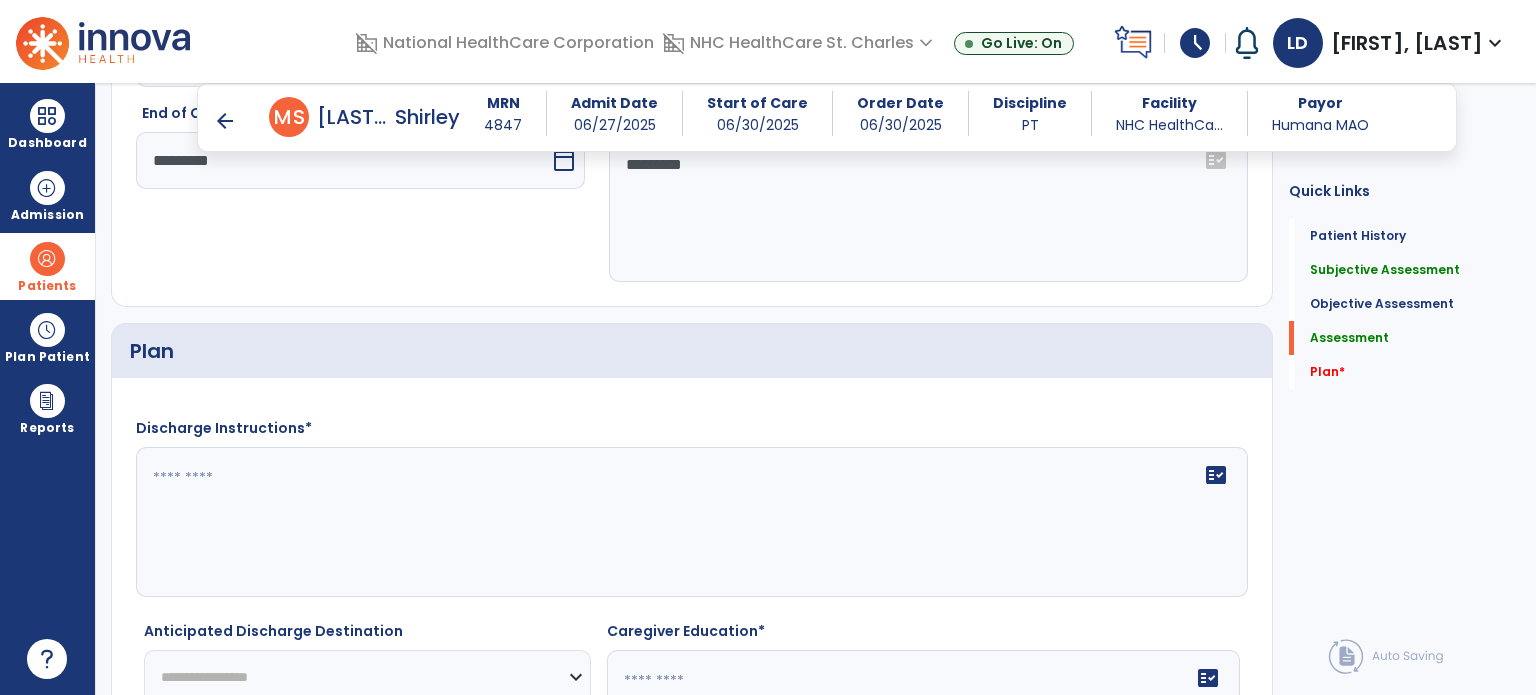 scroll, scrollTop: 2466, scrollLeft: 0, axis: vertical 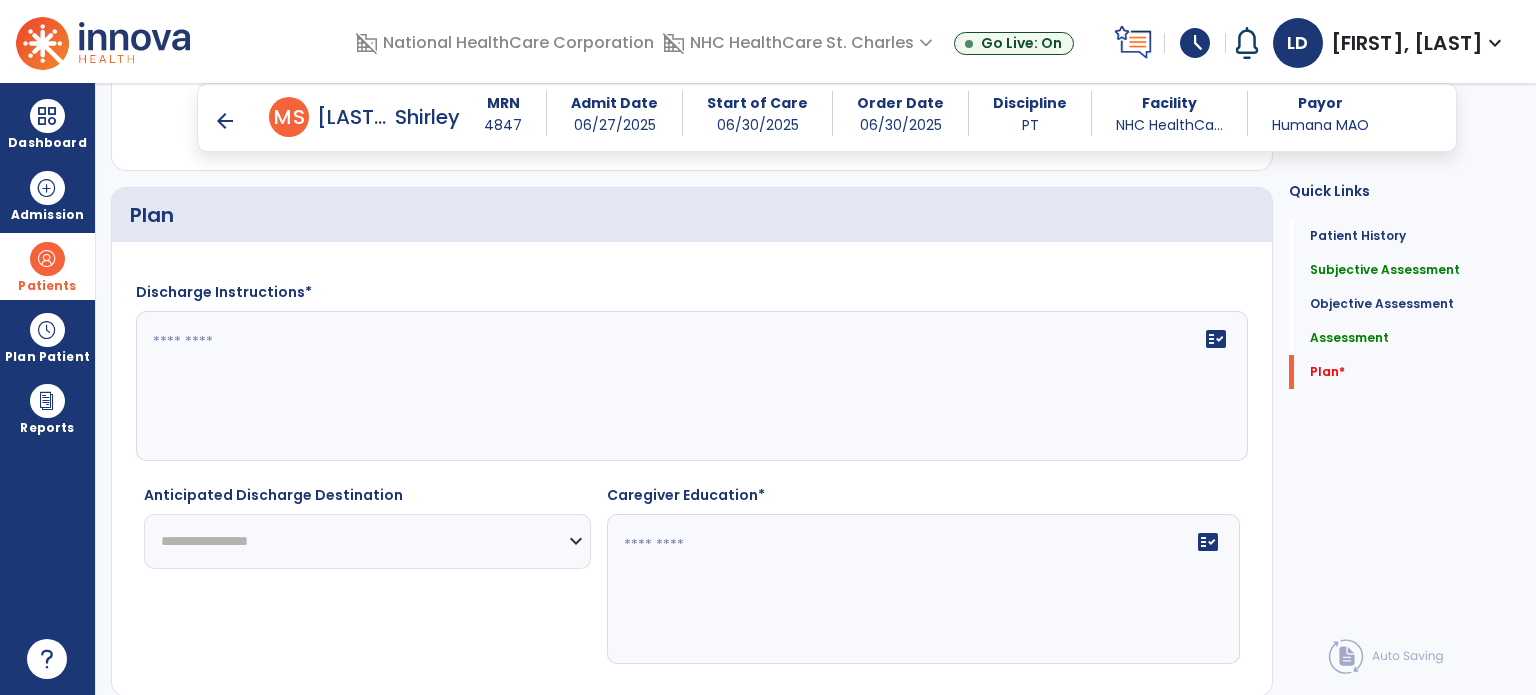 type on "*********" 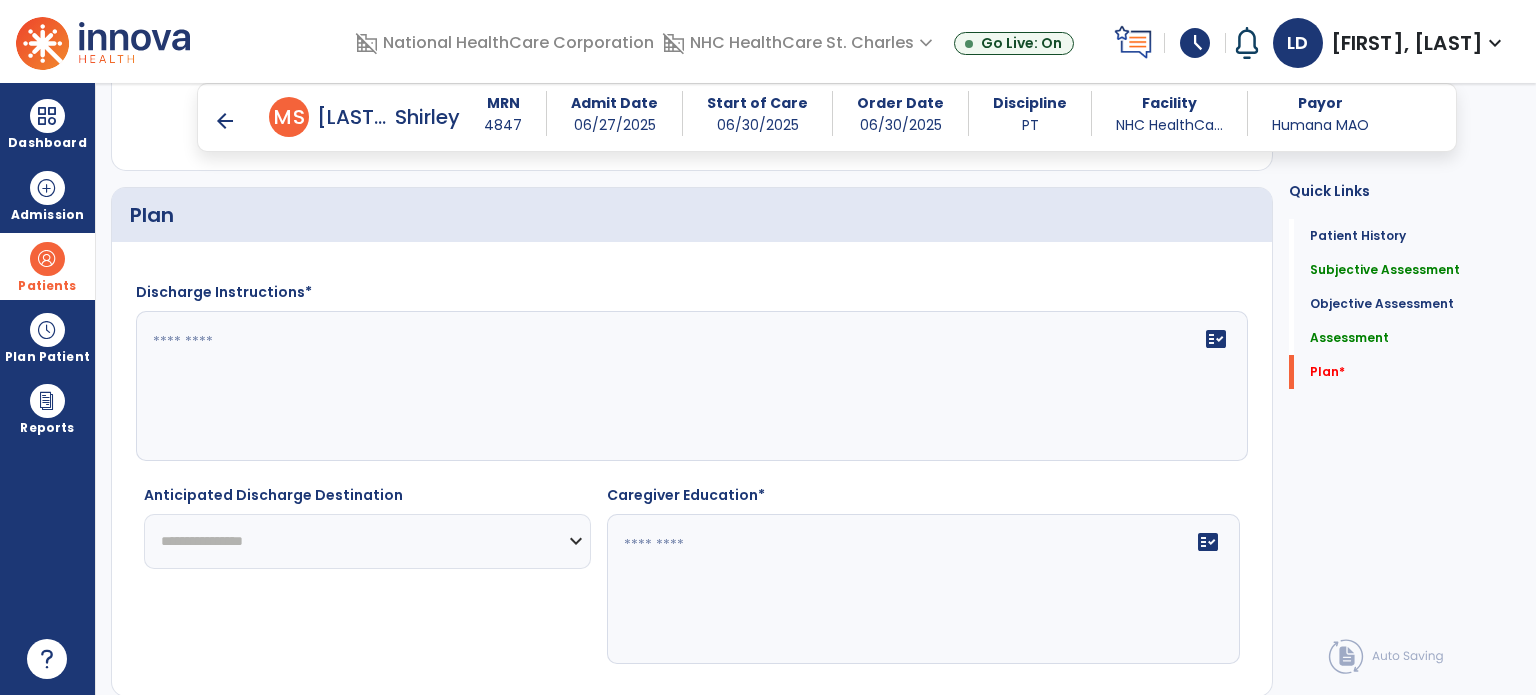 click on "**********" 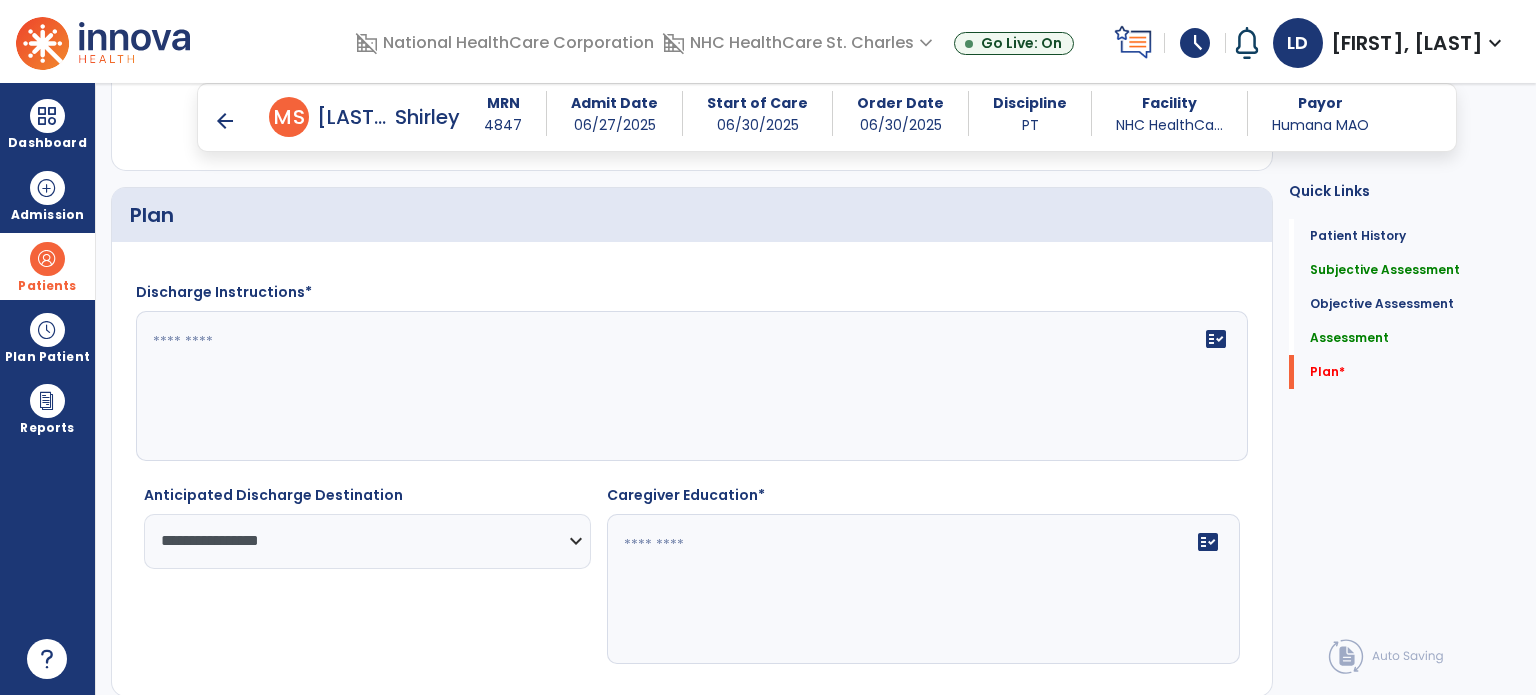 click on "**********" 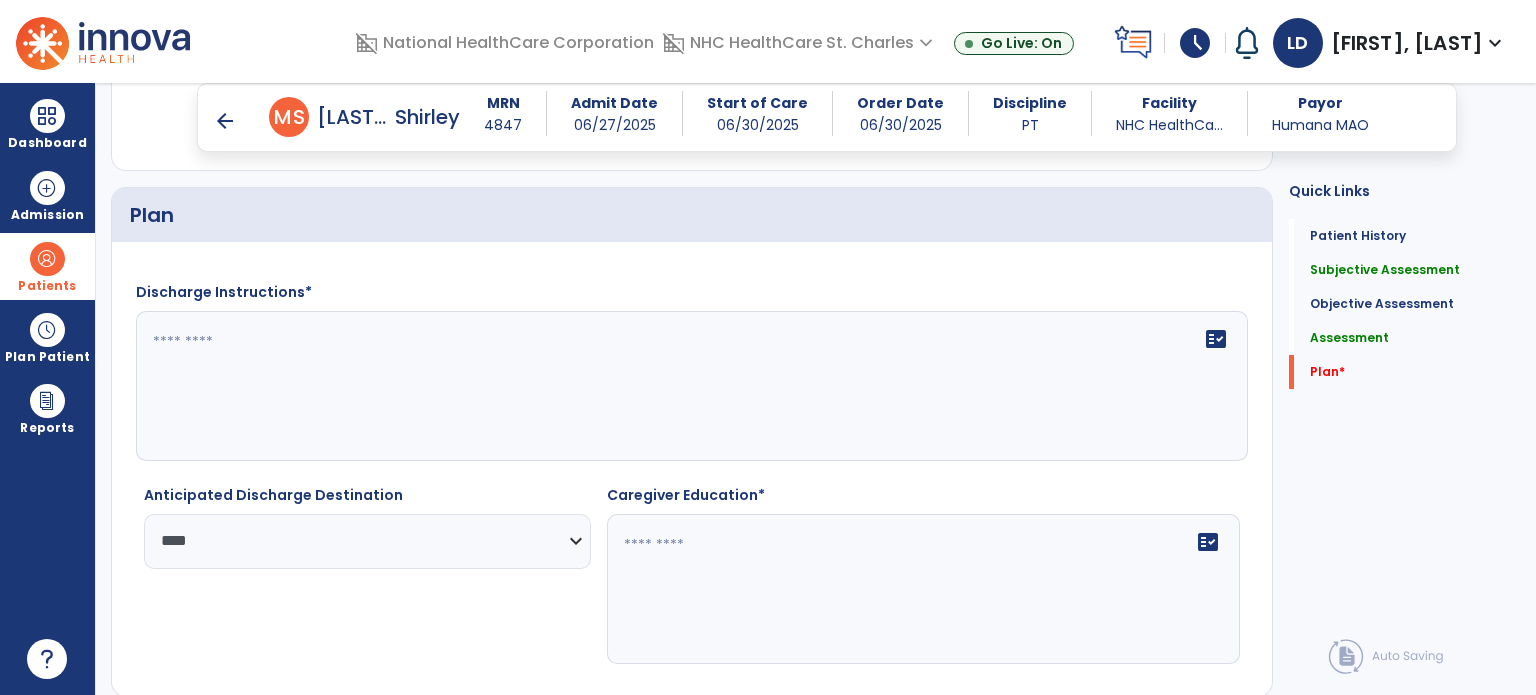 click on "**********" 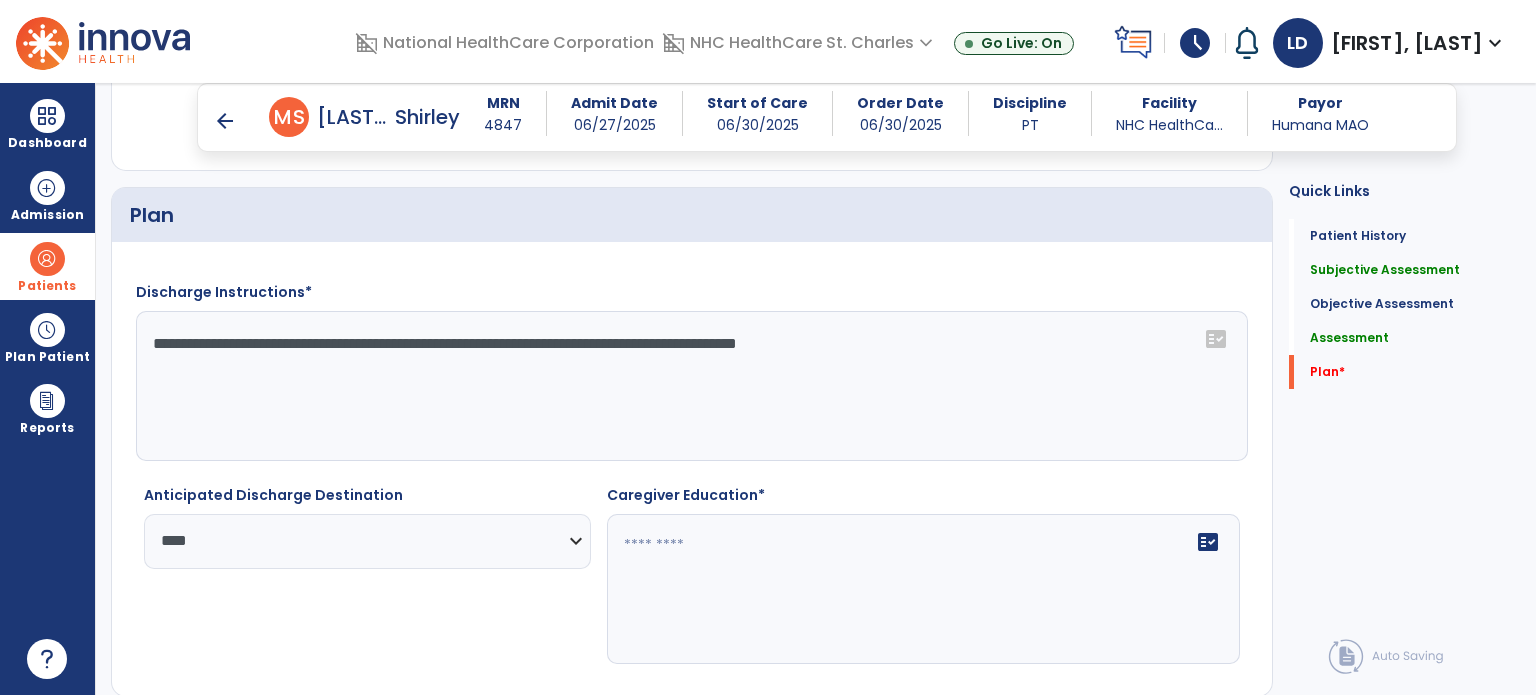 type on "**********" 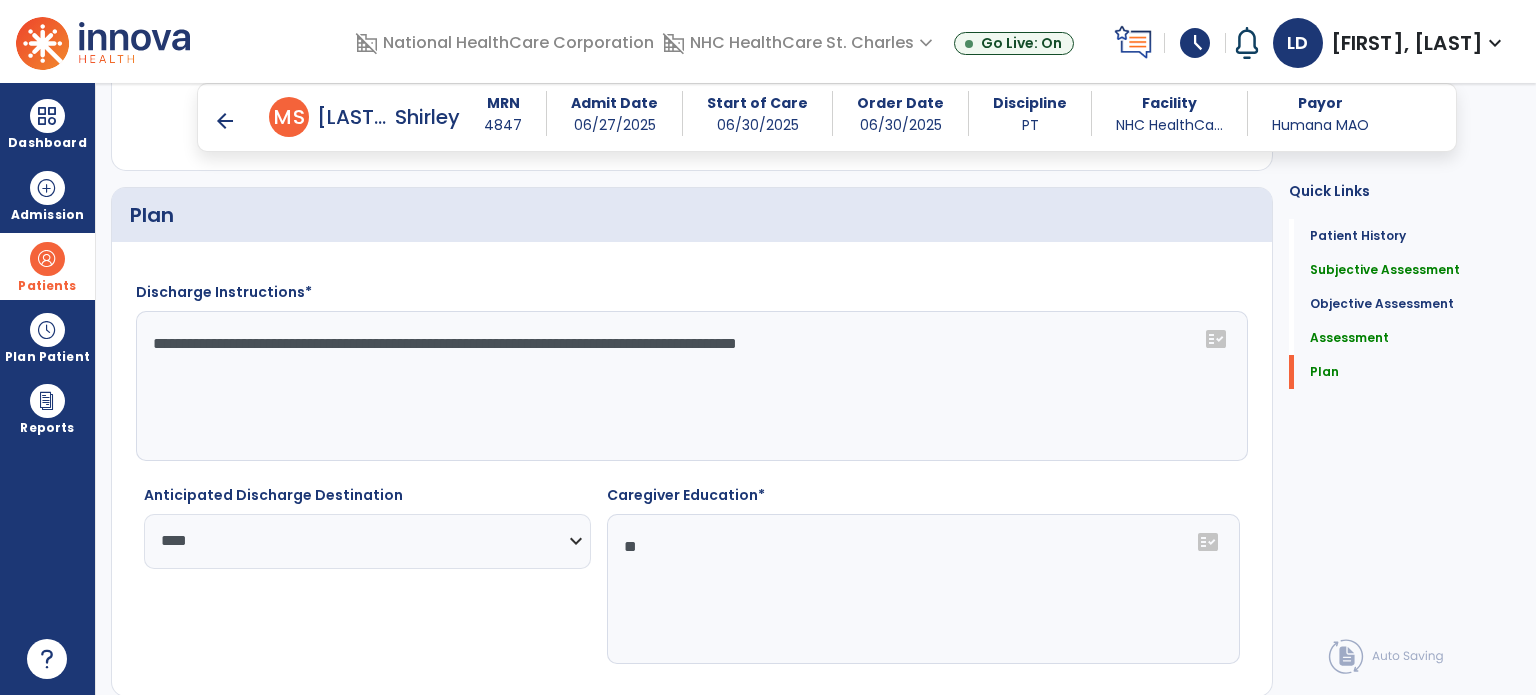 scroll, scrollTop: 2533, scrollLeft: 0, axis: vertical 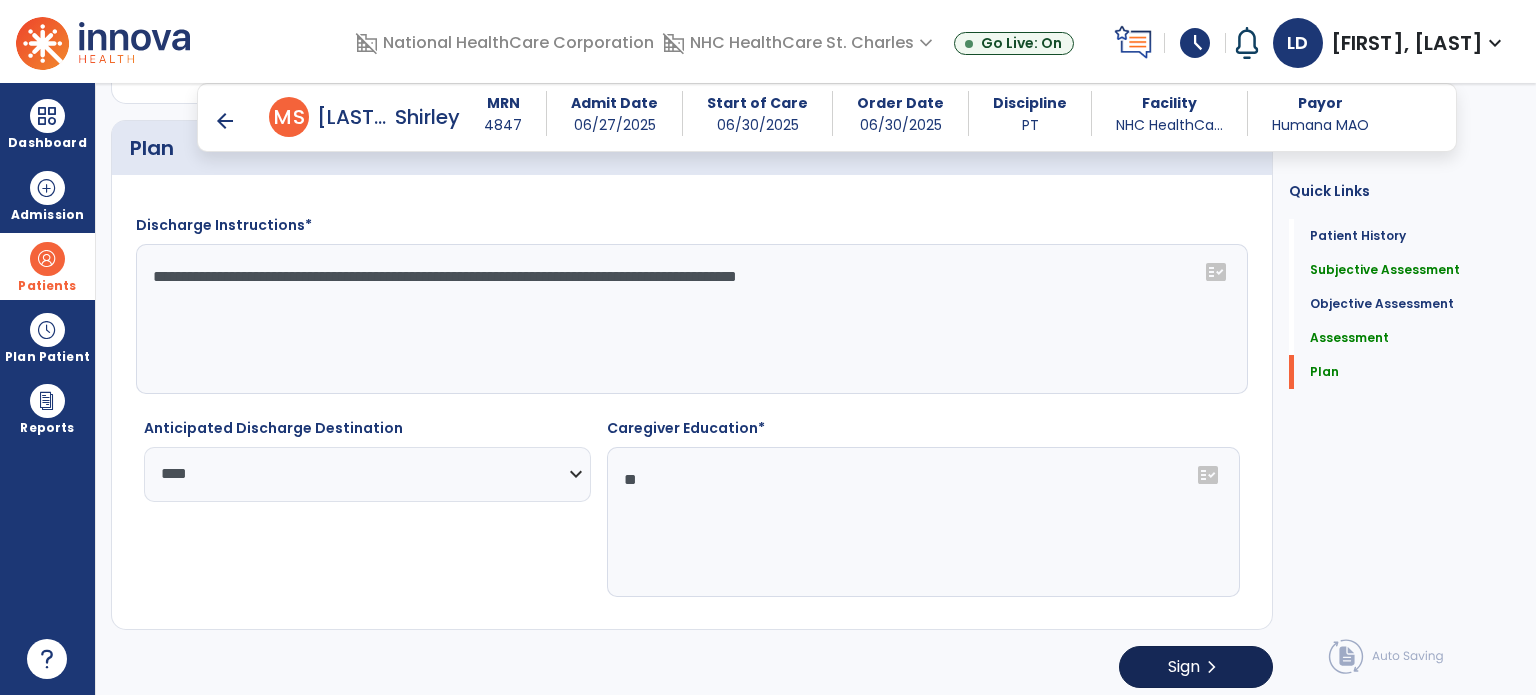type on "**" 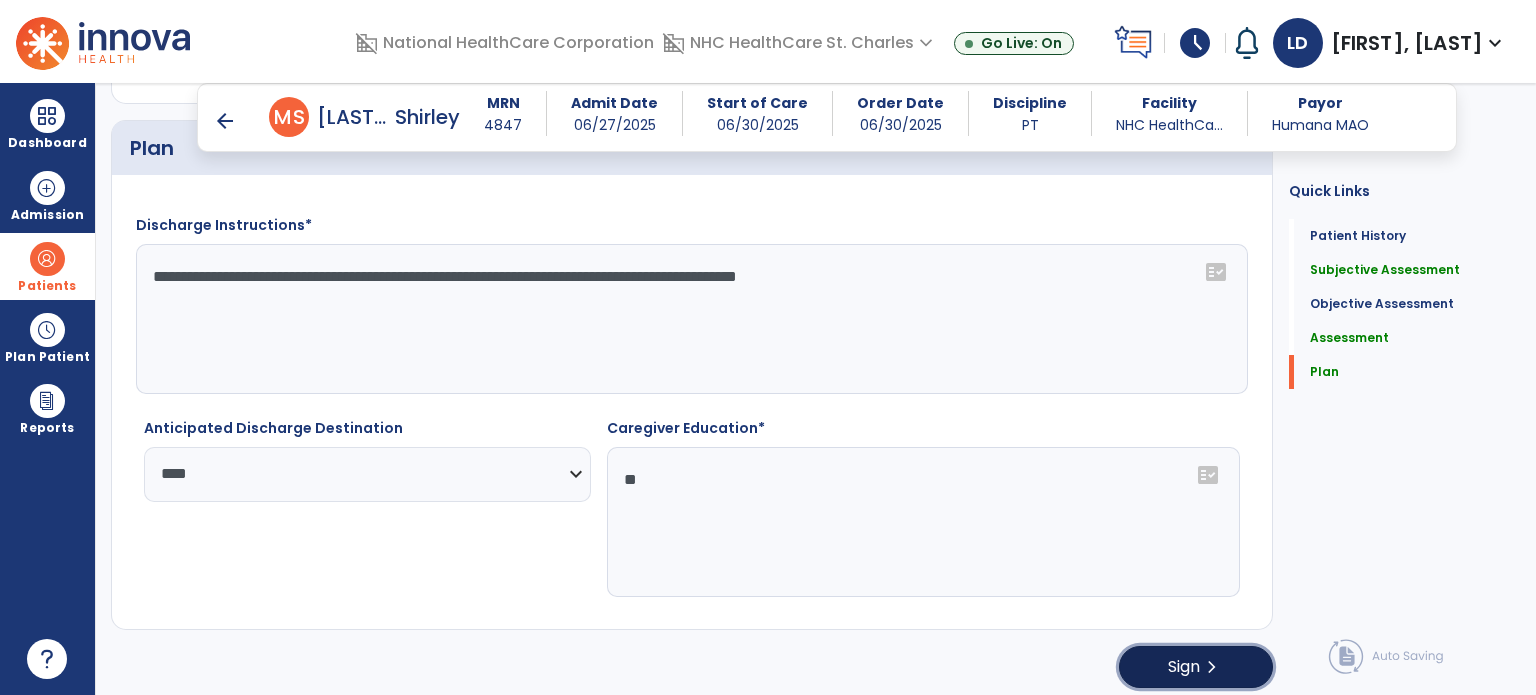 click on "Sign" 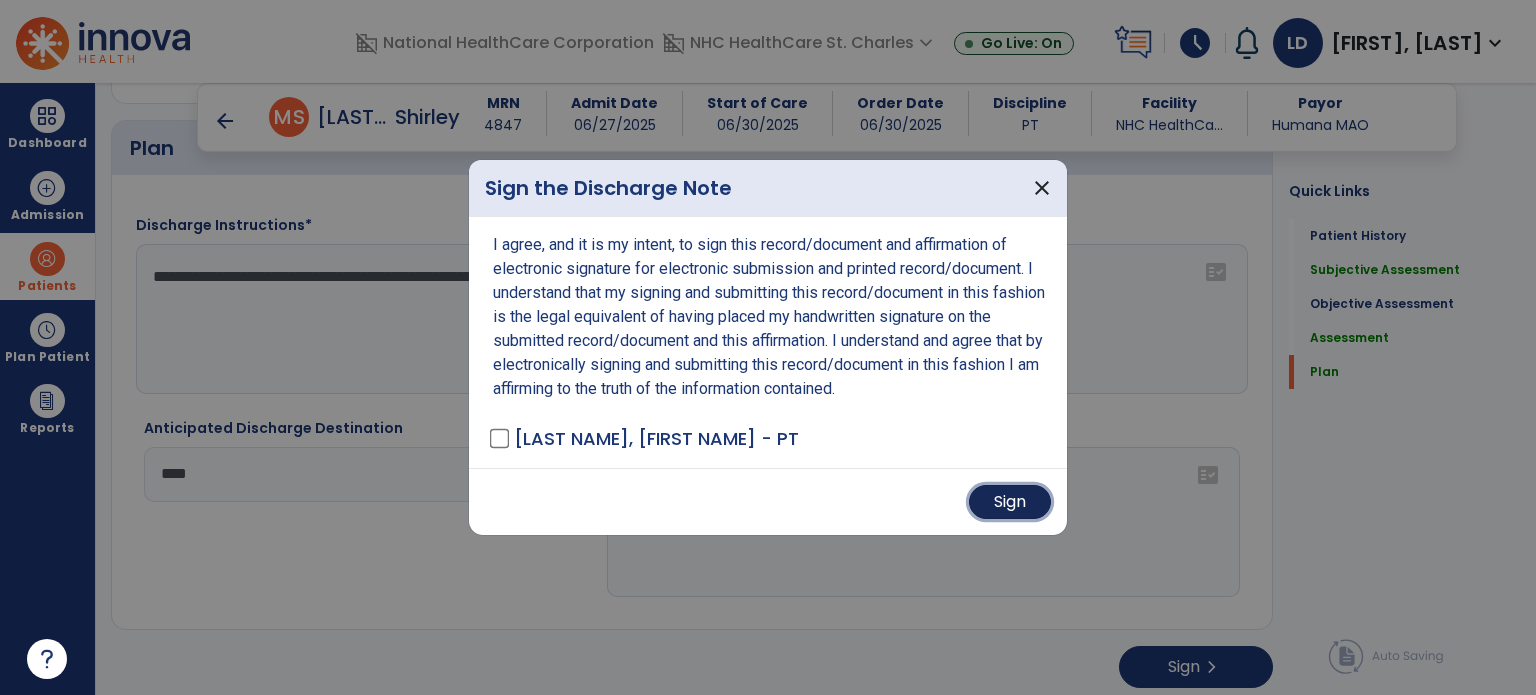 click on "Sign" at bounding box center [1010, 502] 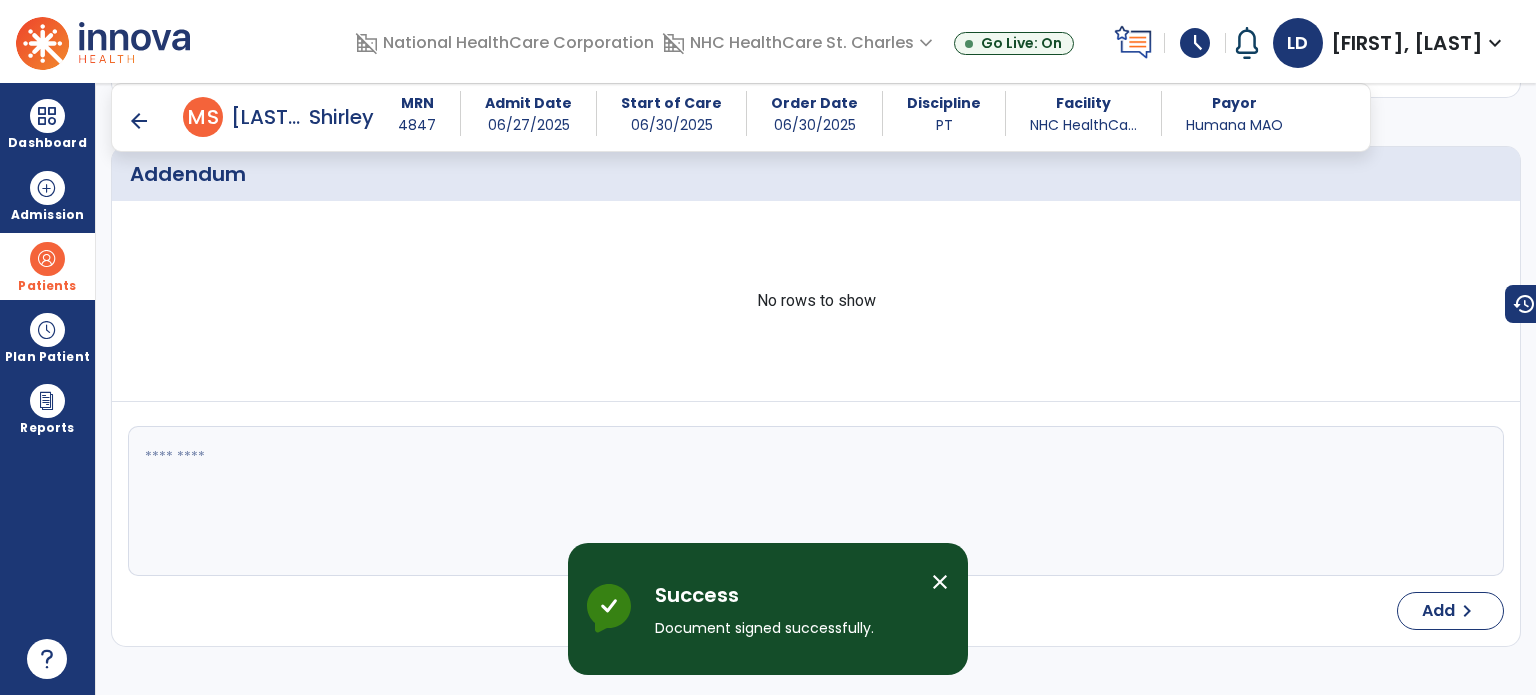 scroll, scrollTop: 0, scrollLeft: 0, axis: both 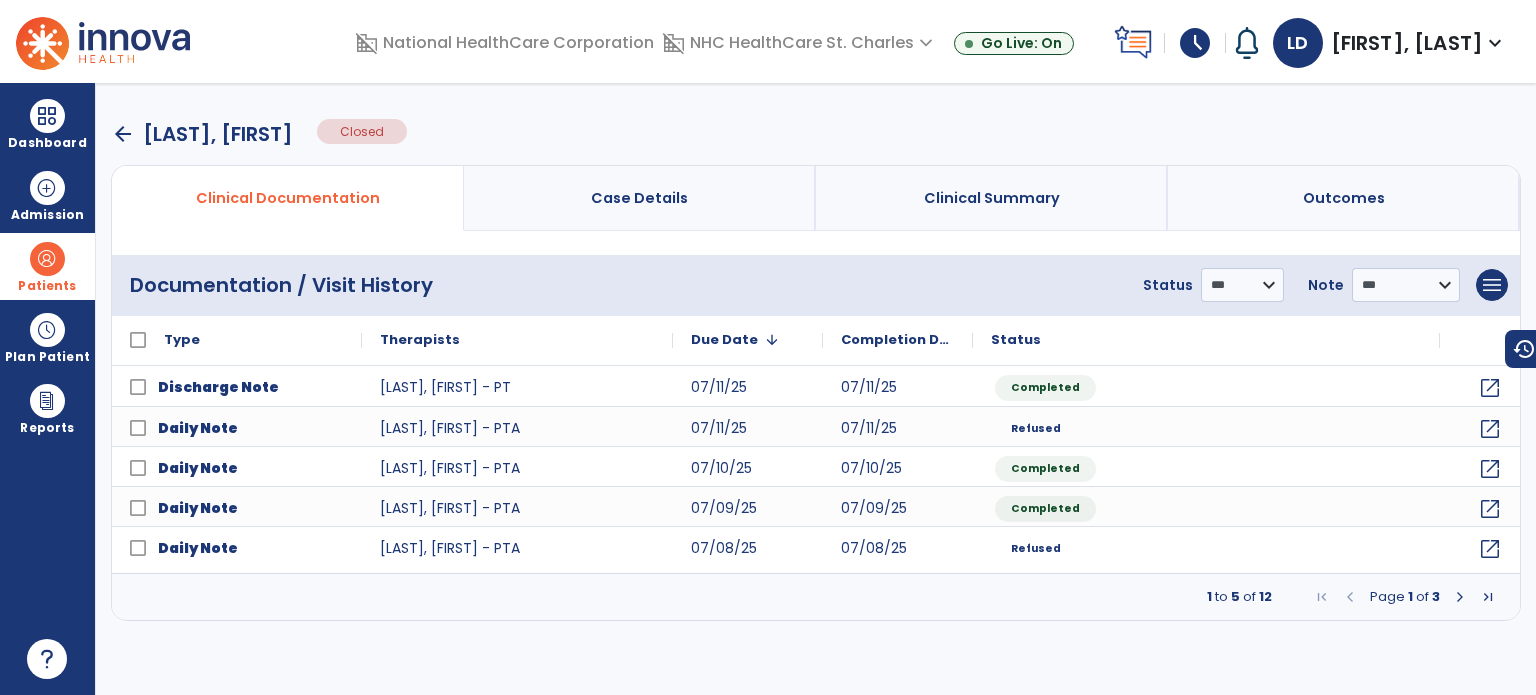 click on "arrow_back" at bounding box center (123, 134) 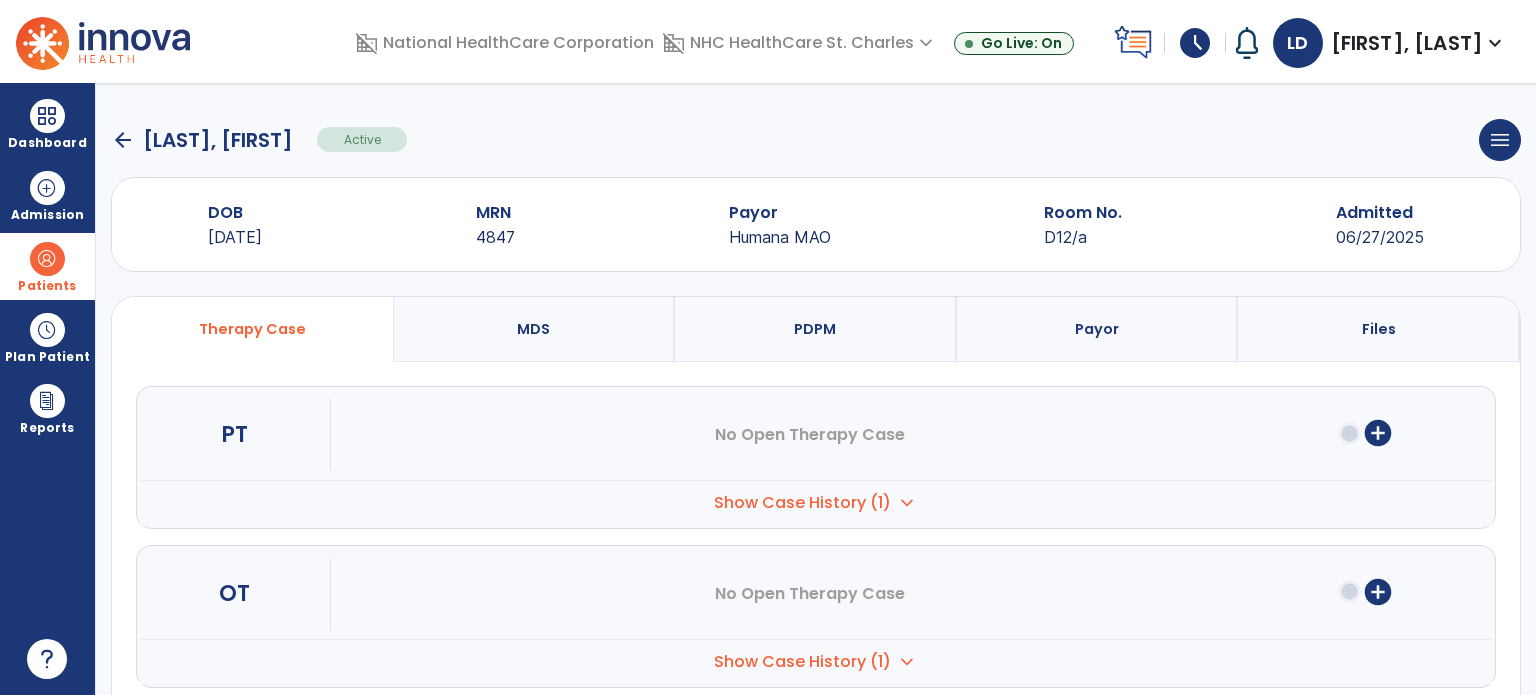 click at bounding box center [47, 259] 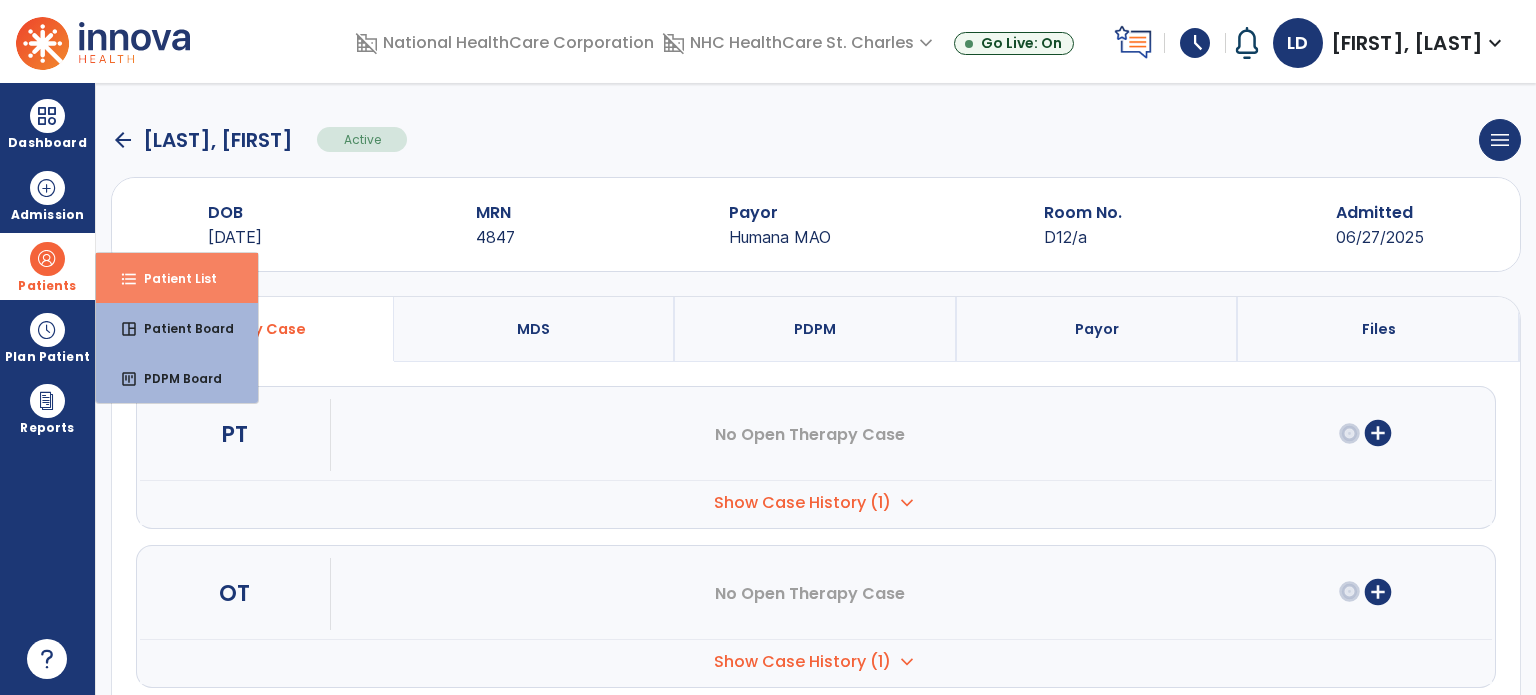 click on "format_list_bulleted  Patient List" at bounding box center [177, 278] 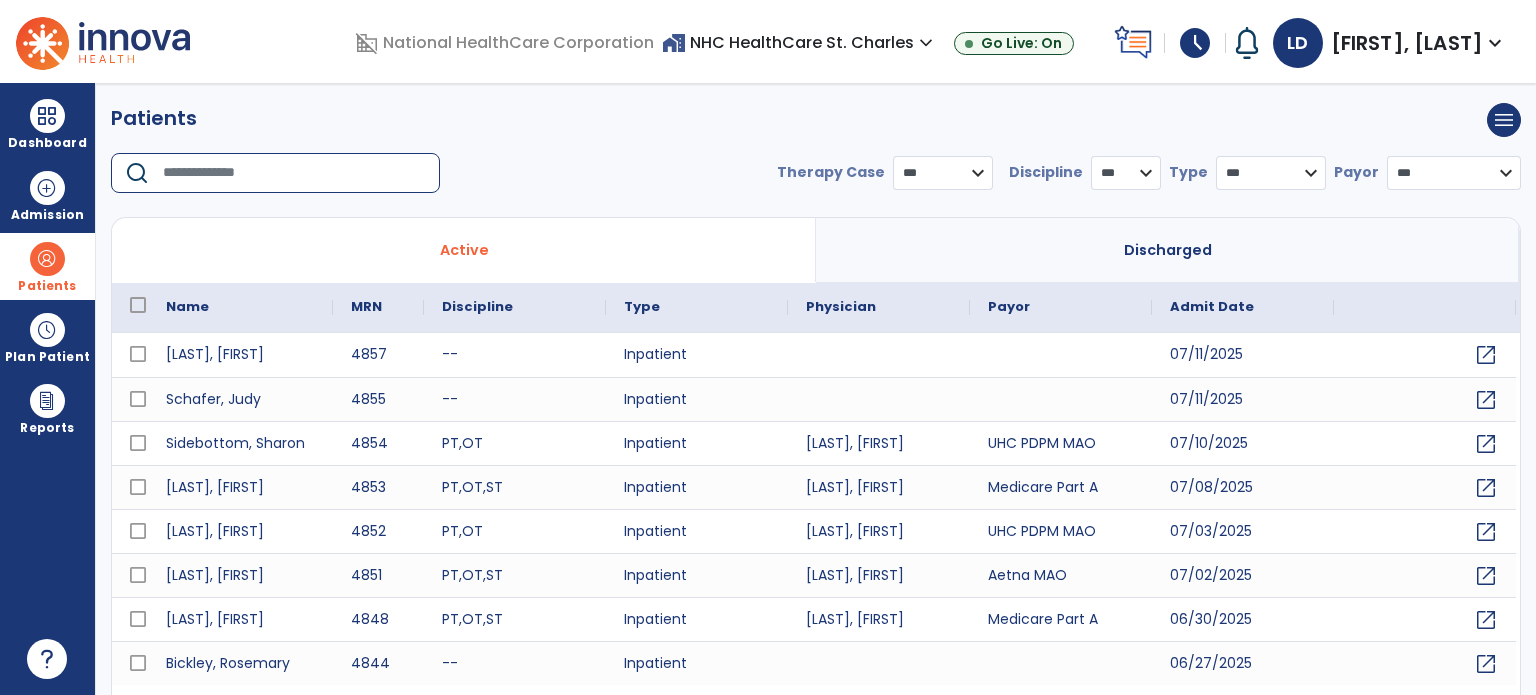 click at bounding box center (294, 173) 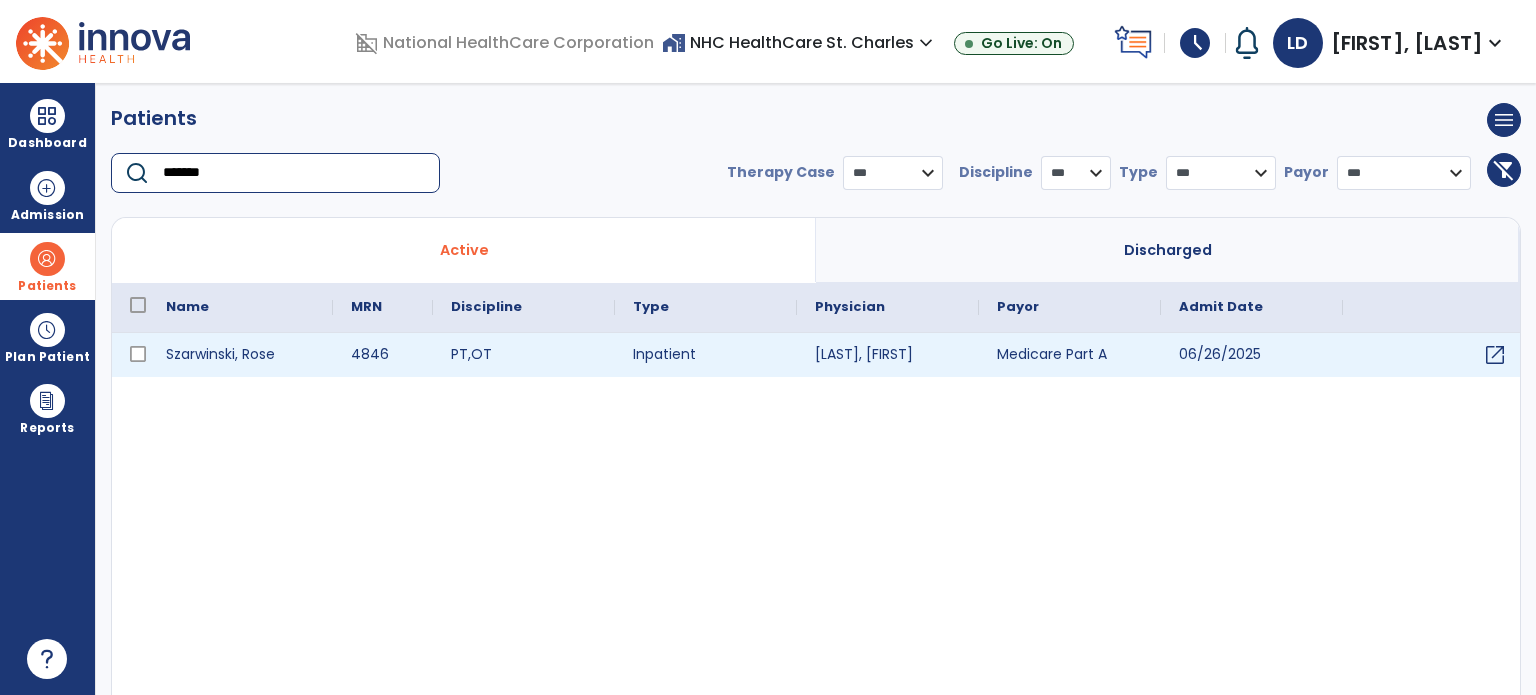 type on "*******" 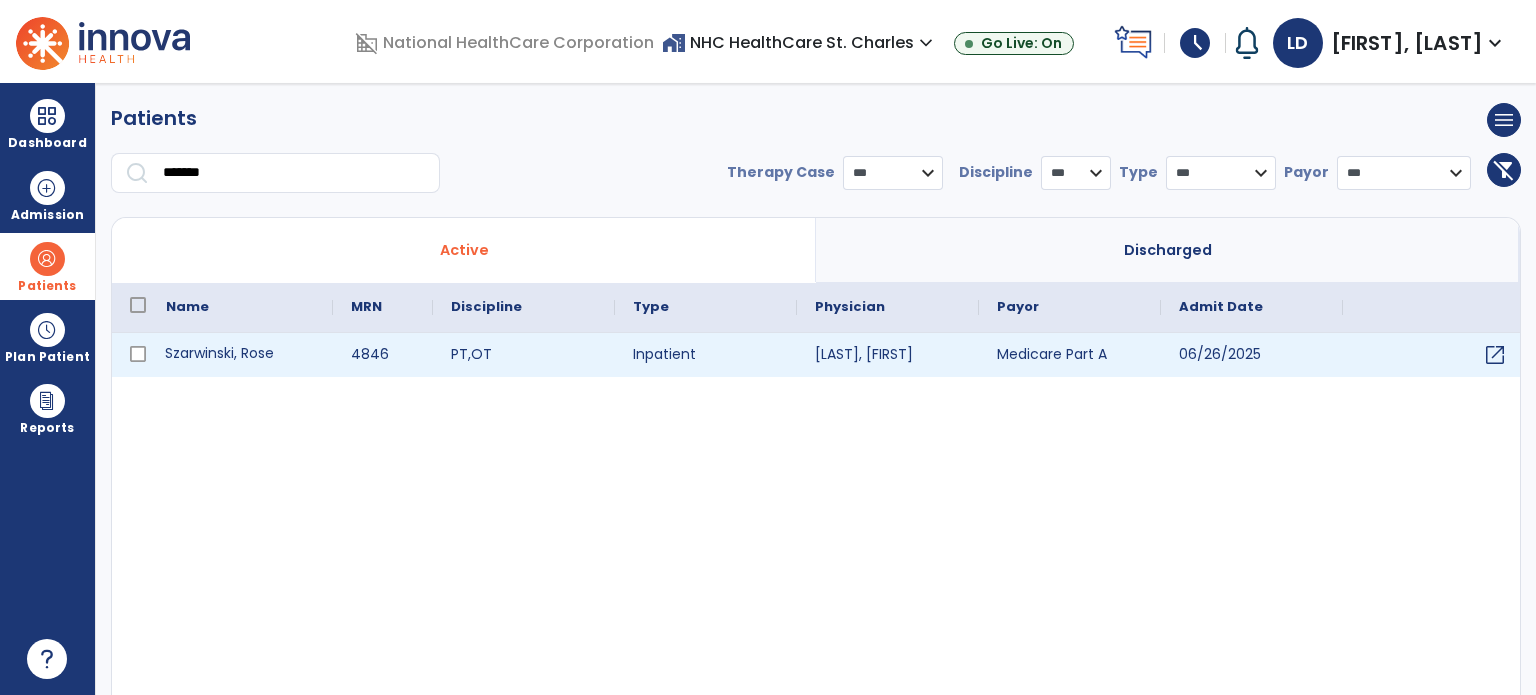 click on "Szarwinski, Rose" at bounding box center [240, 355] 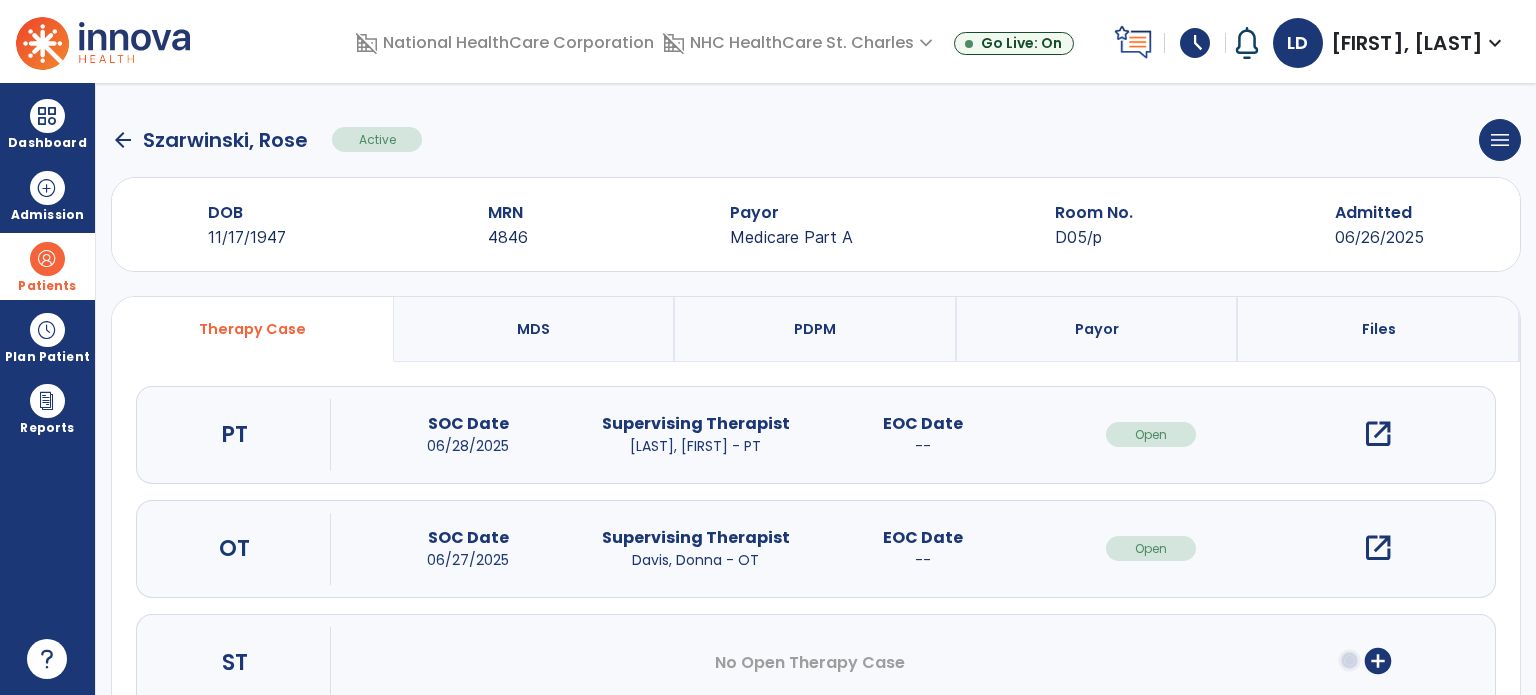 click on "open_in_new" at bounding box center [1378, 434] 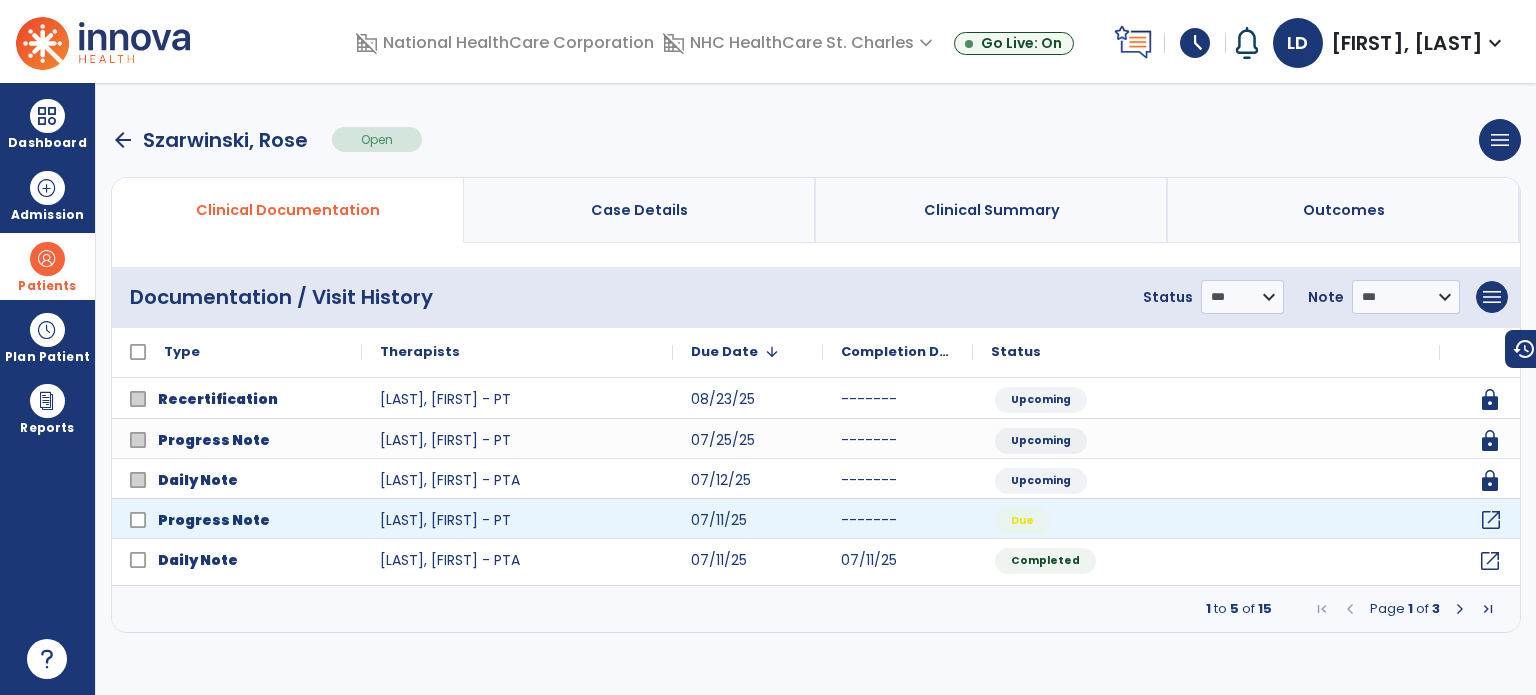 click on "open_in_new" 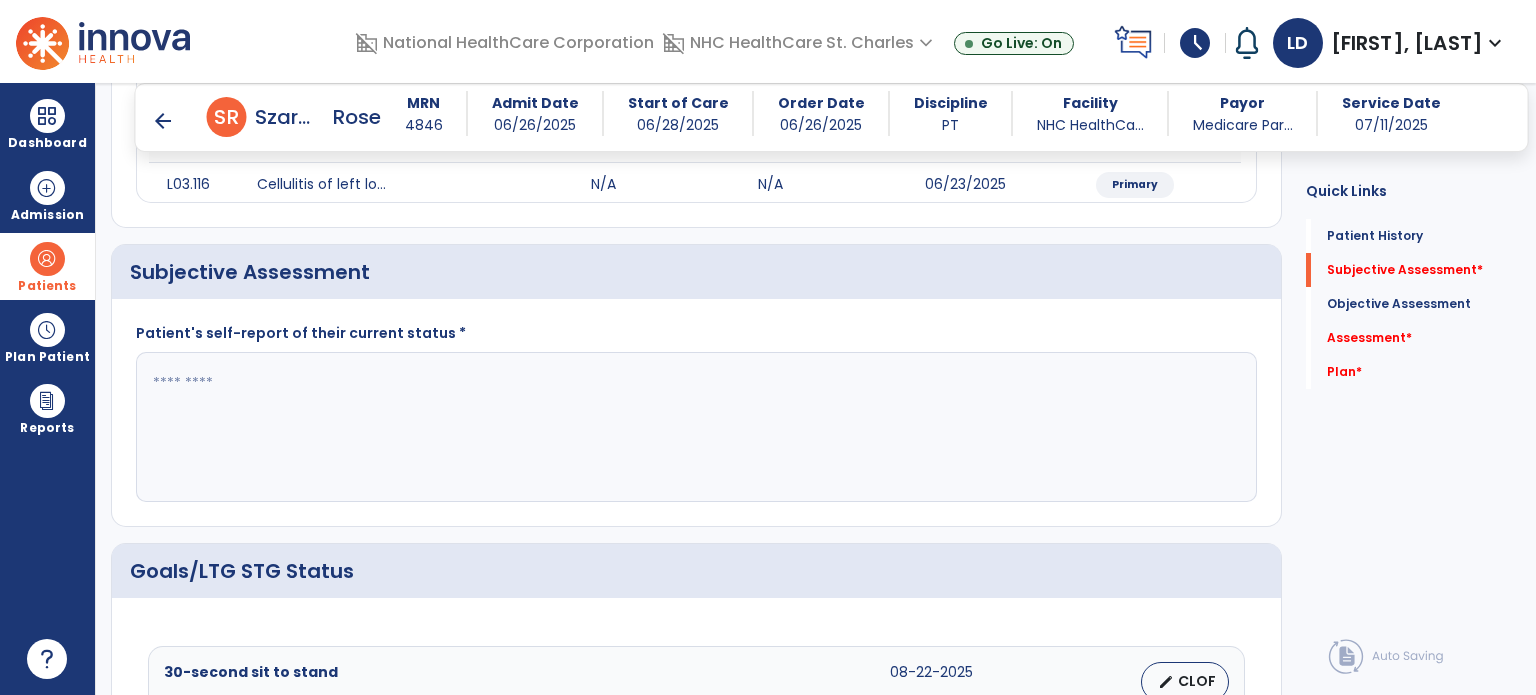 scroll, scrollTop: 386, scrollLeft: 0, axis: vertical 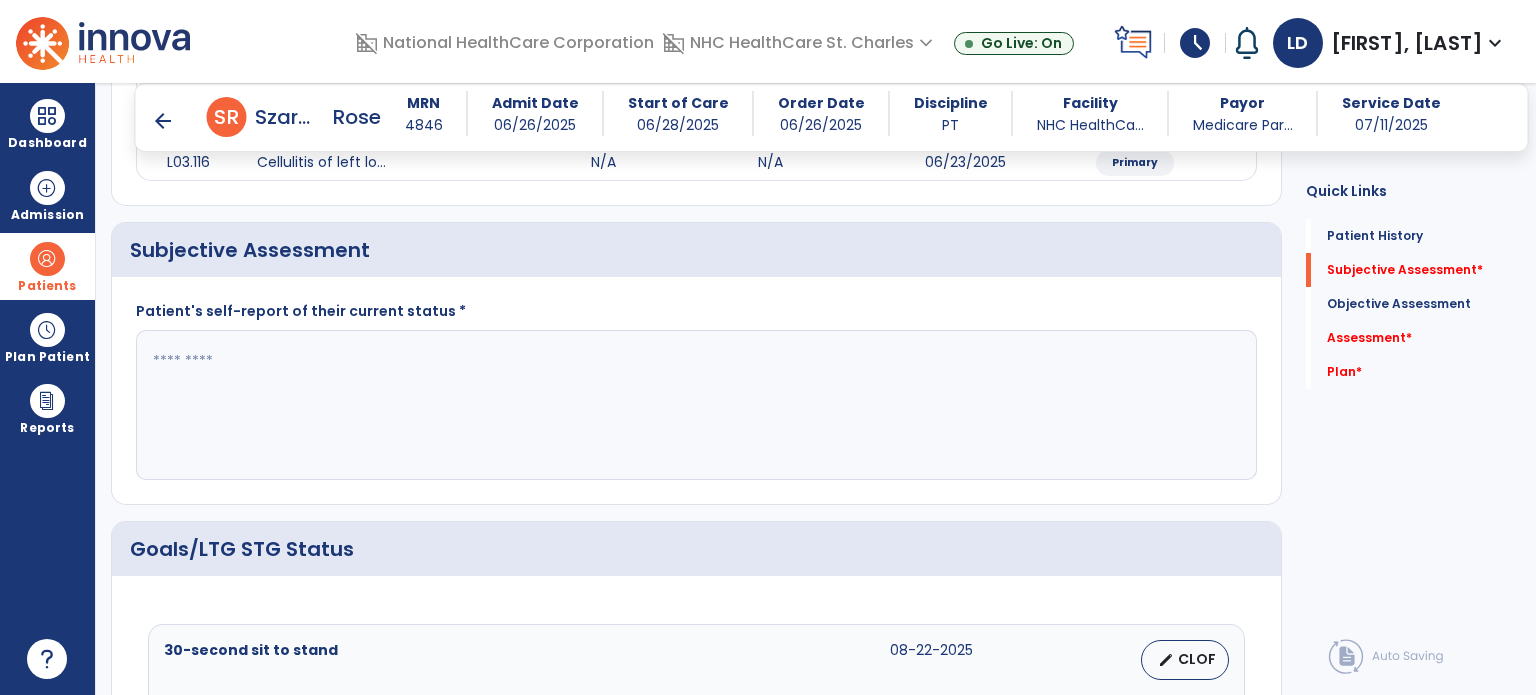 click 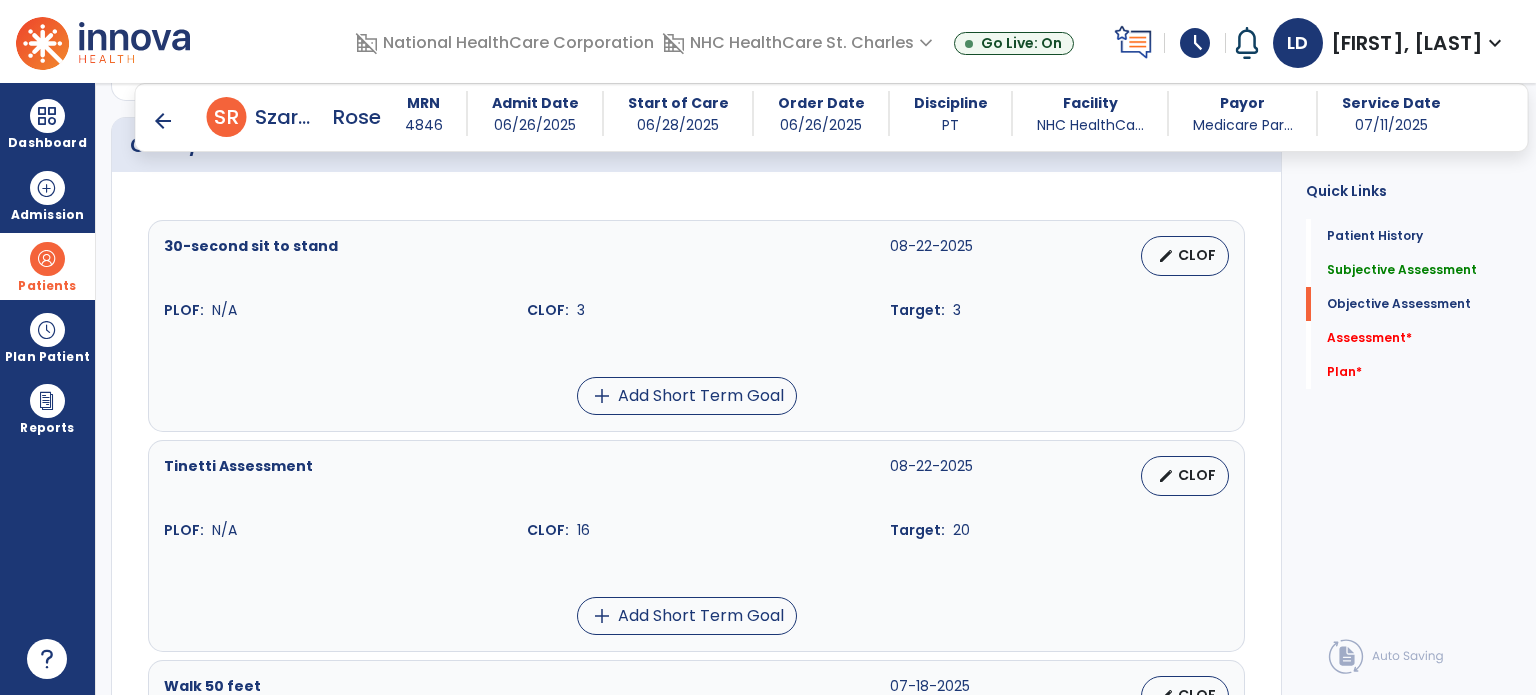 scroll, scrollTop: 794, scrollLeft: 0, axis: vertical 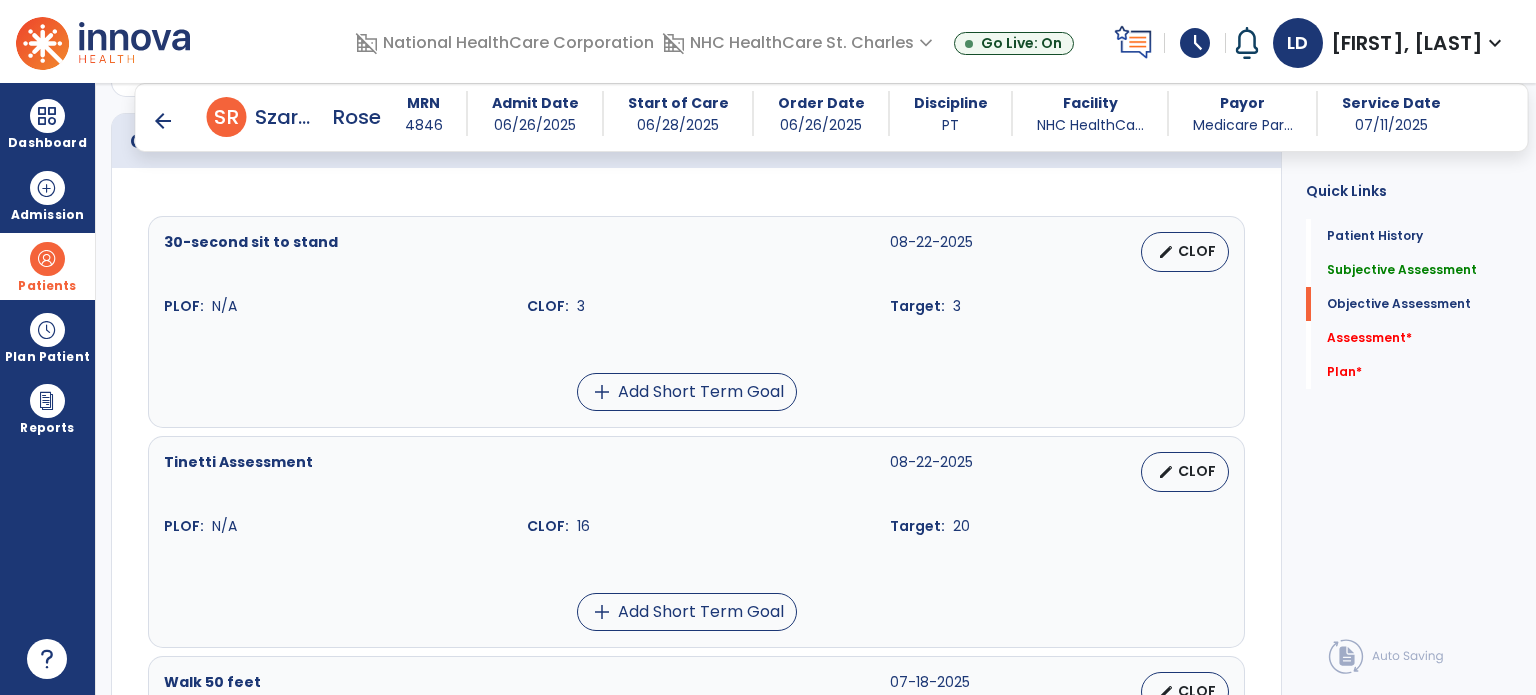 type on "**" 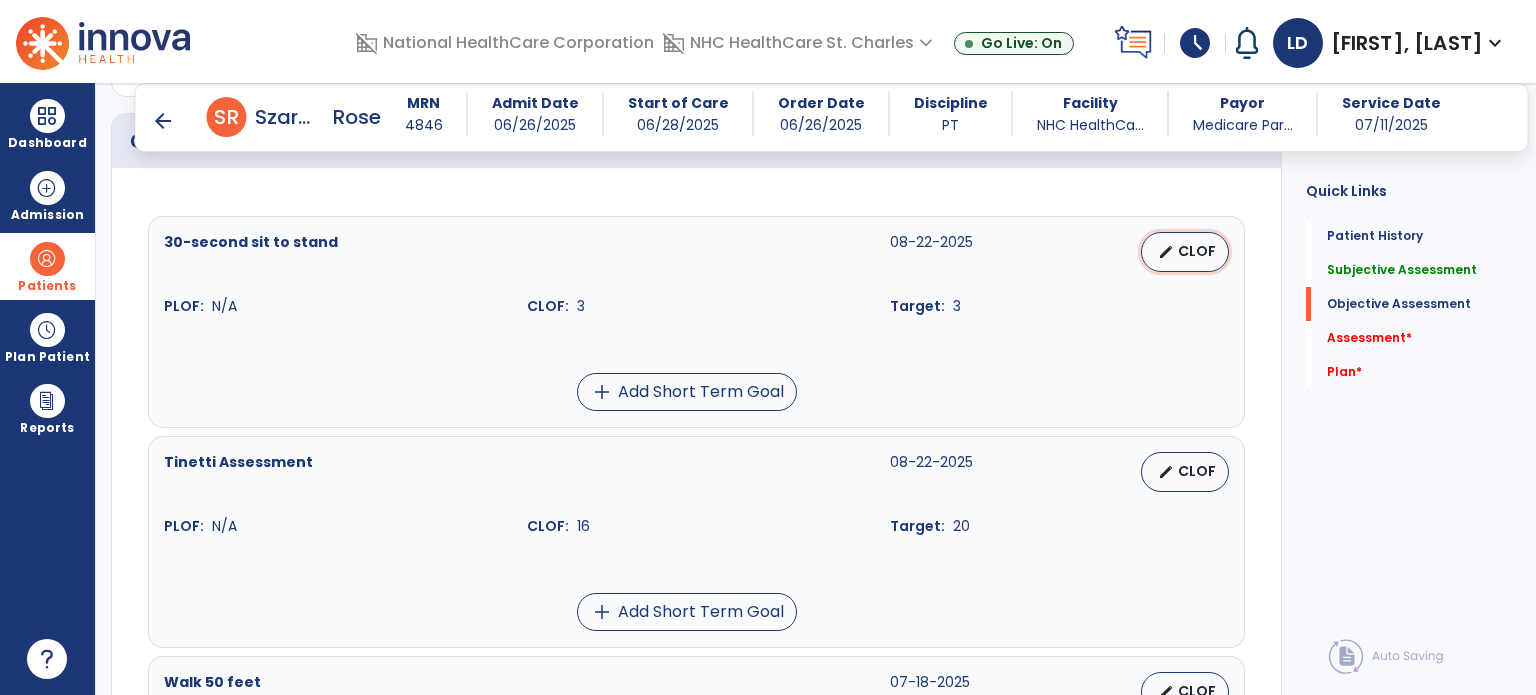 click on "CLOF" at bounding box center (1197, 251) 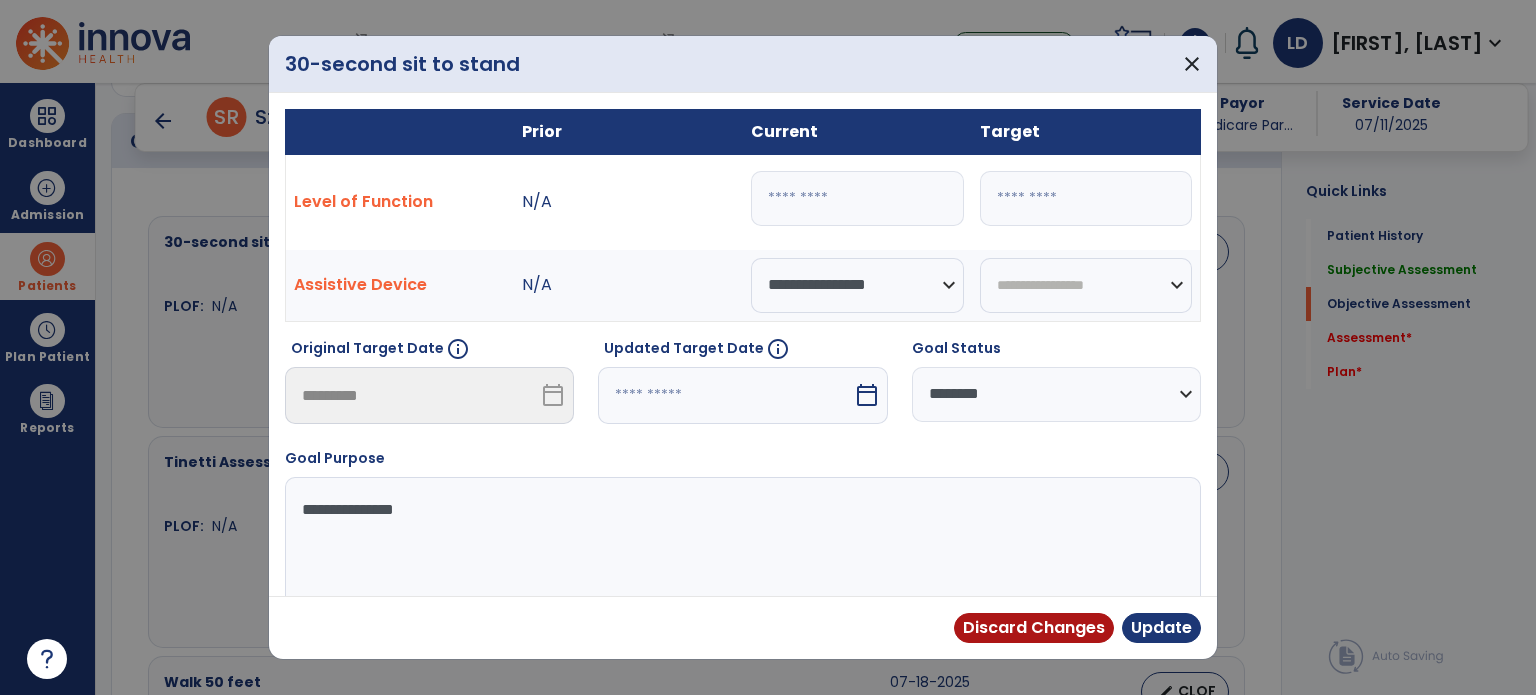 click on "**********" at bounding box center [1056, 394] 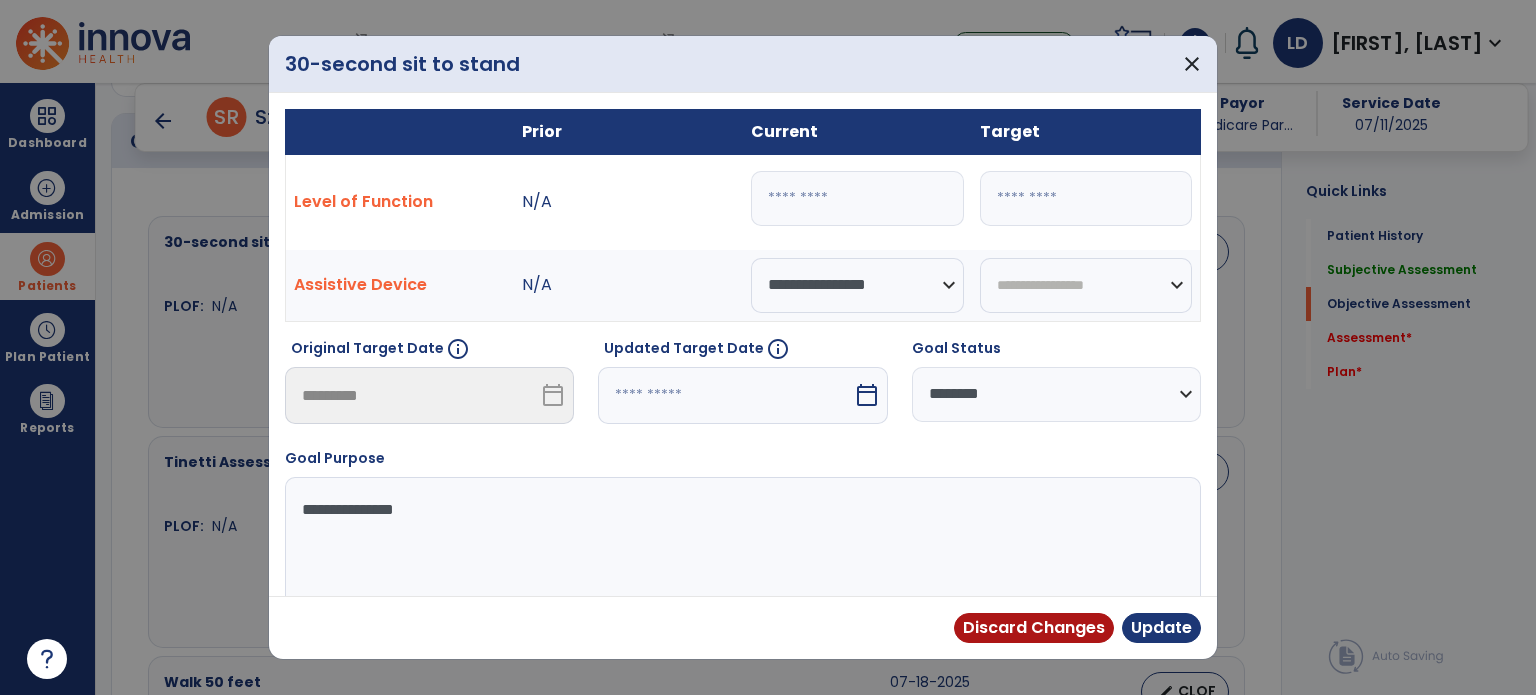 select on "********" 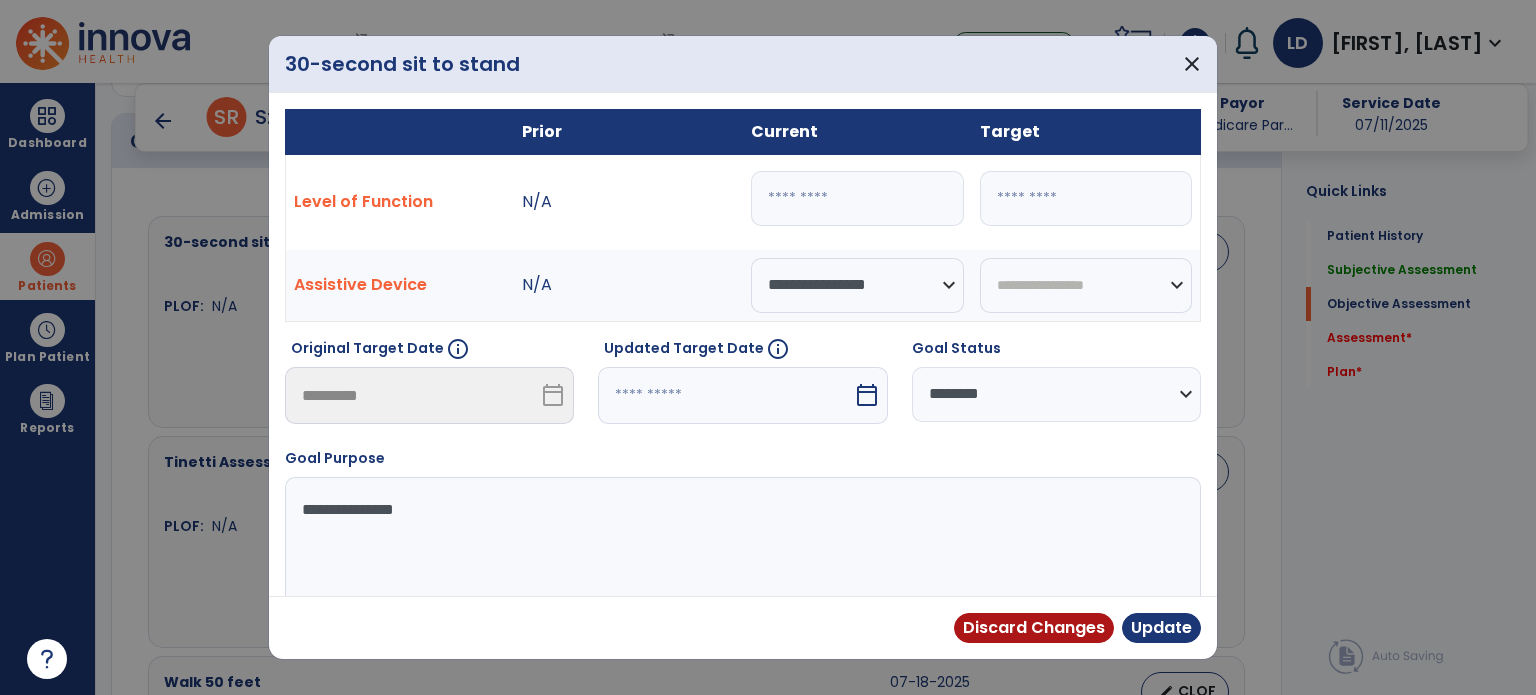 click on "**********" at bounding box center (1056, 394) 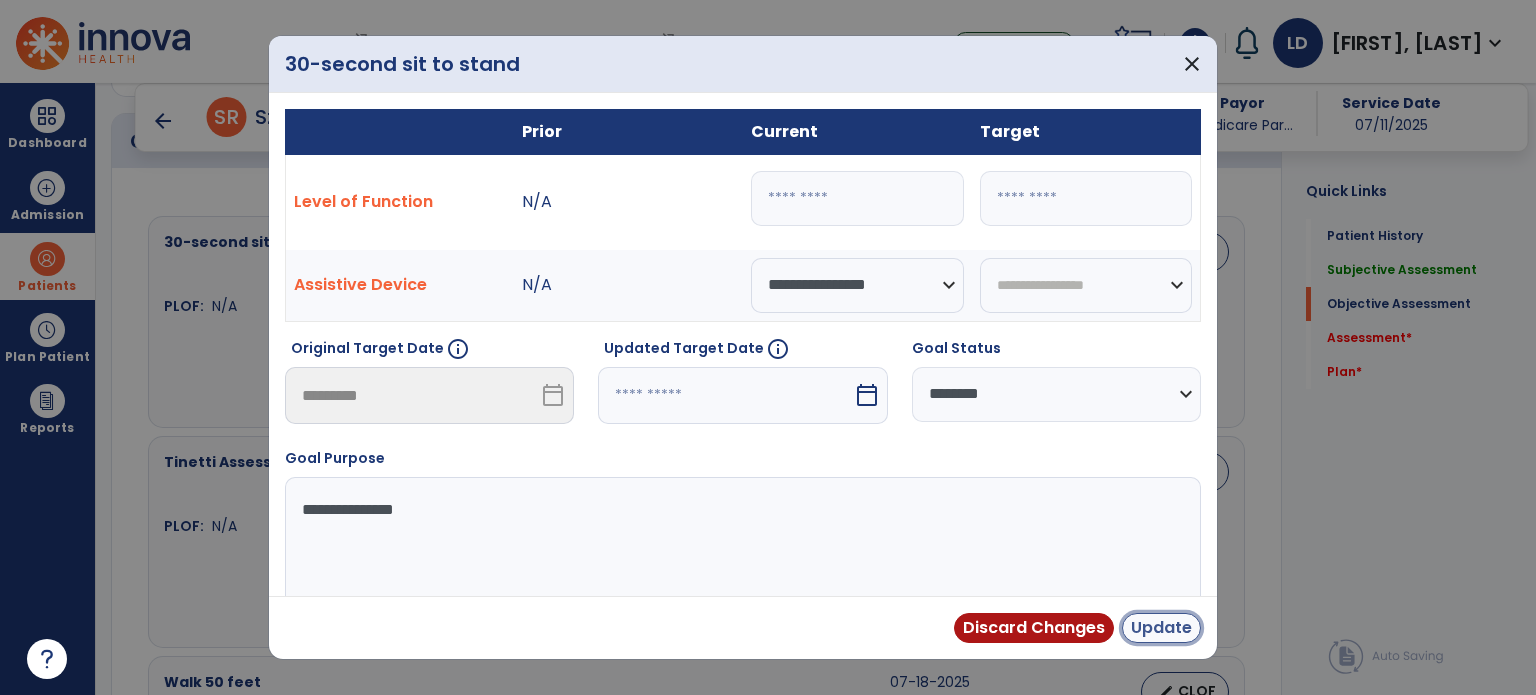 click on "Update" at bounding box center [1161, 628] 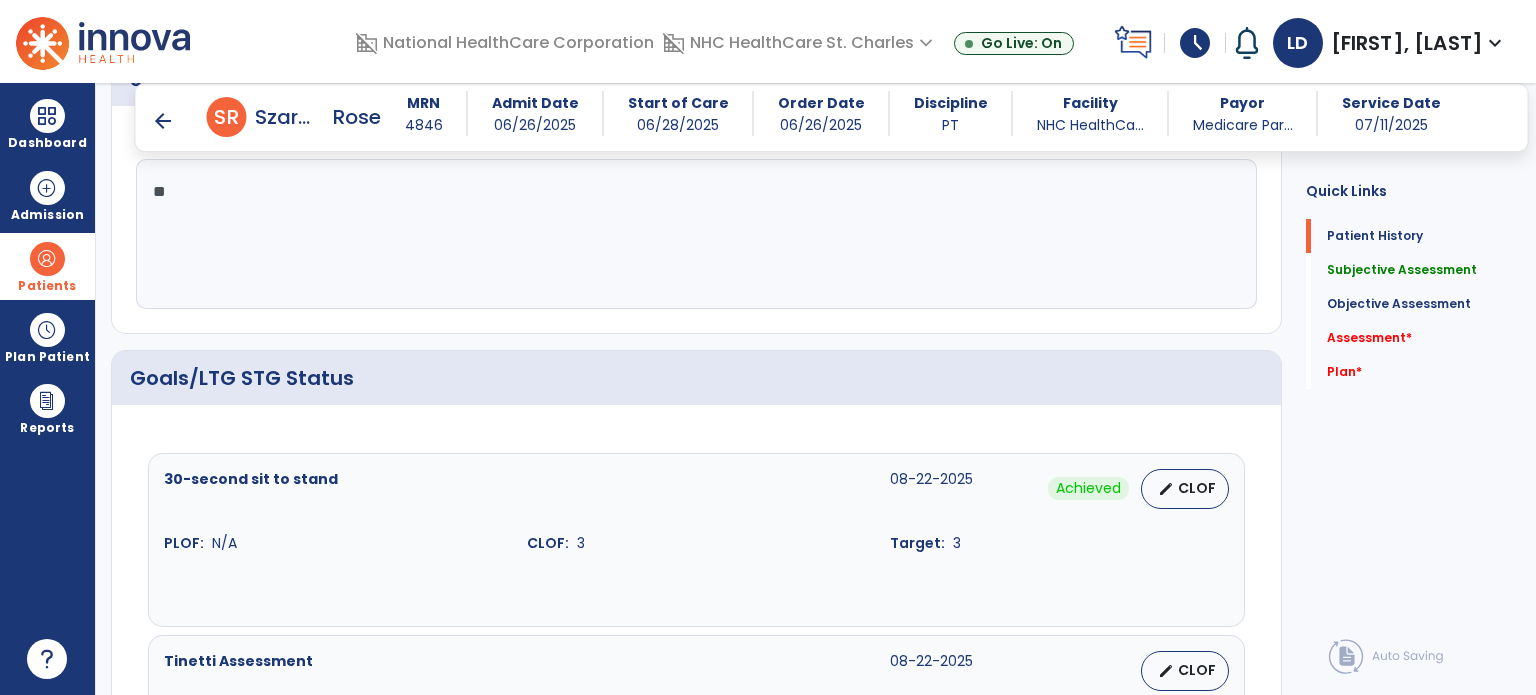 scroll, scrollTop: 0, scrollLeft: 0, axis: both 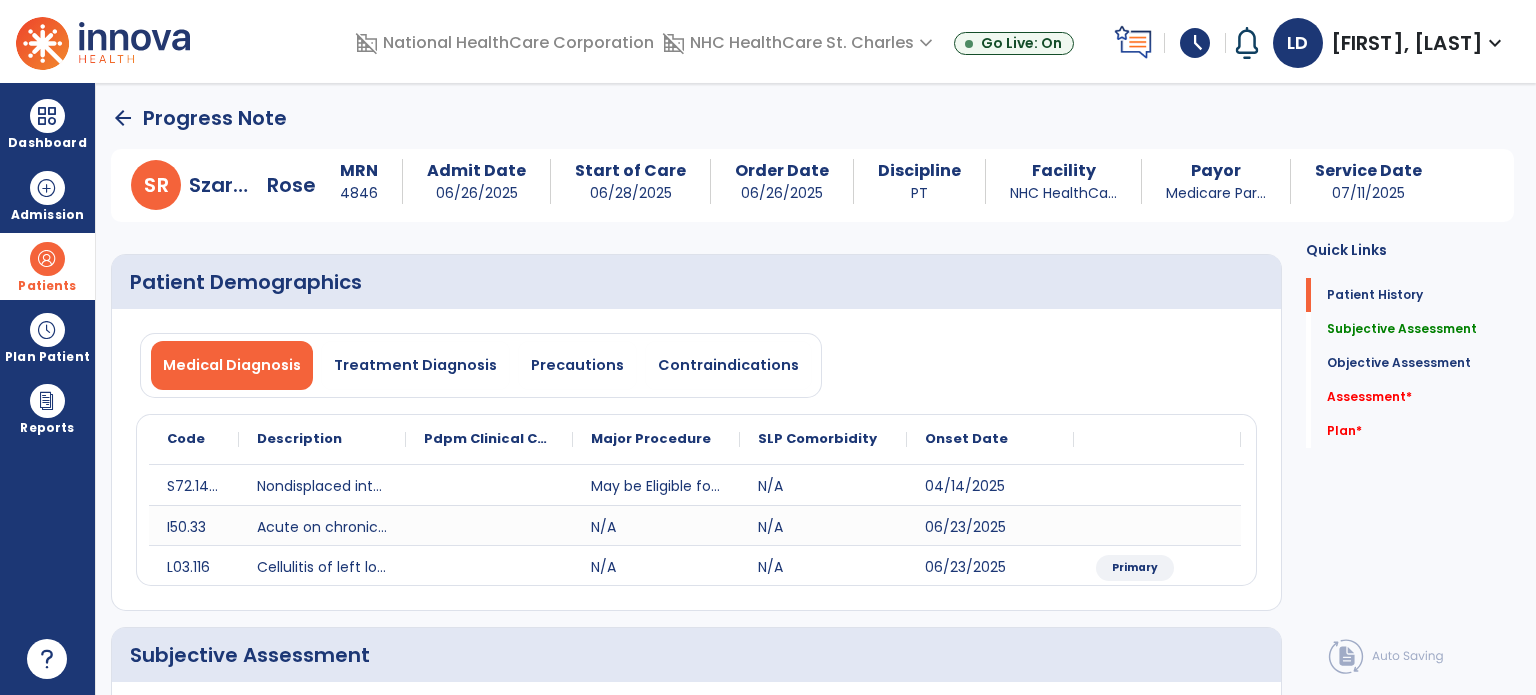 click on "arrow_back" 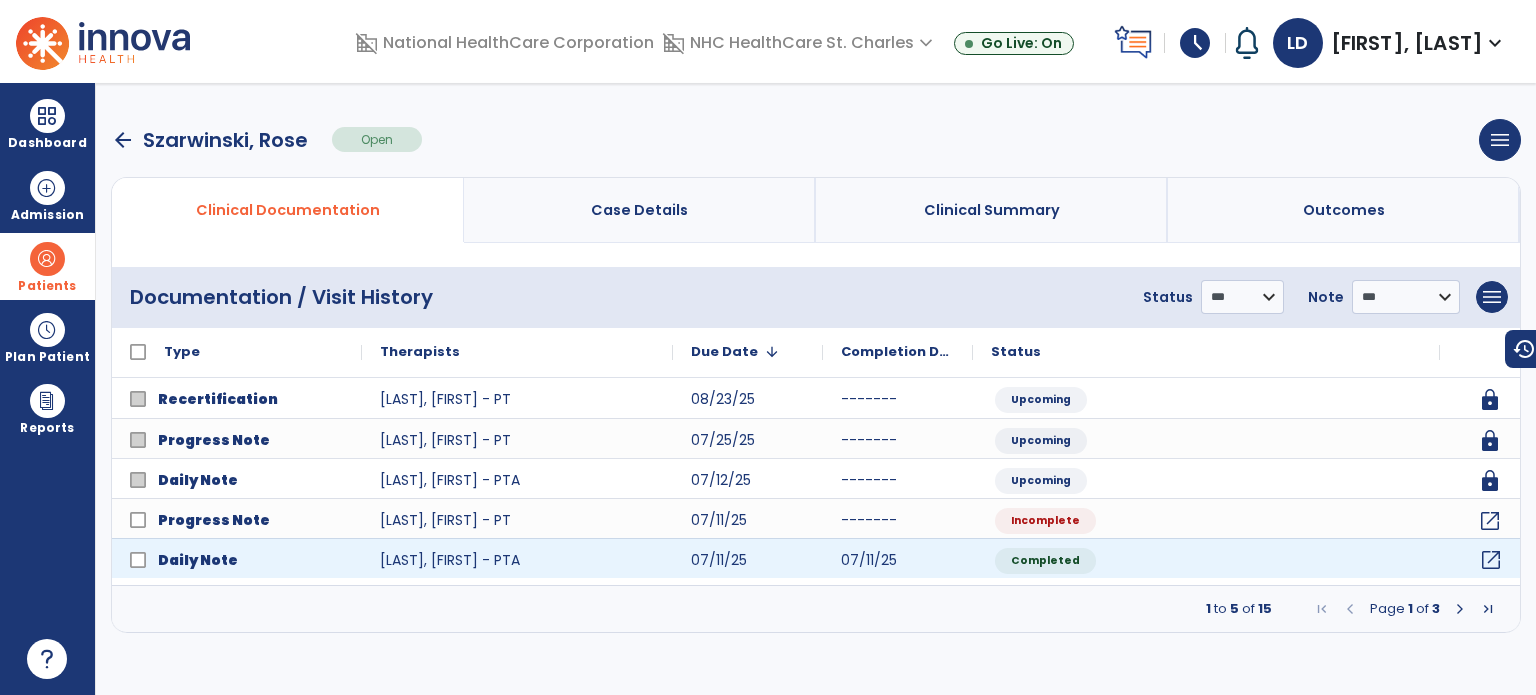 click on "open_in_new" 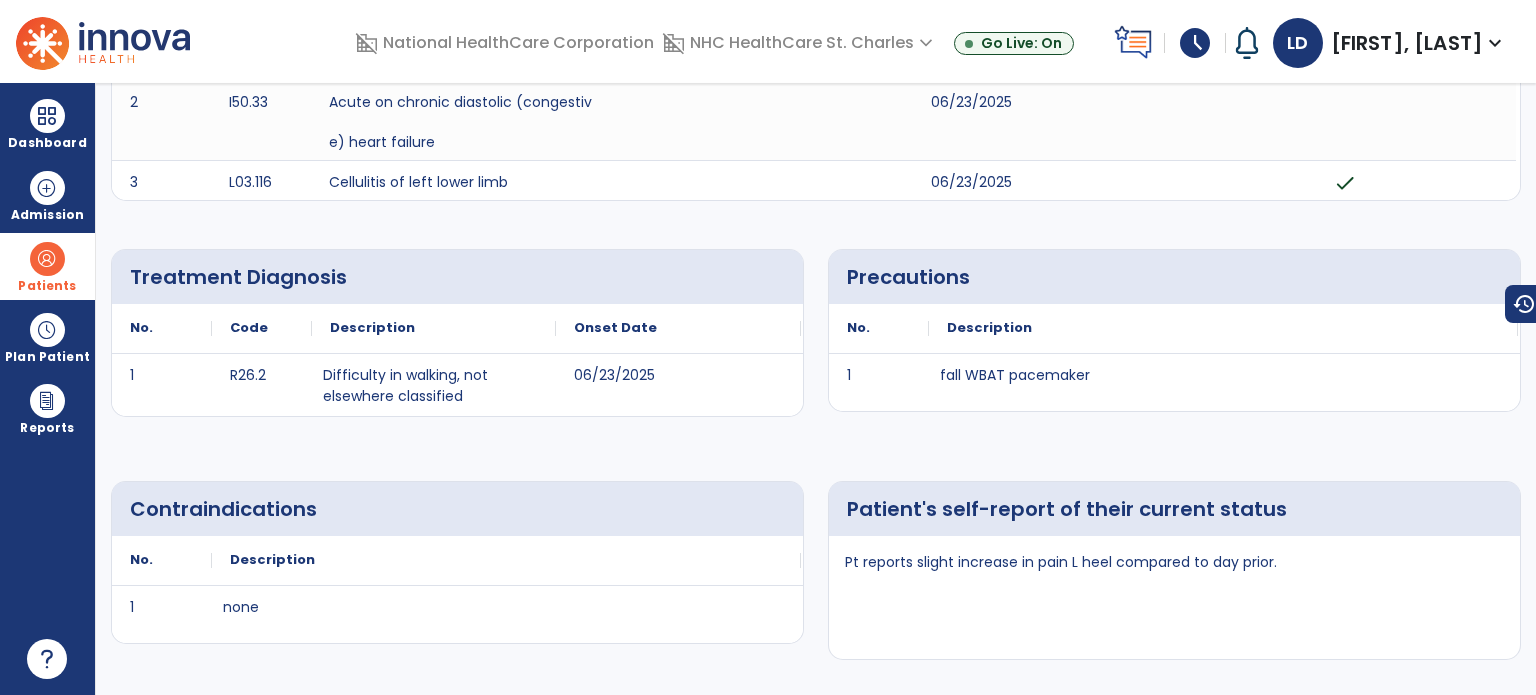 scroll, scrollTop: 0, scrollLeft: 0, axis: both 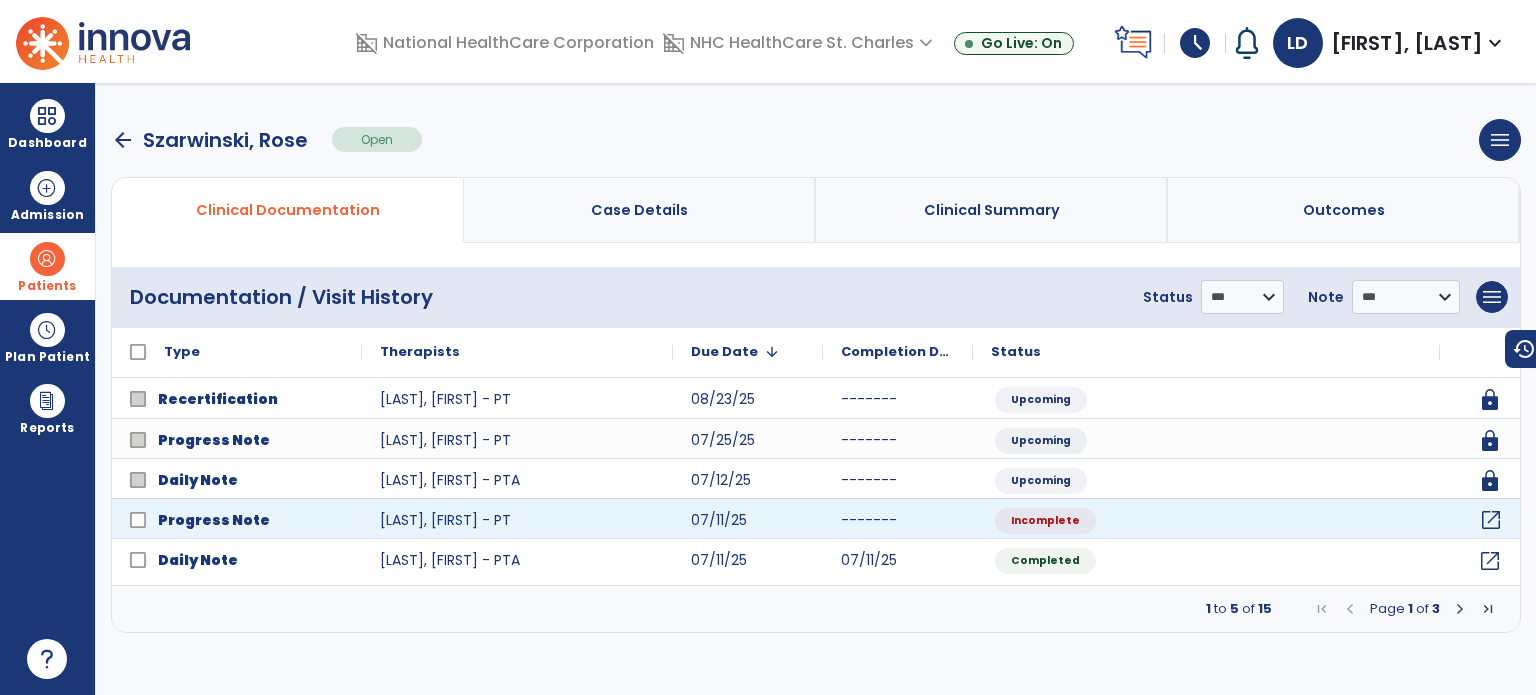 click on "open_in_new" 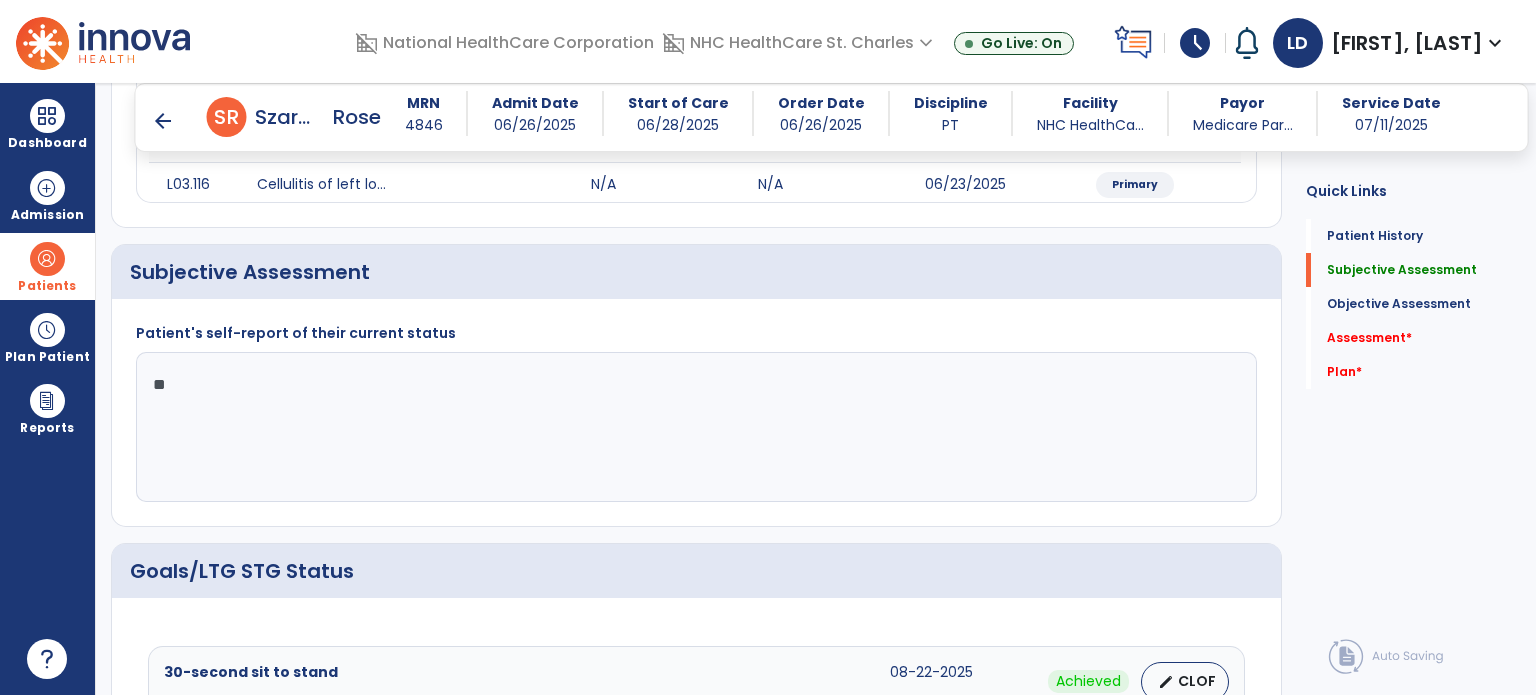 scroll, scrollTop: 435, scrollLeft: 0, axis: vertical 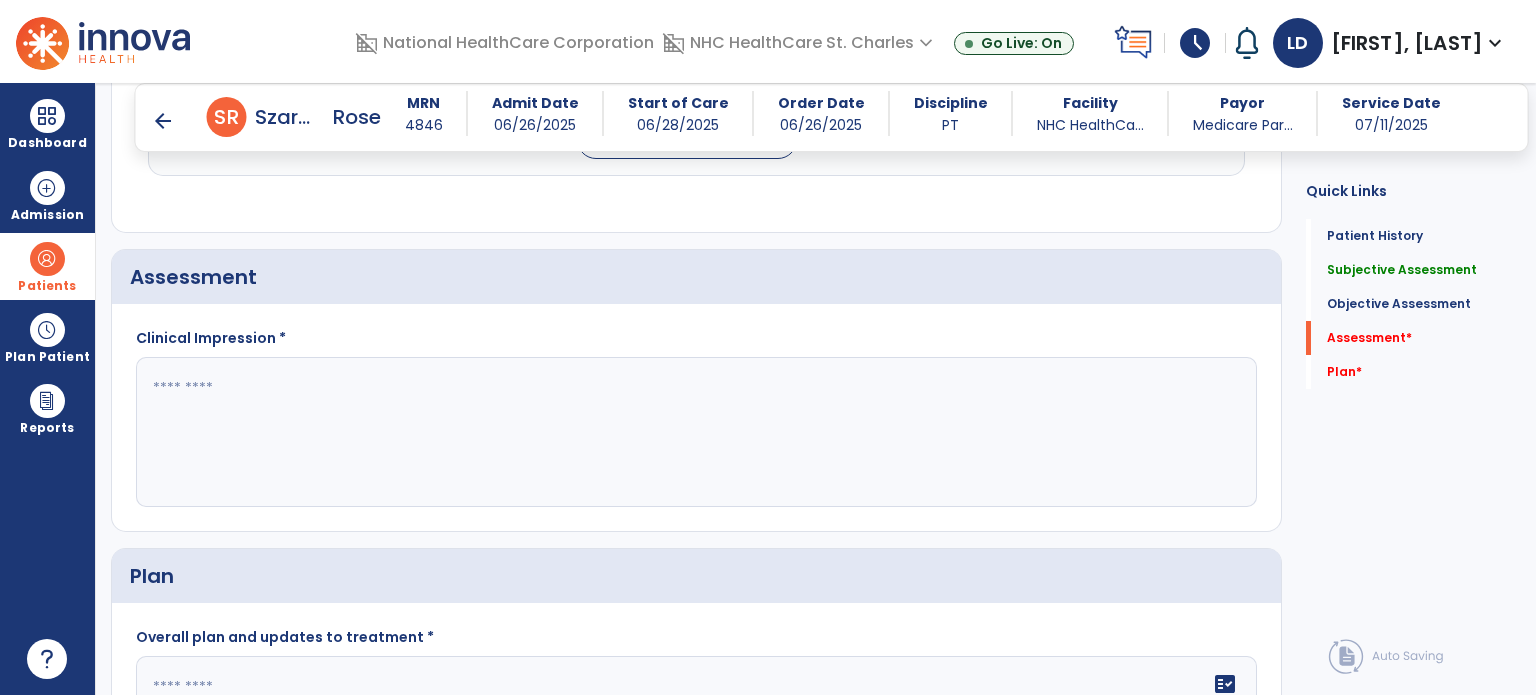 click 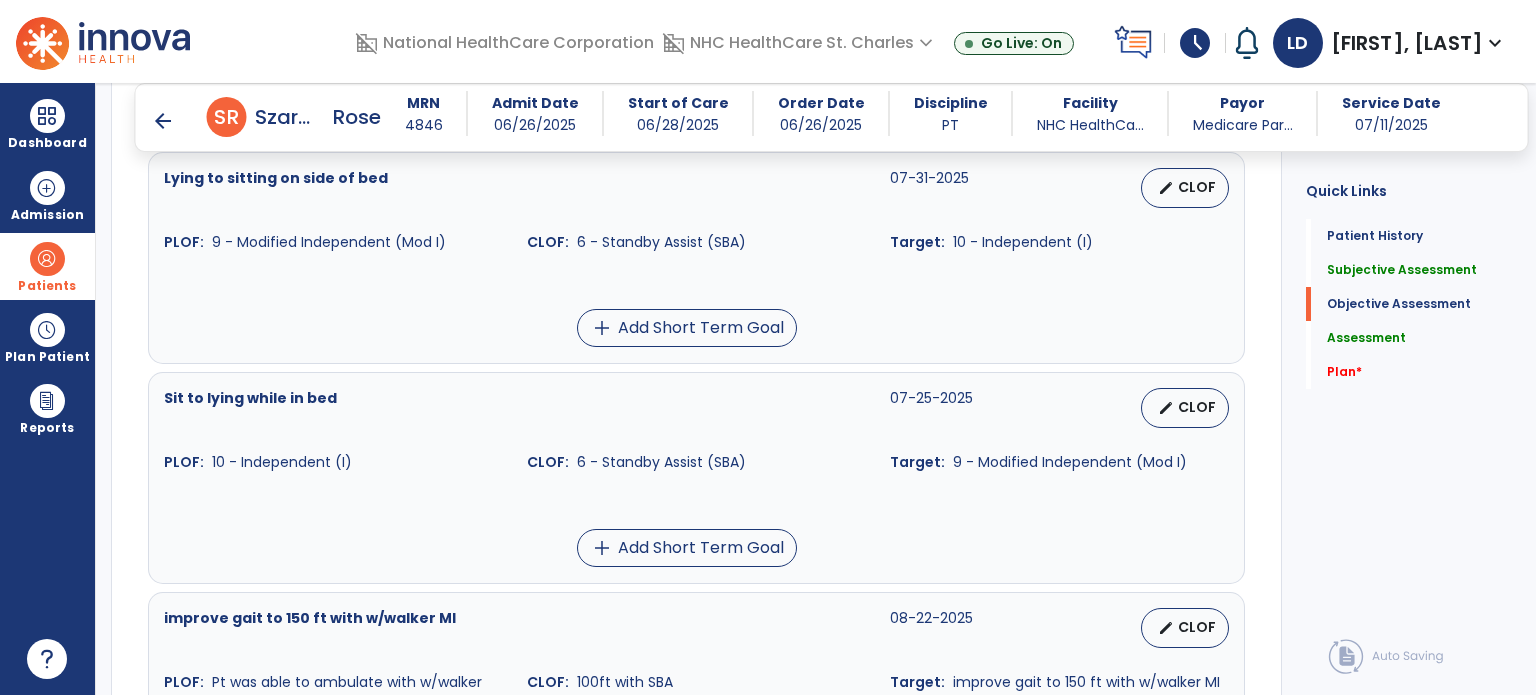 scroll, scrollTop: 2745, scrollLeft: 0, axis: vertical 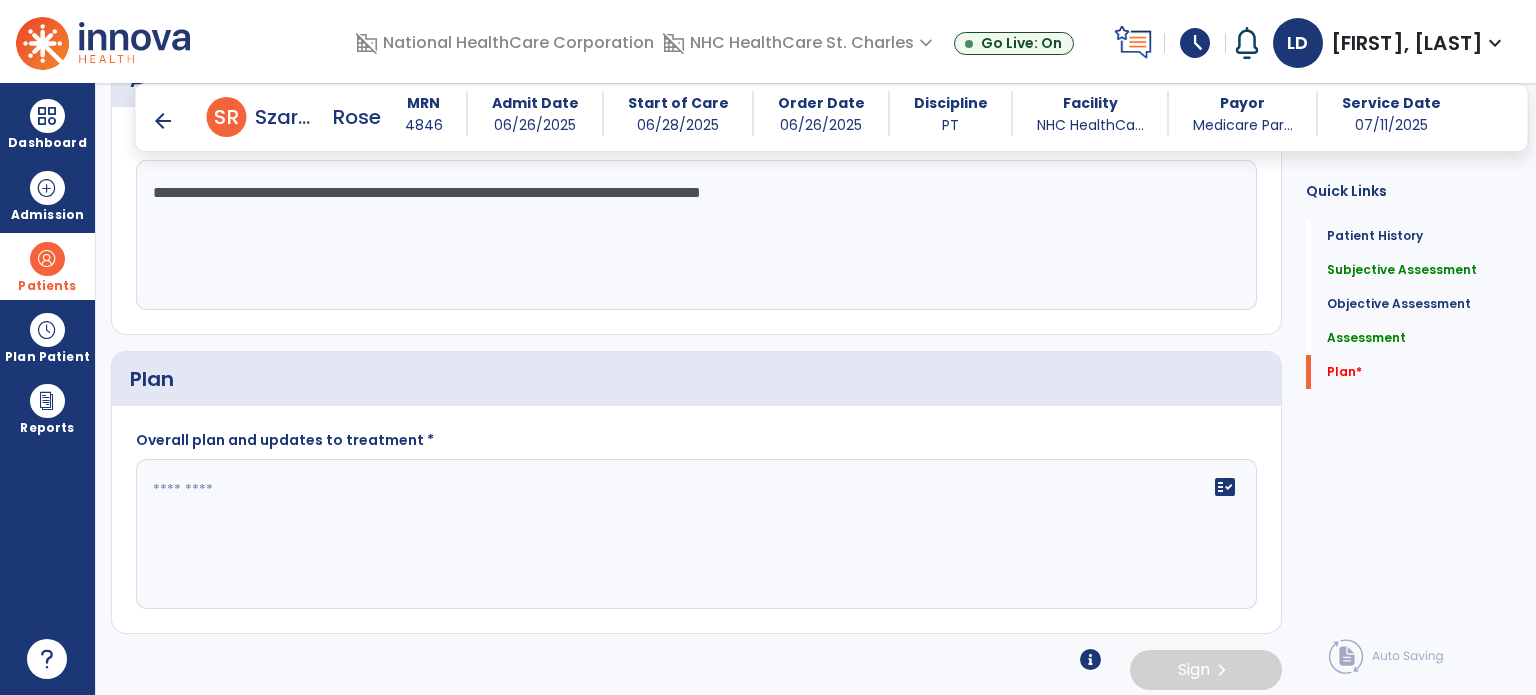 click on "**********" 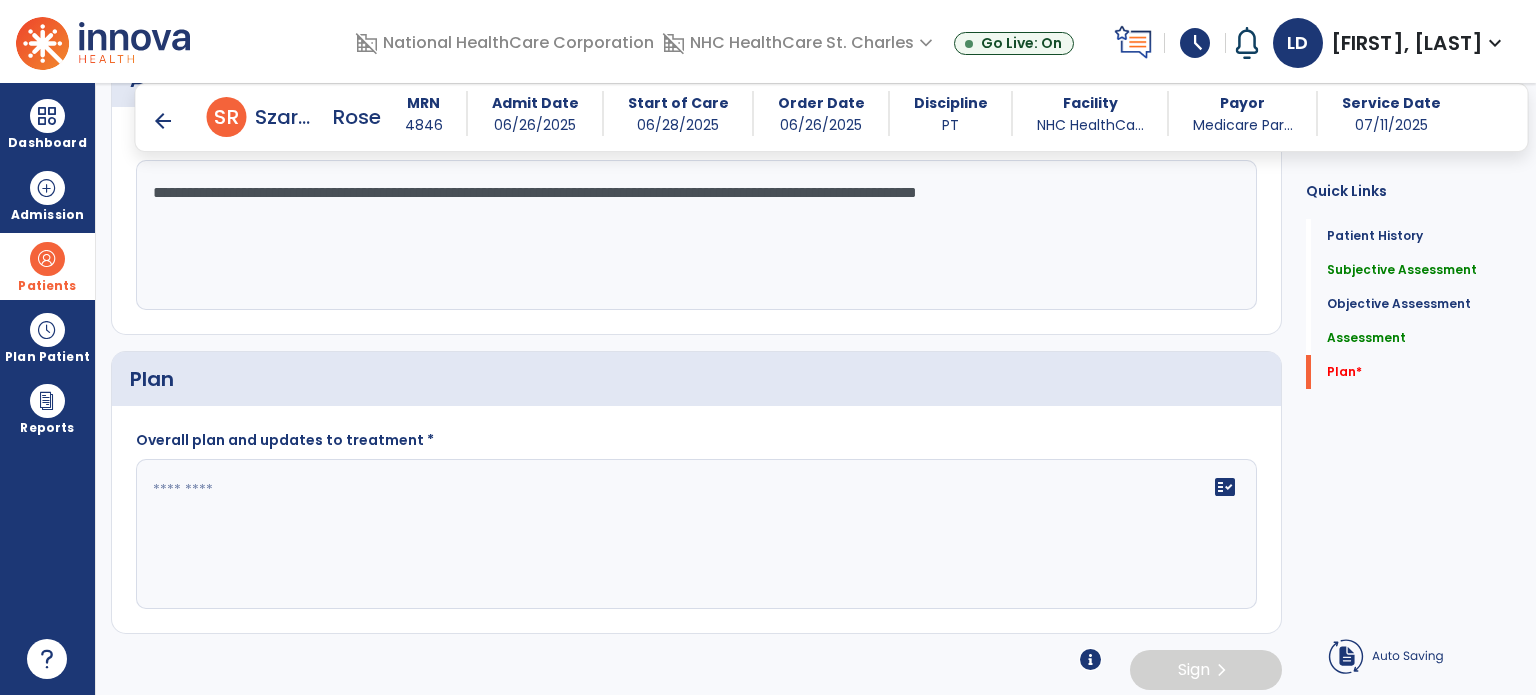 type on "**********" 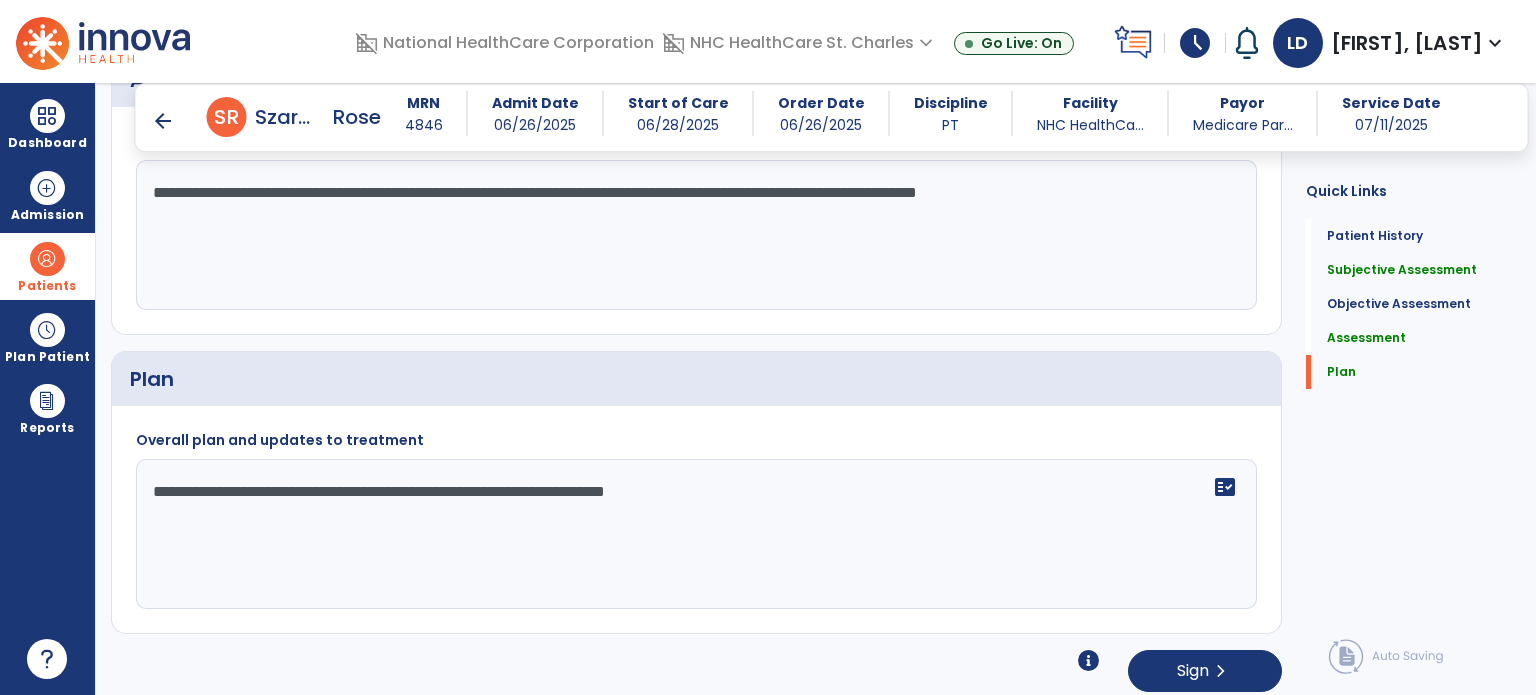 type on "**********" 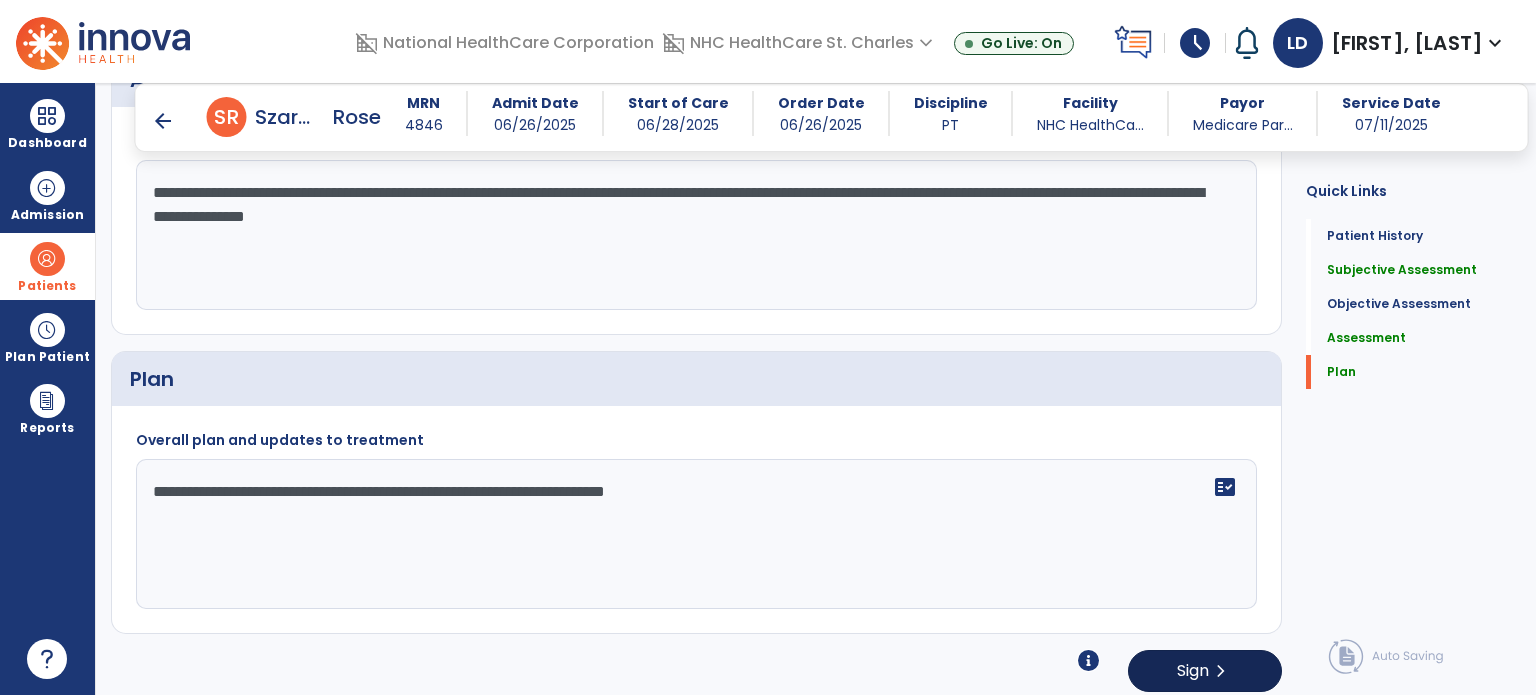type on "**********" 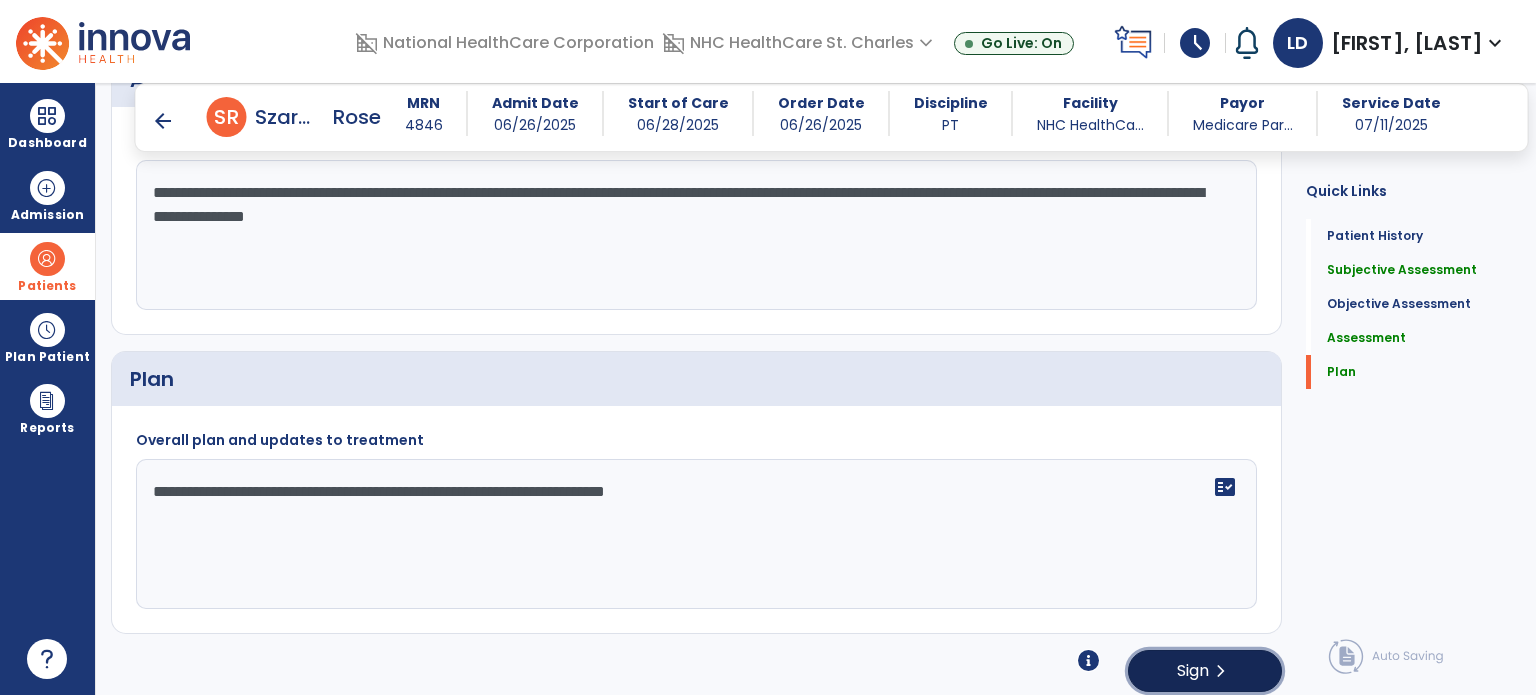 click on "chevron_right" 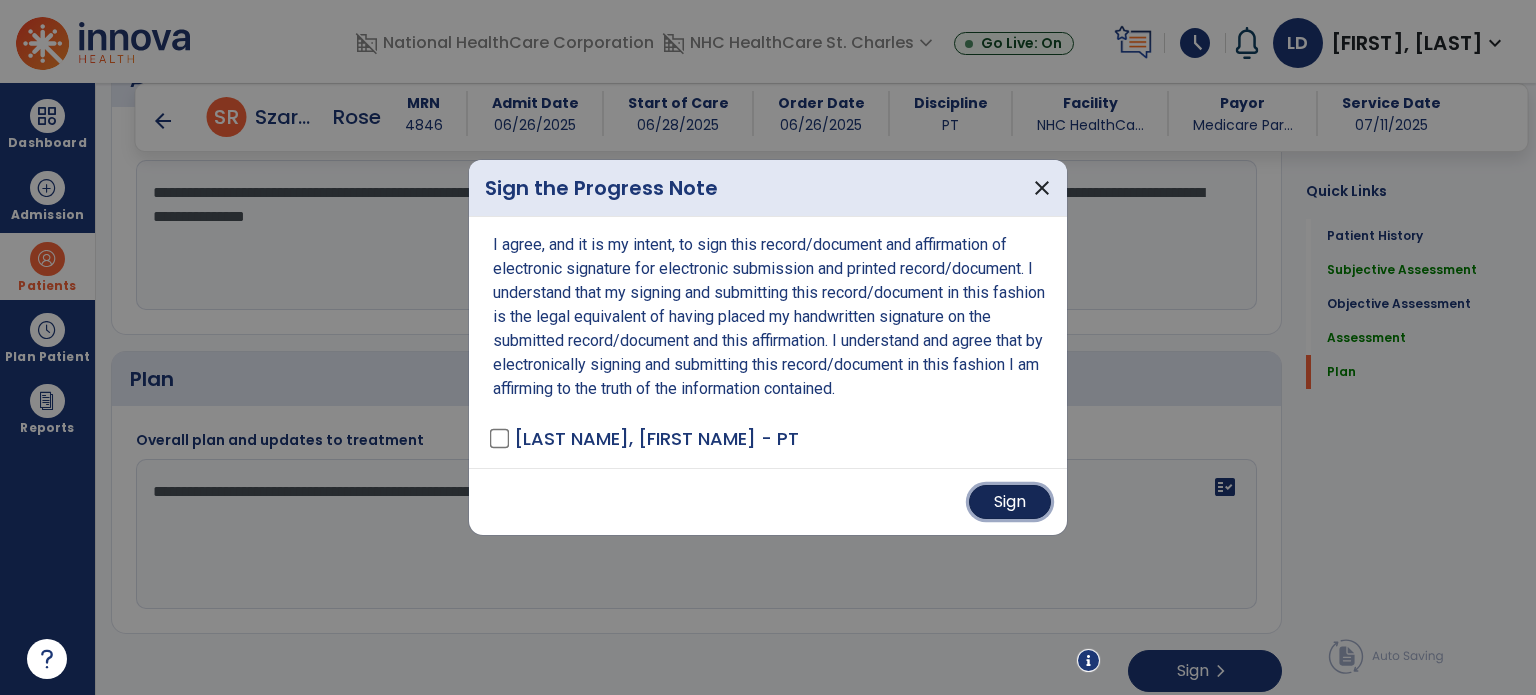 click on "Sign" at bounding box center [1010, 502] 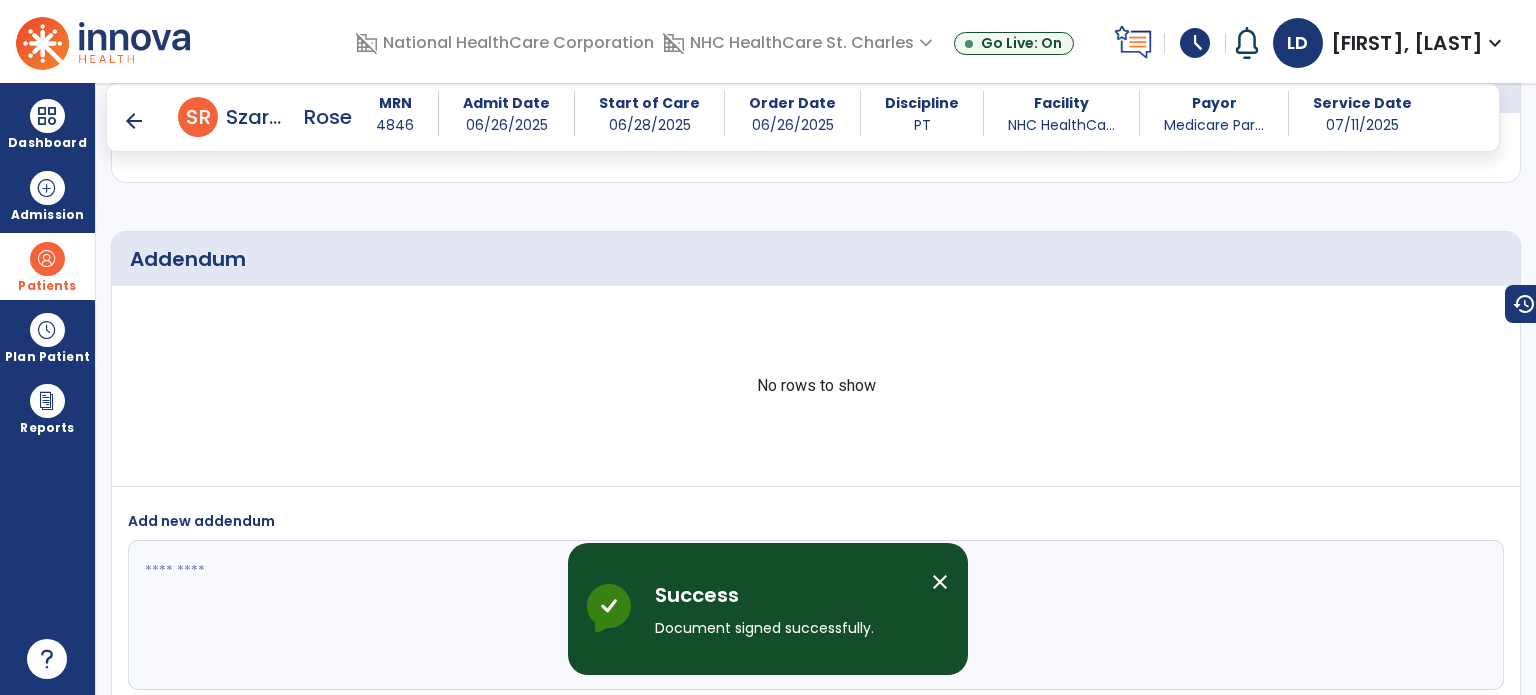 scroll, scrollTop: 3004, scrollLeft: 0, axis: vertical 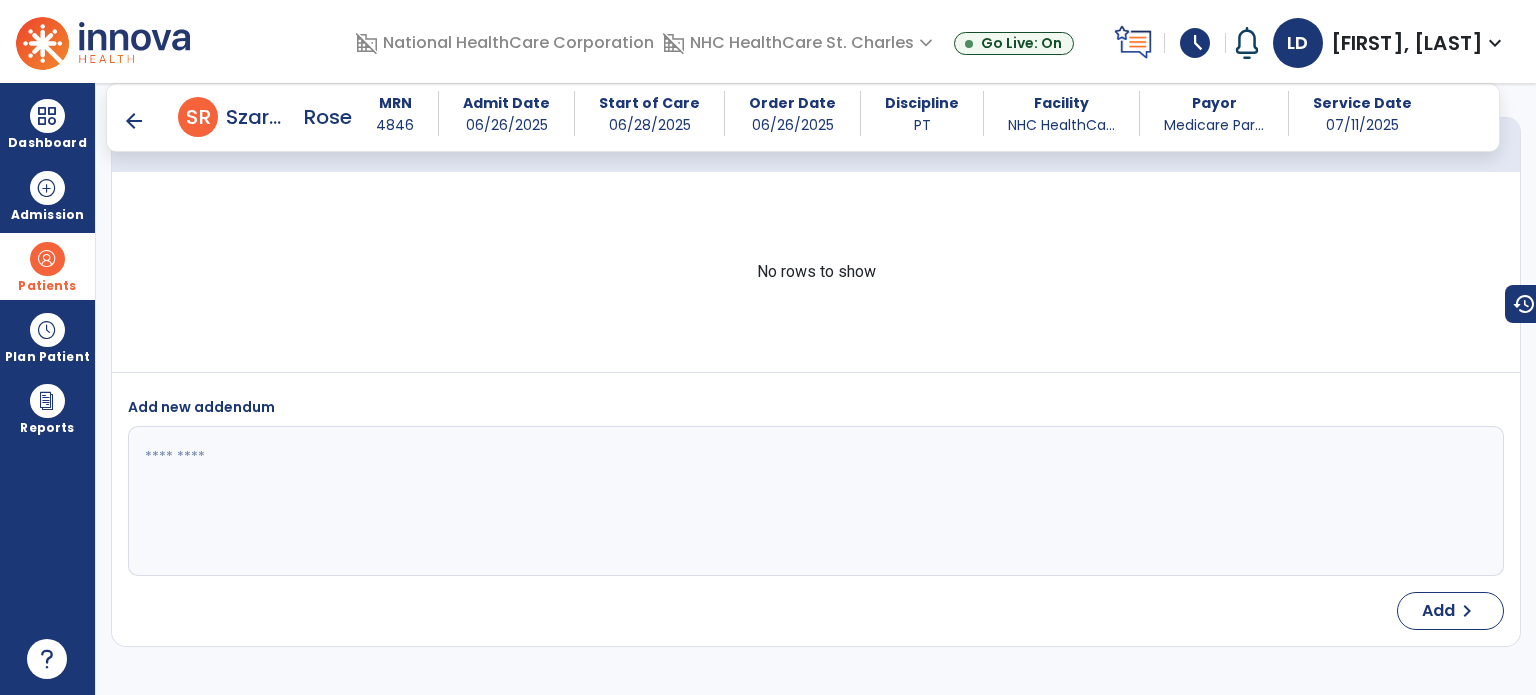 click on "arrow_back" at bounding box center (134, 121) 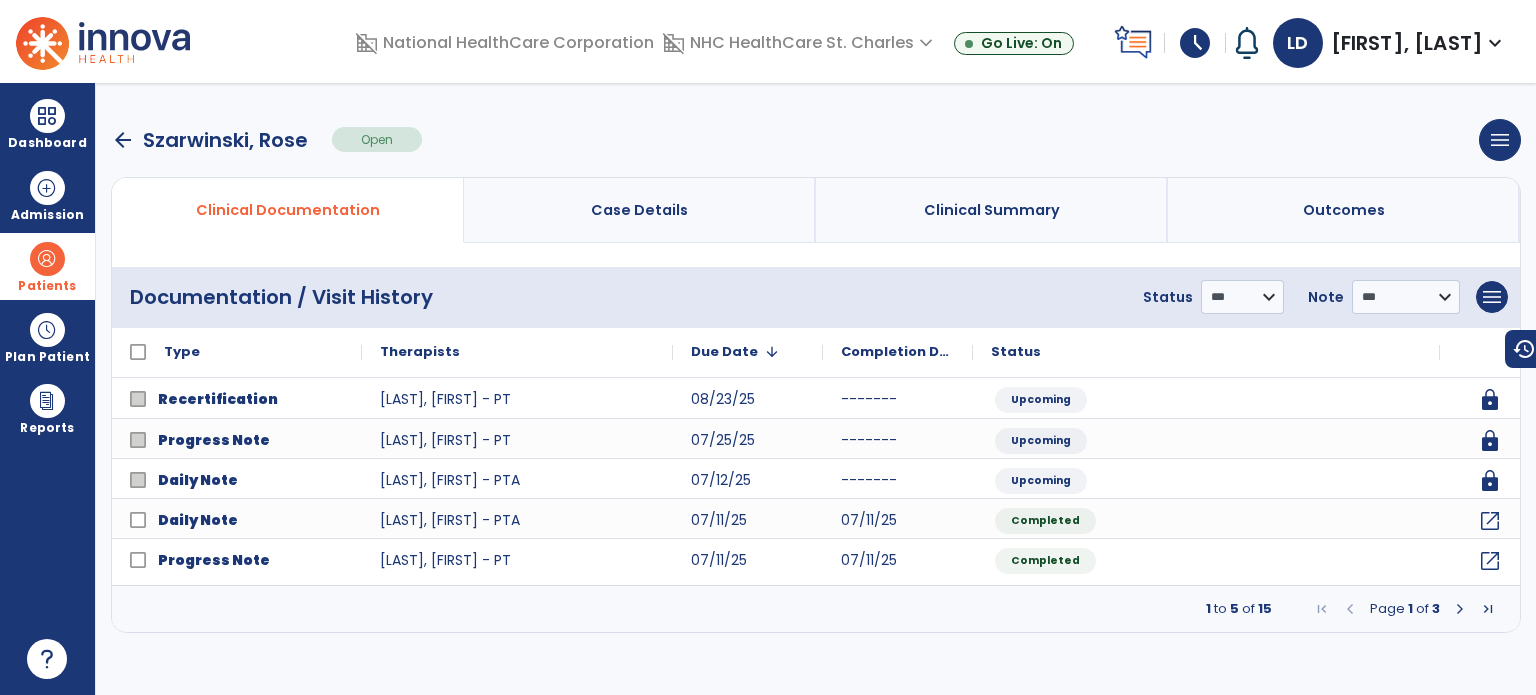 scroll, scrollTop: 0, scrollLeft: 0, axis: both 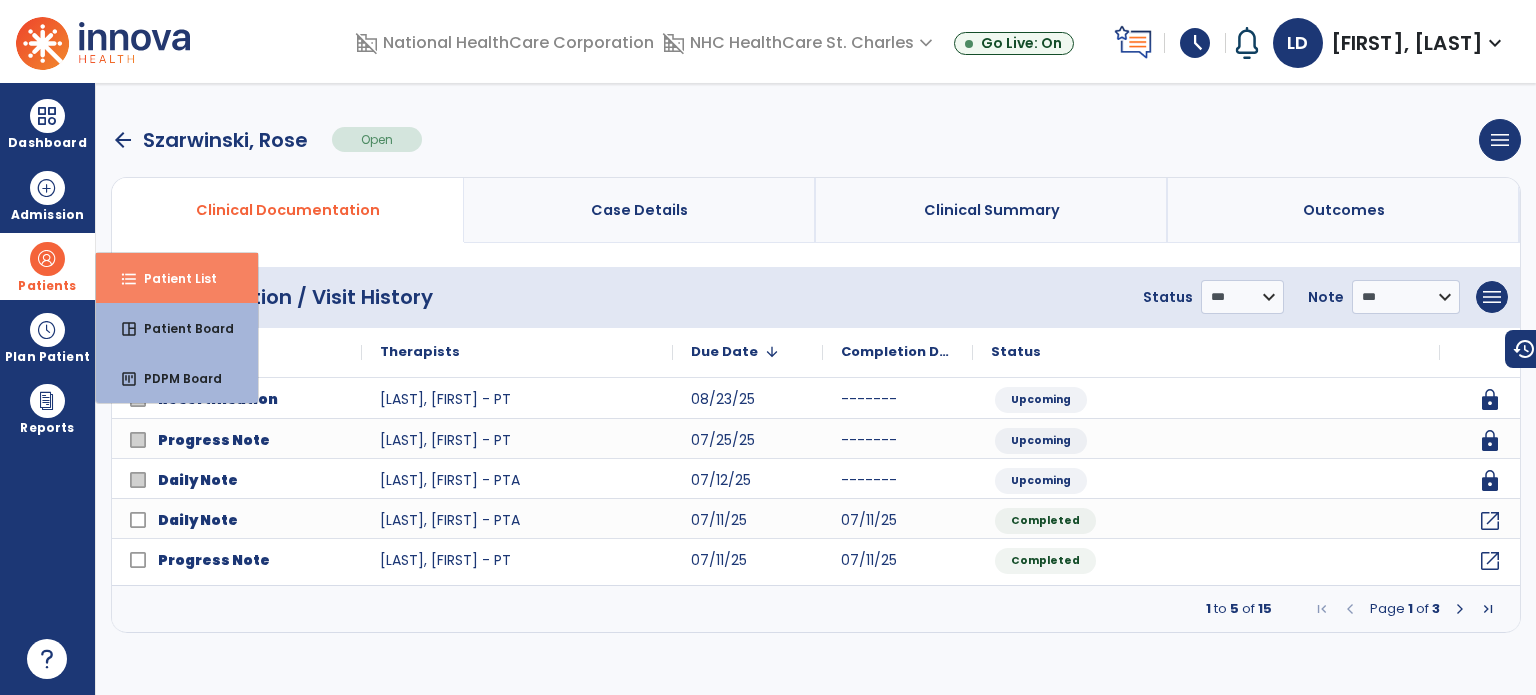 click on "Patient List" at bounding box center [172, 278] 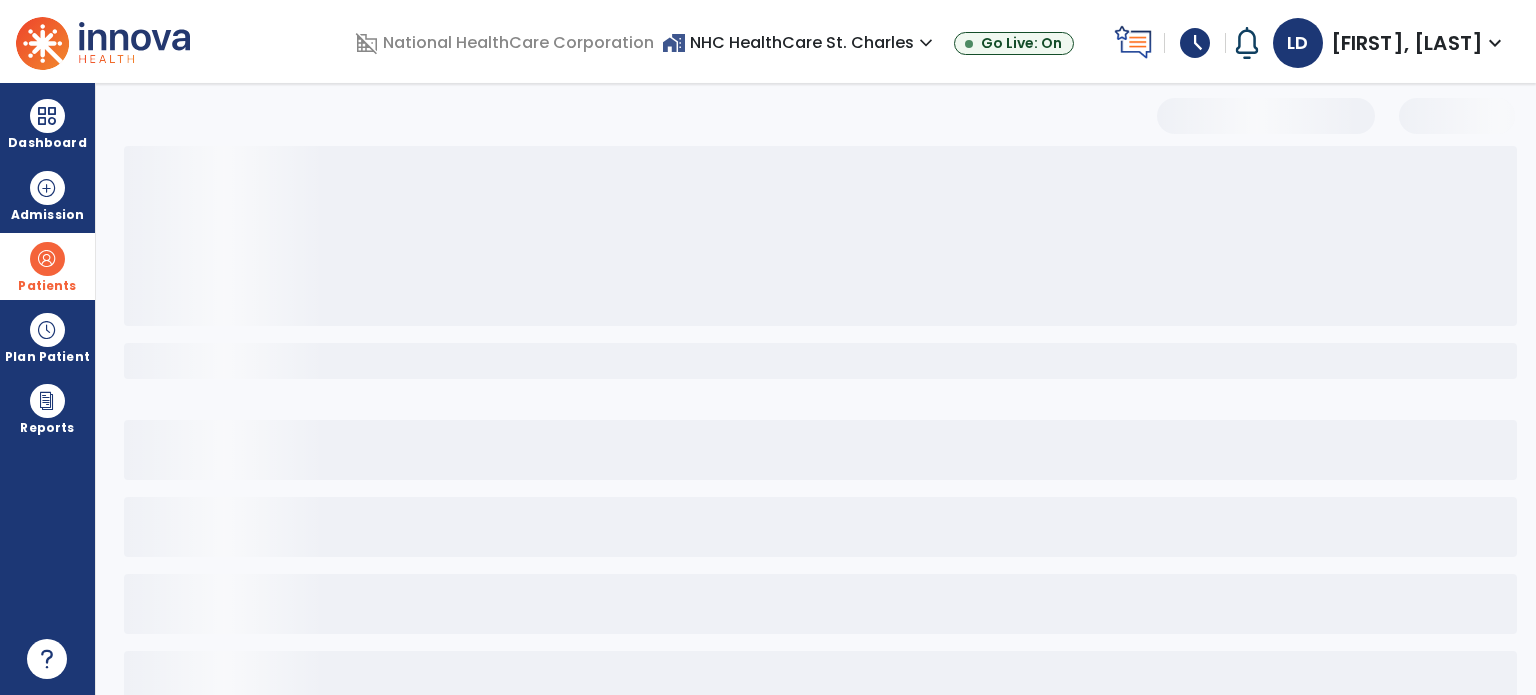 select on "***" 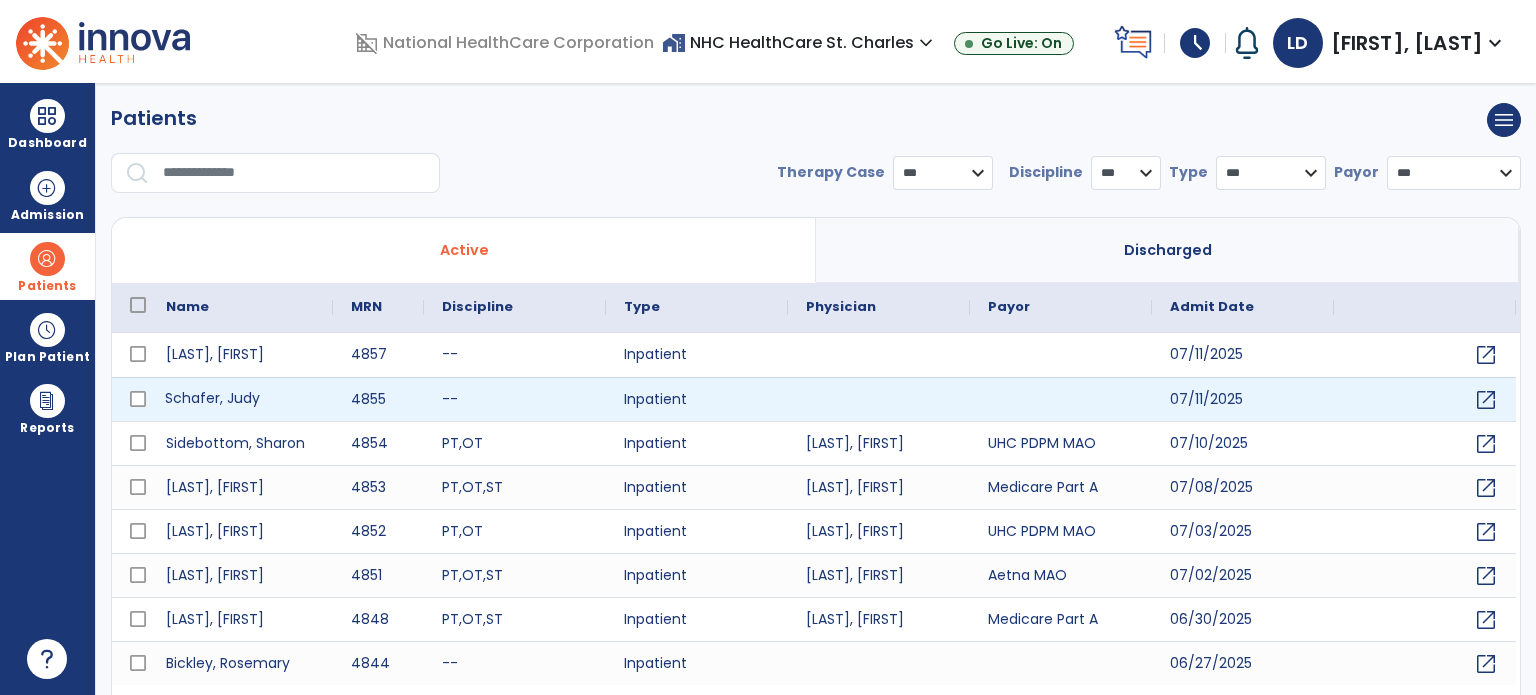 click on "Schafer, Judy" at bounding box center (240, 399) 